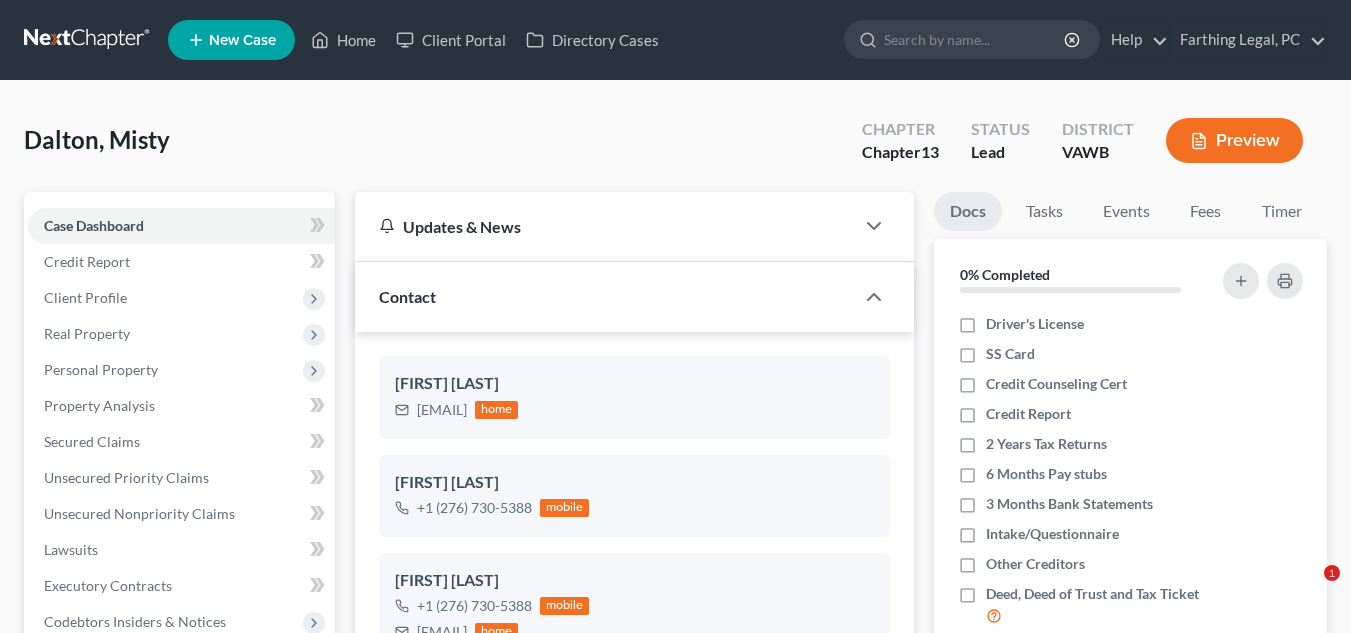 scroll, scrollTop: 0, scrollLeft: 0, axis: both 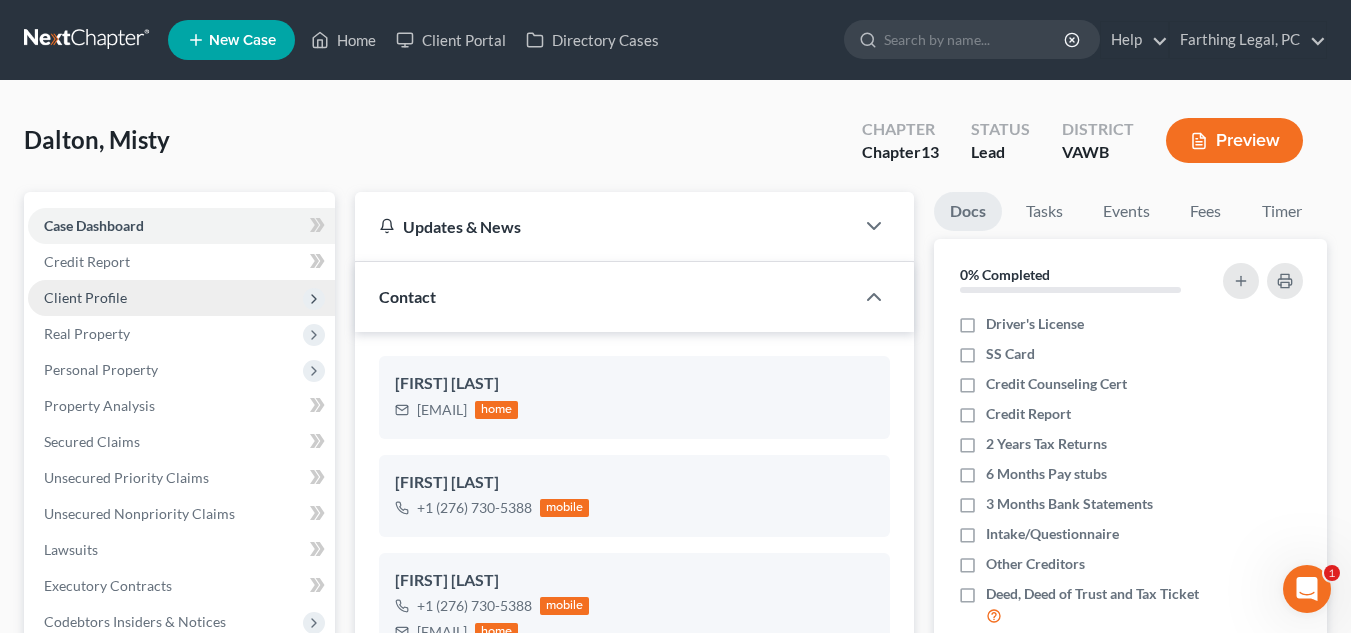 click on "Client Profile" at bounding box center [181, 298] 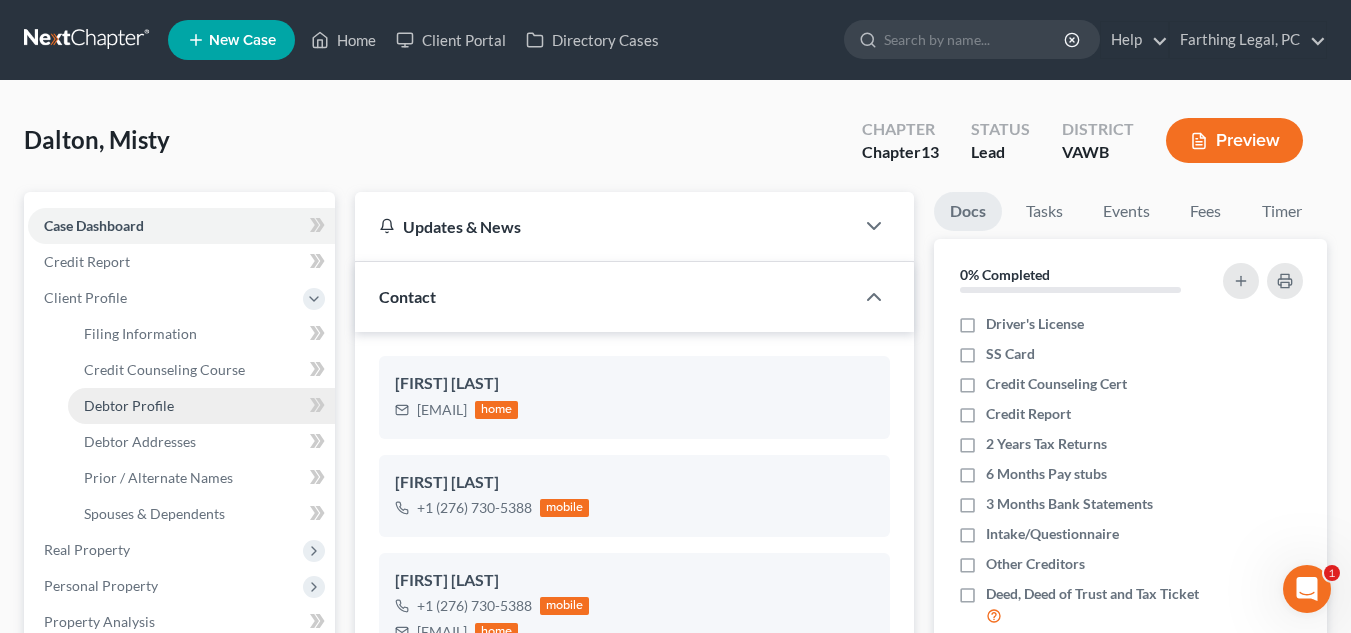 click on "Debtor Profile" at bounding box center (201, 406) 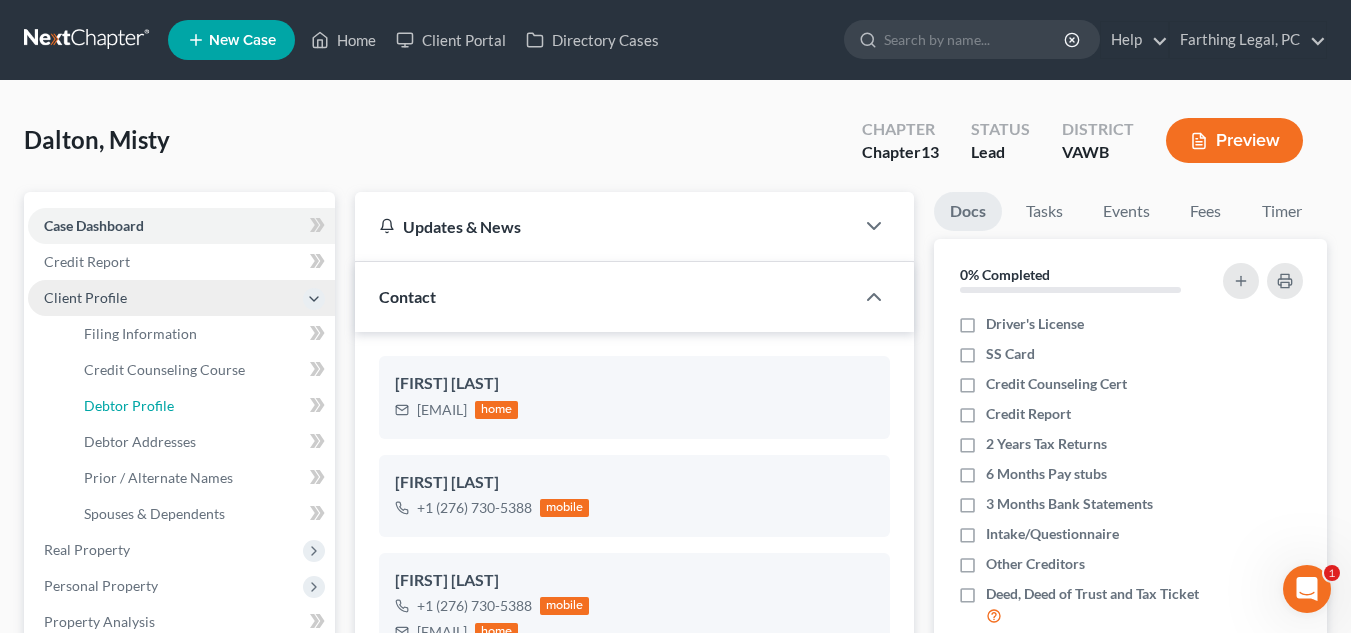 select on "0" 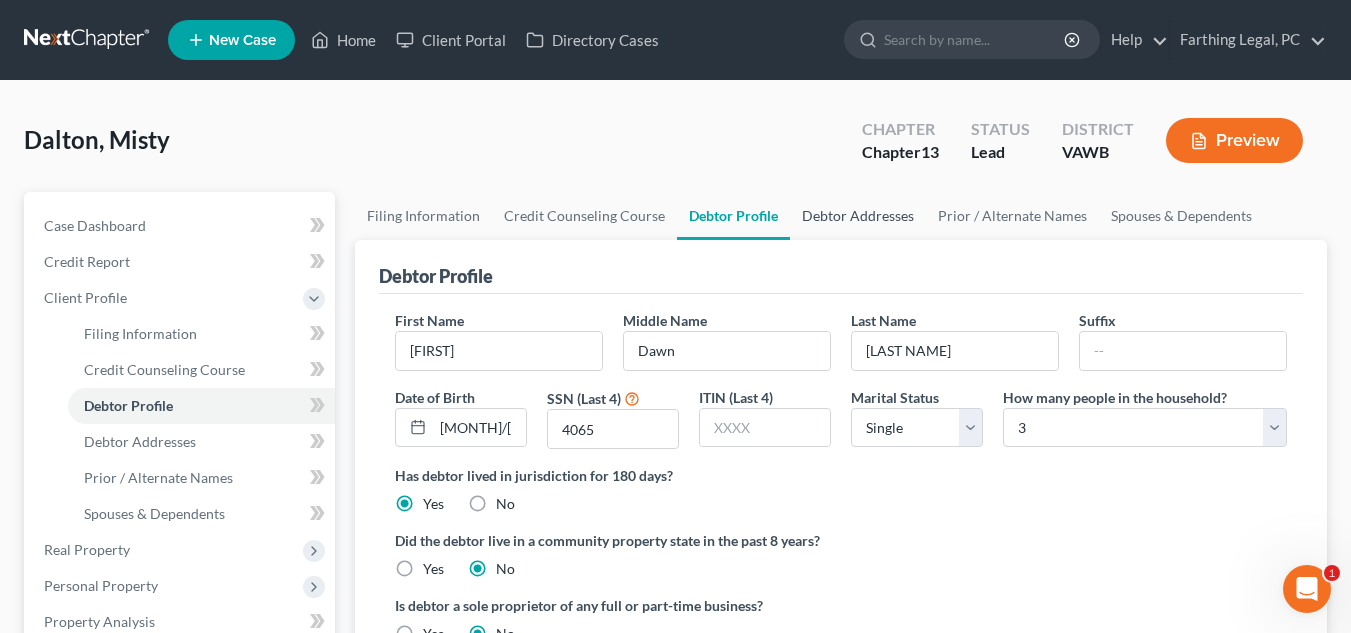click on "Debtor Addresses" at bounding box center [858, 216] 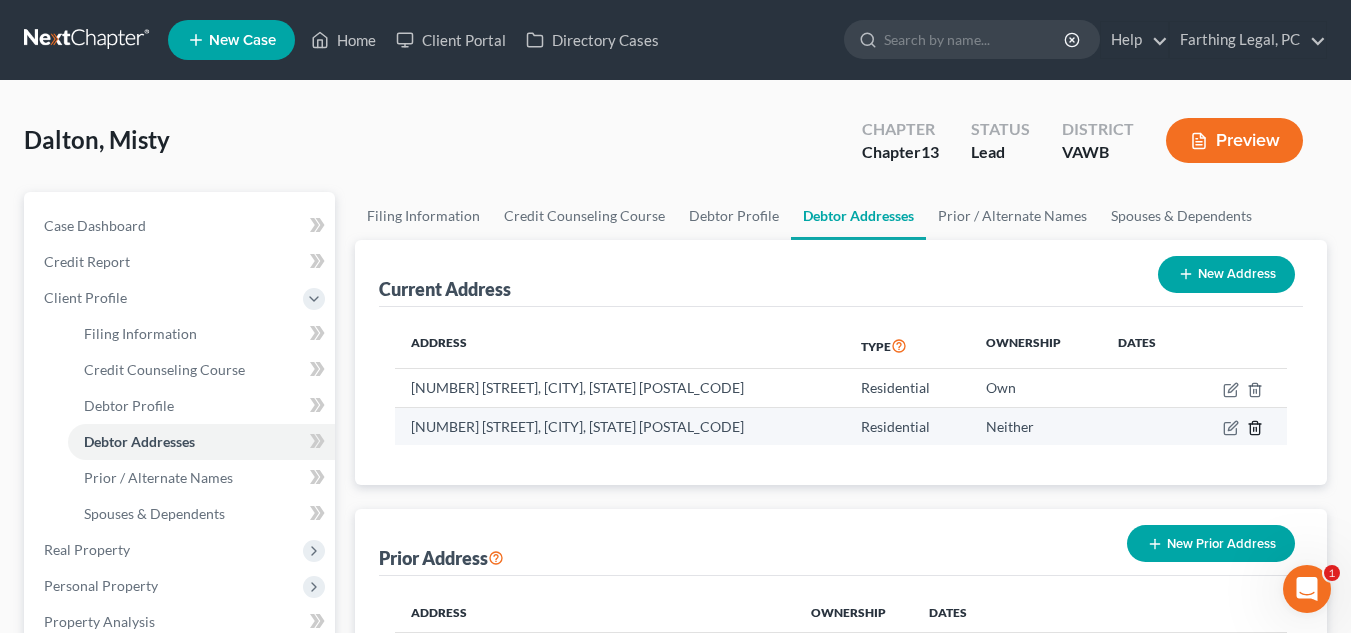 click 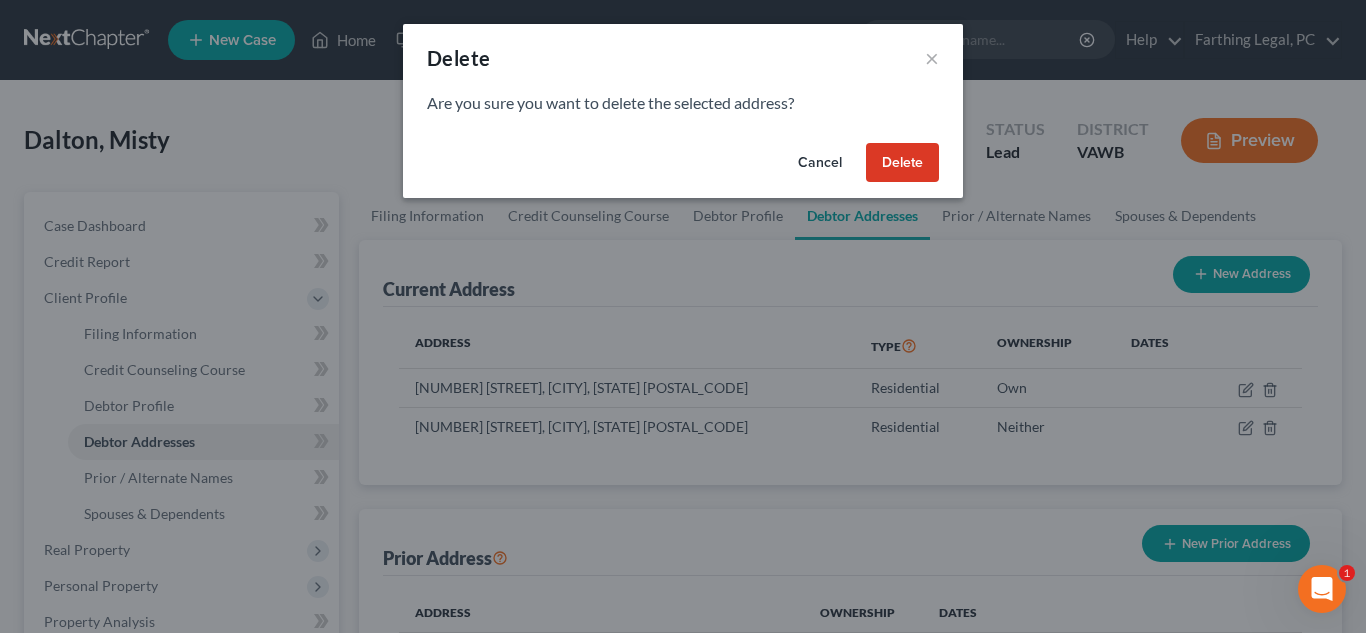 click on "Delete" at bounding box center (902, 163) 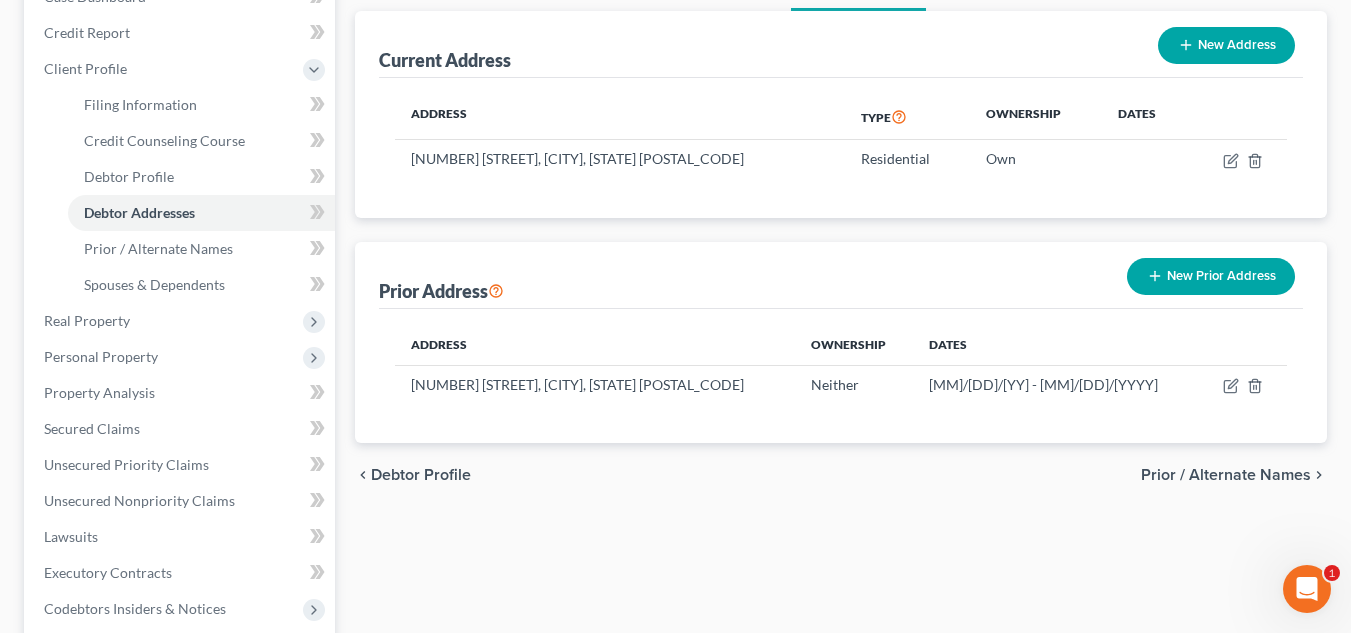 scroll, scrollTop: 84, scrollLeft: 0, axis: vertical 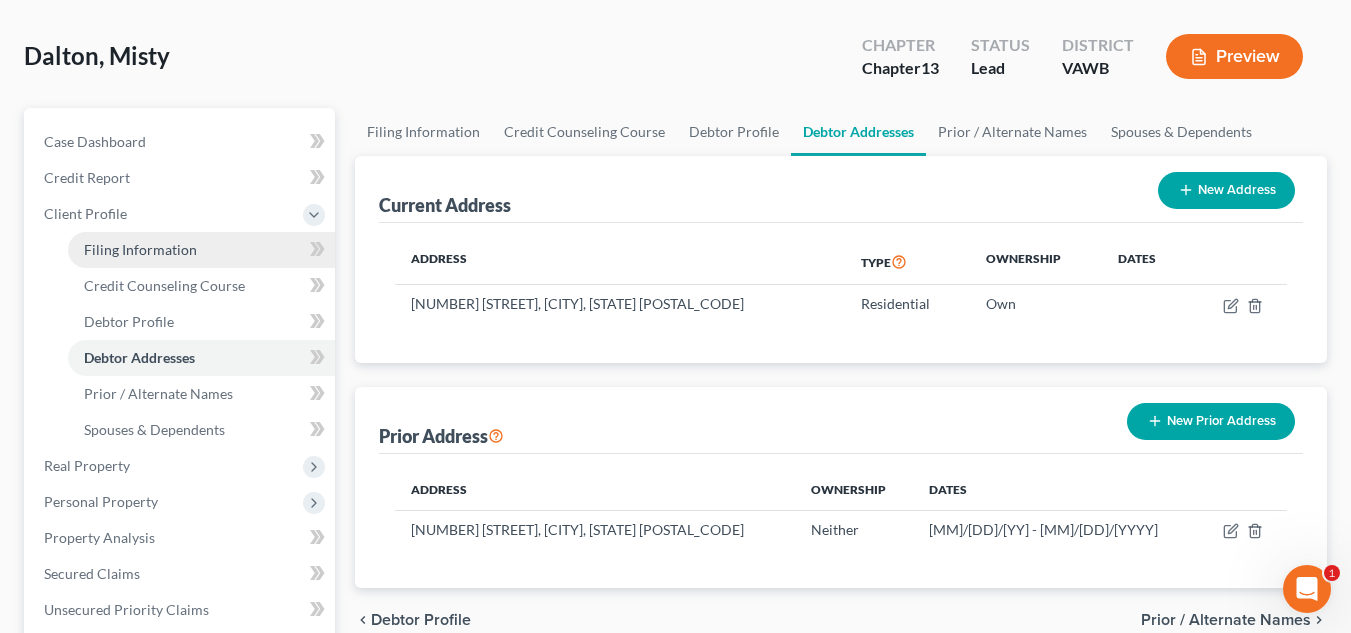 click on "Filing Information" at bounding box center [140, 249] 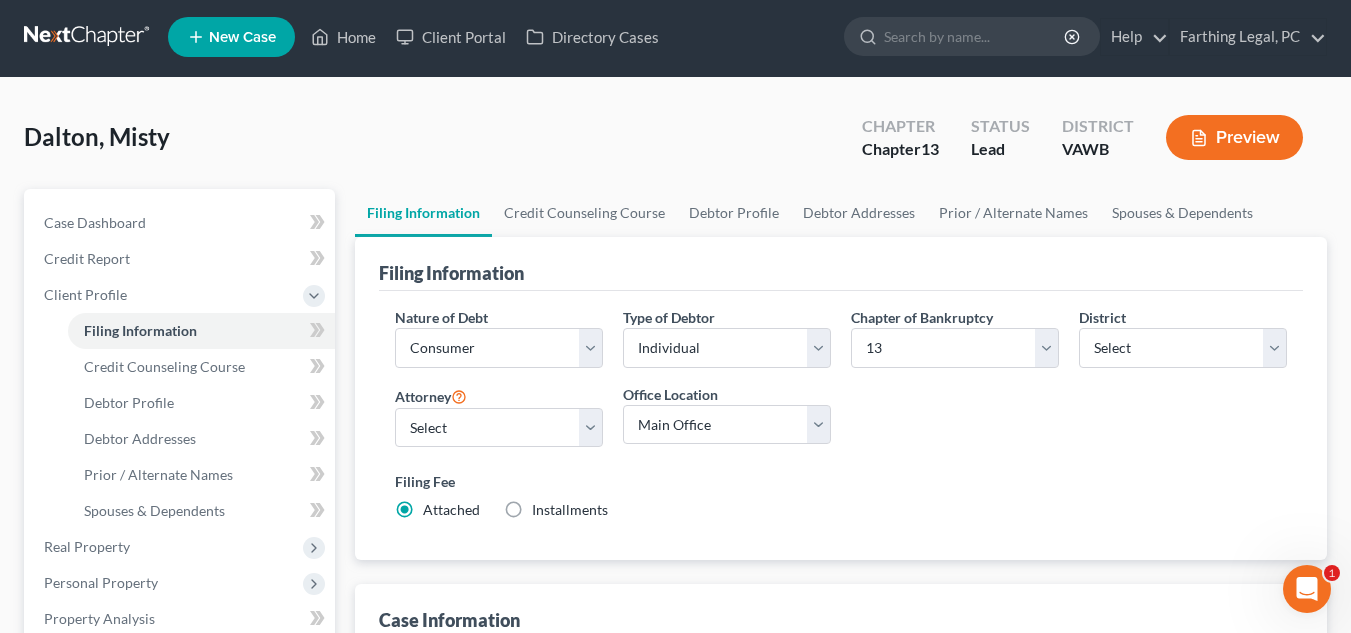 scroll, scrollTop: 0, scrollLeft: 0, axis: both 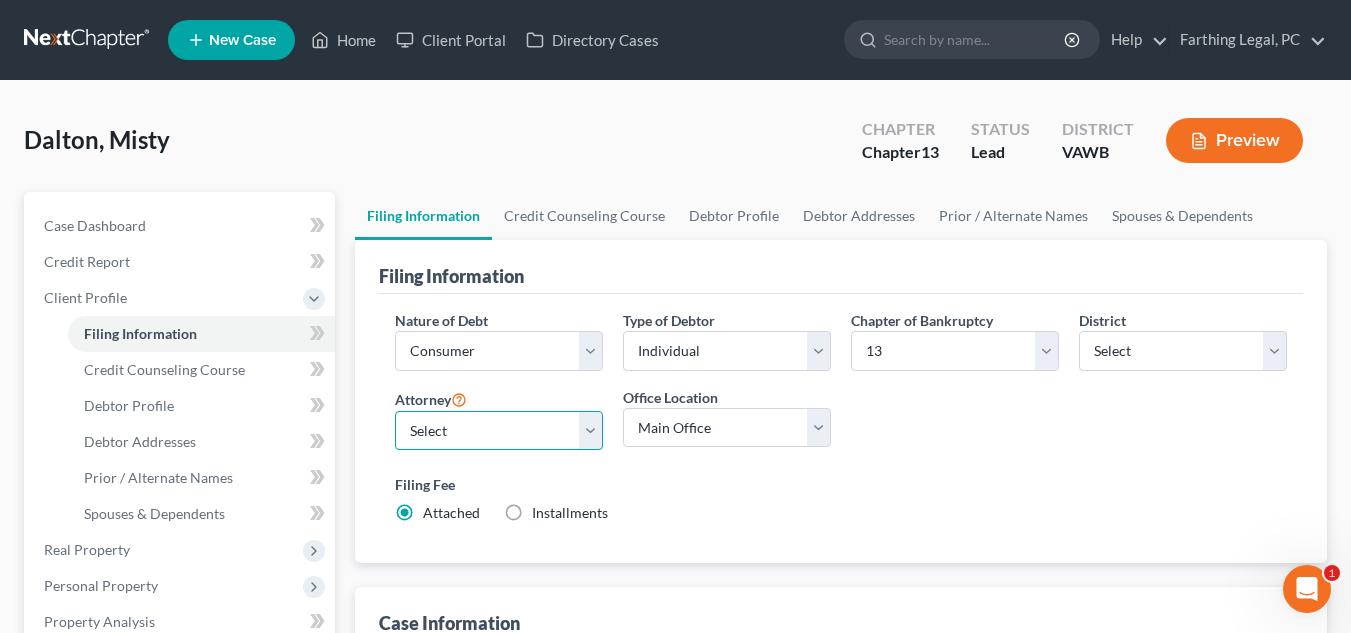 click on "Select [PERSON] - VAWB [PERSON] - VAWB" at bounding box center (499, 431) 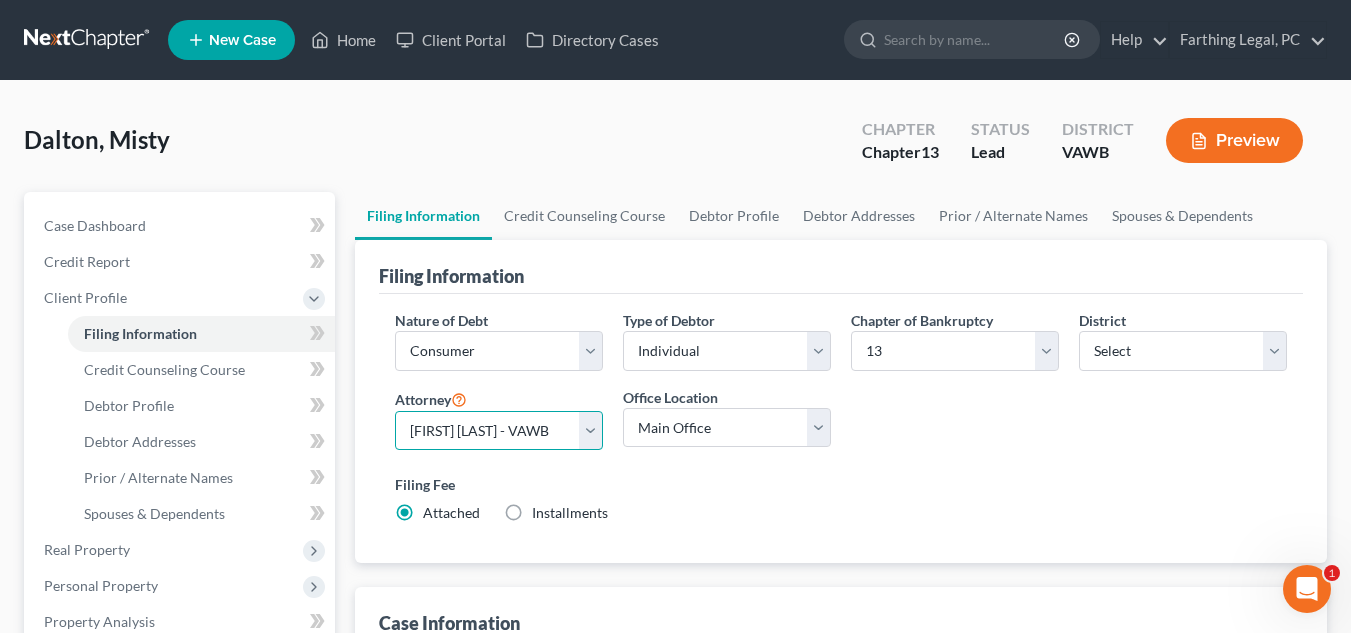click on "Select [PERSON] - VAWB [PERSON] - VAWB" at bounding box center [499, 431] 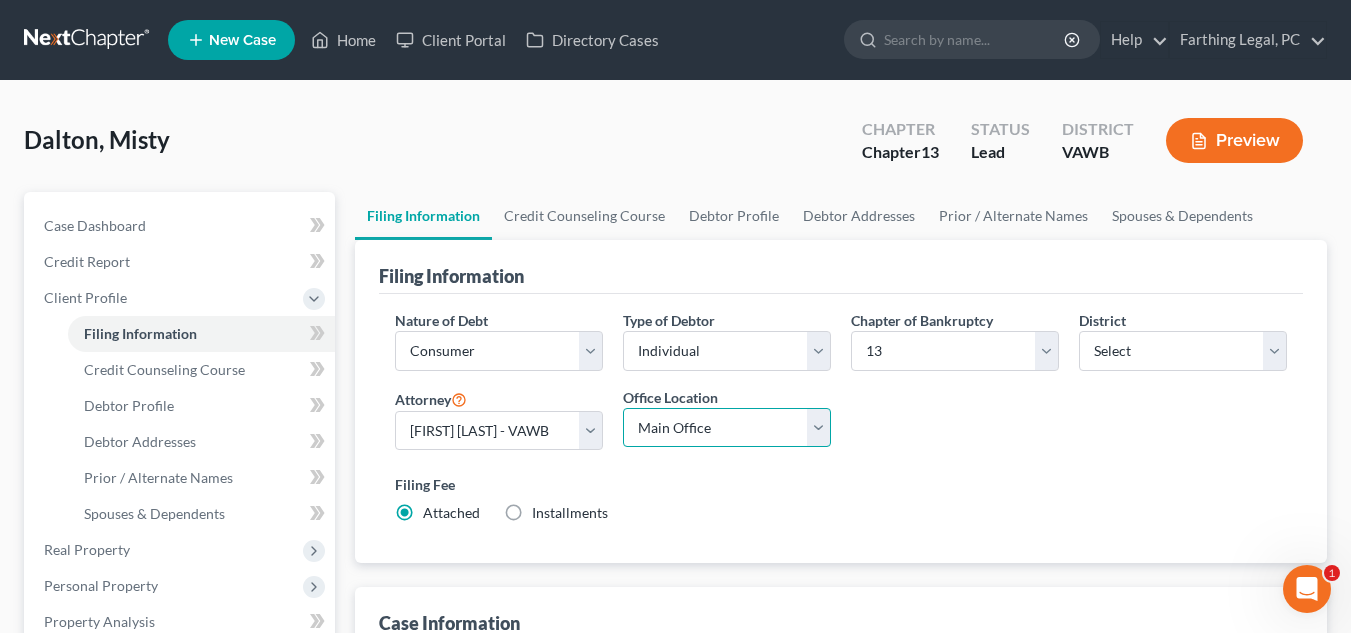 click on "Main Office Christiansburg" at bounding box center [727, 428] 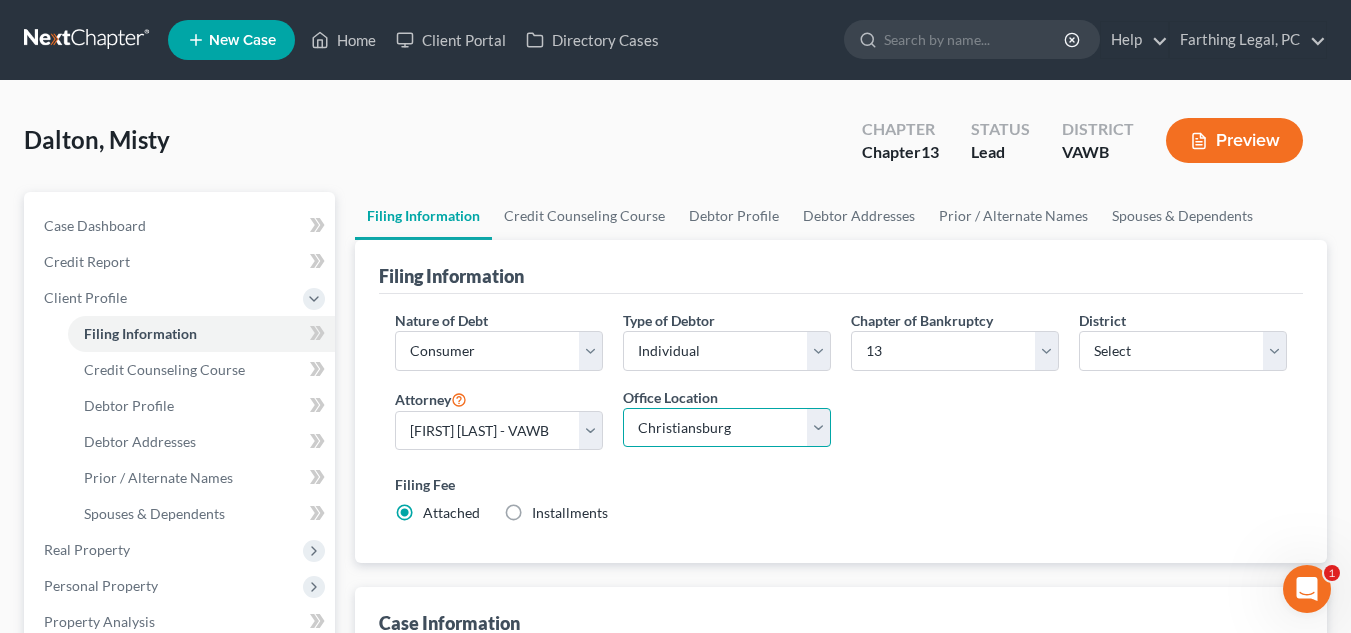 click on "Main Office Christiansburg" at bounding box center (727, 428) 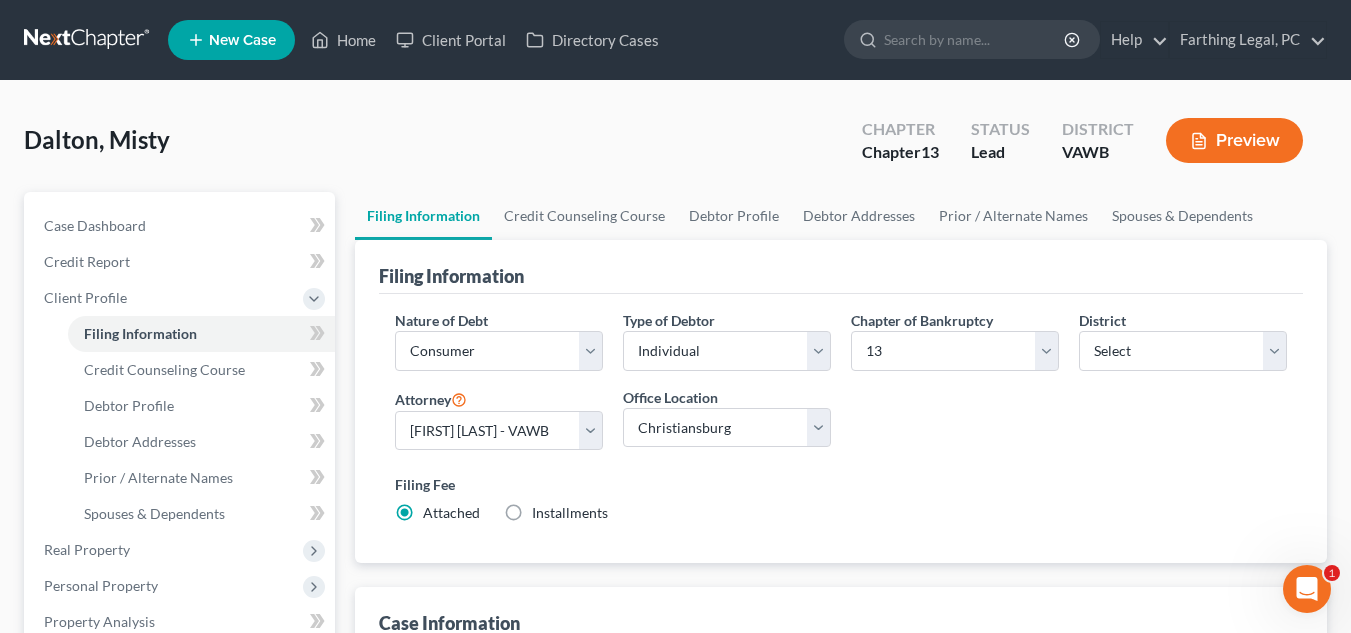 click on "Filing Fee" at bounding box center [841, 484] 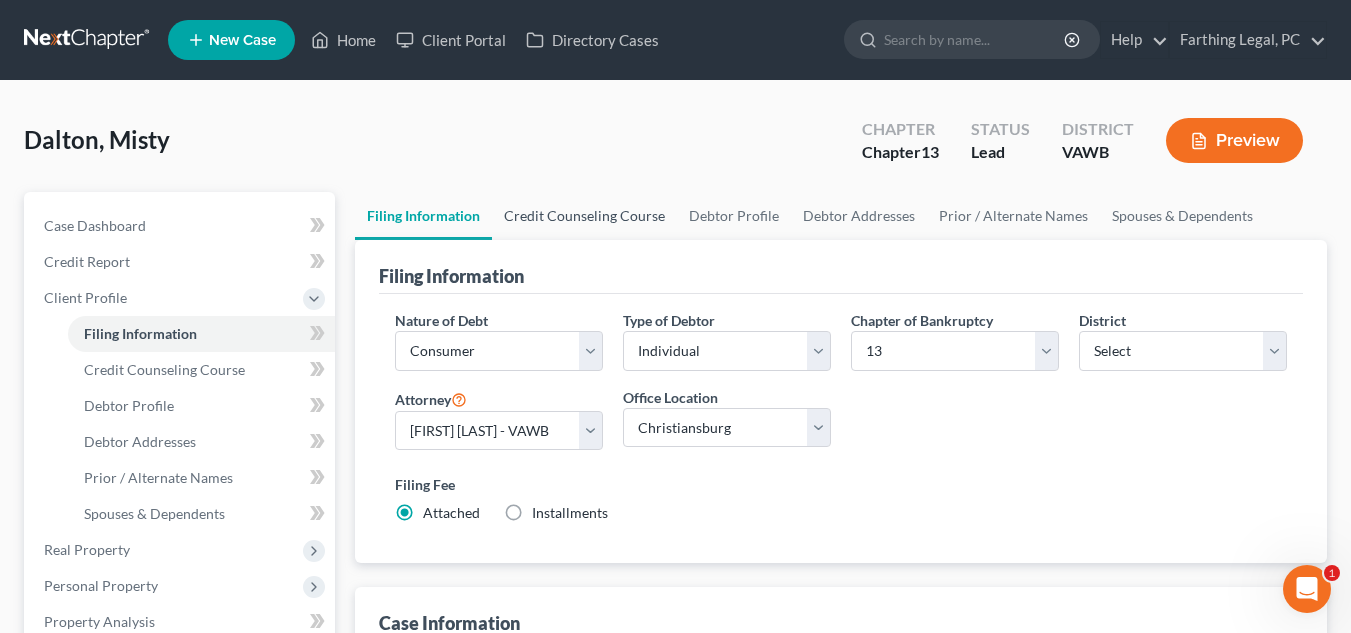 click on "Credit Counseling Course" at bounding box center [584, 216] 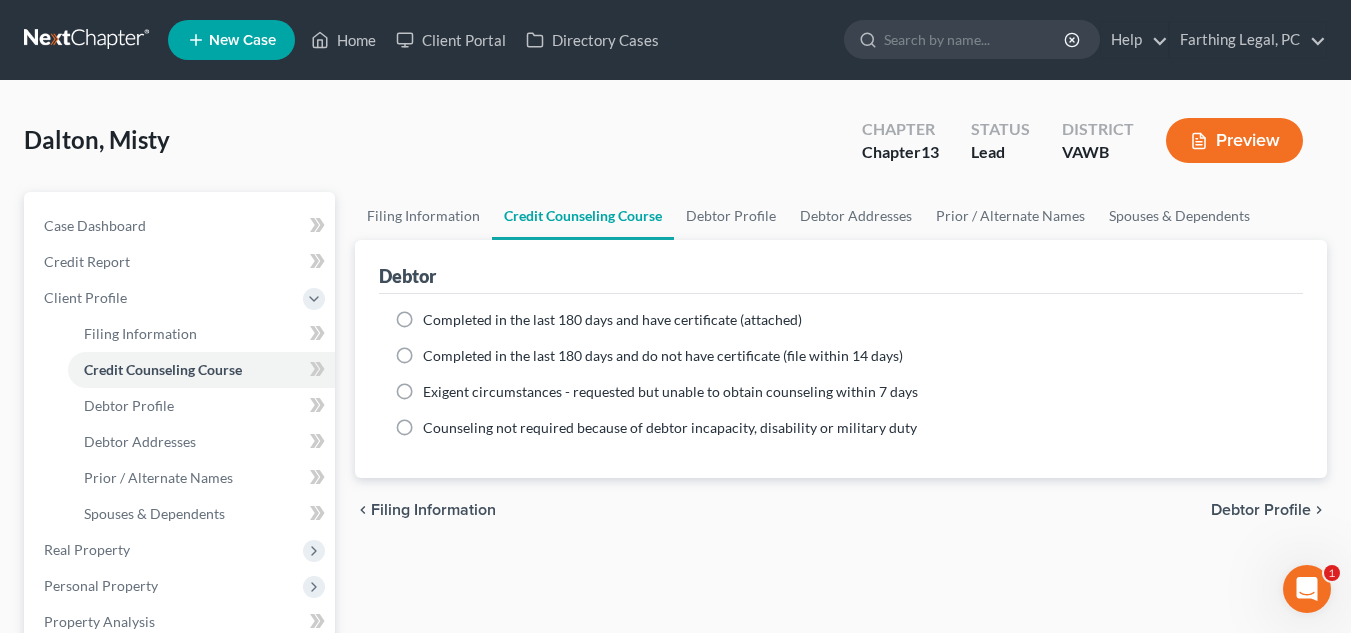 click on "Completed in the last 180 days and have certificate (attached)" at bounding box center [612, 319] 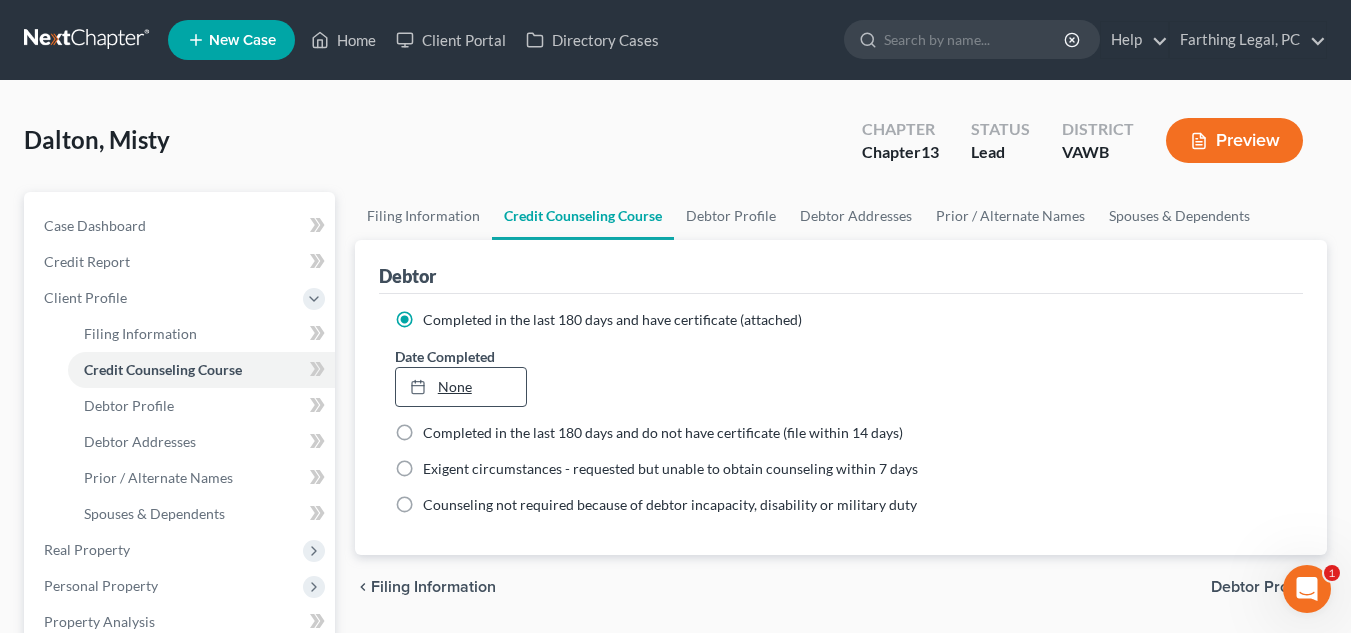 click on "None" at bounding box center (461, 387) 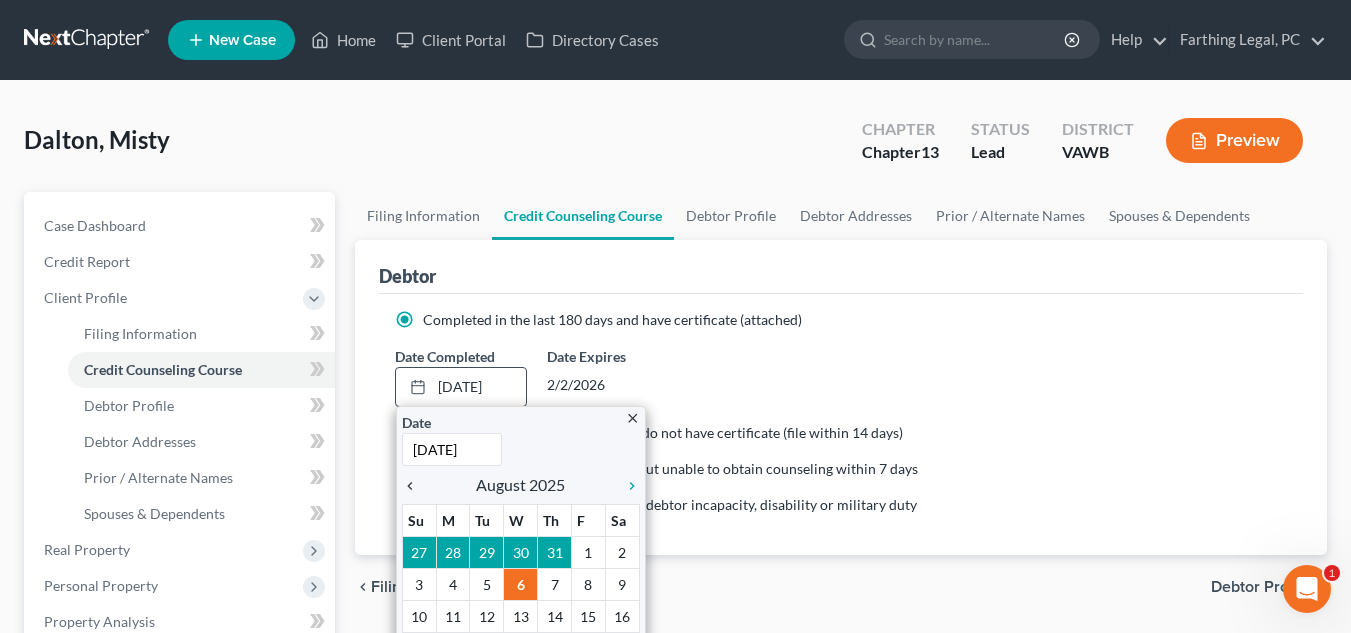 click on "chevron_left" at bounding box center (415, 486) 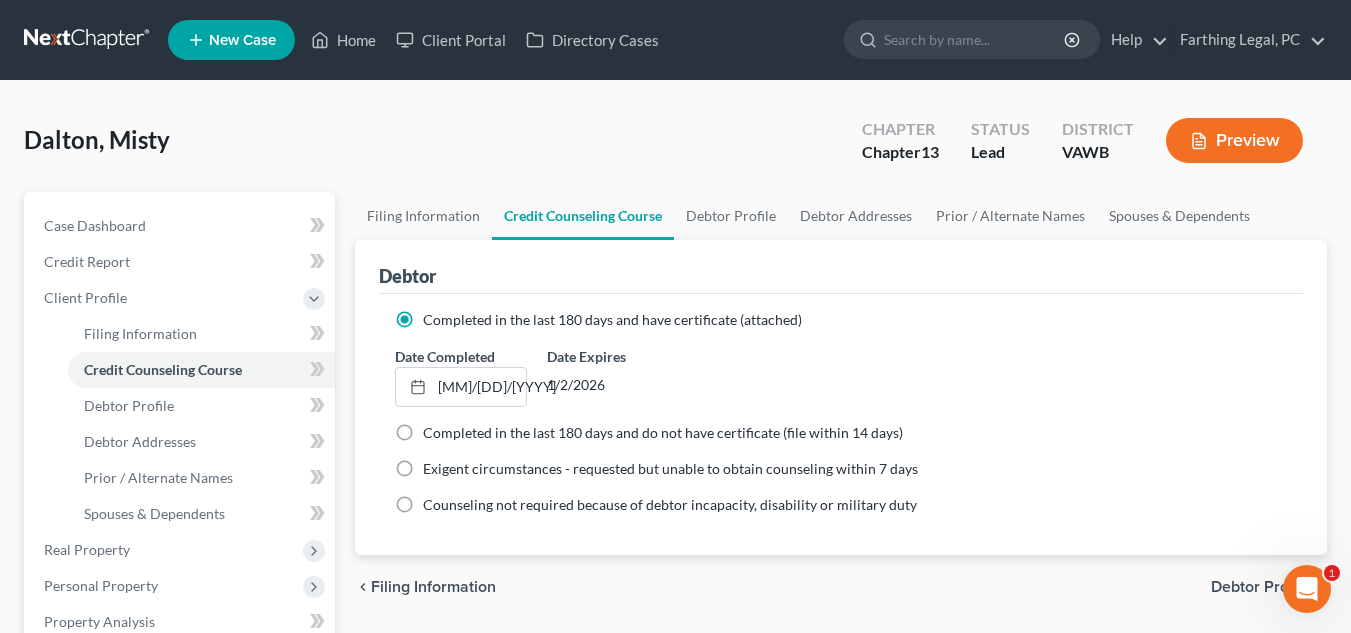click on "Completed in the last 180 days and have certificate (attached) Date Completed
7/6/2025
close
Date
7/6/2025
Time
12:00 AM
chevron_left
July 2025
chevron_right
Su M Tu W Th F Sa
29 30 1 2 3 4 5
6 7 8 9 10 11 12
13 14 15 16 17 18 19
20 21 22 23 24 25 26
27 28 29 30 31 1 2
Clear
Date Expires 1/2/2026 Completed in the last 180 days and do not have certificate (file within 14 days) Date Completed
7/6/2025
close
Date
7/6/2025
Time
12:00 AM
chevron_left
July 2025
chevron_right
Su M Tu W Th F Sa 29 30" at bounding box center (841, 412) 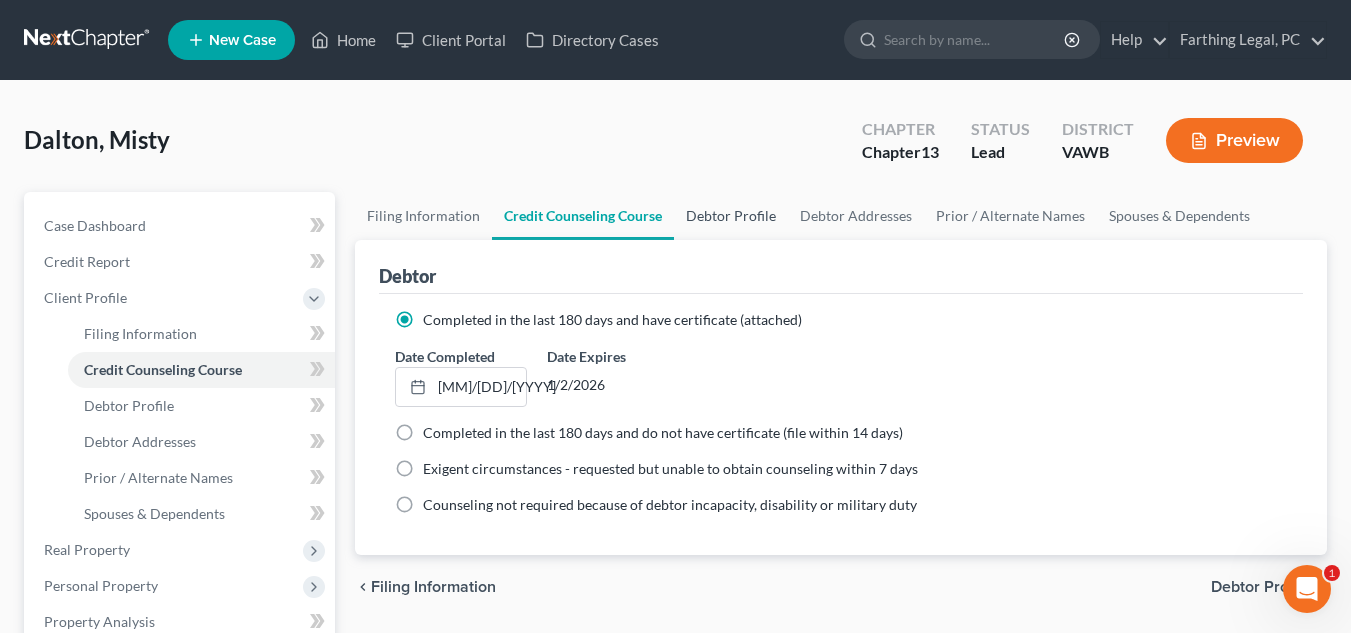 click on "Debtor Profile" at bounding box center [731, 216] 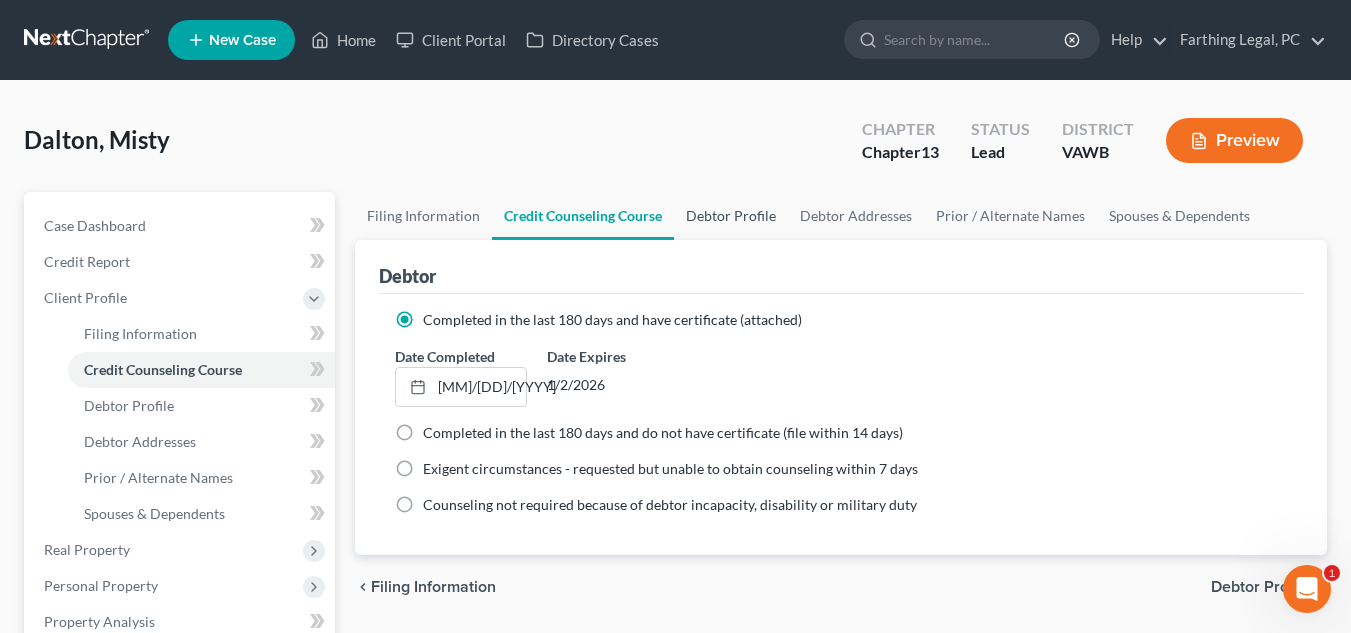 select on "0" 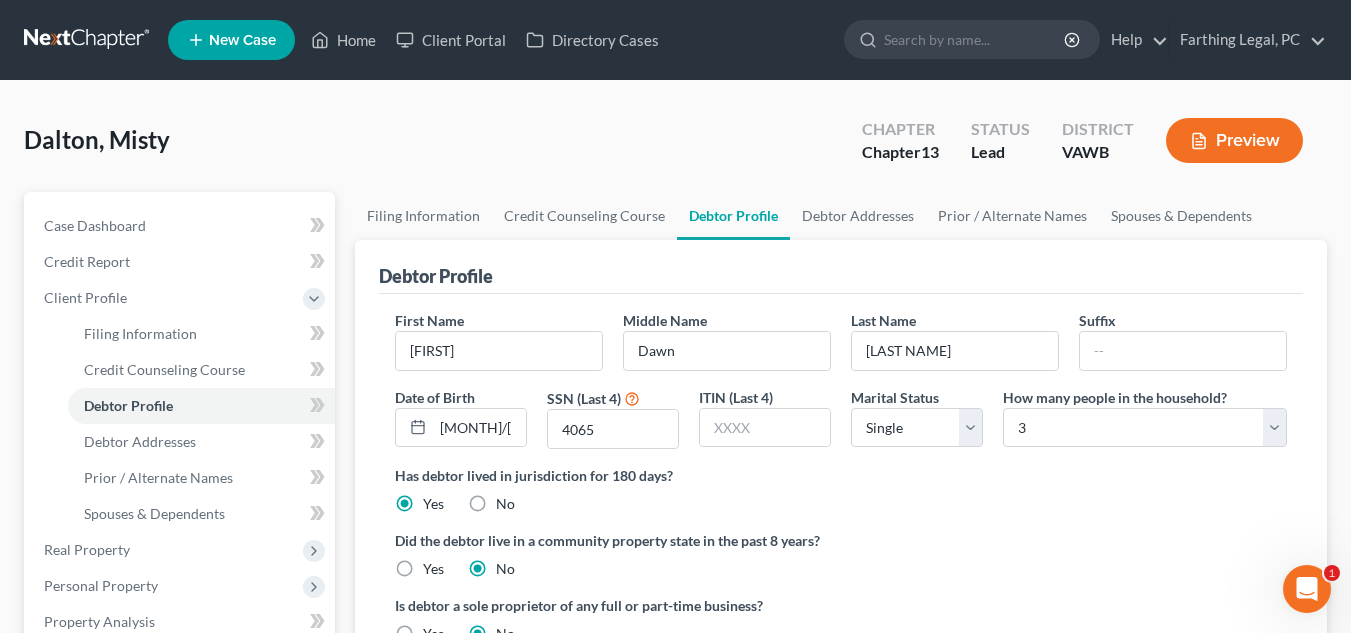 click on "Debtor Profile" at bounding box center [733, 216] 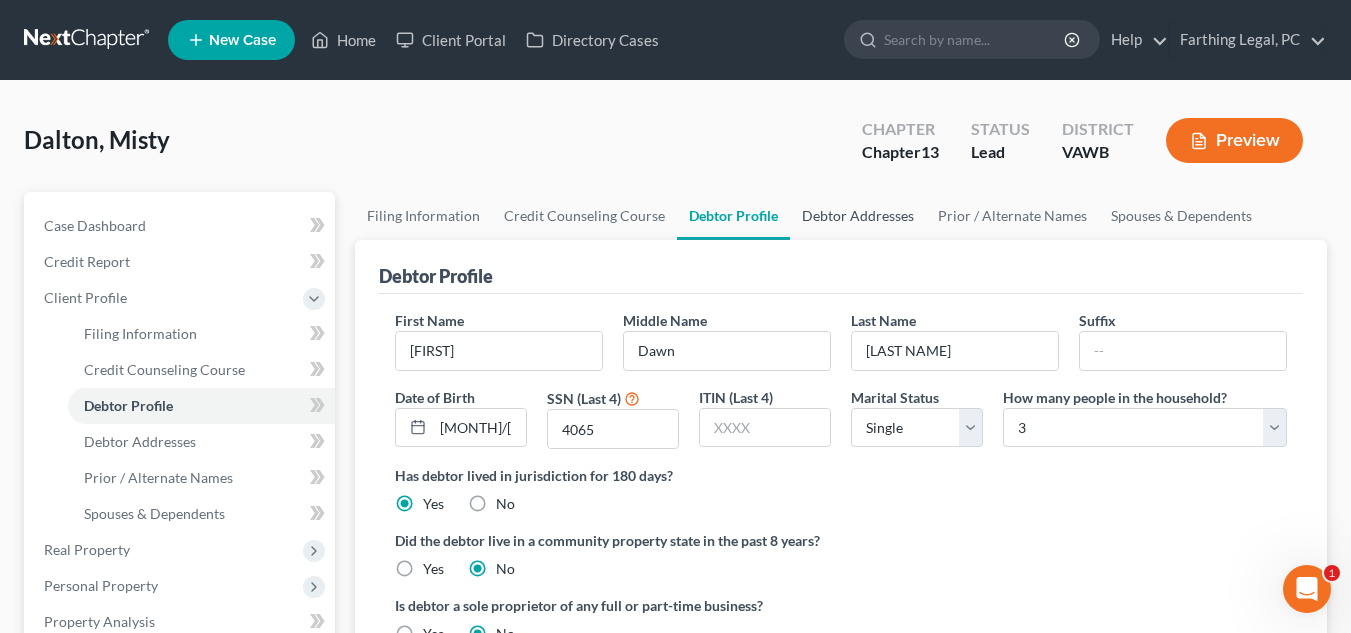 click on "Debtor Addresses" at bounding box center (858, 216) 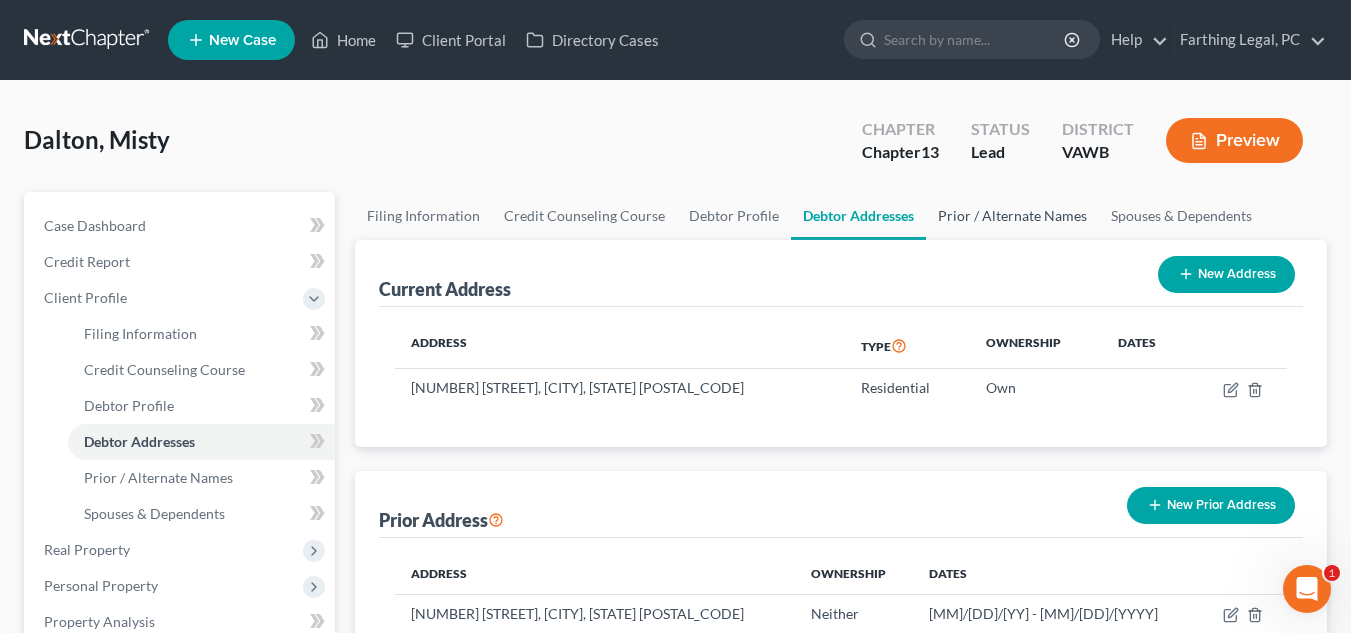 click on "Prior / Alternate Names" at bounding box center (1012, 216) 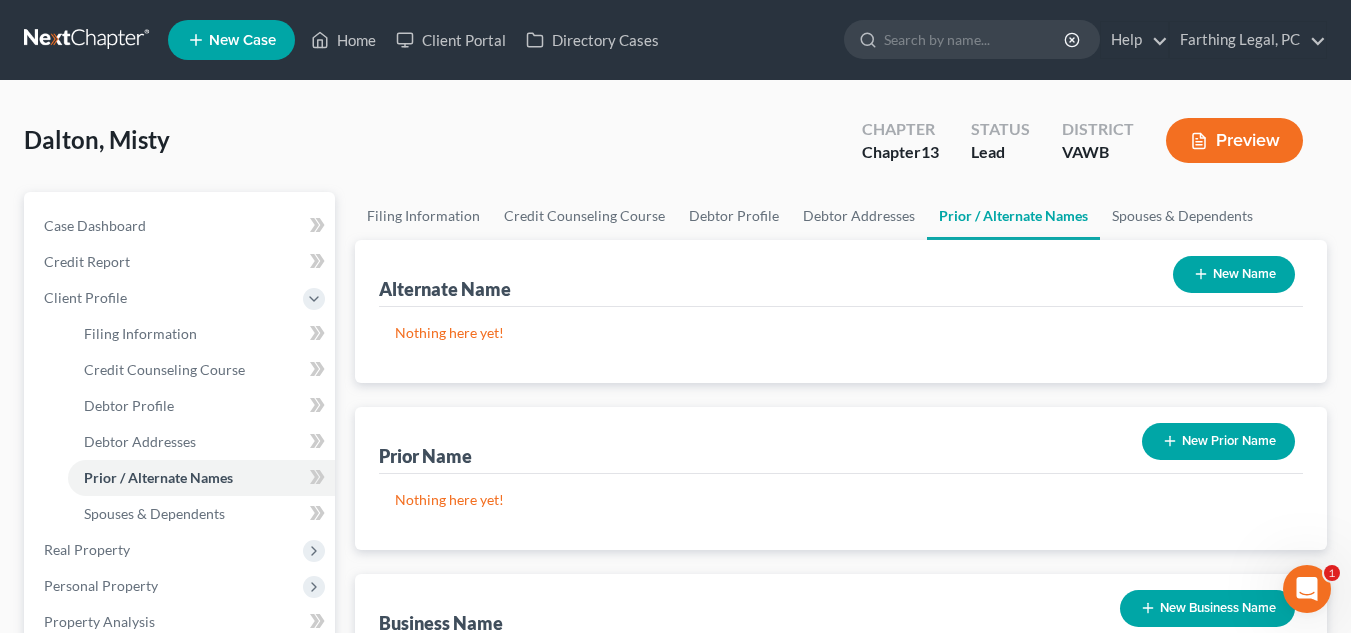 click on "New Name" at bounding box center [1234, 274] 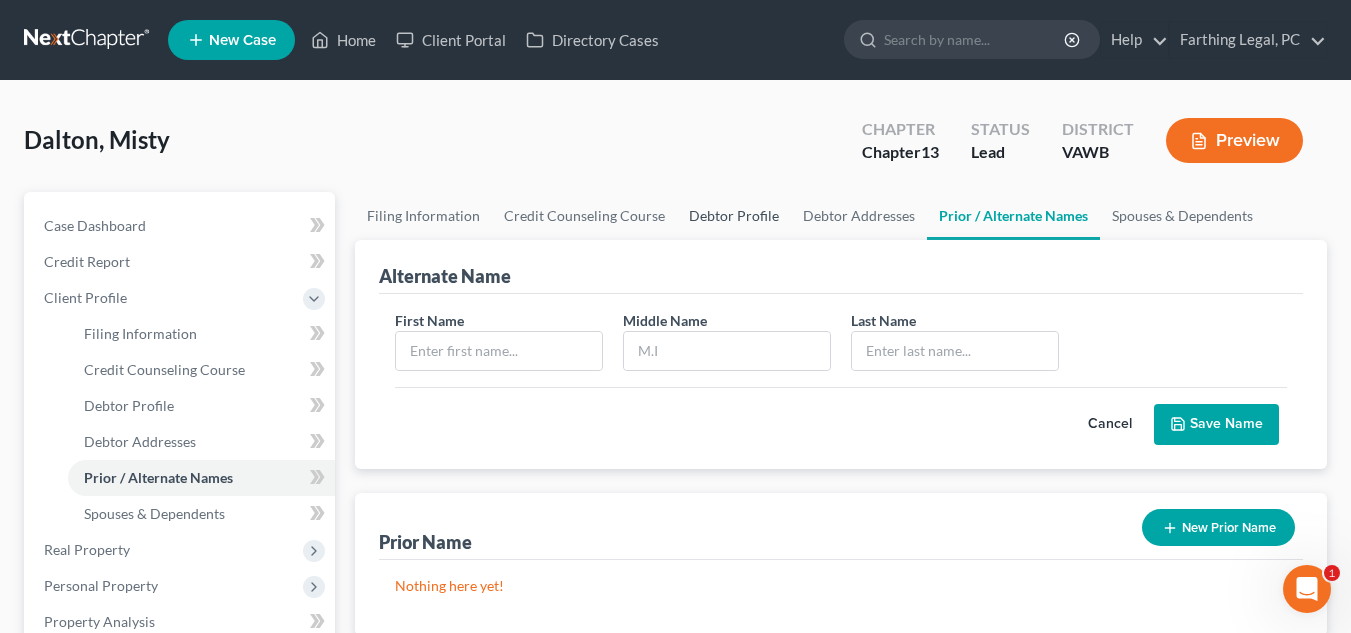 click on "Debtor Profile" at bounding box center [734, 216] 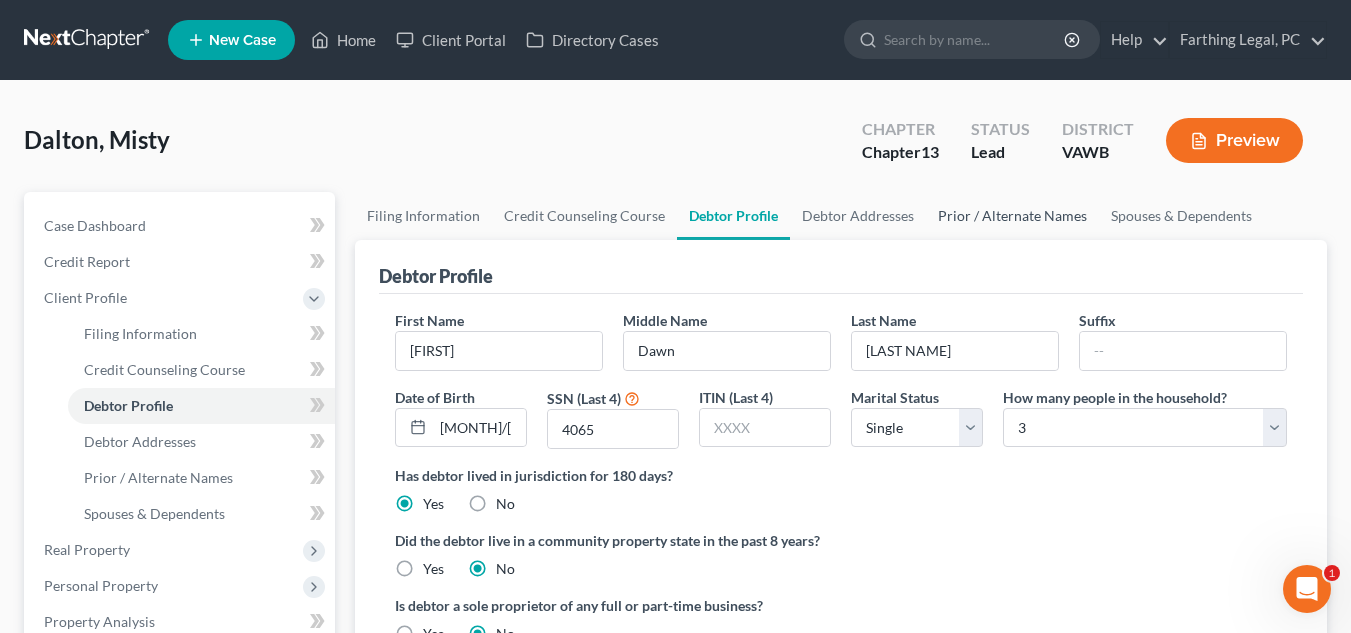 click on "Prior / Alternate Names" at bounding box center (1012, 216) 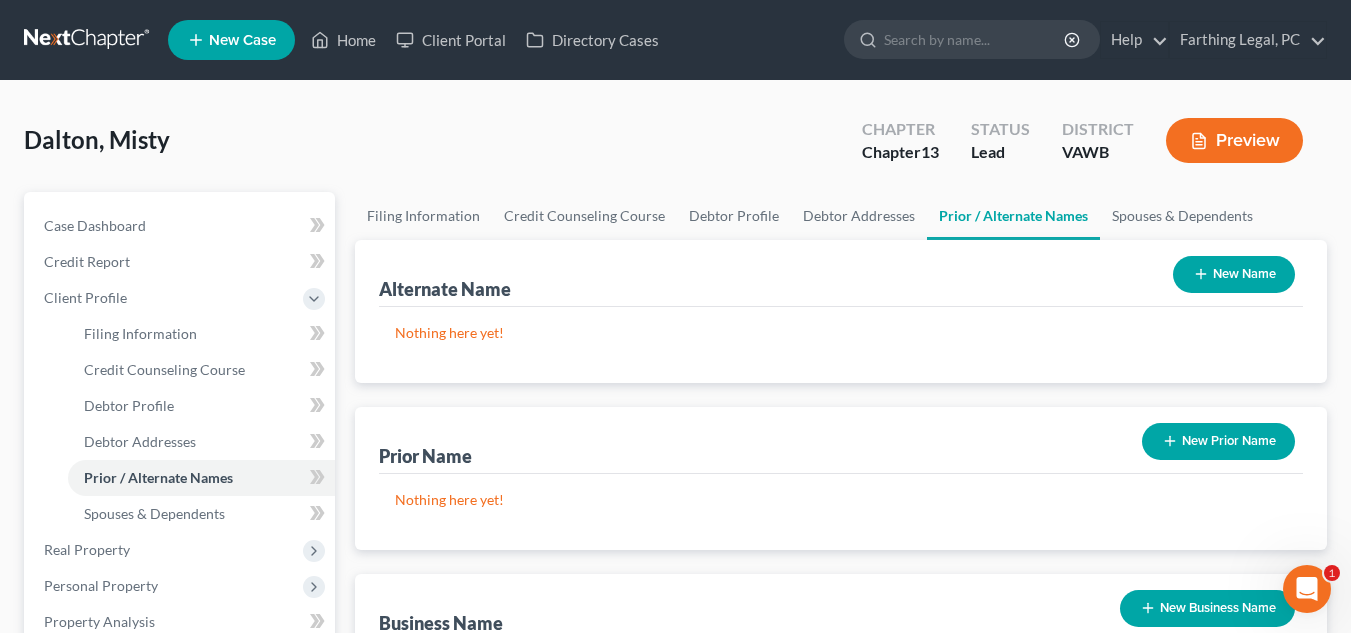 click on "New Name" at bounding box center (1234, 274) 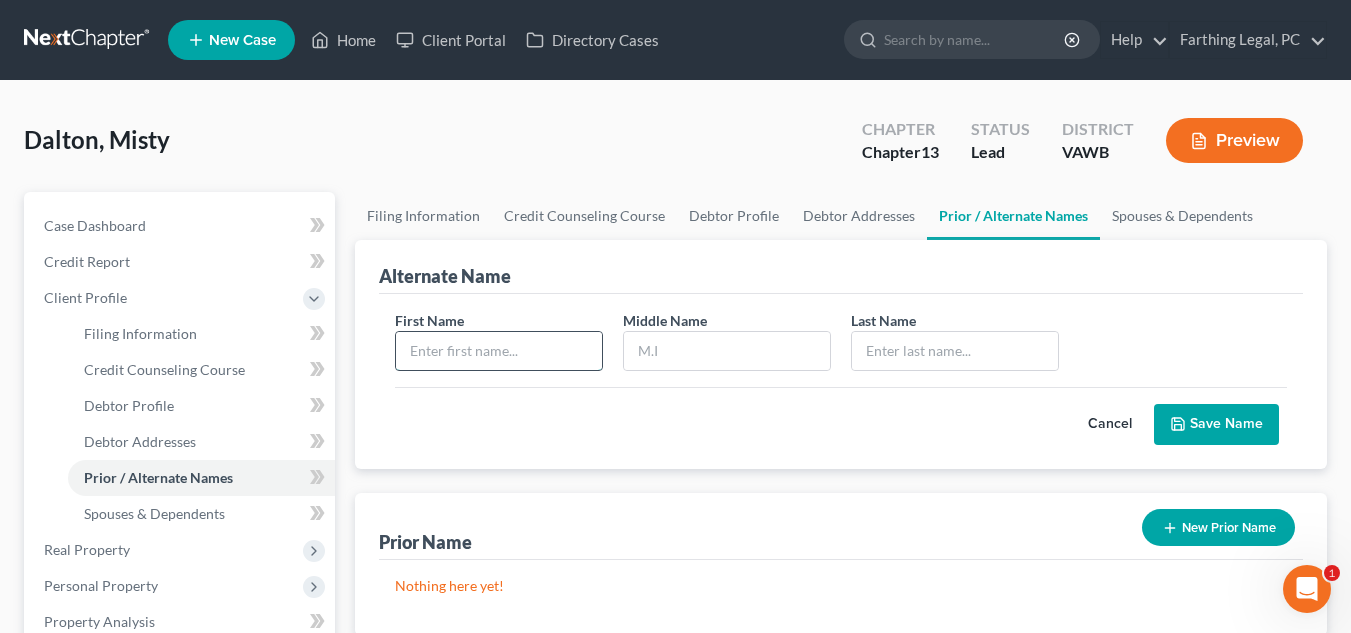 click at bounding box center [499, 351] 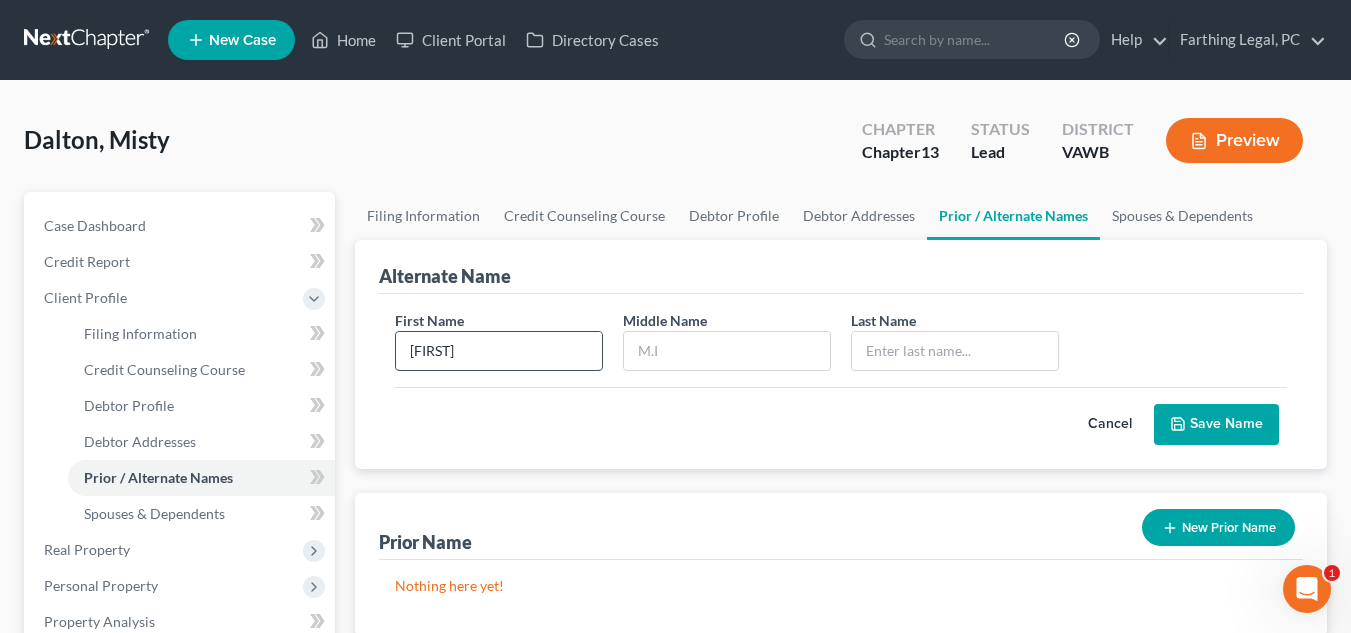 type on "[LAST]" 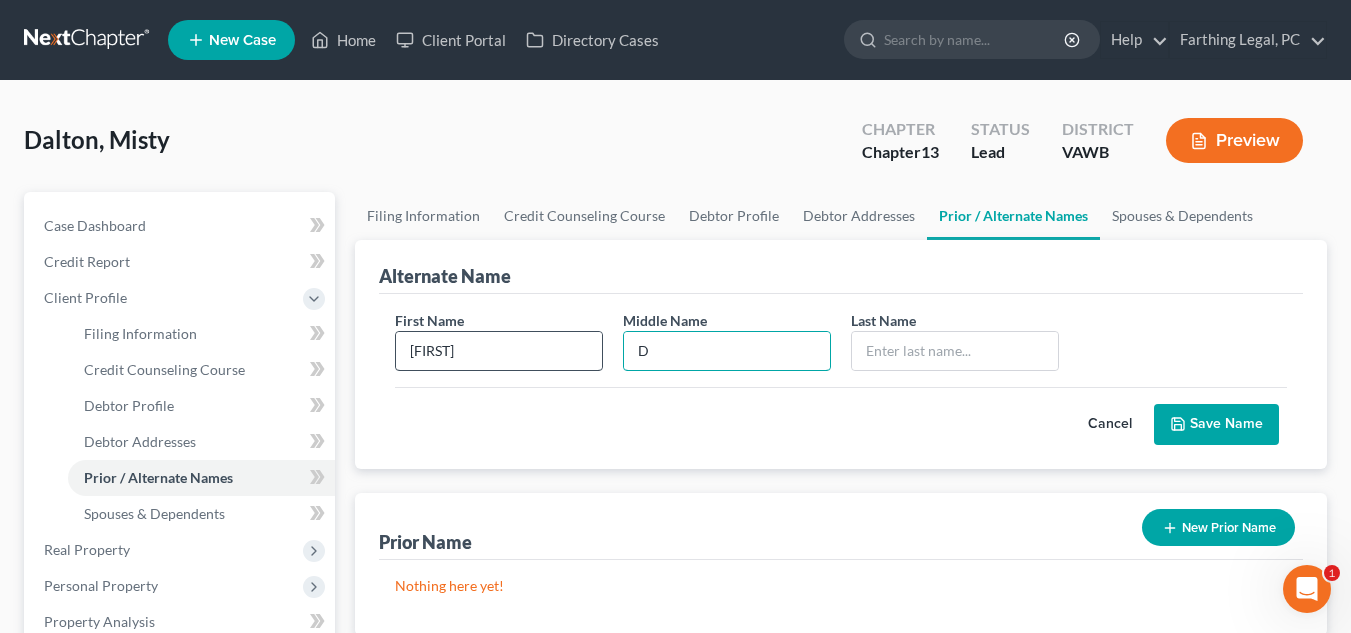 type on "D" 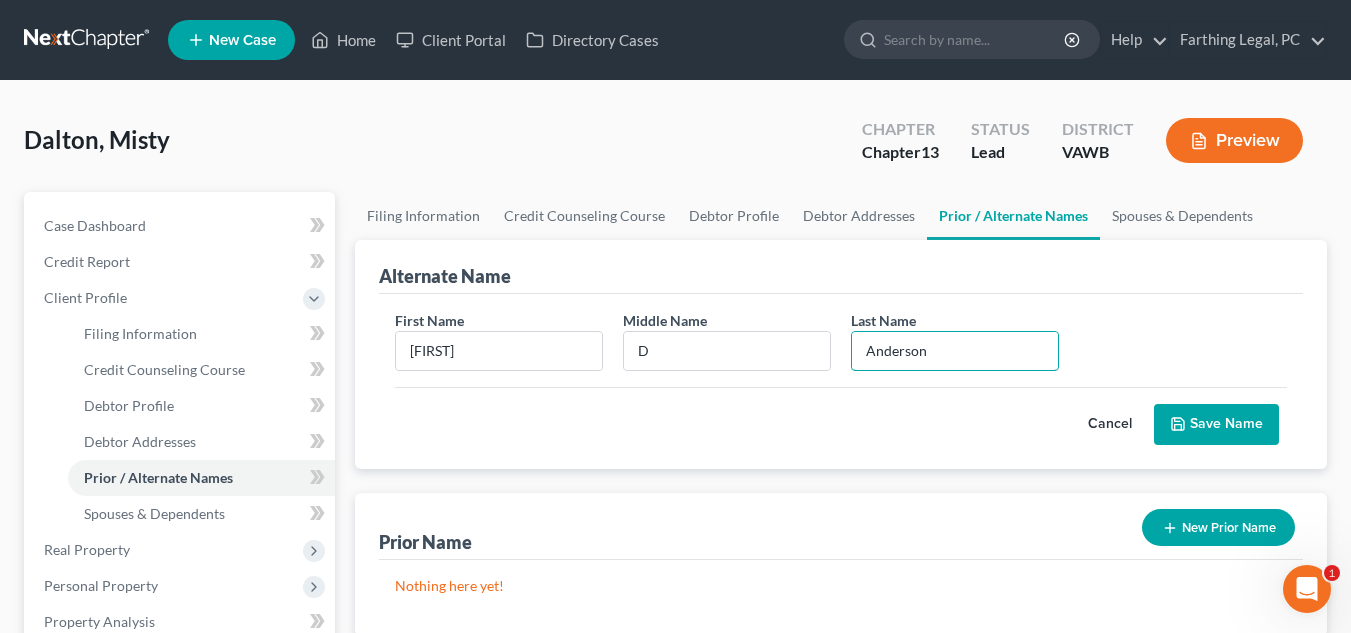 type on "Anderson" 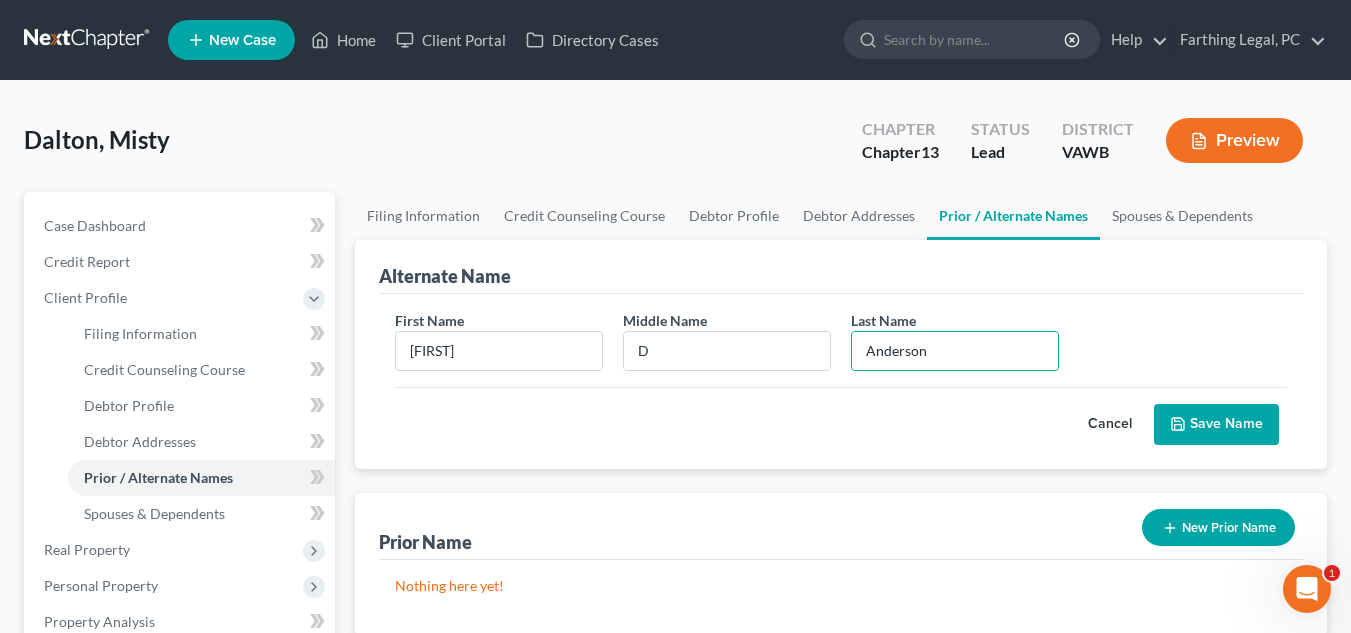 click on "Save Name" at bounding box center [1216, 425] 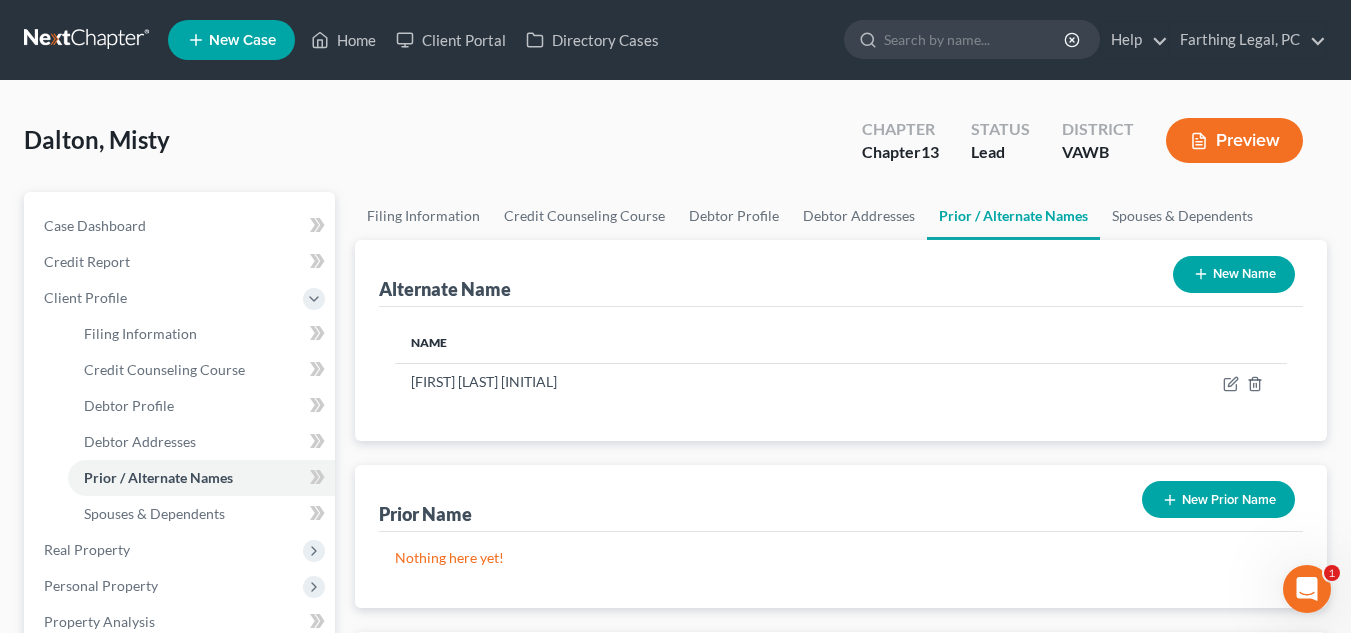 click on "Alternate Name New Name" at bounding box center [841, 273] 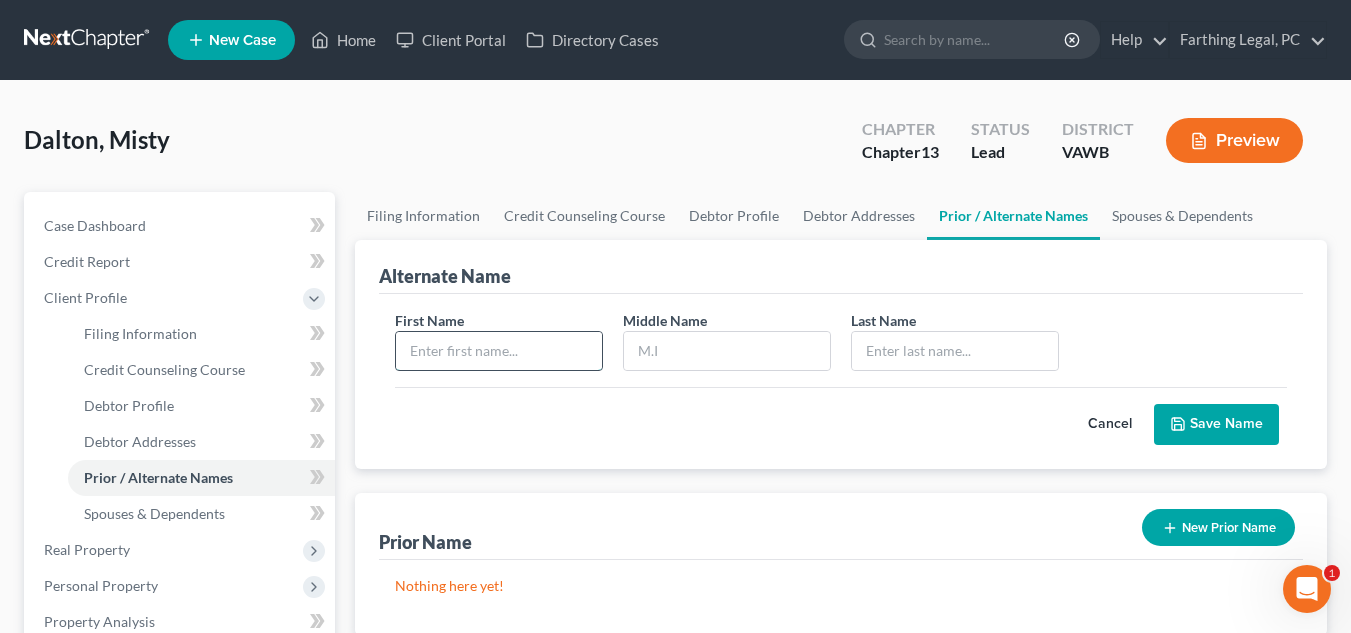 click at bounding box center (499, 351) 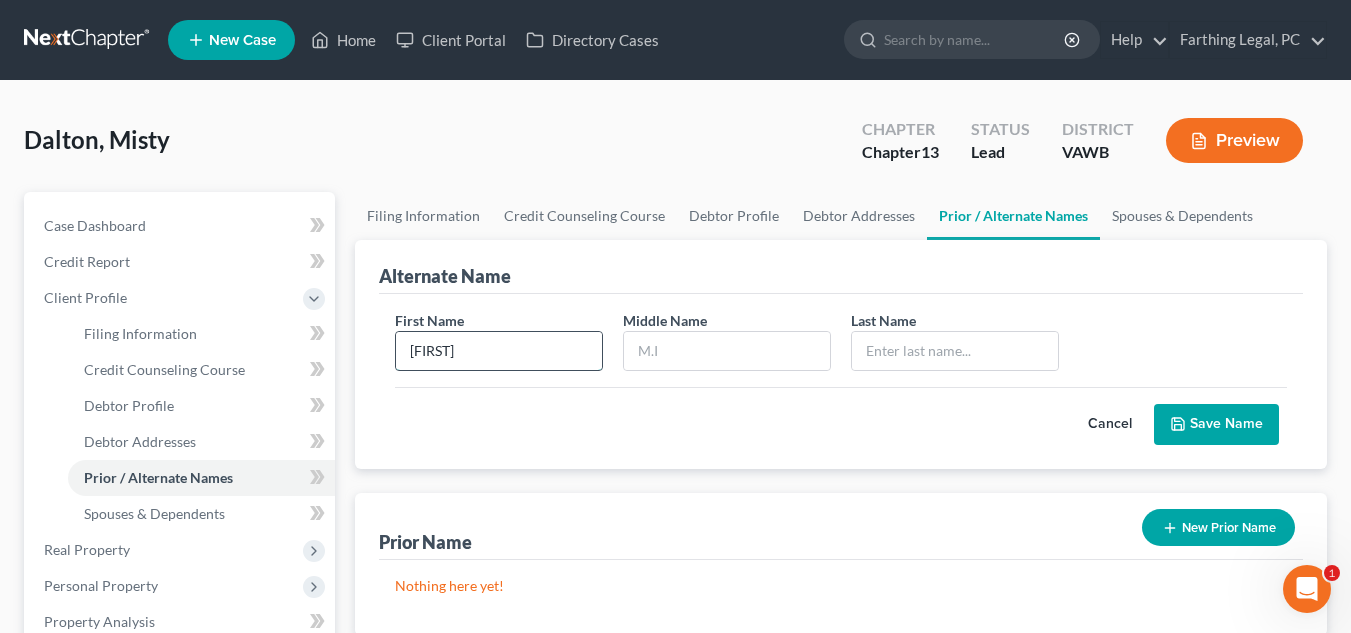 type on "[LAST]" 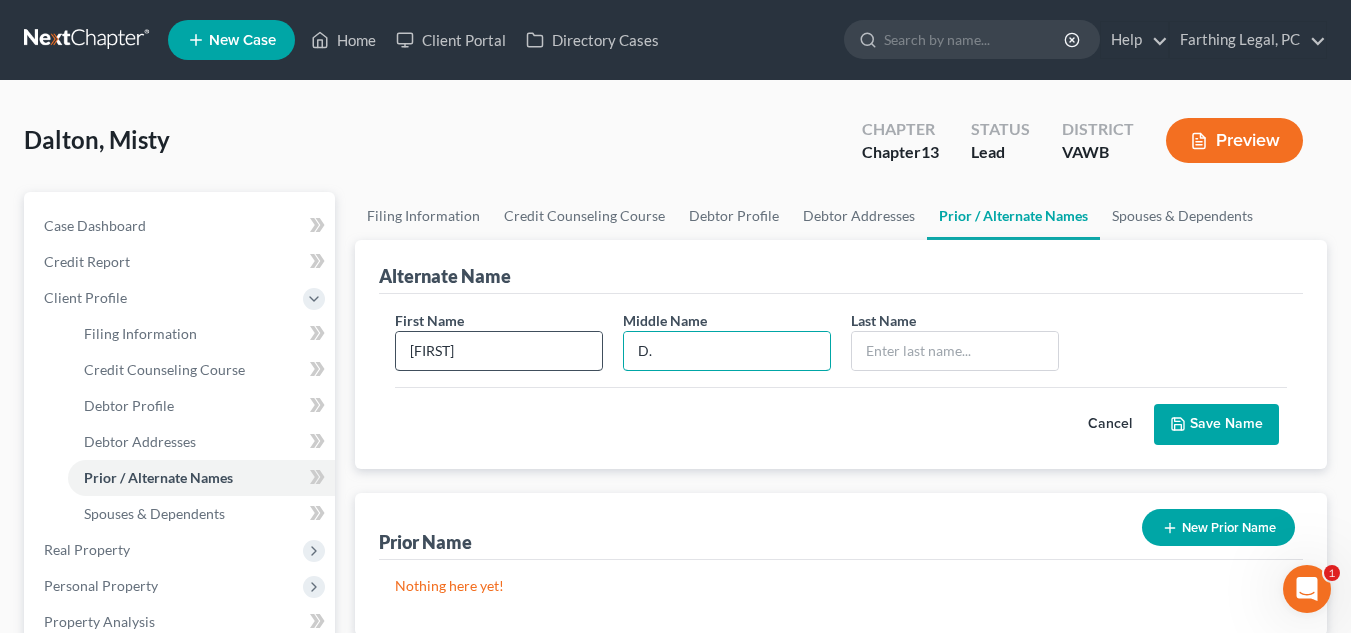 type on "D." 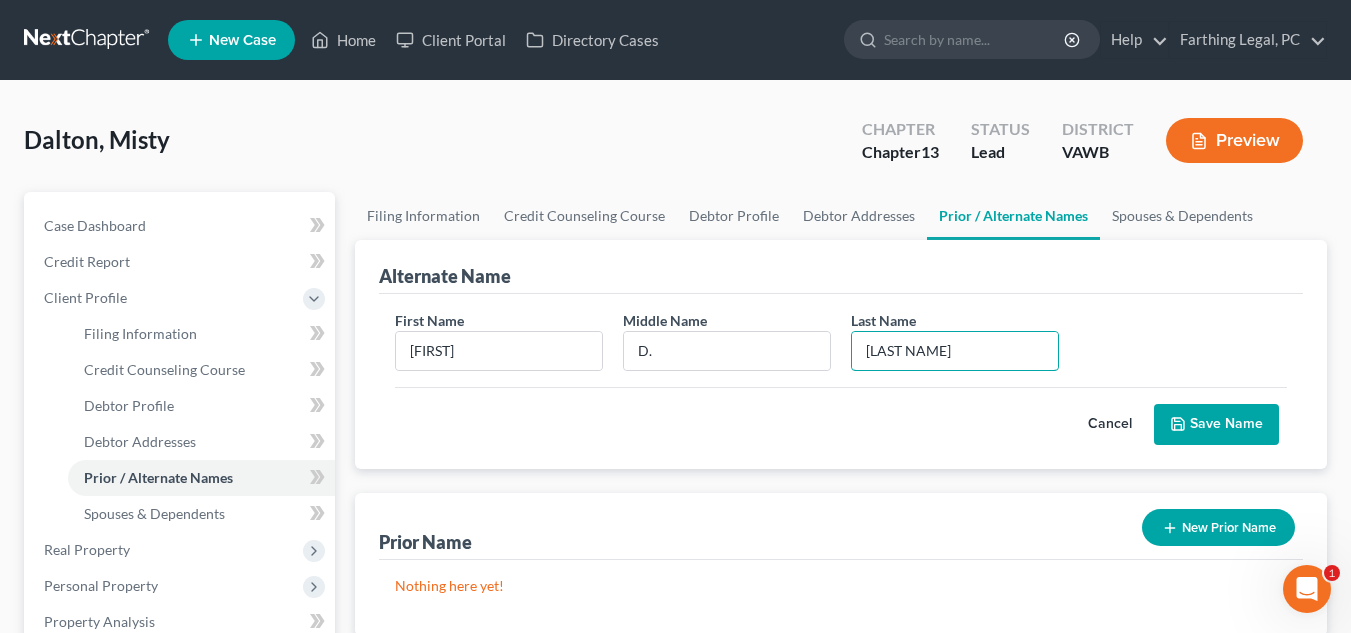 type on "[NAME]" 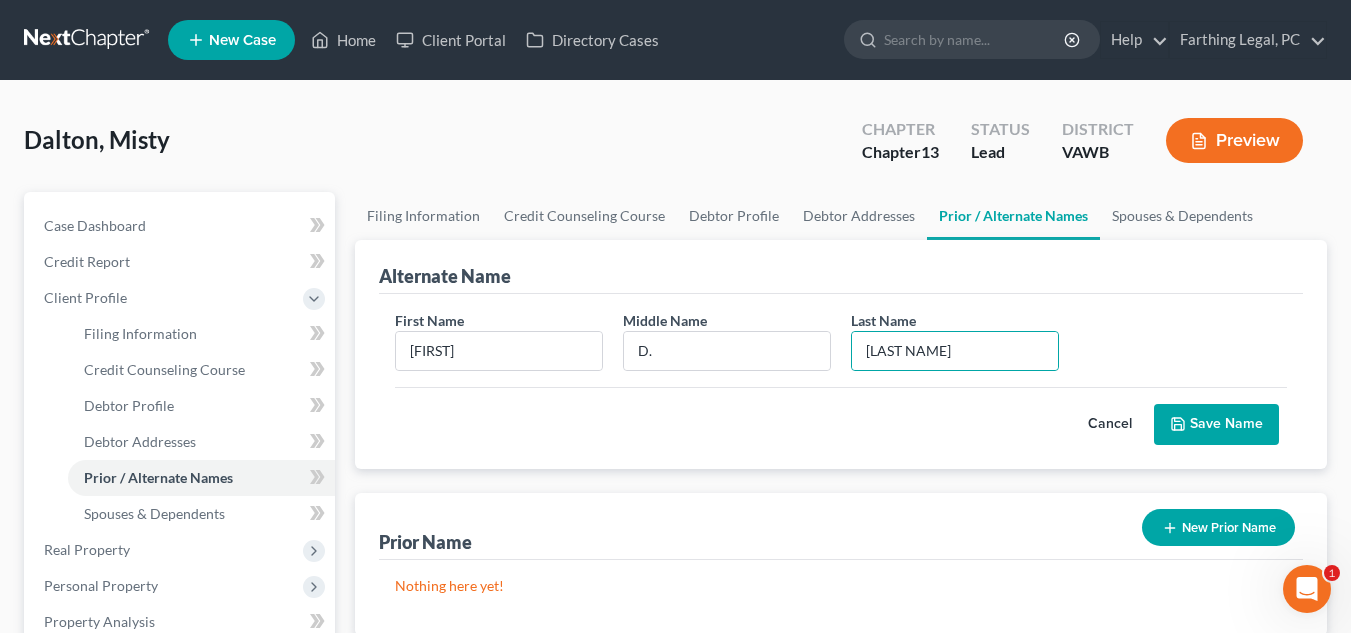 click on "Save Name" at bounding box center (1216, 425) 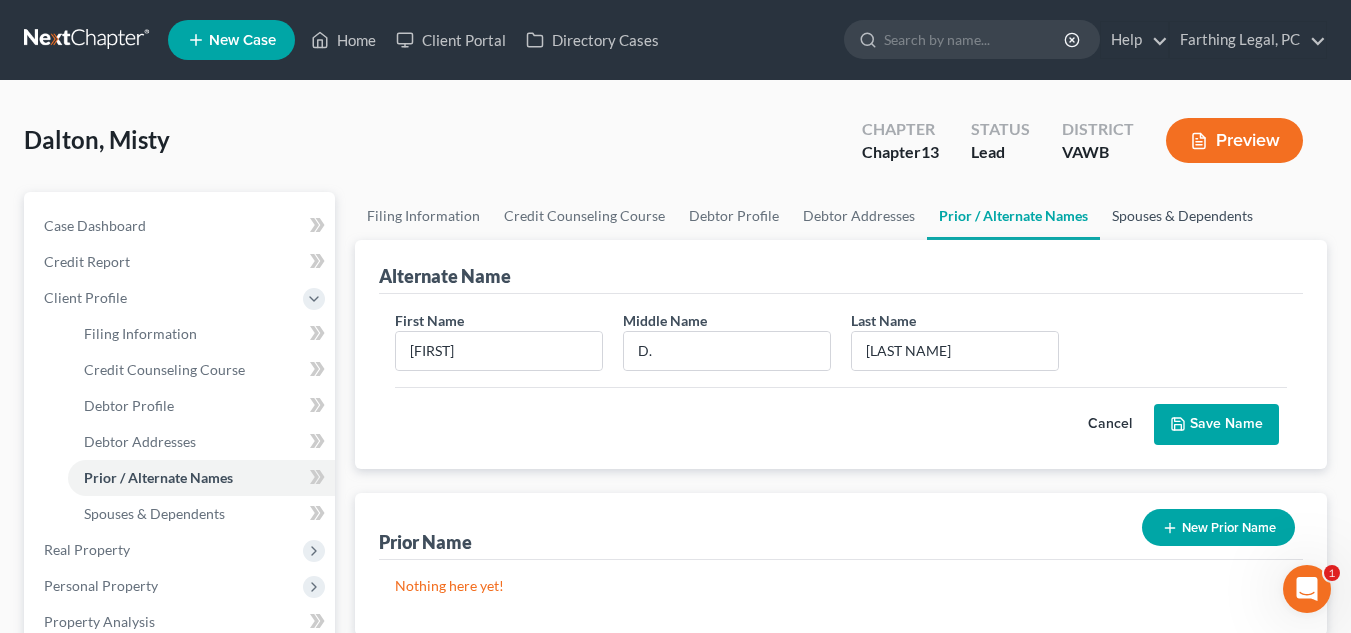 click on "Spouses & Dependents" at bounding box center (1182, 216) 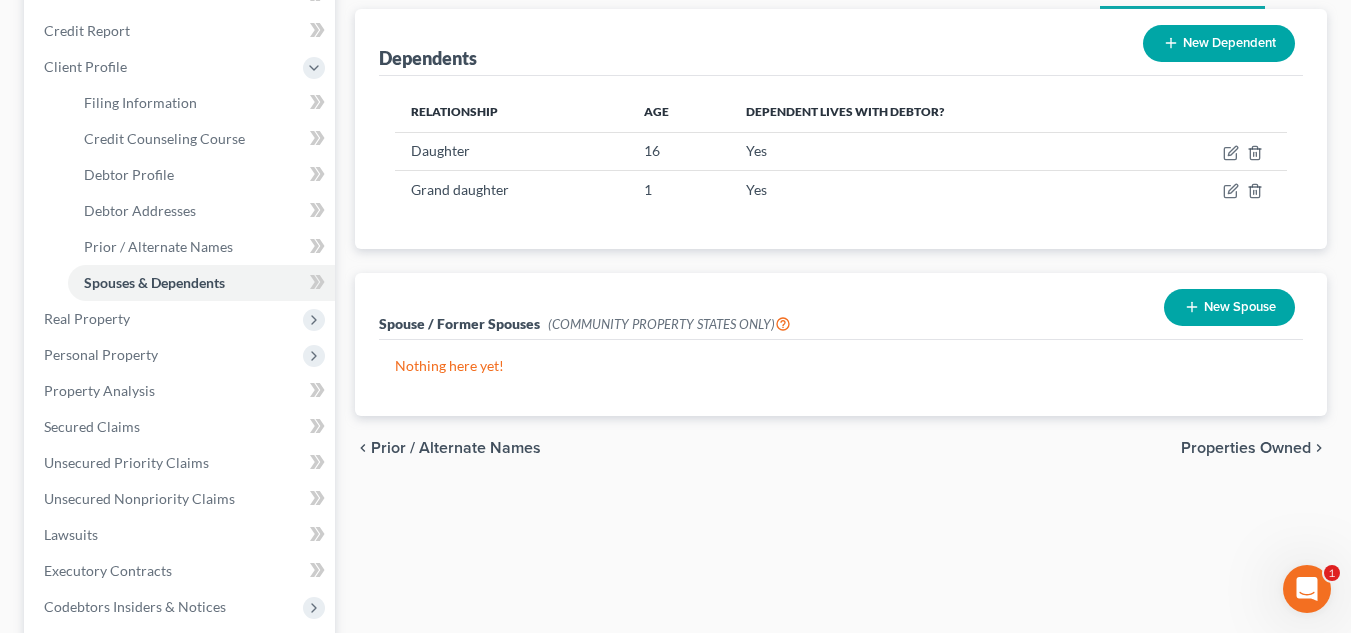 scroll, scrollTop: 238, scrollLeft: 0, axis: vertical 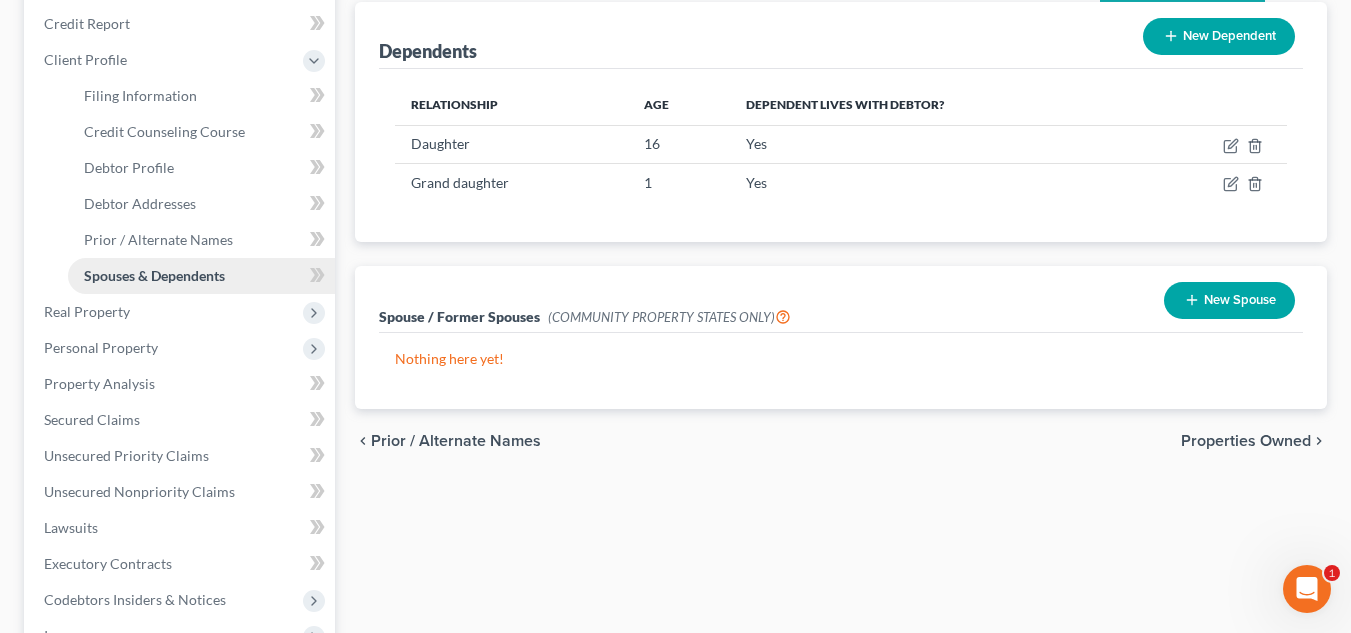 click on "Spouses & Dependents" at bounding box center [154, 275] 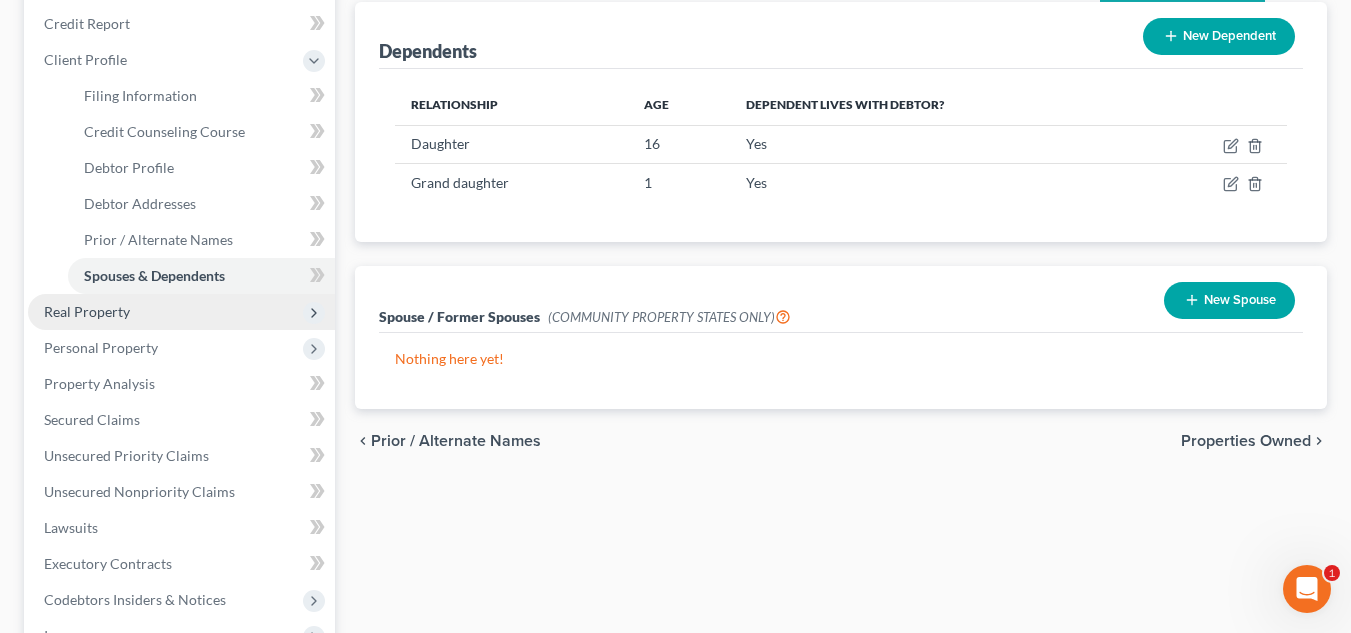 click on "Real Property" at bounding box center (181, 312) 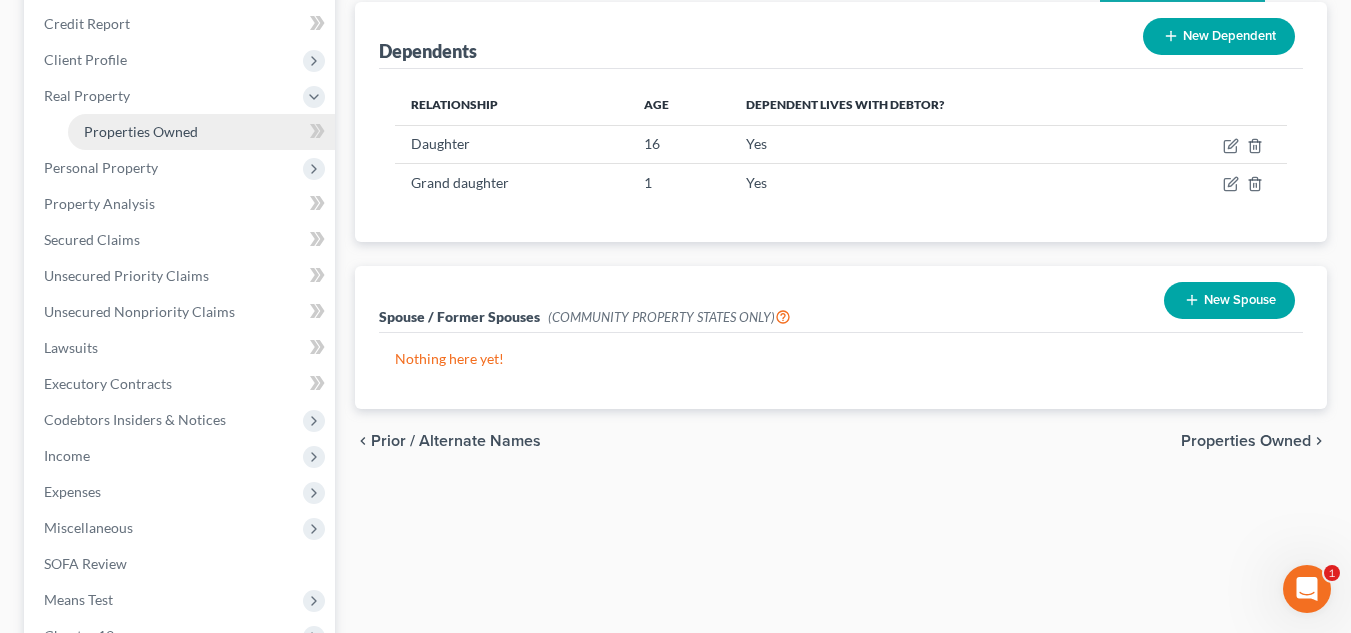 click on "Properties Owned" at bounding box center (141, 131) 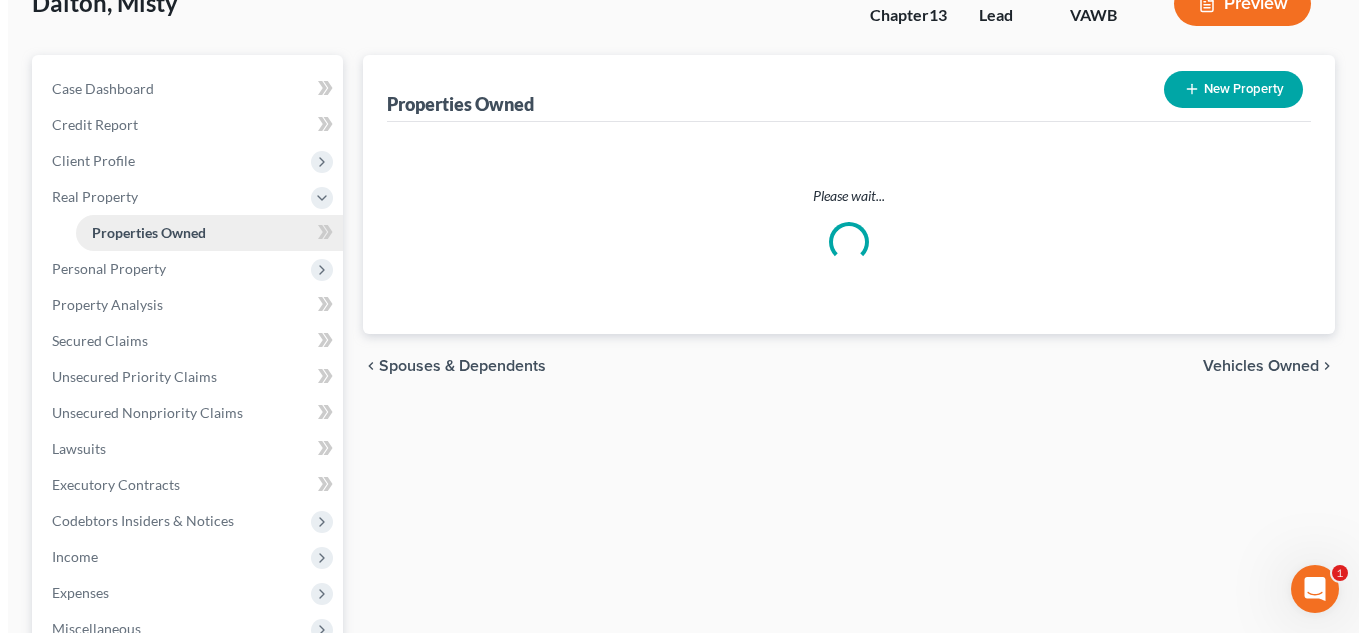 scroll, scrollTop: 0, scrollLeft: 0, axis: both 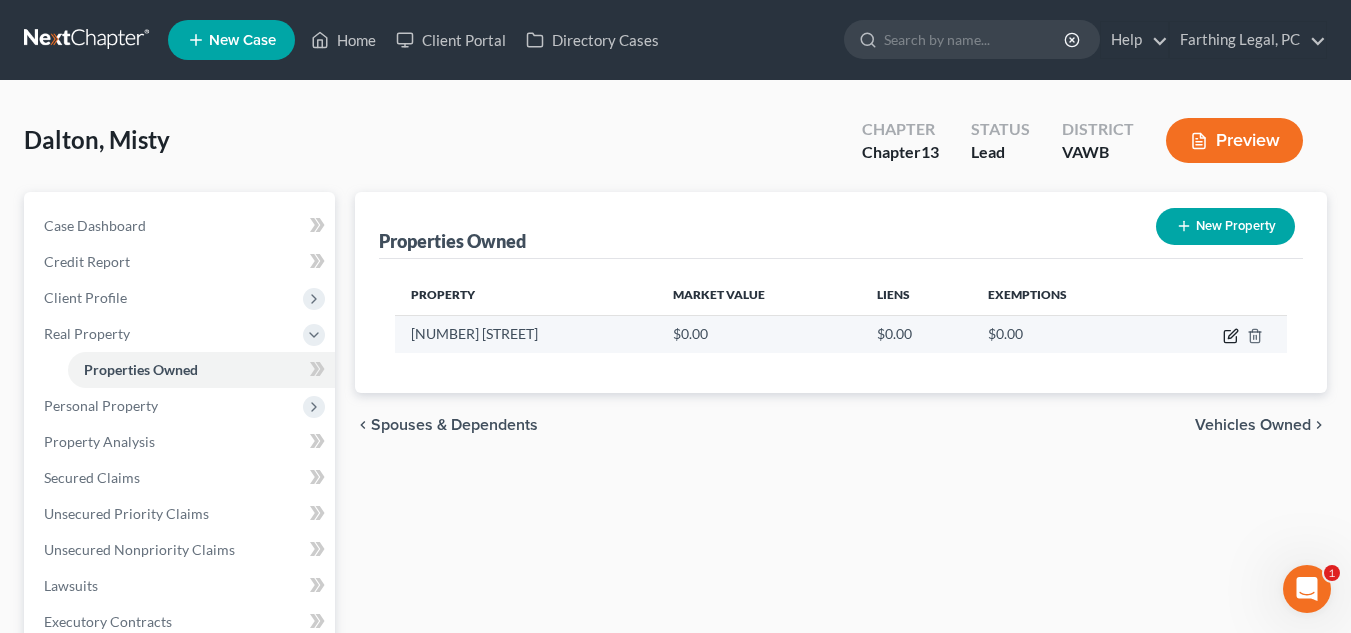 click 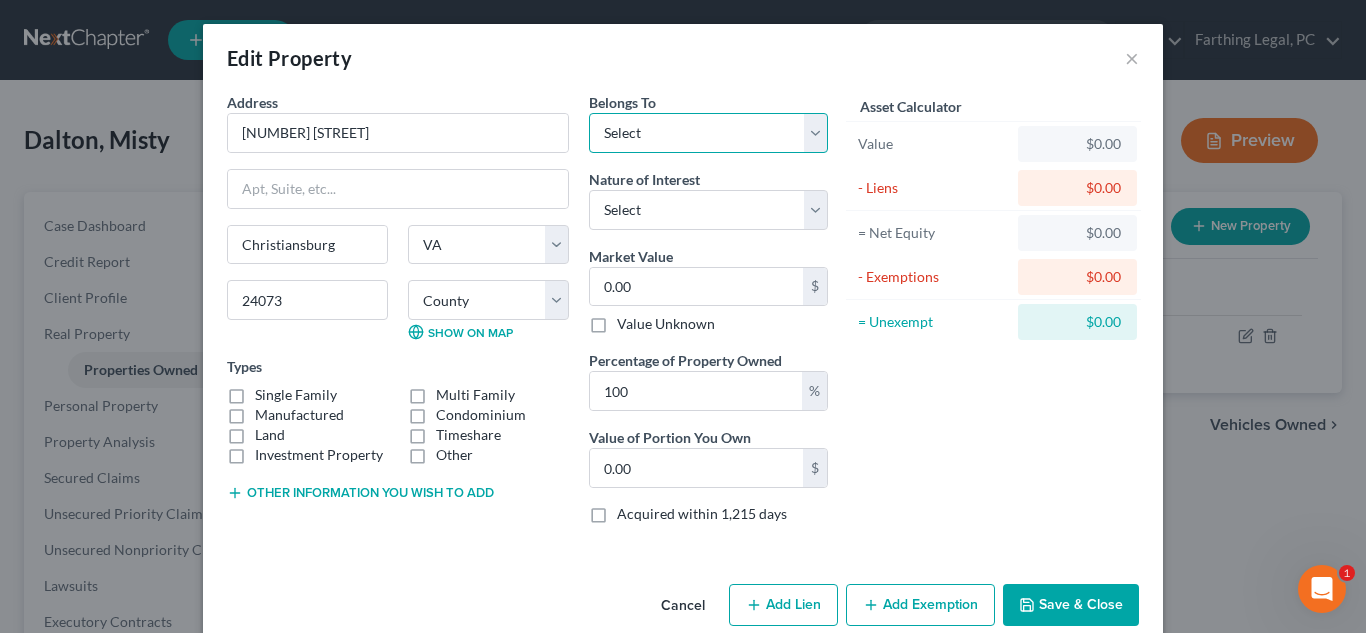 click on "Select Debtor 1 Only Debtor 2 Only Debtor 1 And Debtor 2 Only At Least One Of The Debtors And Another Community Property" at bounding box center (708, 133) 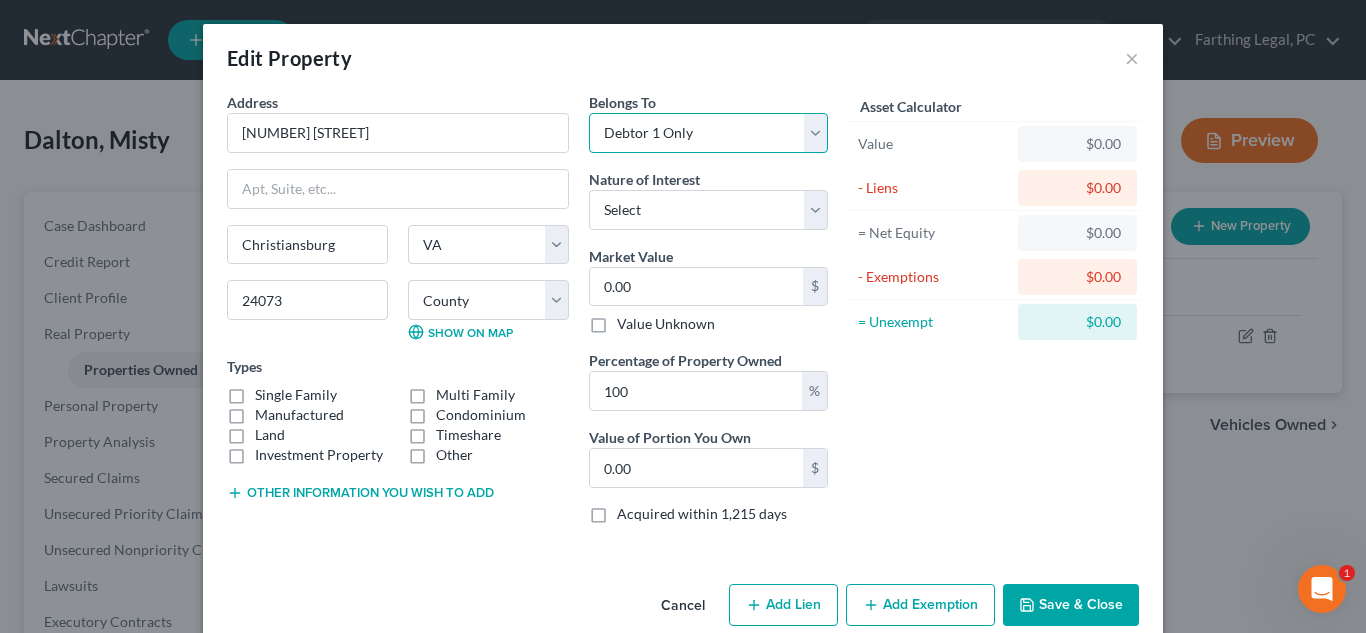 click on "Select Debtor 1 Only Debtor 2 Only Debtor 1 And Debtor 2 Only At Least One Of The Debtors And Another Community Property" at bounding box center [708, 133] 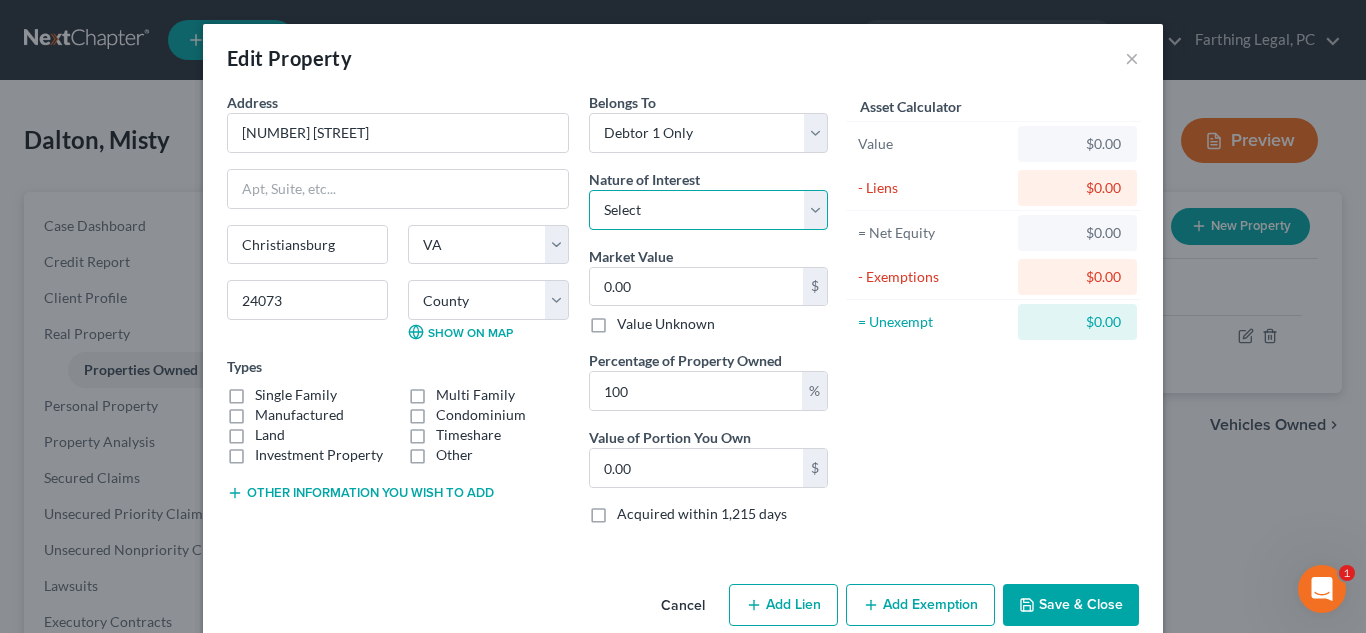 click on "Select Fee Simple Joint Tenant Life Estate Equitable Interest Future Interest Tenancy By The Entireties Tenants In Common Other" at bounding box center [708, 210] 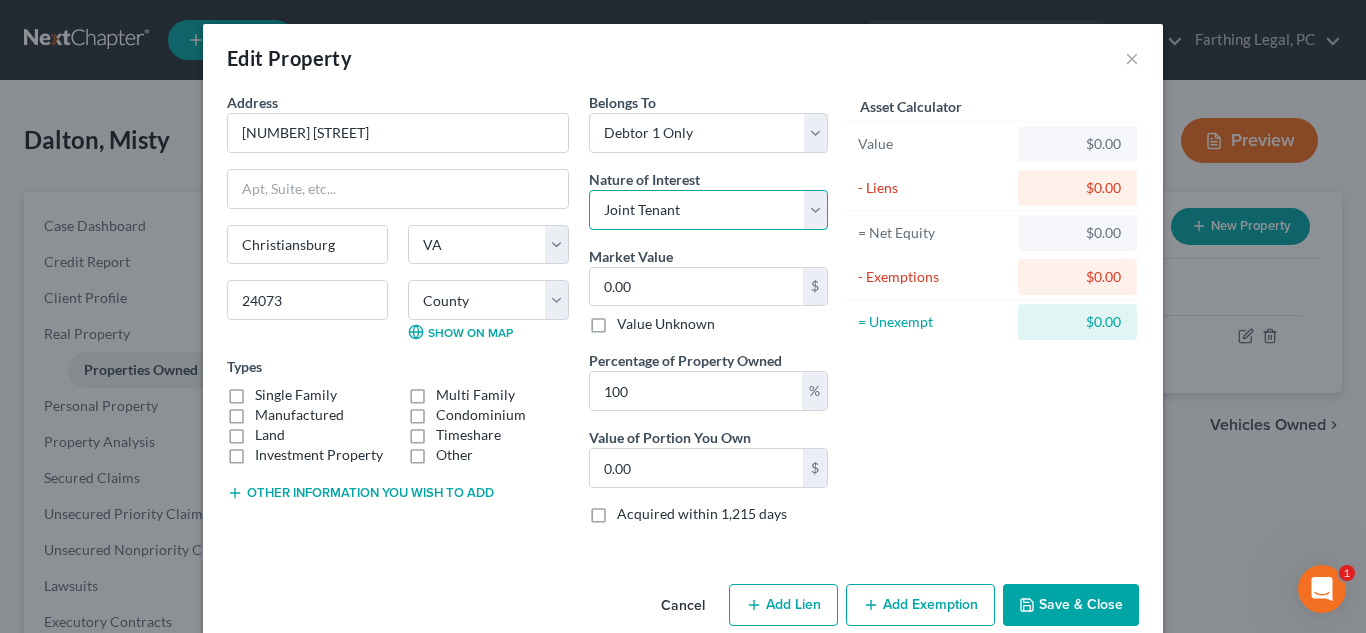 click on "Select Fee Simple Joint Tenant Life Estate Equitable Interest Future Interest Tenancy By The Entireties Tenants In Common Other" at bounding box center [708, 210] 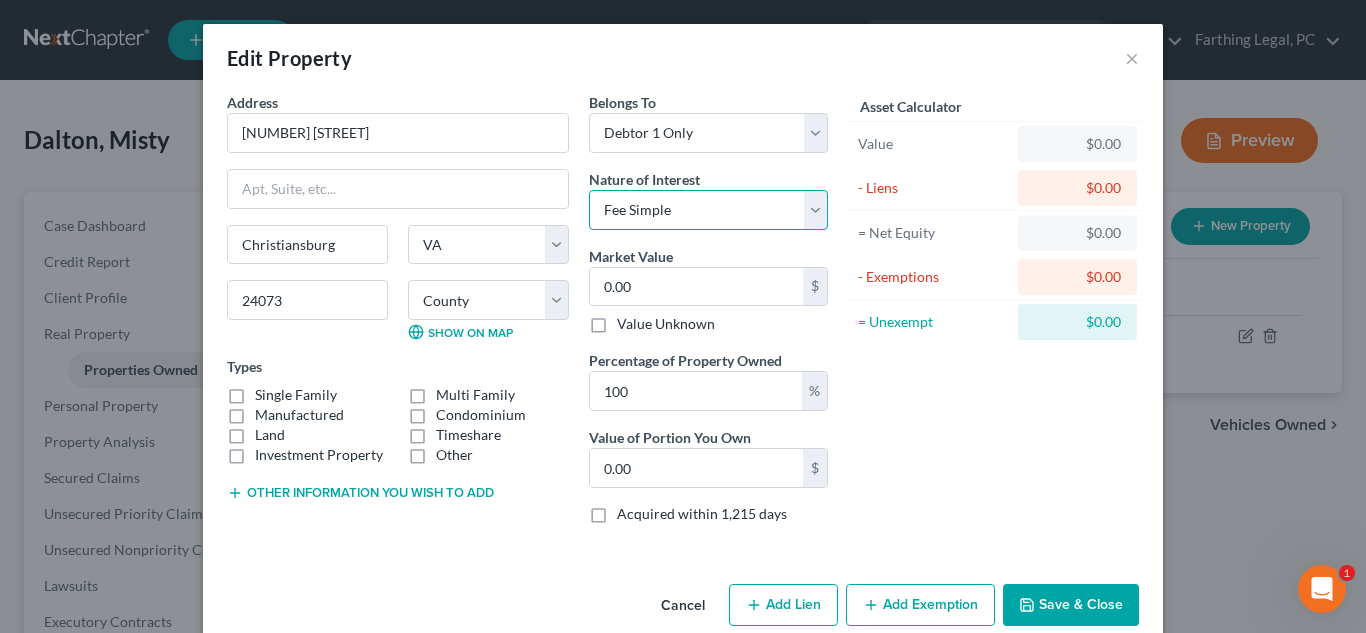 click on "Select Fee Simple Joint Tenant Life Estate Equitable Interest Future Interest Tenancy By The Entireties Tenants In Common Other" at bounding box center (708, 210) 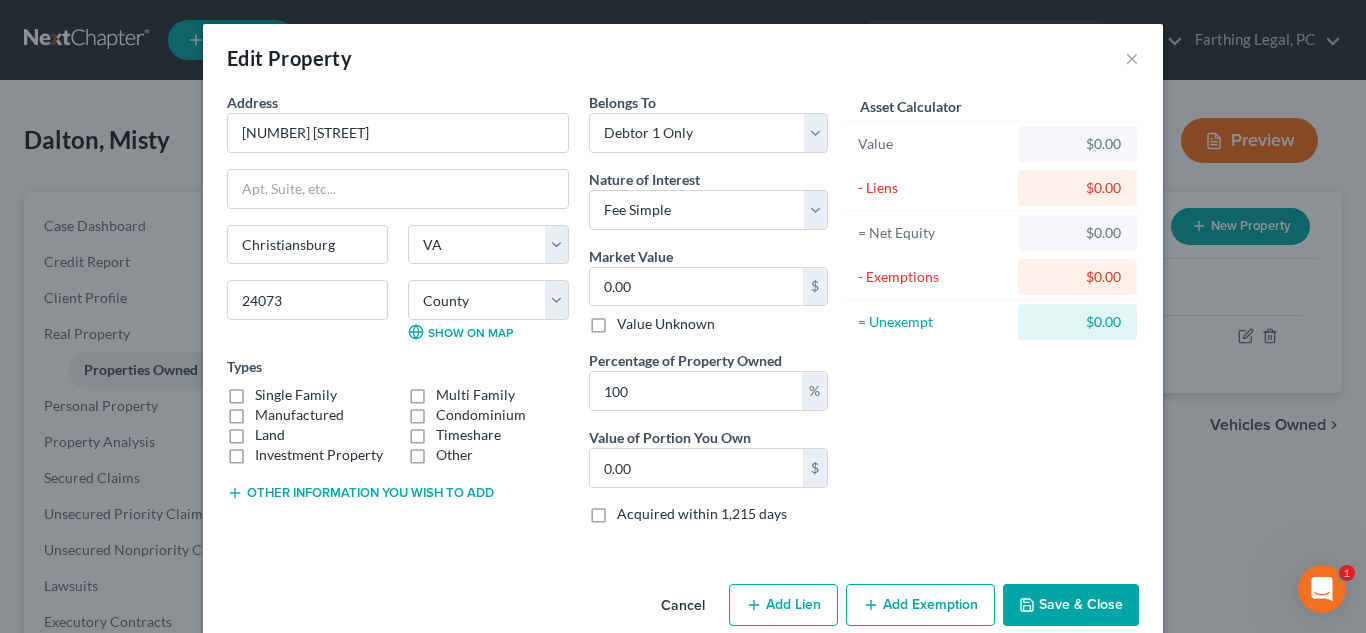 click on "Address
*
[NUMBER] [STREET] [CITY] State AL AK AR AZ CA CO CT DE DC FL GA GU HI ID IL IN IA KS KY LA ME MD MA MI MN MS MO MT NC ND NE NV NH NJ NM NY OH OK OR PA PR RI SC SD TN TX UT VI VA VT WA WV WI WY [POSTAL_CODE] County Accomack County Albemarle County Alexandria city Alleghany County Amelia County Amherst County Appomattox County Arlington County Augusta County Bath County Bedford County Bedford city Bland County Botetourt County Bristol city Brunswick County Buchanan County Buckingham County Buena Vista city Campbell County Caroline County Carroll County Charles City County Charlotte County Charlottesville city Chesapeake city Chesterfield County Clarke County Colonial Heights city Covington city Craig County Culpeper County Cumberland County Danville city Dickenson County Dinwiddie County Emporia city Essex County Fairfax County Fairfax city Falls Church city Fauquier County Floyd County Fluvanna County Franklin County Franklin city Frederick County Fredericksburg city Galax city Land" at bounding box center [398, 316] 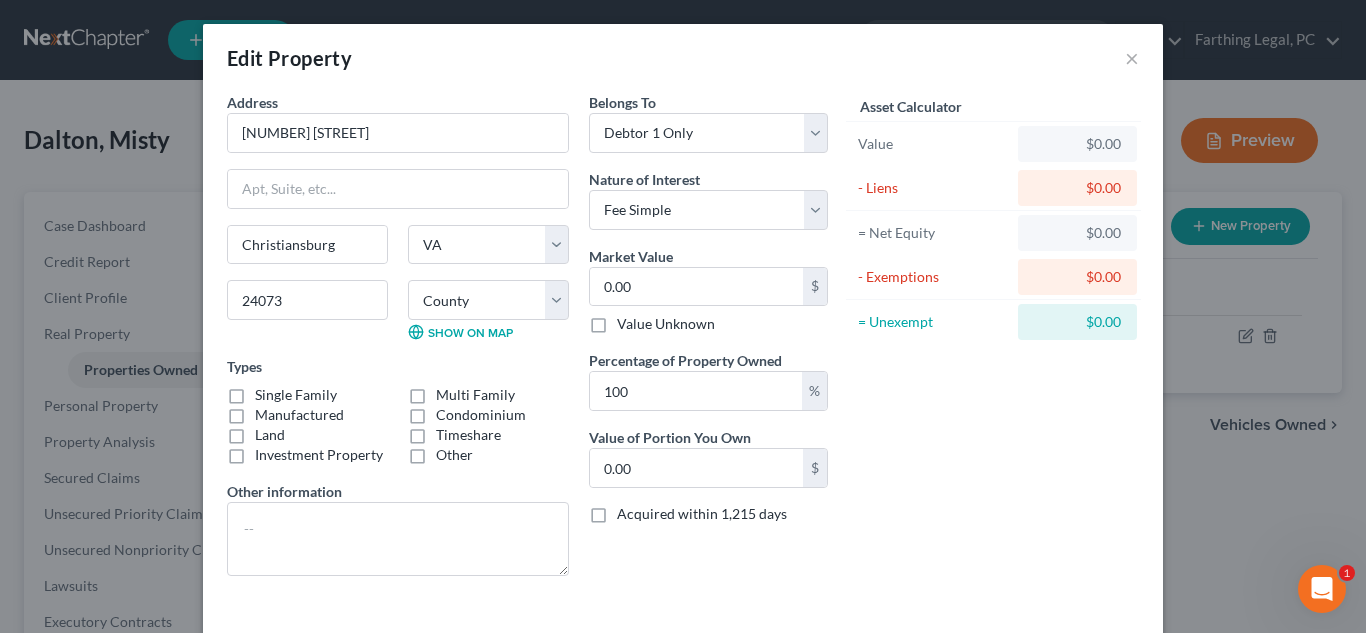 click on "Address
*
[NUMBER] [STREET] [CITY] State AL AK AR AZ CA CO CT DE DC FL GA GU HI ID IL IN IA KS KY LA ME MD MA MI MN MS MO MT NC ND NE NV NH NJ NM NY OH OK OR PA PR RI SC SD TN TX UT VI VA VT WA WV WI WY [POSTAL_CODE] County Accomack County Albemarle County Alexandria city Alleghany County Amelia County Amherst County Appomattox County Arlington County Augusta County Bath County Bedford County Bedford city Bland County Botetourt County Bristol city Brunswick County Buchanan County Buckingham County Buena Vista city Campbell County Caroline County Carroll County Charles City County Charlotte County Charlottesville city Chesapeake city Chesterfield County Clarke County Colonial Heights city Covington city Craig County Culpeper County Cumberland County Danville city Dickenson County Dinwiddie County Emporia city Essex County Fairfax County Fairfax city Falls Church city Fauquier County Floyd County Fluvanna County Franklin County Franklin city Frederick County Fredericksburg city Galax city Land" at bounding box center (398, 342) 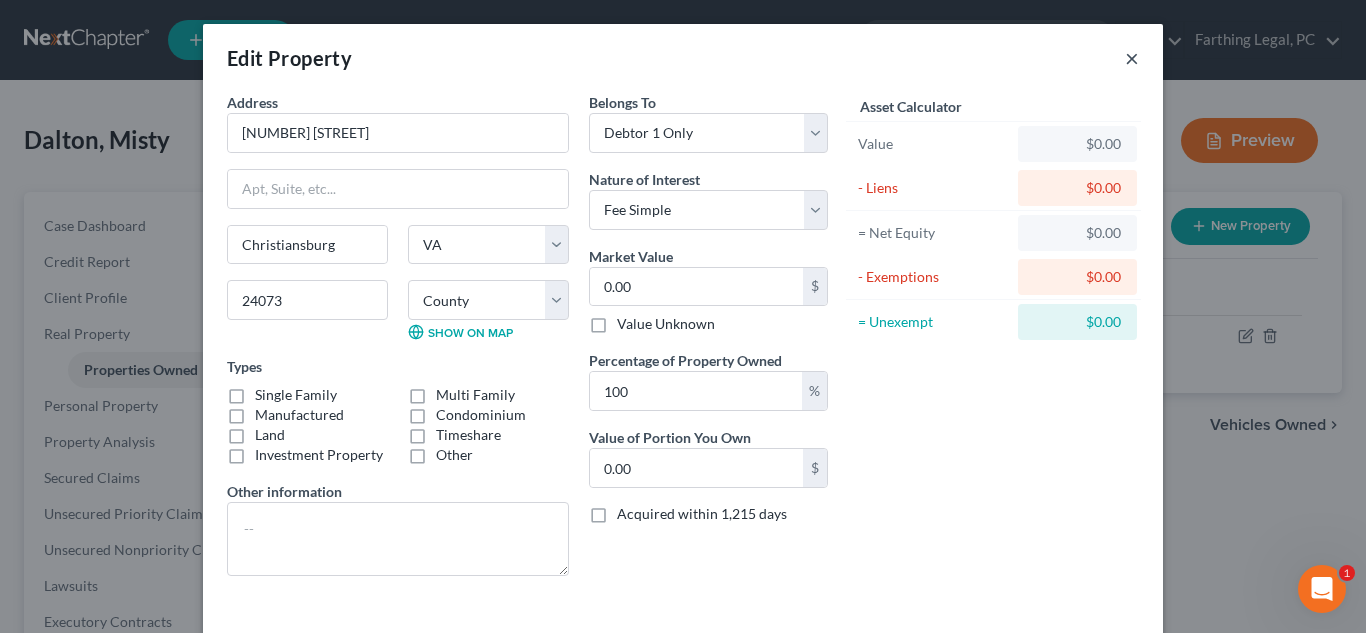 click on "×" at bounding box center [1132, 58] 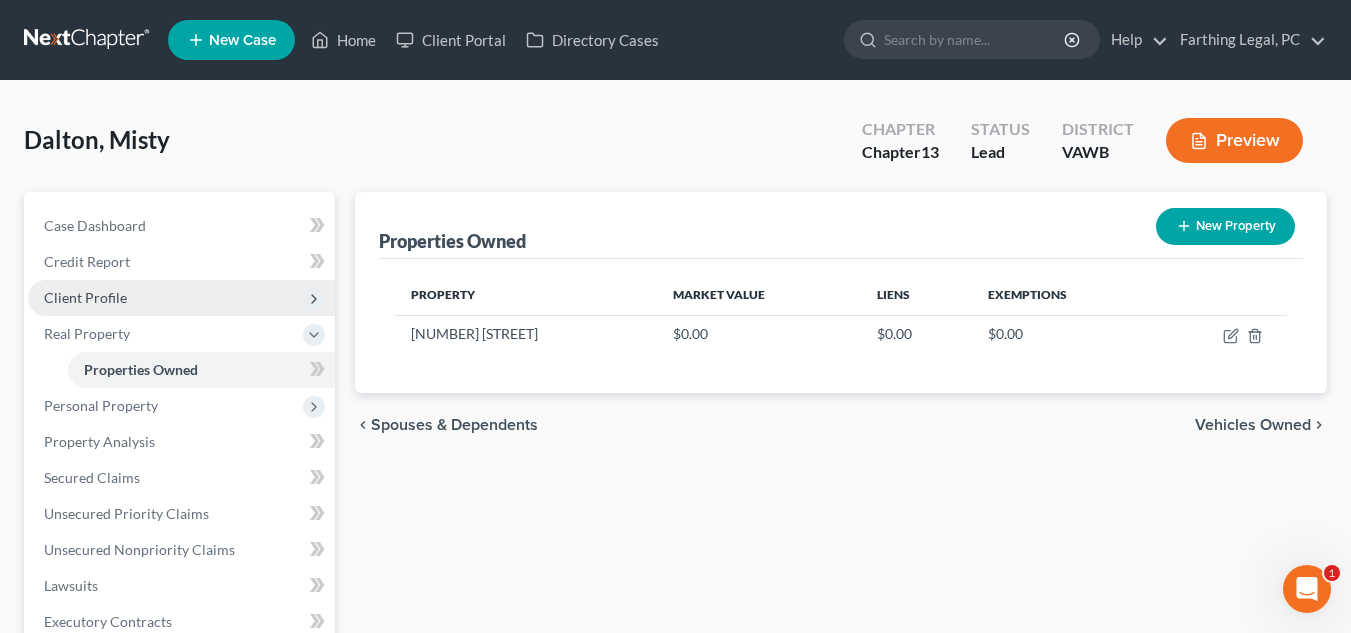 click on "Client Profile" at bounding box center [181, 298] 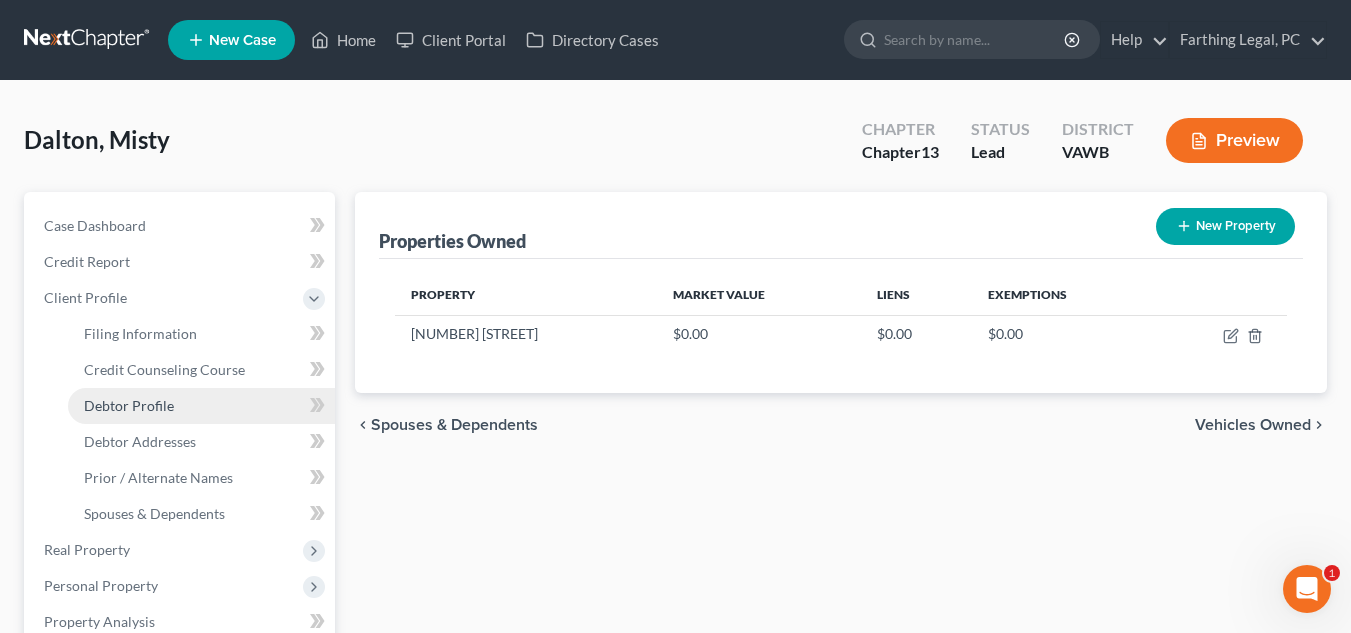 click on "Debtor Profile" at bounding box center (129, 405) 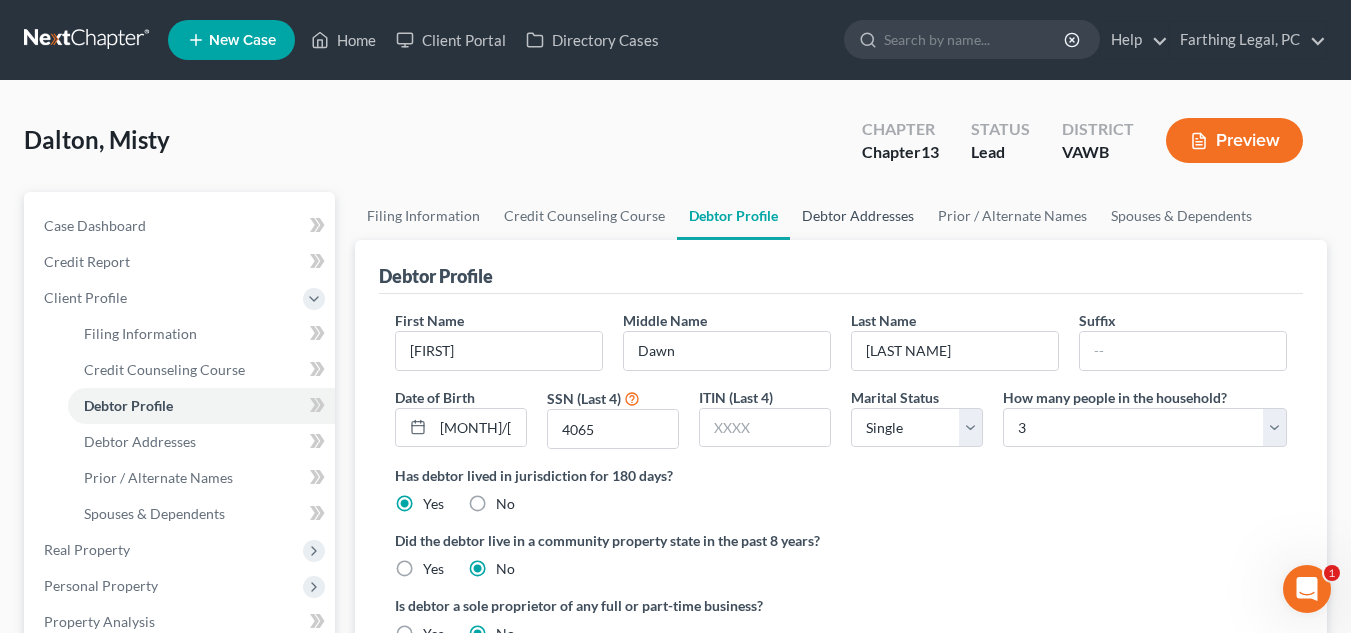 click on "Debtor Addresses" at bounding box center [858, 216] 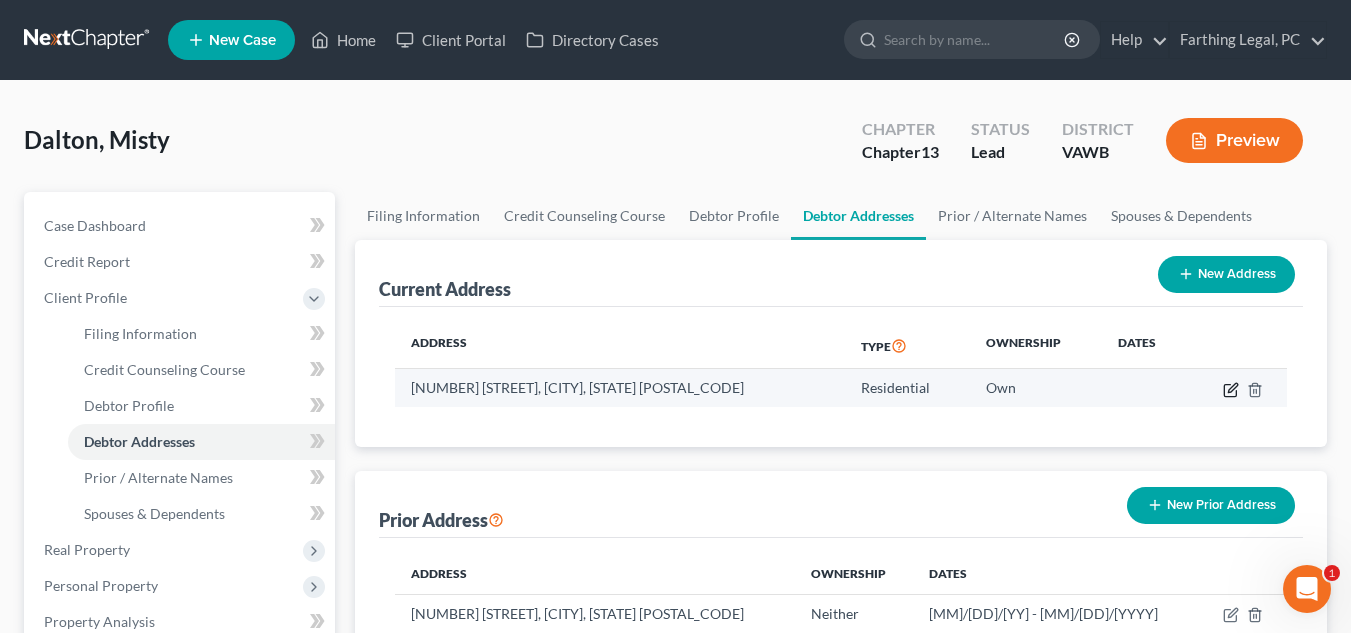 click 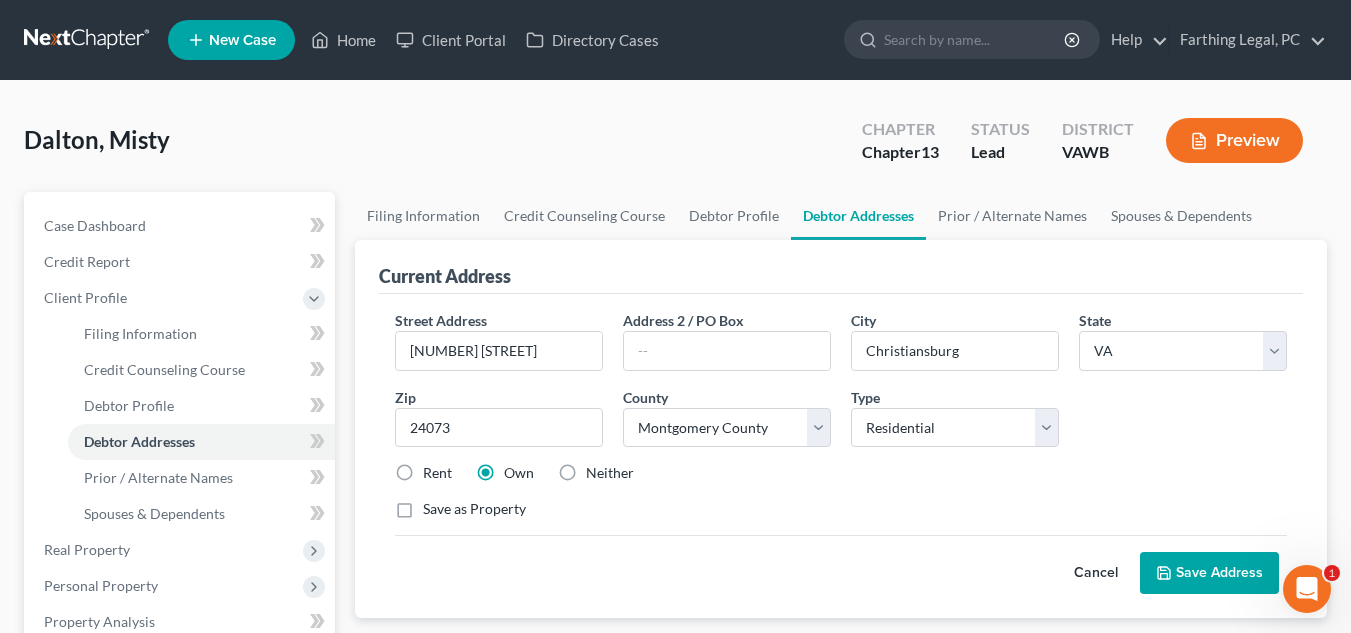 click on "Rent" at bounding box center [437, 473] 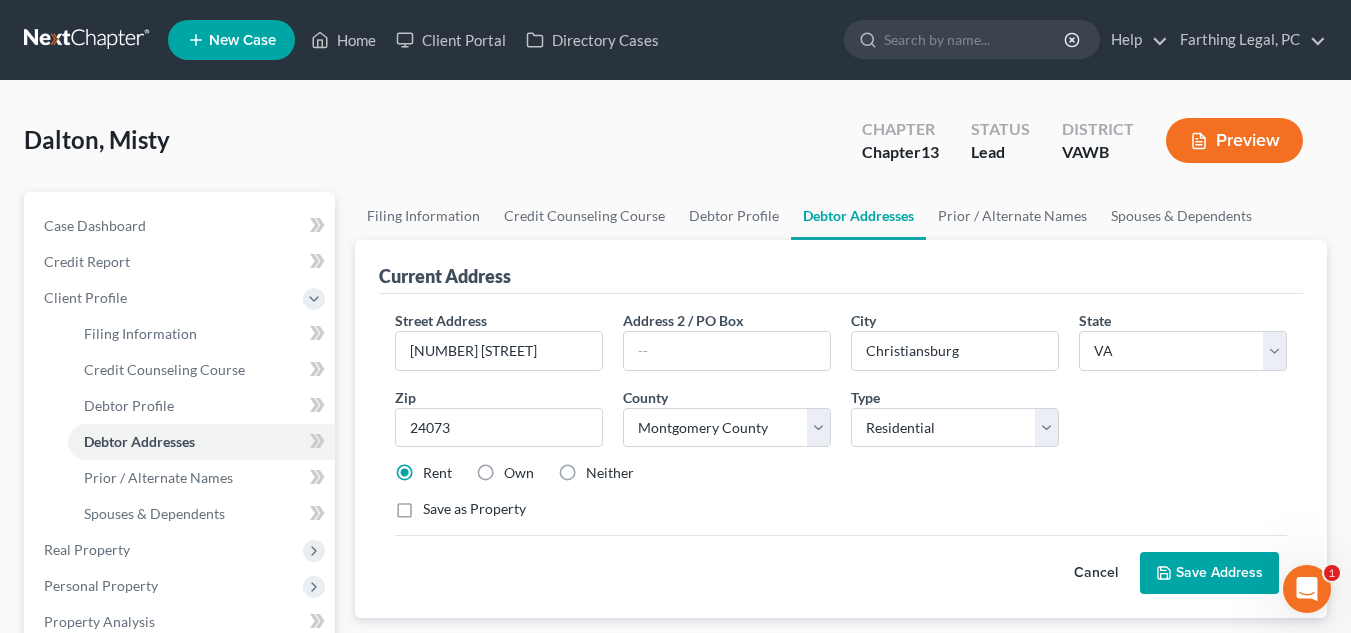 click on "Save Address" at bounding box center [1209, 573] 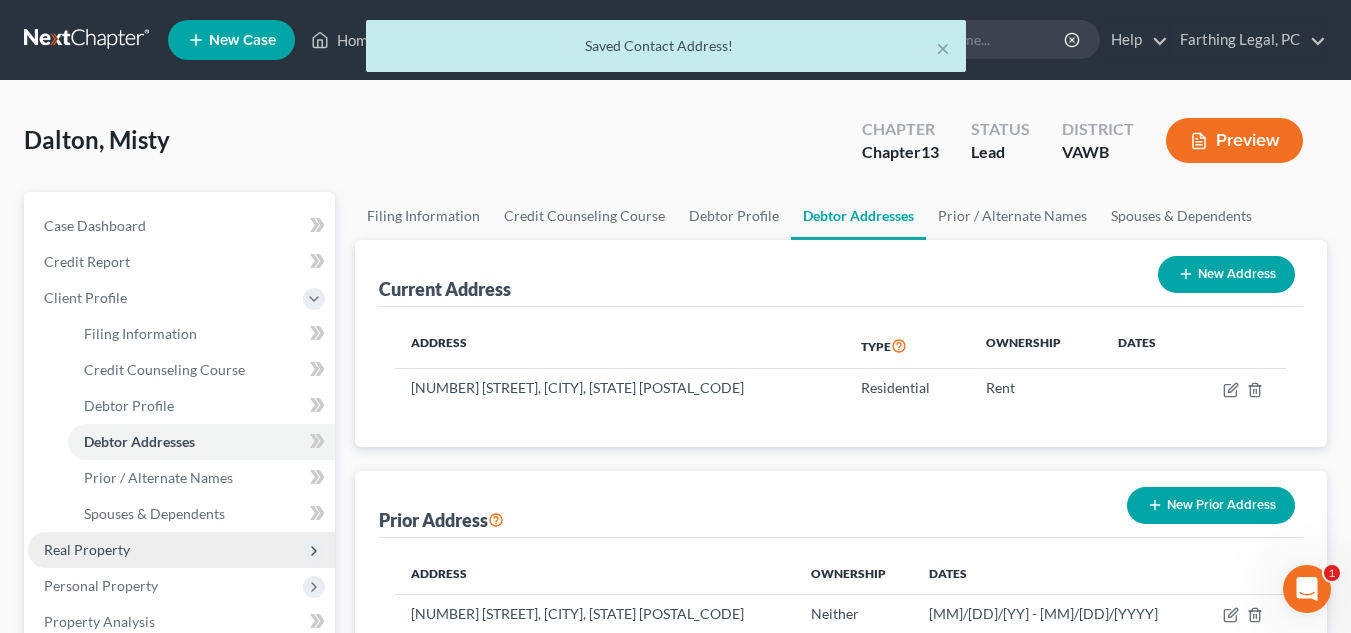 click on "Real Property" at bounding box center (181, 550) 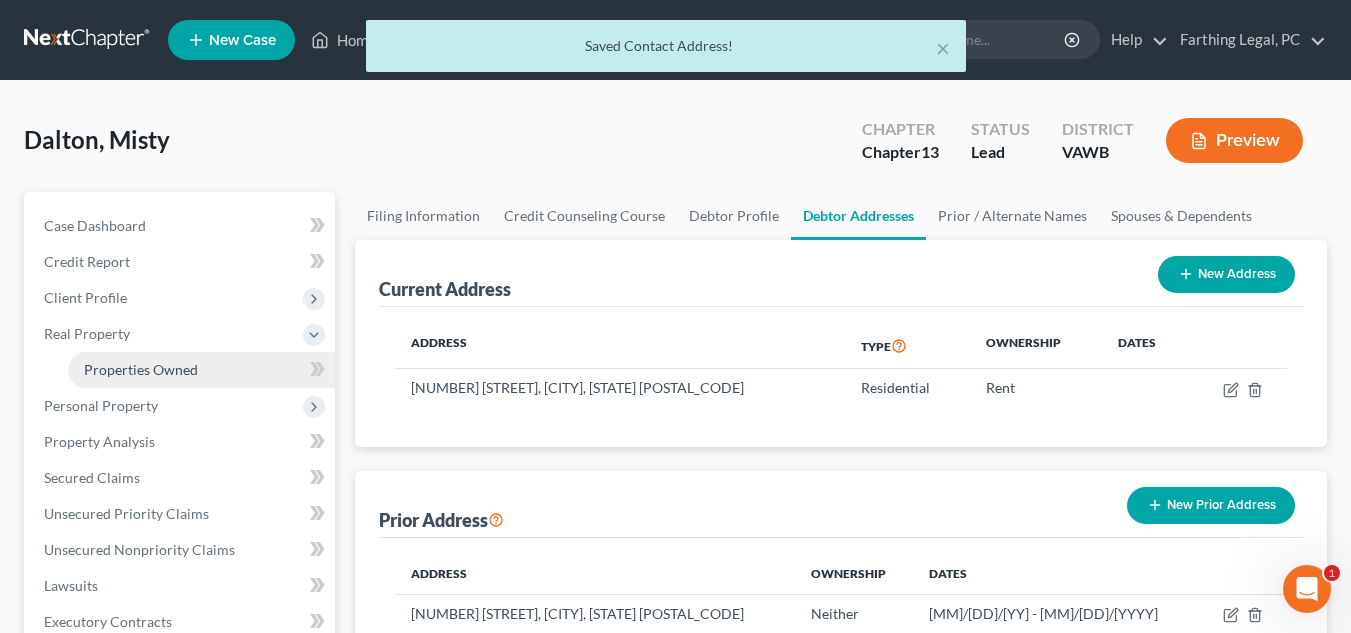 click on "Properties Owned" at bounding box center (141, 369) 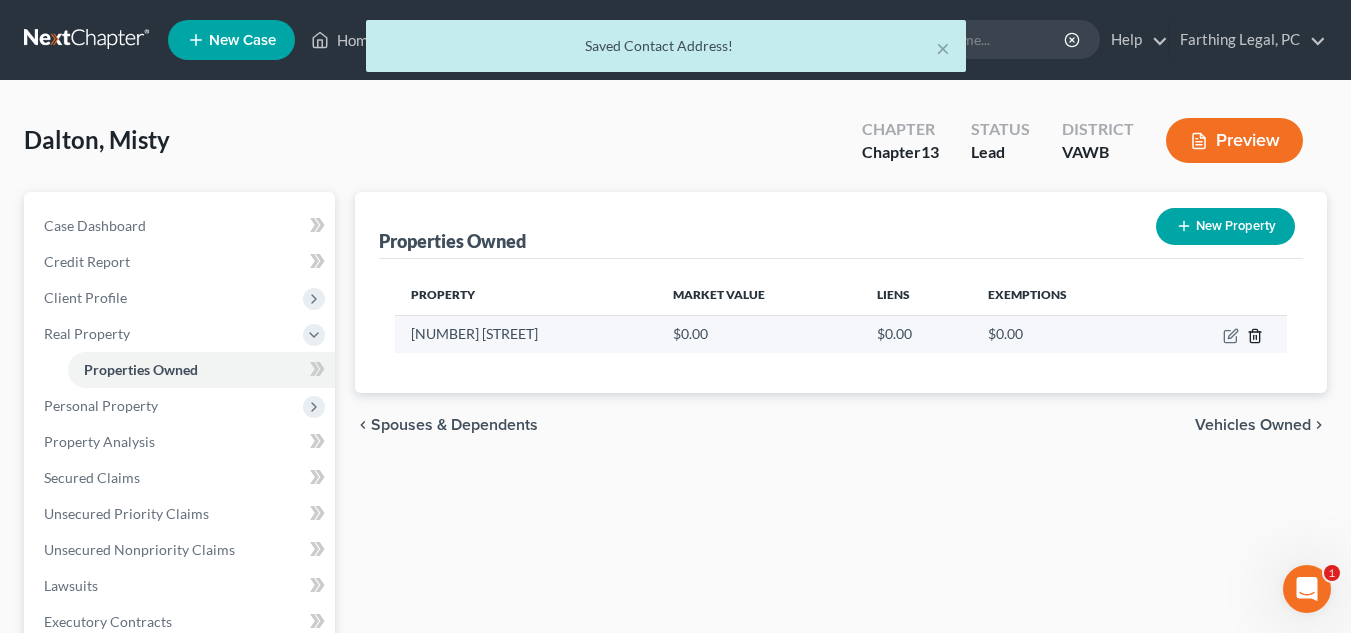 click 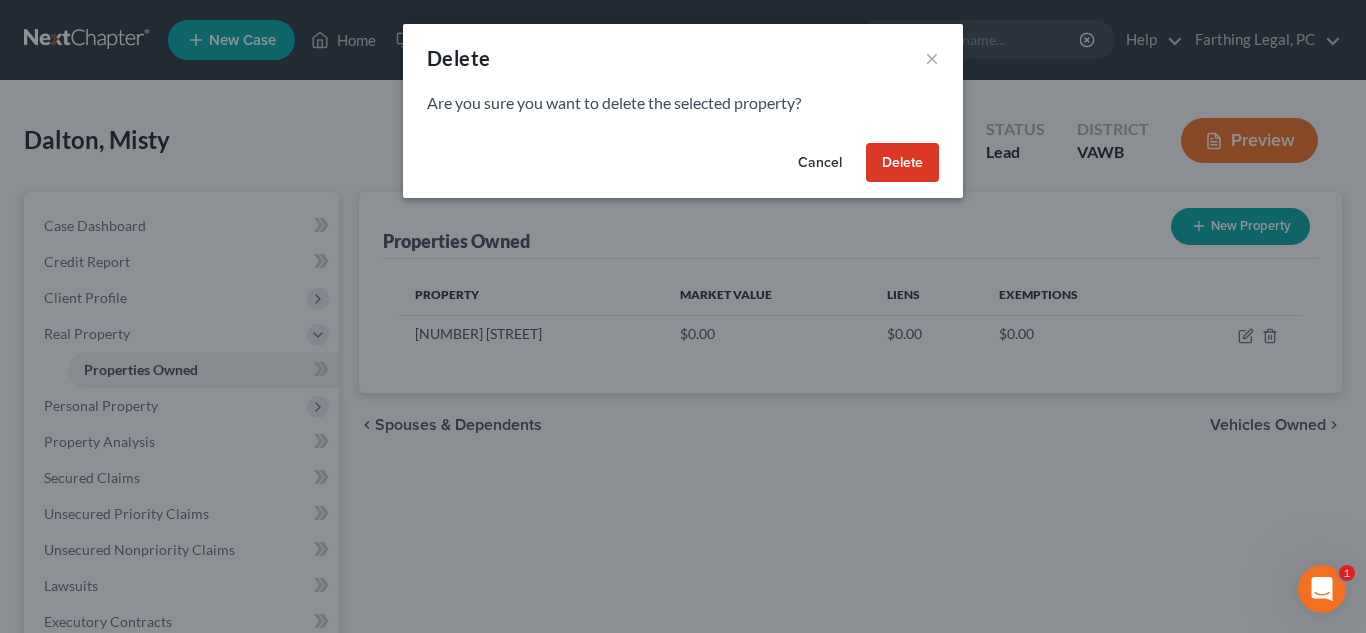 click on "Delete" at bounding box center (902, 163) 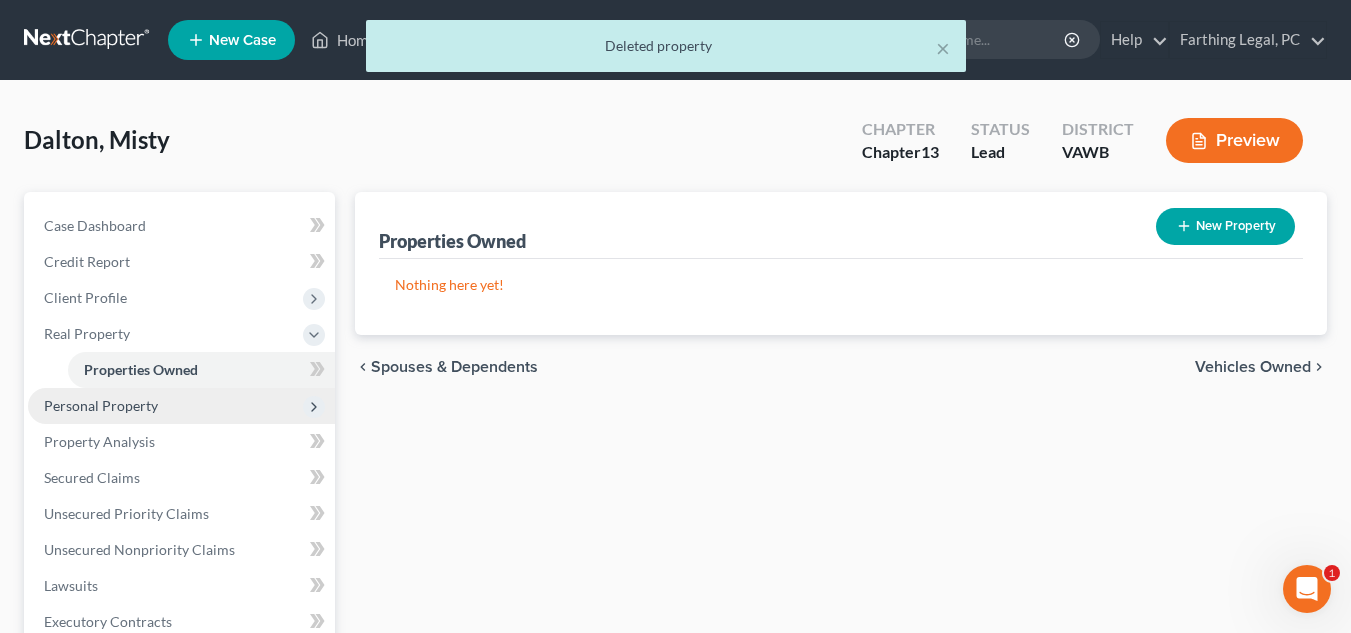 click on "Personal Property" at bounding box center [181, 406] 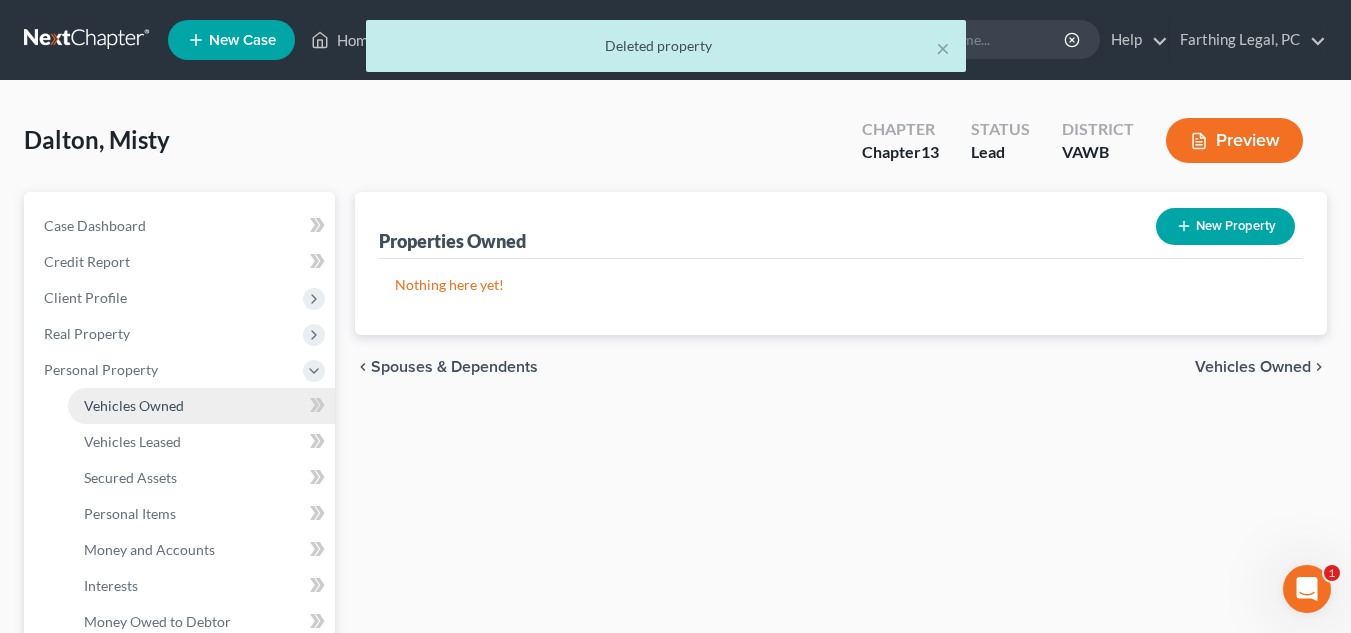 click on "Vehicles Owned" at bounding box center (134, 405) 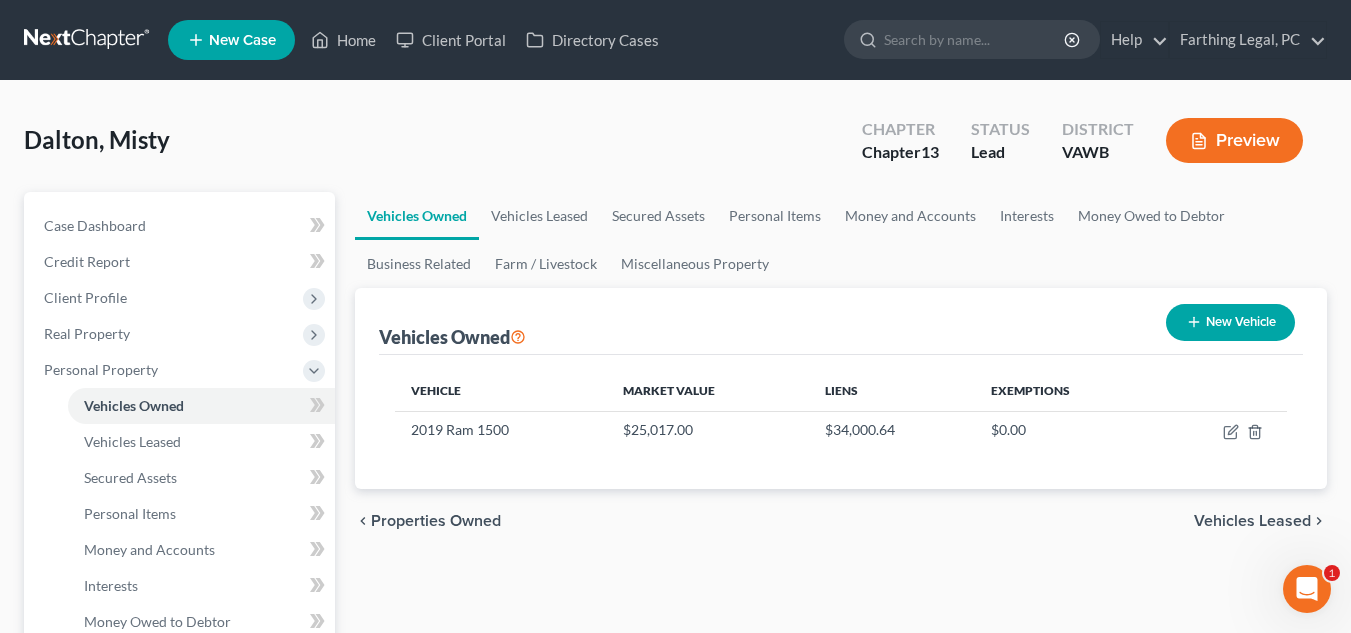 click on "[LAST_NAME], [FIRST_NAME] Upgraded Chapter Chapter  13 Status Lead District VAWB Preview" at bounding box center (675, 148) 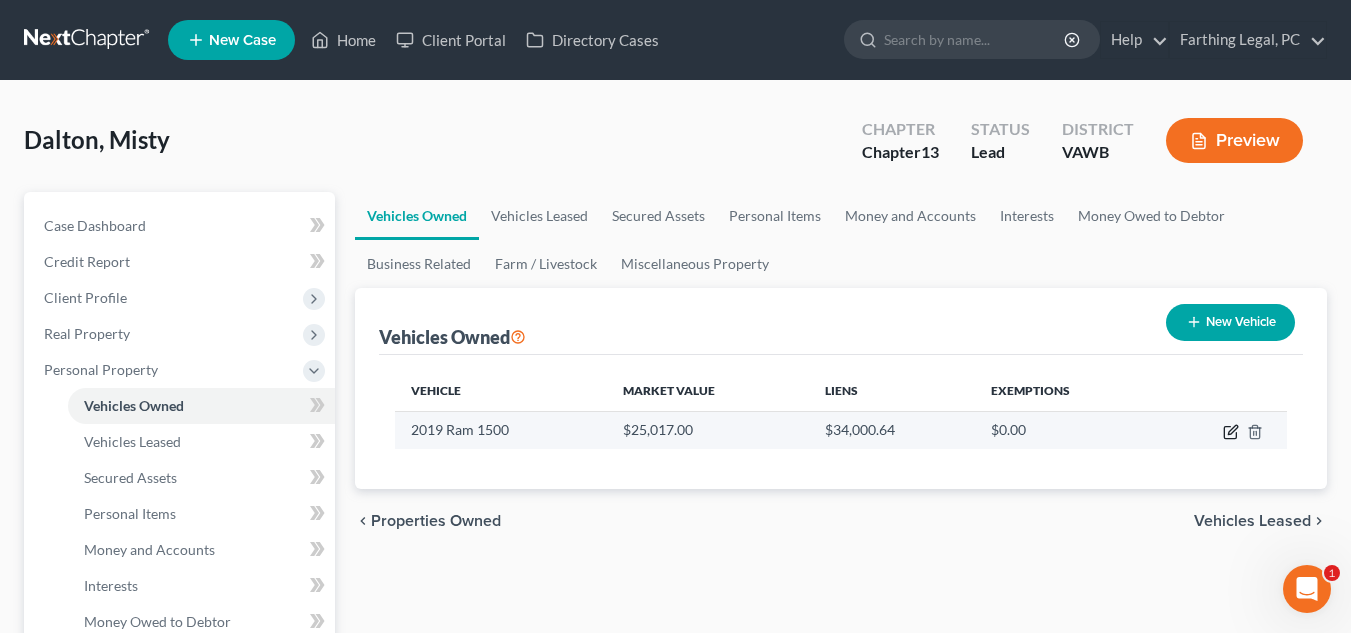 click 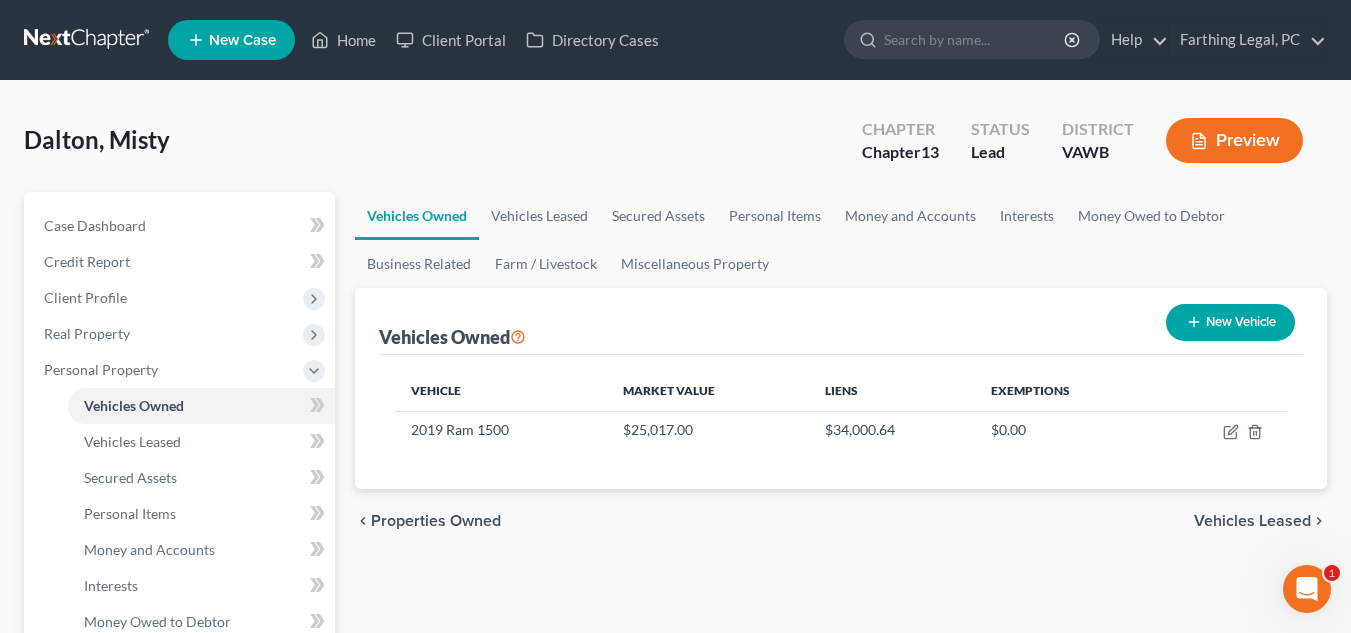 select on "0" 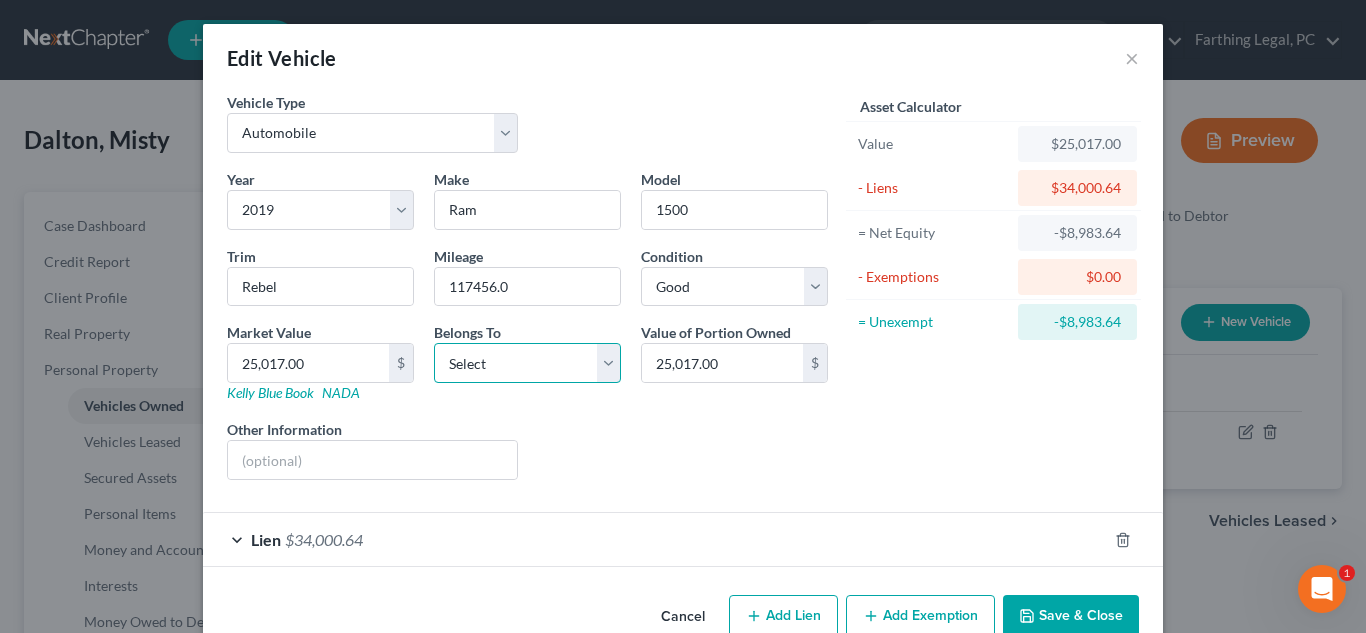 click on "Select Debtor 1 Only Debtor 2 Only Debtor 1 And Debtor 2 Only At Least One Of The Debtors And Another Community Property" at bounding box center [527, 363] 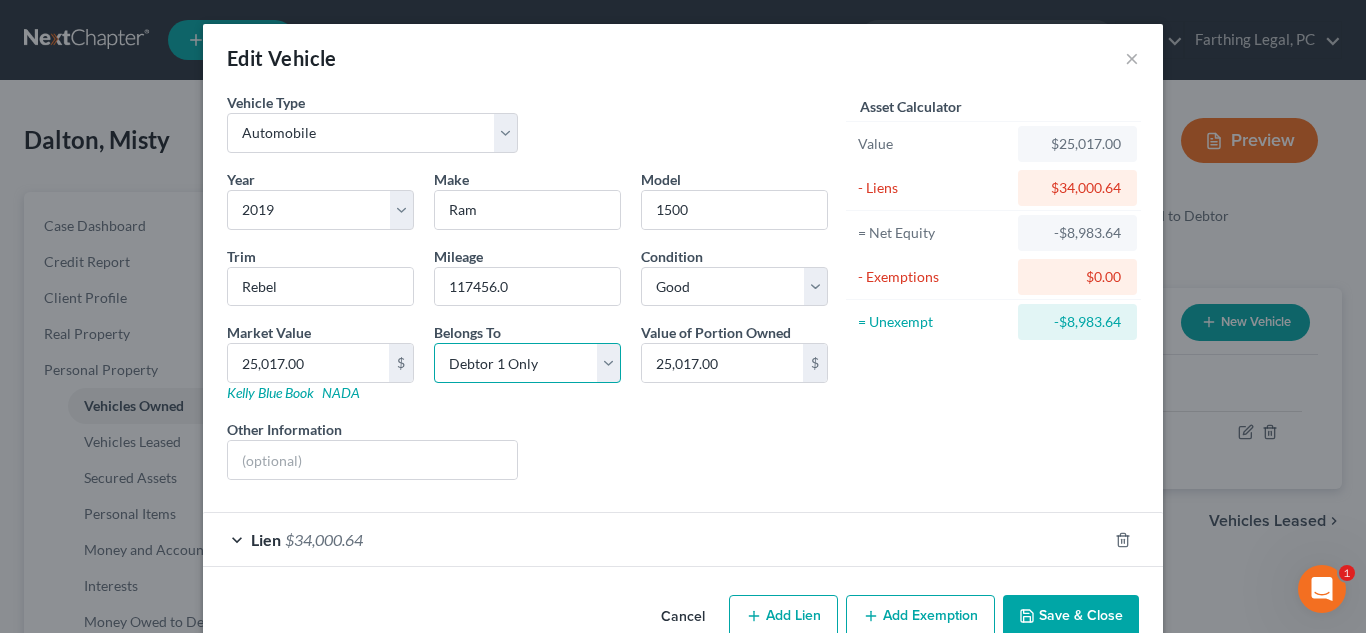 click on "Select Debtor 1 Only Debtor 2 Only Debtor 1 And Debtor 2 Only At Least One Of The Debtors And Another Community Property" at bounding box center [527, 363] 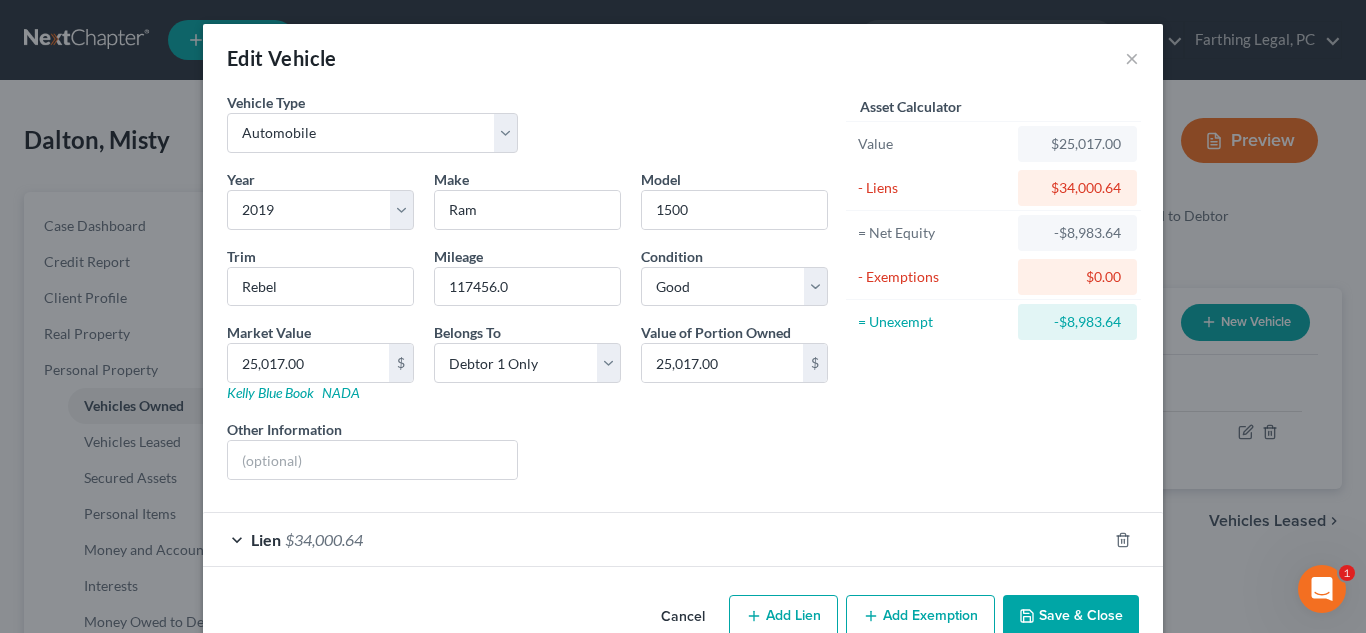 click on "Liens
Select" at bounding box center (683, 449) 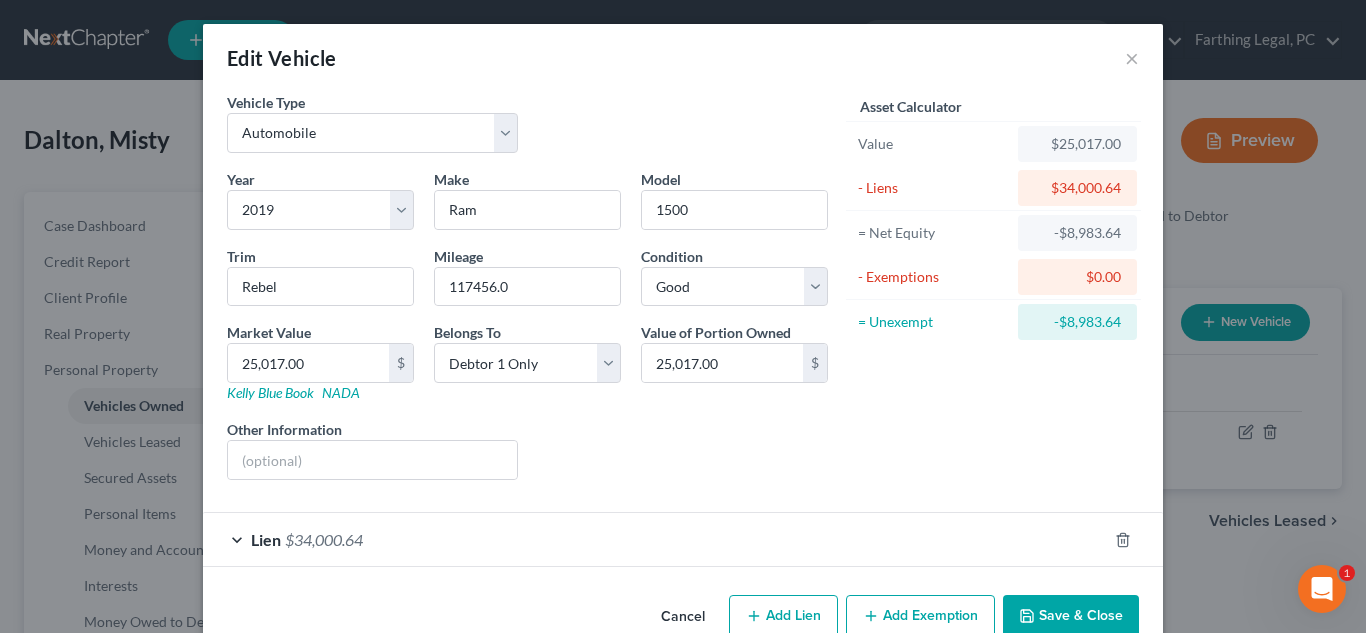 scroll, scrollTop: 44, scrollLeft: 0, axis: vertical 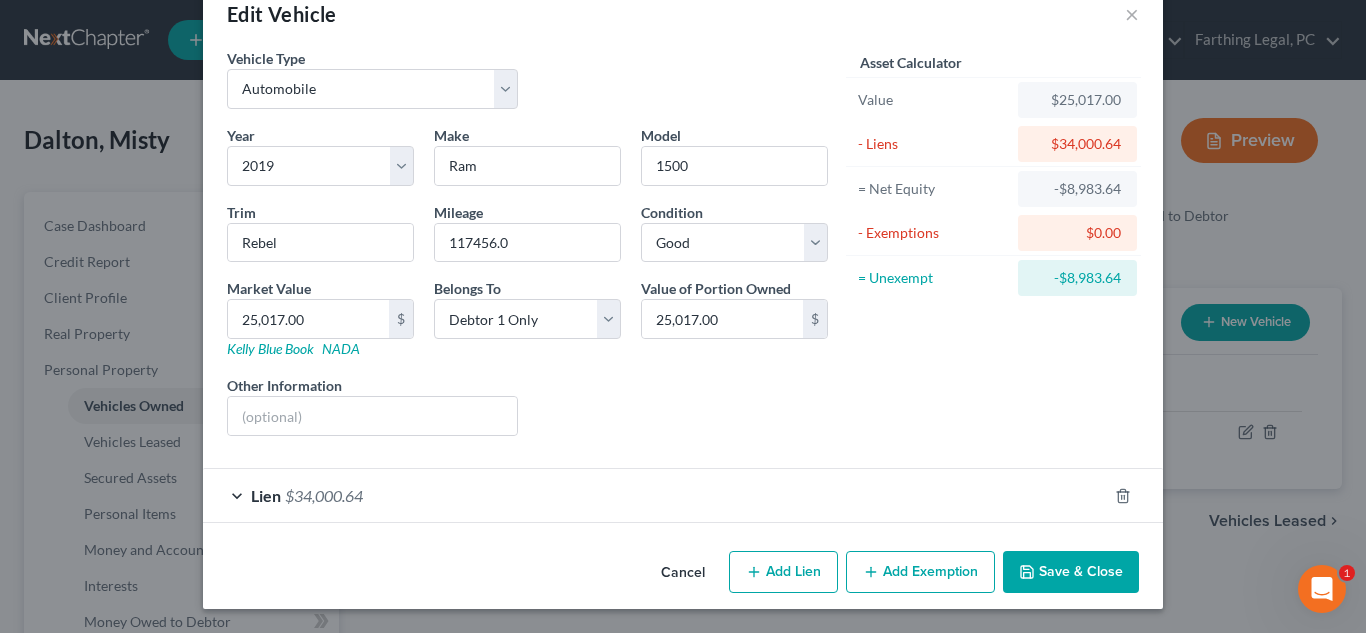 click on "Lien $34,000.64" at bounding box center [655, 495] 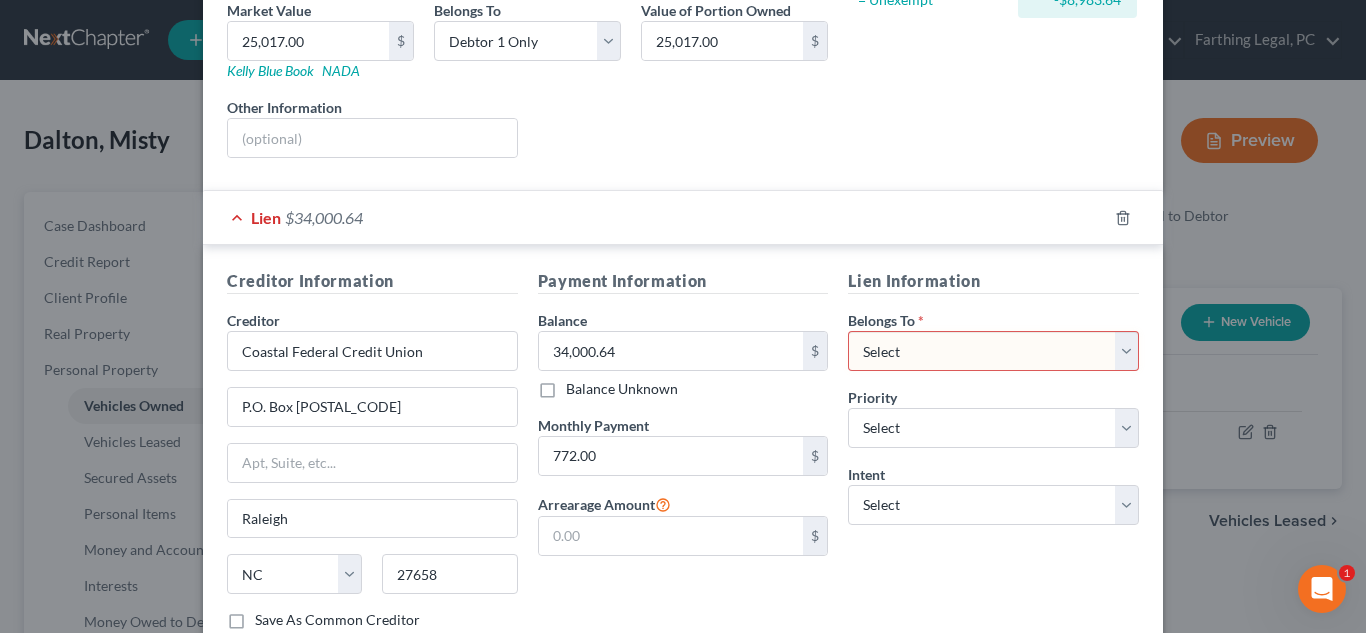scroll, scrollTop: 331, scrollLeft: 0, axis: vertical 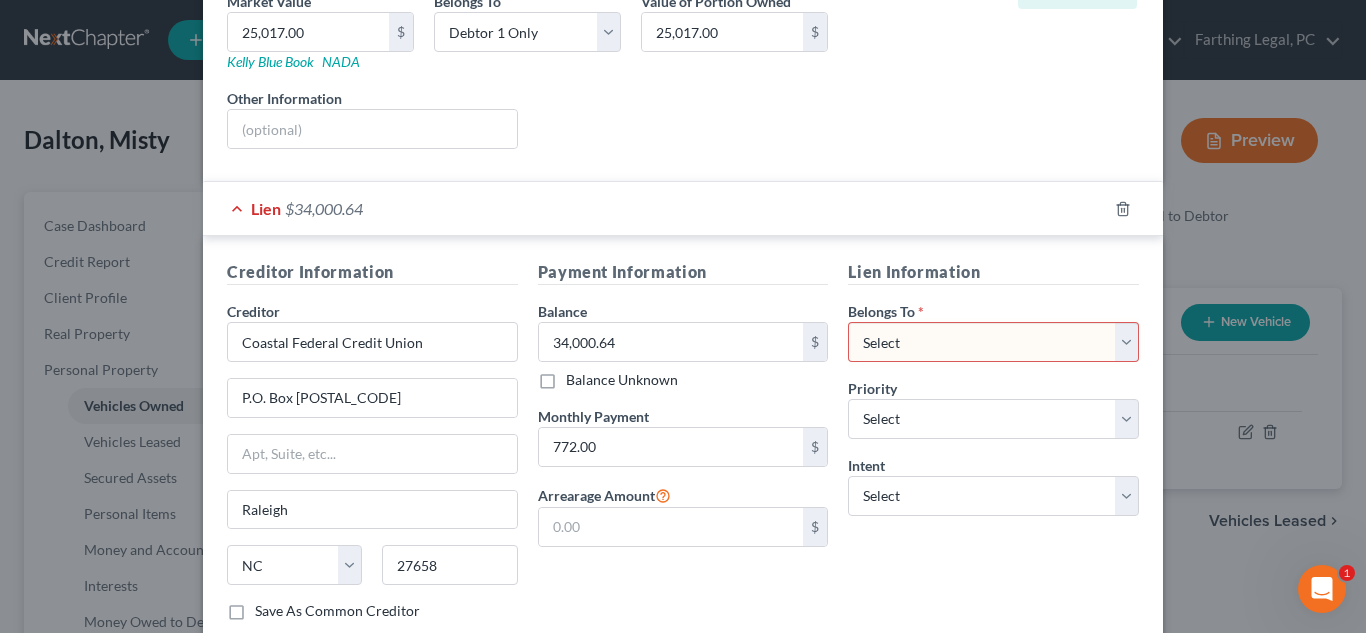 click on "Select Debtor 1 Only Debtor 2 Only Debtor 1 And Debtor 2 Only At Least One Of The Debtors And Another Community Property" at bounding box center [993, 342] 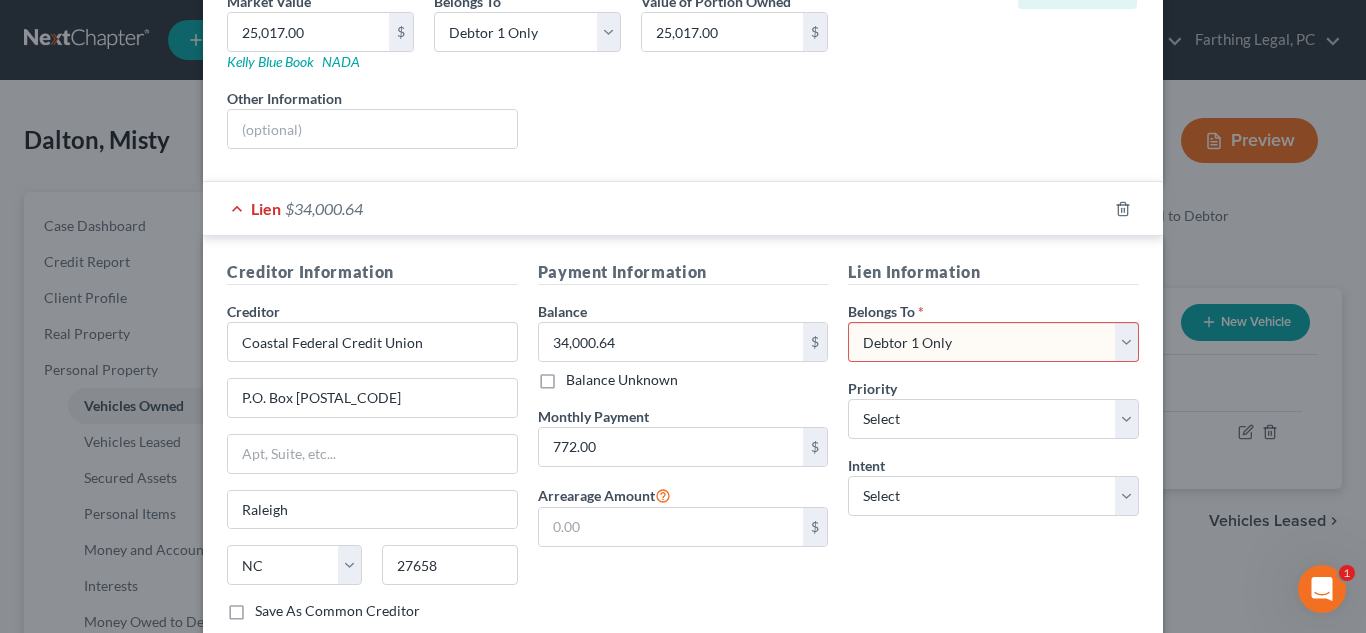 click on "Select Debtor 1 Only Debtor 2 Only Debtor 1 And Debtor 2 Only At Least One Of The Debtors And Another Community Property" at bounding box center [993, 342] 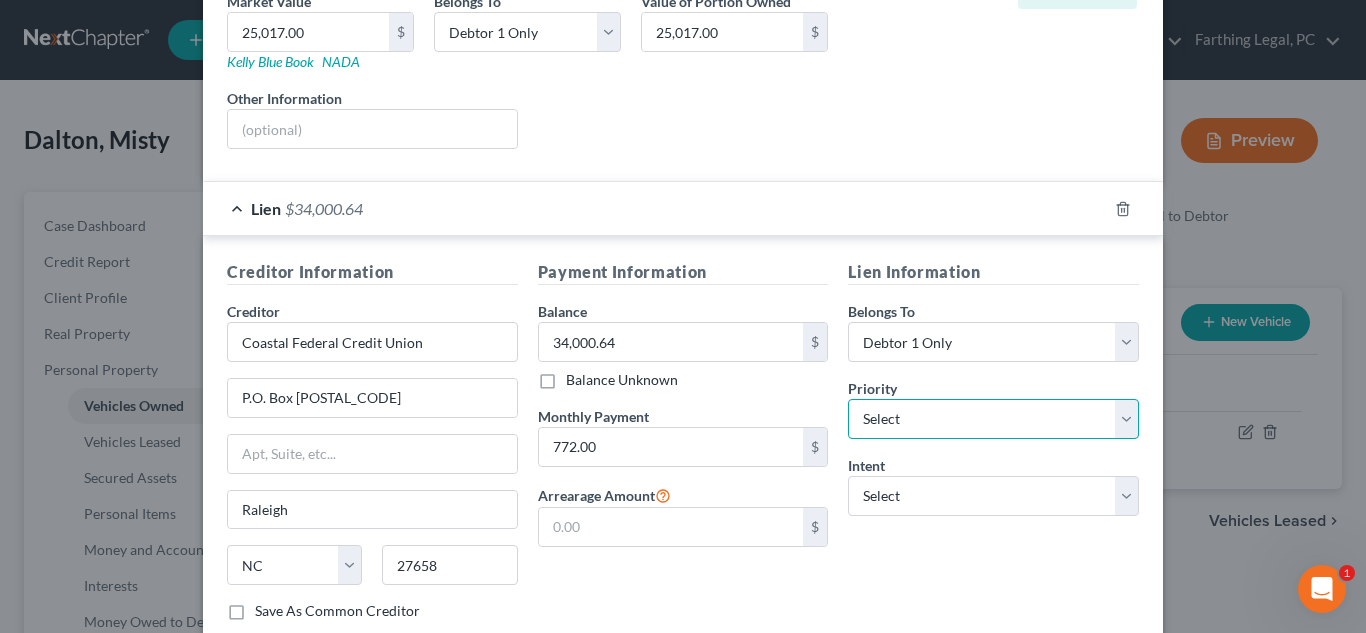 click on "Select 1st 2nd 3rd 4th 5th 6th 7th 8th 9th 10th 11th 12th 13th 14th 15th 16th 17th 18th 19th 20th 21th 22th 23th 24th 25th 26th 27th 28th 29th 30th" at bounding box center [993, 419] 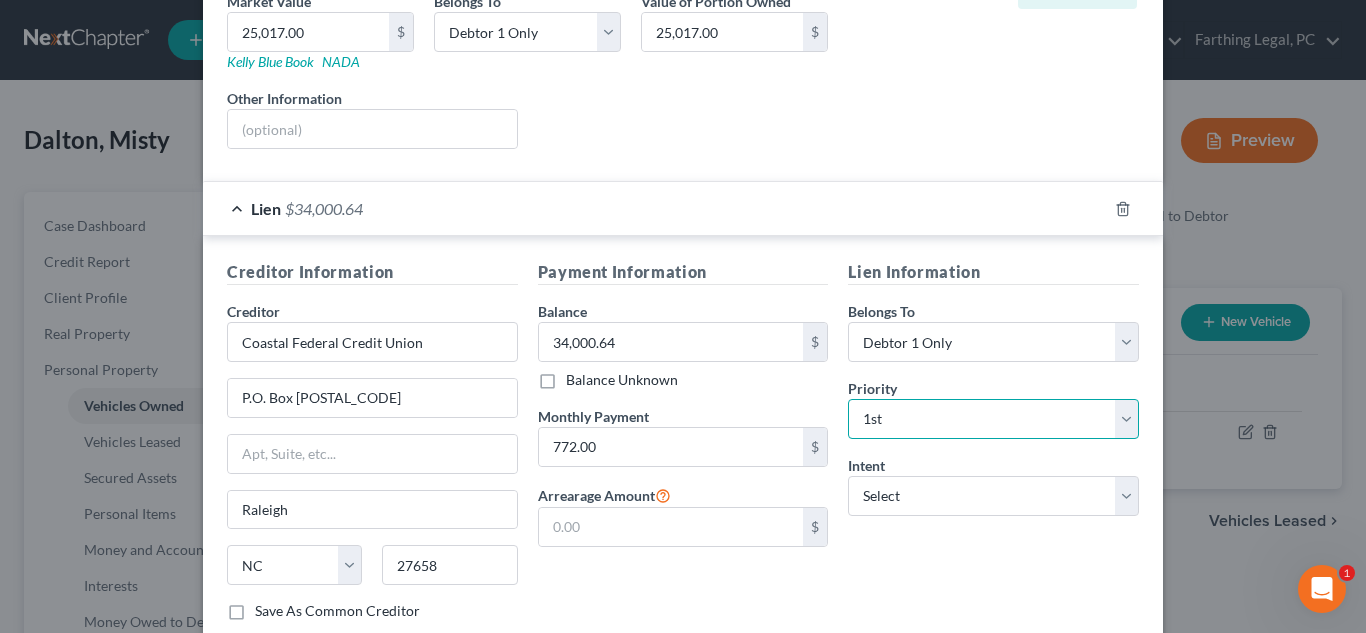 click on "Select 1st 2nd 3rd 4th 5th 6th 7th 8th 9th 10th 11th 12th 13th 14th 15th 16th 17th 18th 19th 20th 21th 22th 23th 24th 25th 26th 27th 28th 29th 30th" at bounding box center (993, 419) 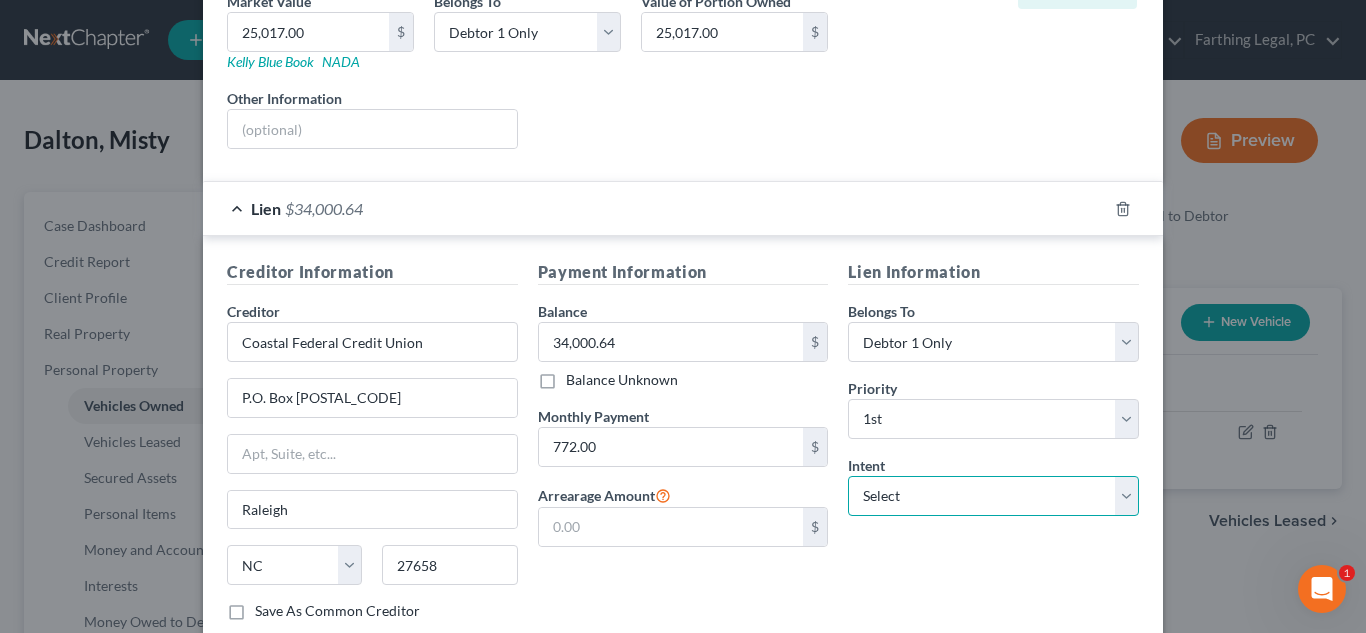 click on "Select Surrender Redeem Reaffirm Avoid Other" at bounding box center (993, 496) 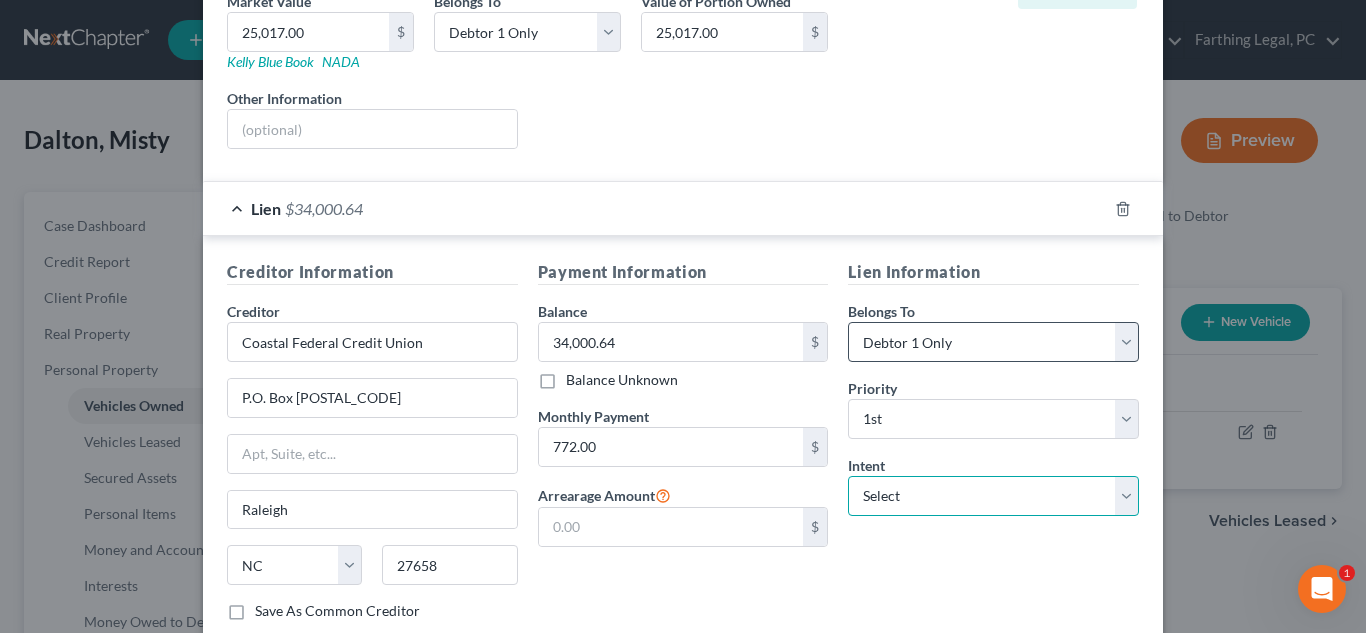 select on "4" 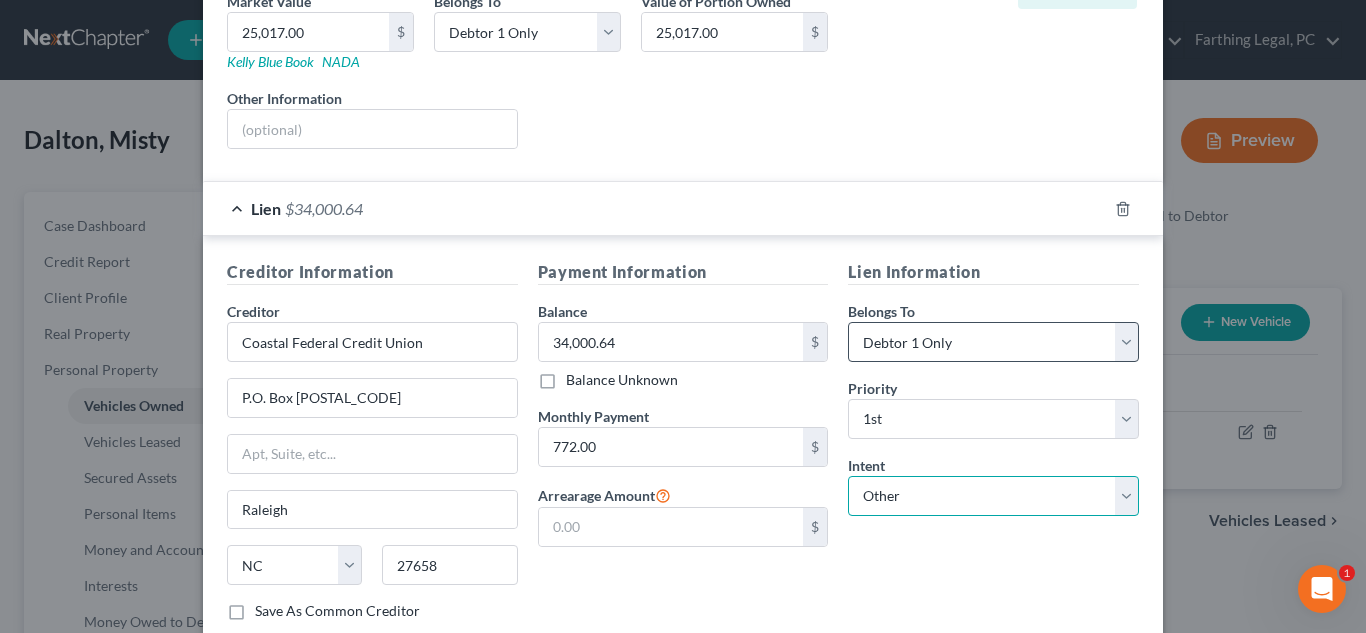click on "Select Surrender Redeem Reaffirm Avoid Other" at bounding box center [993, 496] 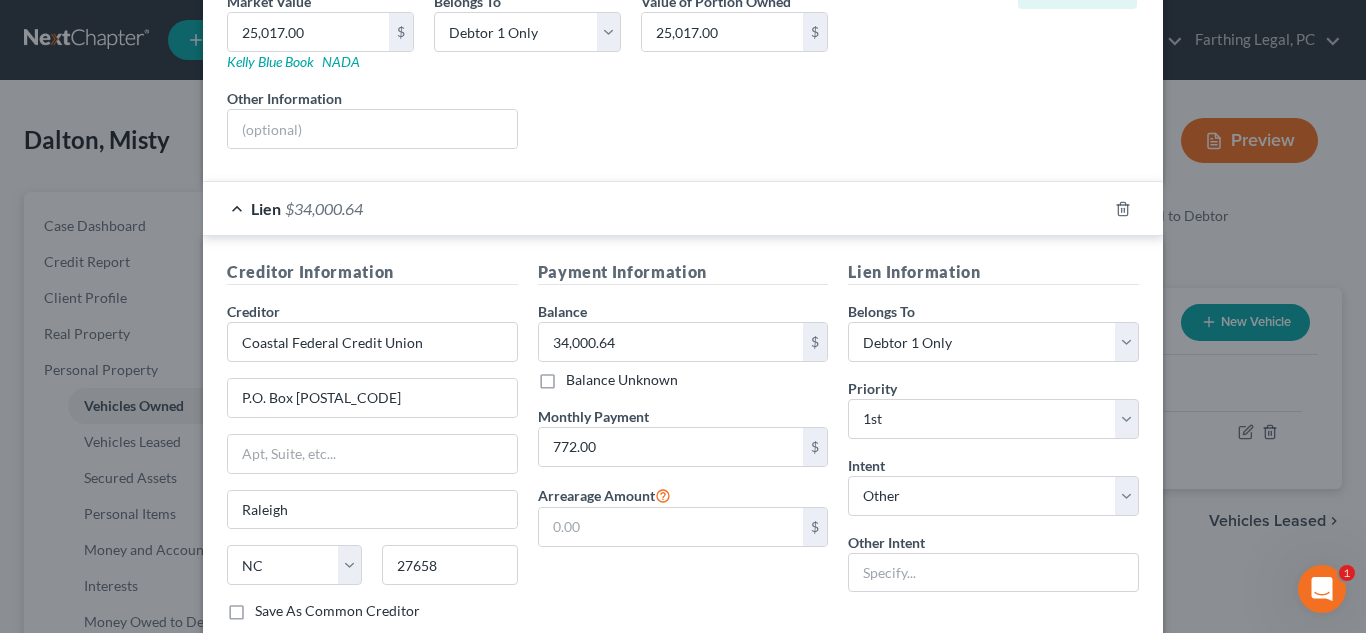 click on "Lien Information
Belongs To
*
Select Debtor 1 Only Debtor 2 Only Debtor 1 And Debtor 2 Only At Least One Of The Debtors And Another Community Property
Priority
*
Select 1st 2nd 3rd 4th 5th 6th 7th 8th 9th 10th 11th 12th 13th 14th 15th 16th 17th 18th 19th 20th 21th 22th 23th 24th 25th 26th 27th 28th 29th 30th
Intent
Select Surrender Redeem Reaffirm Avoid Other
Other Intent" at bounding box center [993, 448] 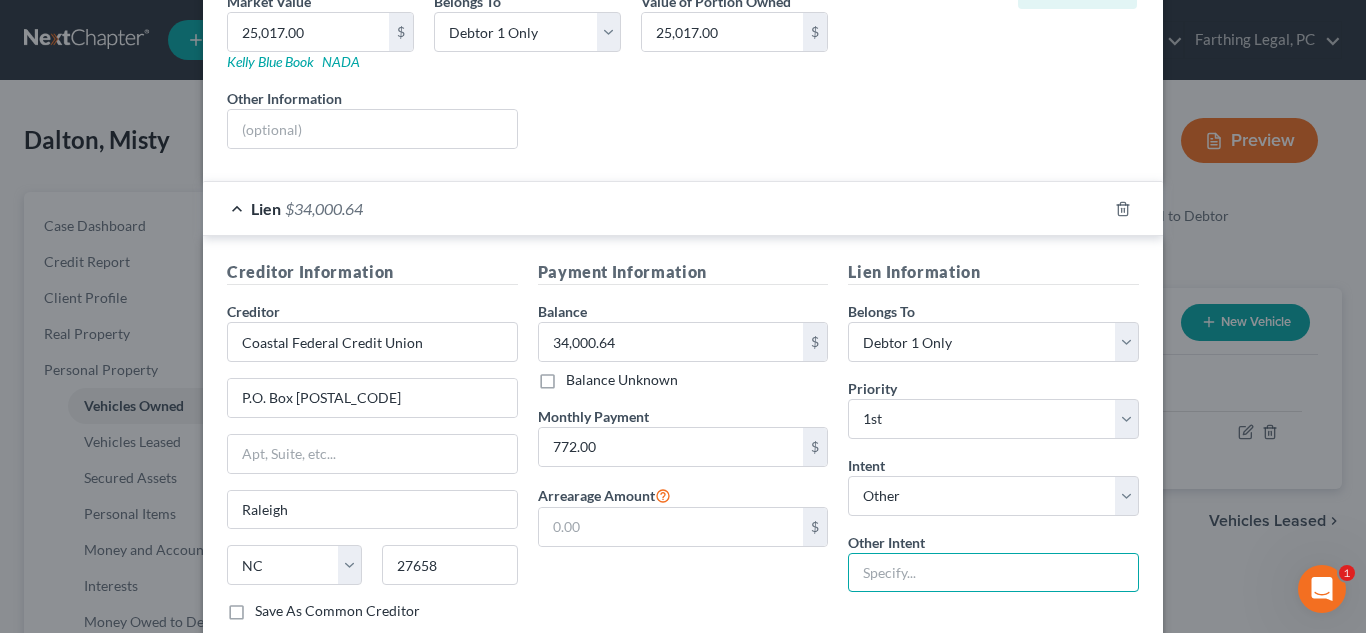click at bounding box center [993, 573] 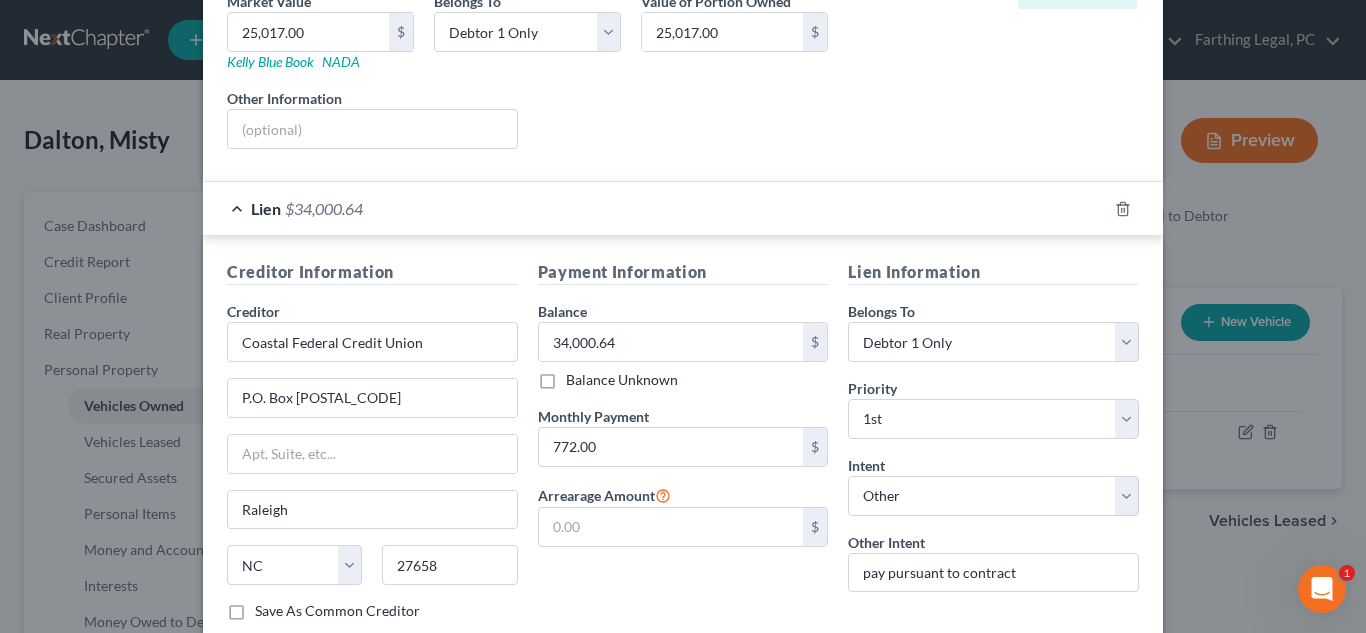 click on "Payment Information Balance
34,000.64 $
Balance Unknown
Balance Undetermined
34,000.64 $
Balance Unknown
Monthly Payment 772.00 $ Arrearage Amount  $" at bounding box center [683, 448] 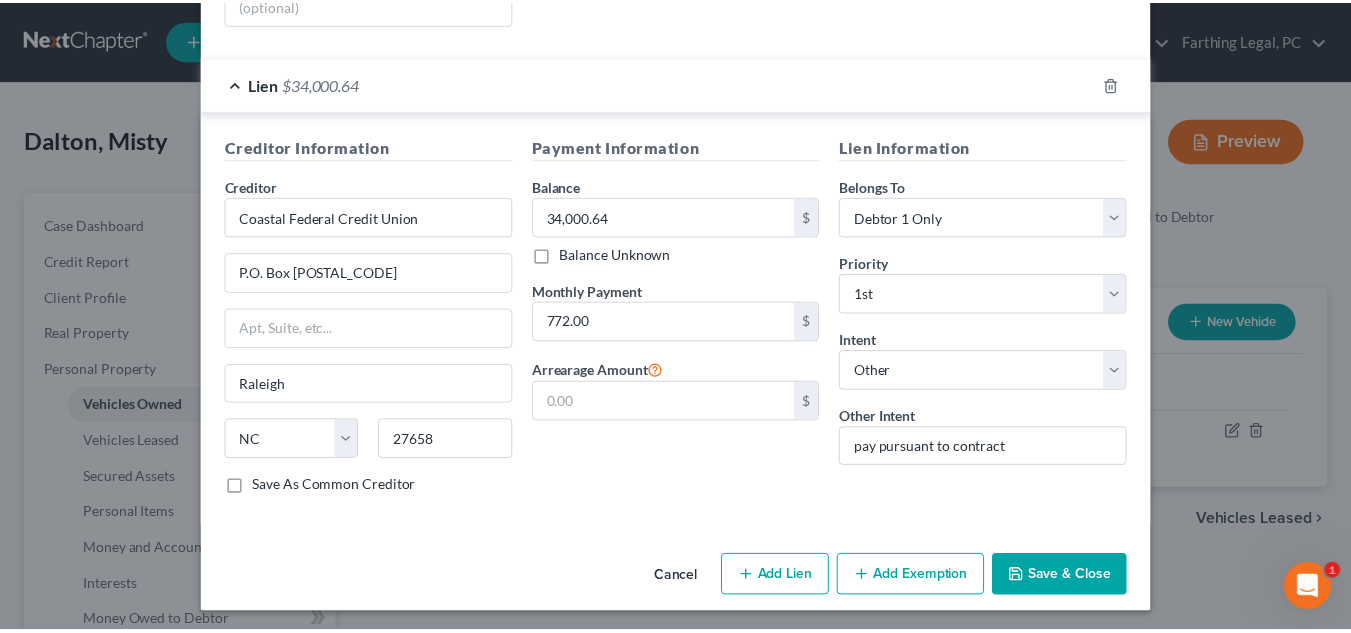 scroll, scrollTop: 461, scrollLeft: 0, axis: vertical 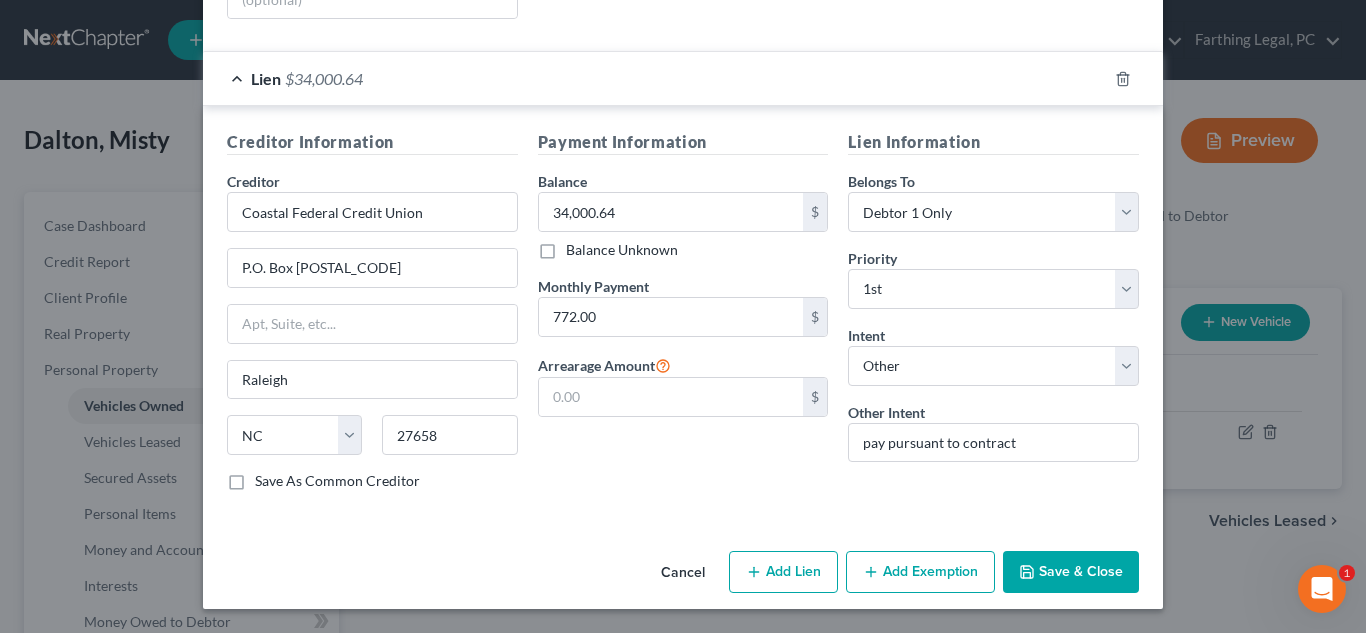 click on "Save & Close" at bounding box center [1071, 572] 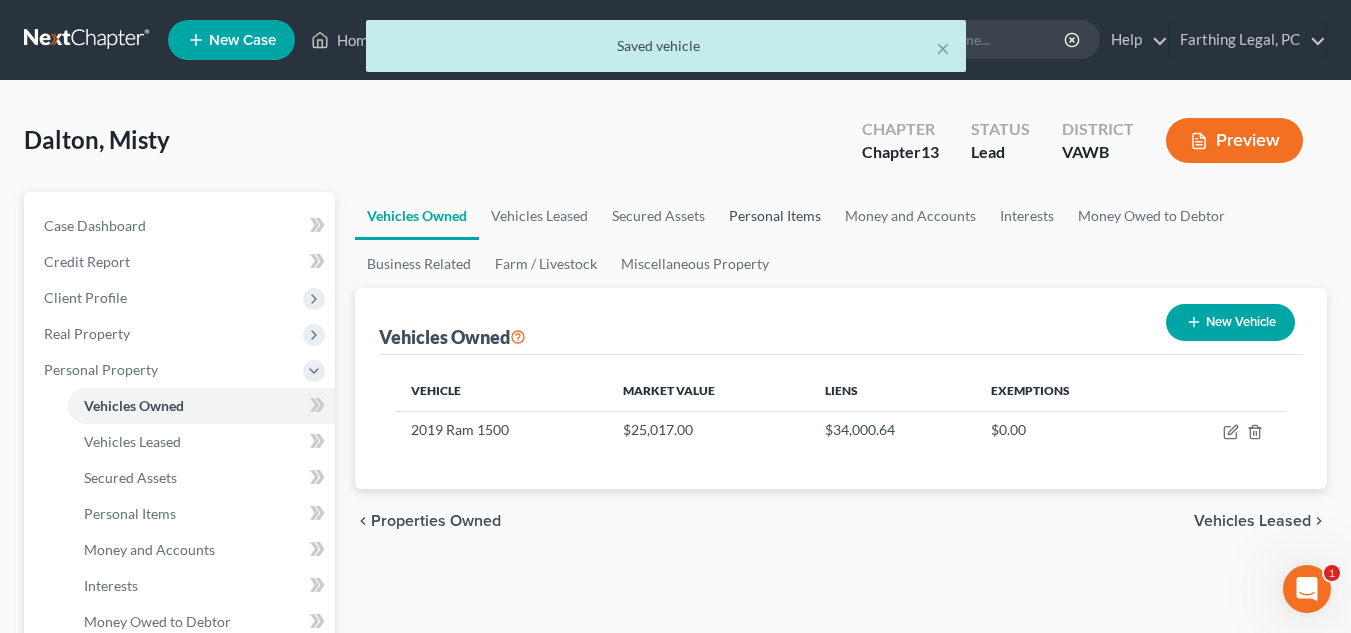 click on "Personal Items" at bounding box center (775, 216) 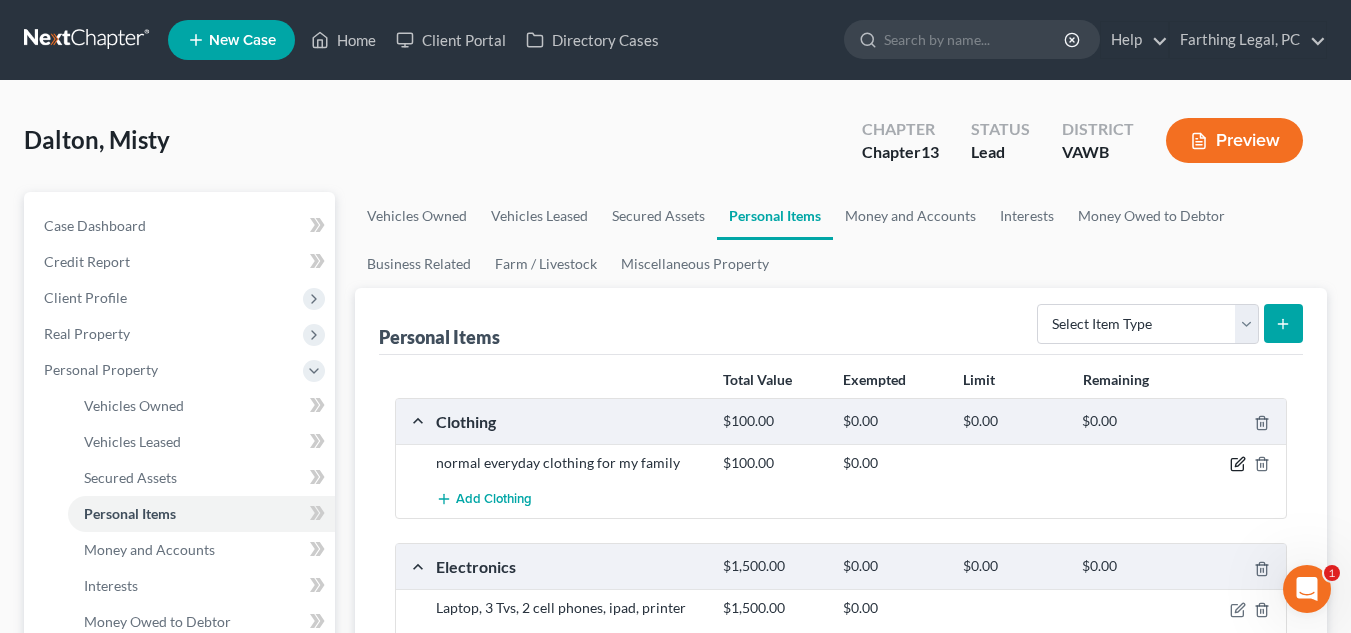 click 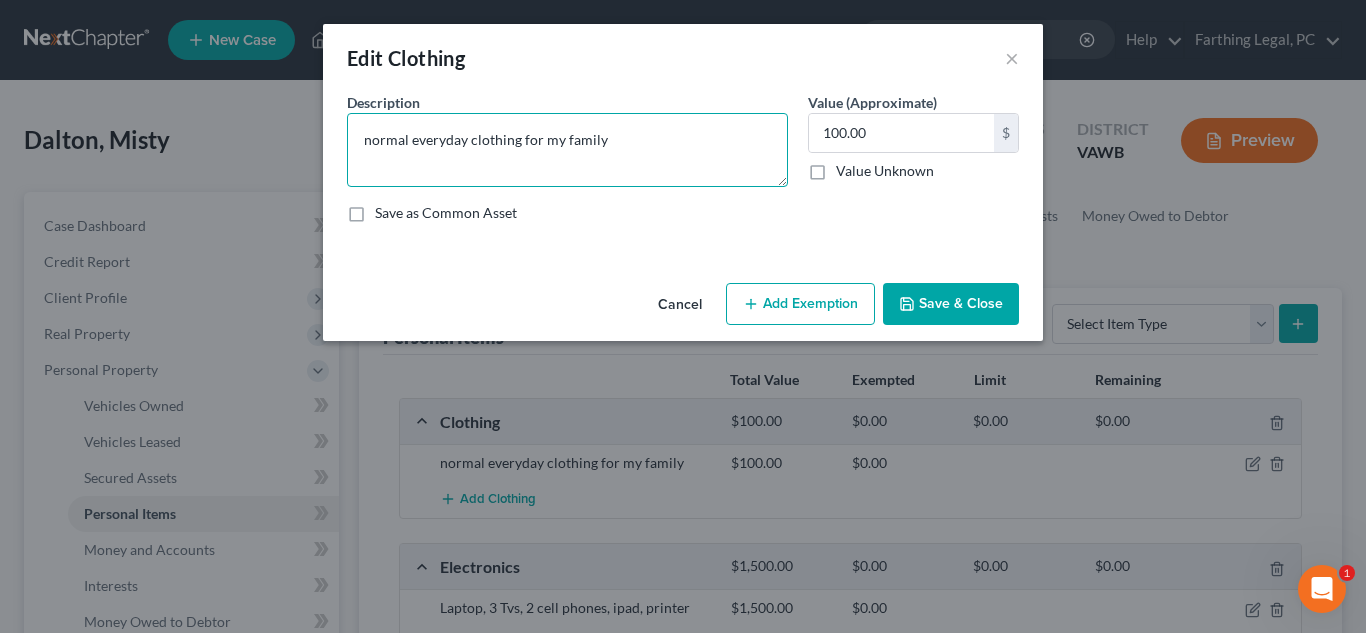 drag, startPoint x: 628, startPoint y: 151, endPoint x: 318, endPoint y: 146, distance: 310.0403 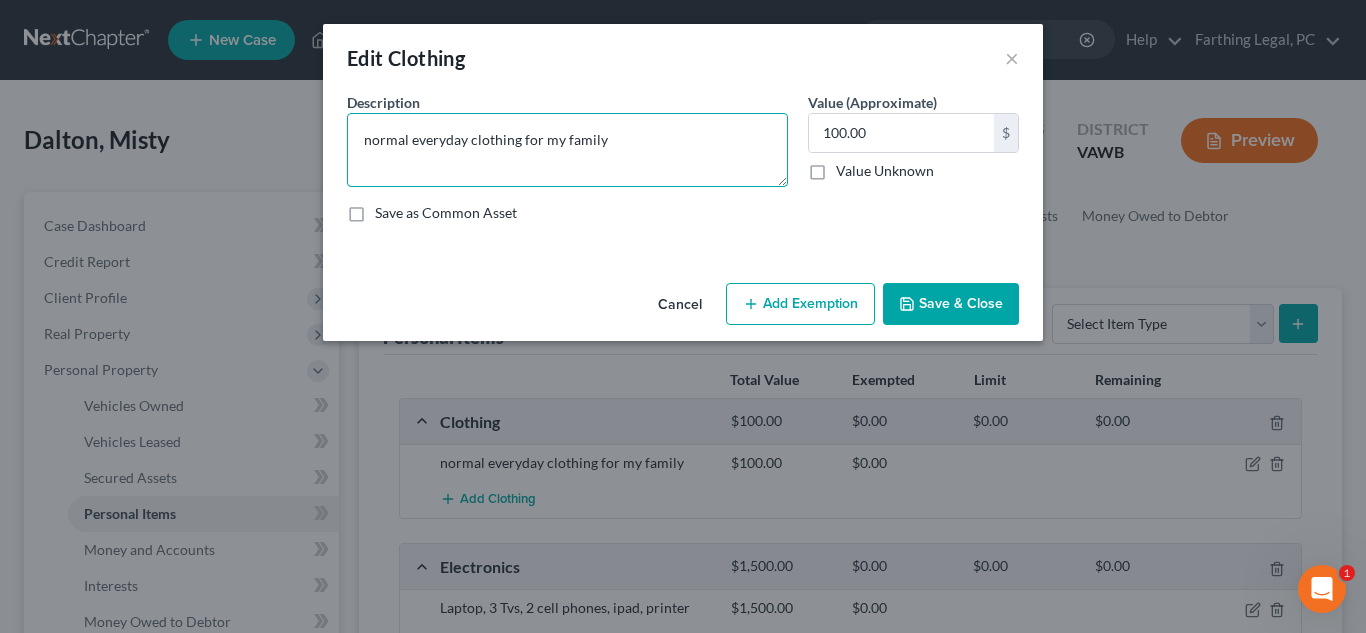 click on "Edit Clothing  × An exemption set must first be selected from the Filing Information section. Common Asset Select
Description
*
normal everyday clothing for my family Value (Approximate)
100.00 $
Value Unknown
Balance Undetermined
100.00 $
Value Unknown
Save as Common Asset Cancel Add Exemption Save & Close" at bounding box center [683, 316] 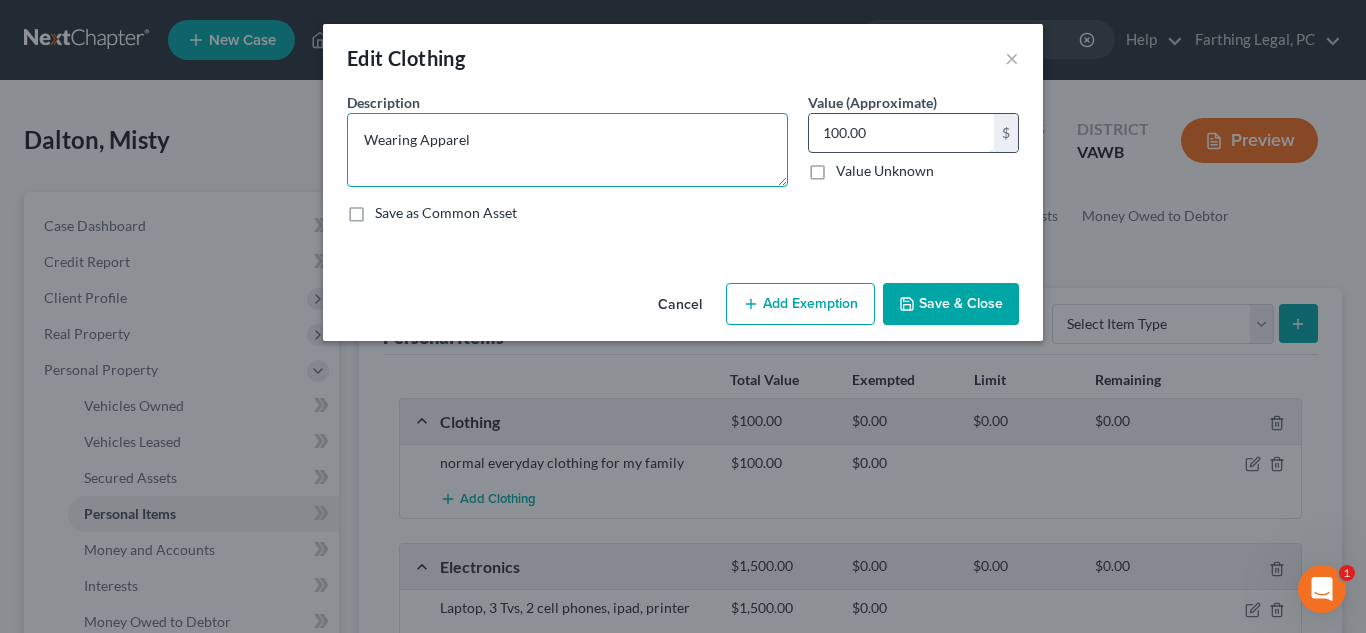 type on "Wearing Apparel" 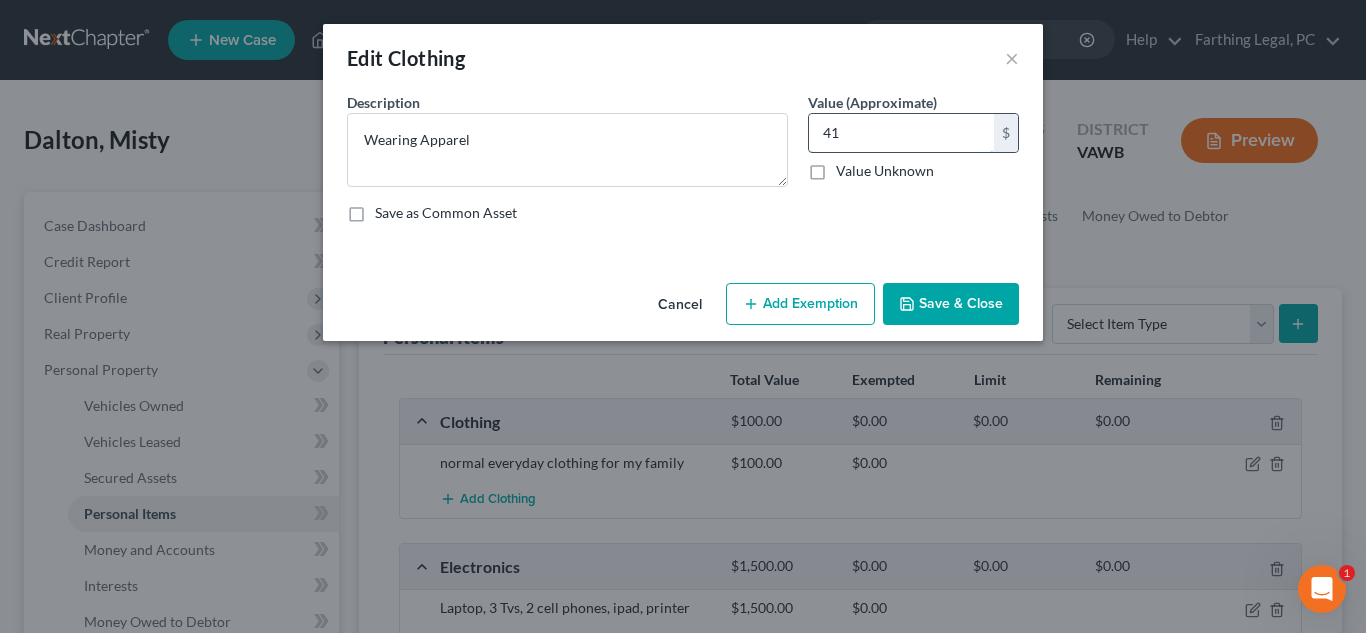 type on "4" 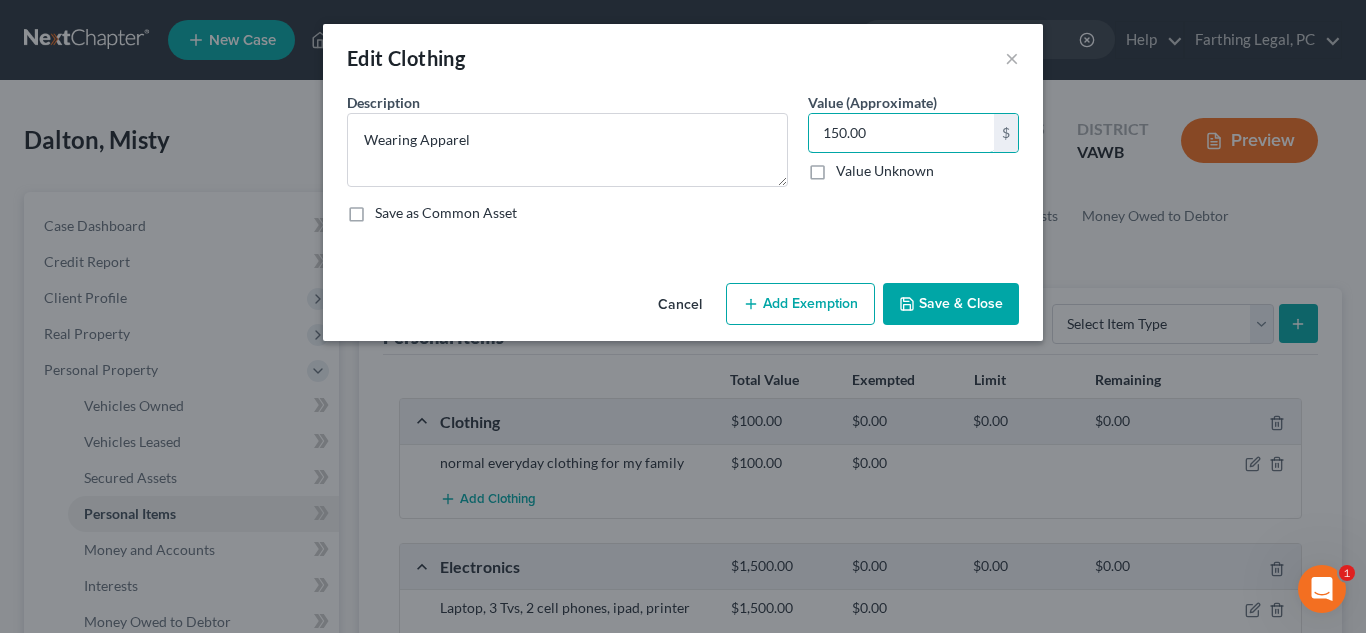 type on "150.00" 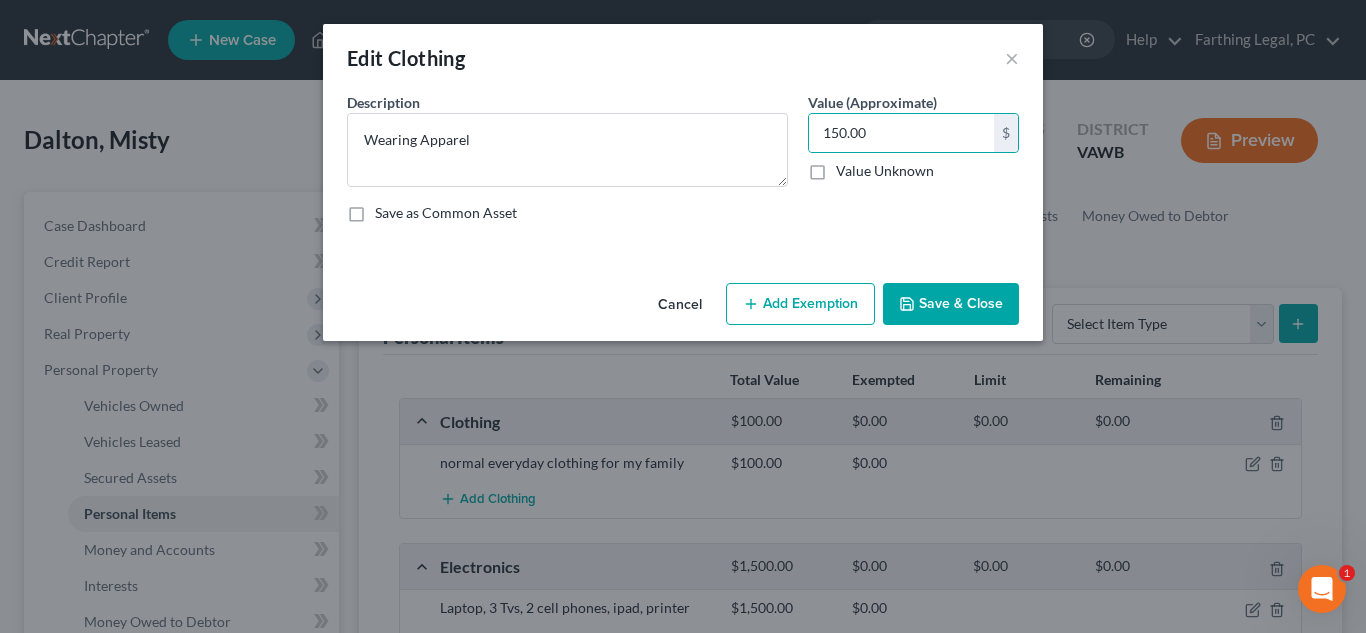 click on "Save & Close" at bounding box center (951, 304) 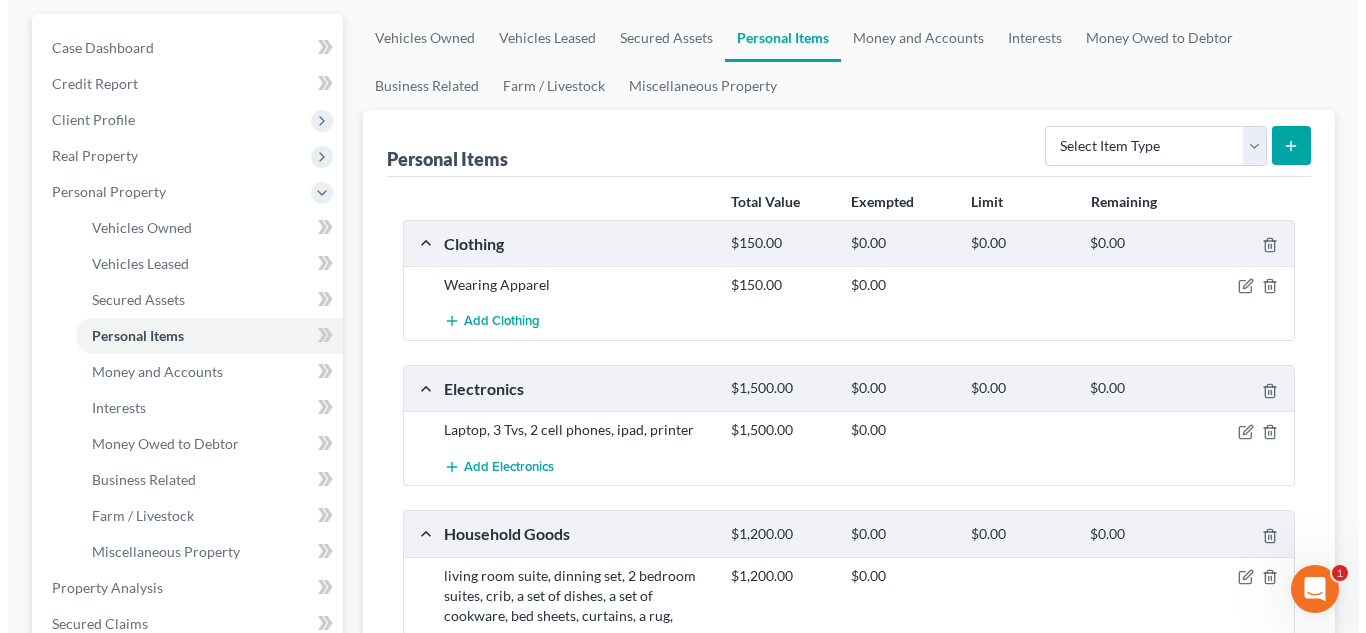 scroll, scrollTop: 249, scrollLeft: 0, axis: vertical 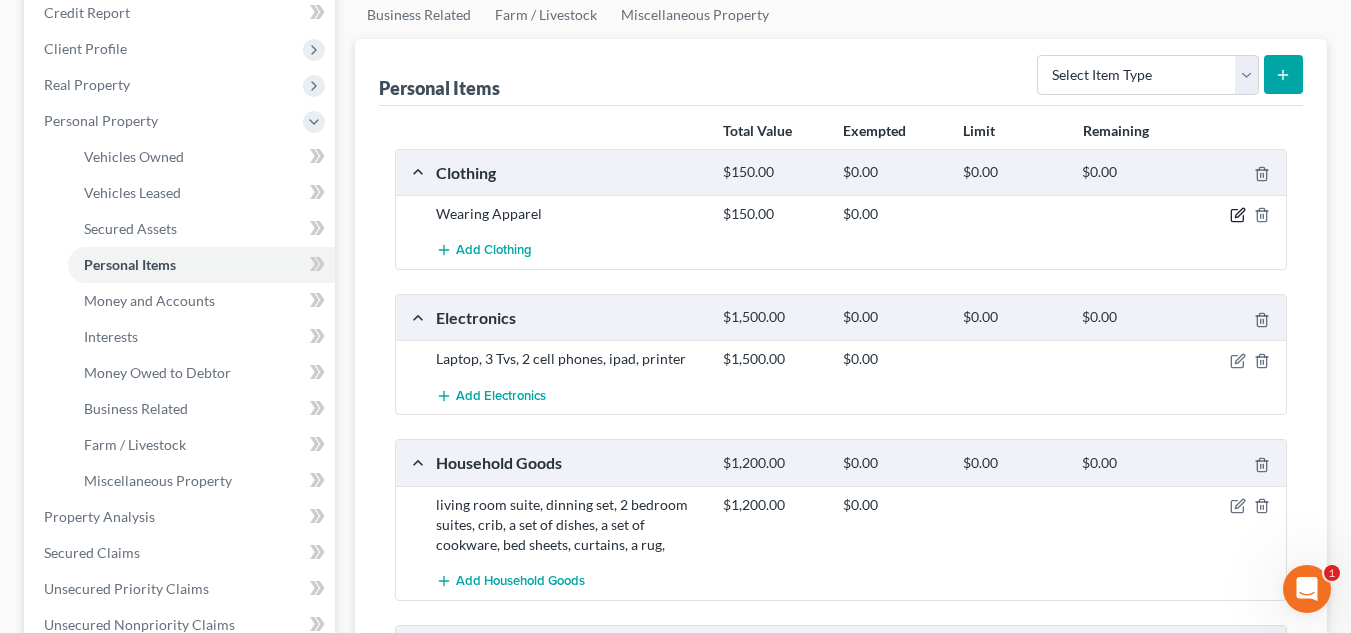 click 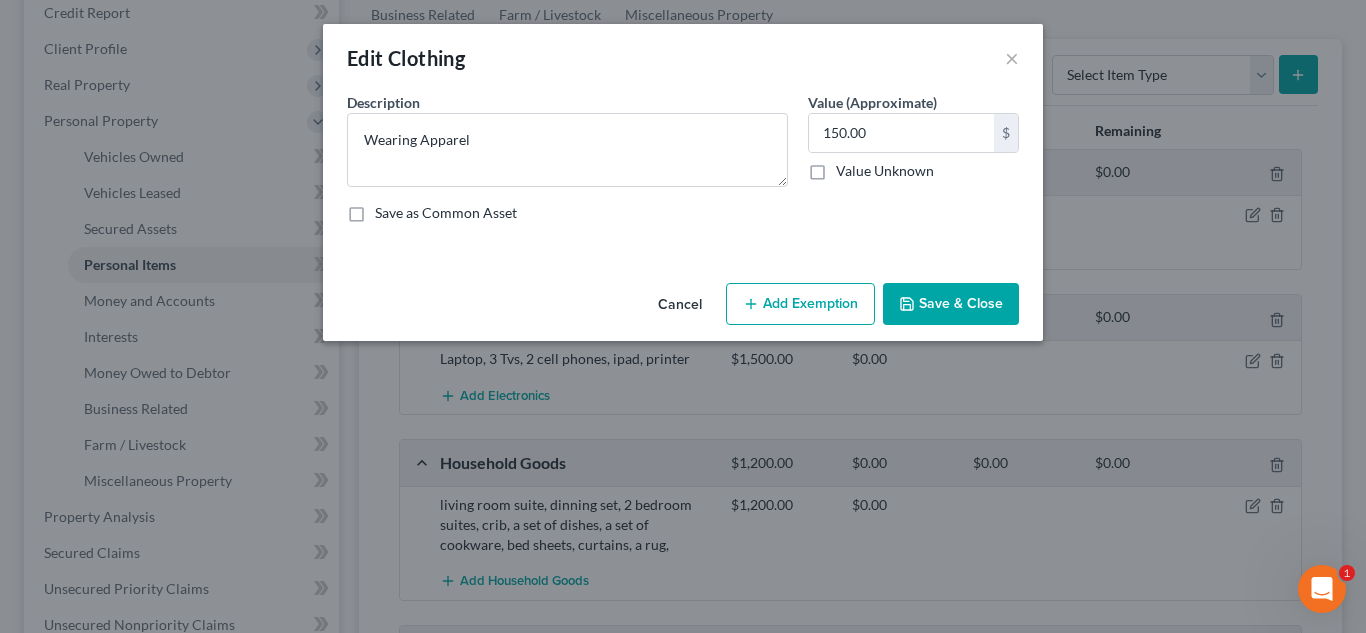click on "Add Exemption" at bounding box center (800, 304) 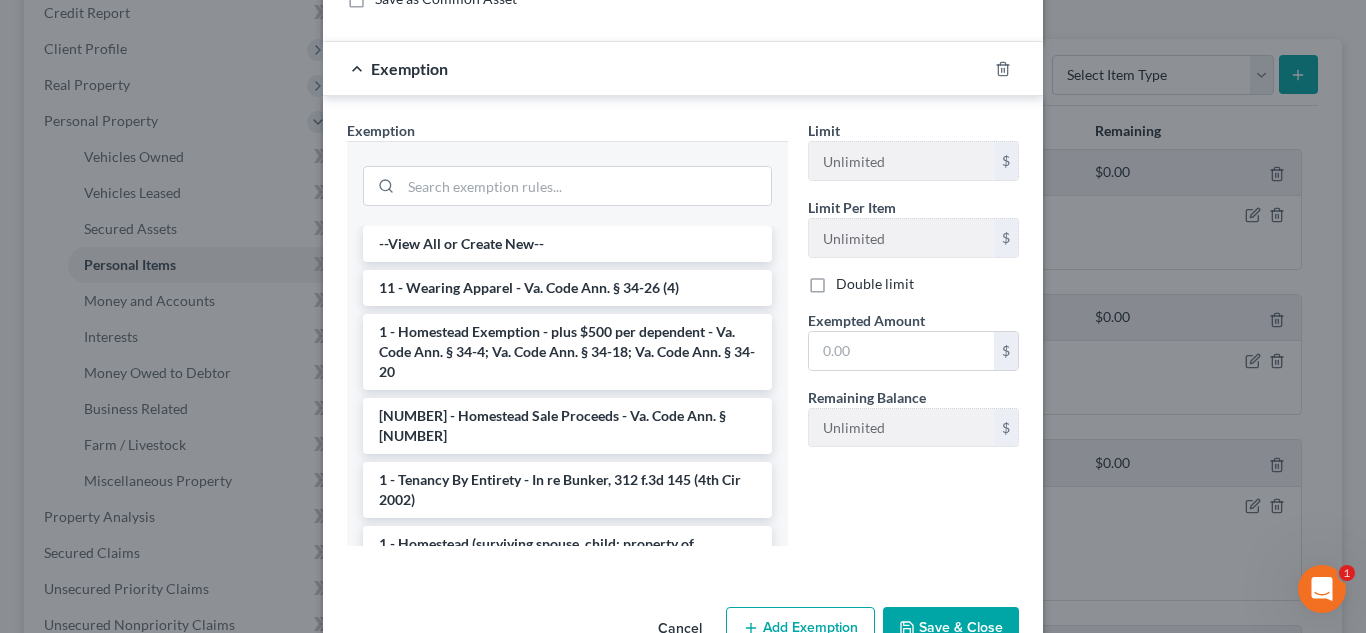 scroll, scrollTop: 231, scrollLeft: 0, axis: vertical 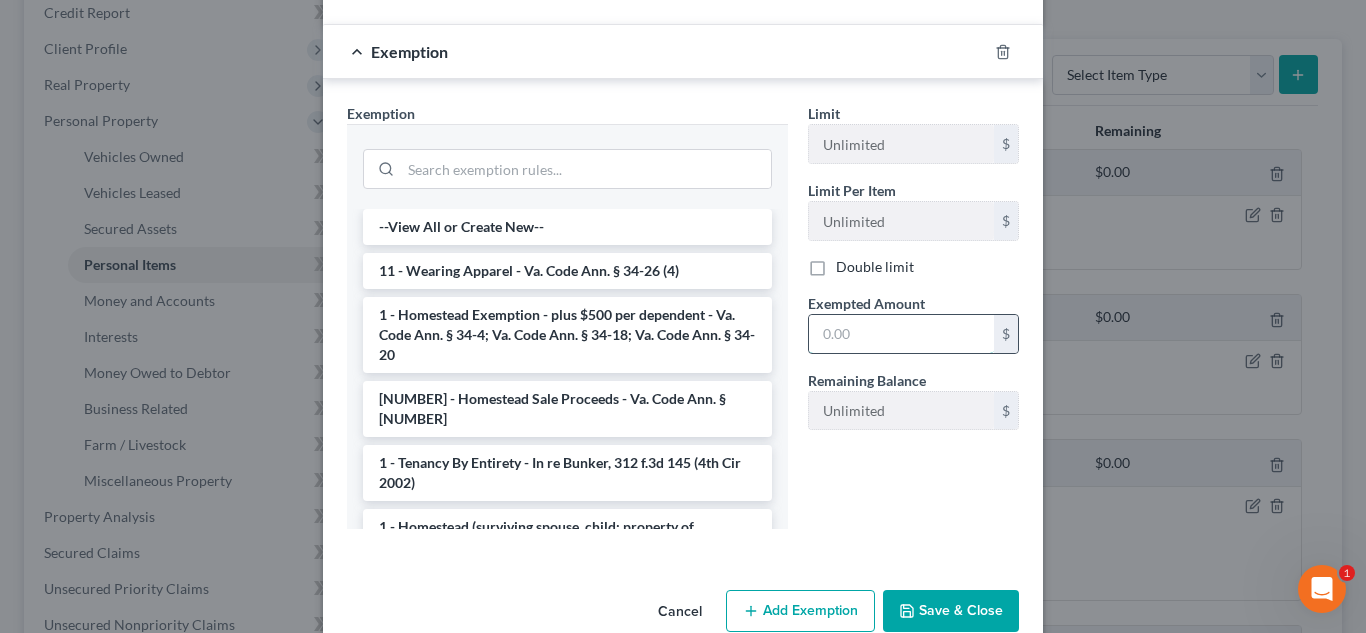 click at bounding box center [901, 334] 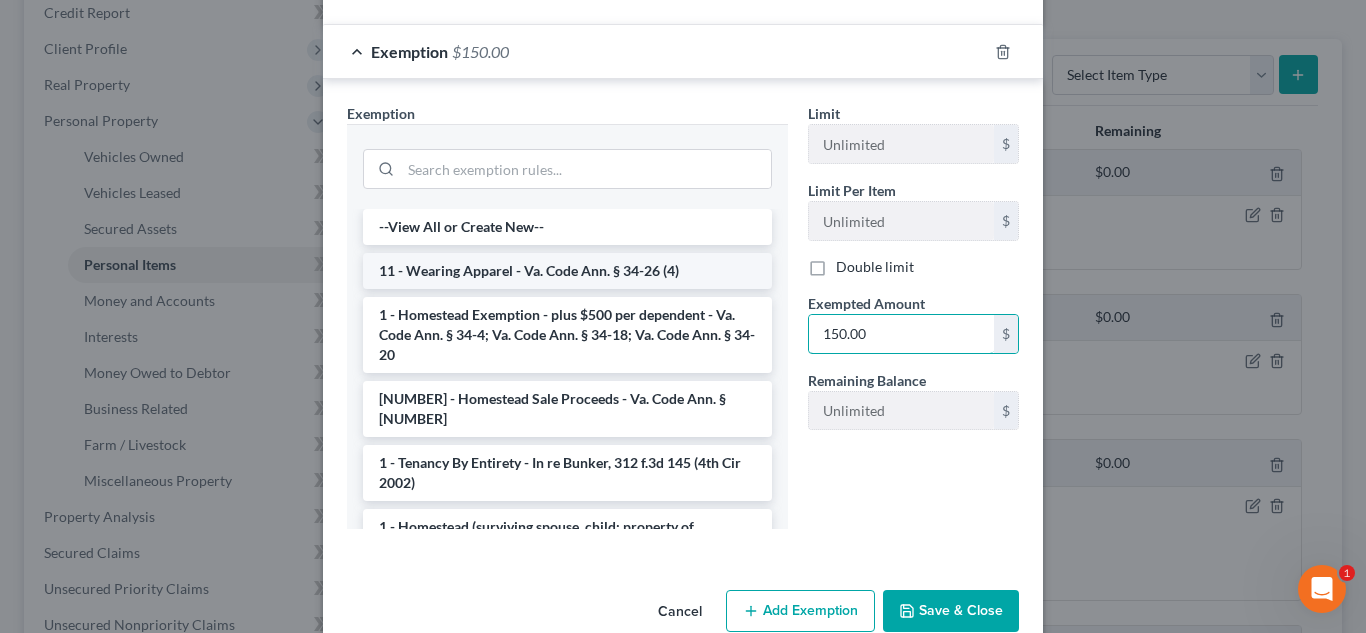 type on "150.00" 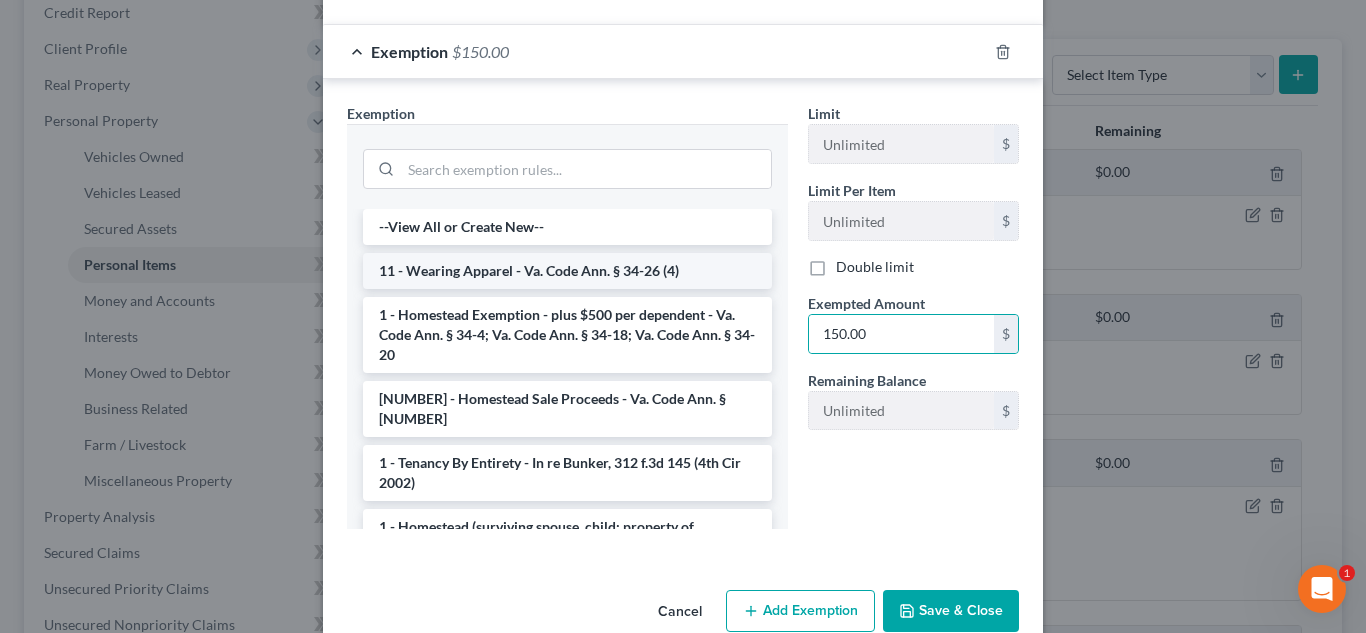 click on "11 - Wearing Apparel - Va. Code Ann. § 34-26 (4)" at bounding box center [567, 271] 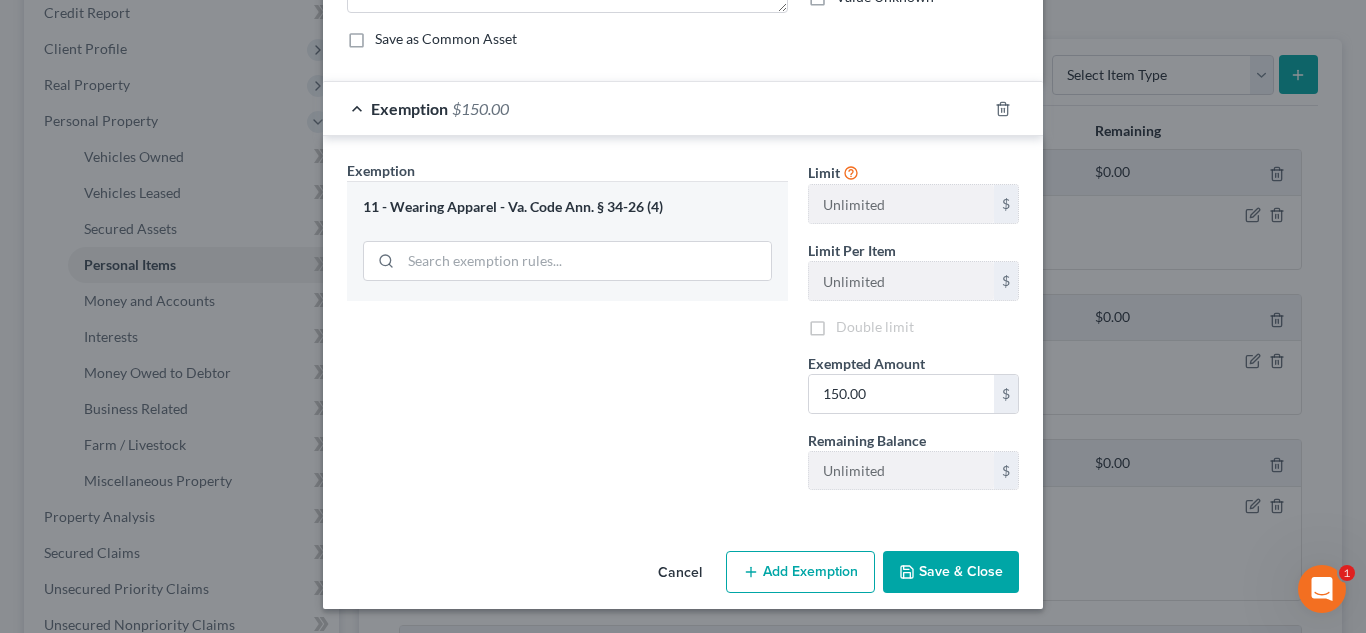 scroll, scrollTop: 174, scrollLeft: 0, axis: vertical 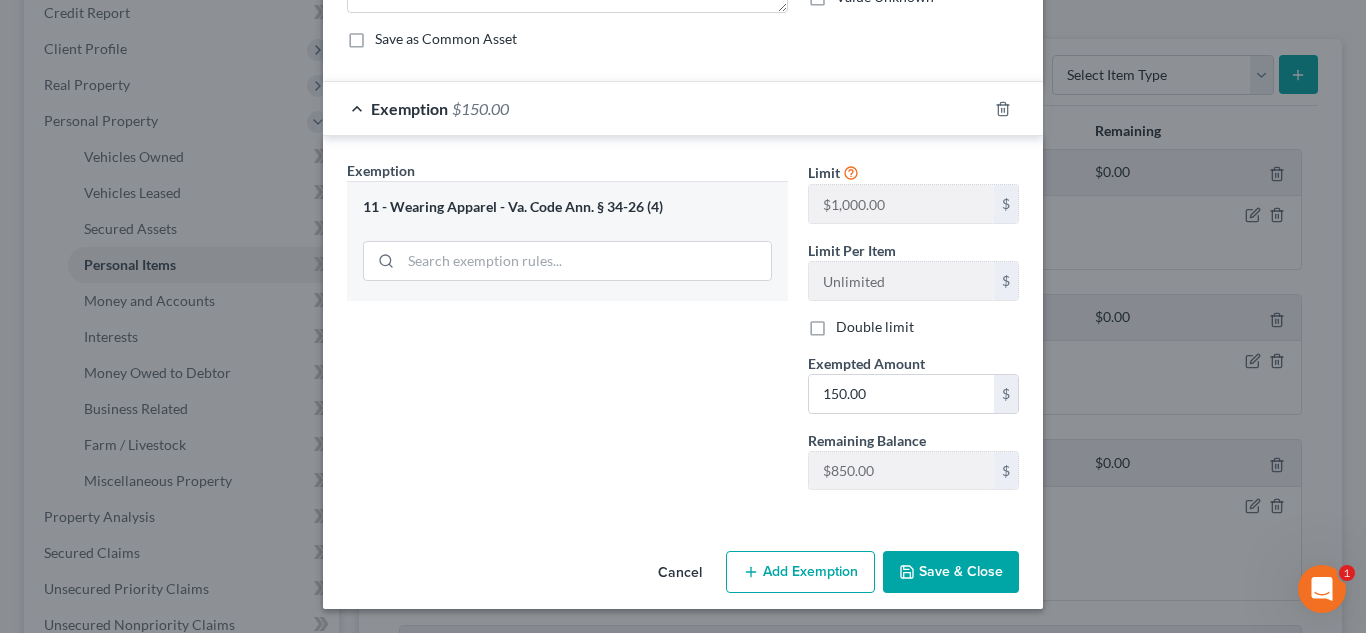 click on "Save & Close" at bounding box center [951, 572] 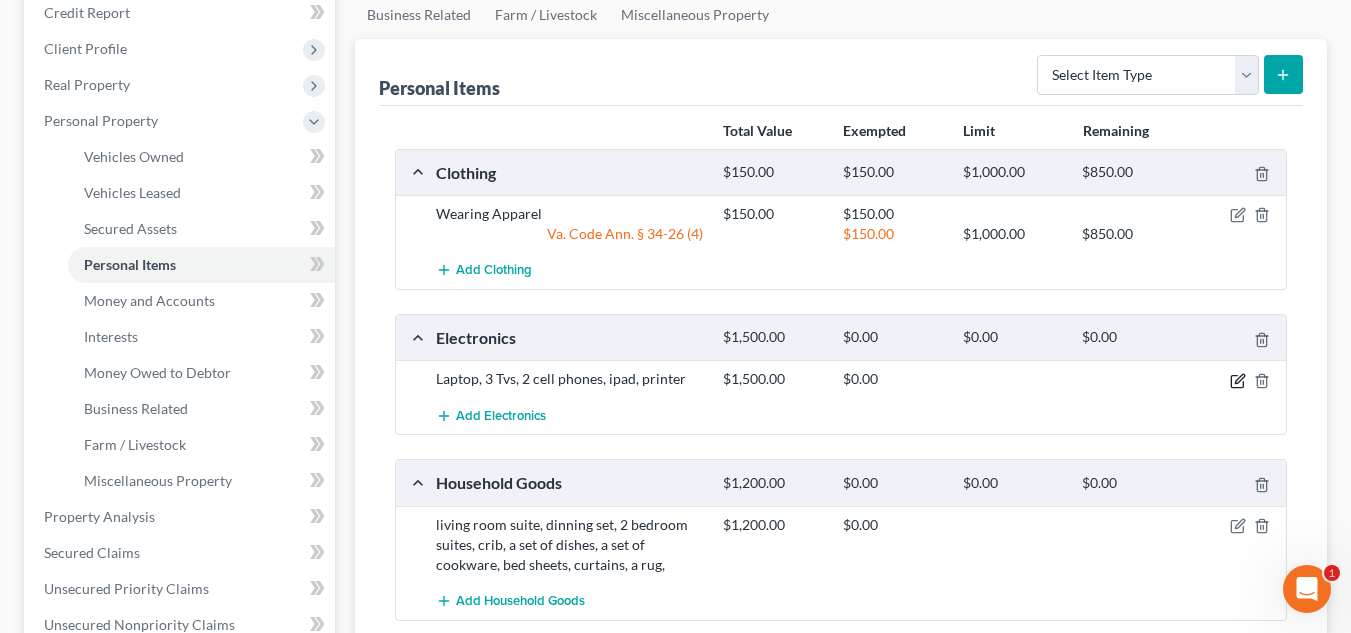 click 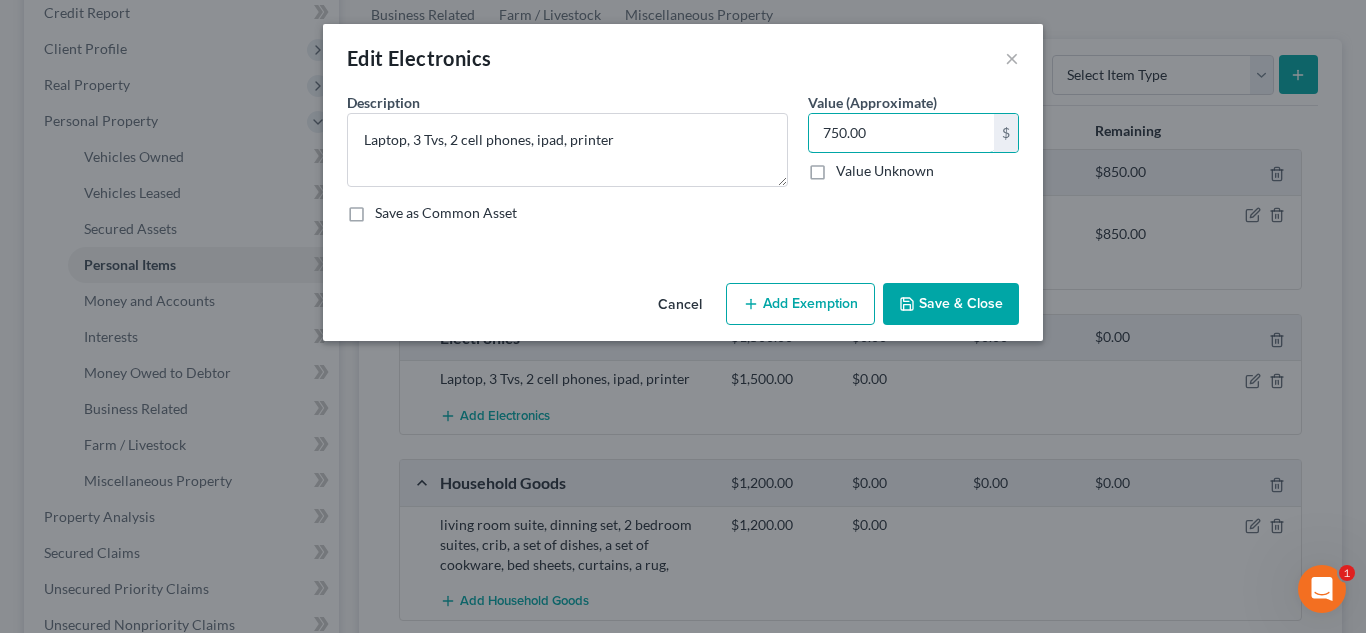 type on "750.00" 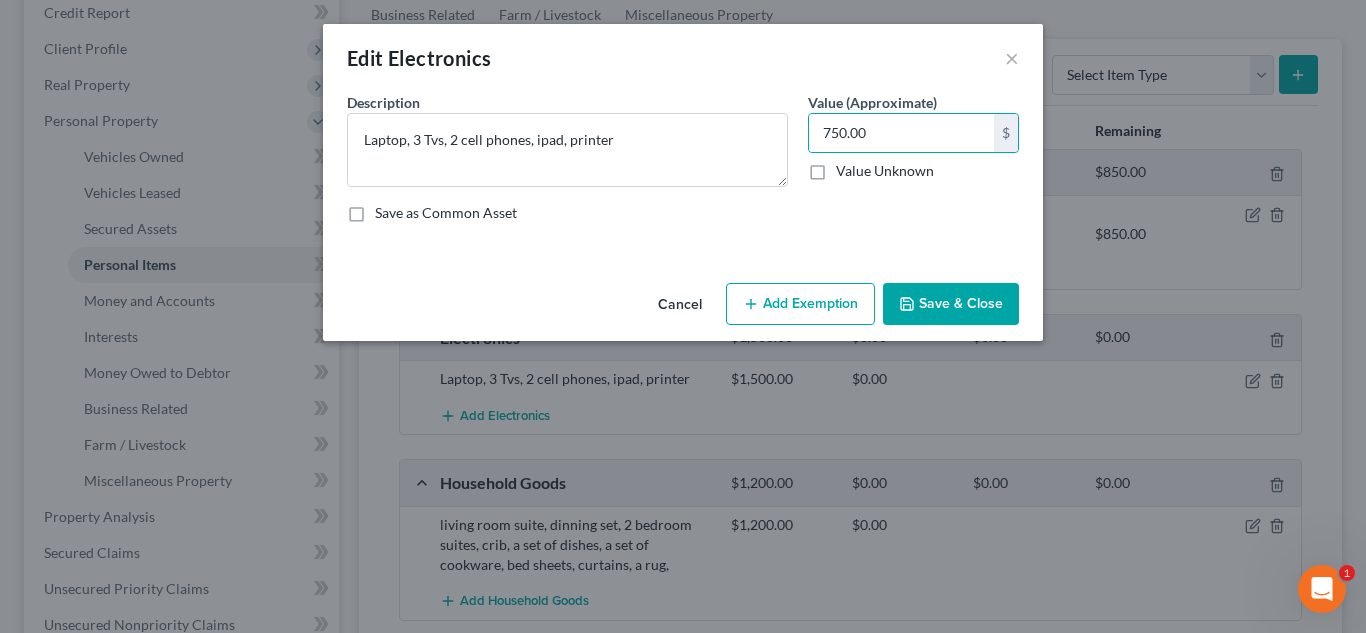 click on "Add Exemption" at bounding box center (800, 304) 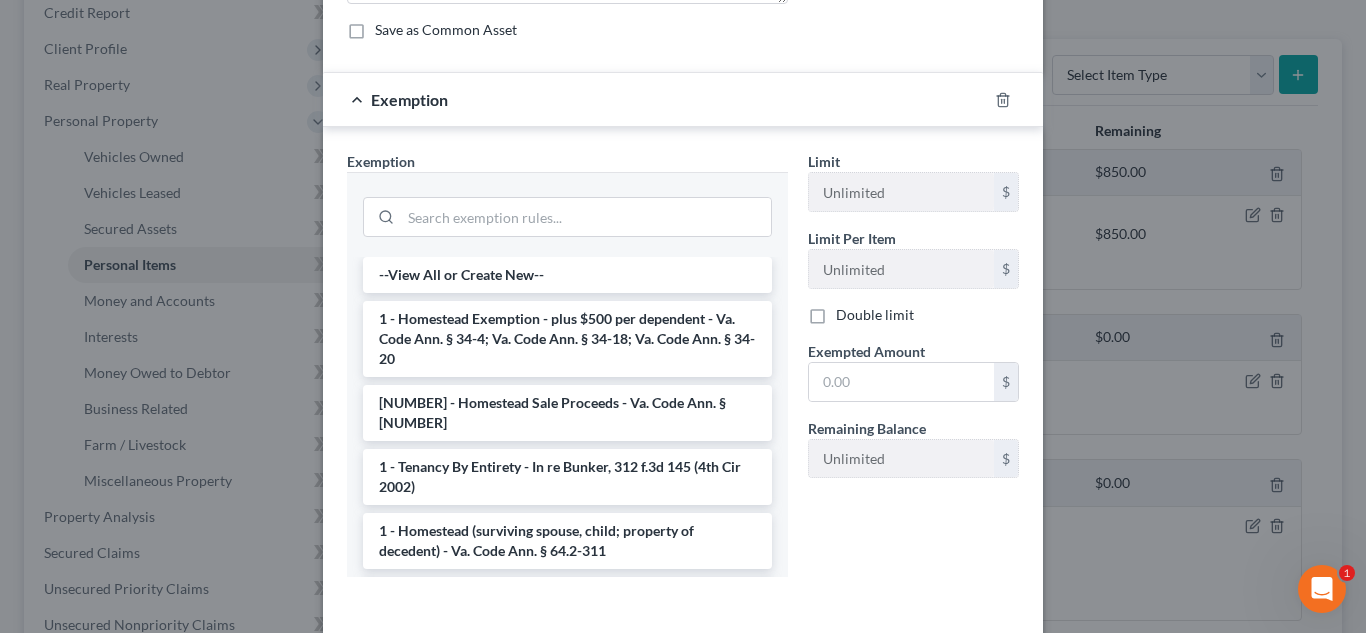 scroll, scrollTop: 204, scrollLeft: 0, axis: vertical 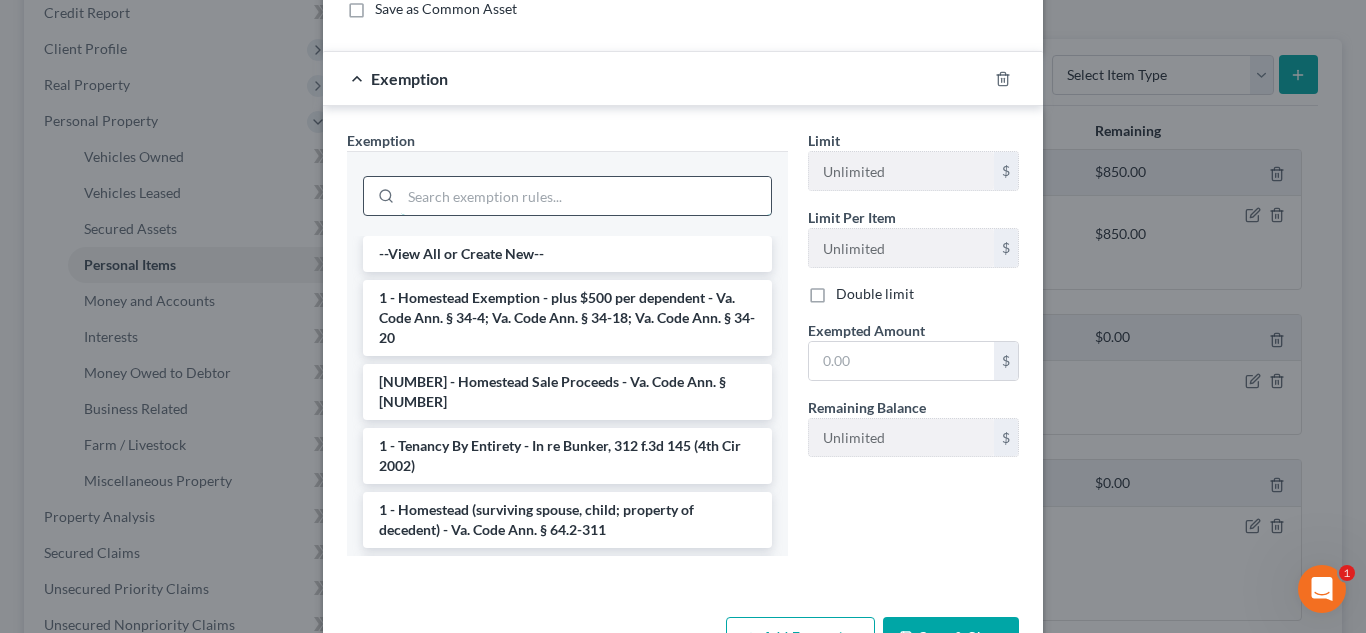 click at bounding box center (586, 196) 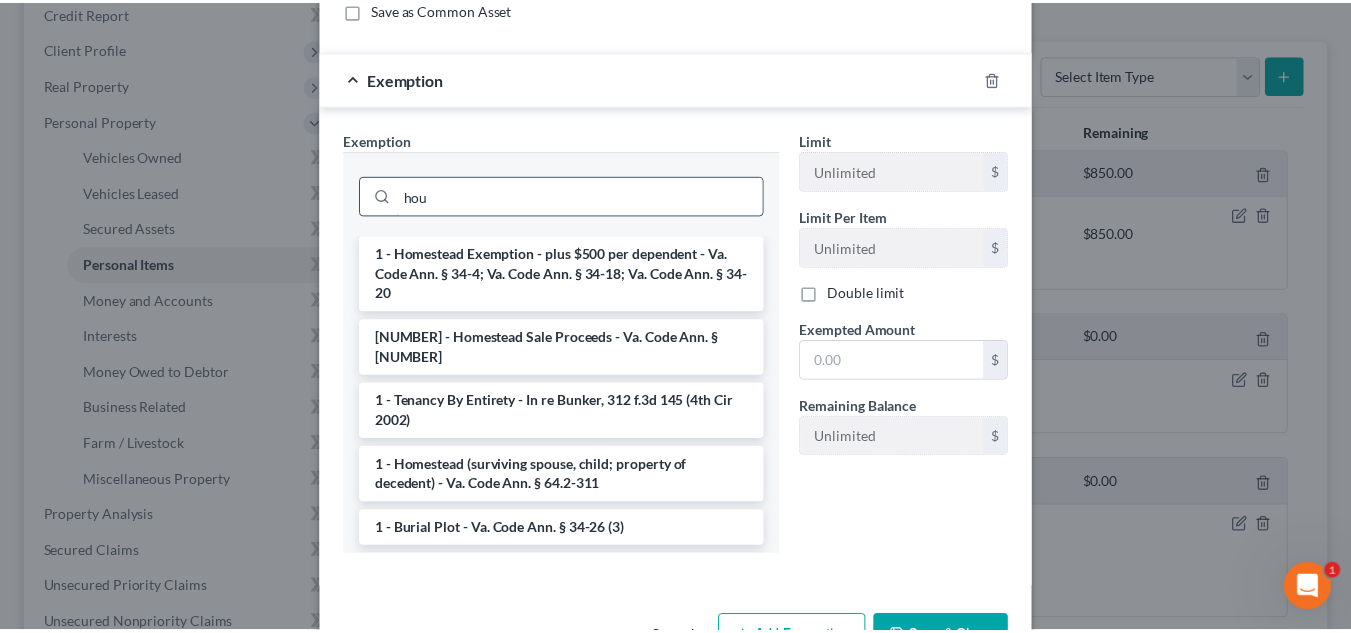 scroll, scrollTop: 171, scrollLeft: 0, axis: vertical 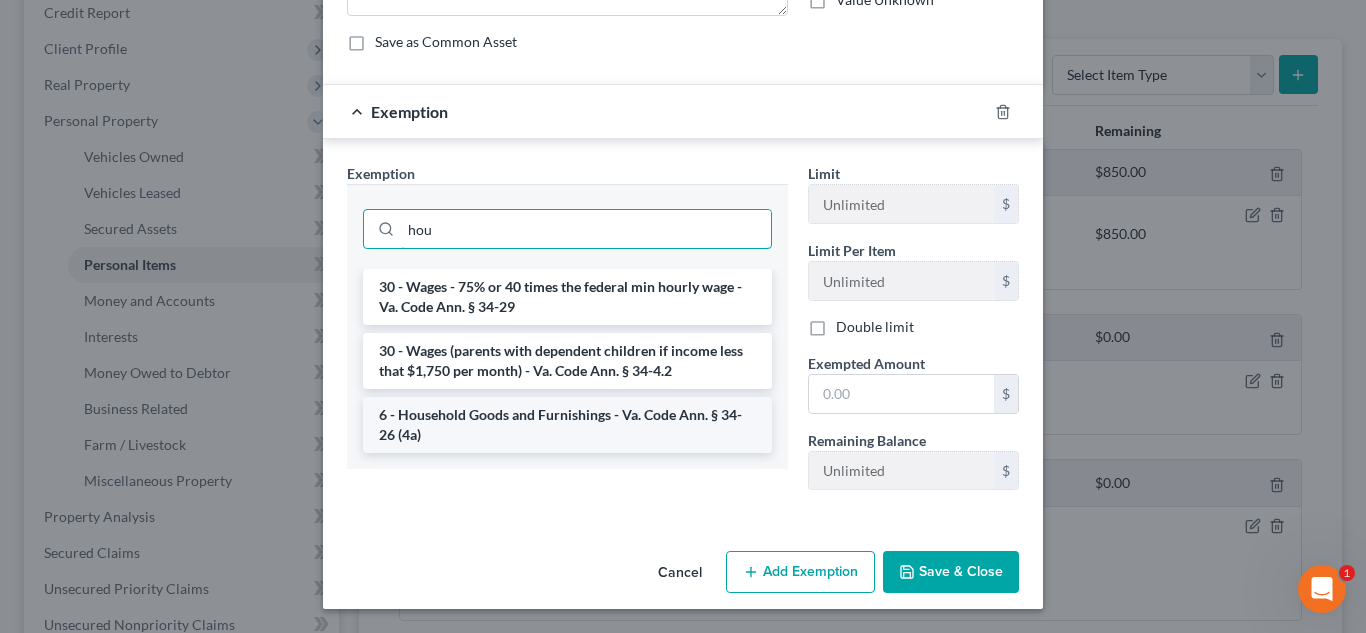 type on "hou" 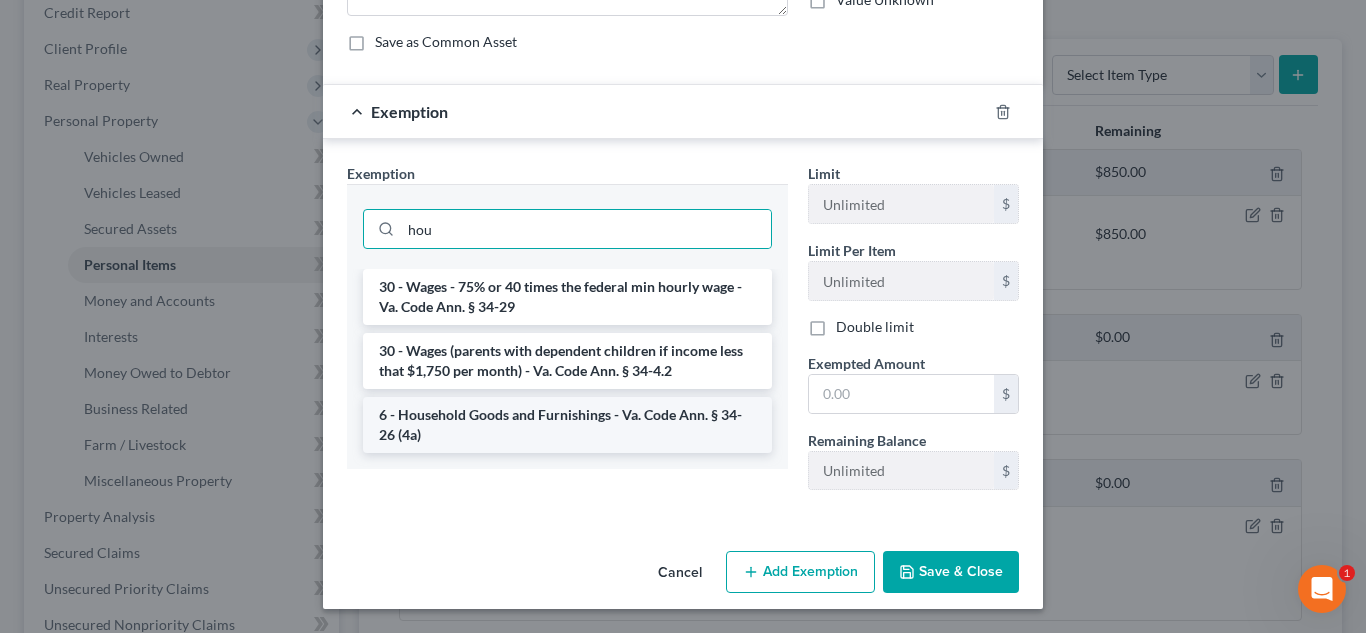click on "6 - Household Goods and Furnishings - Va. Code Ann. § 34-26 (4a)" at bounding box center (567, 425) 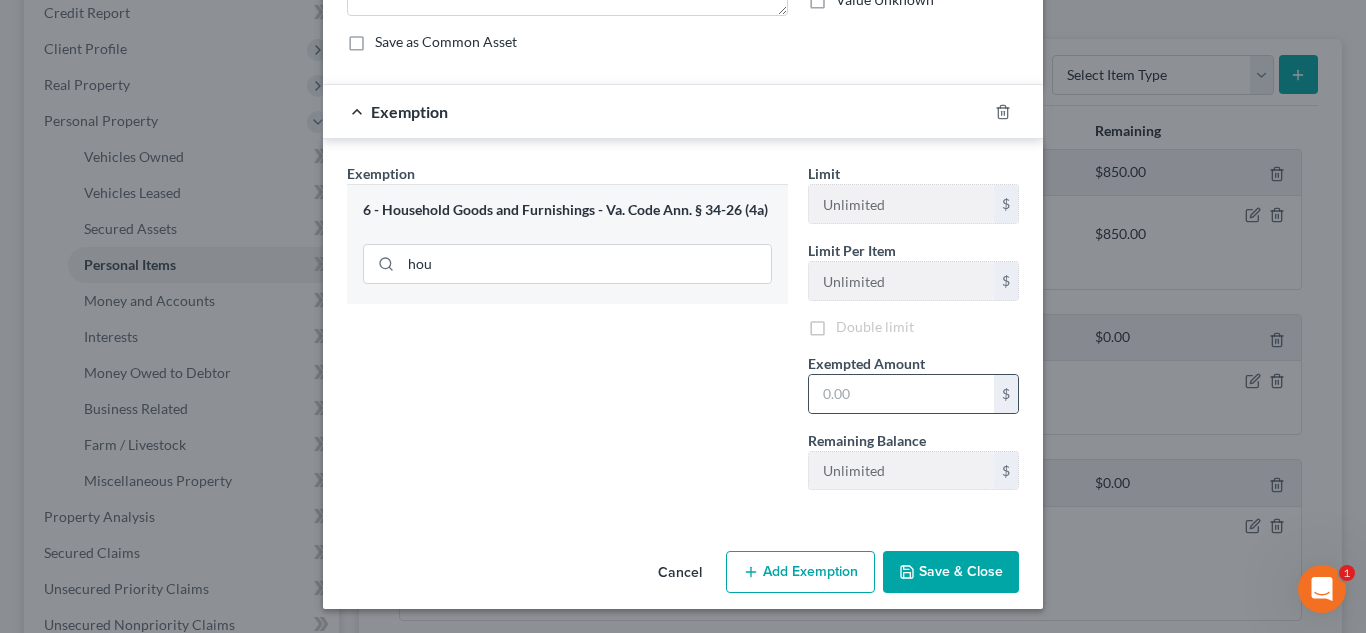 click on "$" at bounding box center (913, 394) 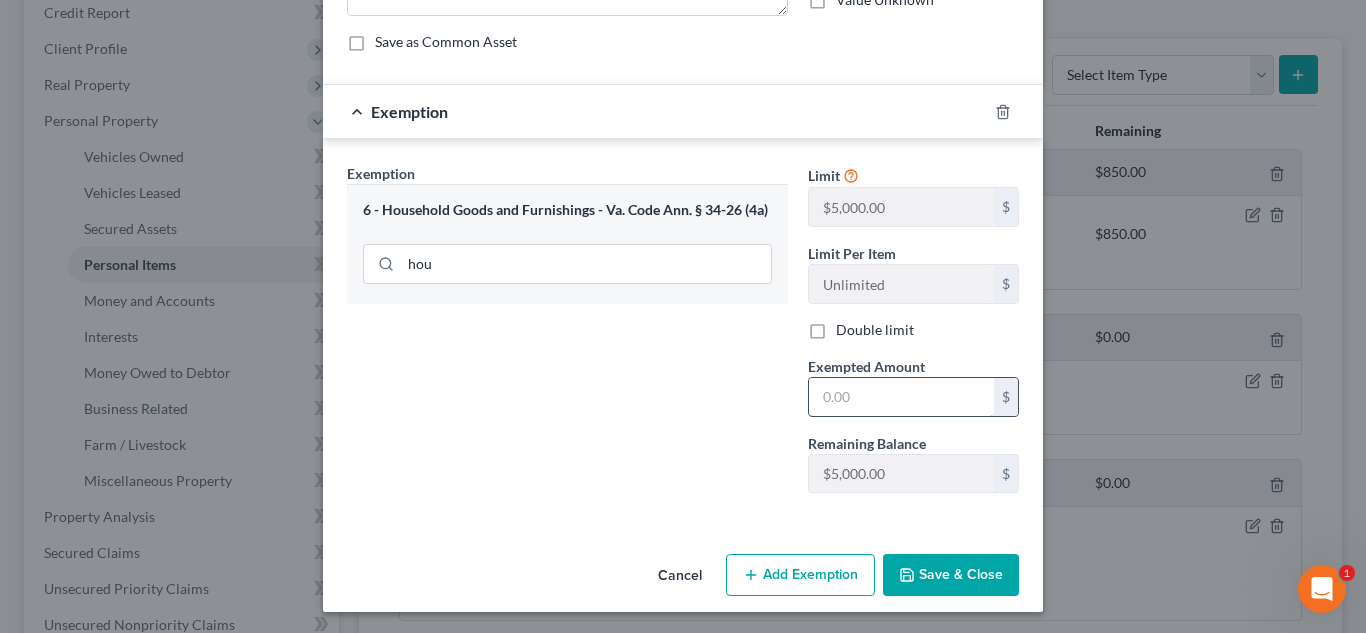 click at bounding box center (901, 397) 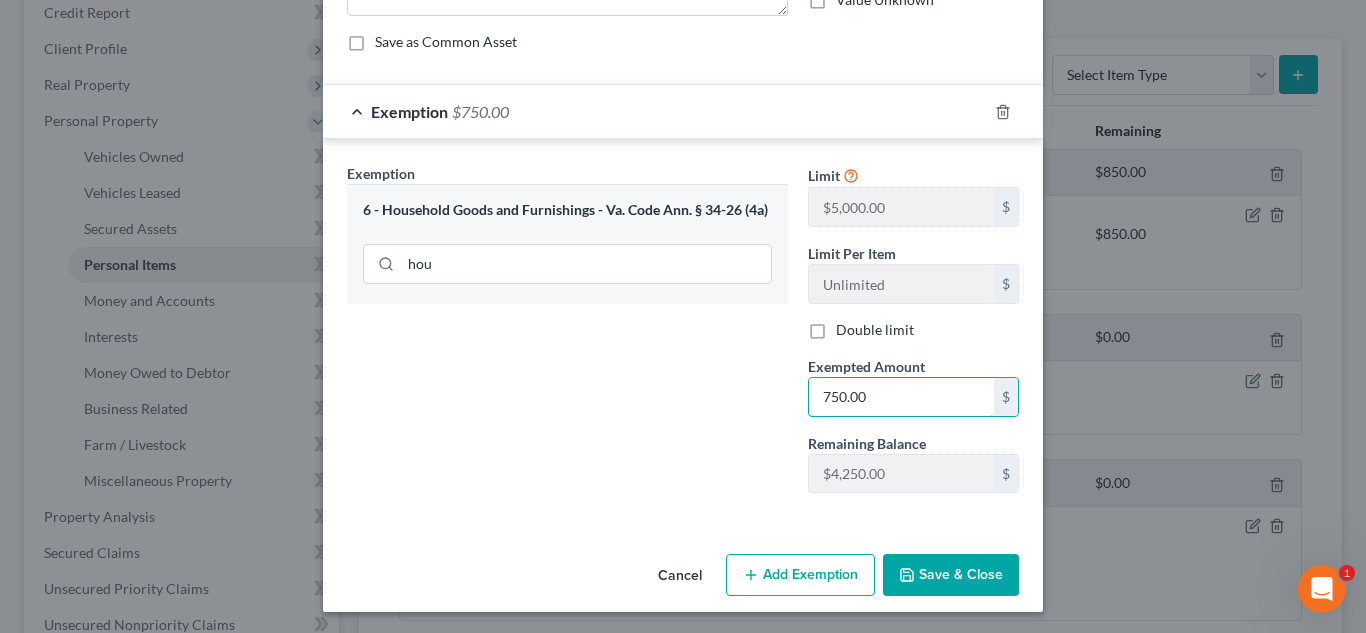 type on "750.00" 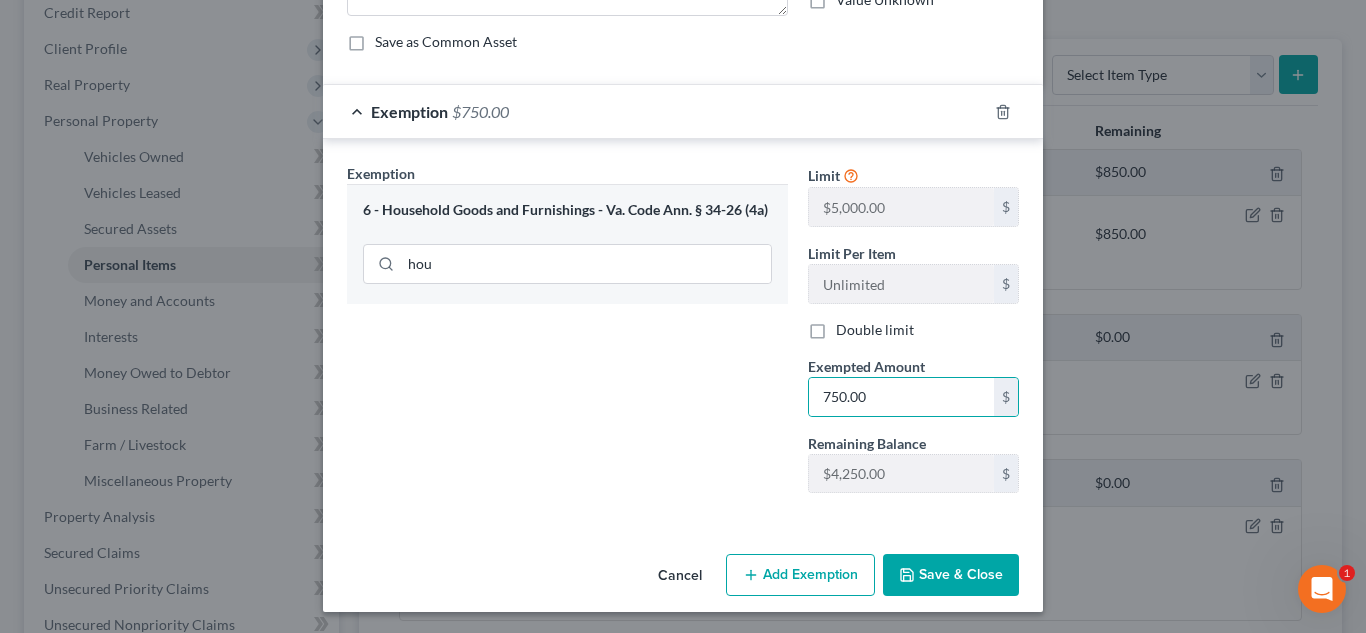 click on "Cancel Add Exemption Save & Close" at bounding box center [683, 579] 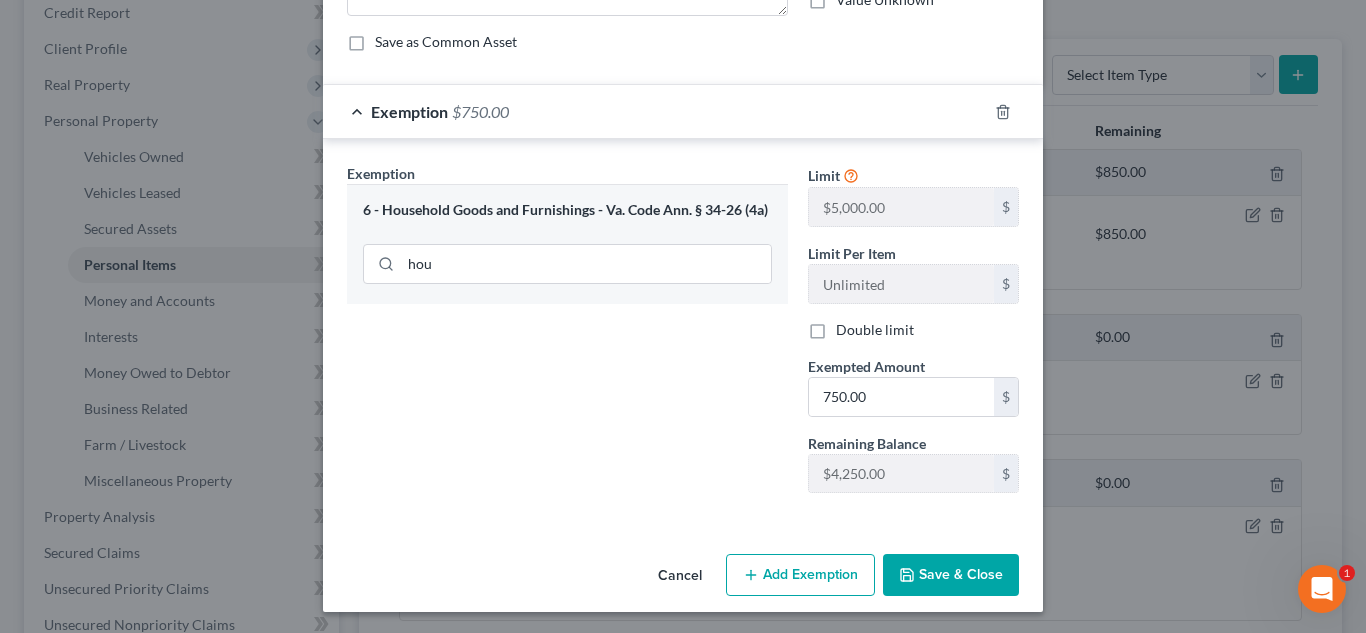 click on "Save & Close" at bounding box center [951, 575] 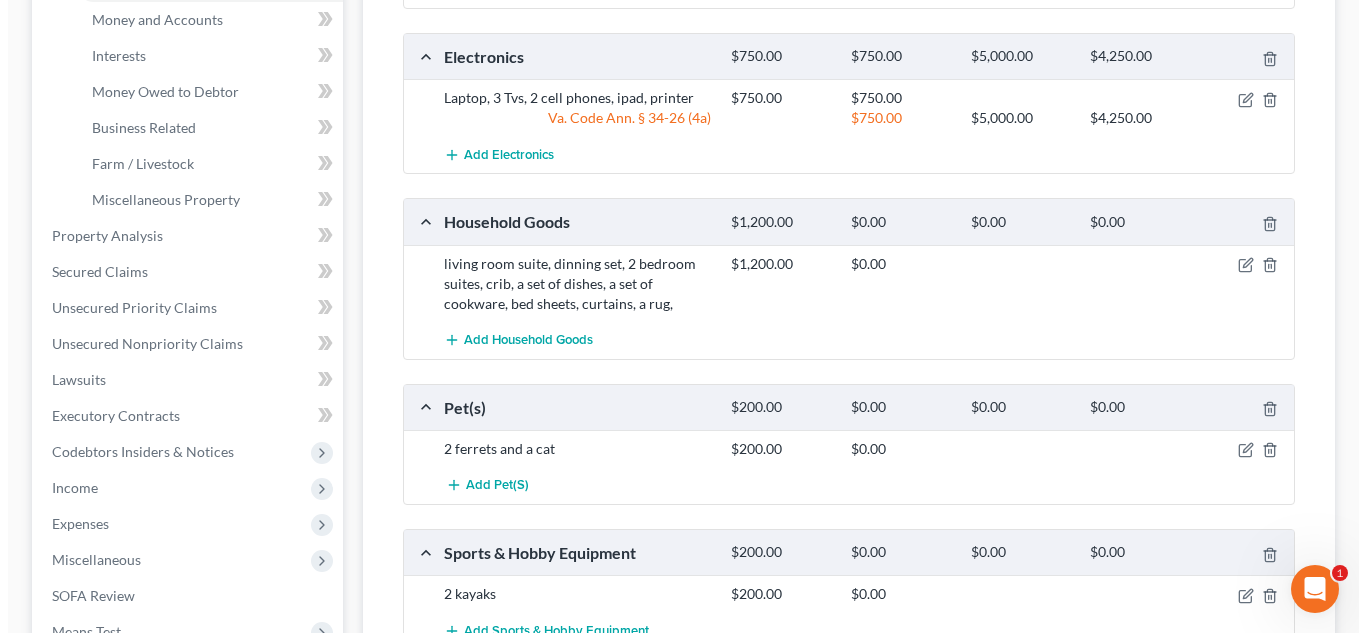 scroll, scrollTop: 538, scrollLeft: 0, axis: vertical 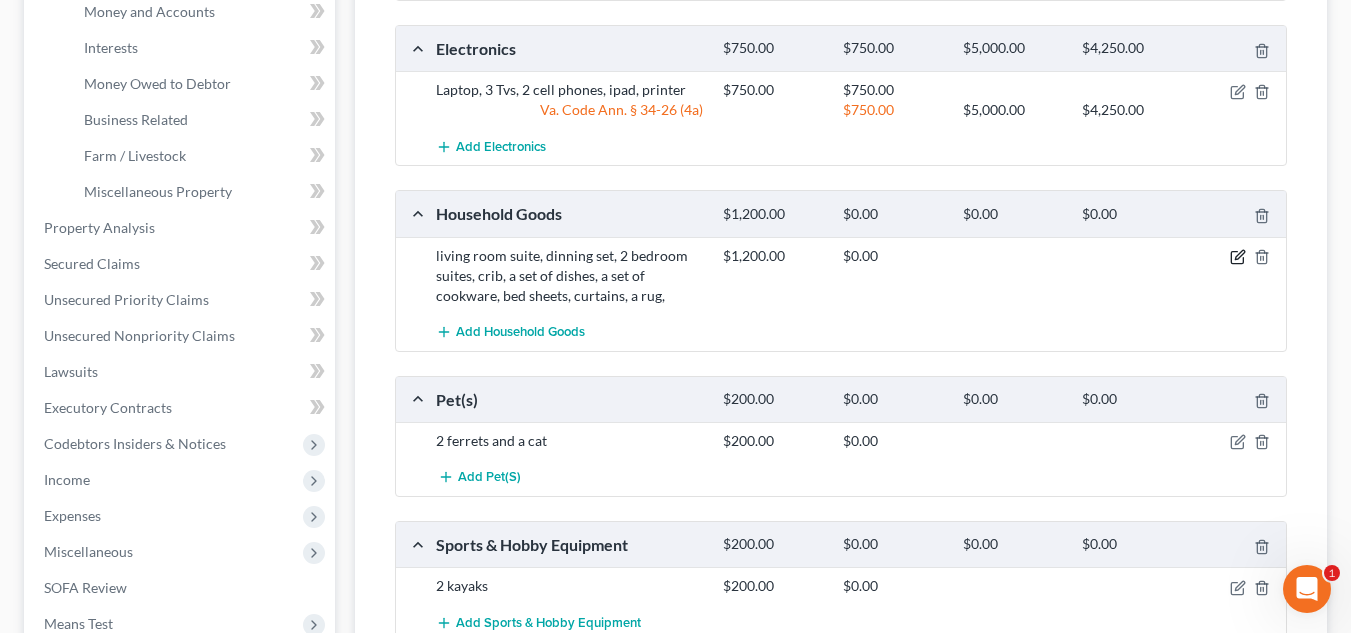 click 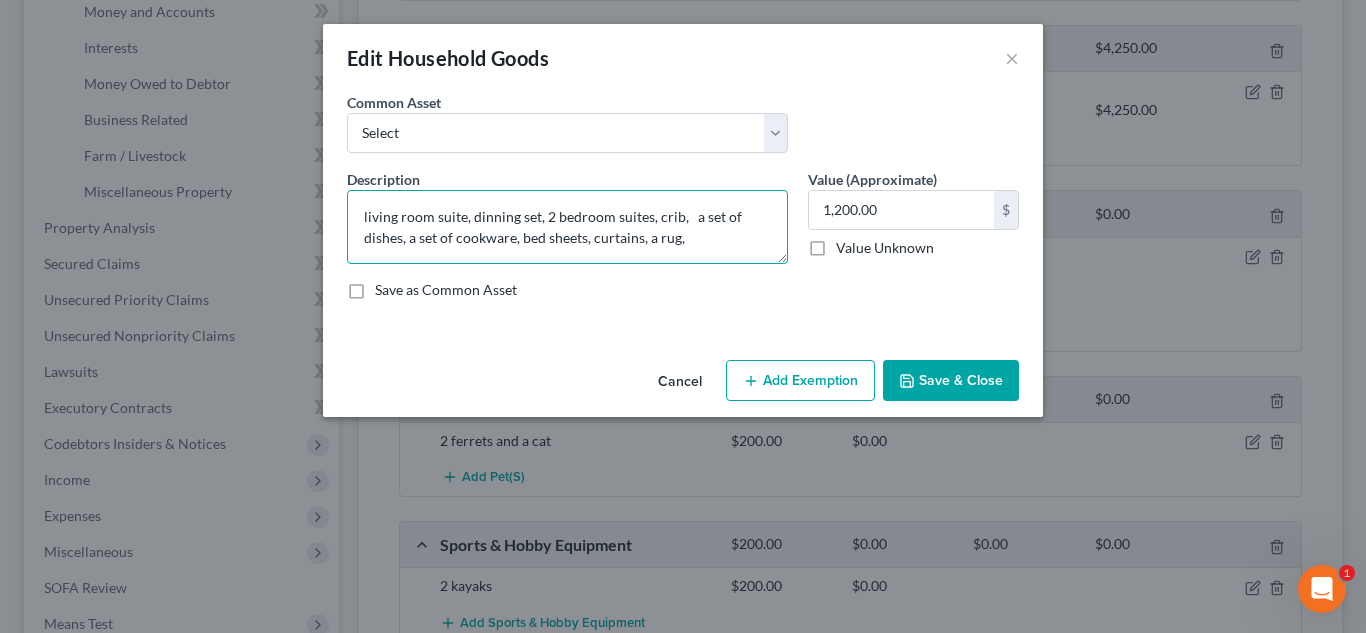 click on "living room suite, dinning set, 2 bedroom suites, crib,   a set of dishes, a set of cookware, bed sheets, curtains, a rug," at bounding box center (567, 227) 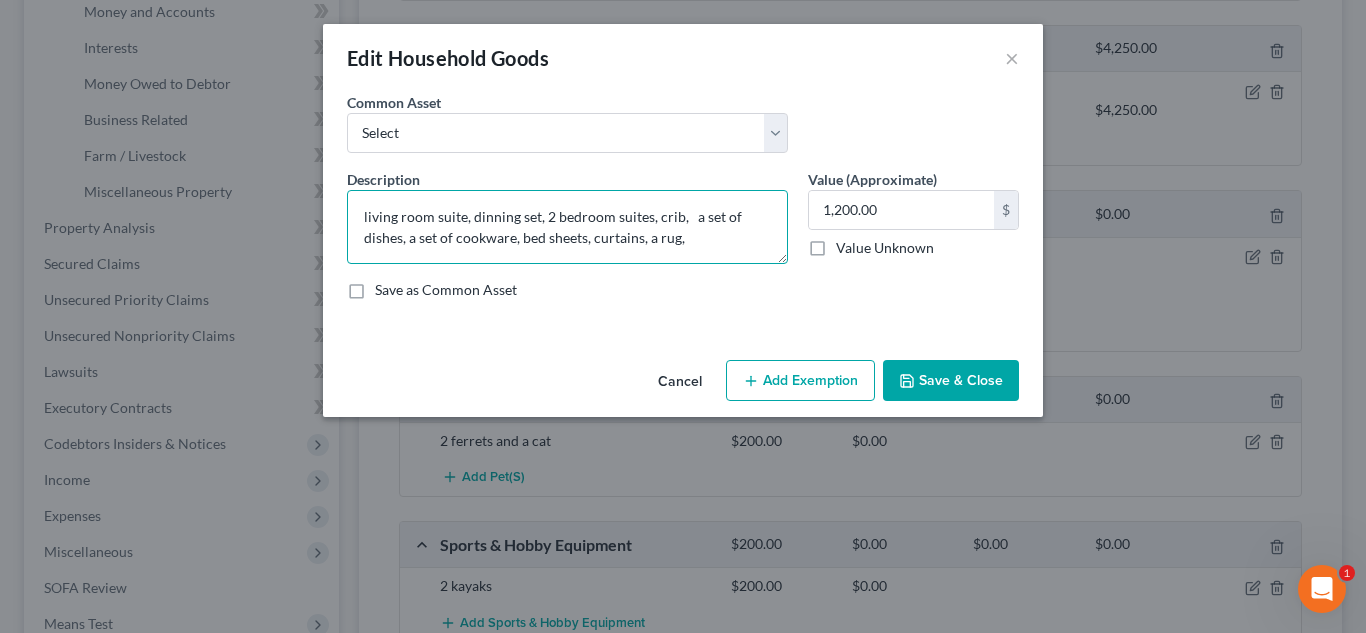 drag, startPoint x: 709, startPoint y: 260, endPoint x: 297, endPoint y: 214, distance: 414.56 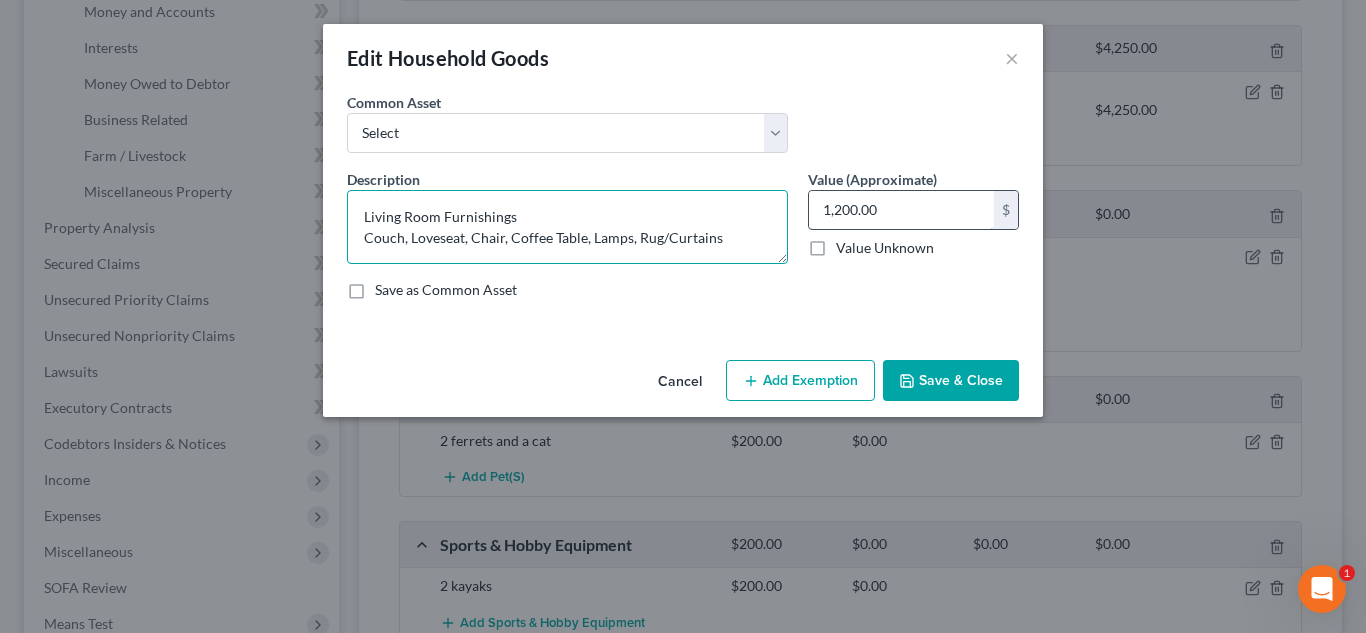 type on "Living Room Furnishings
Couch, Loveseat, Chair, Coffee Table, Lamps, Rug/Curtains" 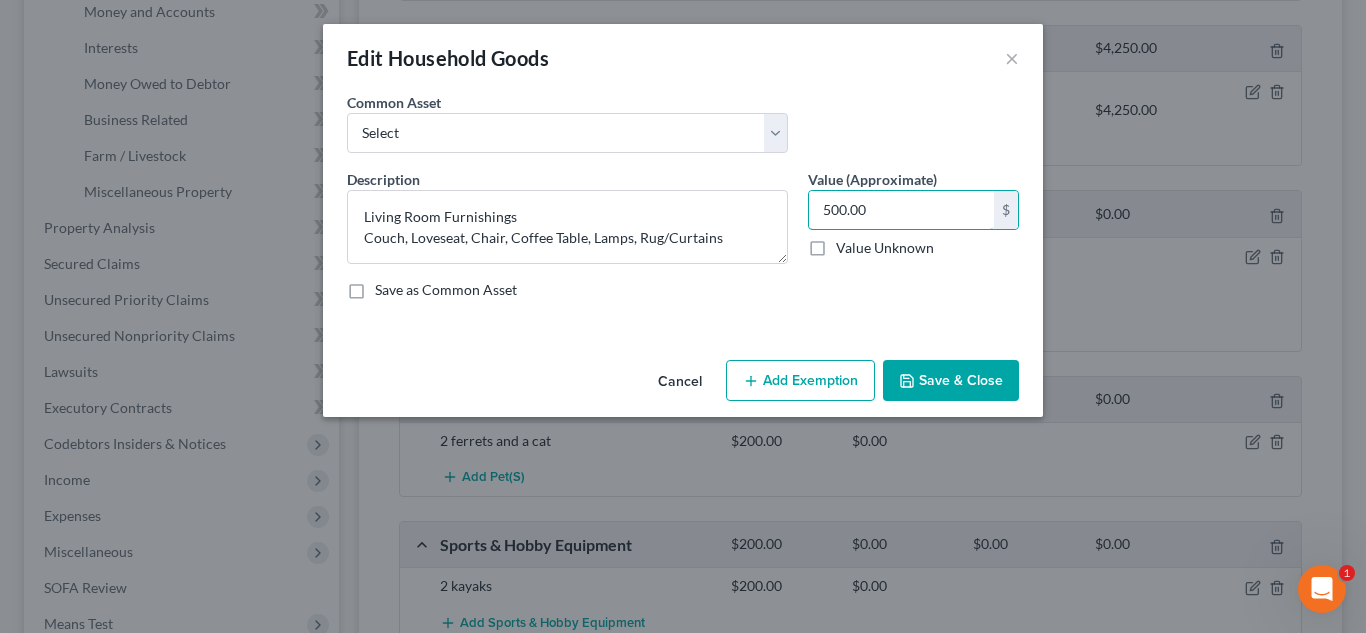 type on "500.00" 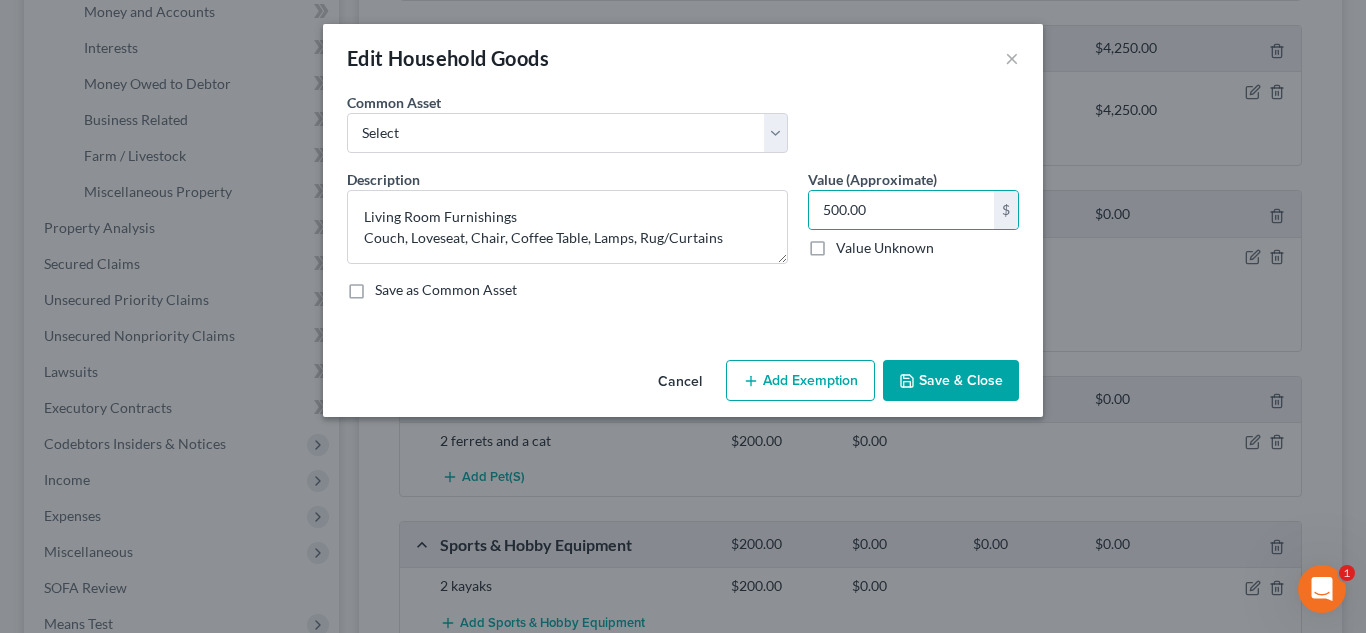 click on "Add Exemption" at bounding box center (800, 381) 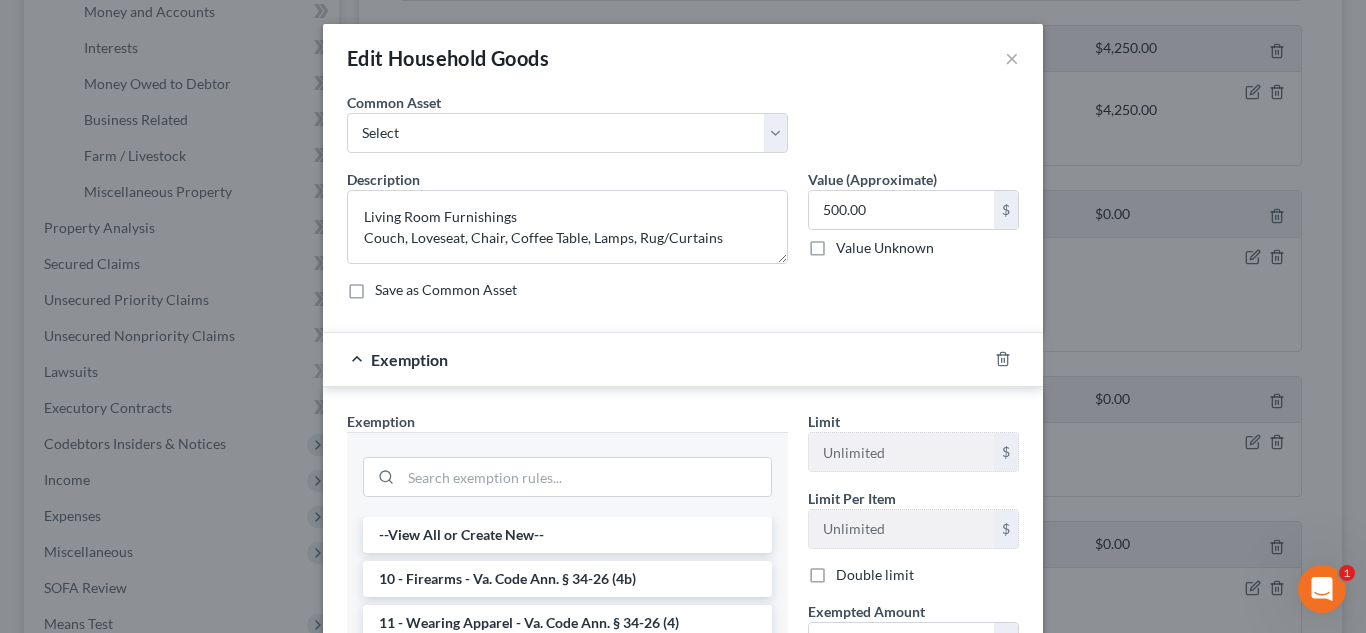scroll, scrollTop: 328, scrollLeft: 0, axis: vertical 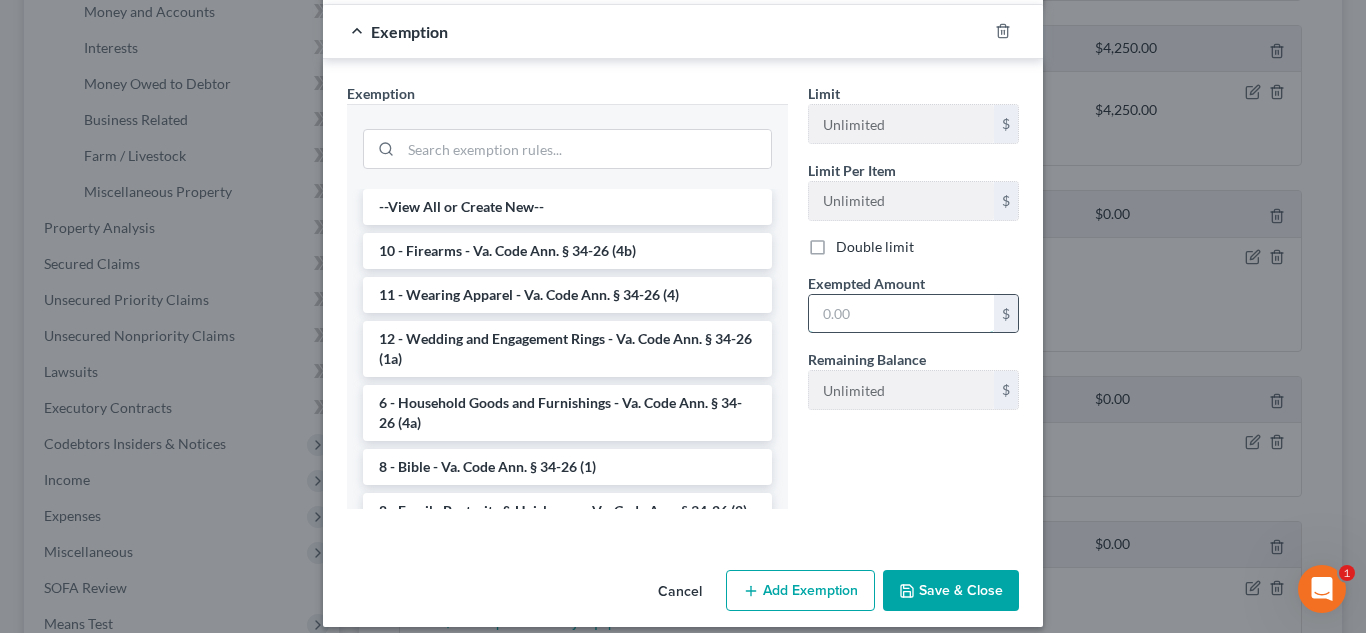 click at bounding box center (901, 314) 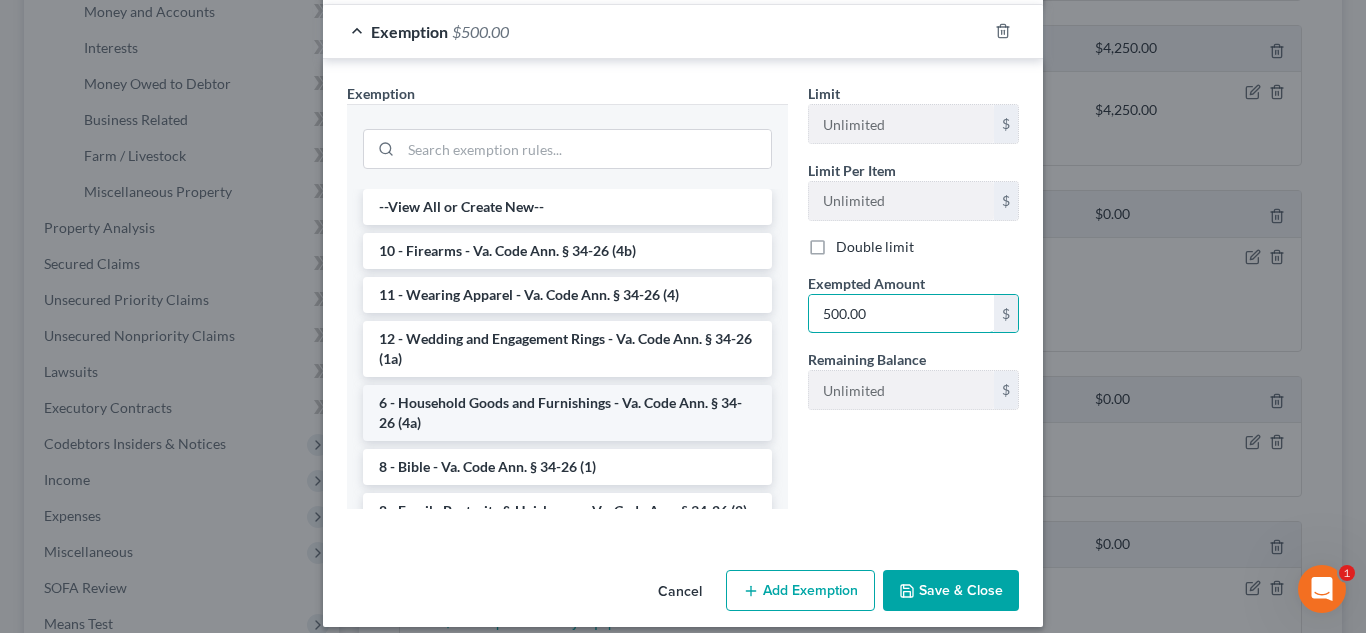 type on "500.00" 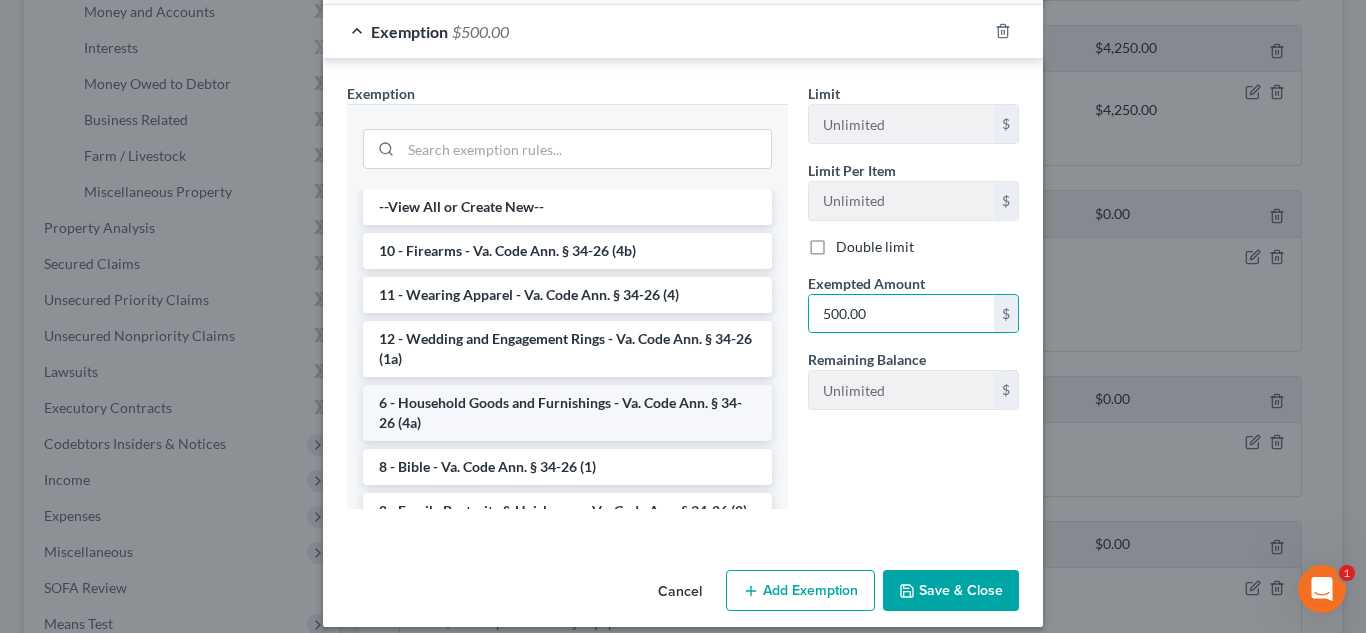 click on "6 - Household Goods and Furnishings - Va. Code Ann. § 34-26 (4a)" at bounding box center [567, 413] 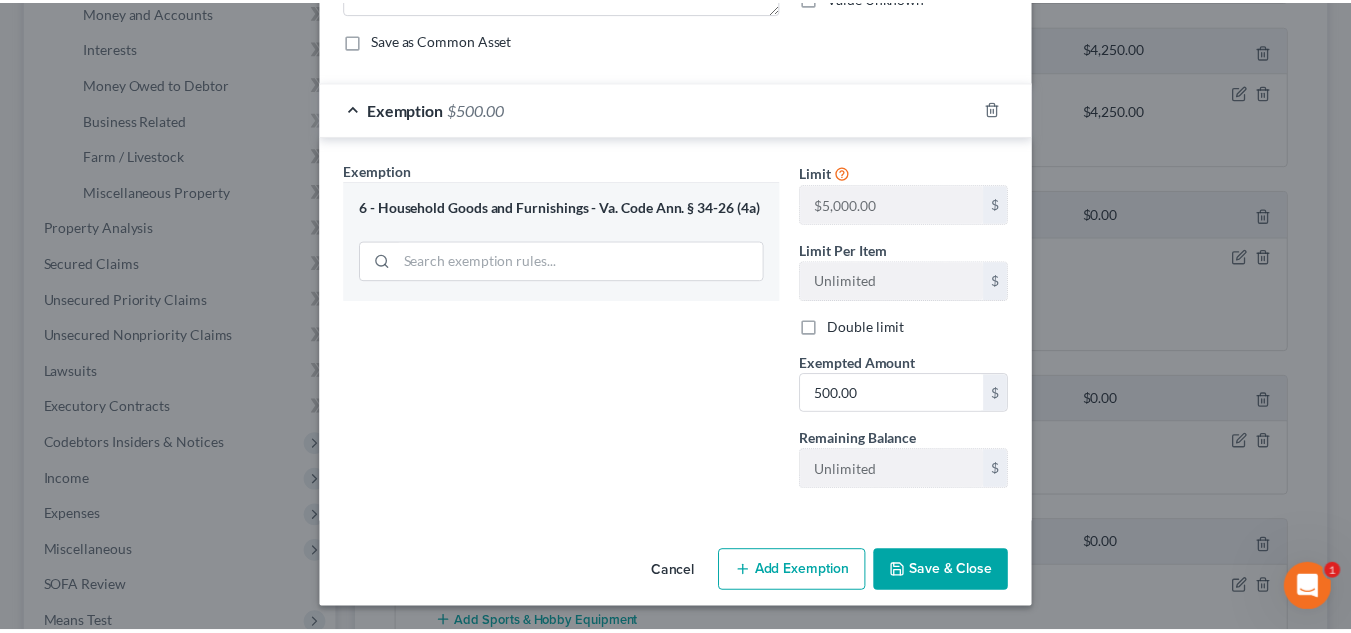 scroll, scrollTop: 251, scrollLeft: 0, axis: vertical 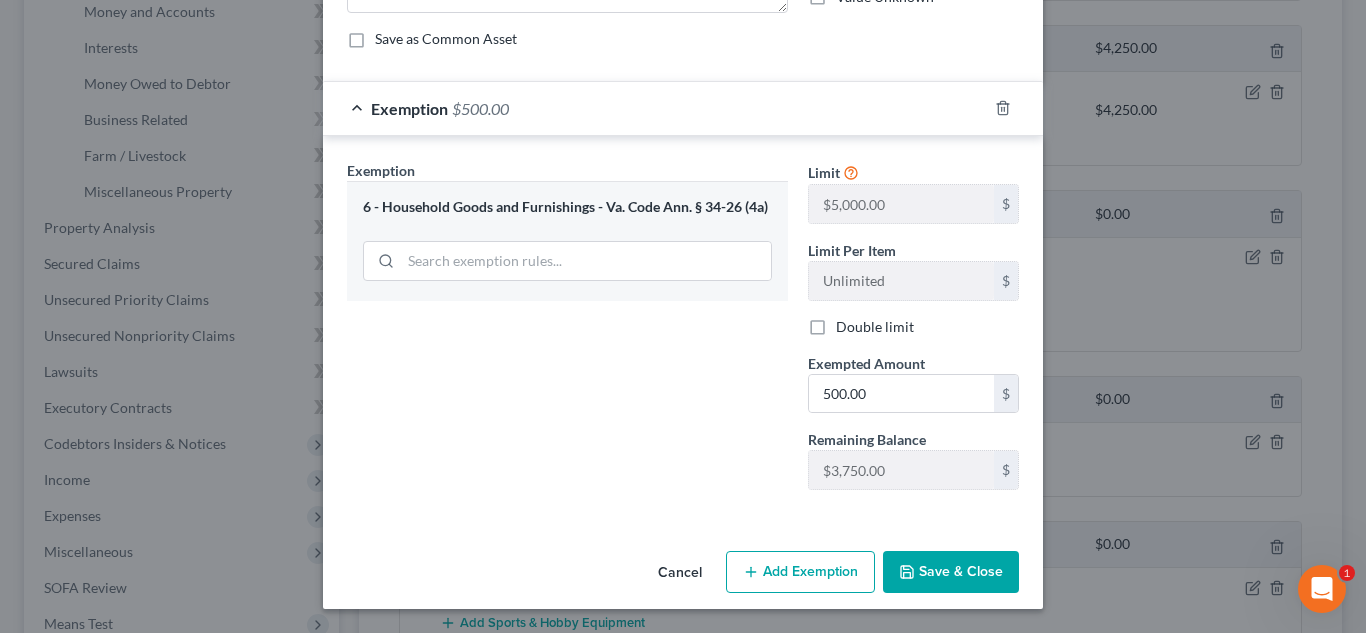 click on "Save & Close" at bounding box center [951, 572] 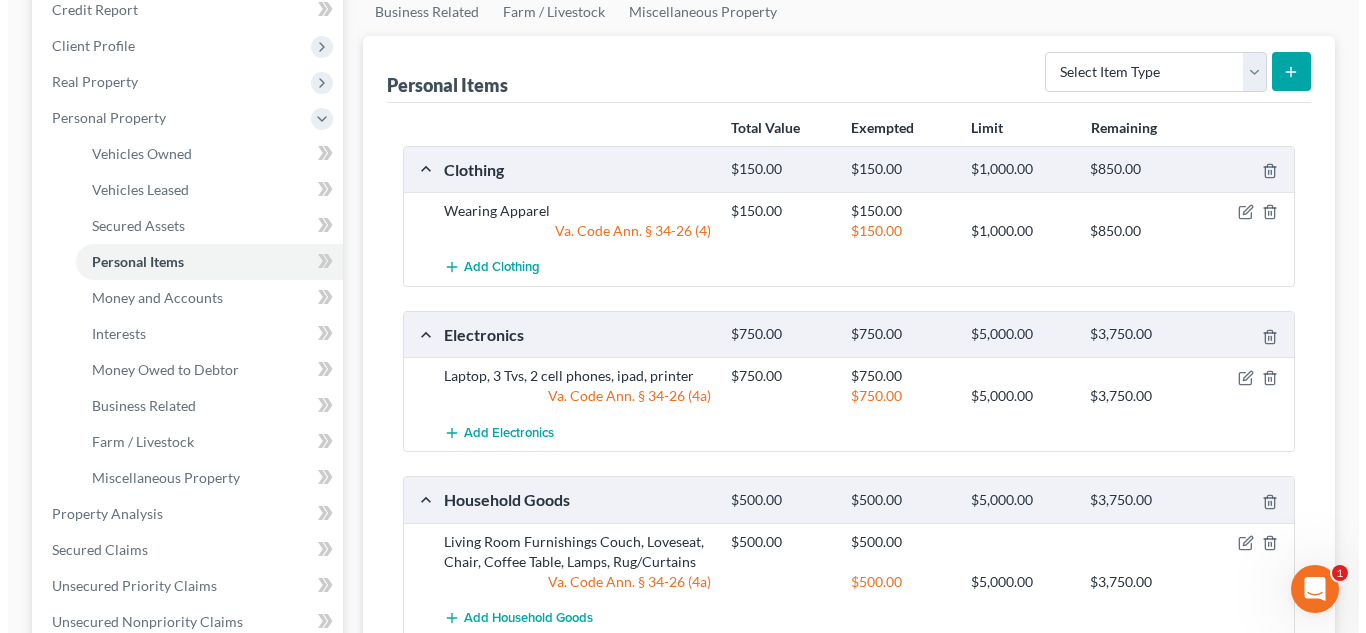 scroll, scrollTop: 227, scrollLeft: 0, axis: vertical 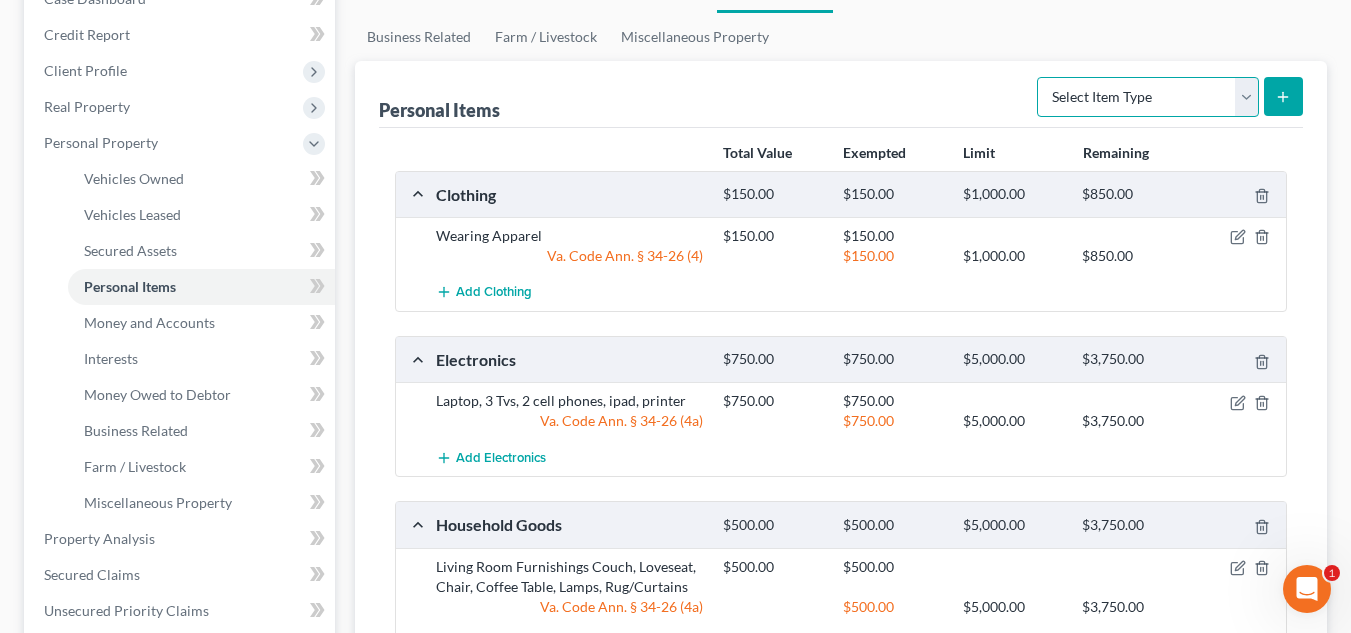 click on "Select Item Type Clothing Collectibles Of Value Electronics Firearms Household Goods Jewelry Other Pet(s) Sports & Hobby Equipment" at bounding box center [1148, 97] 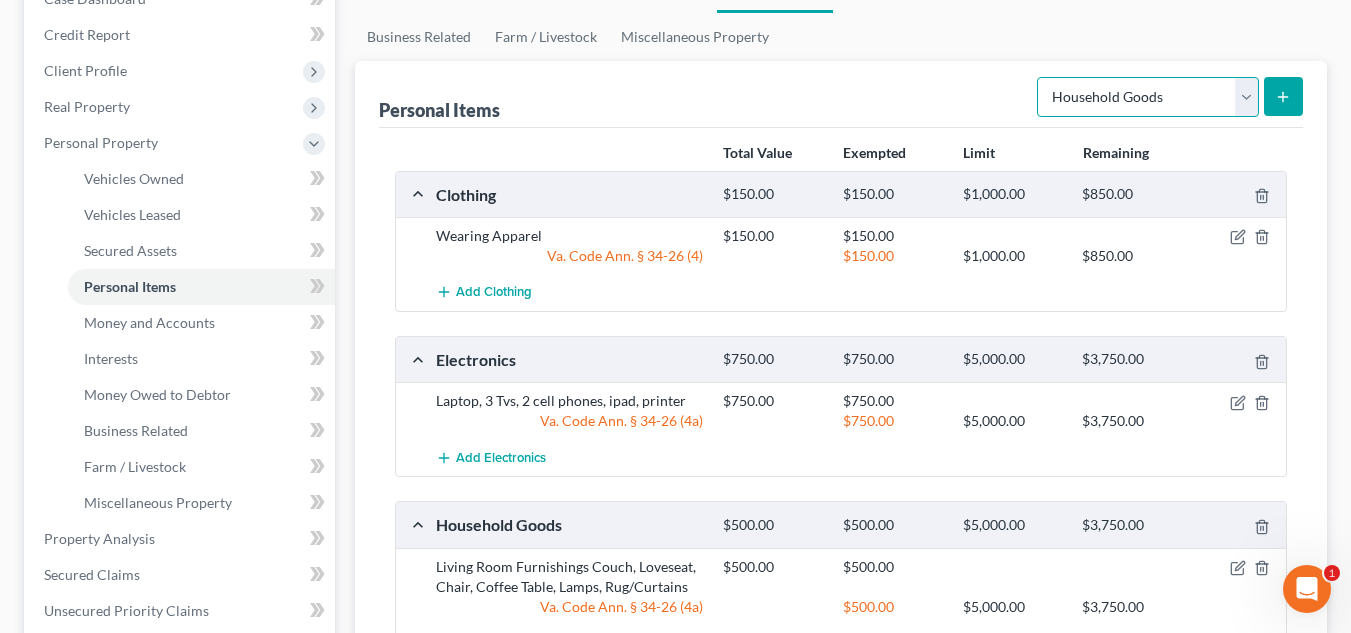 click on "Select Item Type Clothing Collectibles Of Value Electronics Firearms Household Goods Jewelry Other Pet(s) Sports & Hobby Equipment" at bounding box center (1148, 97) 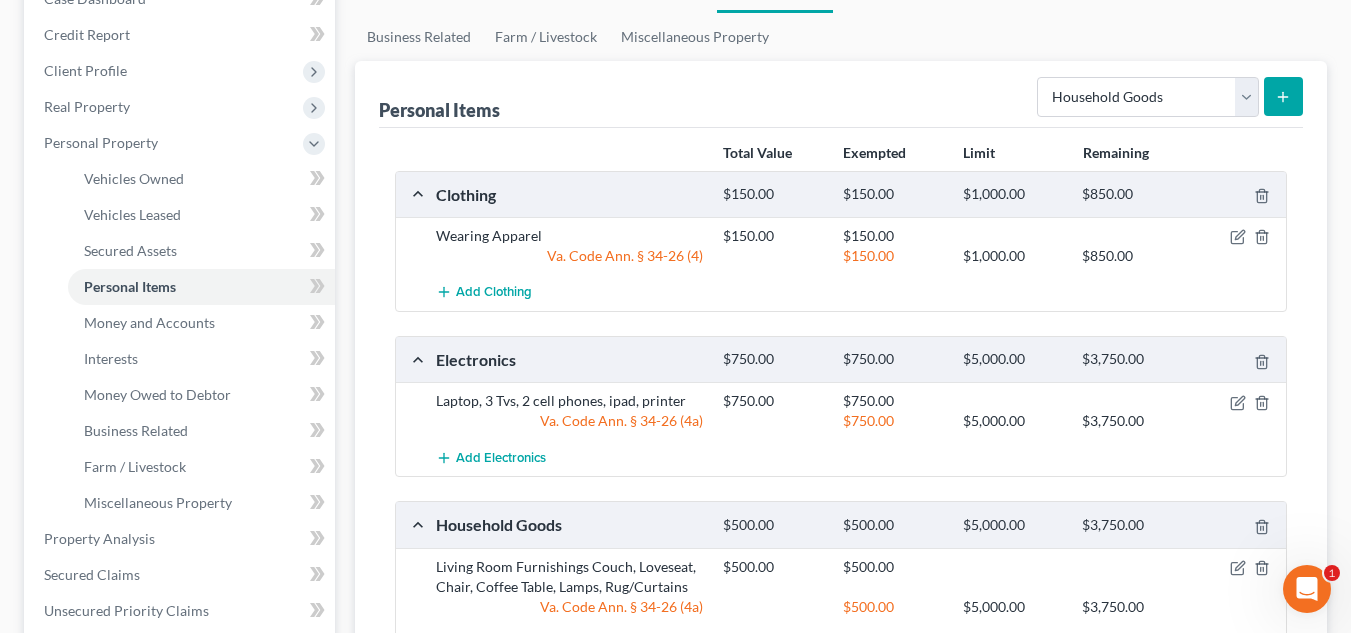 click 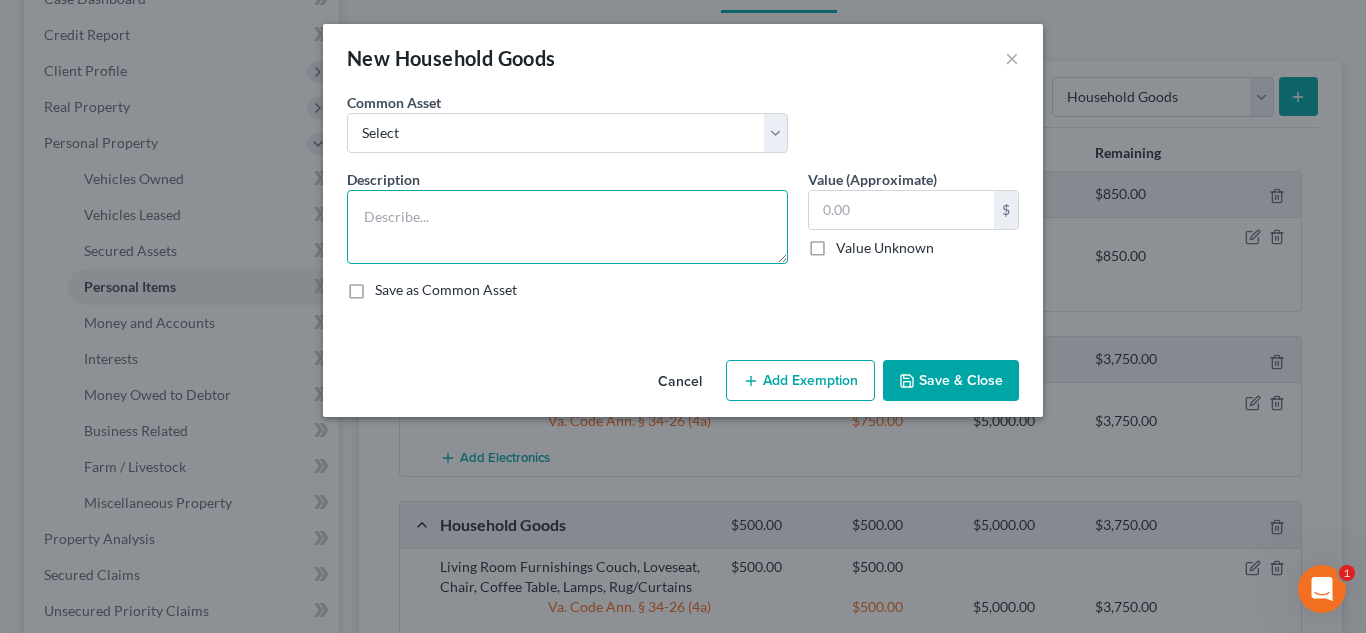 click at bounding box center (567, 227) 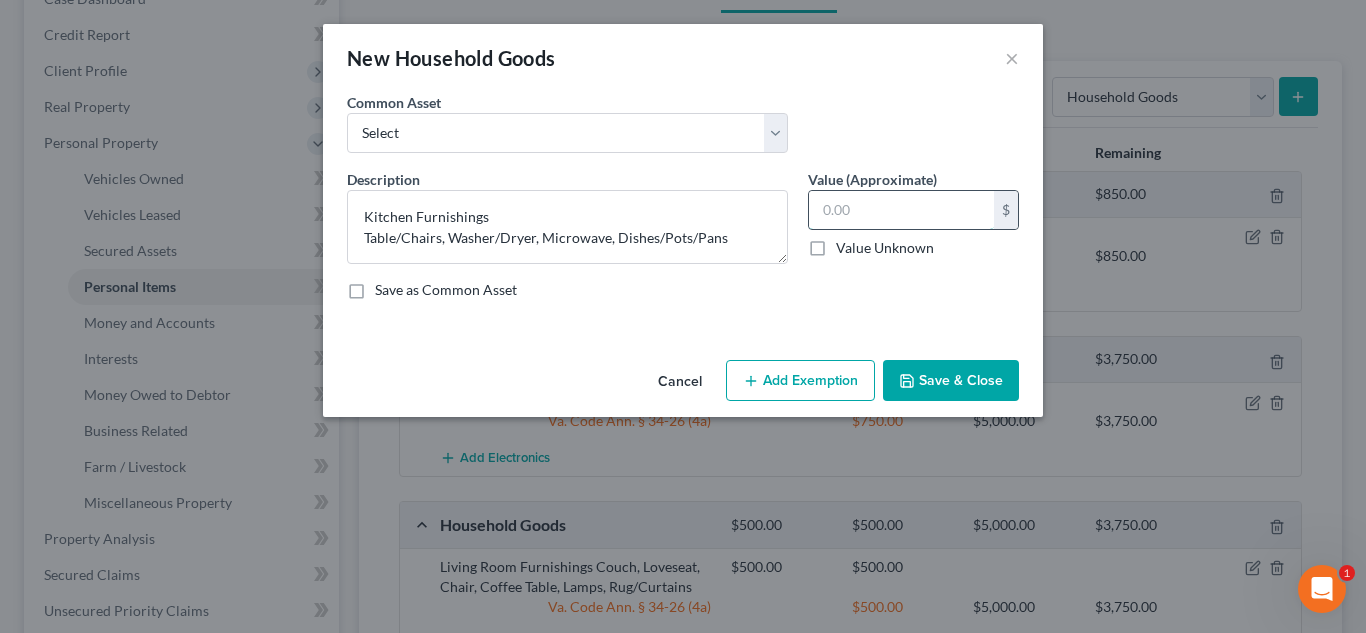 click at bounding box center [901, 210] 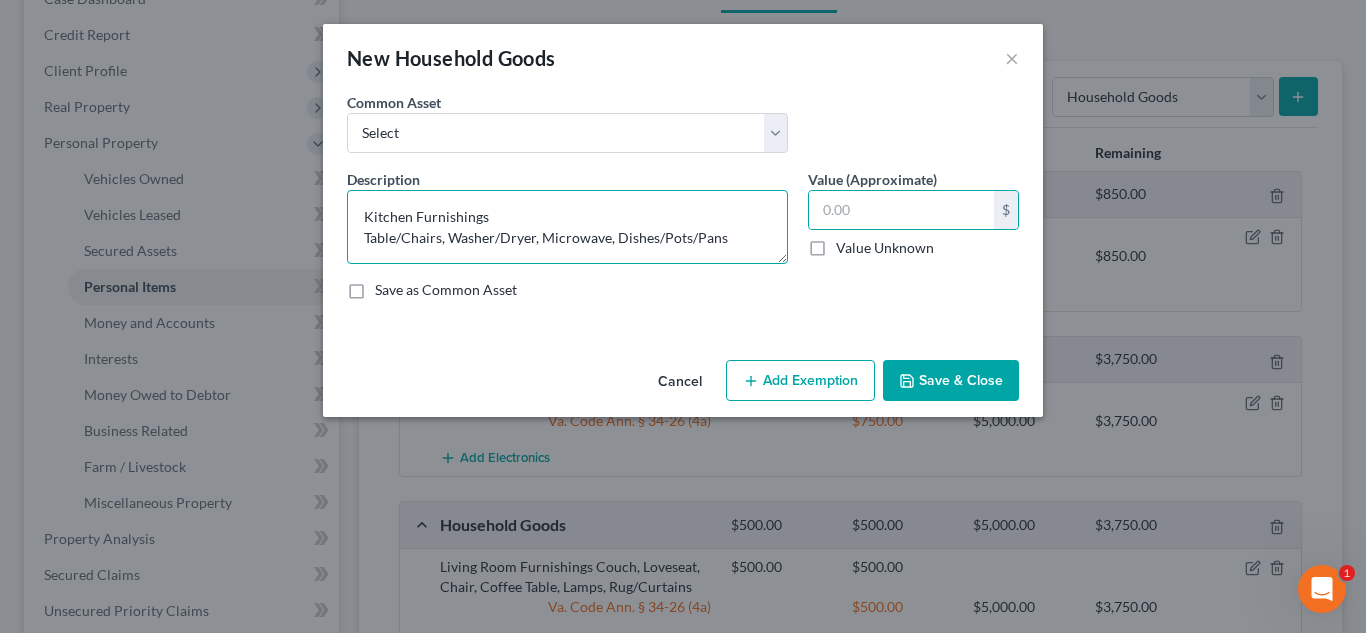 click on "Kitchen Furnishings
Table/Chairs, Washer/Dryer, Microwave, Dishes/Pots/Pans" at bounding box center [567, 227] 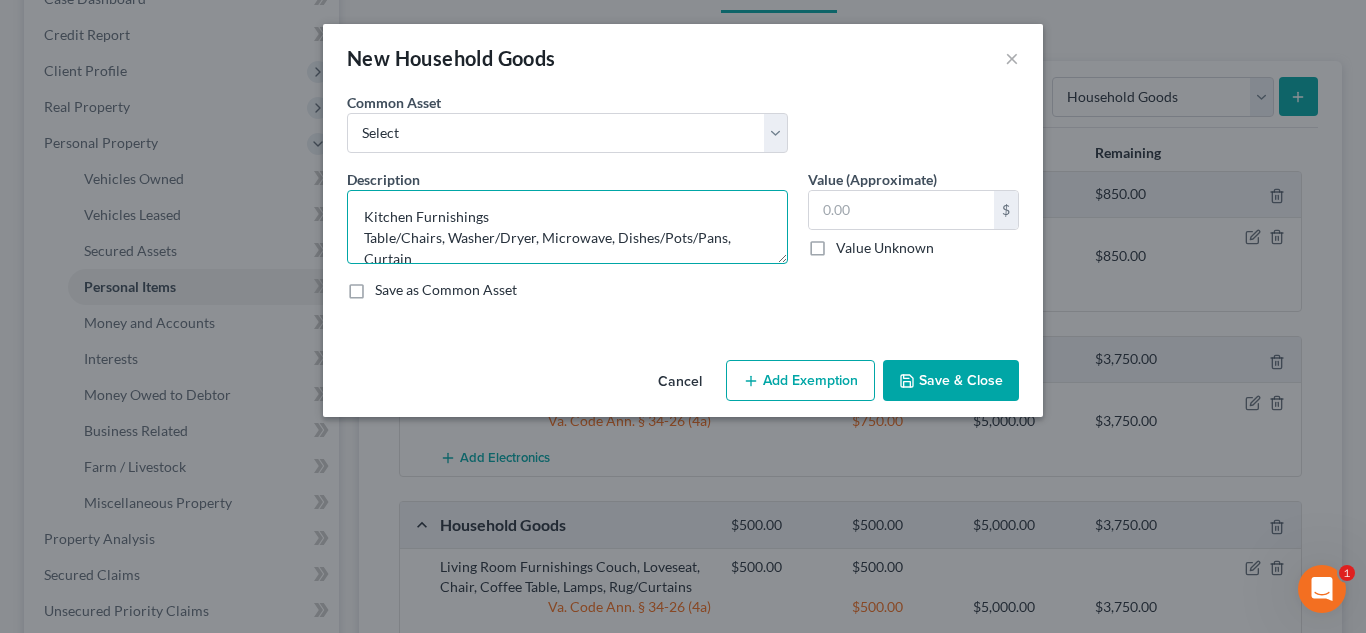 scroll, scrollTop: 4, scrollLeft: 0, axis: vertical 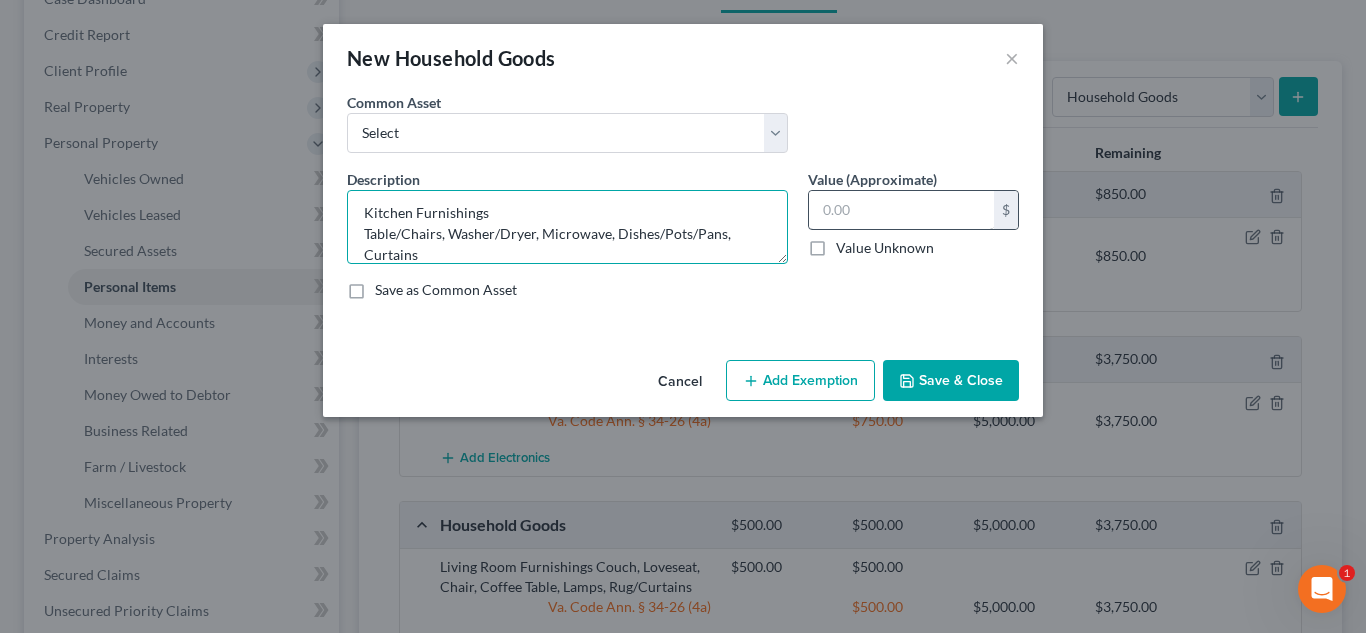 type on "Kitchen Furnishings
Table/Chairs, Washer/Dryer, Microwave, Dishes/Pots/Pans, Curtains" 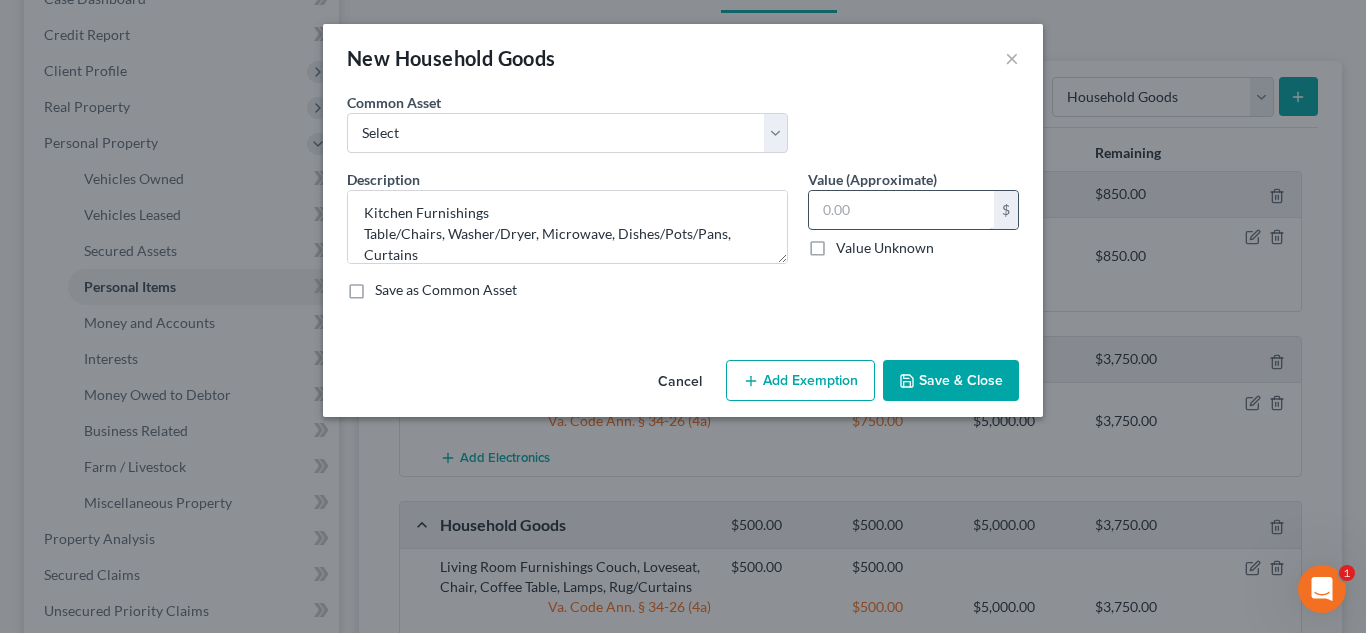 click at bounding box center [901, 210] 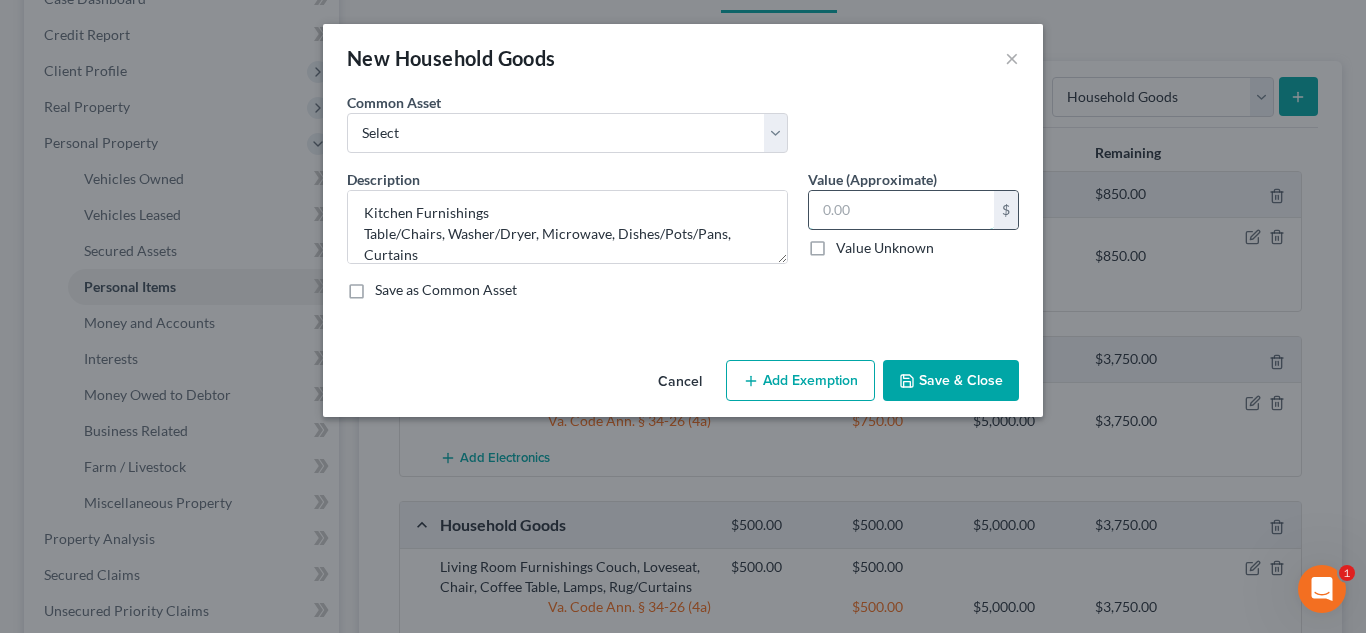 click at bounding box center (901, 210) 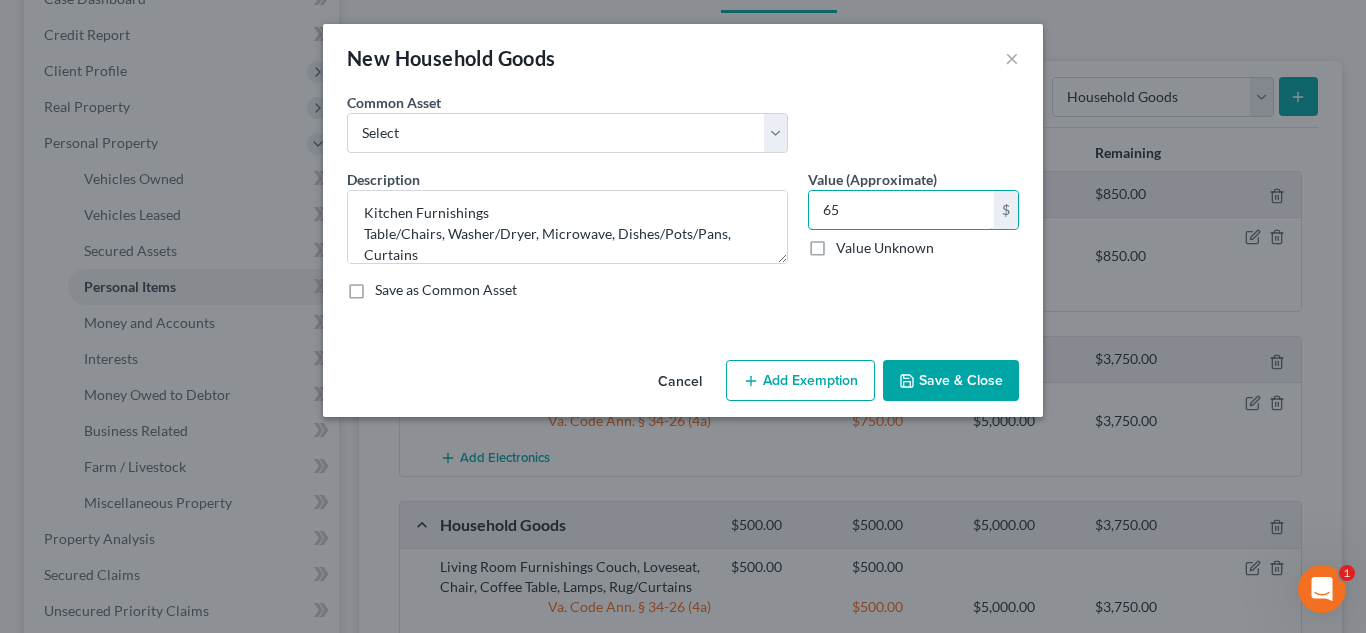 type on "6" 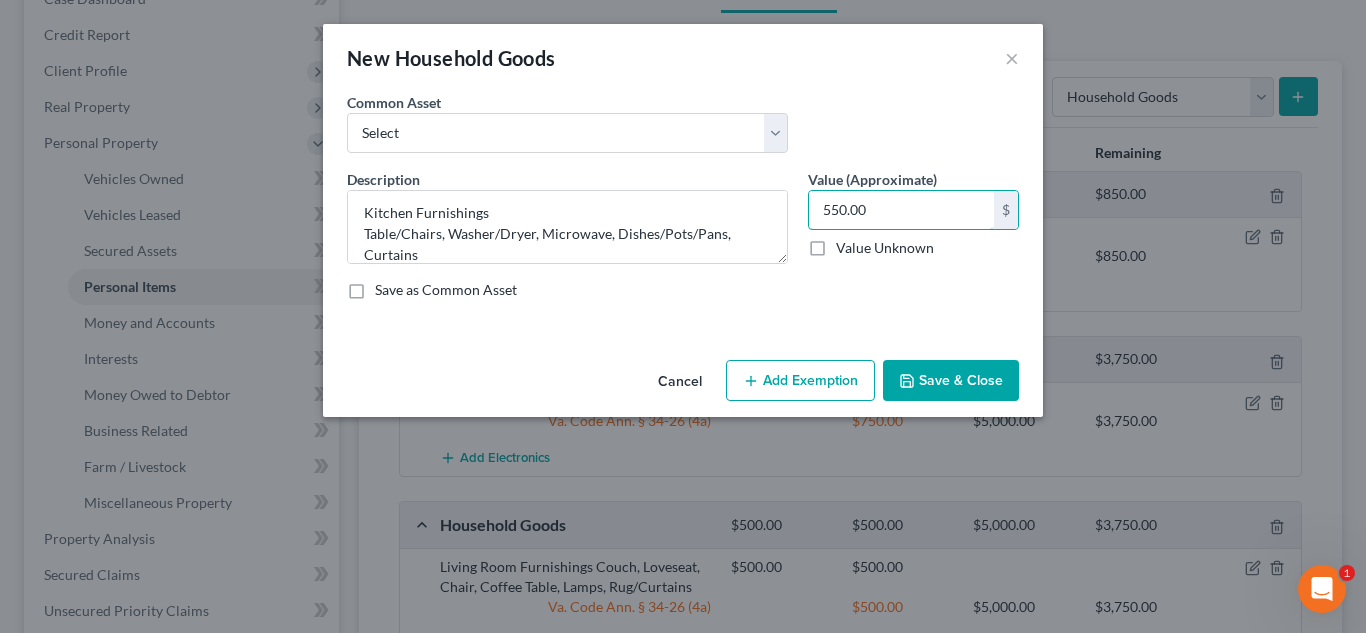 type on "550.00" 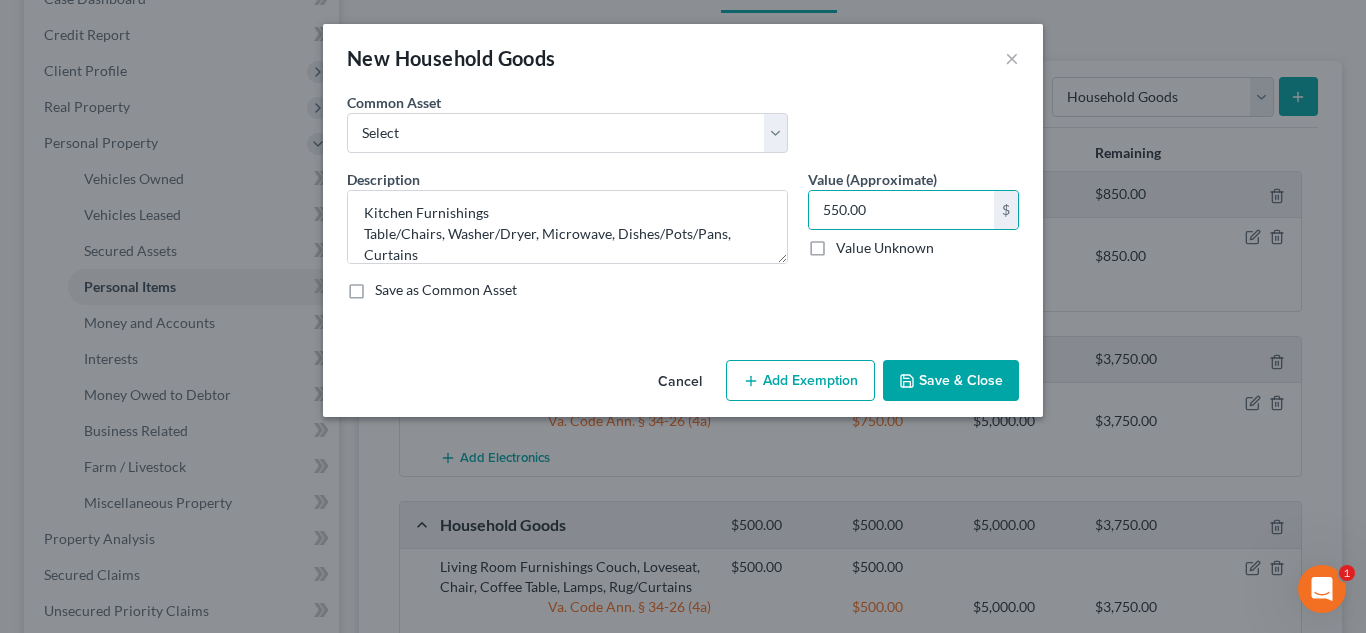 click on "Cancel Add Exemption Save & Close" at bounding box center [683, 385] 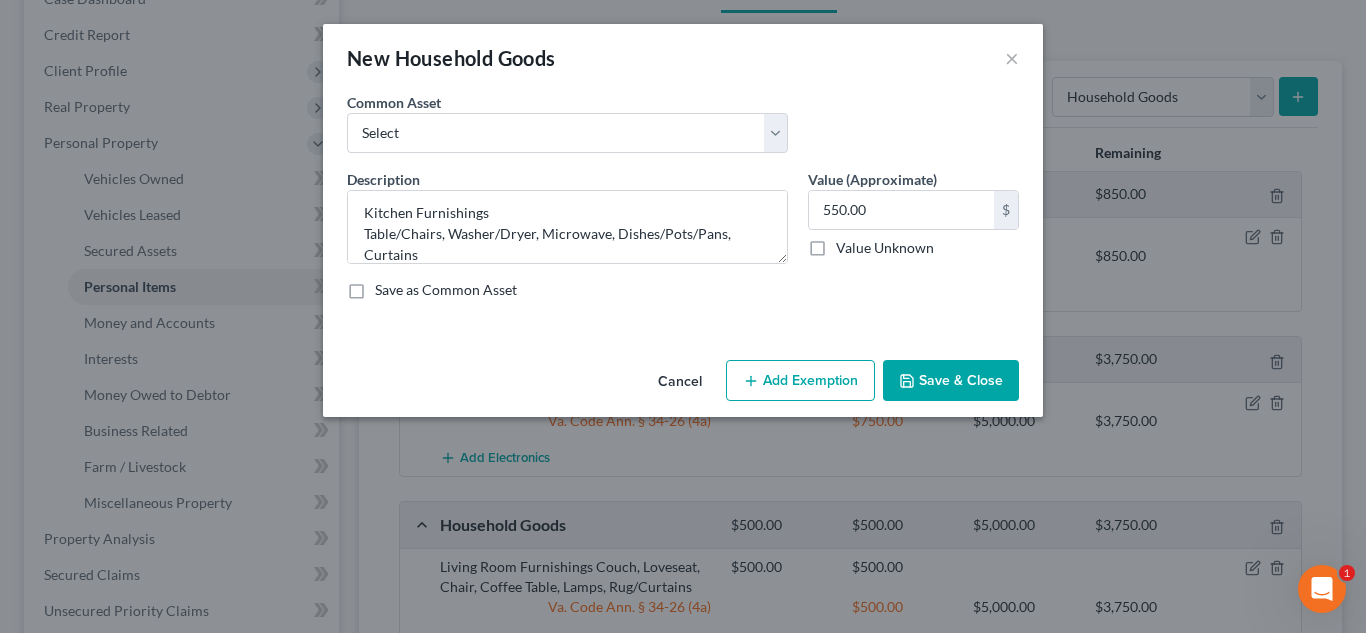click on "Add Exemption" at bounding box center (800, 381) 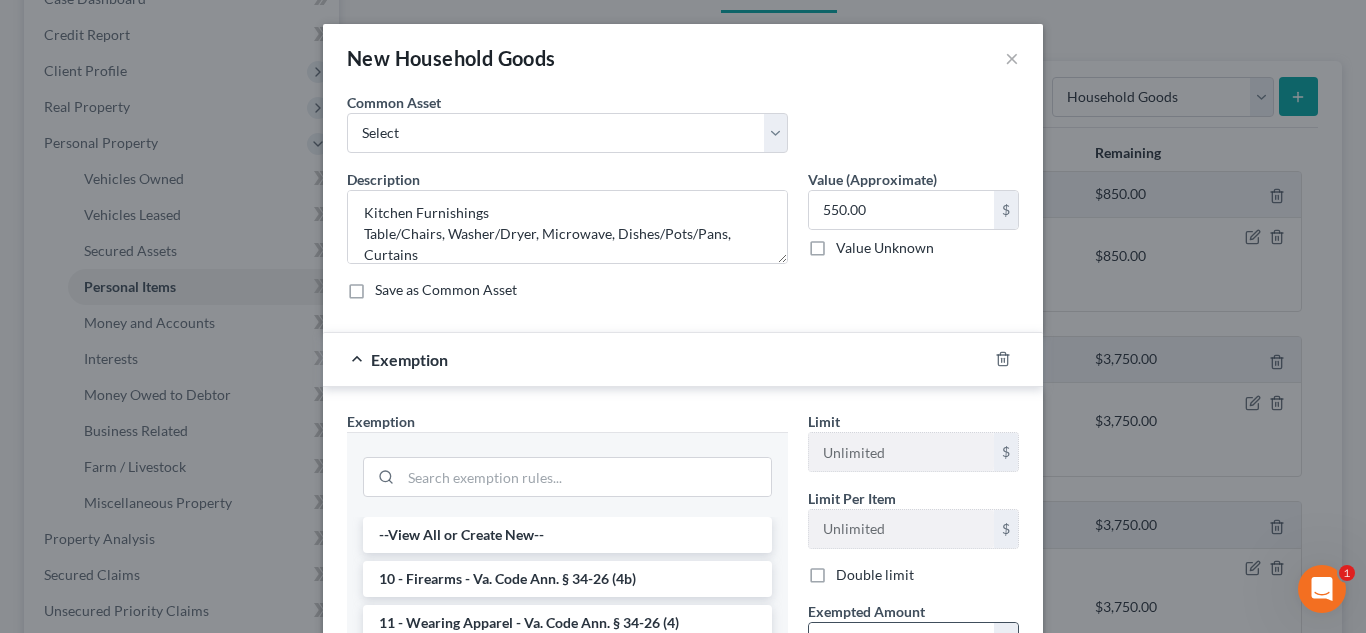 click at bounding box center (901, 642) 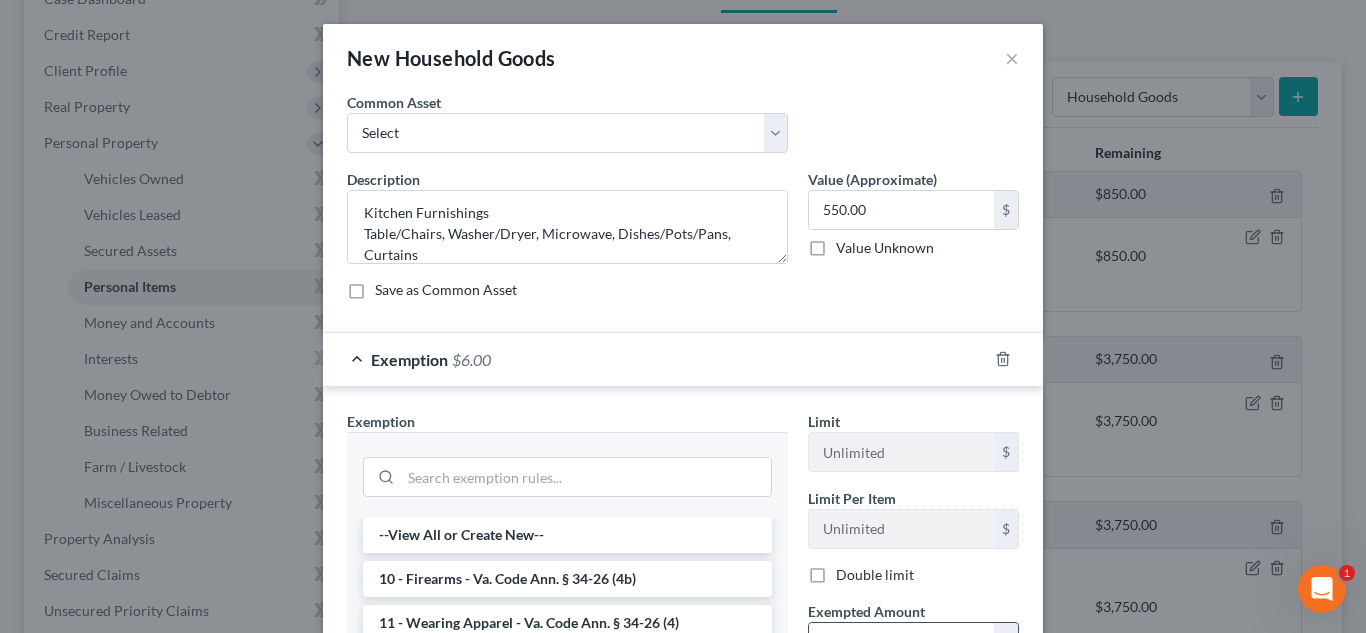 scroll, scrollTop: 18, scrollLeft: 0, axis: vertical 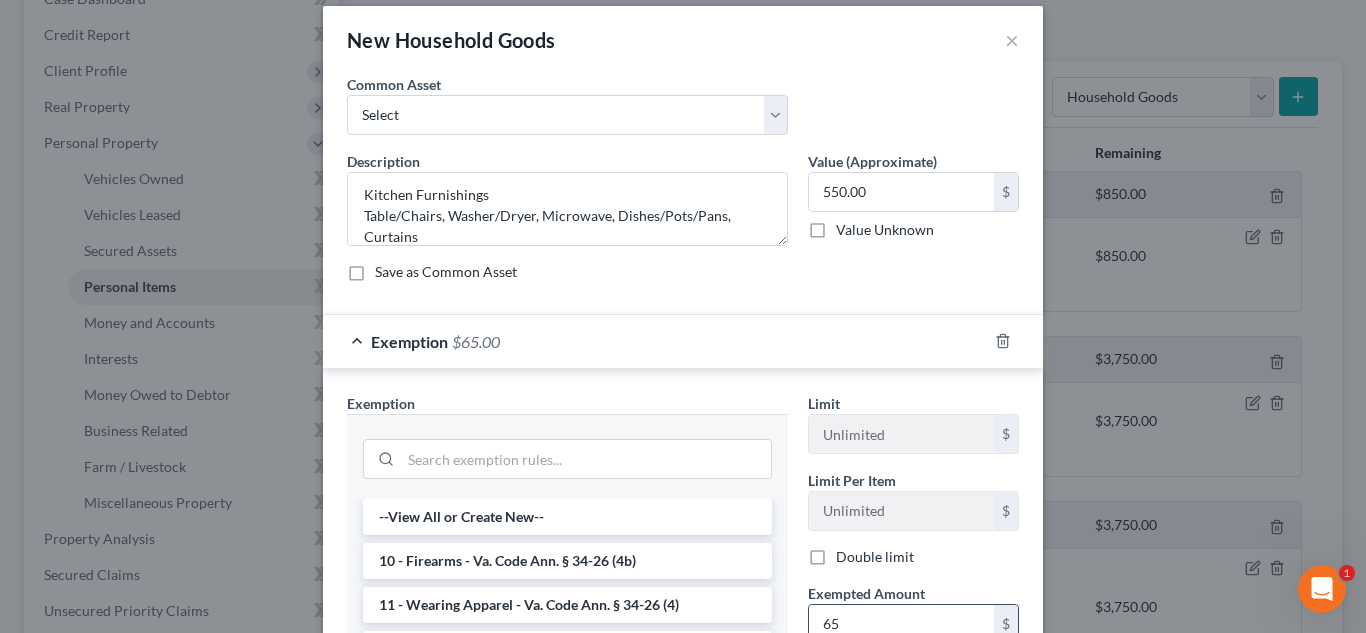 type on "6" 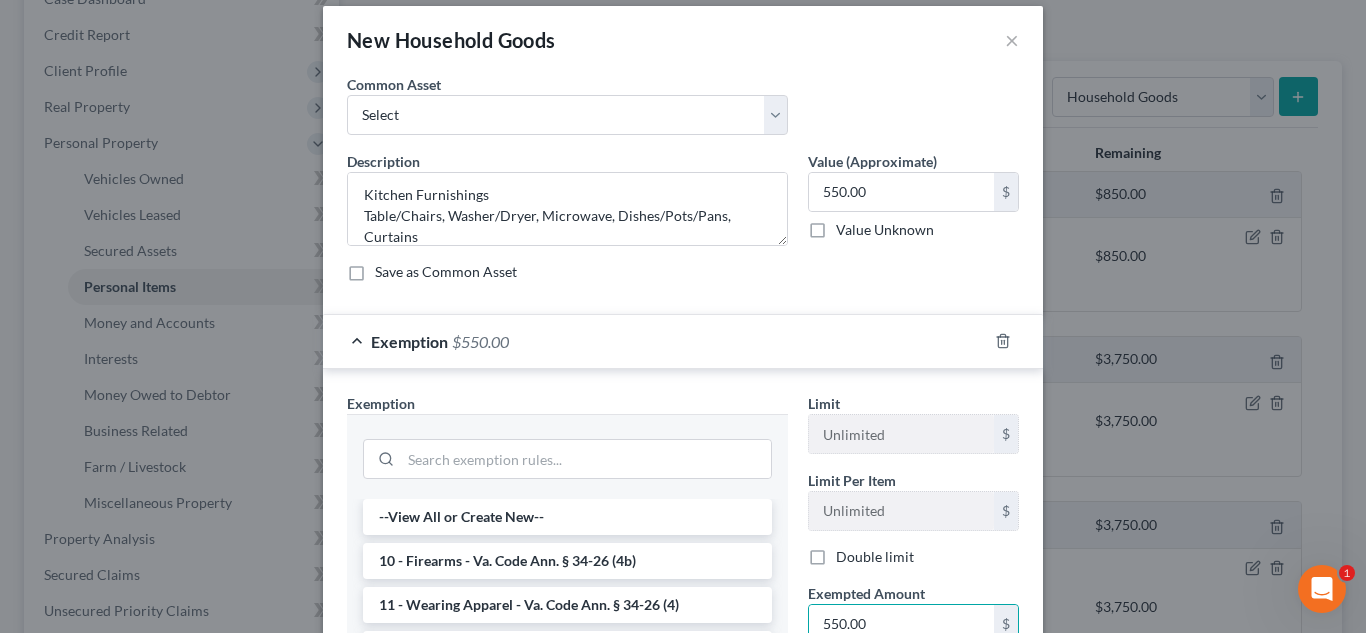 type on "550.00" 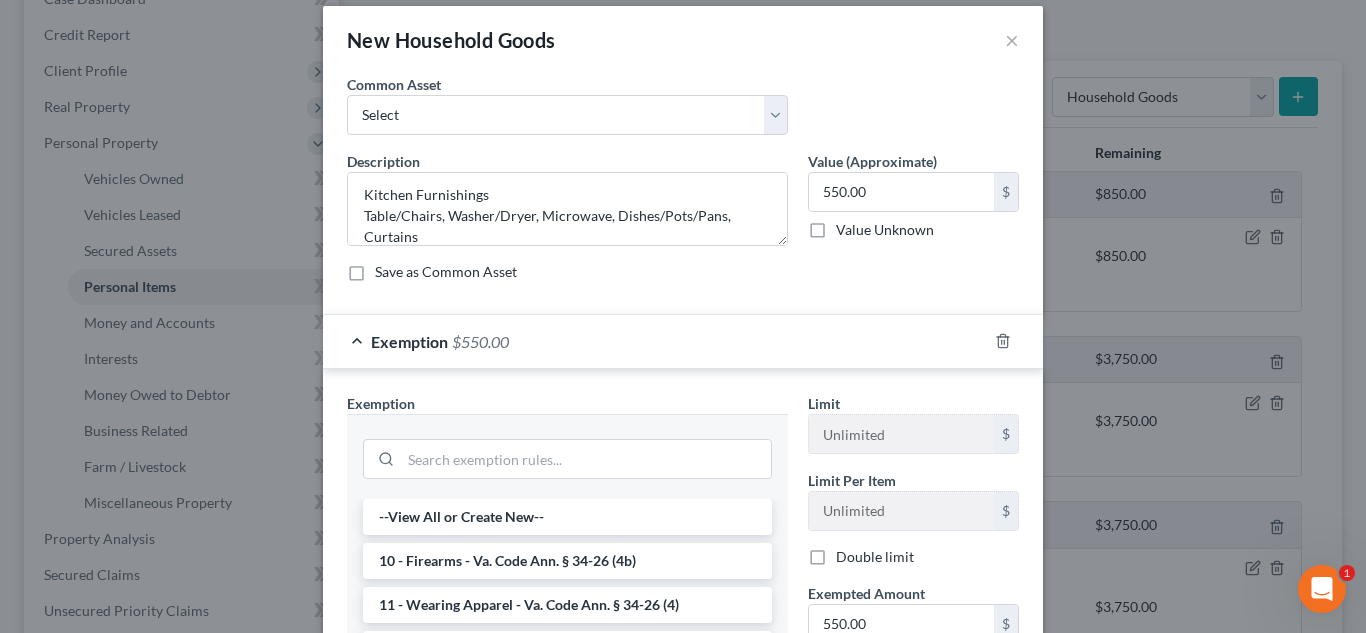 scroll, scrollTop: 211, scrollLeft: 0, axis: vertical 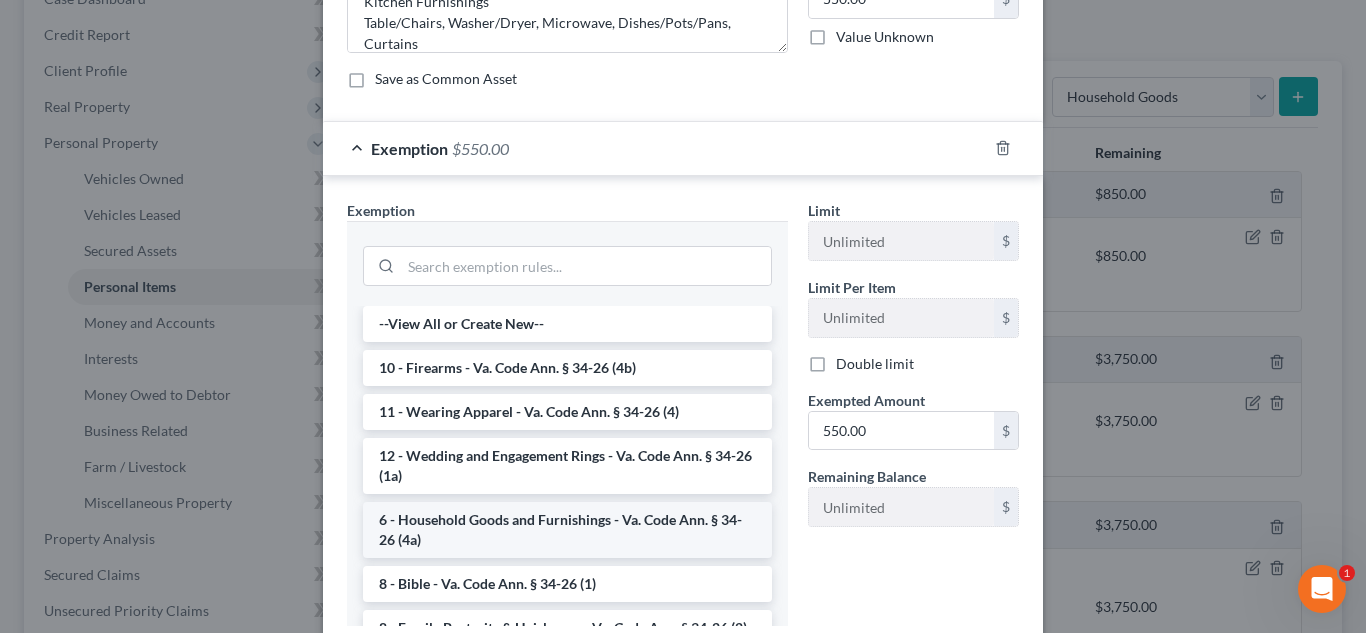 click on "6 - Household Goods and Furnishings - Va. Code Ann. § 34-26 (4a)" at bounding box center [567, 530] 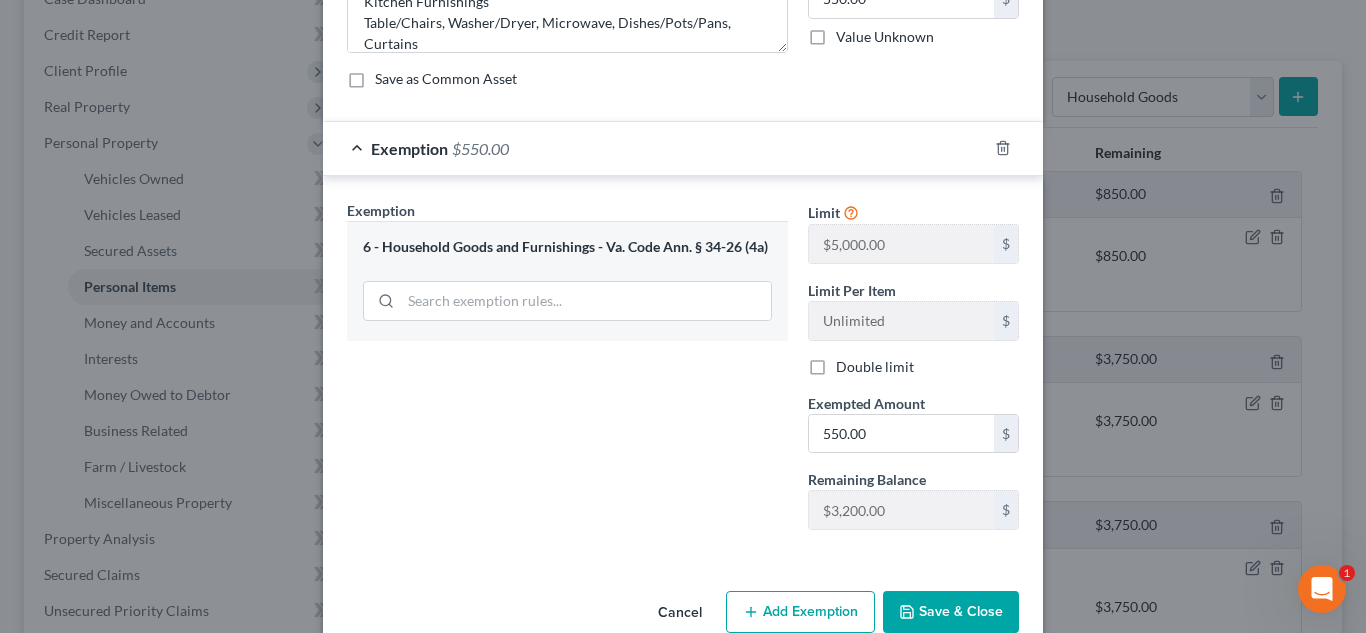 click on "Save & Close" at bounding box center [951, 612] 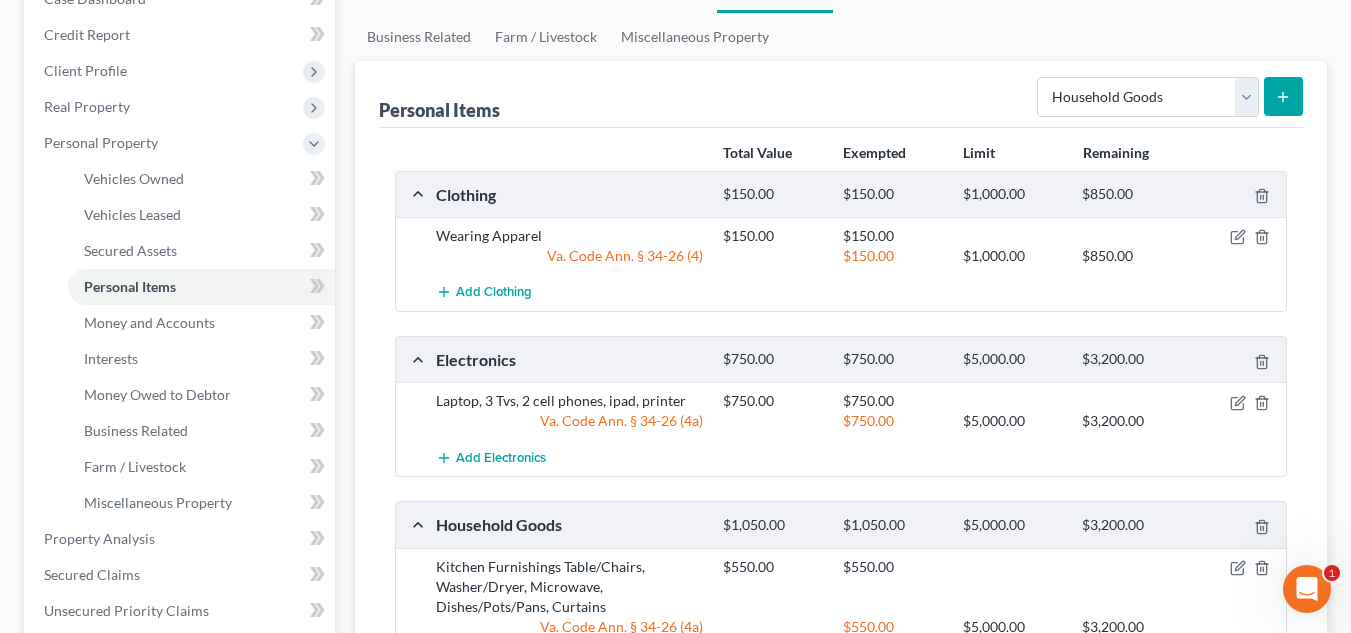 click at bounding box center [1283, 96] 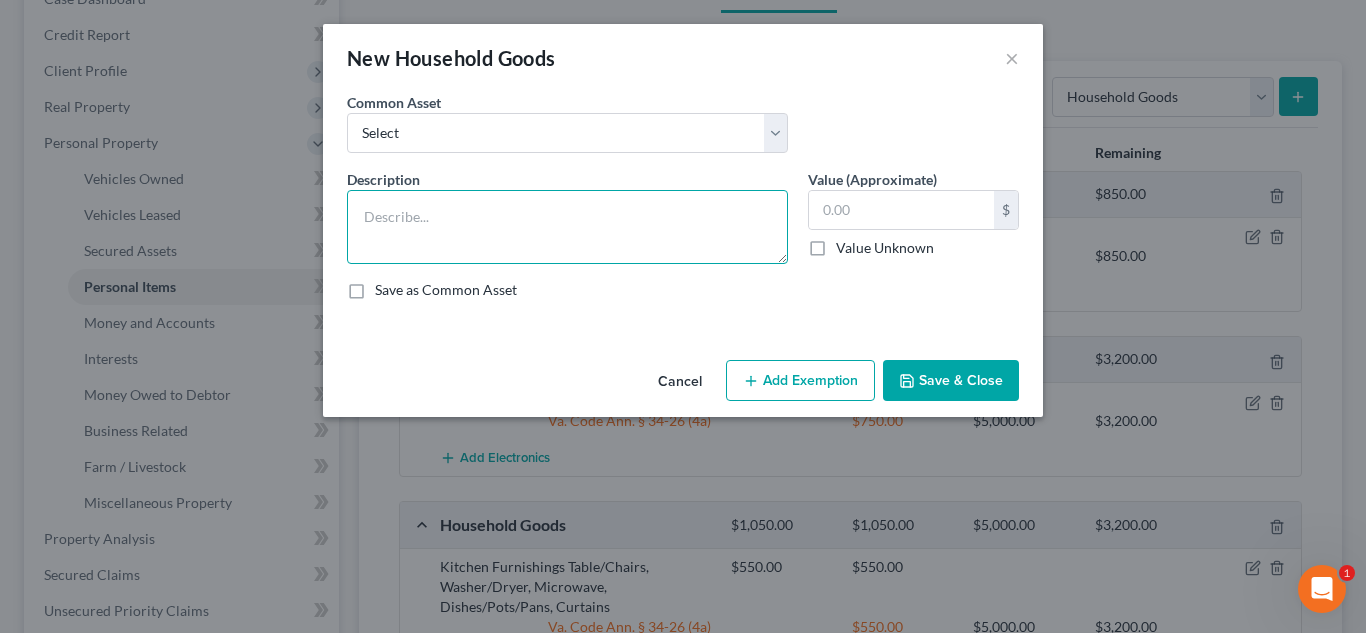 click at bounding box center [567, 227] 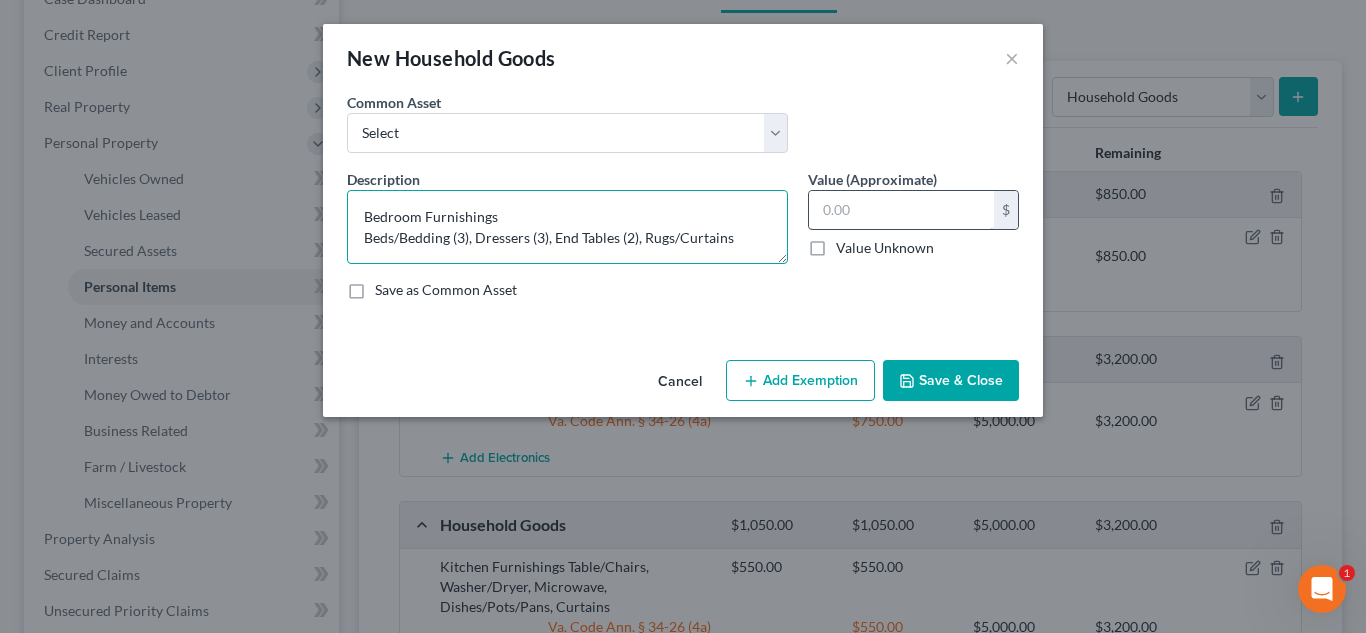 type on "Bedroom Furnishings
Beds/Bedding (3), Dressers (3), End Tables (2), Rugs/Curtains" 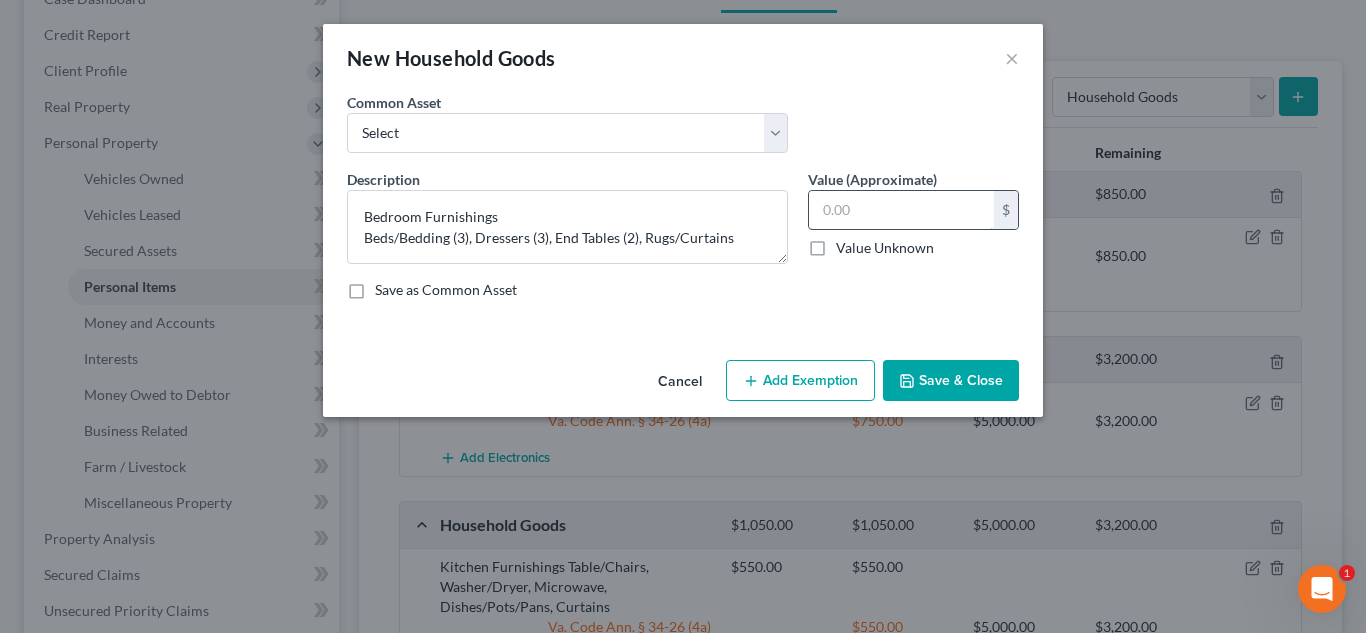 click at bounding box center (901, 210) 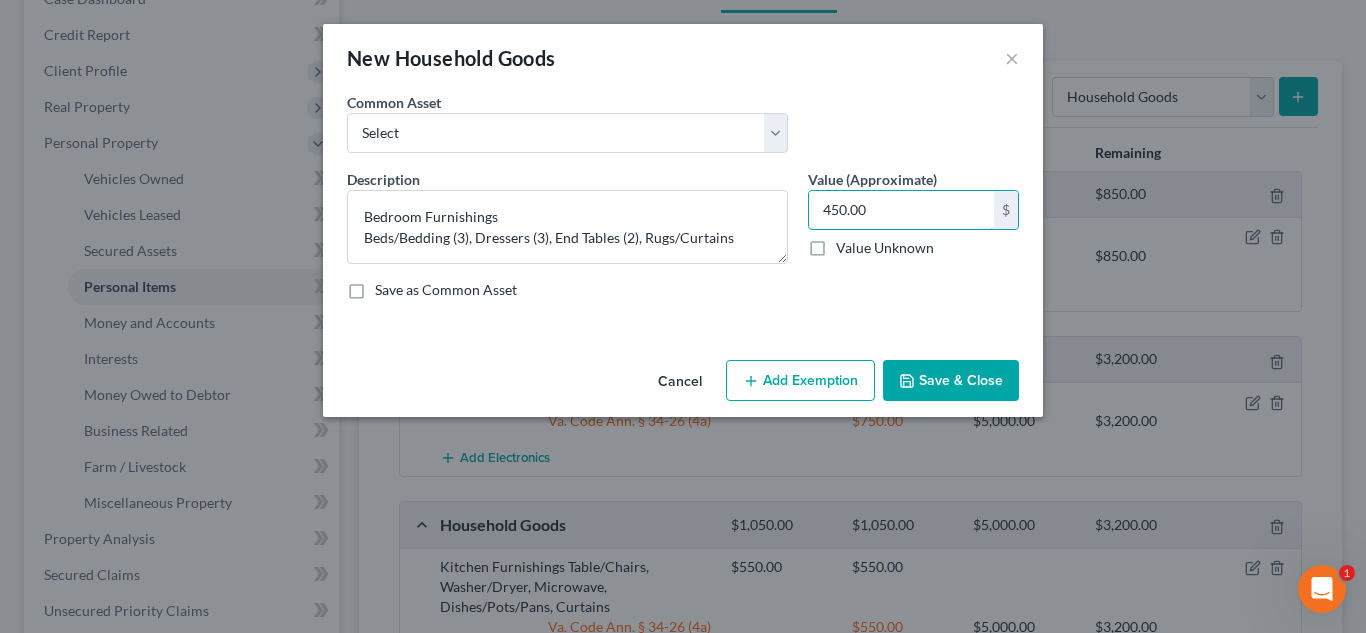 type on "450.00" 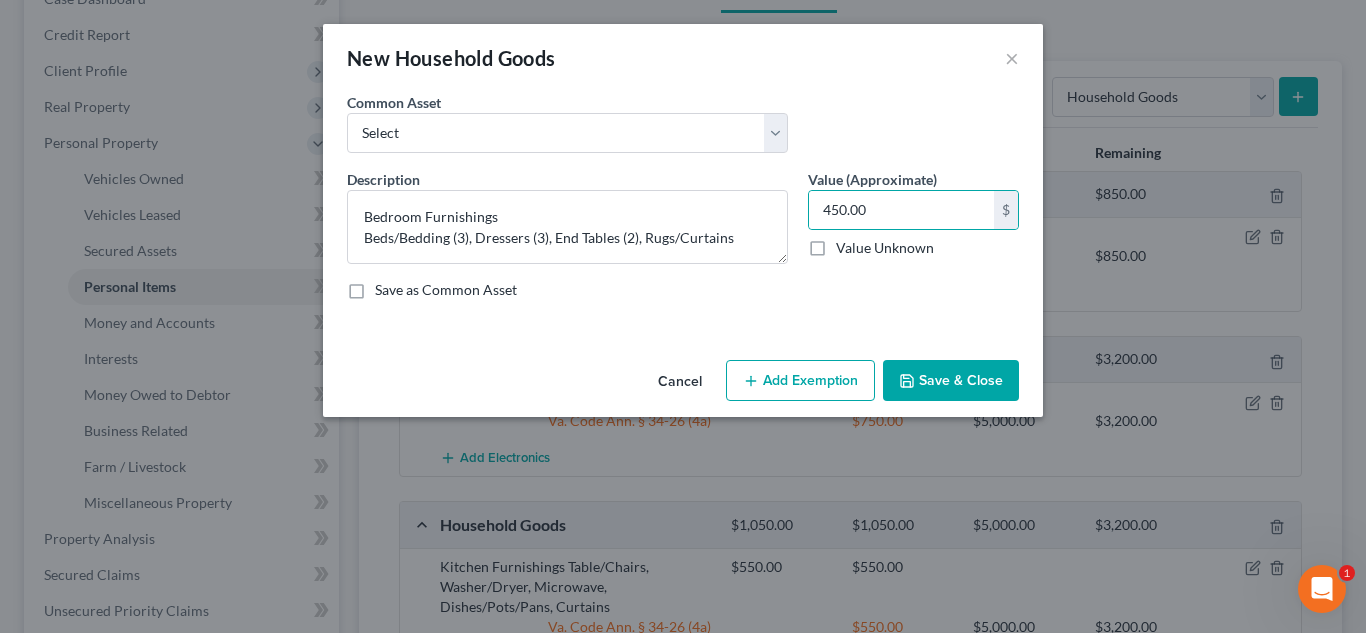 click on "Add Exemption" at bounding box center (800, 381) 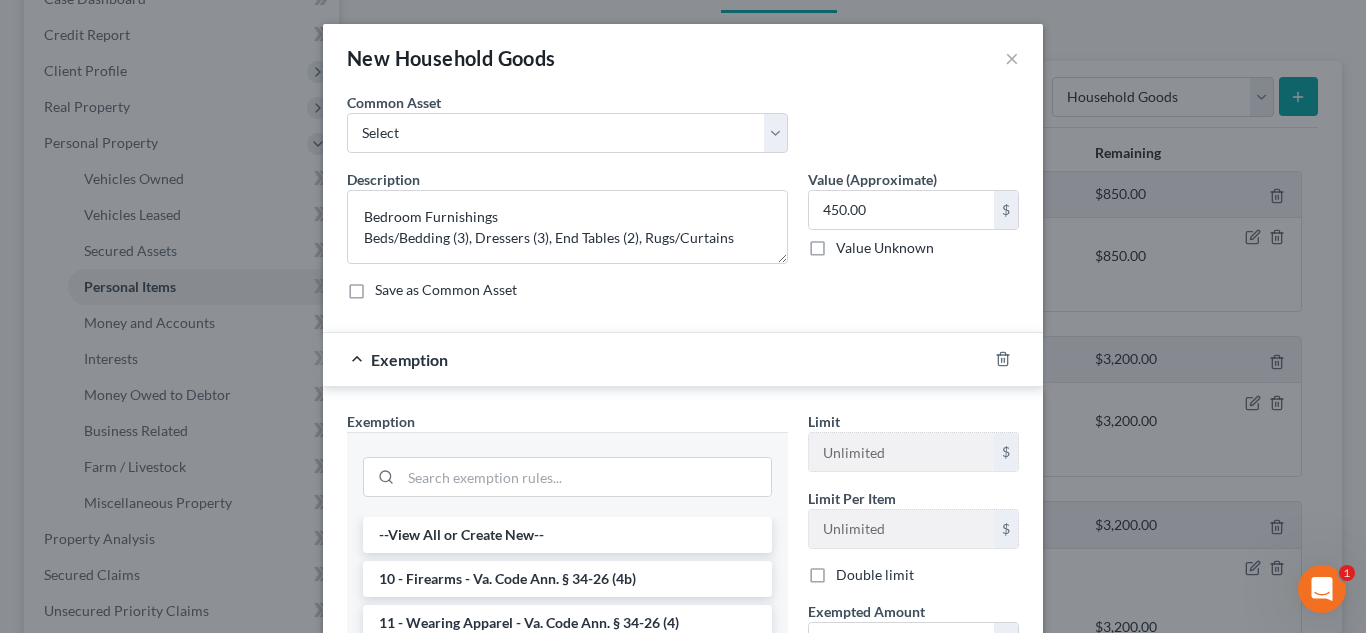 scroll, scrollTop: 346, scrollLeft: 0, axis: vertical 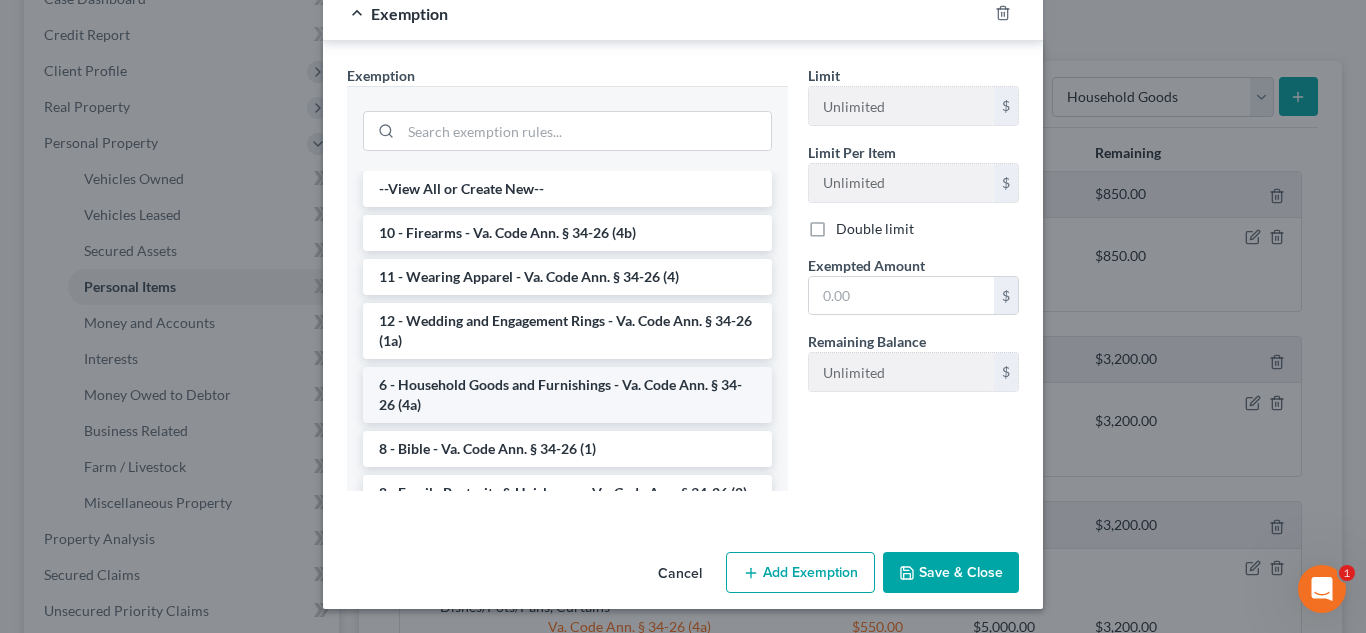 click on "6 - Household Goods and Furnishings - Va. Code Ann. § 34-26 (4a)" at bounding box center (567, 395) 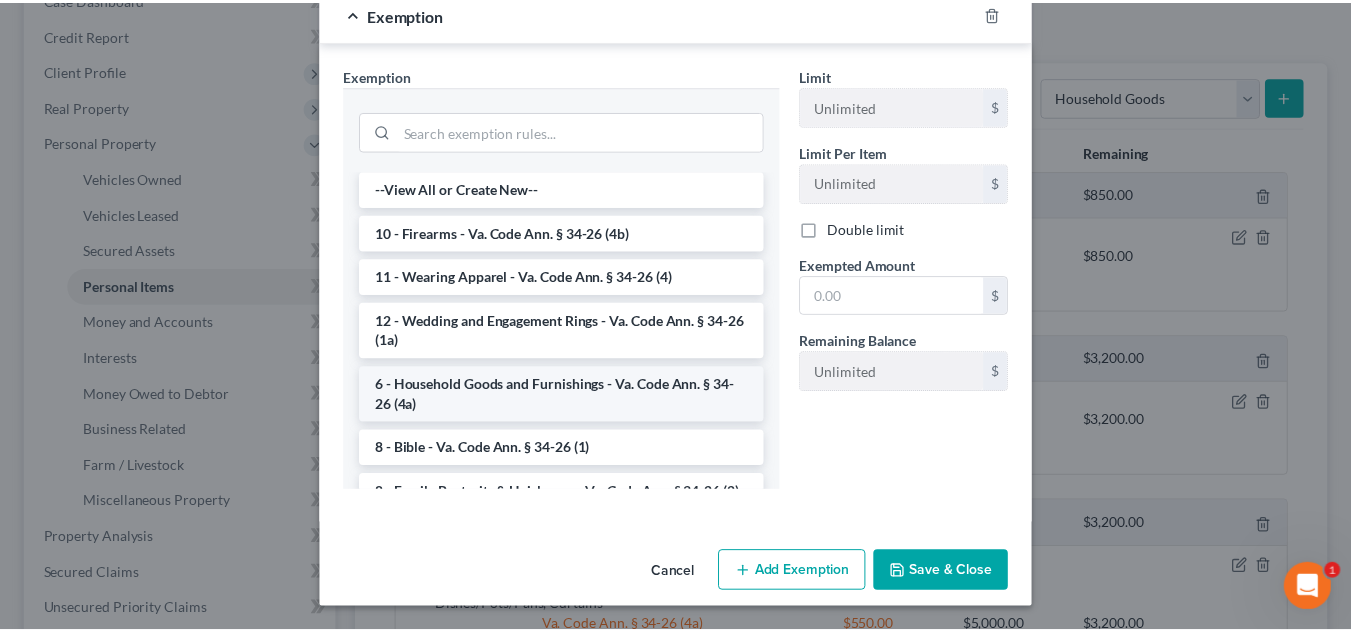 scroll, scrollTop: 251, scrollLeft: 0, axis: vertical 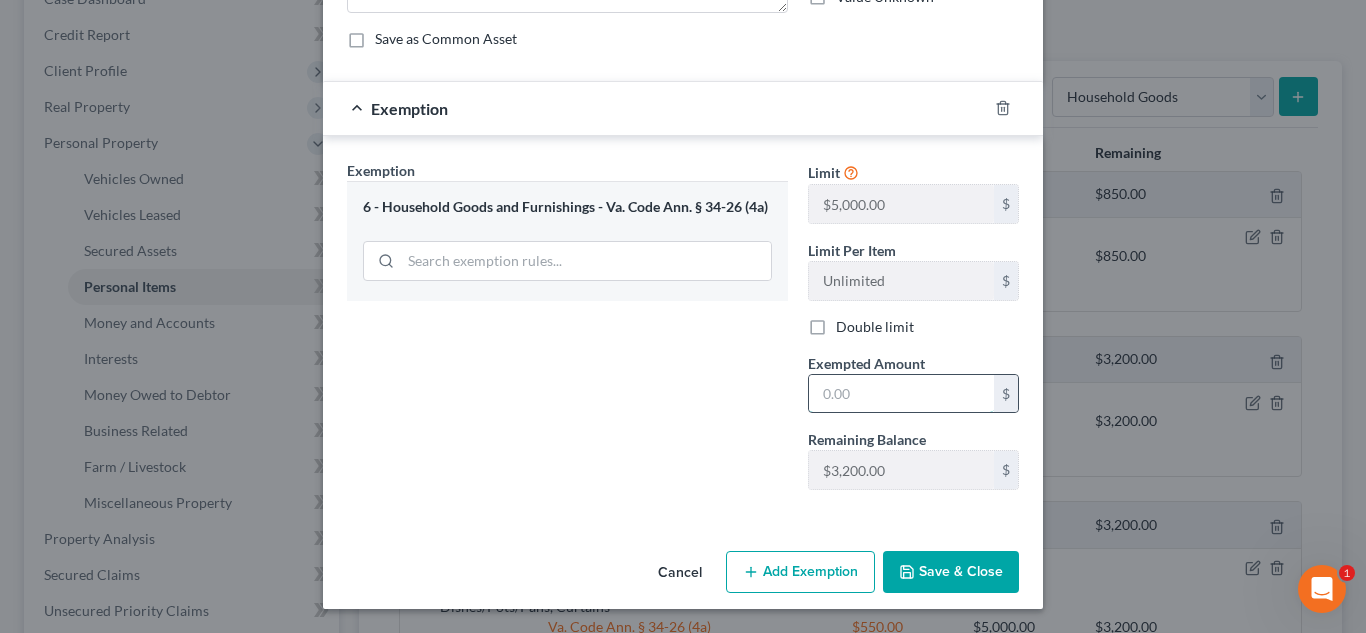 click at bounding box center (901, 394) 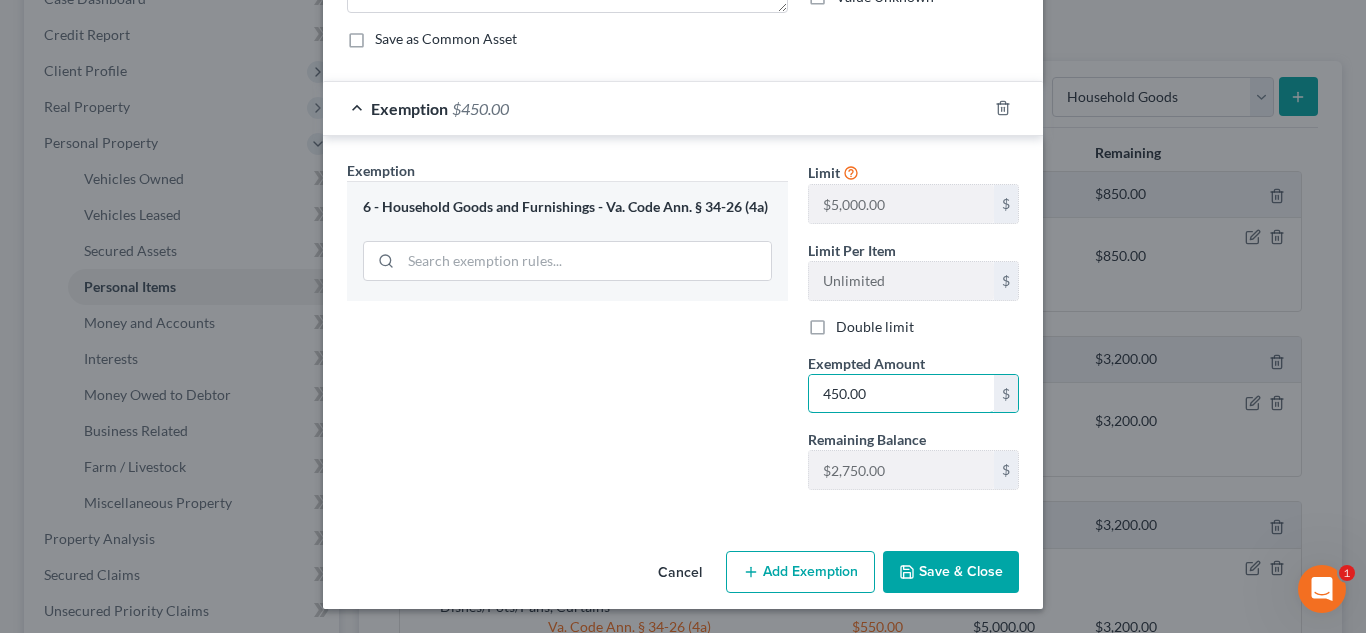 type on "450.00" 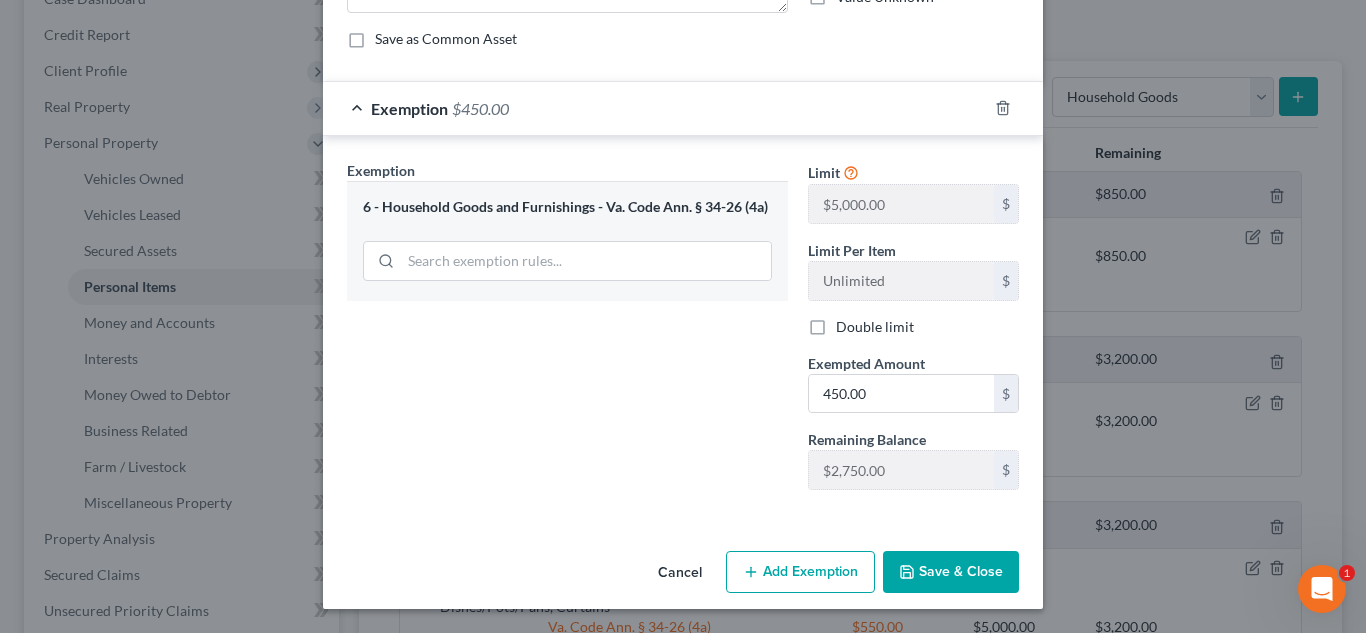 click on "Save & Close" at bounding box center (951, 572) 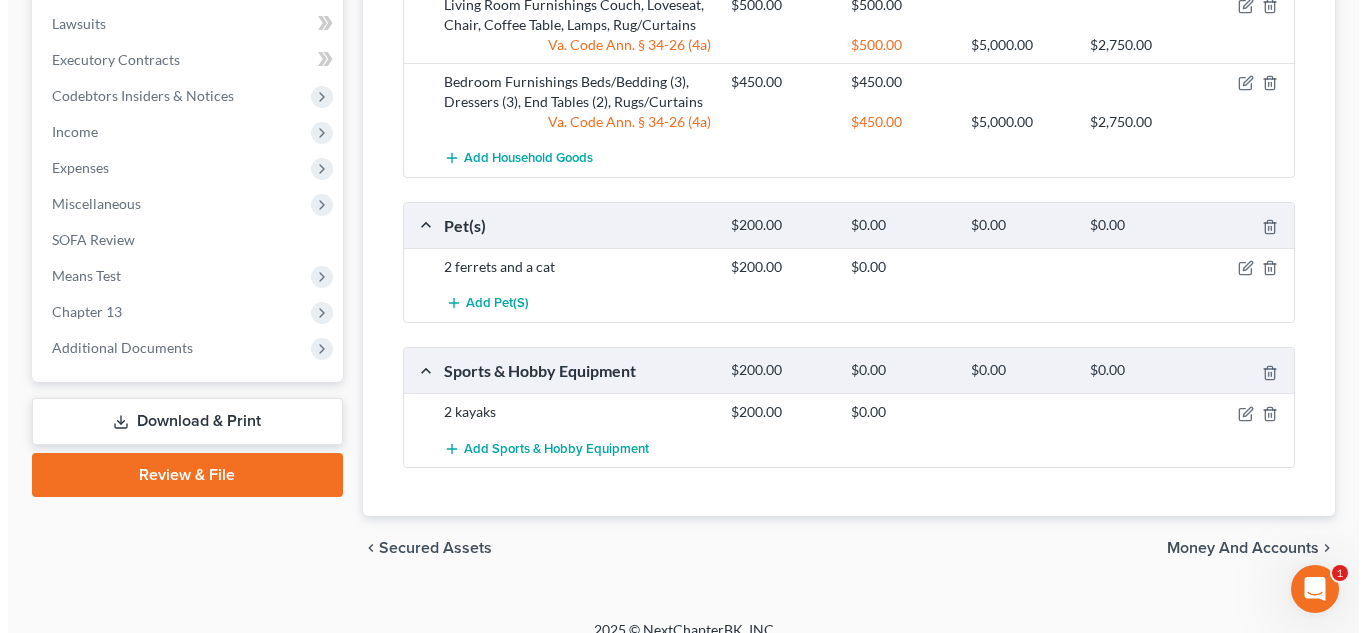scroll, scrollTop: 894, scrollLeft: 0, axis: vertical 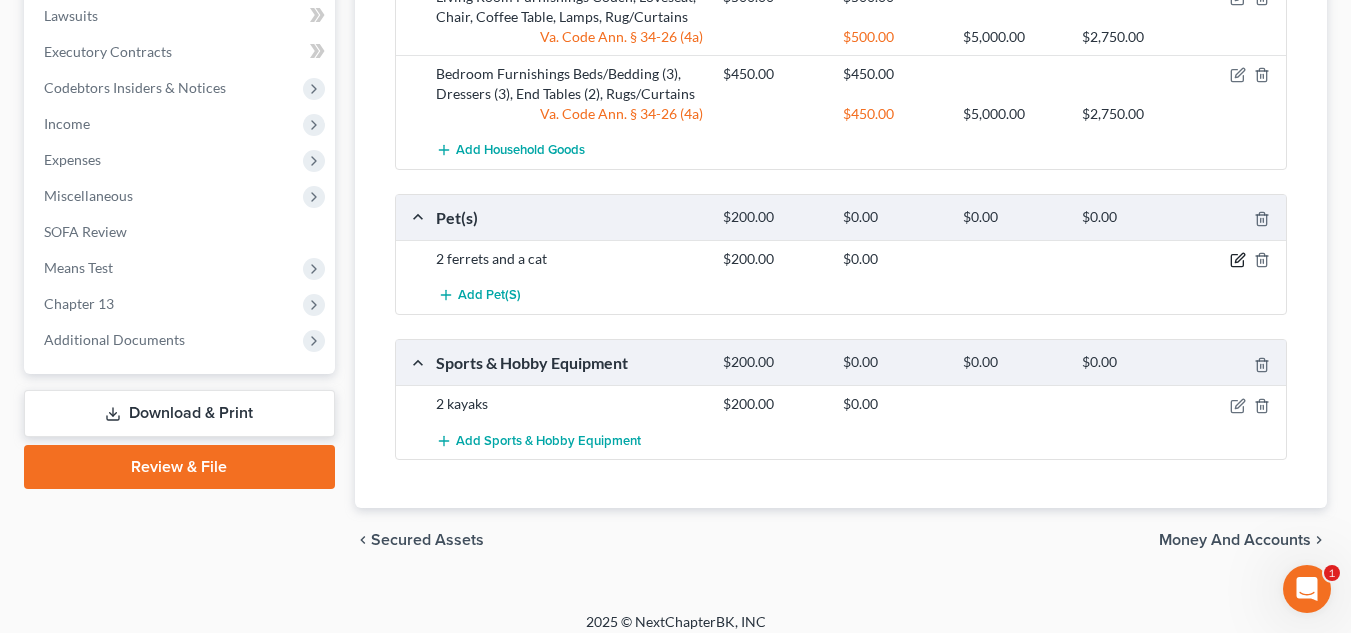 click 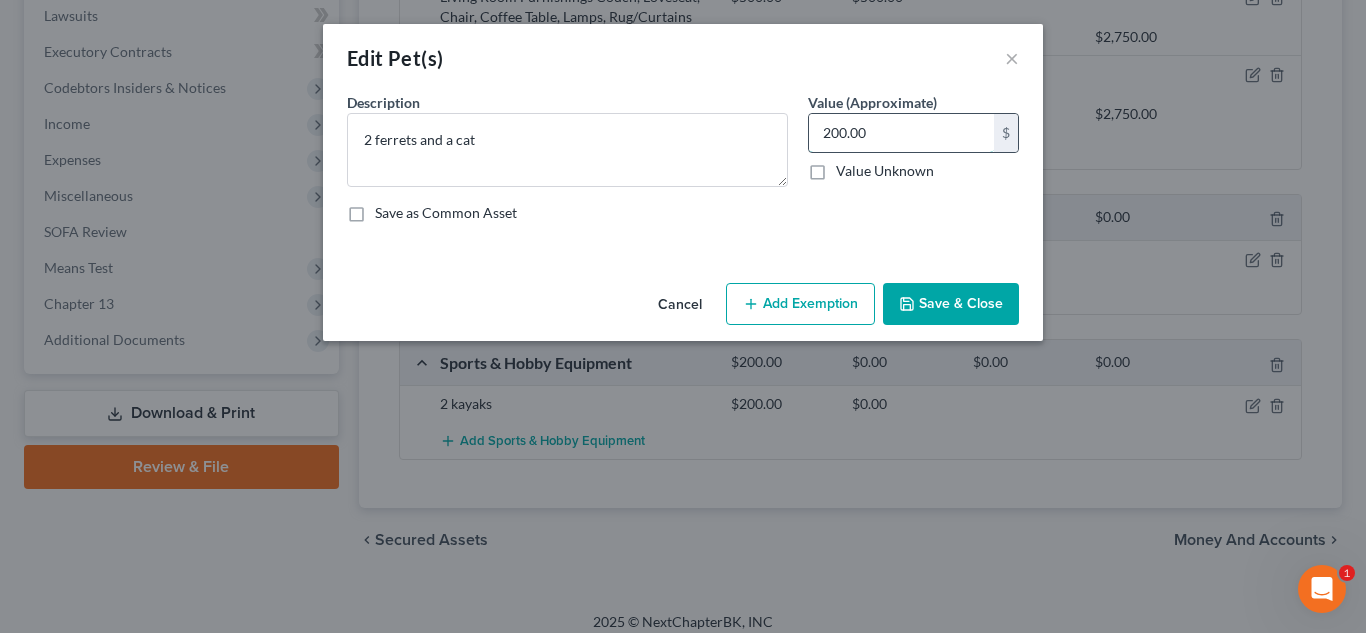 click on "200.00" at bounding box center [901, 133] 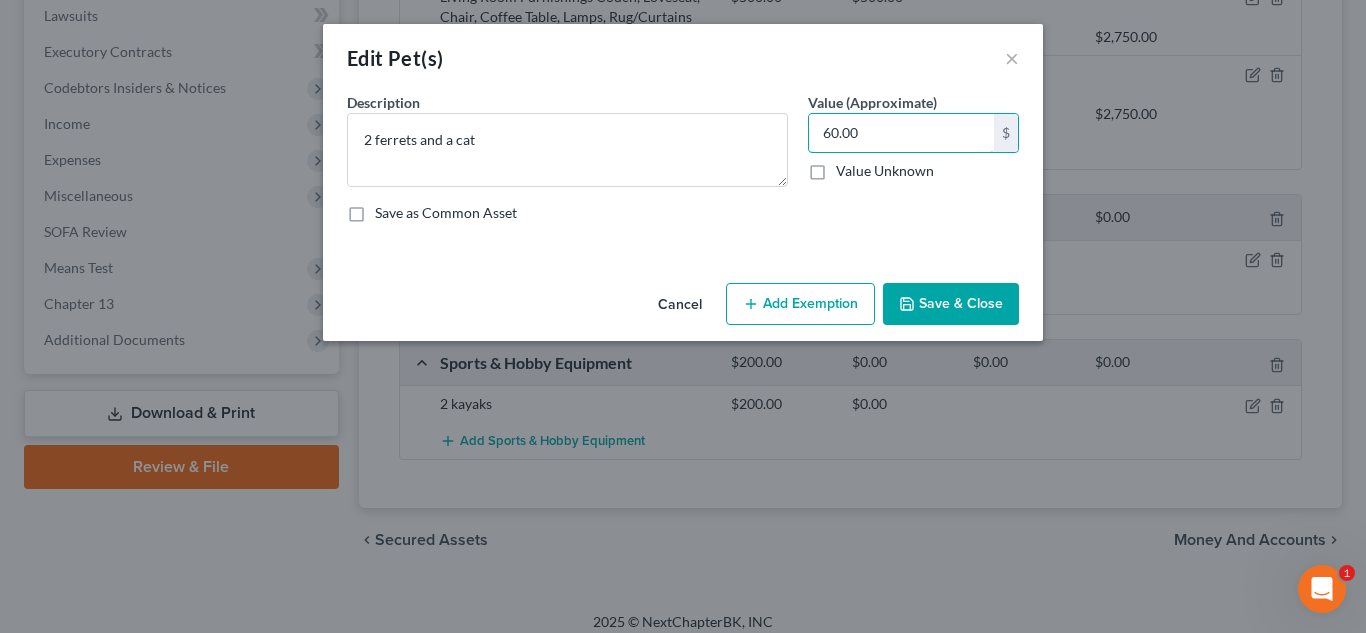 type on "60.00" 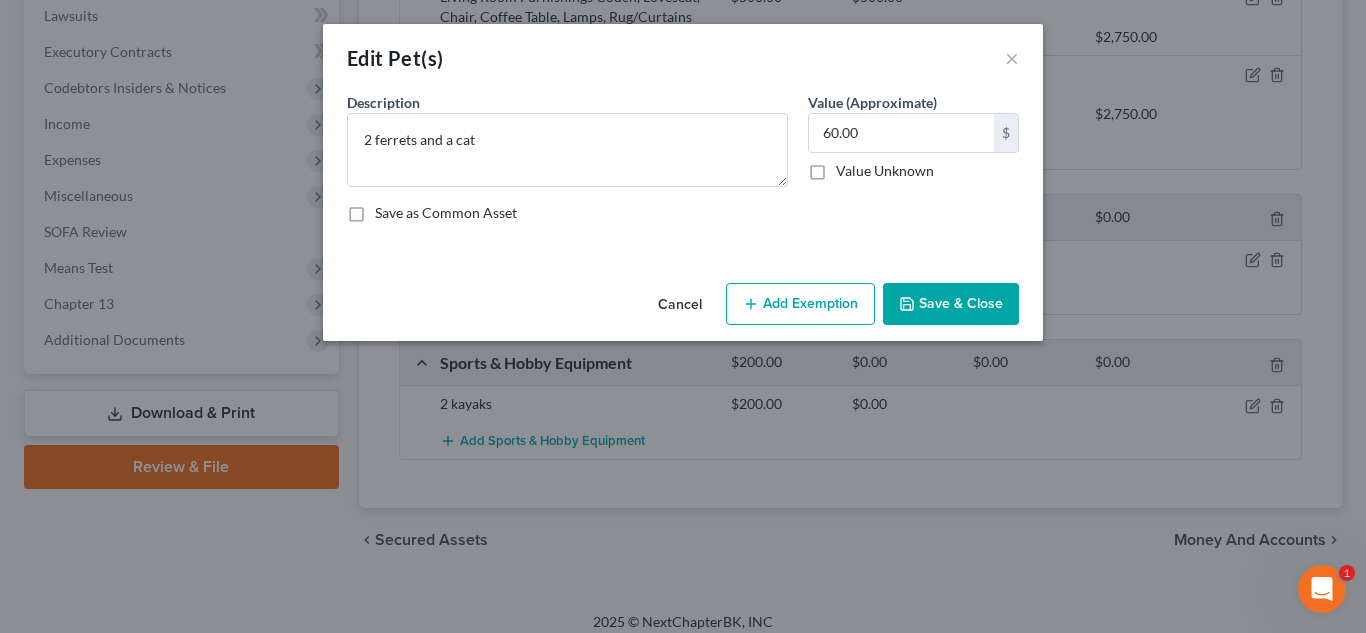 click on "Add Exemption" at bounding box center (800, 304) 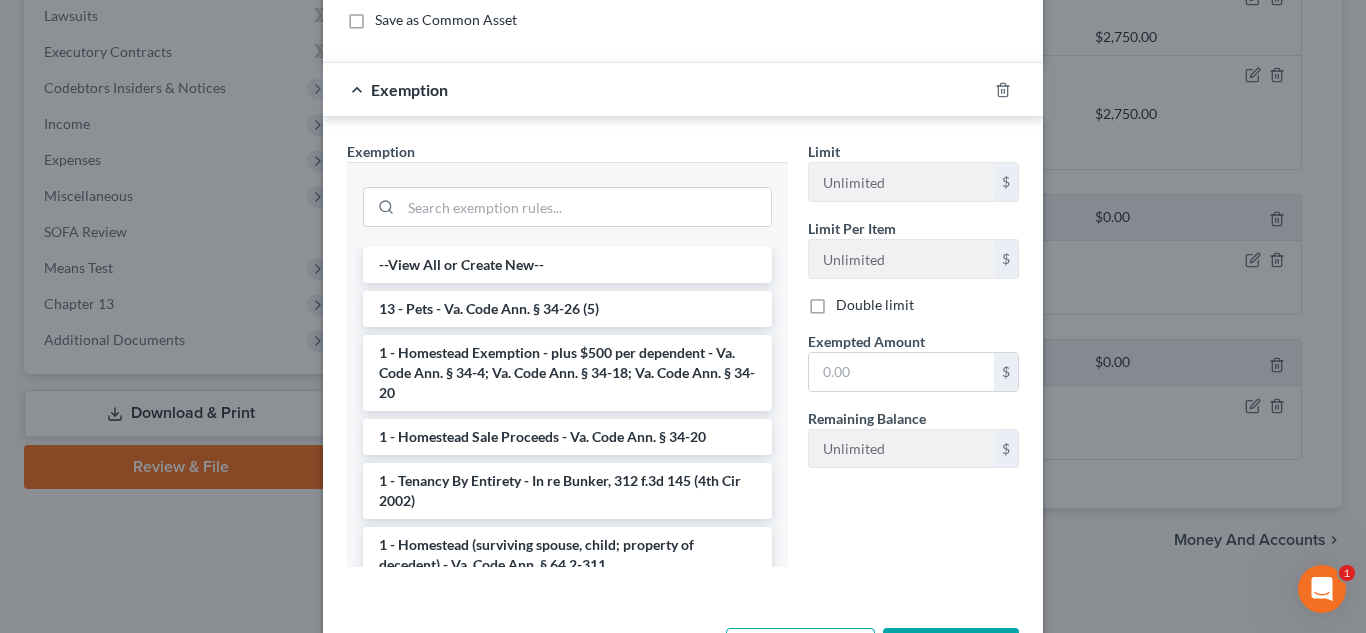 scroll, scrollTop: 253, scrollLeft: 0, axis: vertical 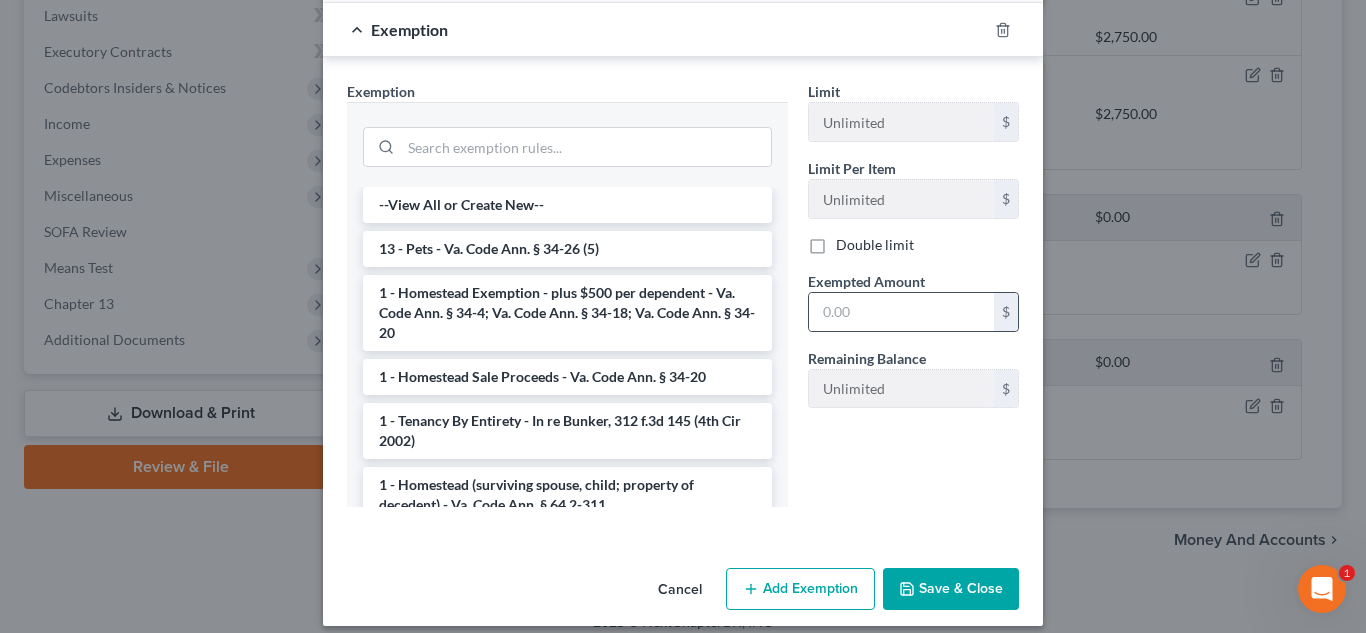 click on "$" at bounding box center [913, 312] 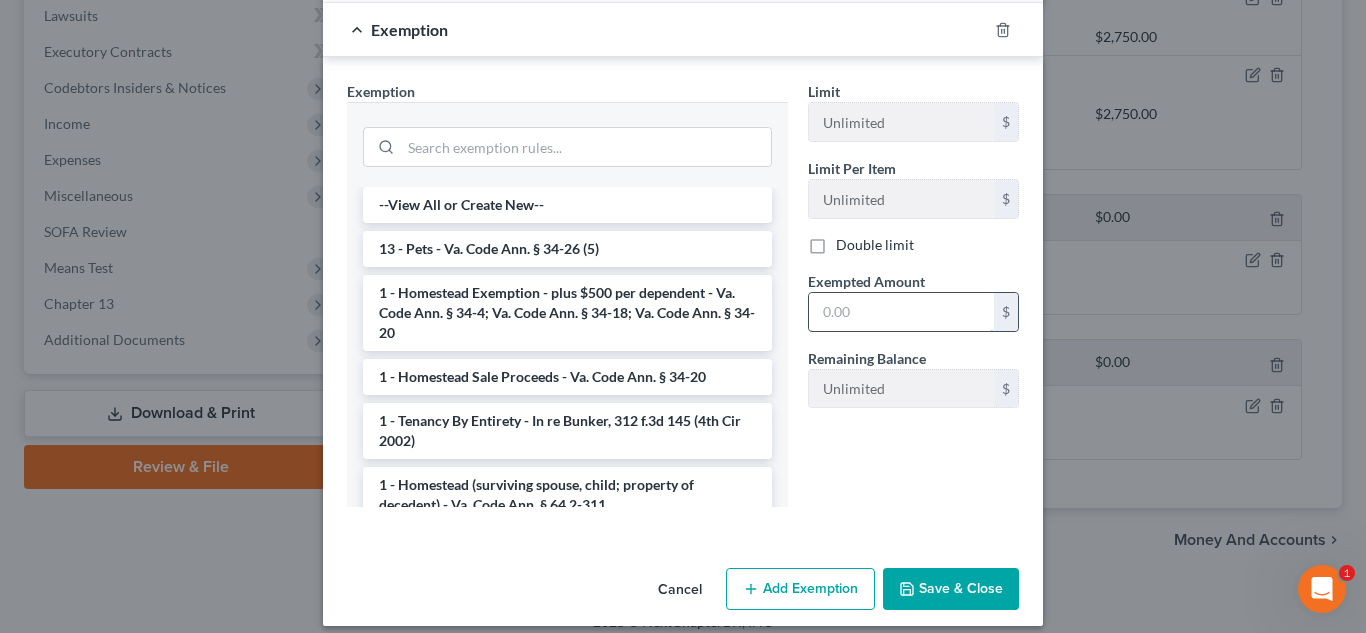 click at bounding box center [901, 312] 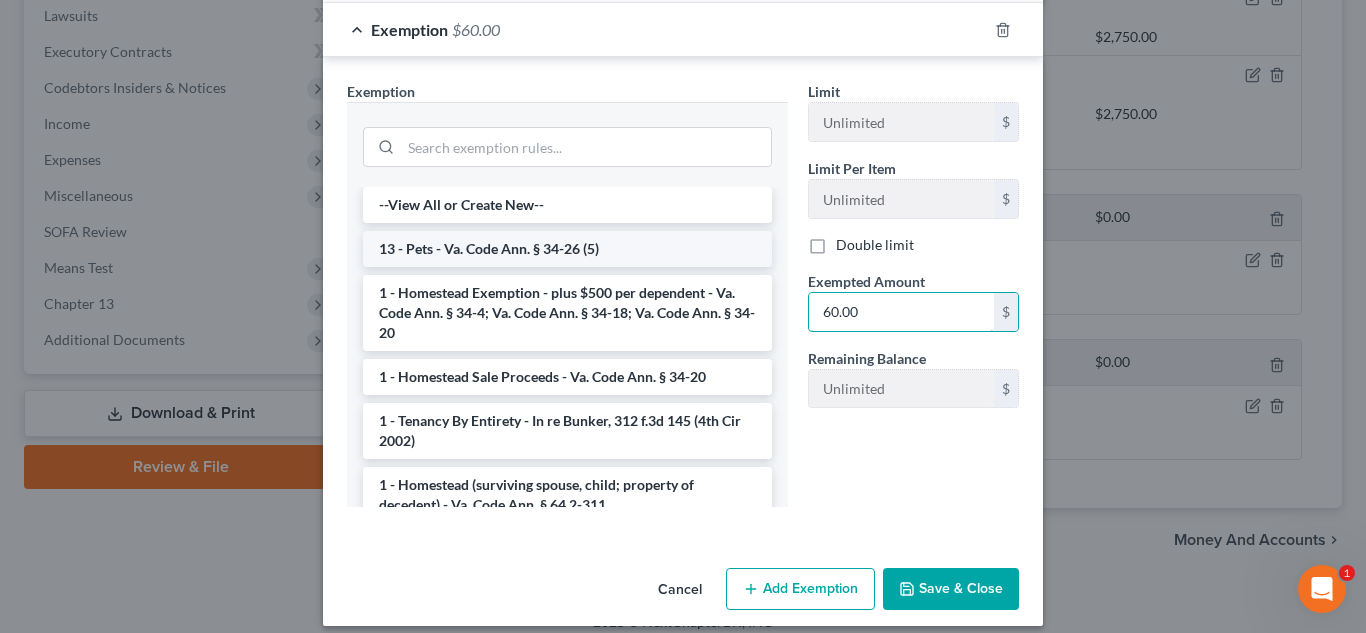 type on "60.00" 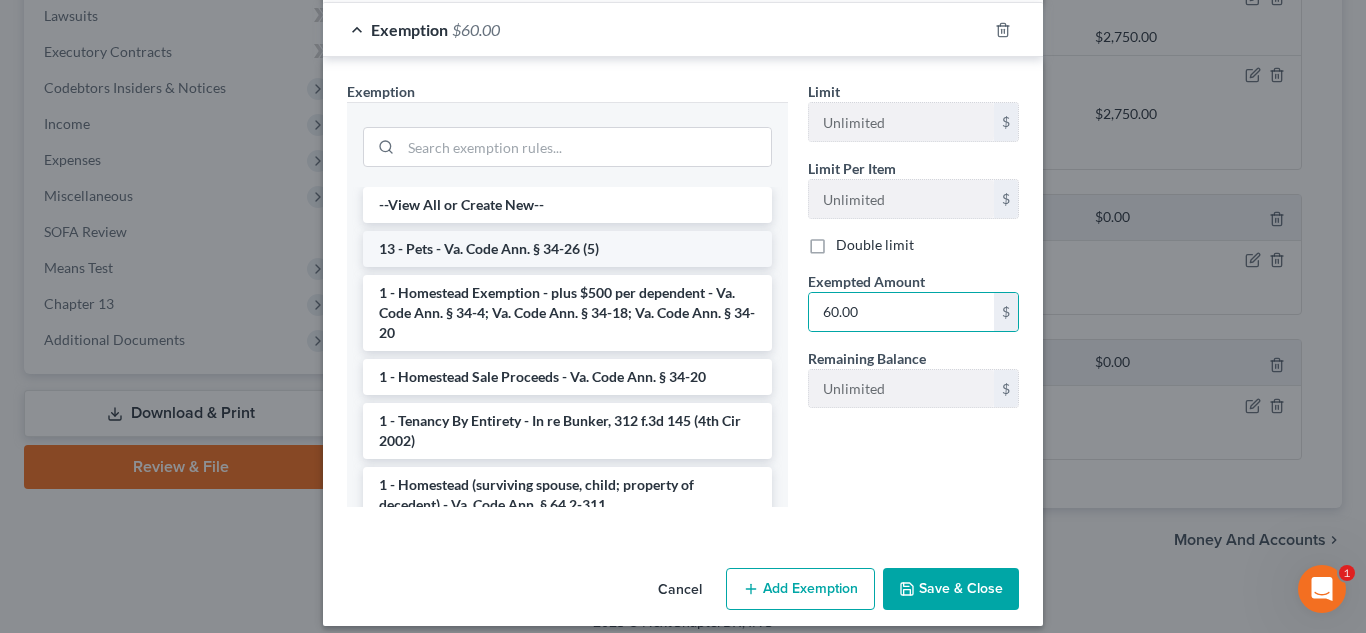 click on "13 - Pets - Va. Code Ann. § 34-26 (5)" at bounding box center [567, 249] 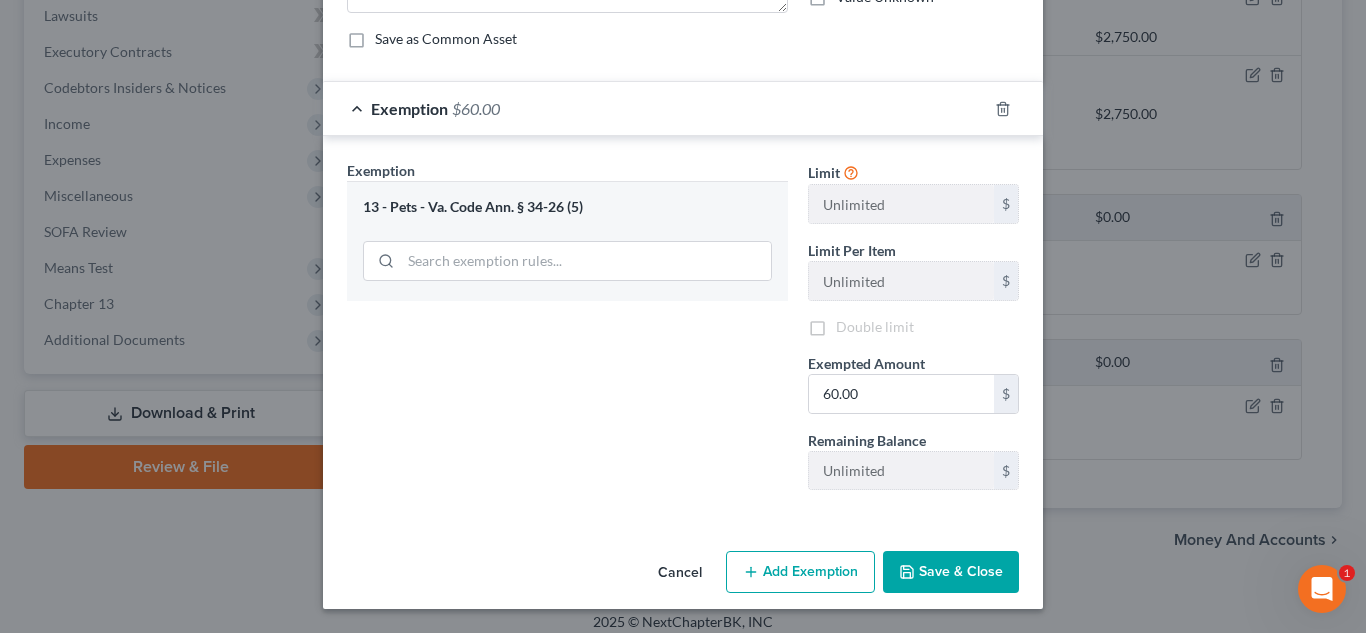 scroll, scrollTop: 174, scrollLeft: 0, axis: vertical 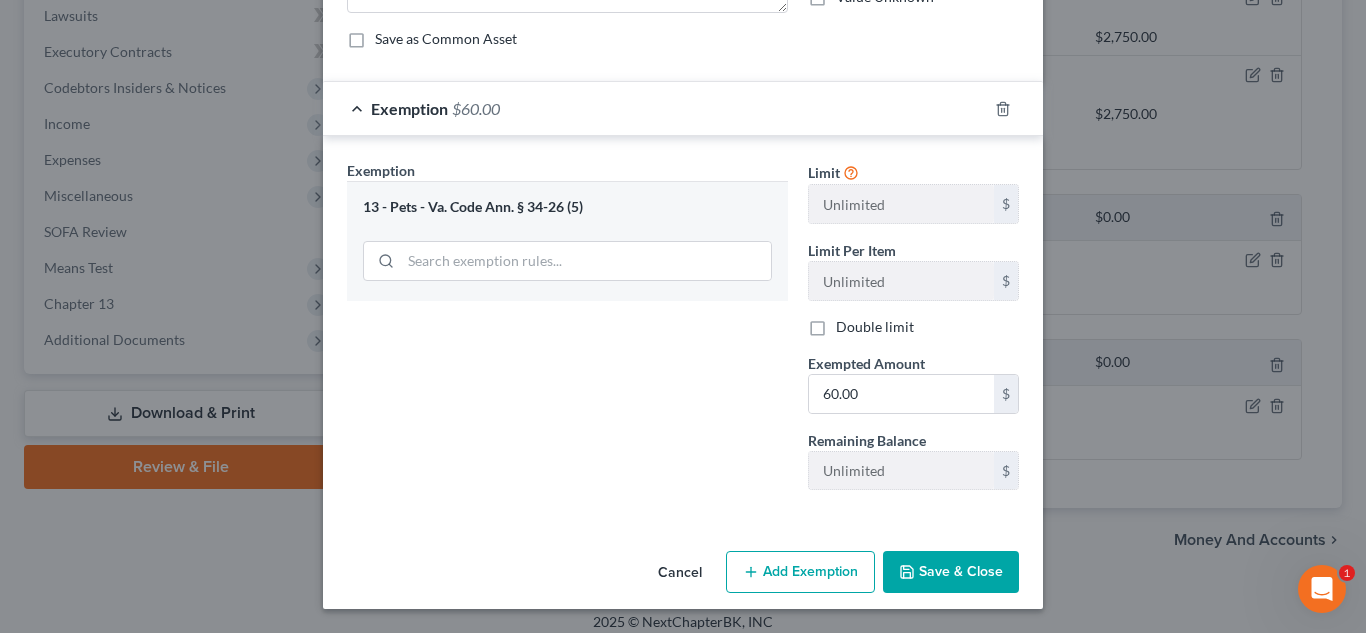 click on "Save & Close" at bounding box center (951, 572) 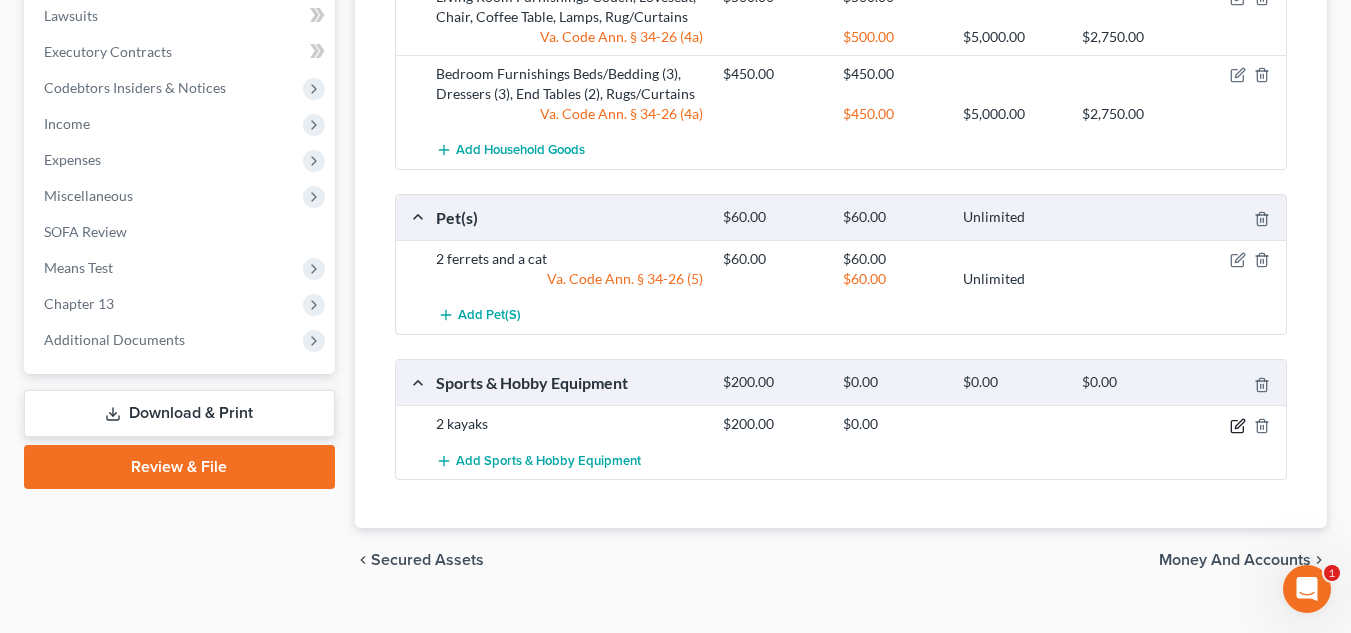click 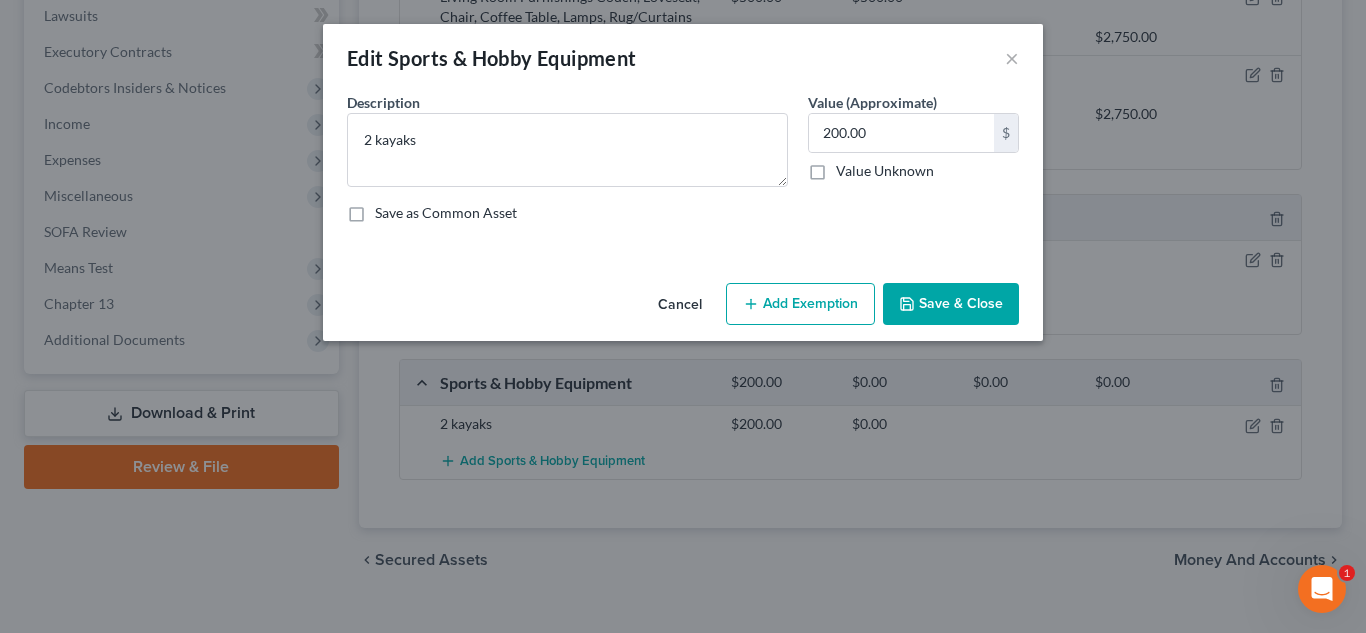 click on "Cancel Add Exemption Save & Close" at bounding box center [683, 308] 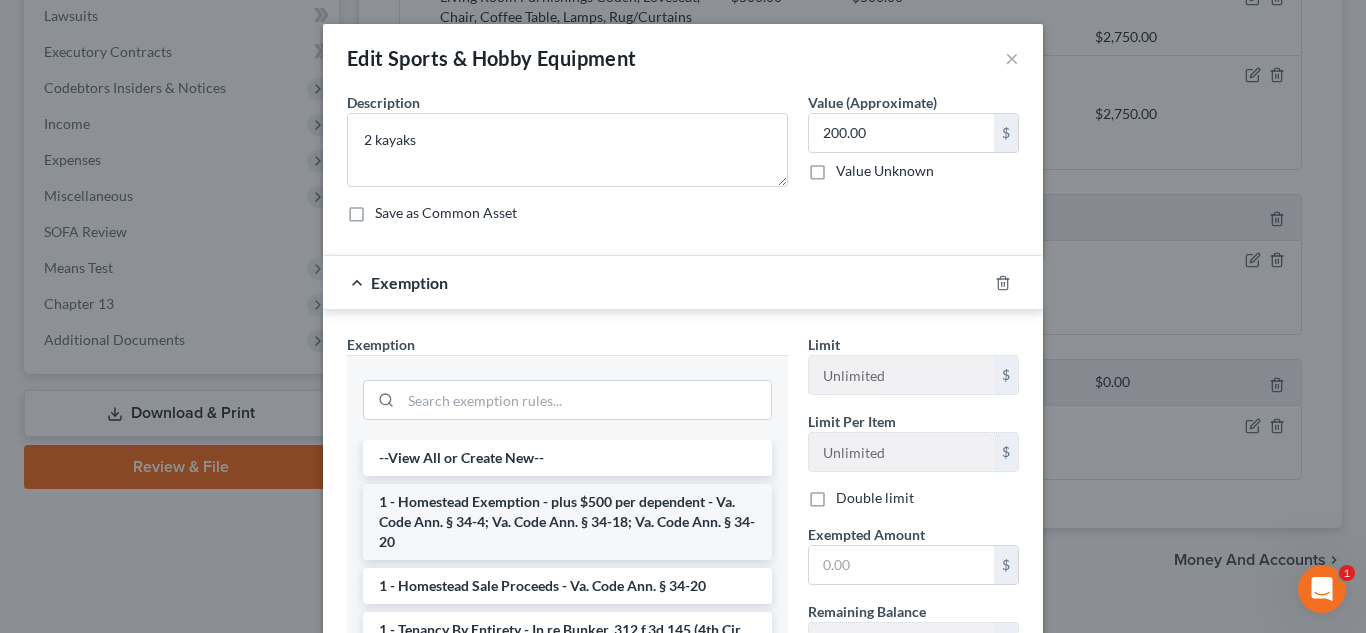 click on "1 - Homestead Exemption  - plus $500 per dependent - Va. Code Ann. § 34-4; Va. Code Ann. § 34-18; Va. Code Ann. § 34-20" at bounding box center [567, 522] 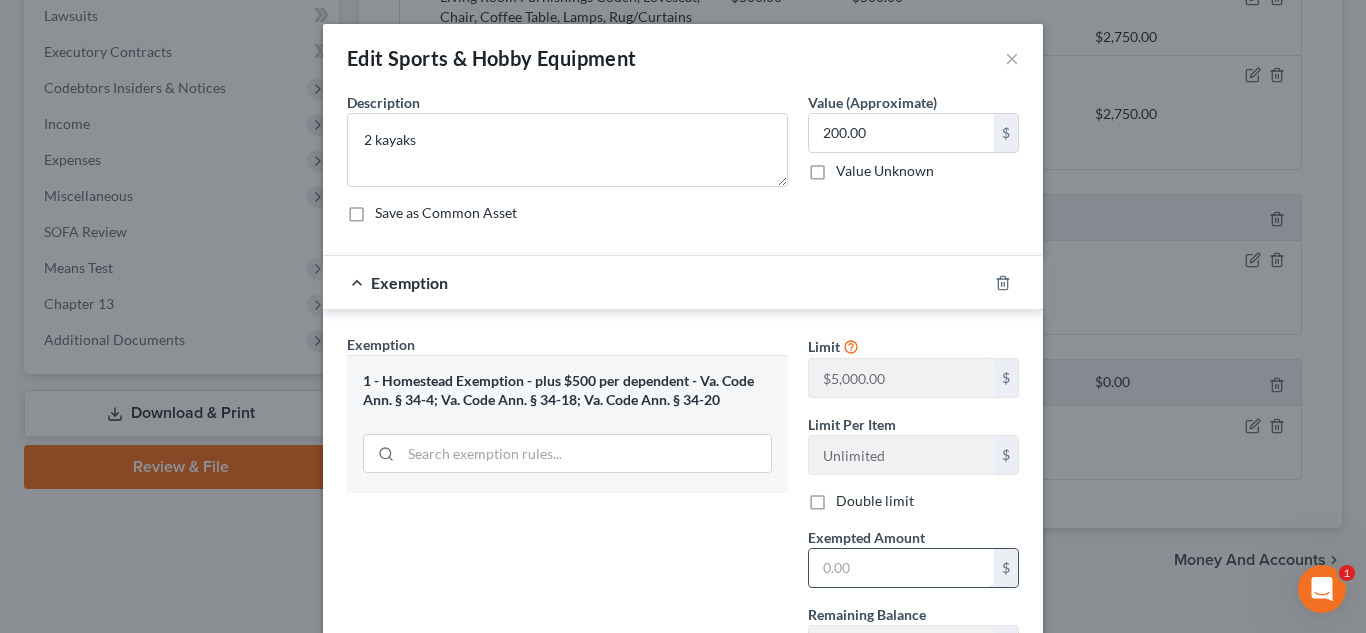 click at bounding box center (901, 568) 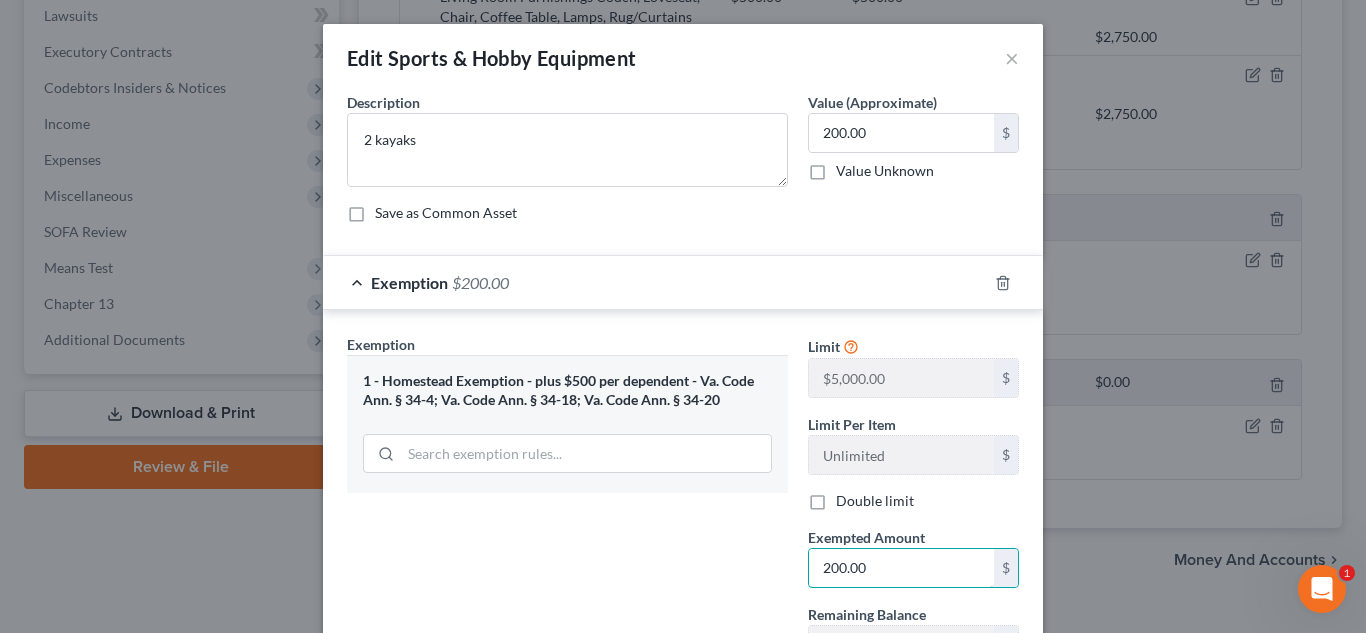type on "200.00" 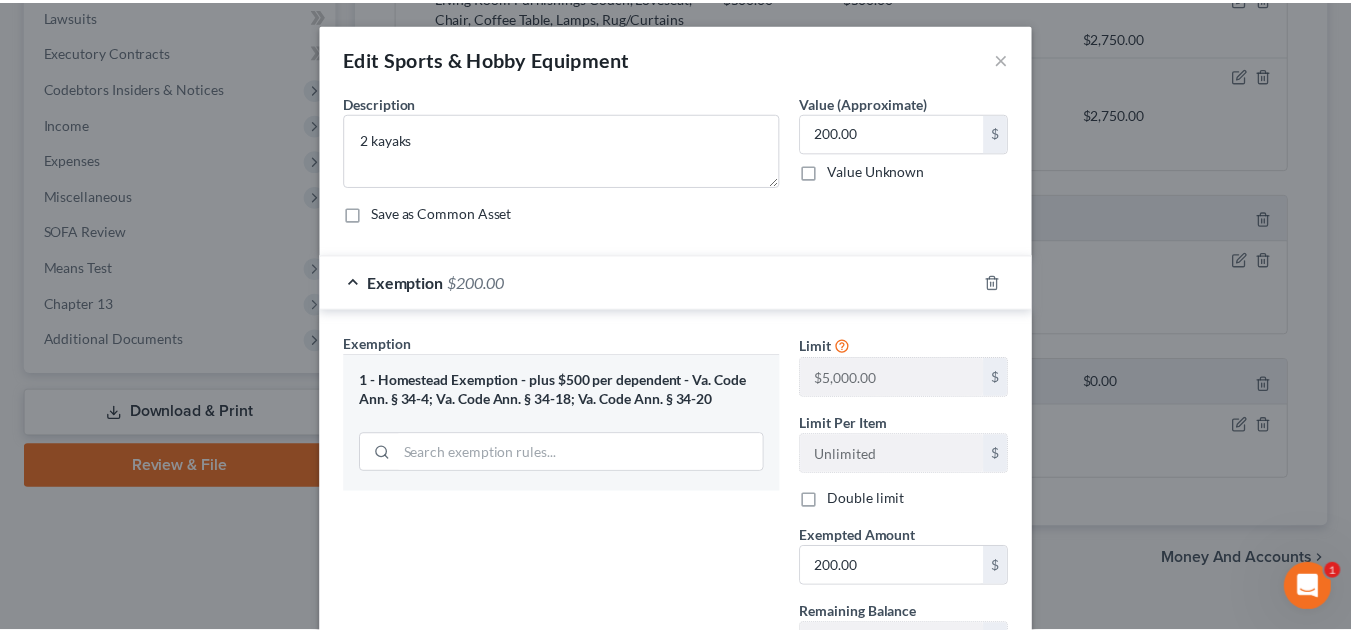 scroll, scrollTop: 159, scrollLeft: 0, axis: vertical 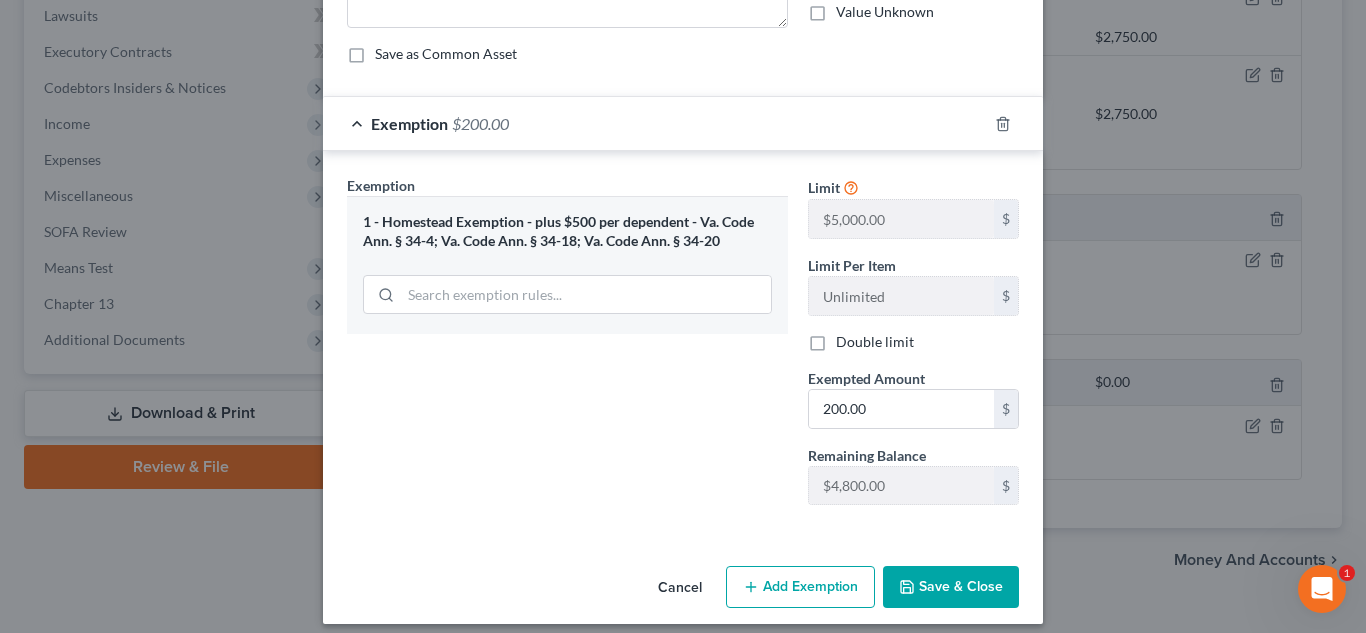 click on "Save & Close" at bounding box center [951, 587] 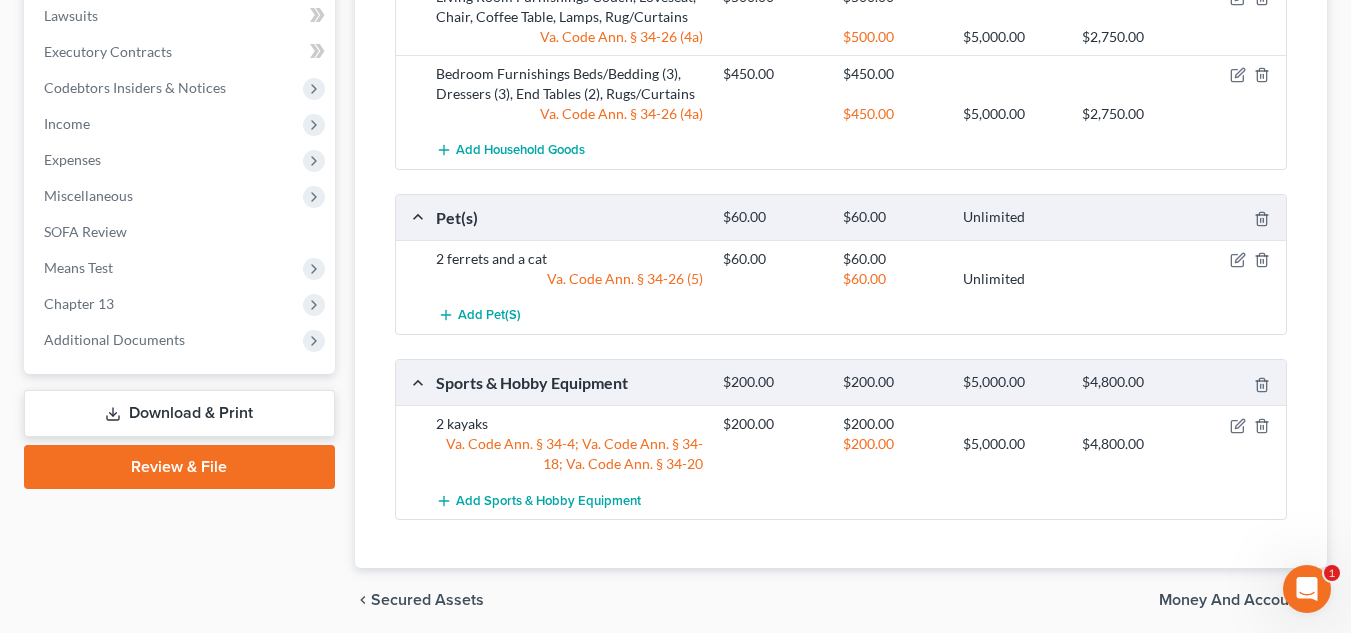 click on "Personal Items Select Item Type Clothing Collectibles Of Value Electronics Firearms Household Goods Jewelry Other Pet(s) Sports & Hobby Equipment
Total Value Exempted Limit Remaining
Clothing $150.00 $150.00 $1,000.00 $850.00
Wearing Apparel $150.00 $150.00 Va. Code Ann. § 34-26 (4) $150.00 $1,000.00 $850.00 Add Clothing
Electronics $750.00 $750.00 $5,000.00 $2,750.00
Laptop, 3 Tvs, 2 cell phones, ipad, printer $750.00 $750.00 Va. Code Ann. § 34-26 (4a) $750.00 $5,000.00 $2,750.00 Add Electronics
Household Goods $1,500.00 $1,500.00 $5,000.00 $2,750.00
Kitchen Furnishings
Table/Chairs, Washer/Dryer, Microwave, Dishes/Pots/Pans, Curtains $550.00 $550.00 Va. Code Ann. § 34-26 (4a) $550.00 $5,000.00 $2,750.00 Living Room Furnishings
Couch, Loveseat, Chair, Coffee Table, Lamps, Rug/Curtains $500.00 $500.00 Va. Code Ann. § 34-26 (4a) $500.00 $5,000.00 $2,750.00 $450.00 $450.00 Va. Code Ann. § 34-26 (4a)" at bounding box center (841, -19) 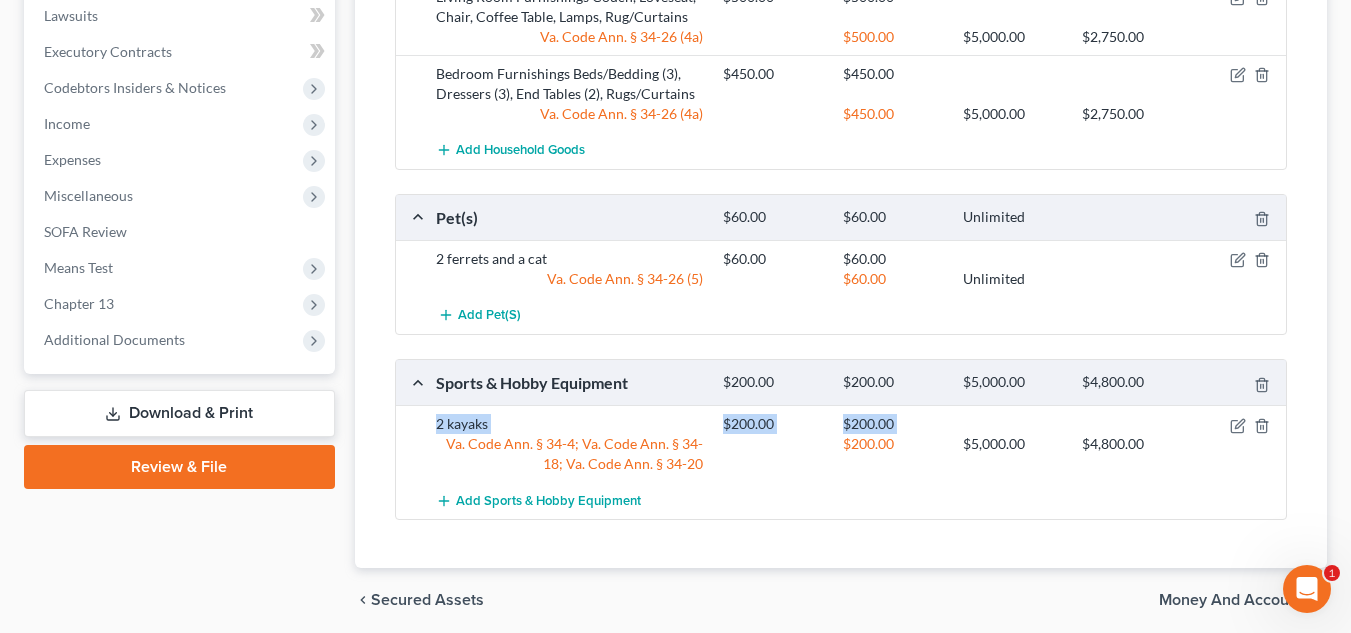 drag, startPoint x: 1345, startPoint y: 411, endPoint x: 1348, endPoint y: 368, distance: 43.104523 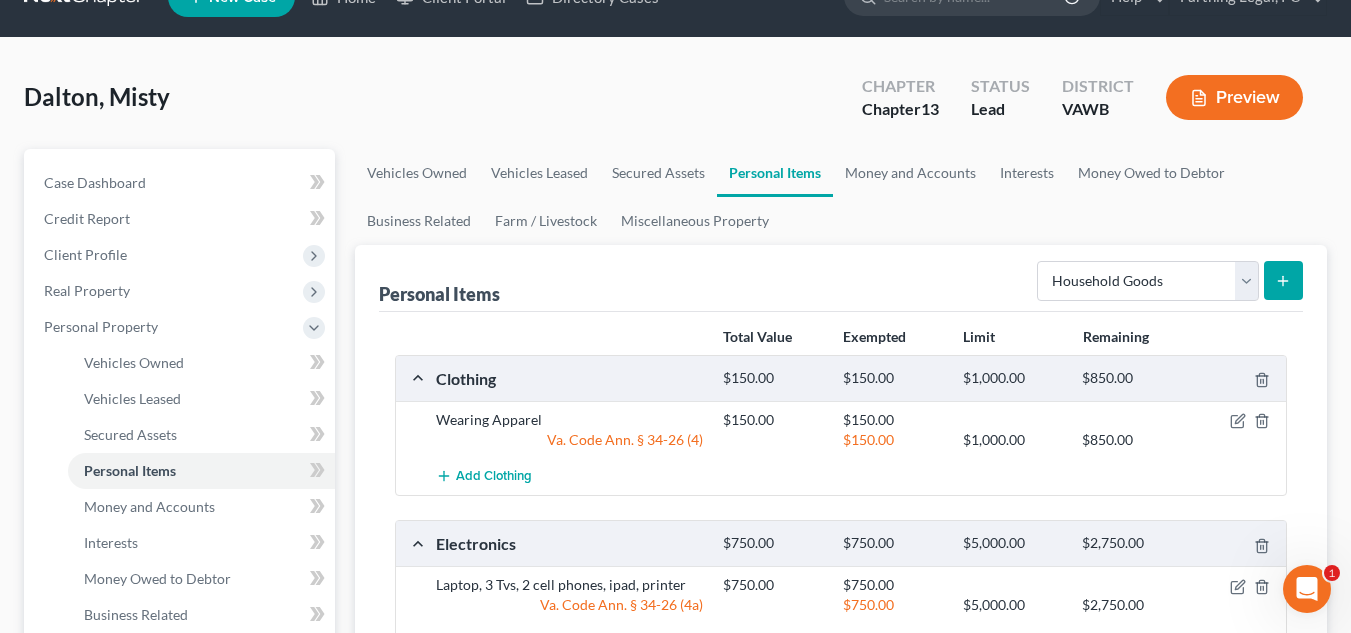 scroll, scrollTop: 37, scrollLeft: 0, axis: vertical 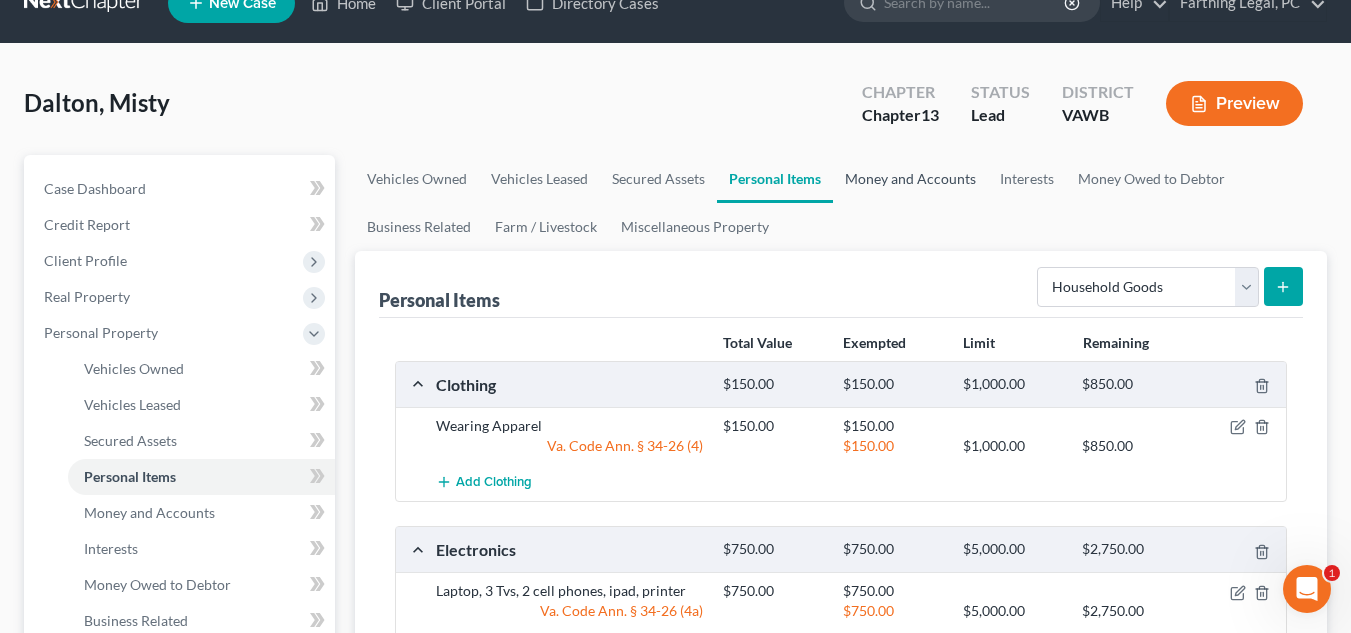 click on "Money and Accounts" at bounding box center (910, 179) 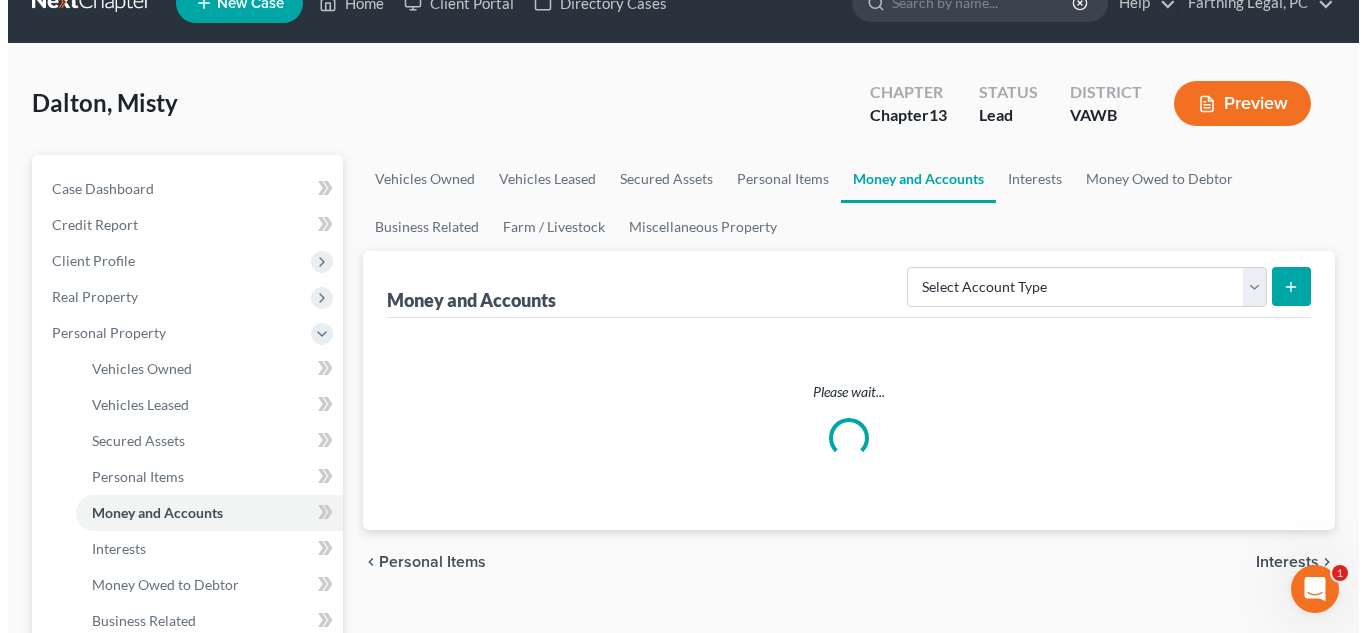 scroll, scrollTop: 0, scrollLeft: 0, axis: both 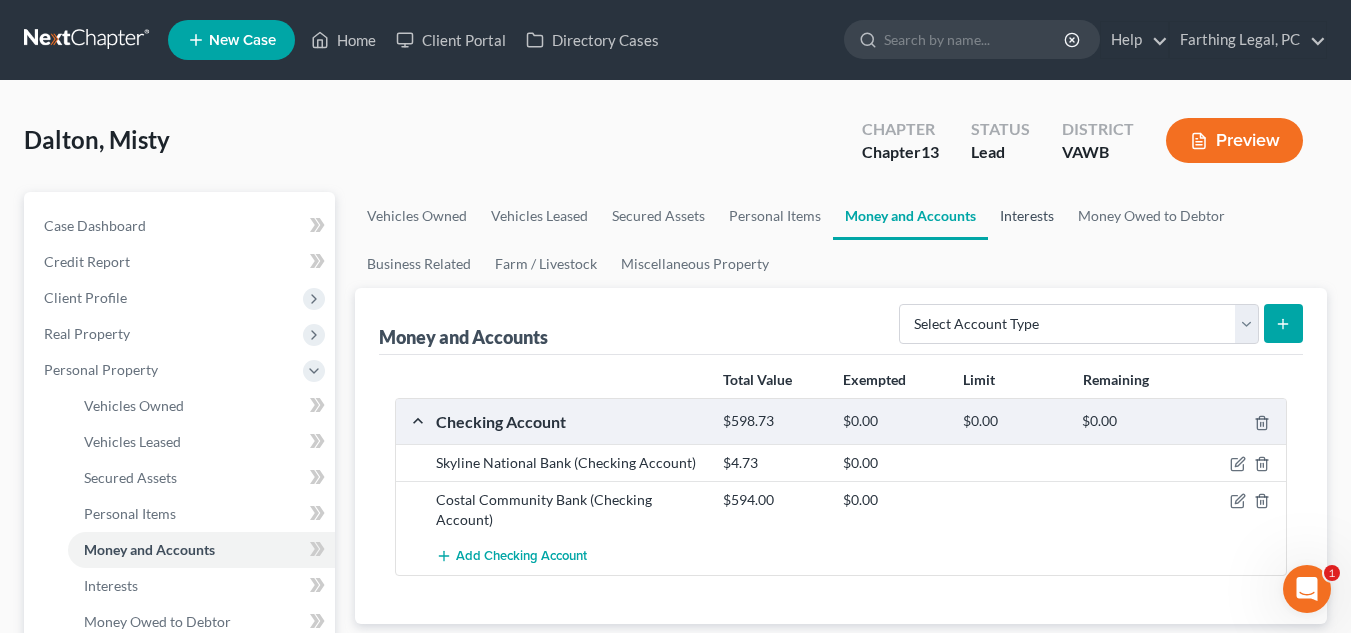 click on "Interests" at bounding box center (1027, 216) 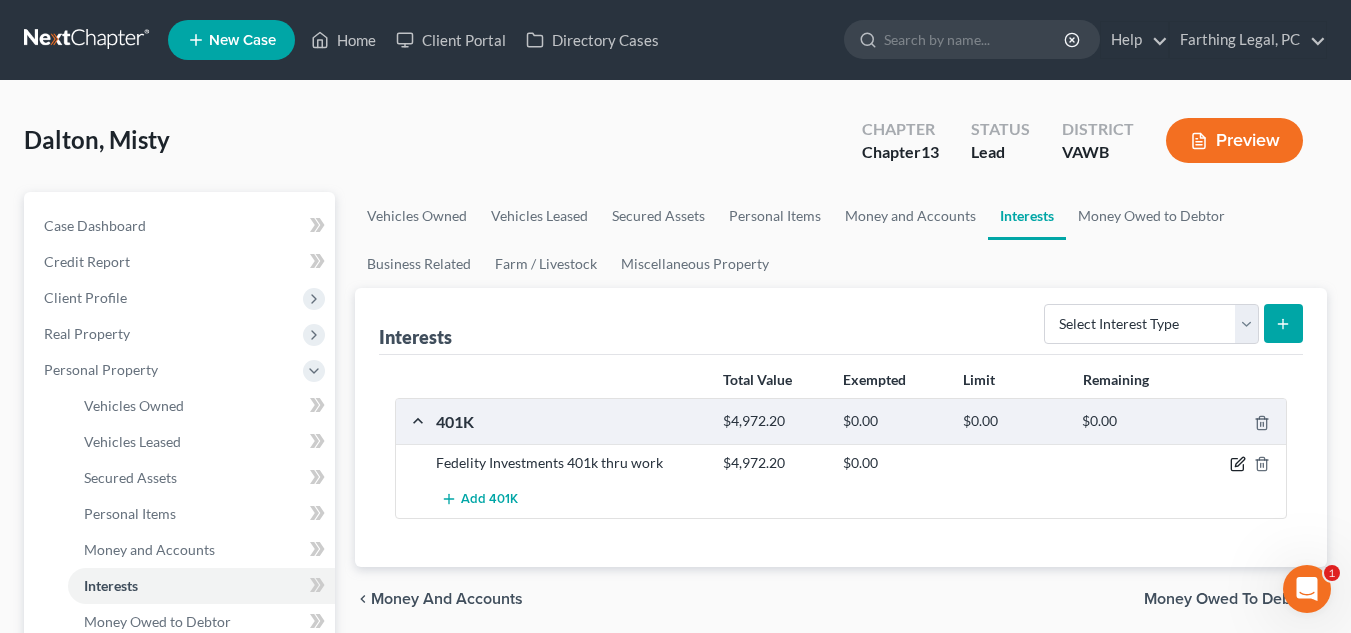 click 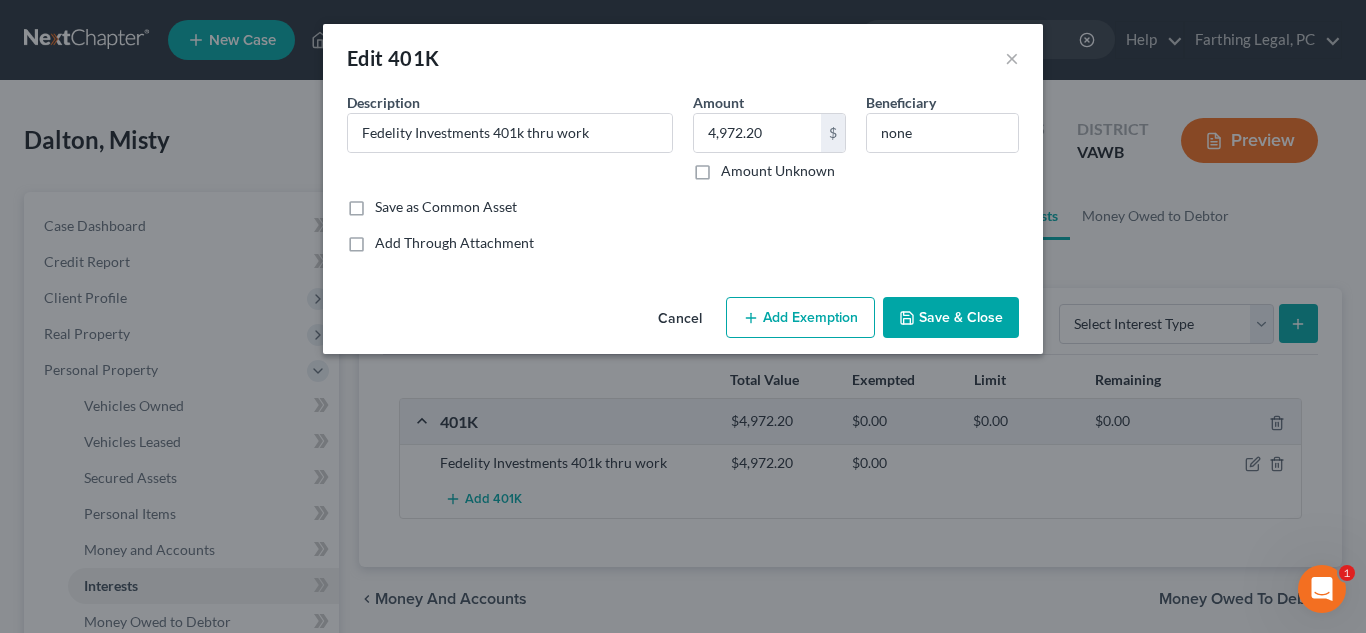 click on "Add Exemption" at bounding box center (800, 318) 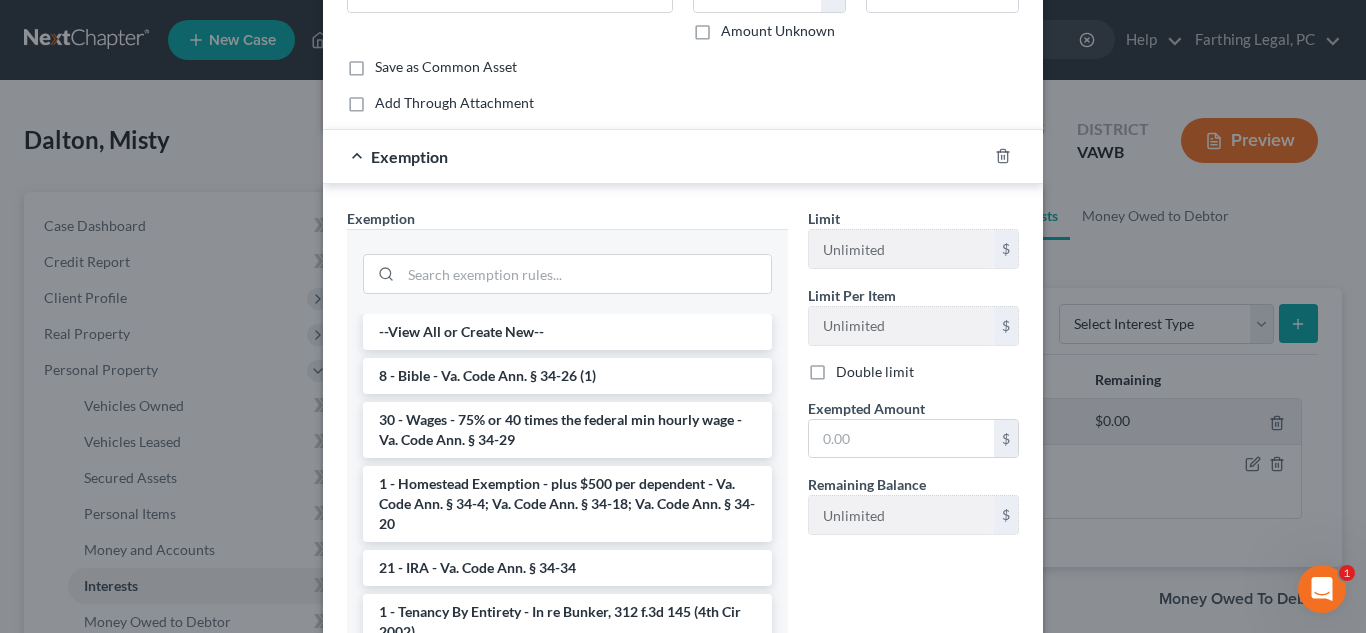 scroll, scrollTop: 128, scrollLeft: 0, axis: vertical 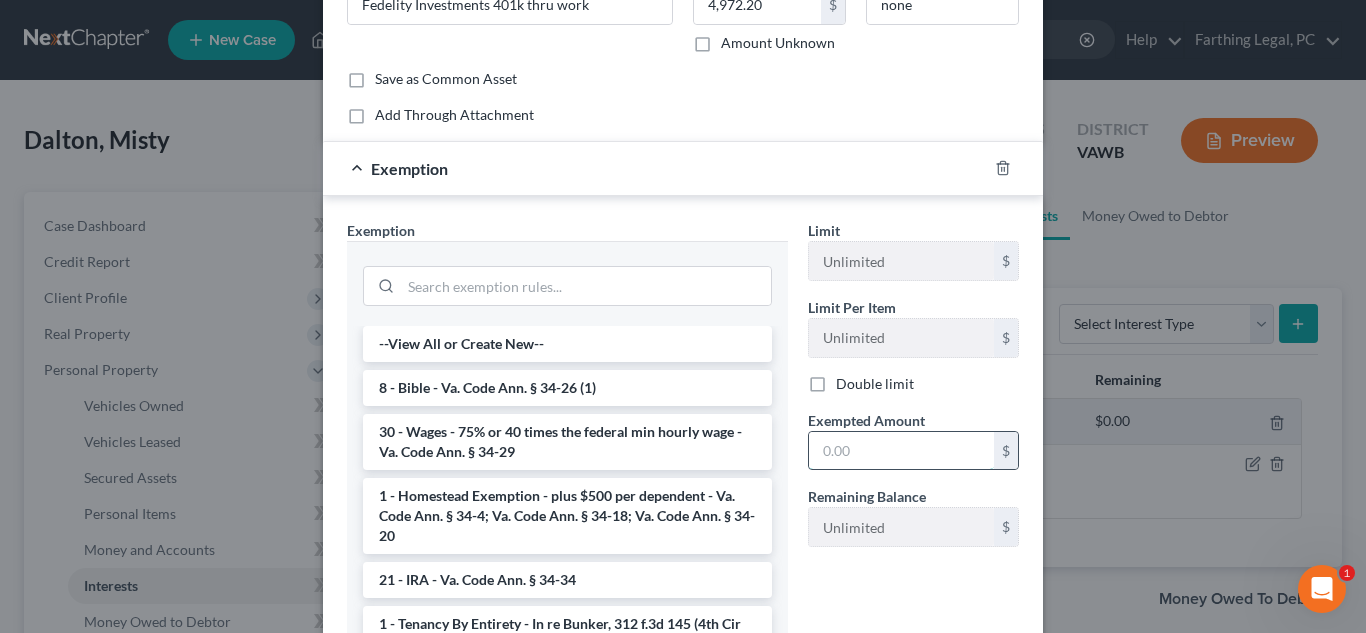 click at bounding box center (901, 451) 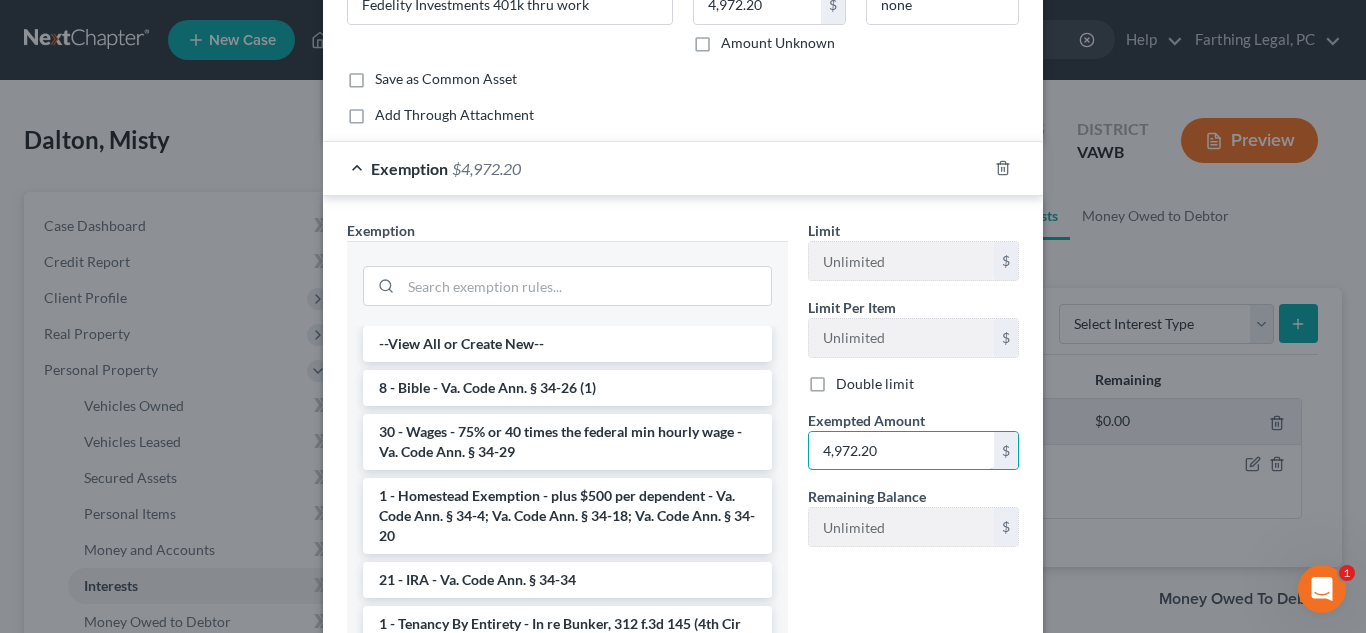 type on "4,972.20" 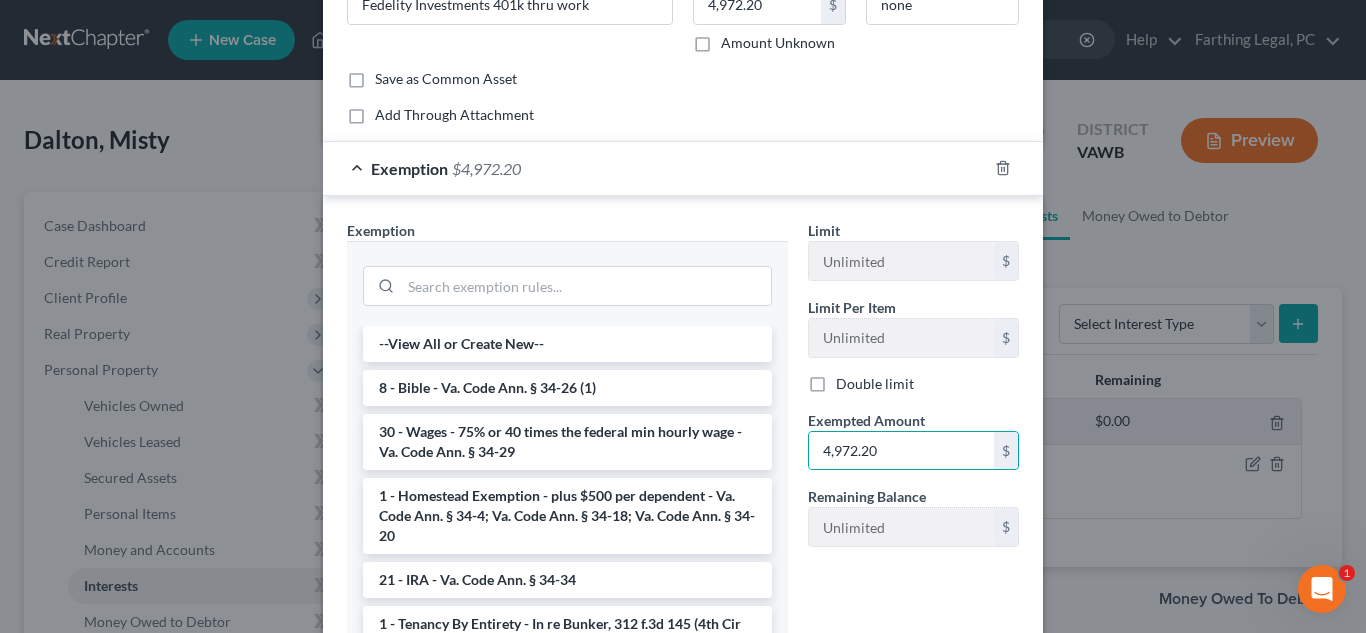 click on "Limit     Unlimited $ Limit Per Item Unlimited $ Double limit
Exempted Amount
*
4,972.20 $ Remaining Balance Unlimited $" at bounding box center [913, 441] 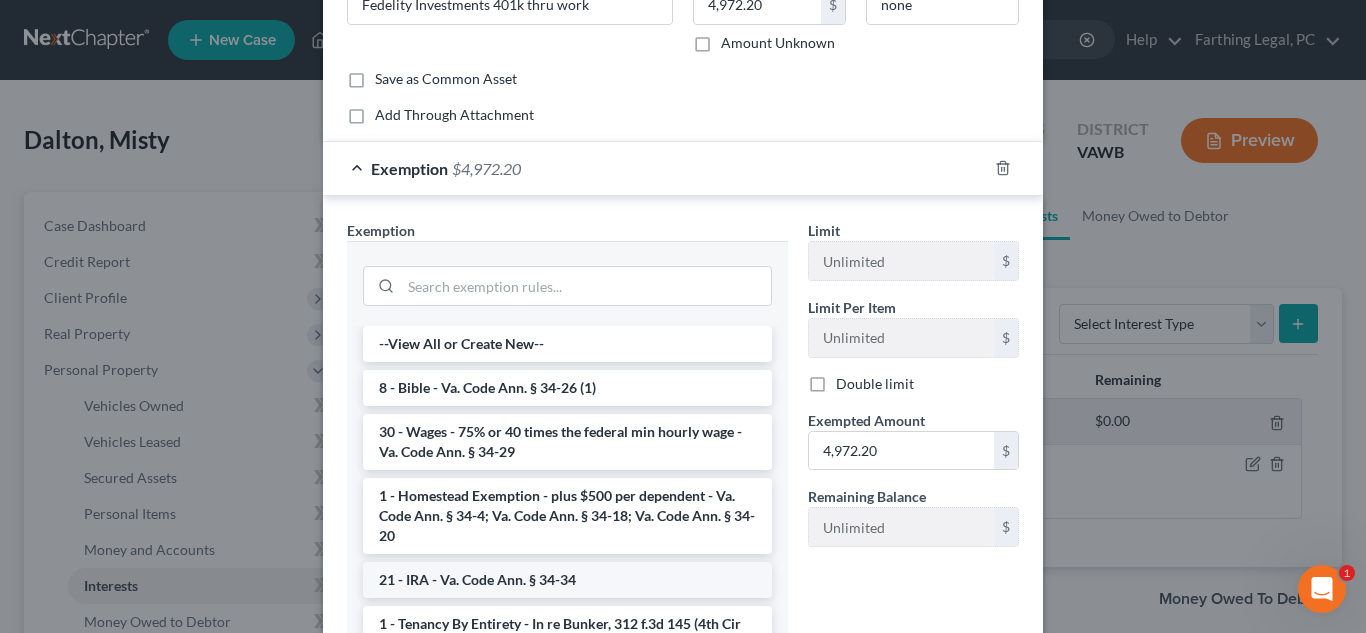 click on "21 - IRA - Va. Code Ann. § 34-34" at bounding box center (567, 580) 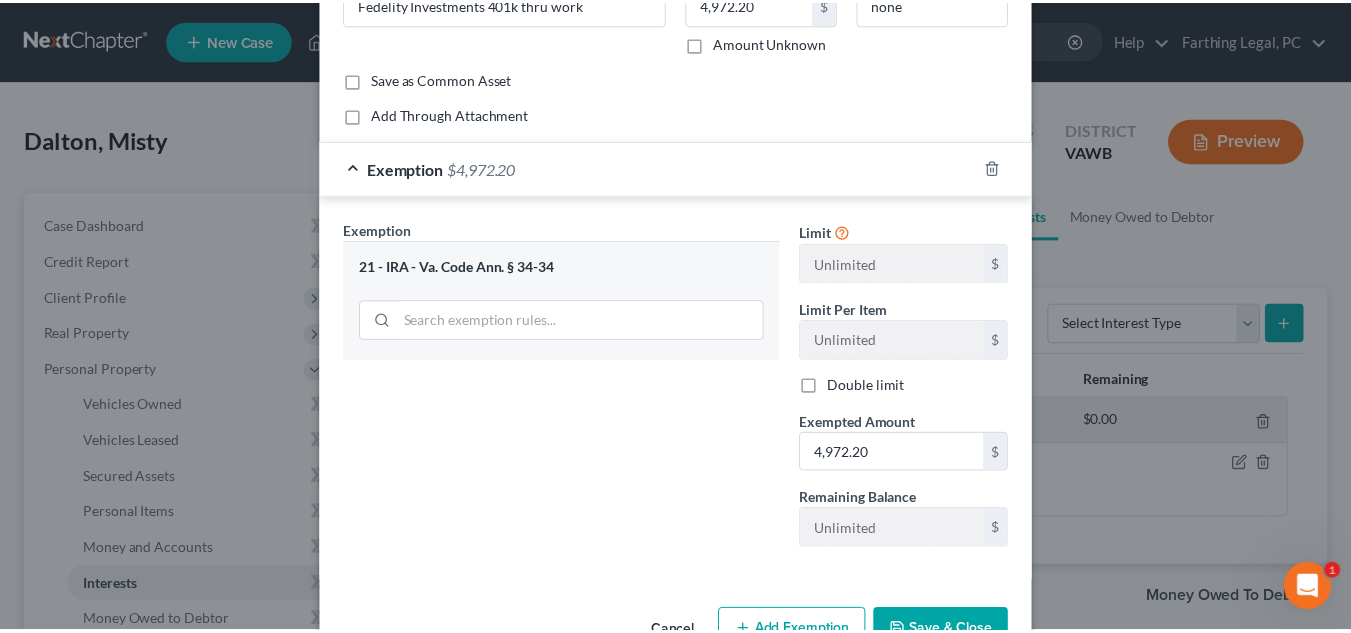 scroll, scrollTop: 188, scrollLeft: 0, axis: vertical 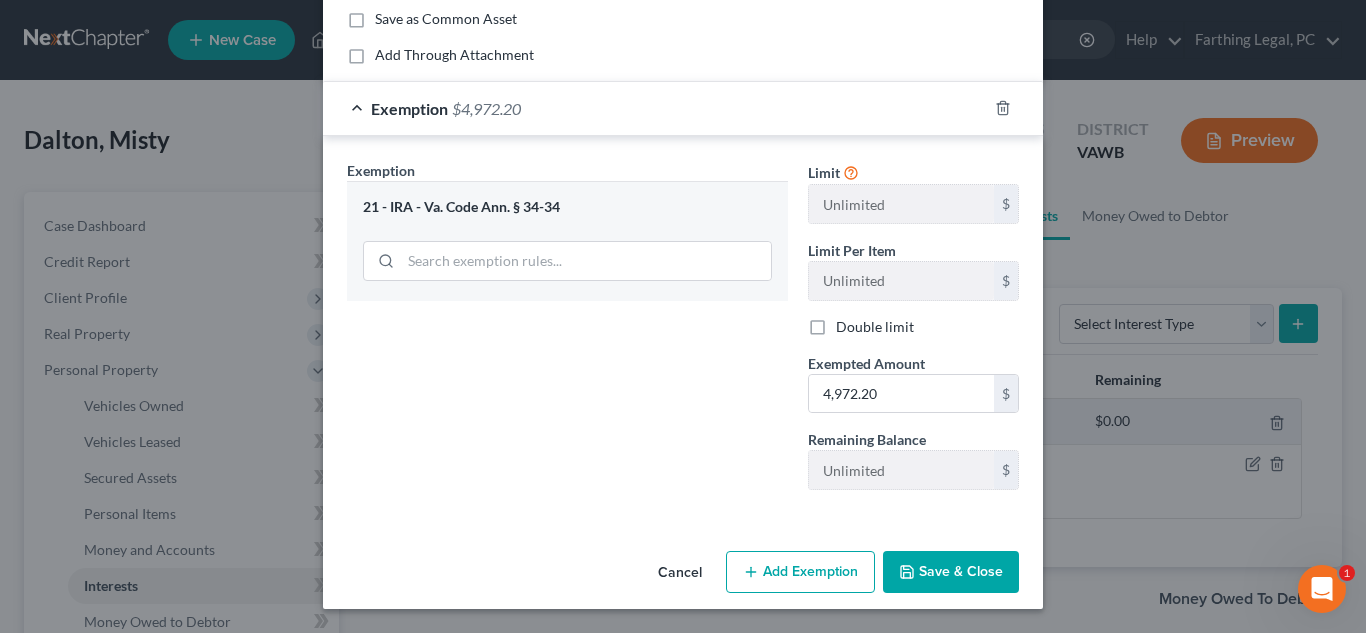 click on "Save & Close" at bounding box center (951, 572) 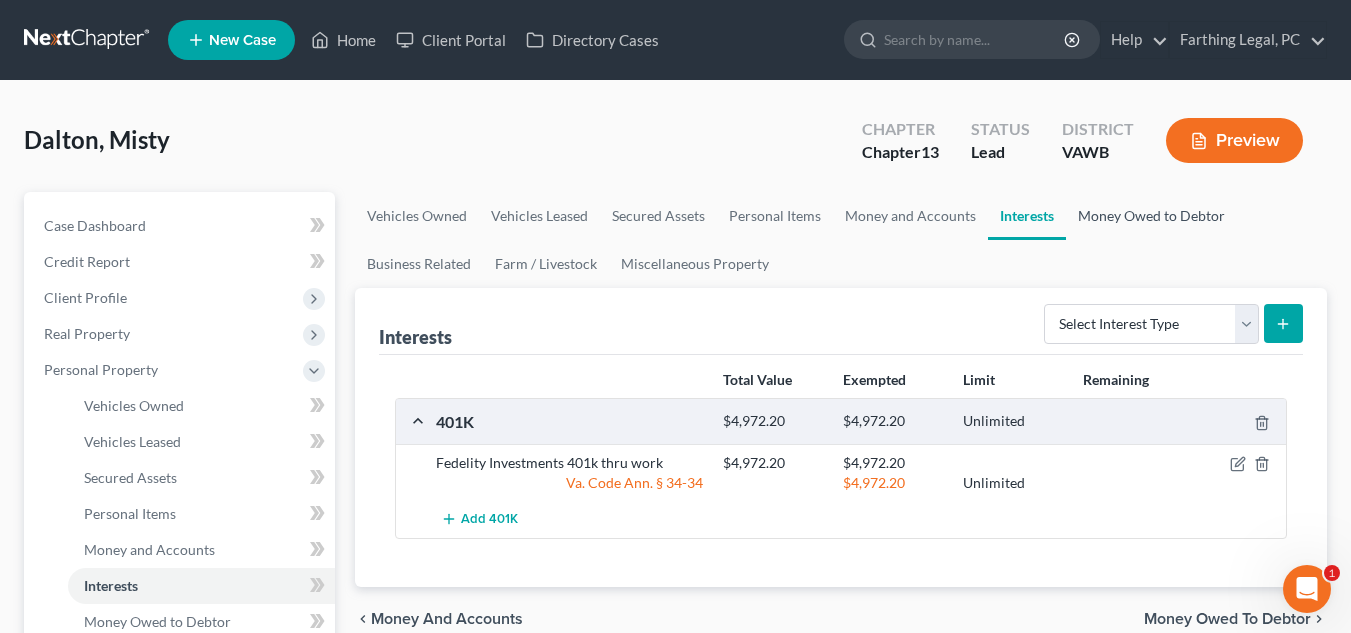click on "Money Owed to Debtor" at bounding box center (1151, 216) 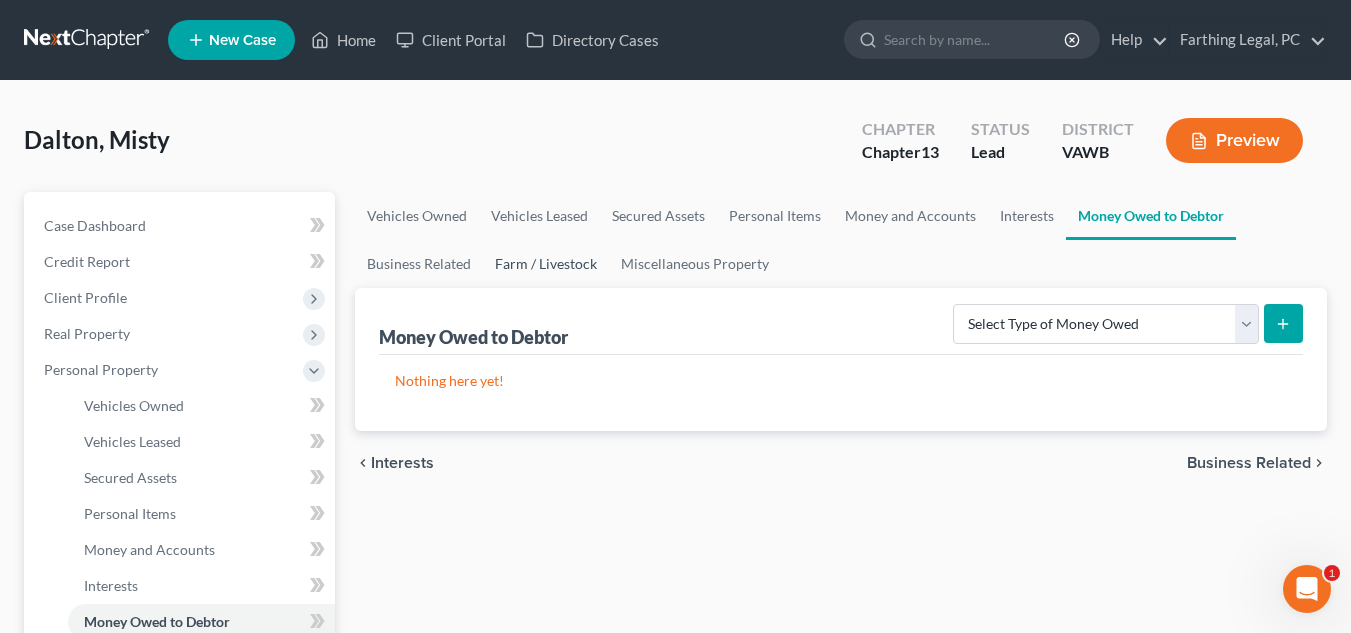 click on "Farm / Livestock" at bounding box center [546, 264] 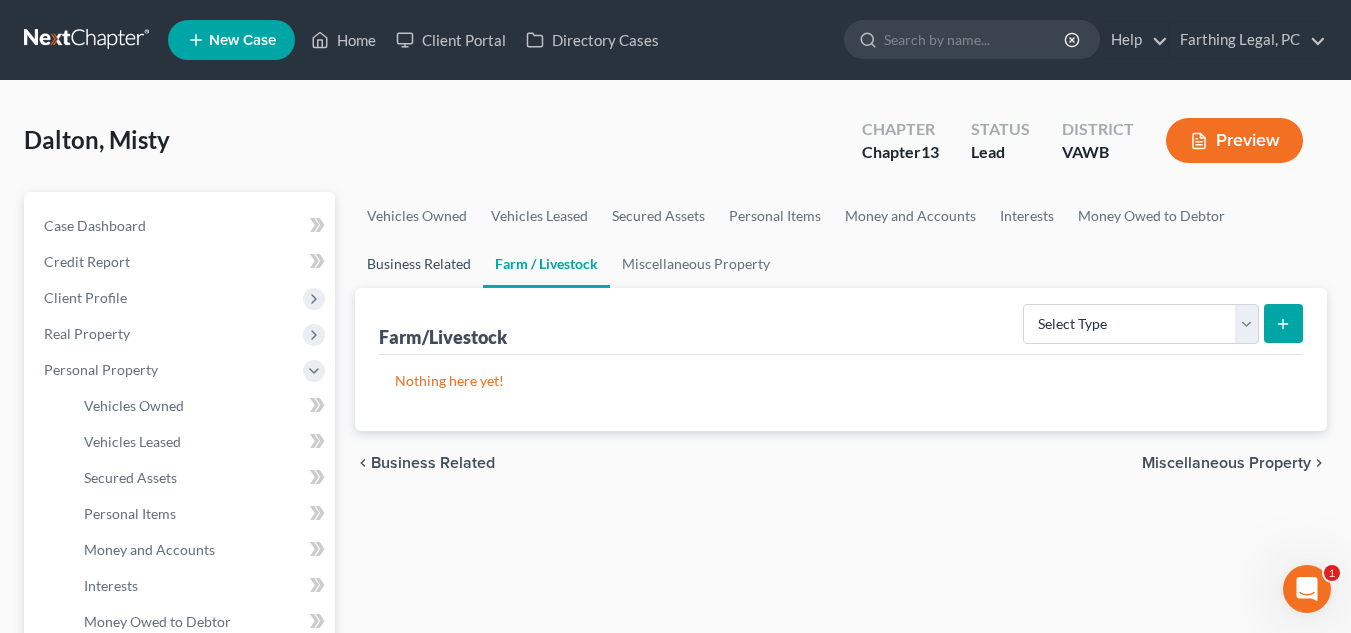click on "Business Related" at bounding box center [419, 264] 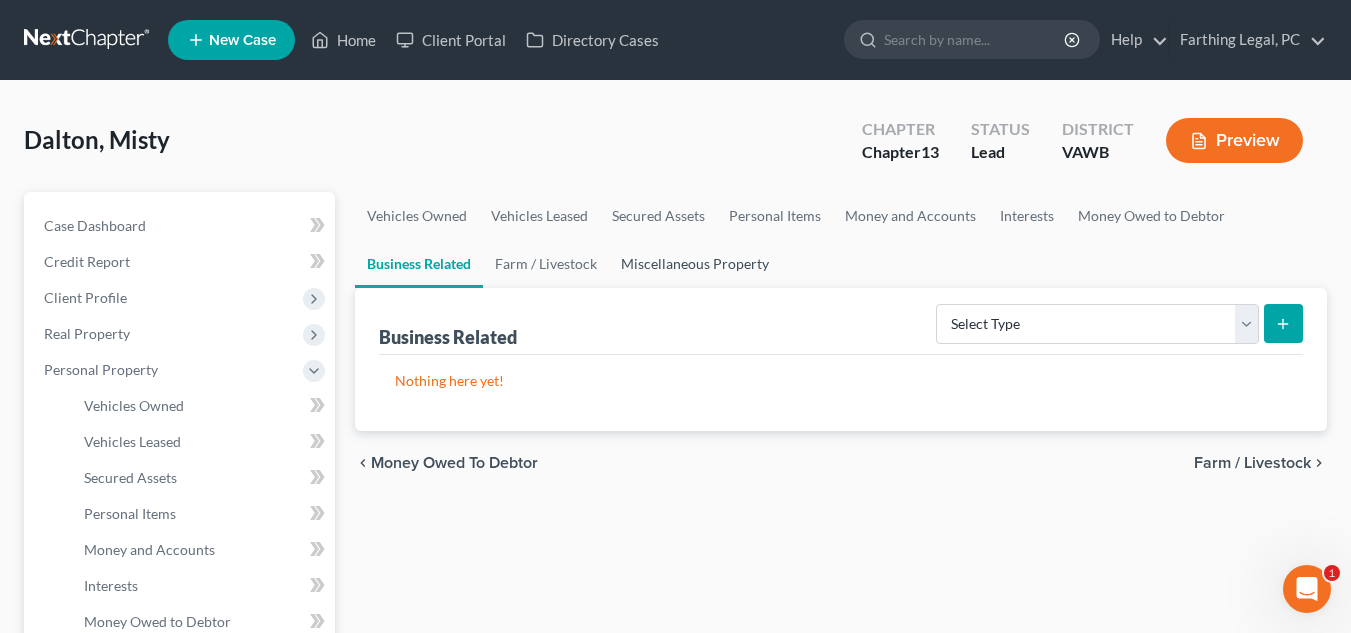 click on "Miscellaneous Property" at bounding box center (695, 264) 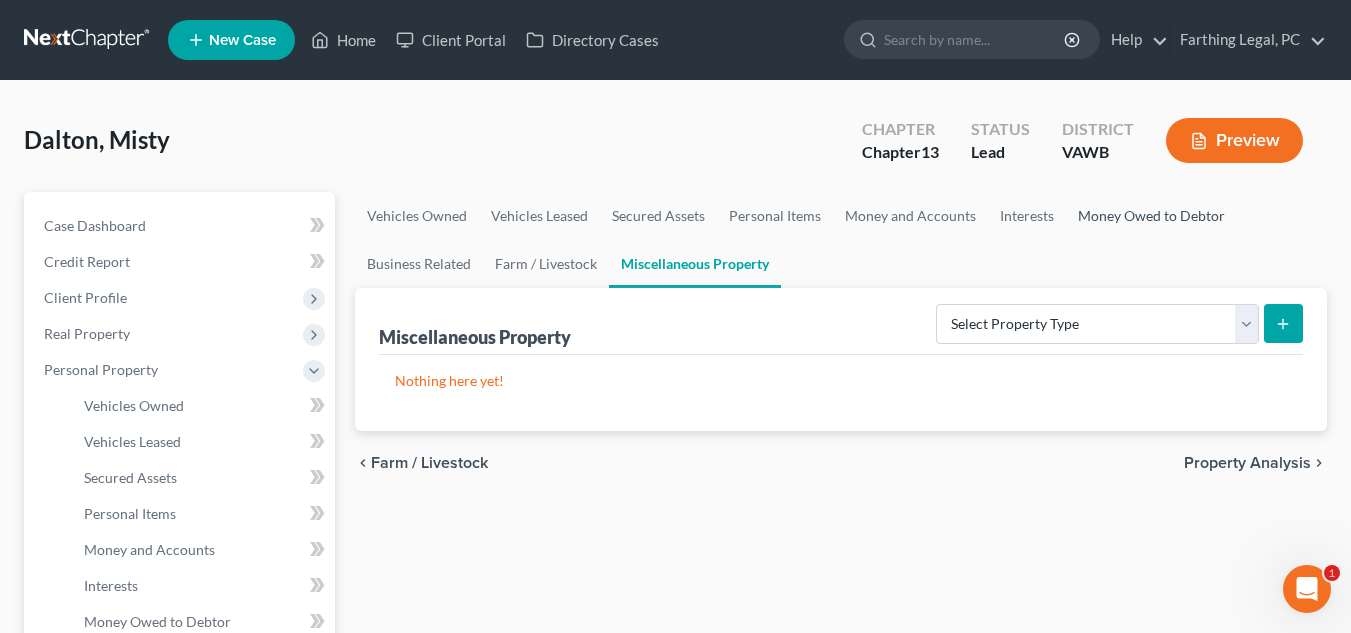 click on "Money Owed to Debtor" at bounding box center (1151, 216) 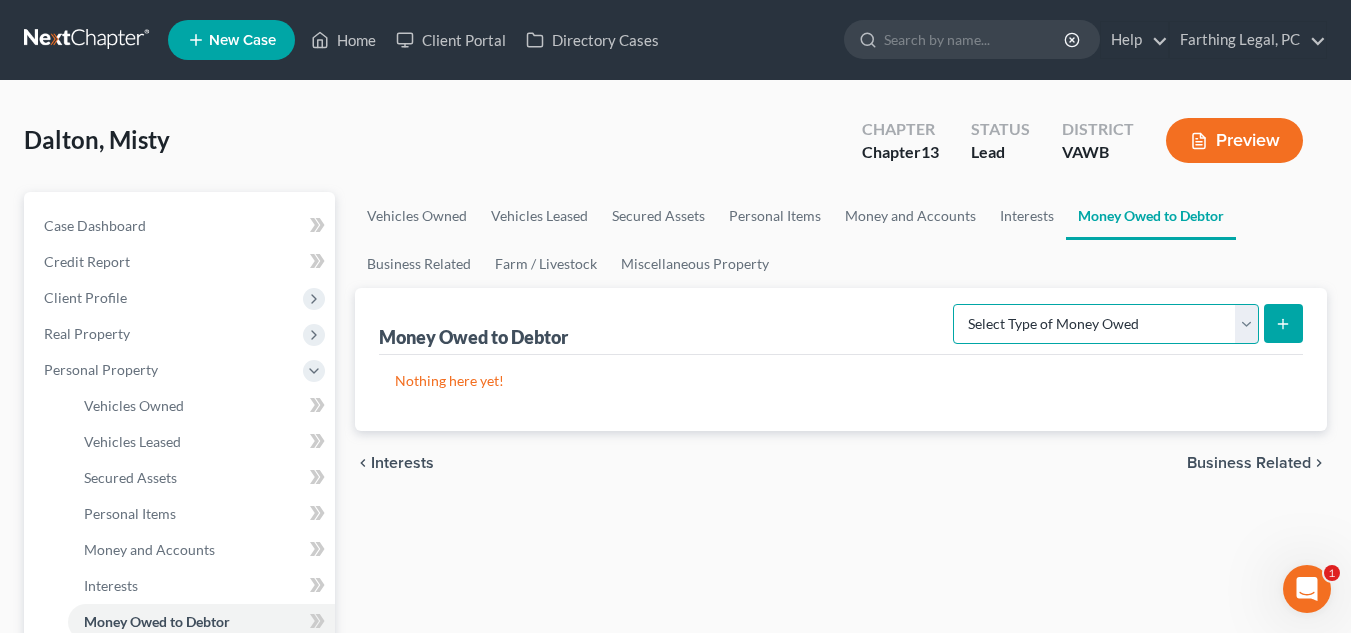 click on "Select Type of Money Owed Accounts Receivable Alimony Child Support Claims Against Third Parties Disability Benefits Disability Insurance Payments Divorce Settlements Equitable or Future Interests Expected Tax Refund and Unused NOLs Financial Assets Not Yet Listed Life Estate of Descendants Maintenance Other Contingent & Unliquidated Claims Property Settlements Sick or Vacation Pay Social Security Benefits Trusts Unpaid Loans Unpaid Wages Workers Compensation" at bounding box center [1106, 324] 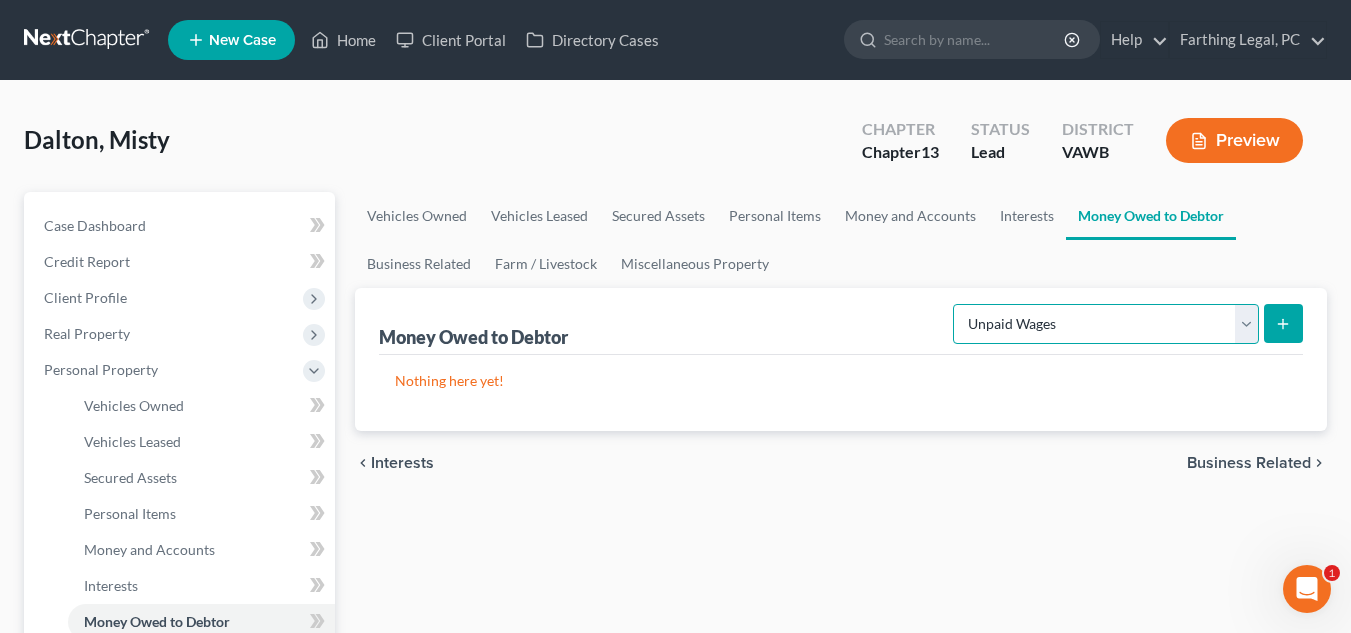click on "Select Type of Money Owed Accounts Receivable Alimony Child Support Claims Against Third Parties Disability Benefits Disability Insurance Payments Divorce Settlements Equitable or Future Interests Expected Tax Refund and Unused NOLs Financial Assets Not Yet Listed Life Estate of Descendants Maintenance Other Contingent & Unliquidated Claims Property Settlements Sick or Vacation Pay Social Security Benefits Trusts Unpaid Loans Unpaid Wages Workers Compensation" at bounding box center (1106, 324) 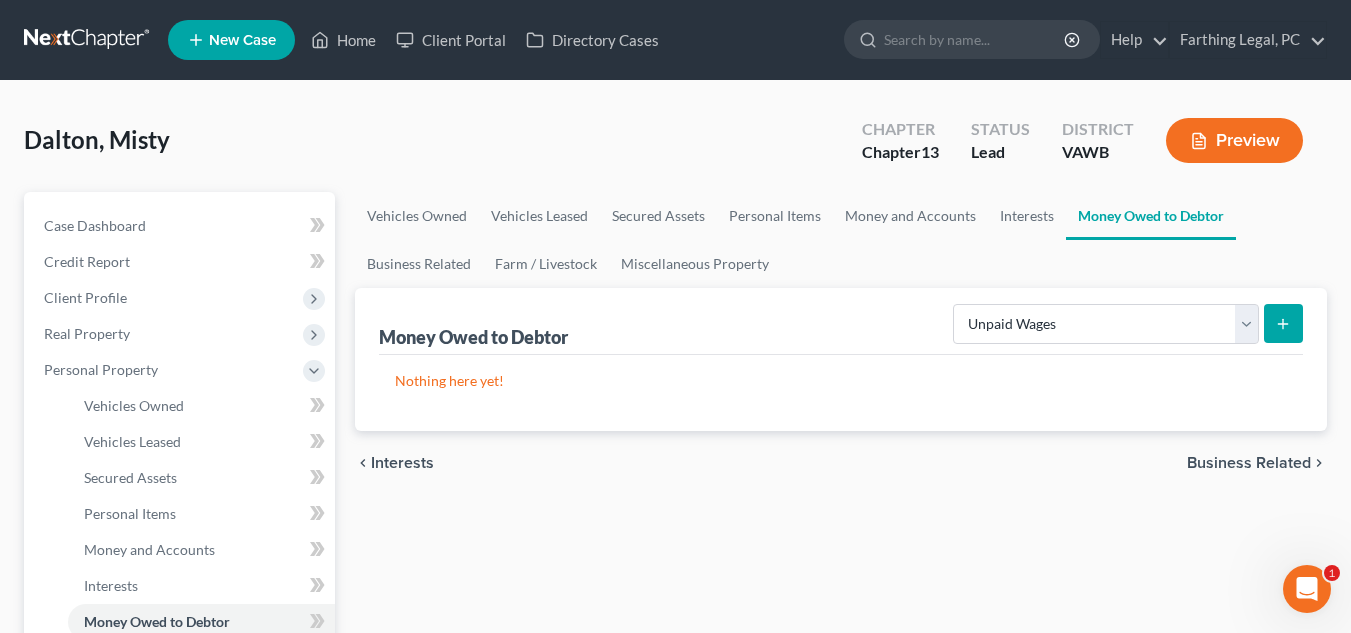 click at bounding box center (1283, 323) 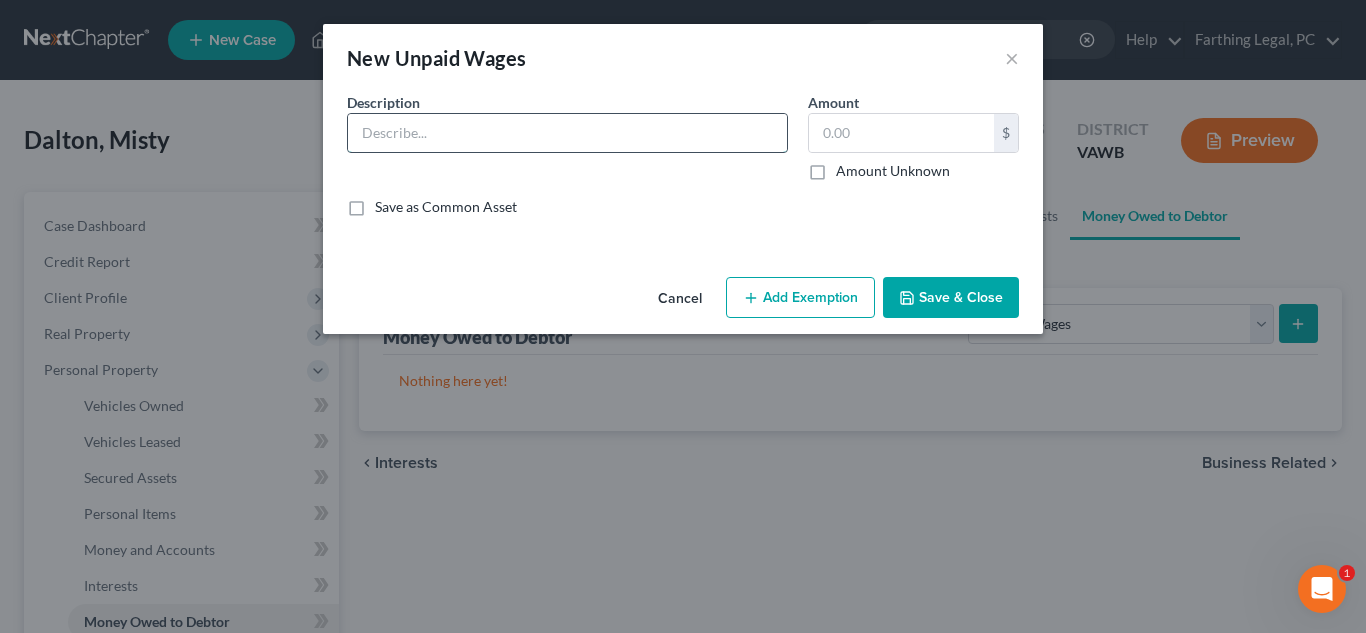 click at bounding box center [567, 133] 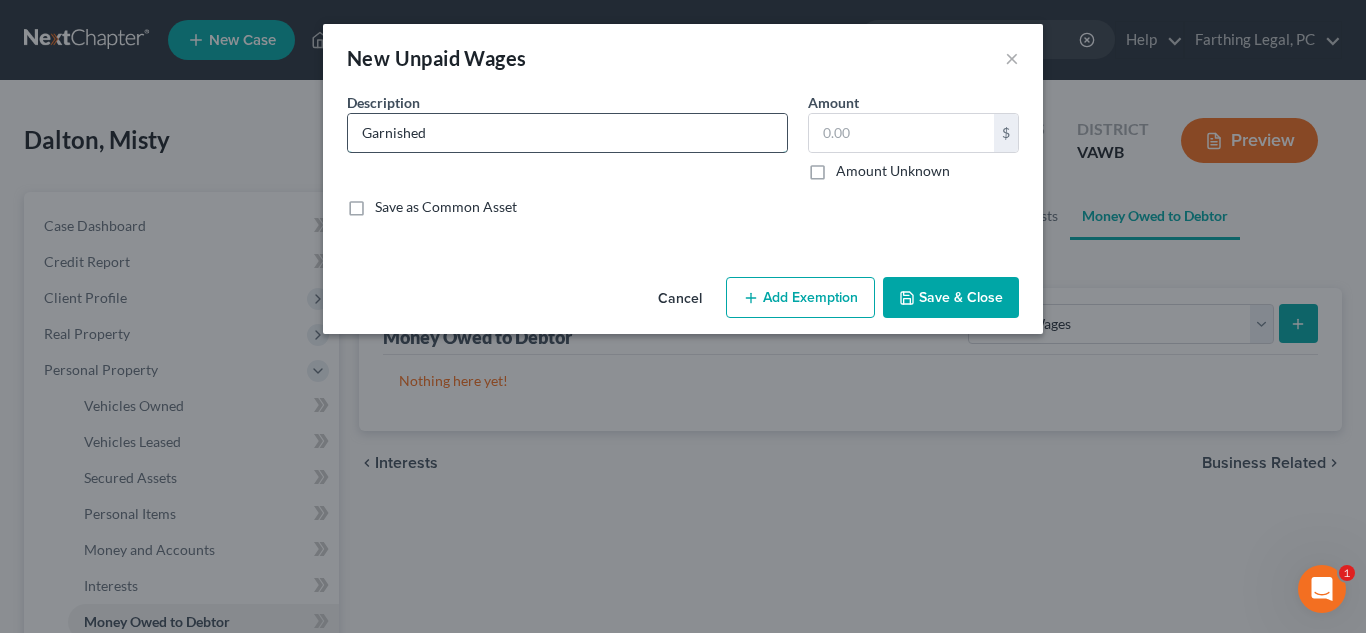 type on "Garnished Wages" 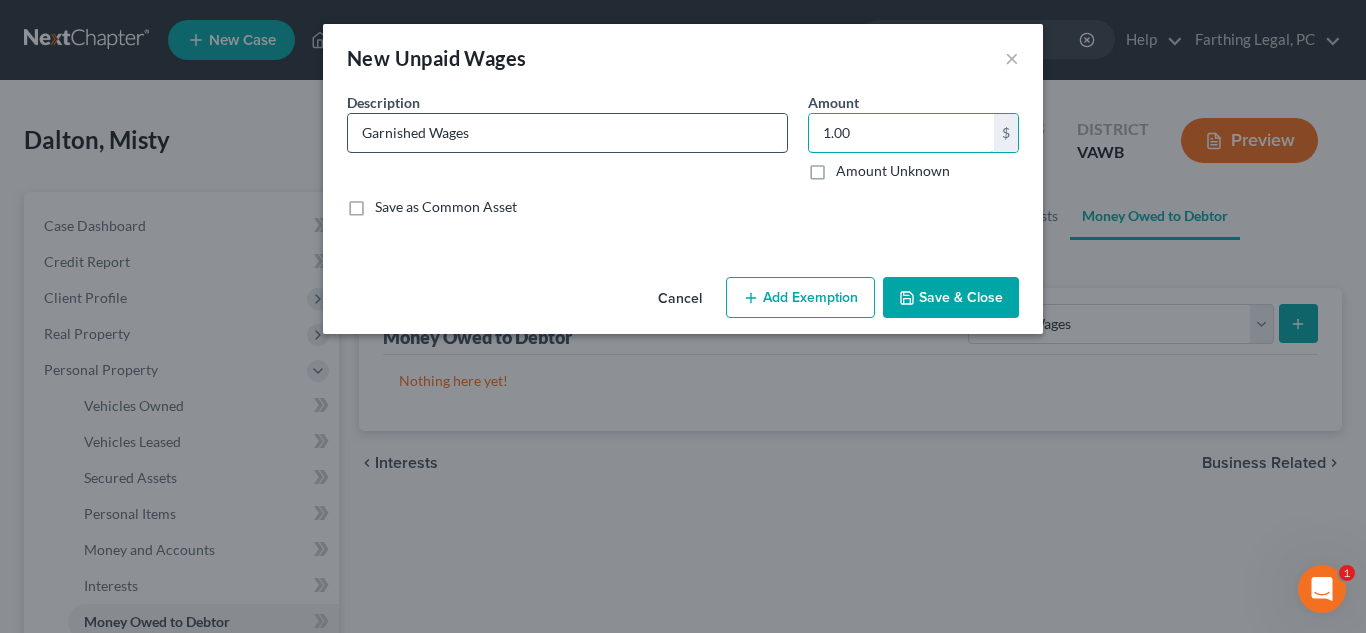 type on "1.00" 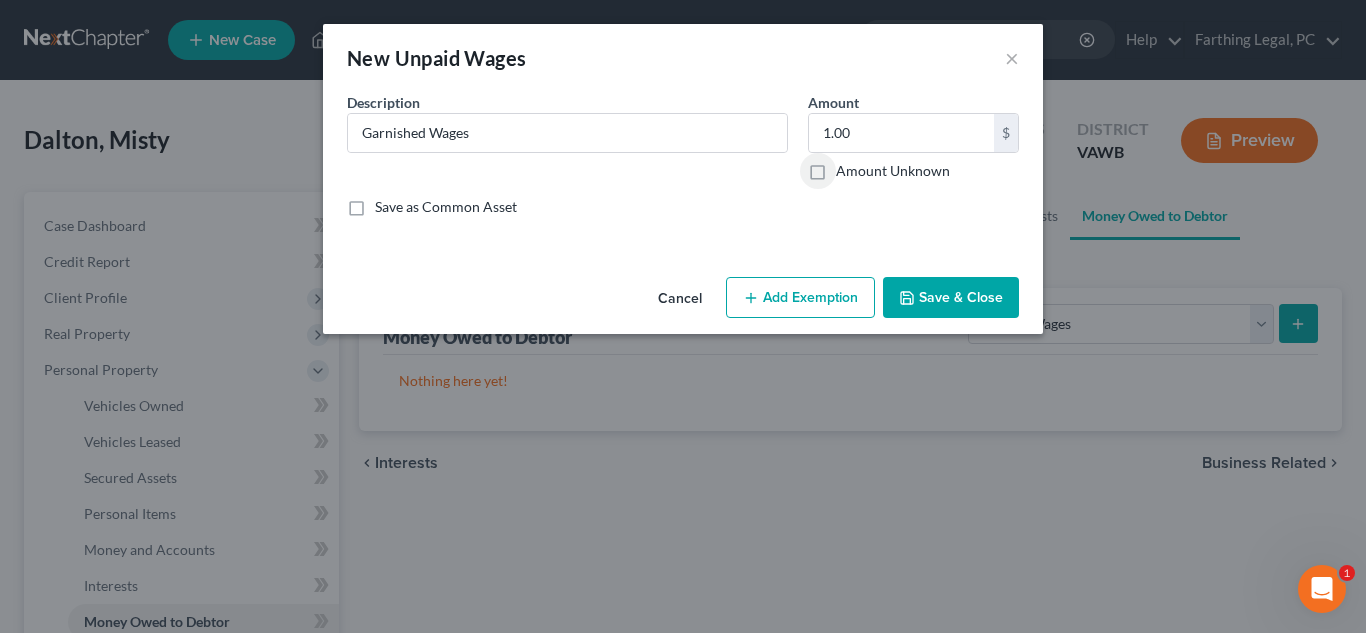 click on "Save & Close" at bounding box center [951, 298] 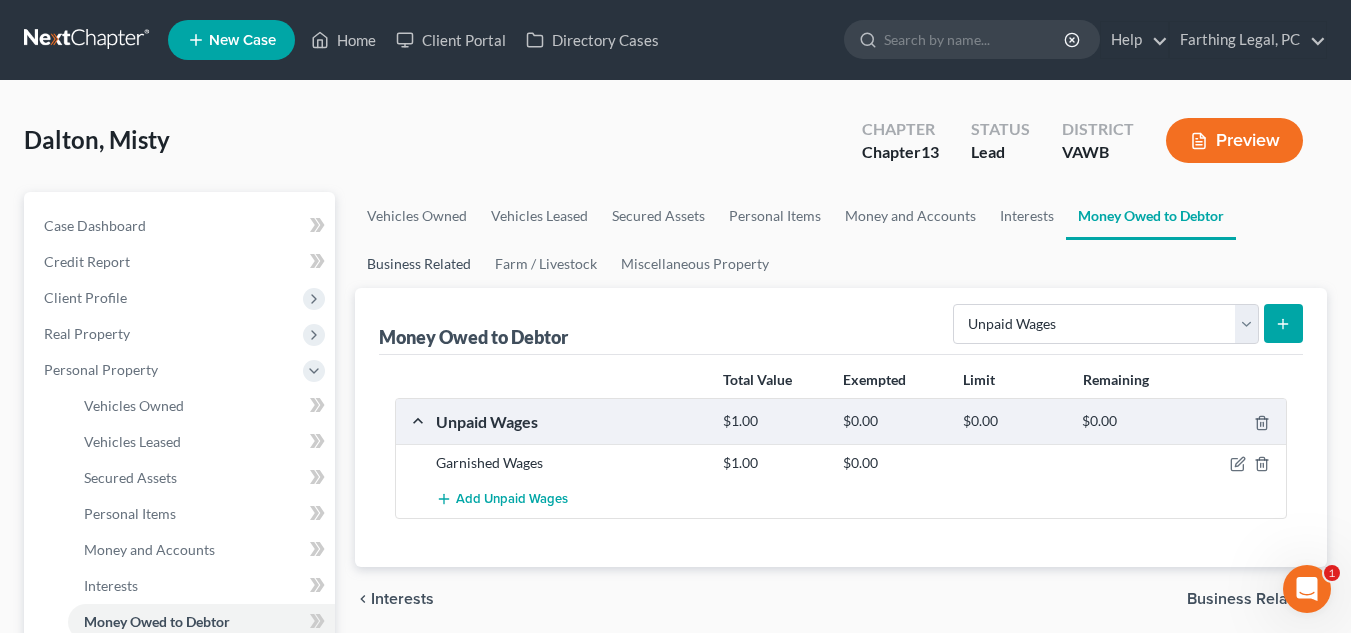 click on "Business Related" at bounding box center (419, 264) 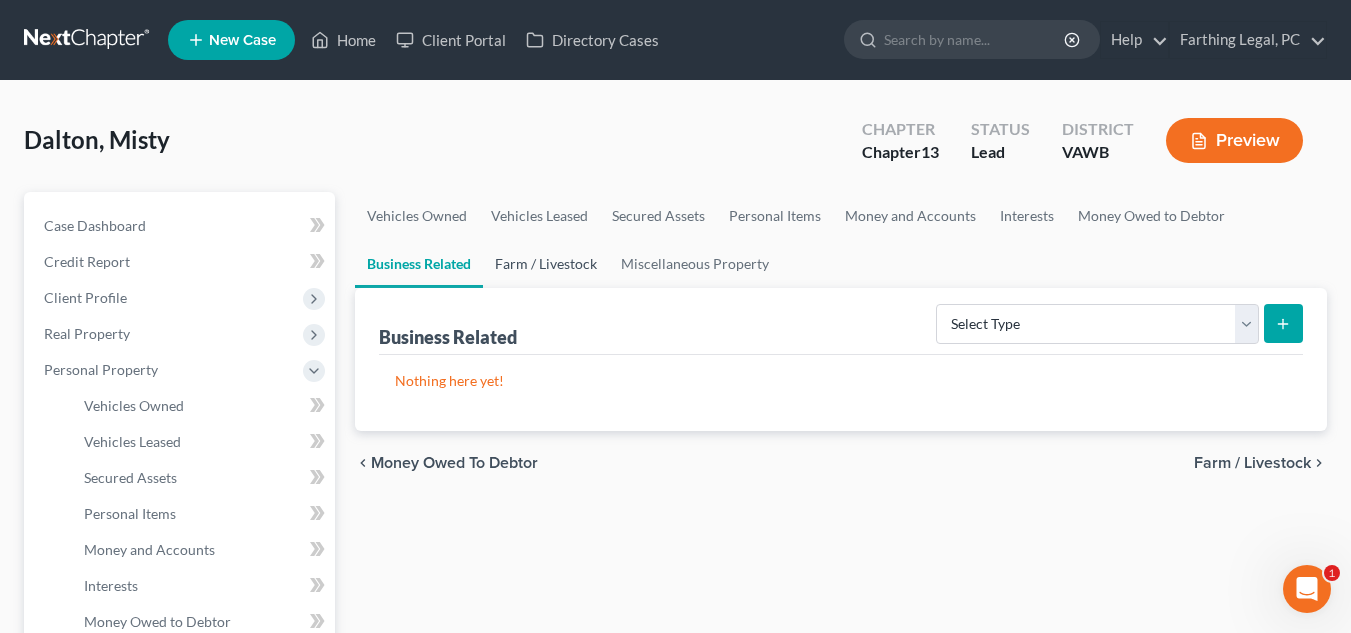click on "Farm / Livestock" at bounding box center [546, 264] 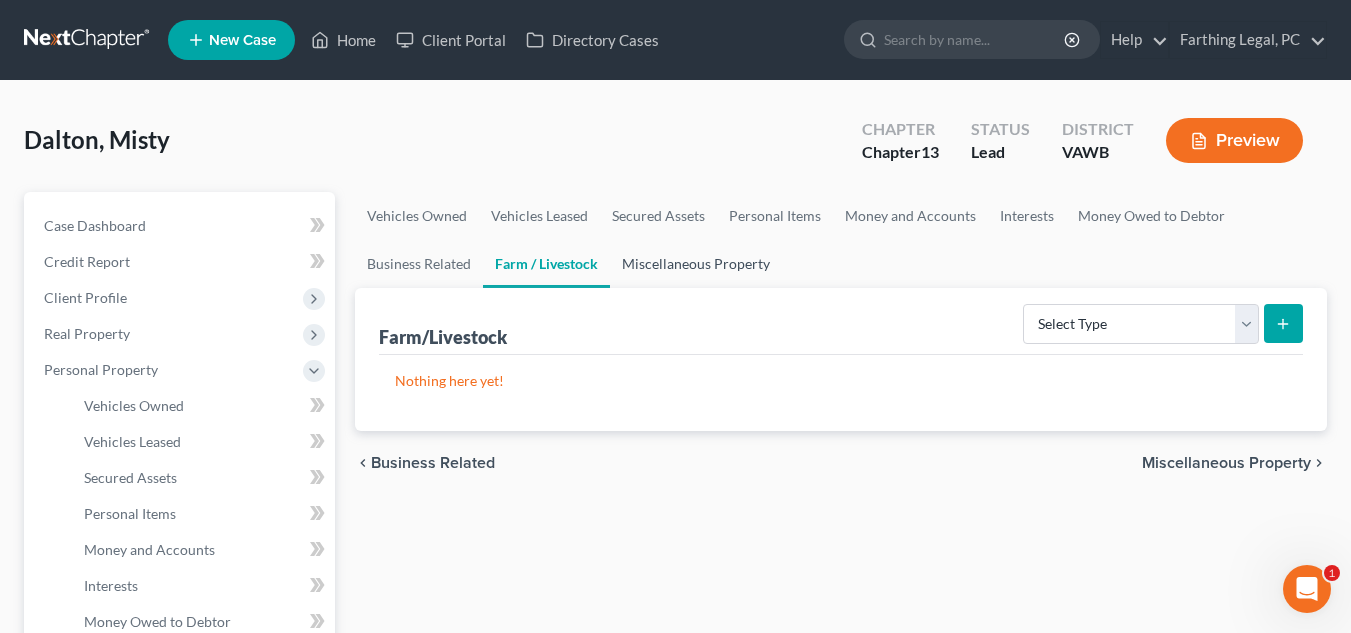 click on "Miscellaneous Property" at bounding box center [696, 264] 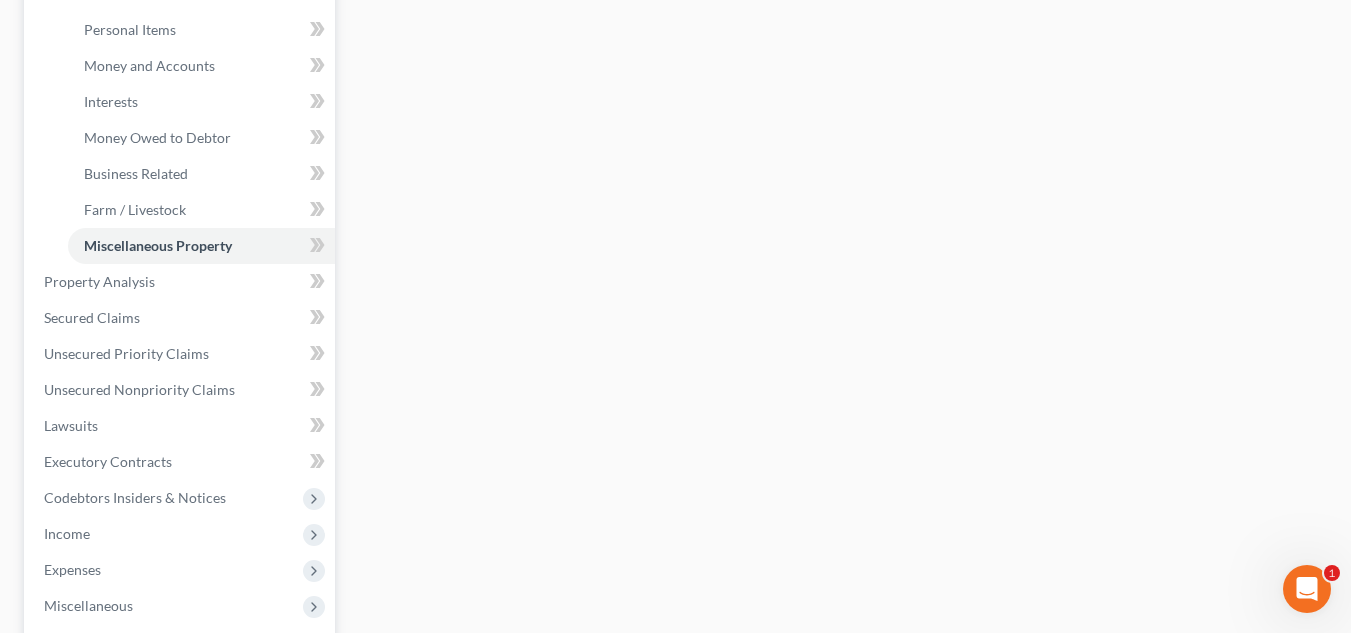 scroll, scrollTop: 486, scrollLeft: 0, axis: vertical 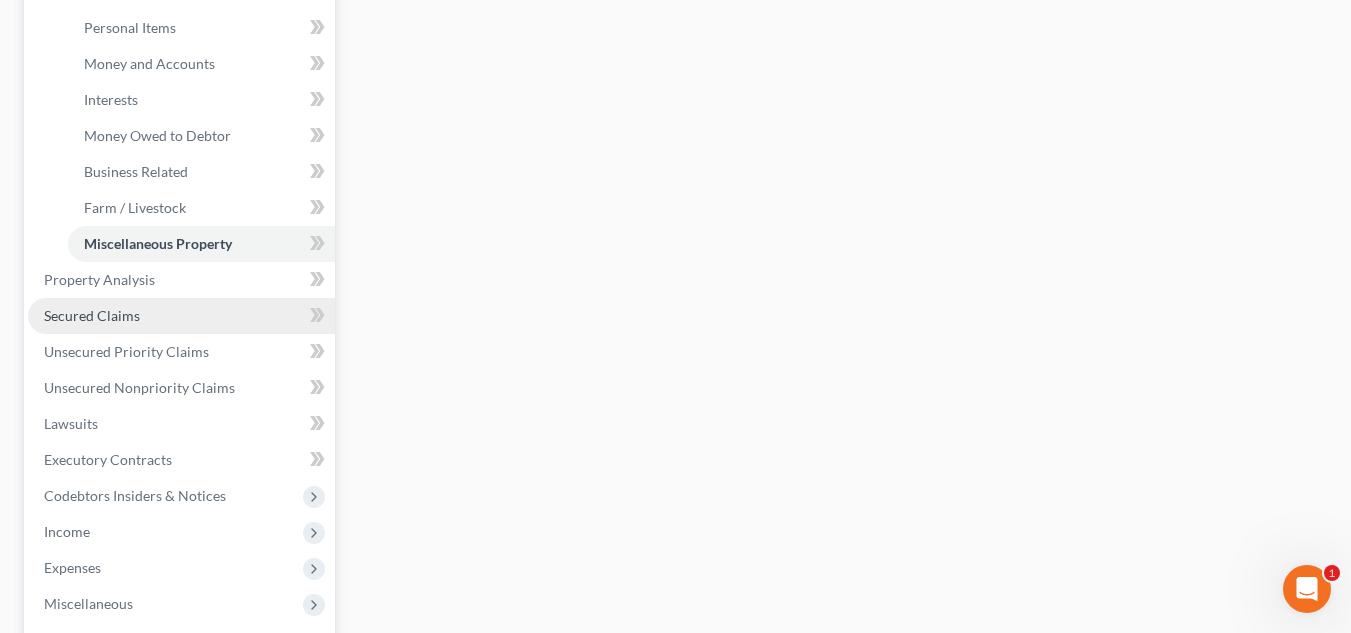 click on "Secured Claims" at bounding box center (92, 315) 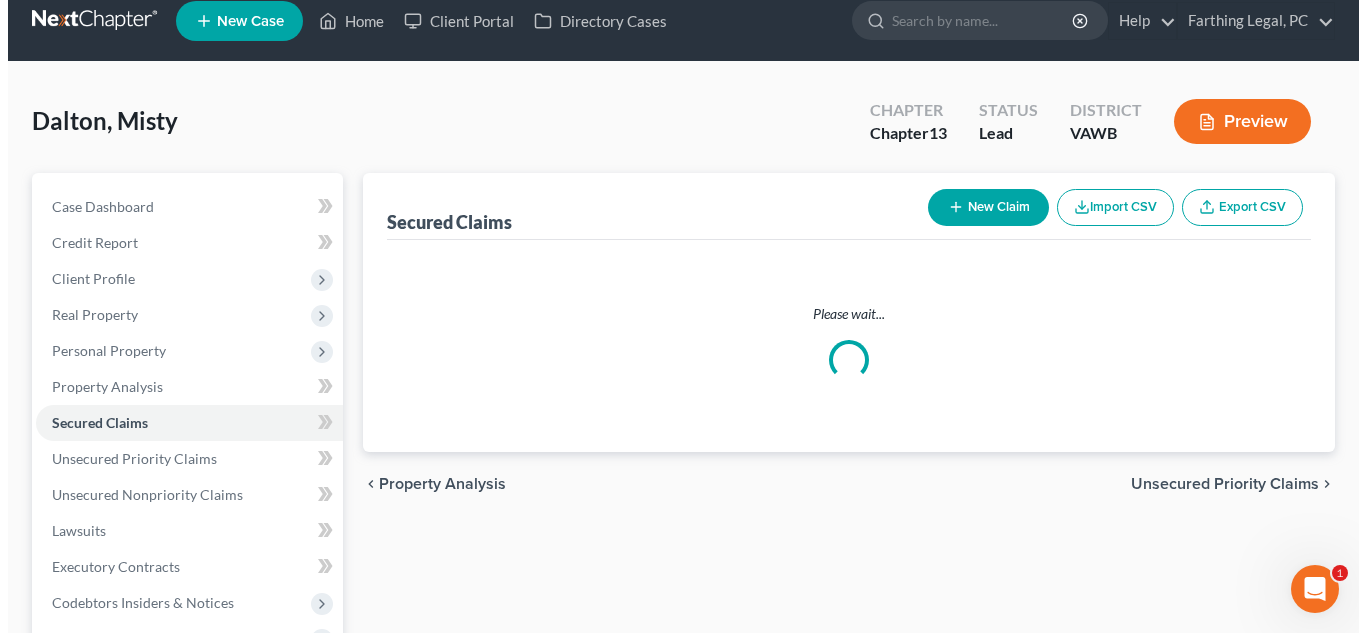 scroll, scrollTop: 0, scrollLeft: 0, axis: both 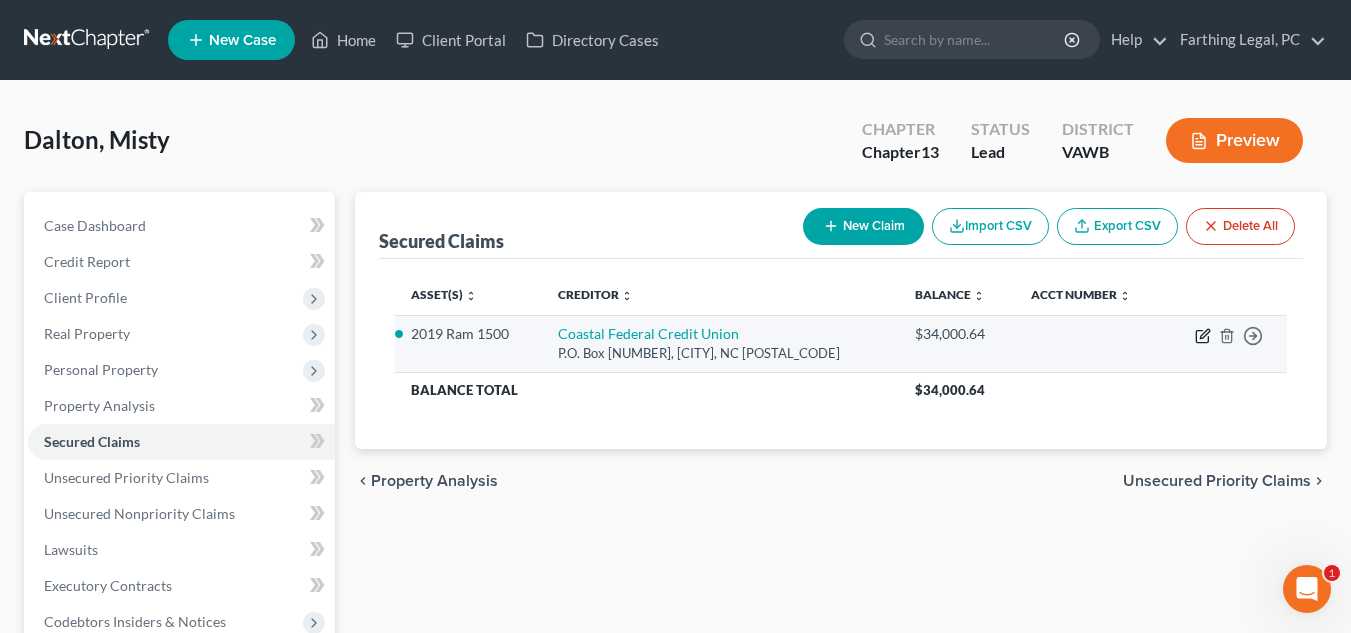 click 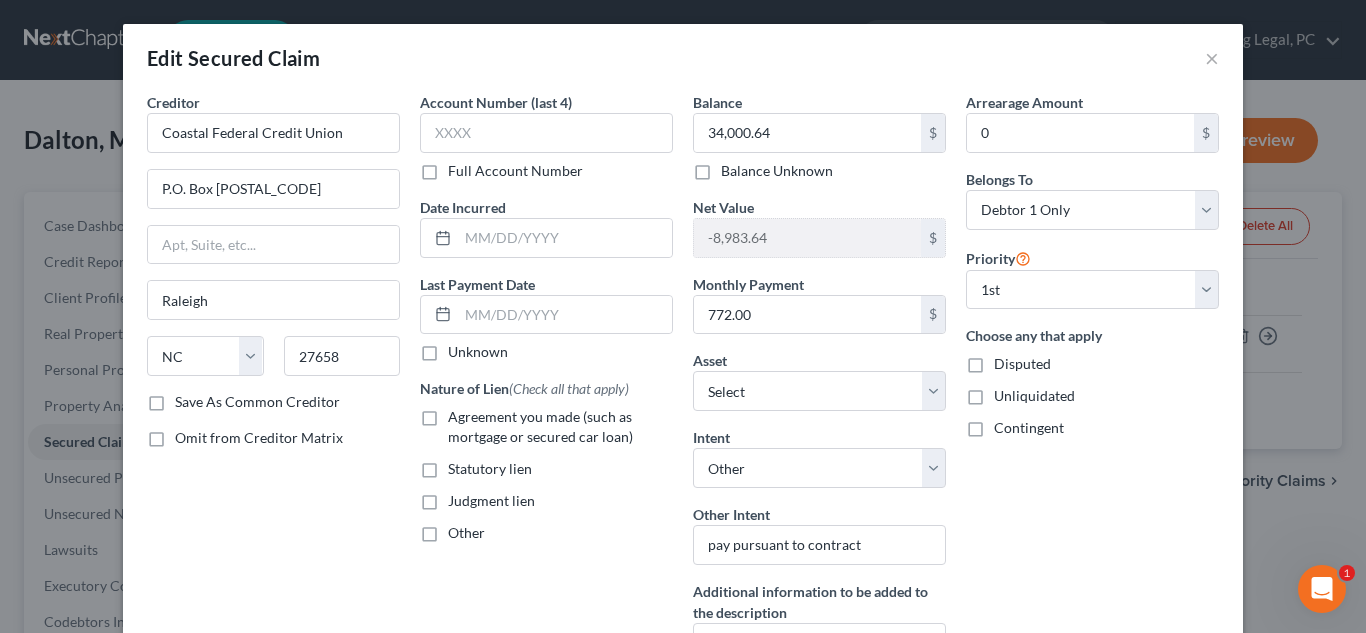 click on "Agreement you made (such as mortgage or secured car loan)" at bounding box center [540, 426] 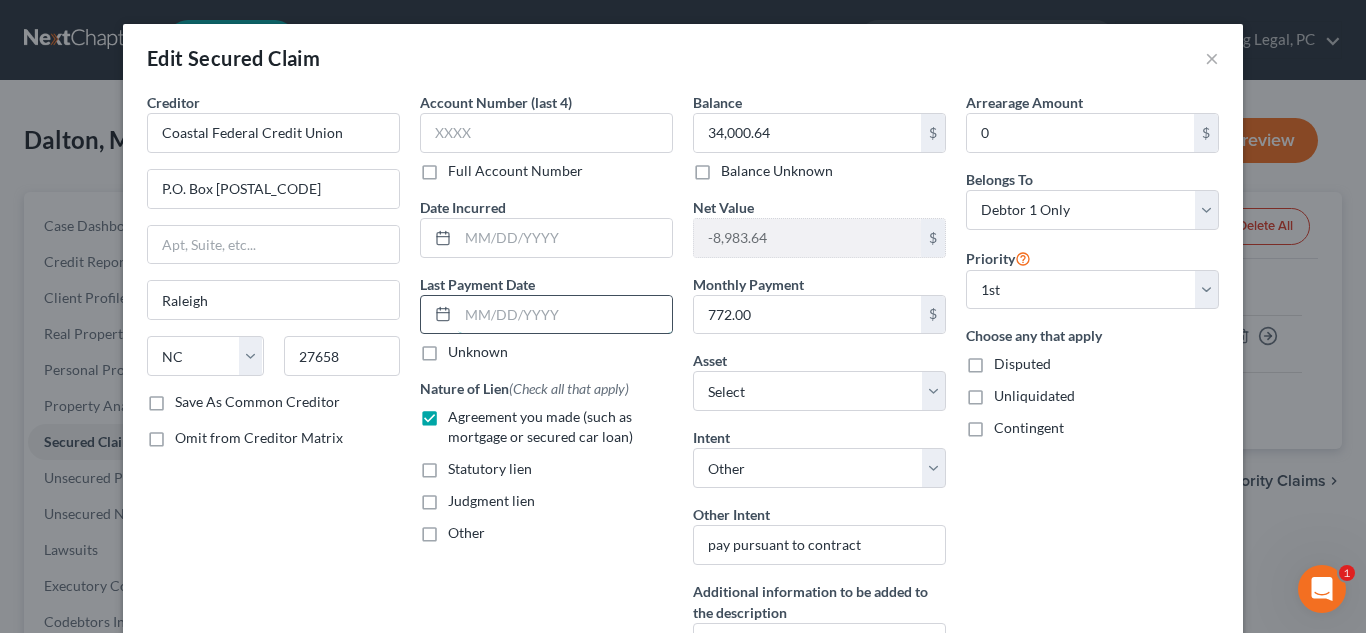 click at bounding box center [565, 315] 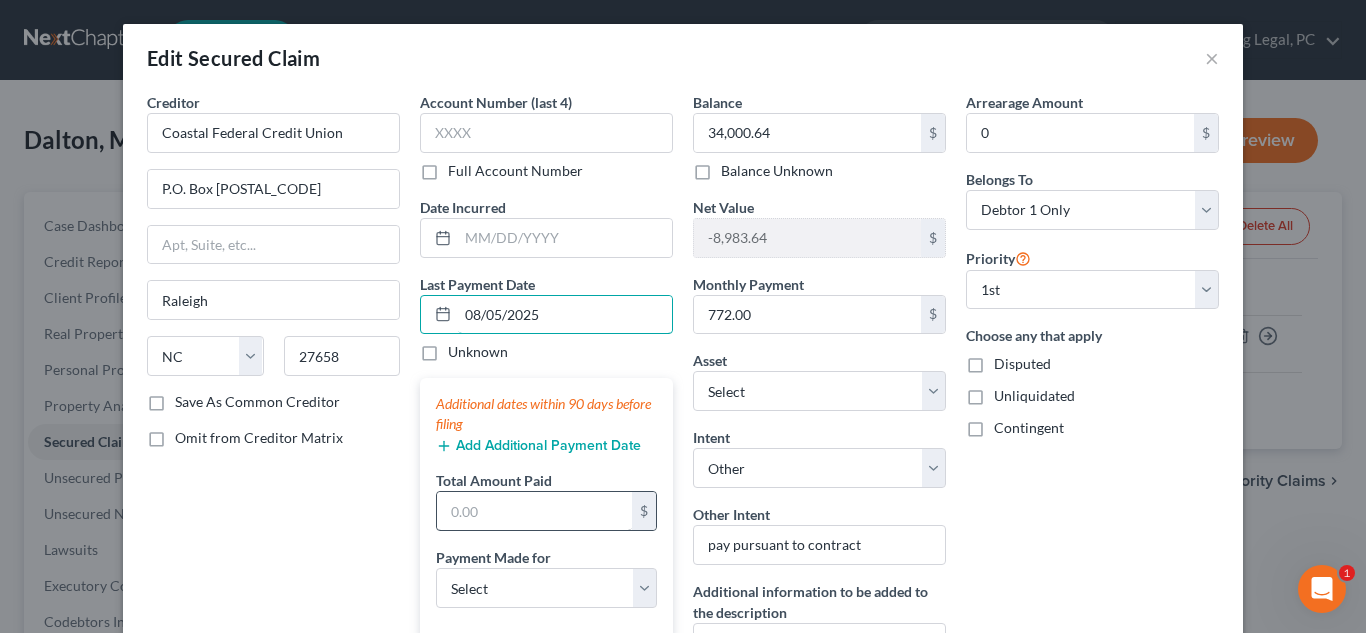type on "08/05/2025" 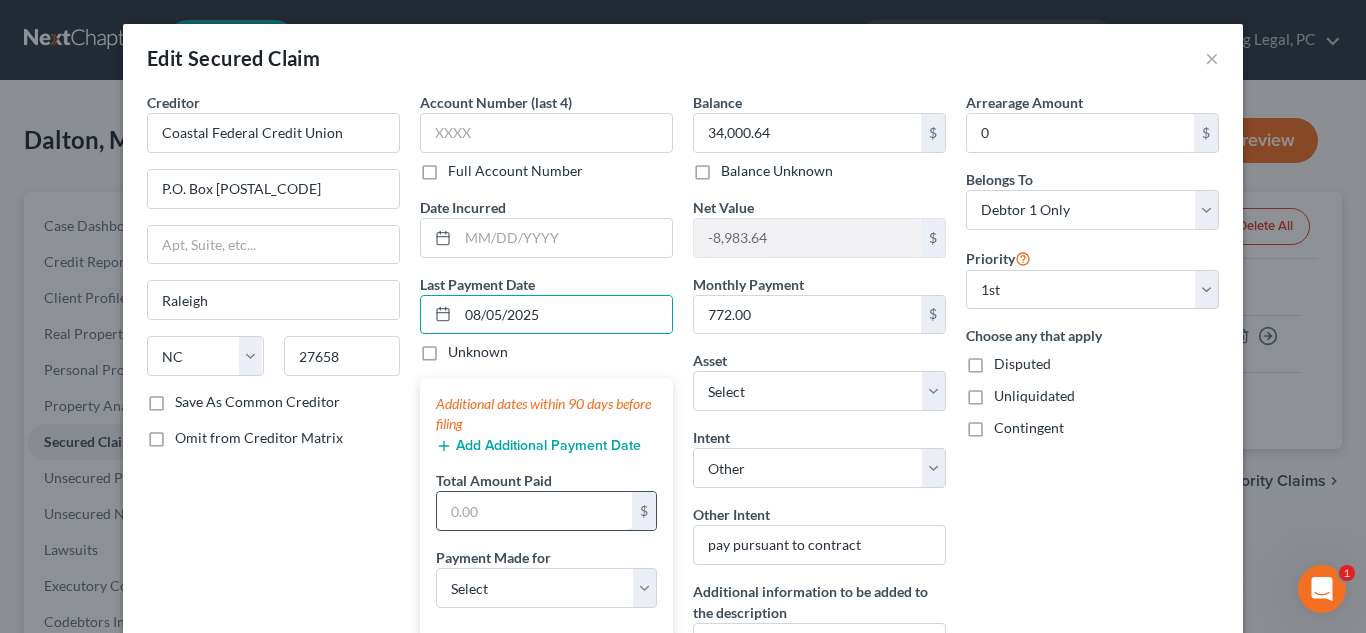 click at bounding box center (534, 511) 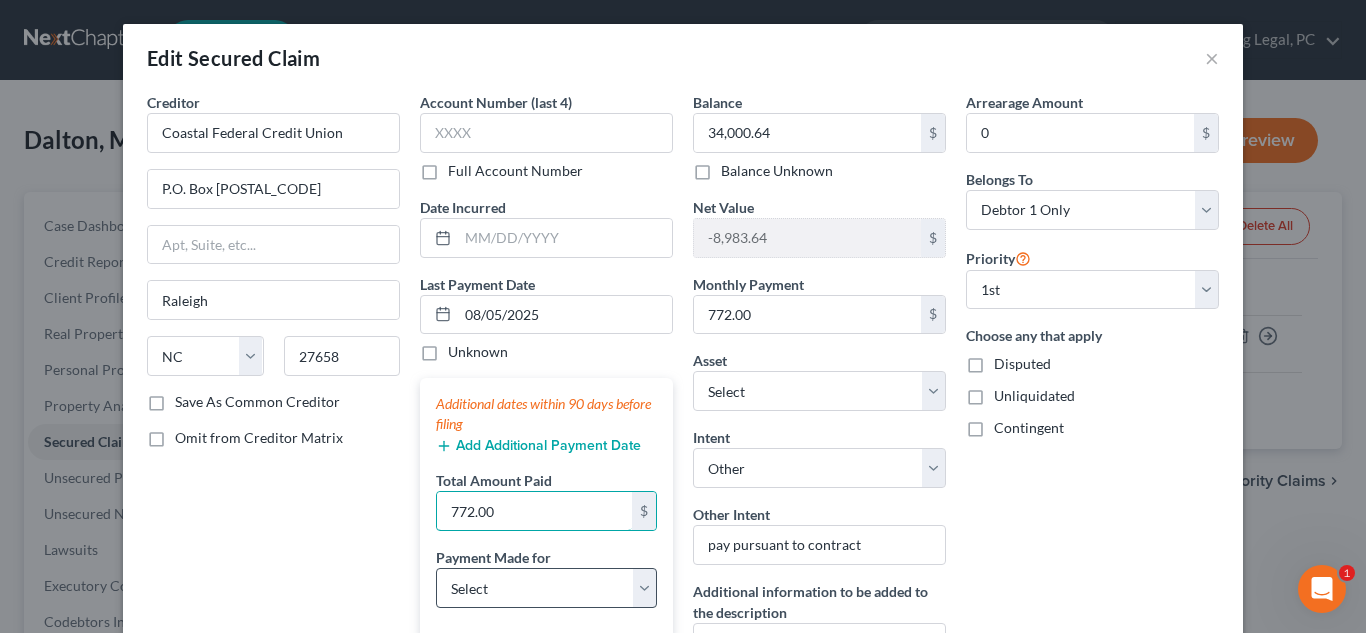 type on "772.00" 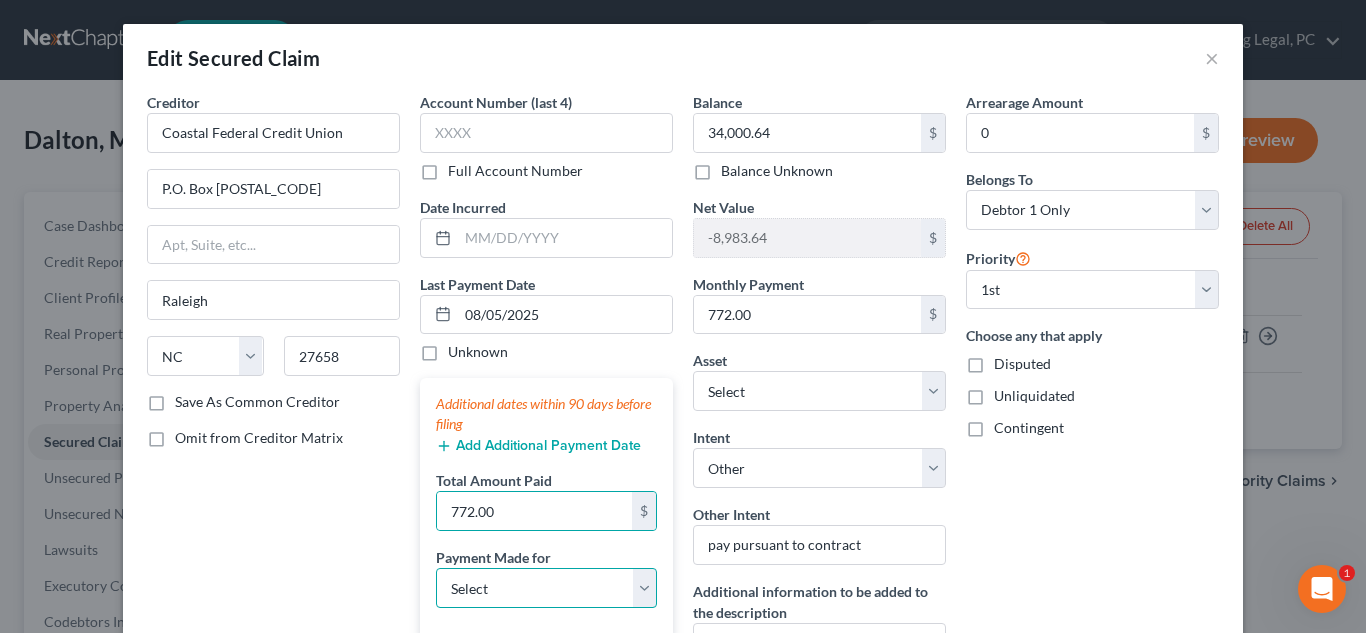 click on "Select Car Credit Card Loan Repayment Mortgage Other Suppliers Or Vendors" at bounding box center [546, 588] 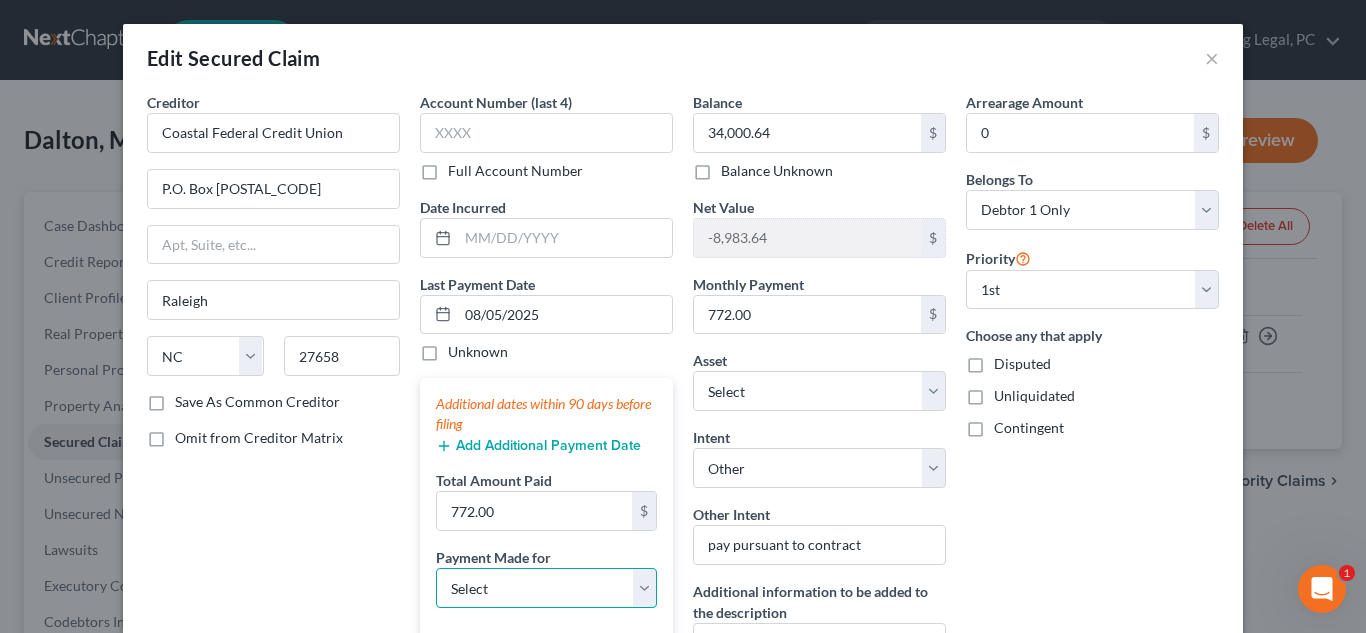 select on "0" 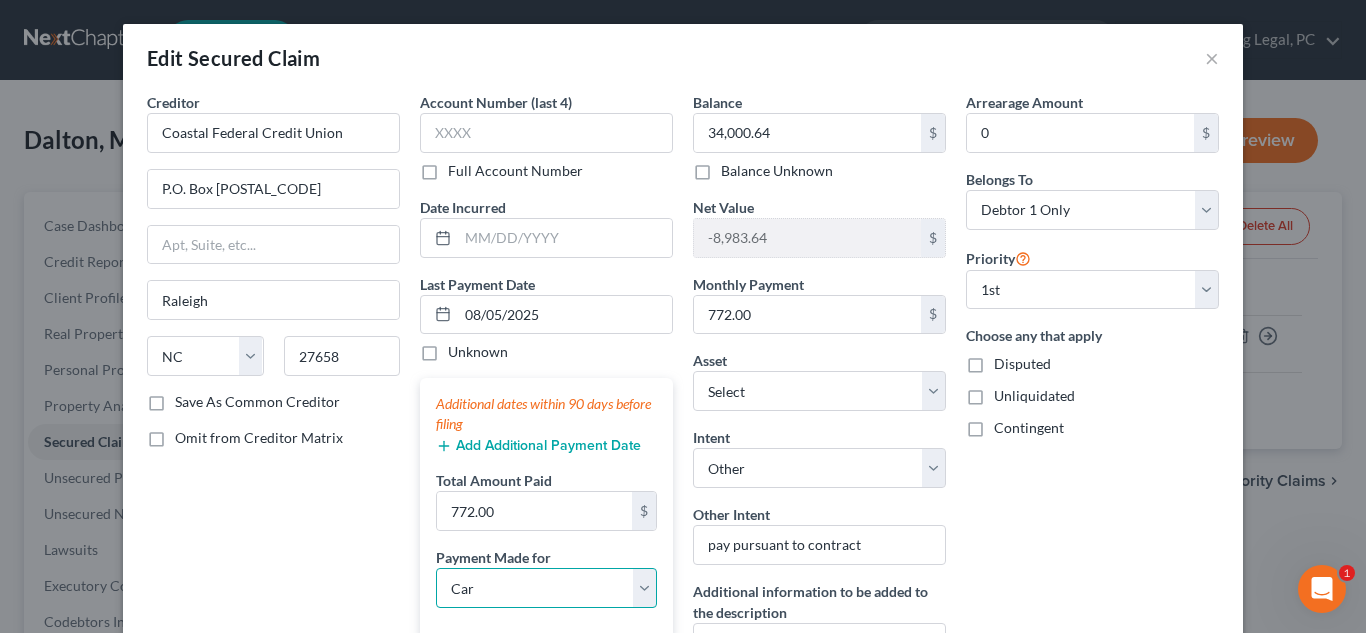 click on "Select Car Credit Card Loan Repayment Mortgage Other Suppliers Or Vendors" at bounding box center [546, 588] 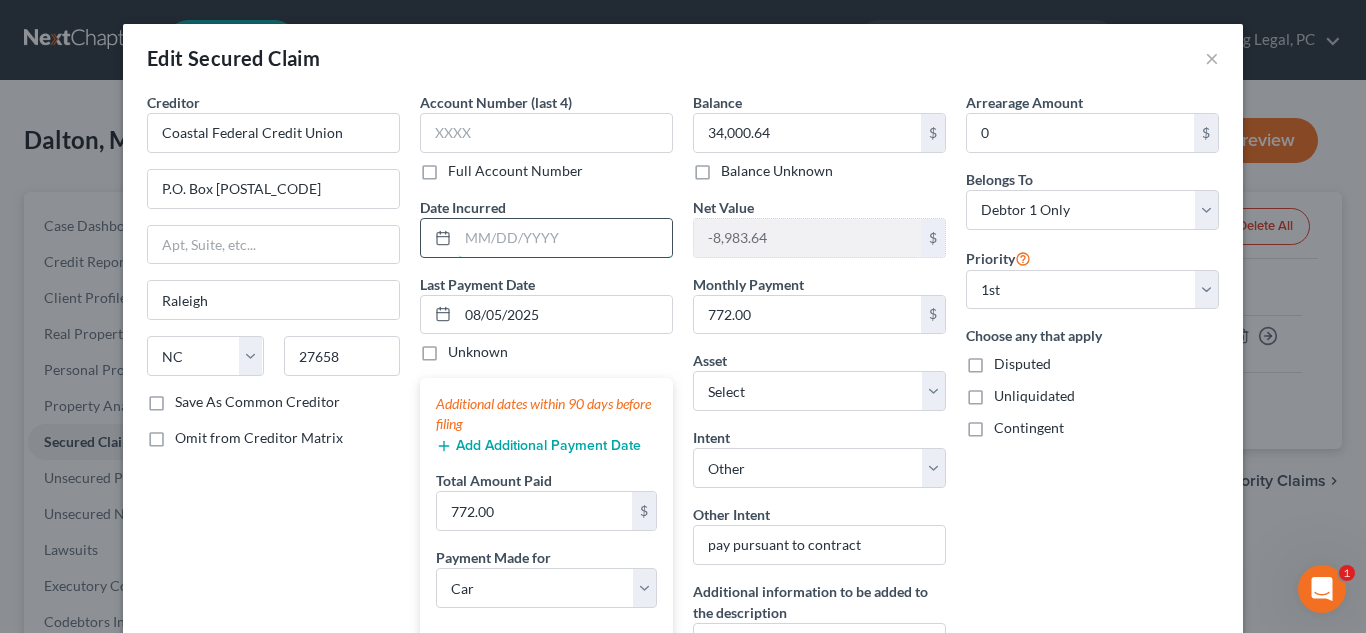 click at bounding box center [565, 238] 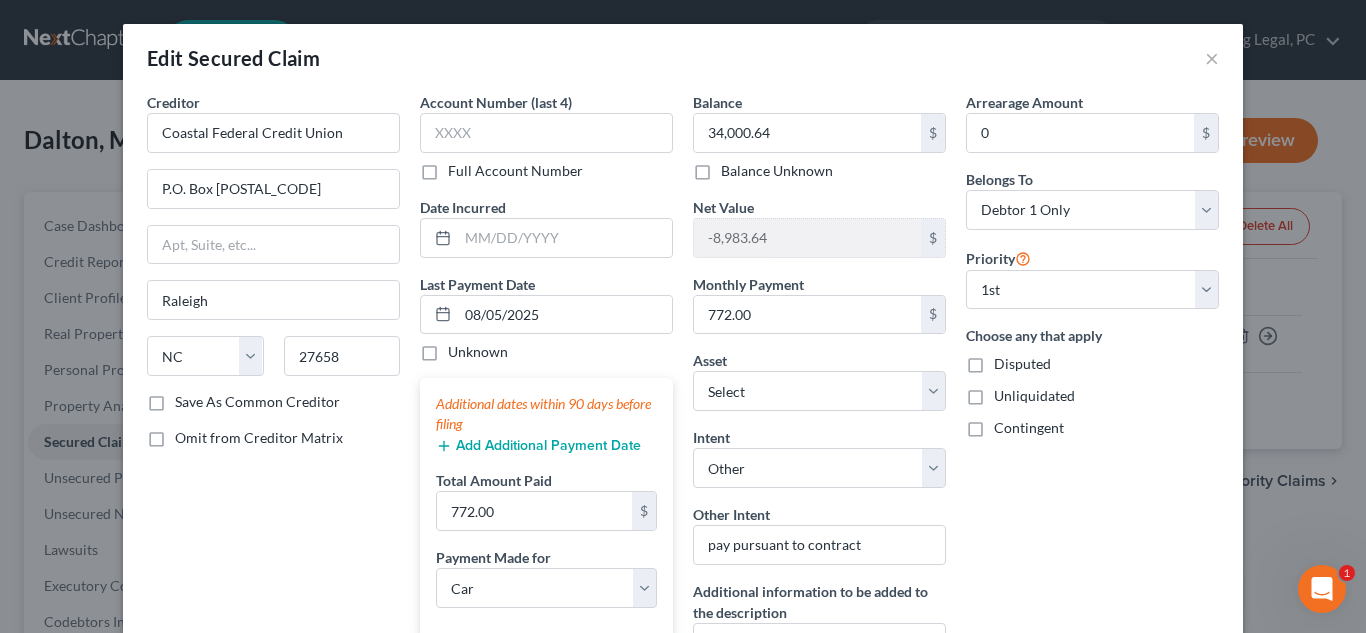 click on "Add Additional Payment Date" at bounding box center [538, 446] 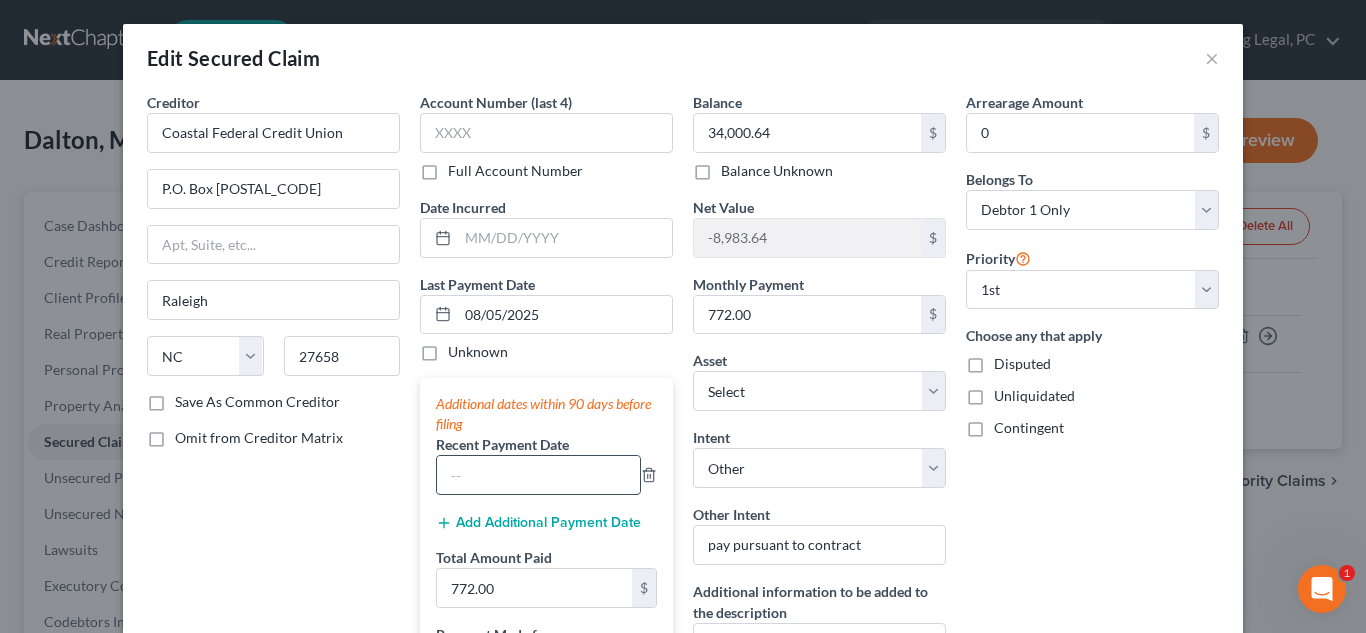 click at bounding box center (538, 475) 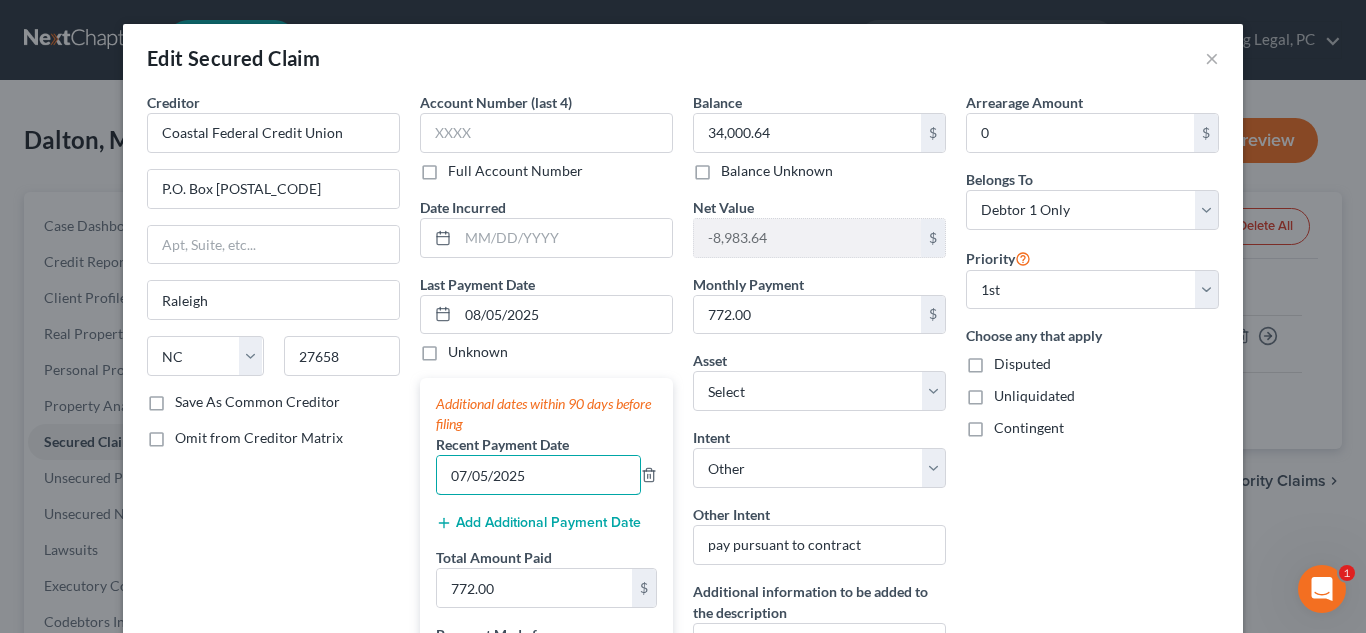 type on "07/05/2025" 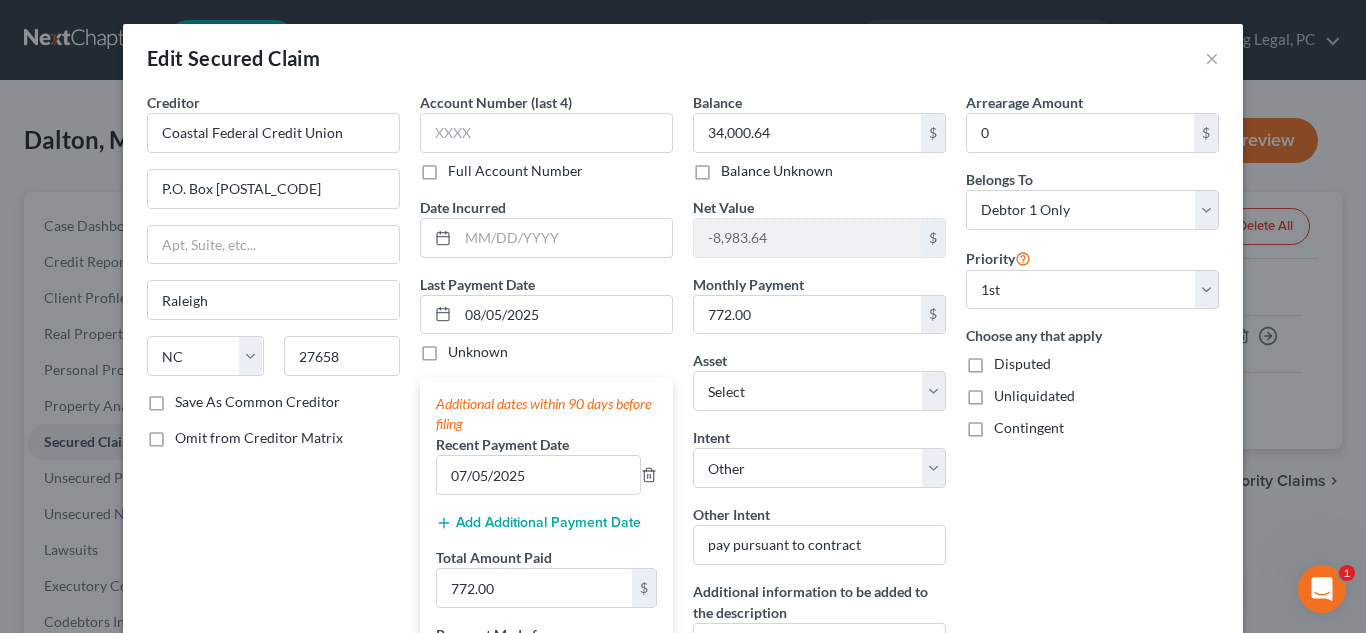 click on "Add Additional Payment Date" at bounding box center [538, 523] 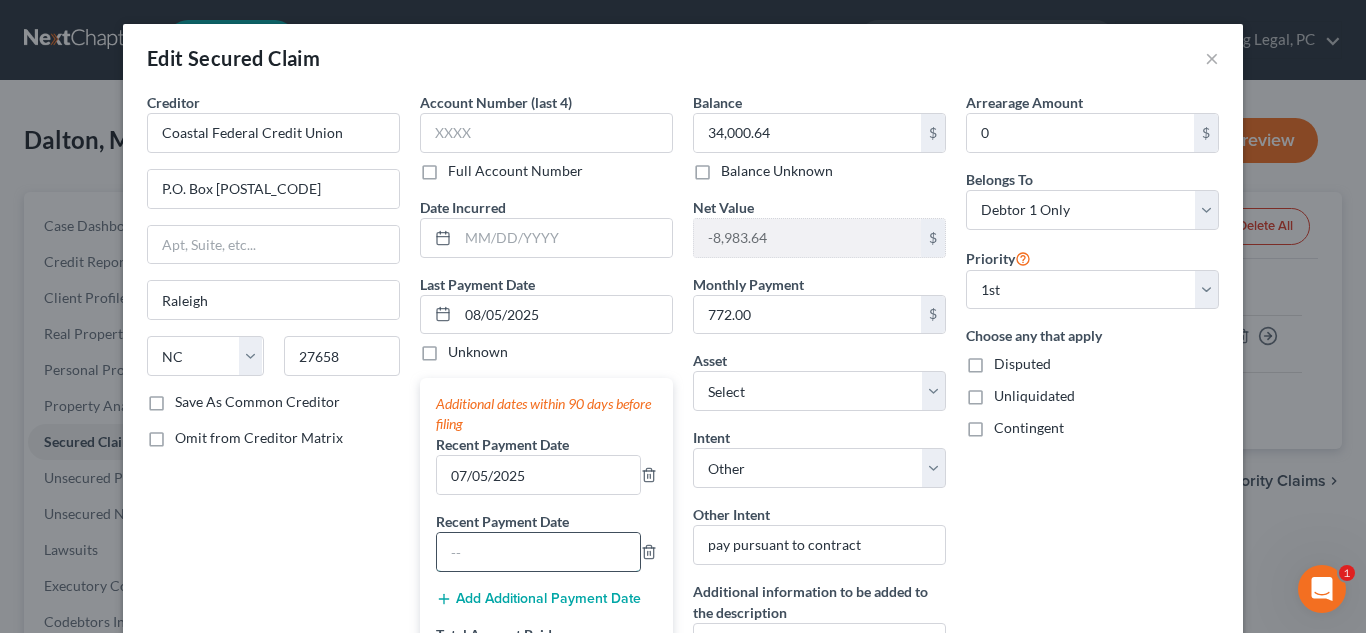 click at bounding box center [538, 552] 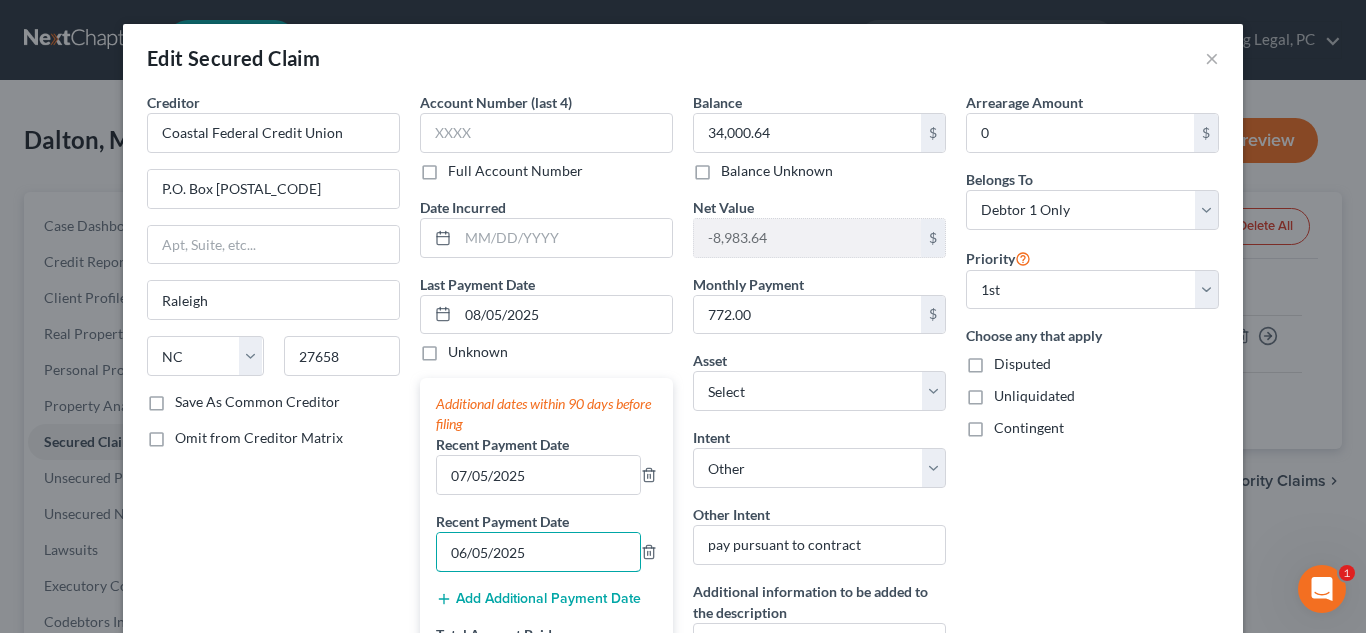 type on "06/05/2025" 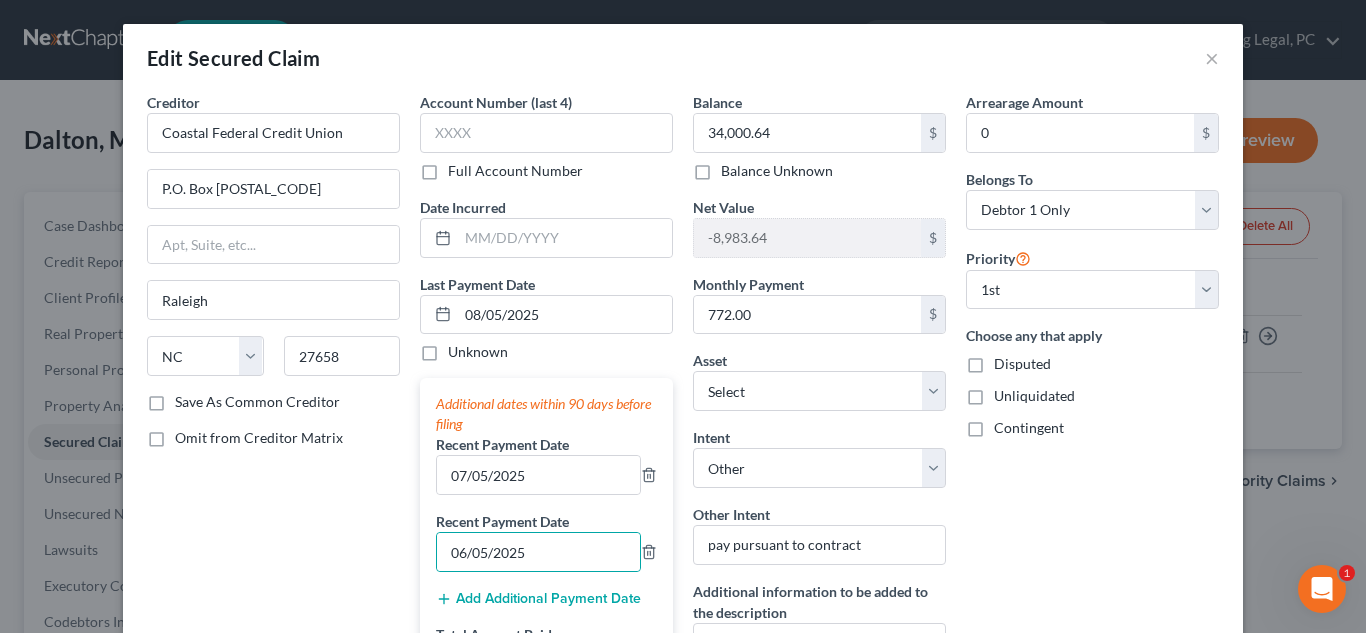 click on "Additional dates within 90 days before filing Recent Payment Date [DATE] Recent Payment Date [DATE] Add Additional Payment Date Total Amount Paid 772.00 $ Payment Made for Select Car Credit Card Loan Repayment Mortgage Other Suppliers Or Vendors" at bounding box center (546, 585) 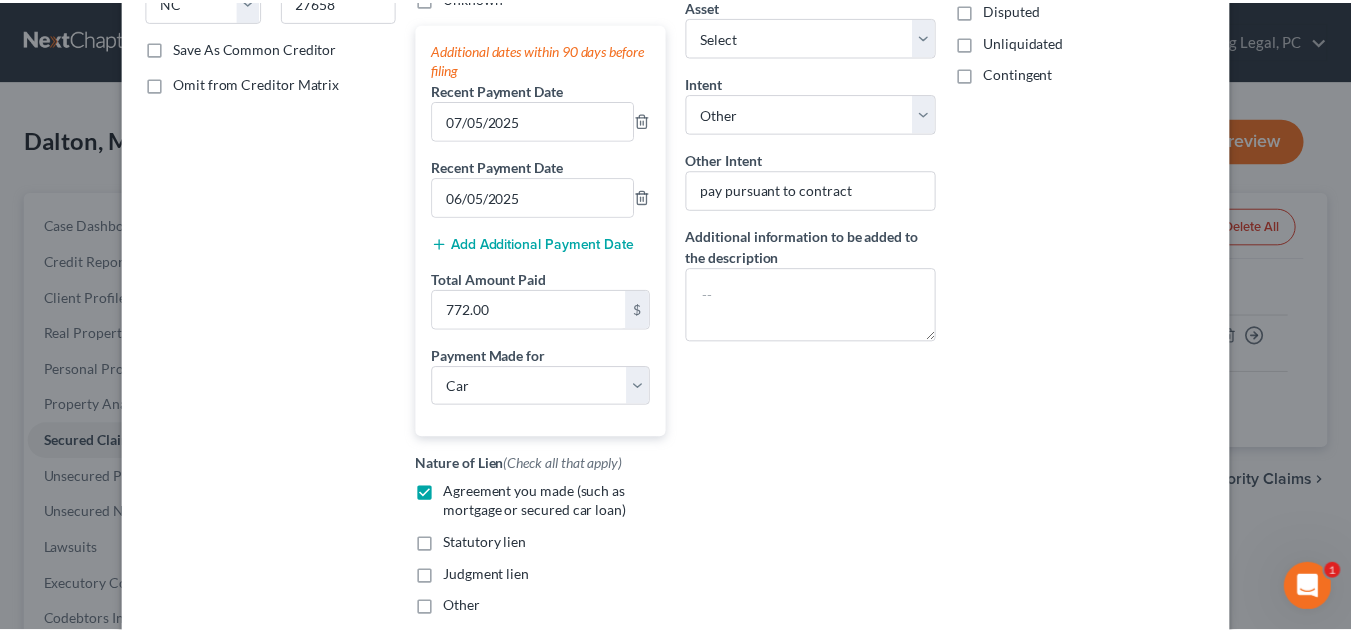 scroll, scrollTop: 499, scrollLeft: 0, axis: vertical 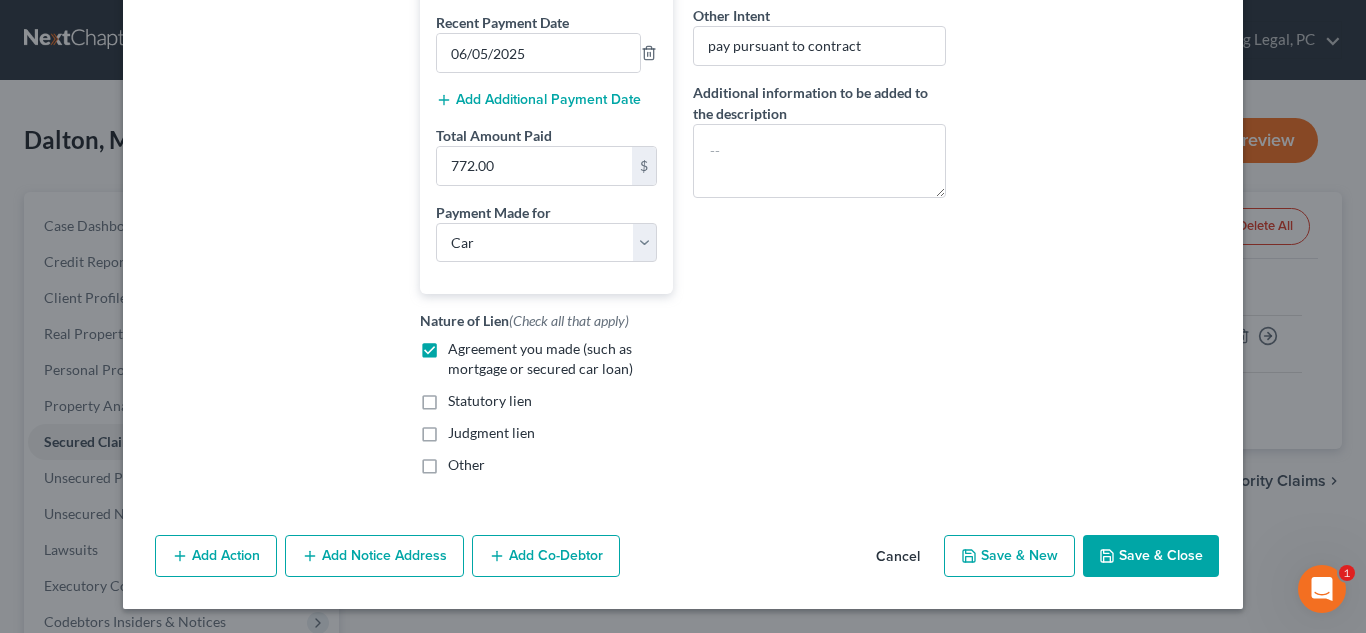 click on "Save & Close" at bounding box center (1151, 556) 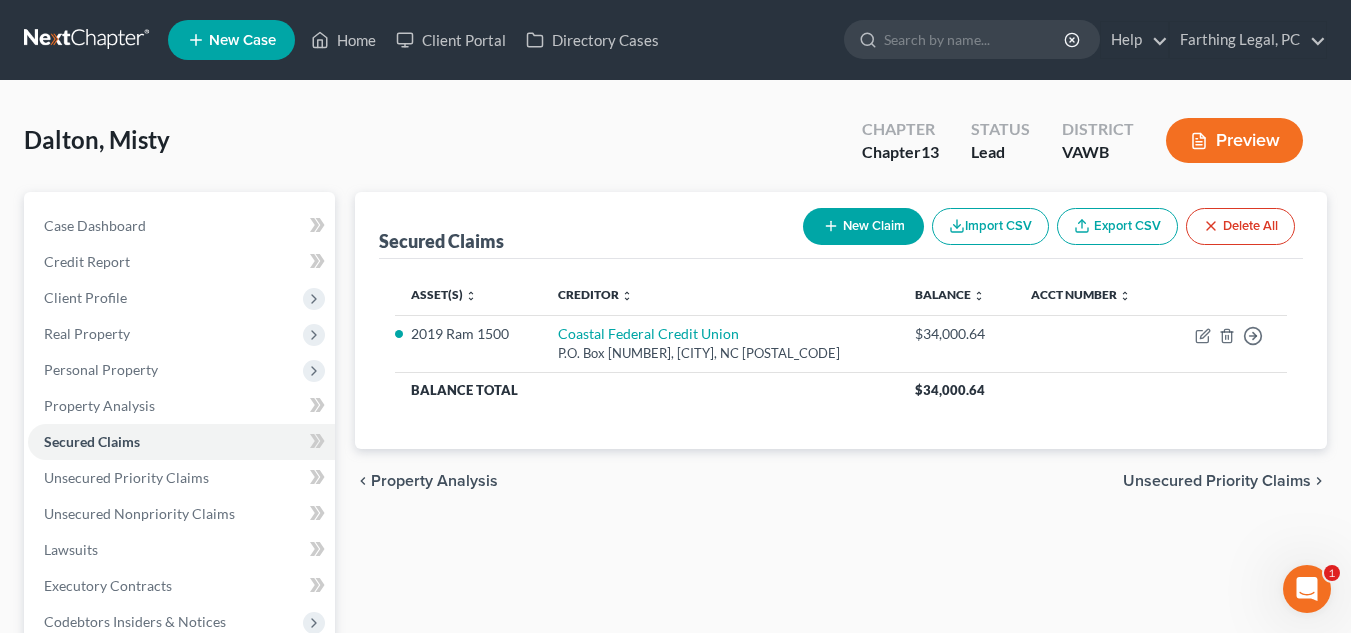 click on "chevron_left
Property Analysis
Unsecured Priority Claims
chevron_right" at bounding box center (841, 481) 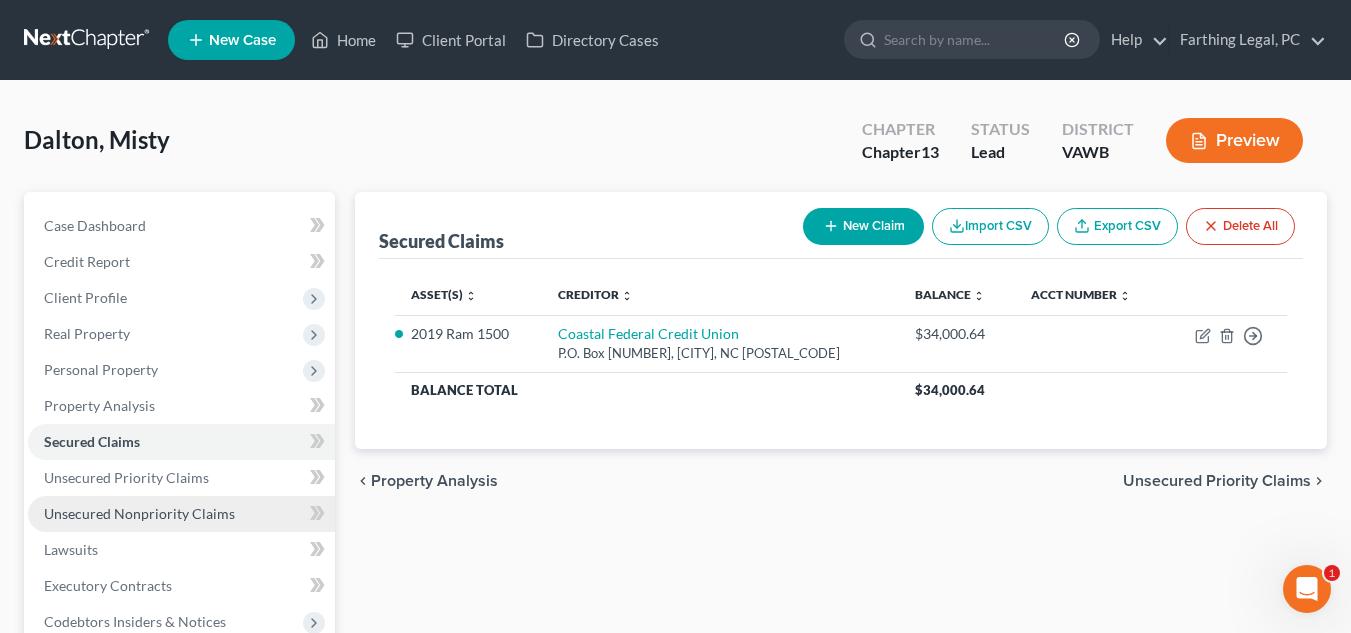 click on "Unsecured Nonpriority Claims" at bounding box center (181, 514) 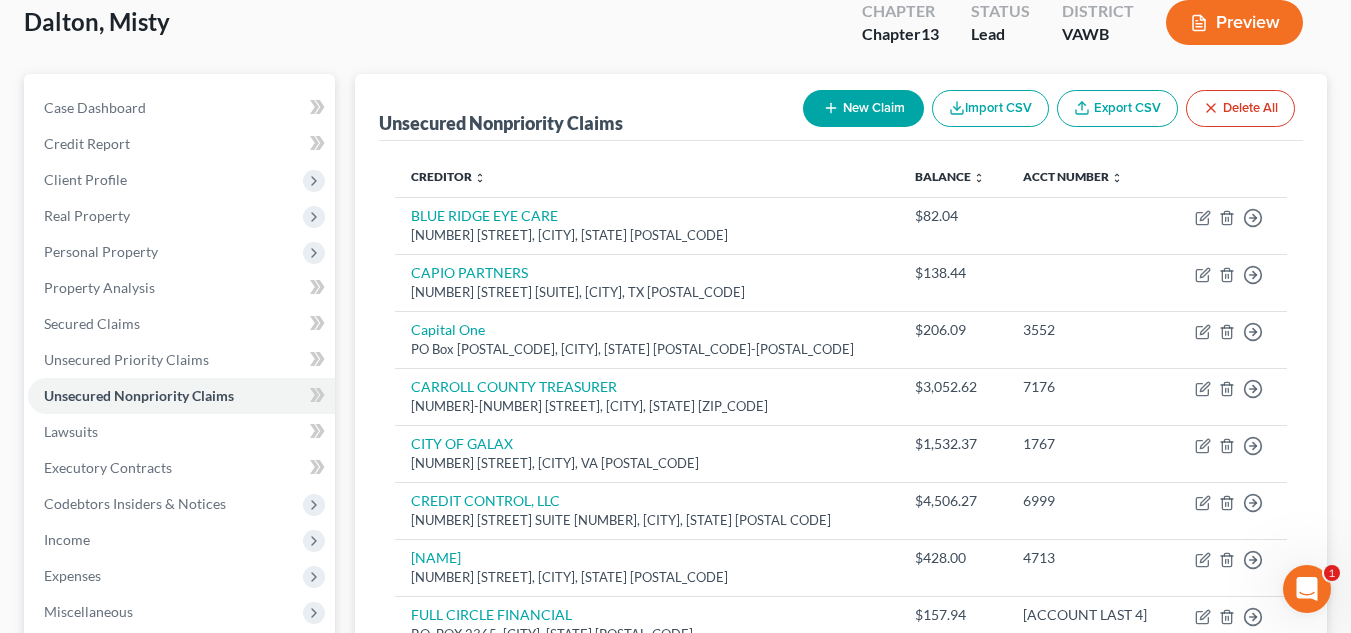 scroll, scrollTop: 115, scrollLeft: 0, axis: vertical 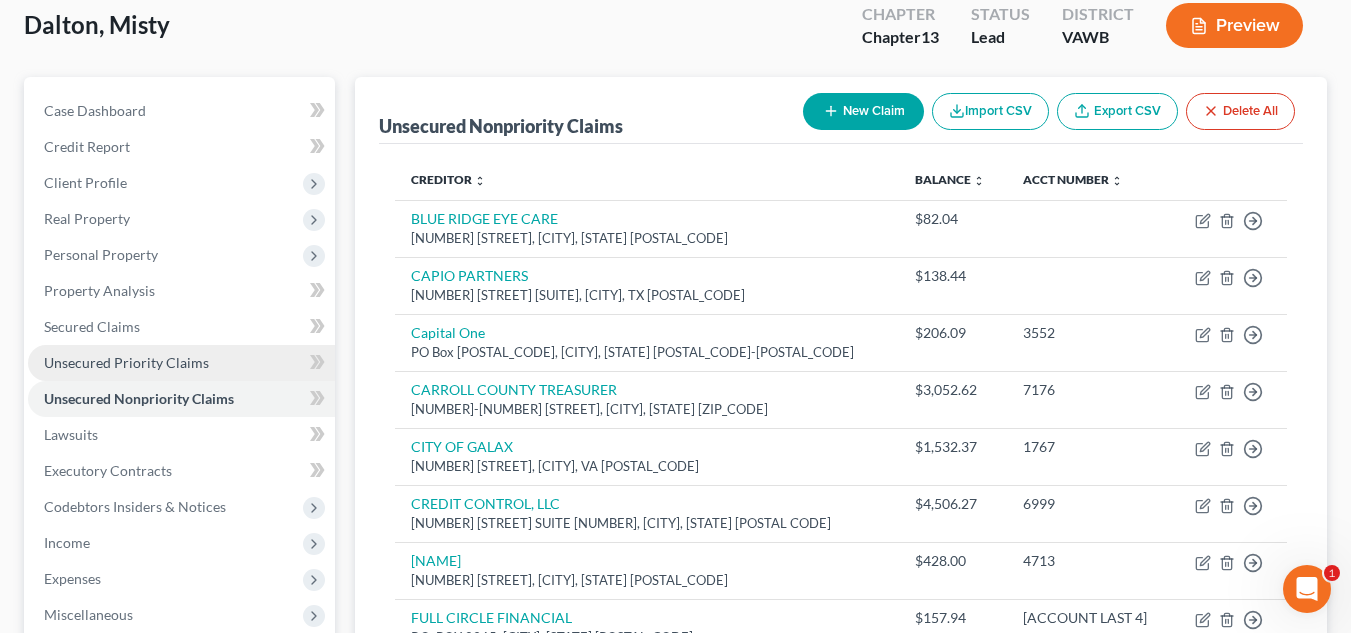 click on "Unsecured Priority Claims" at bounding box center [126, 362] 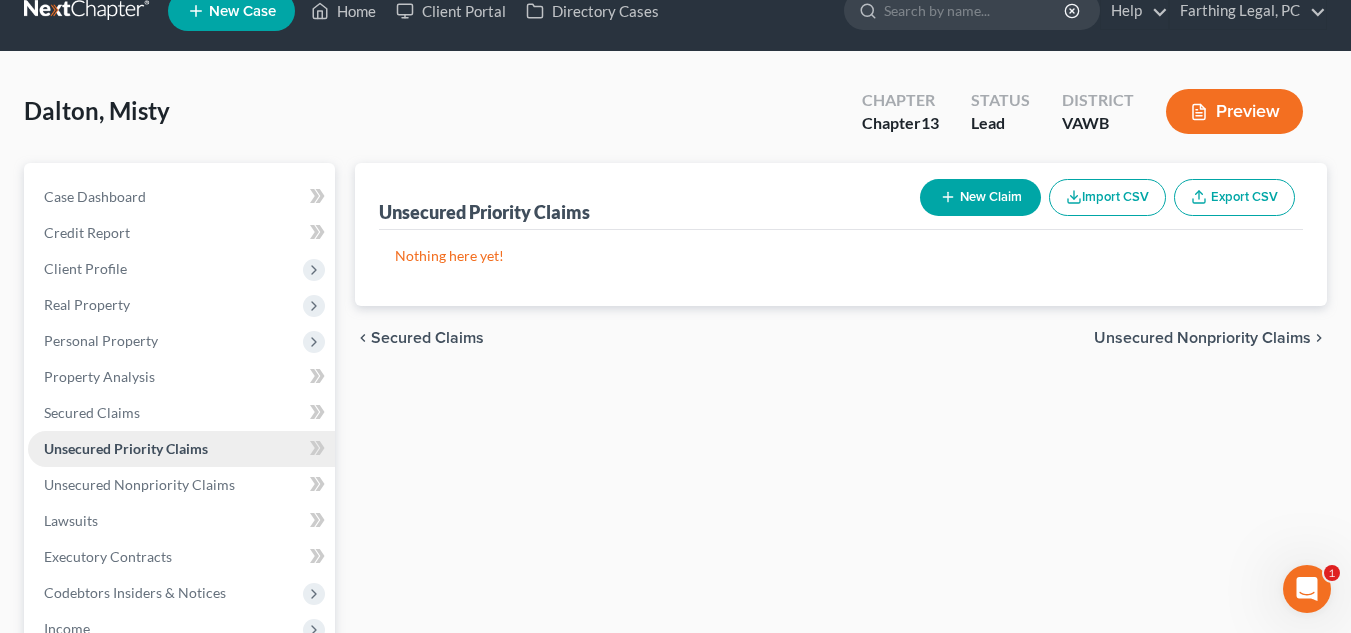 scroll, scrollTop: 0, scrollLeft: 0, axis: both 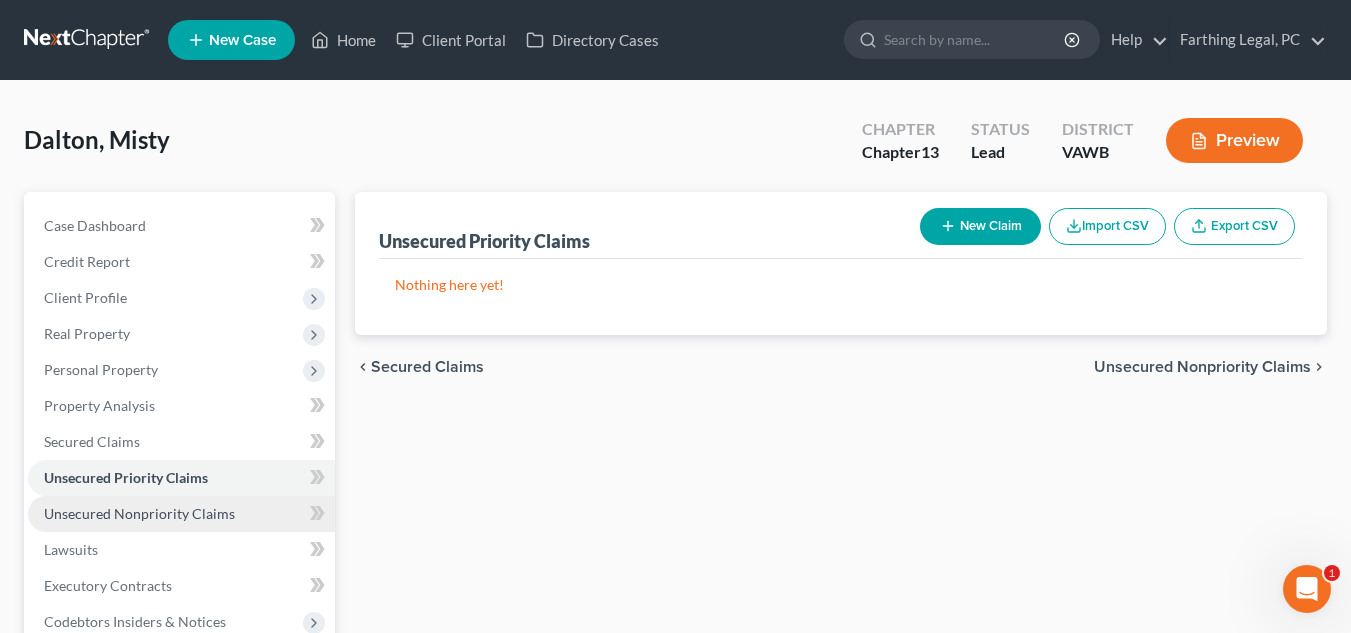 click on "Unsecured Nonpriority Claims" at bounding box center (139, 513) 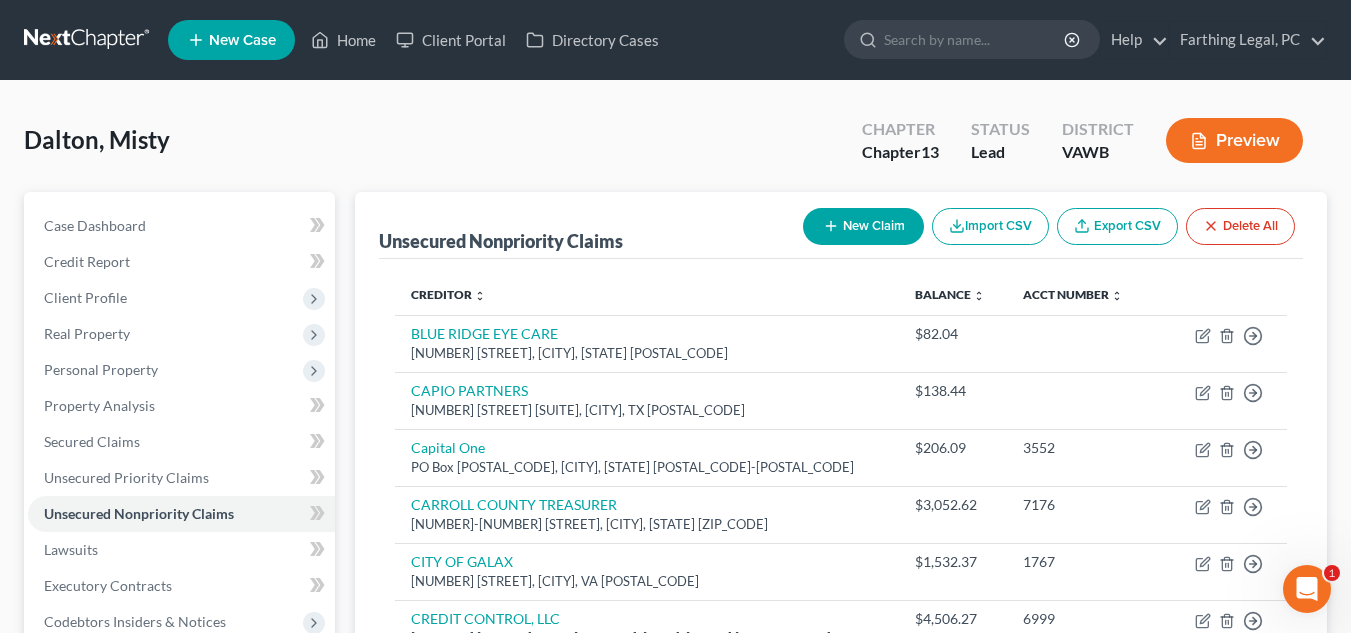 click on "New Claim" at bounding box center [863, 226] 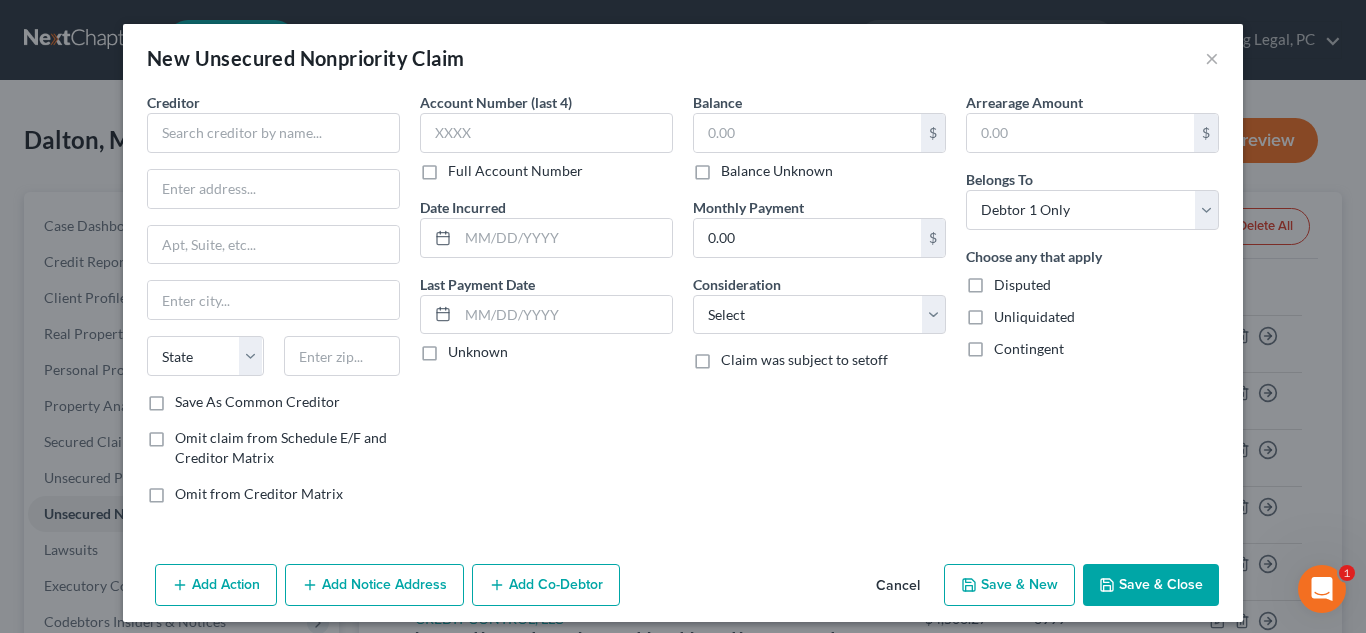 click on "Arrearage Amount $
Belongs To
*
Select Debtor 1 Only Debtor 2 Only Debtor 1 And Debtor 2 Only At Least One Of The Debtors And Another Community Property Choose any that apply Disputed Unliquidated Contingent" at bounding box center (1092, 306) 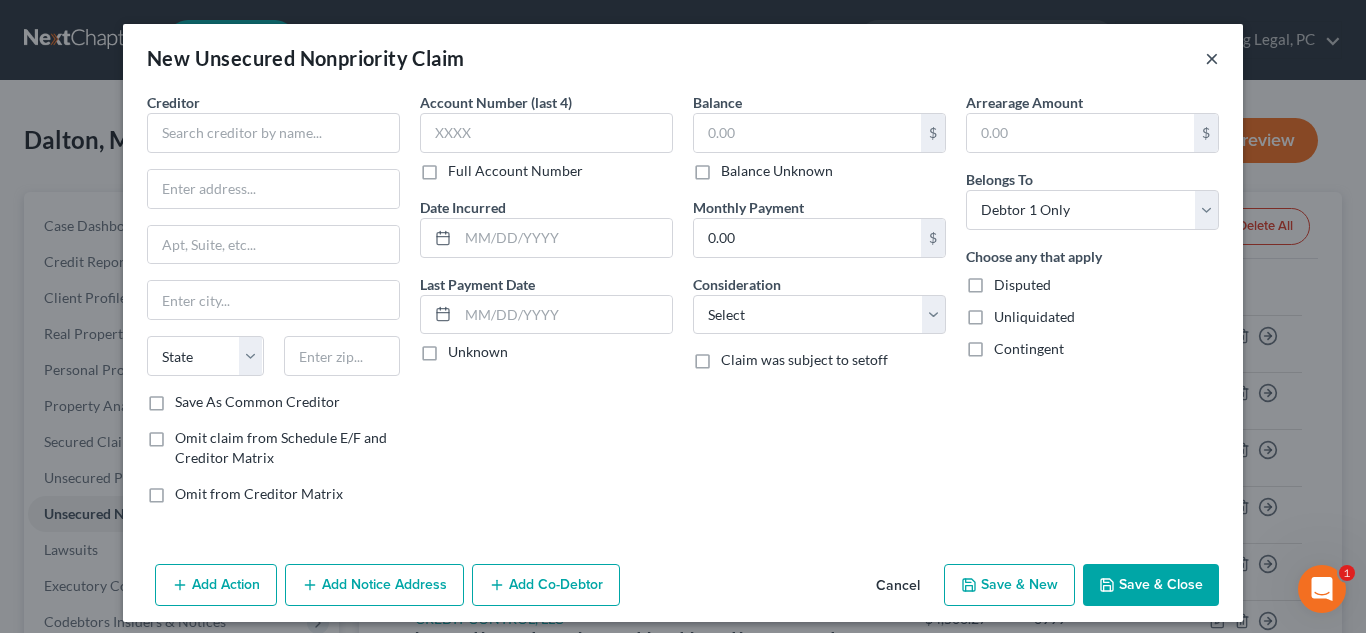click on "×" at bounding box center [1212, 58] 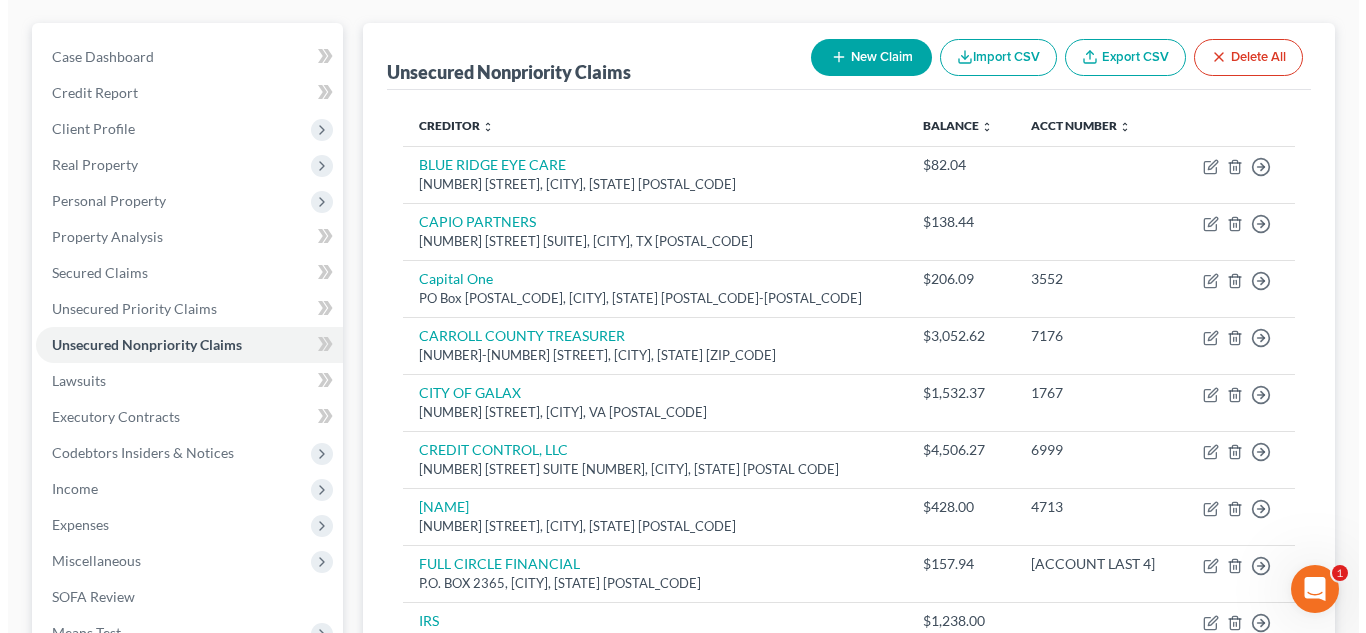 scroll, scrollTop: 138, scrollLeft: 0, axis: vertical 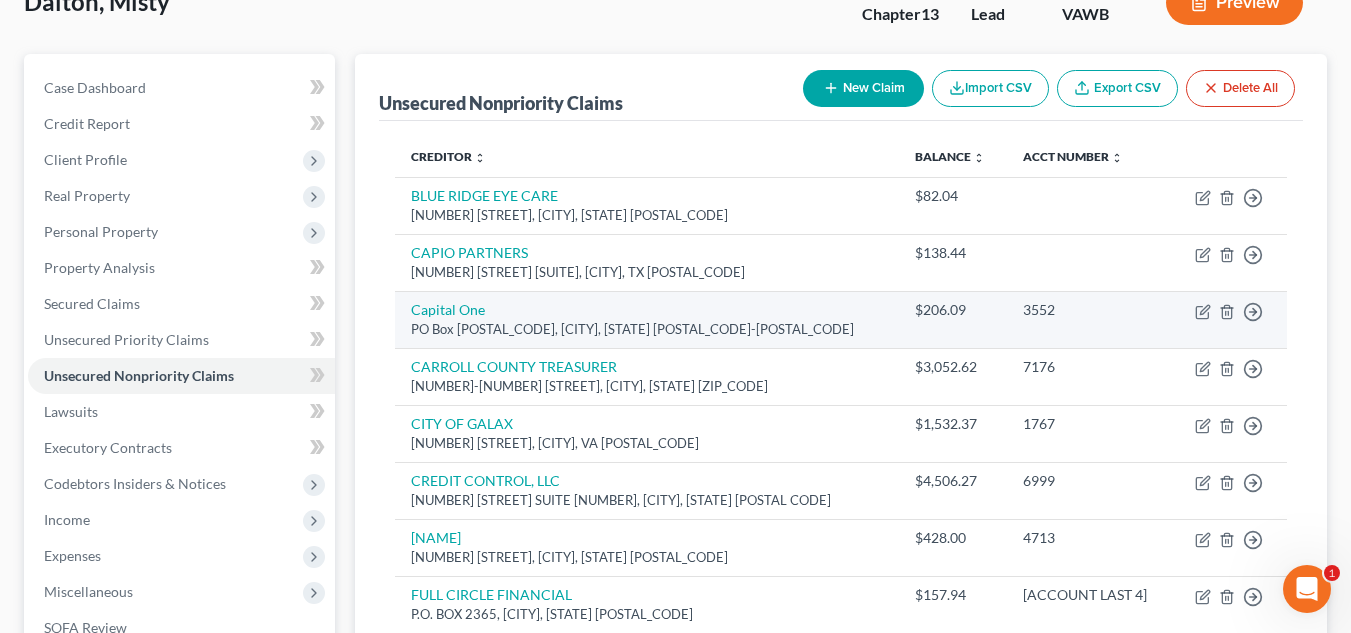 click on "Move to D Move to E Move to G Move to Notice Only" at bounding box center [1229, 319] 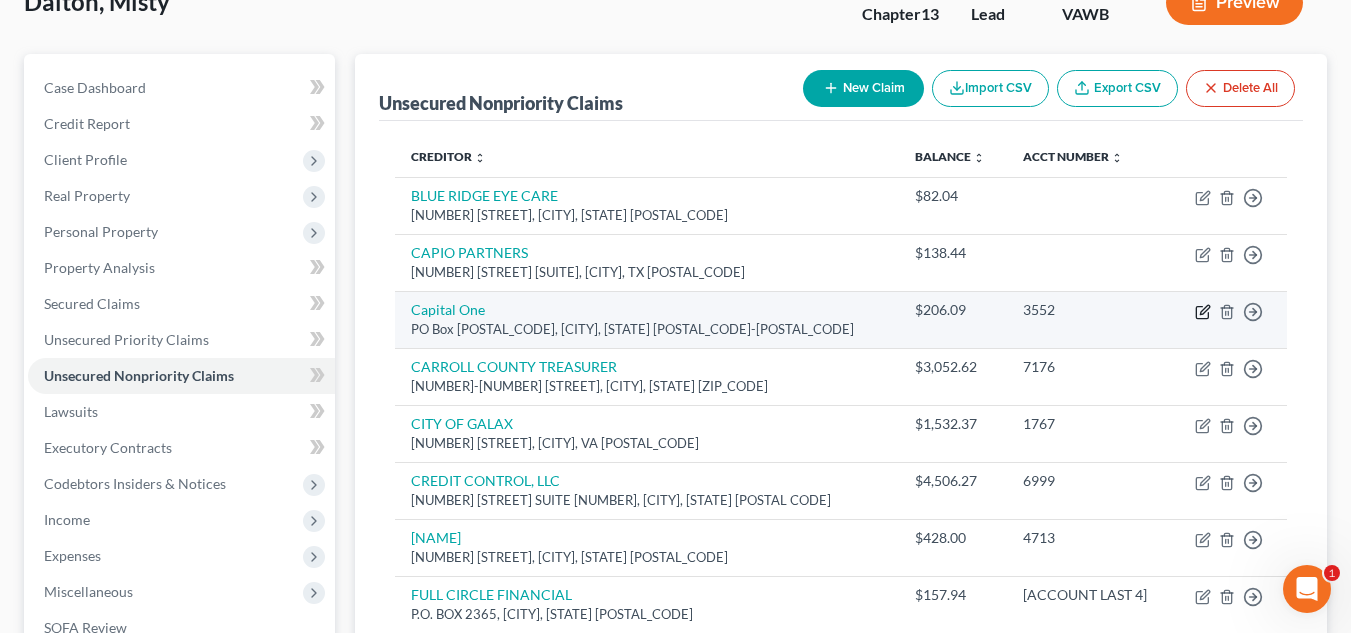 click 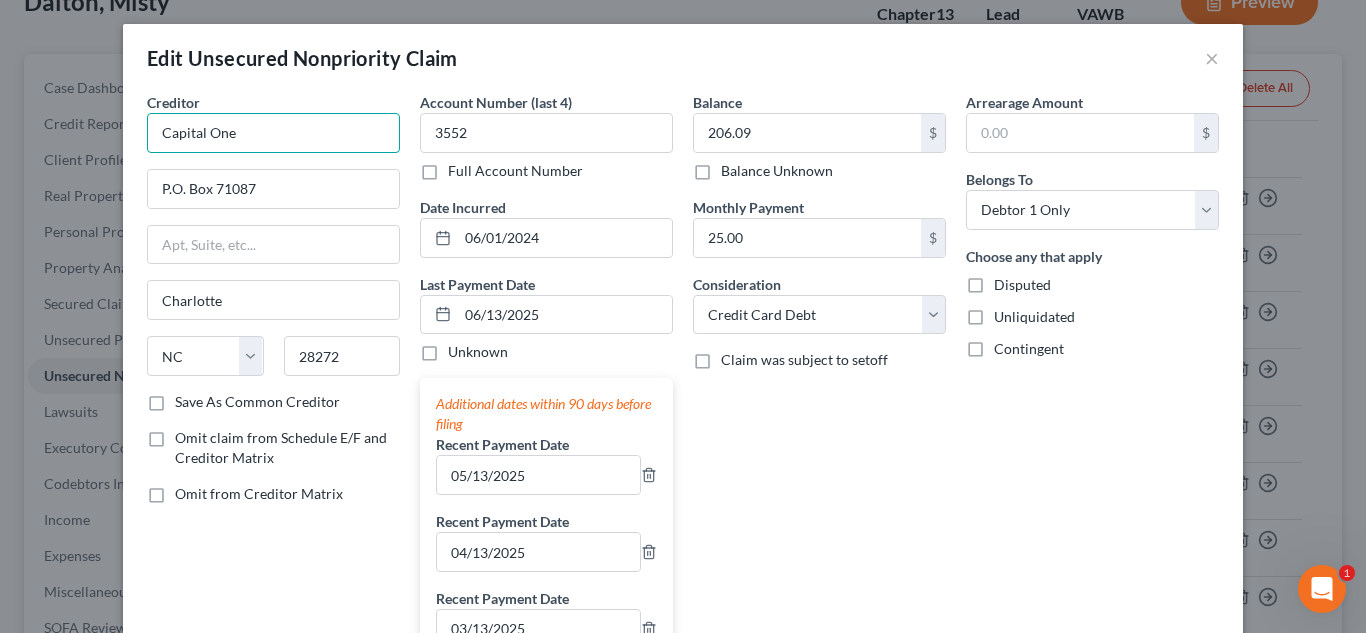 click on "Capital One" at bounding box center (273, 133) 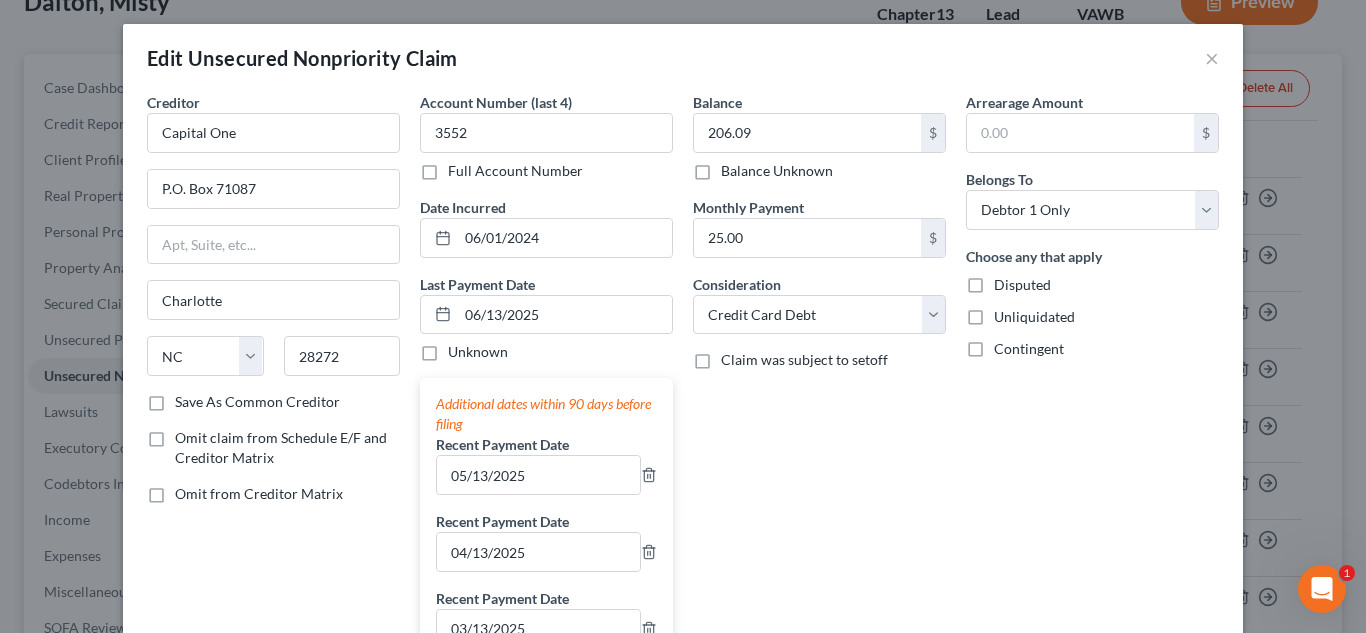 click on "Date Incurred         06/01/2024" at bounding box center (546, 227) 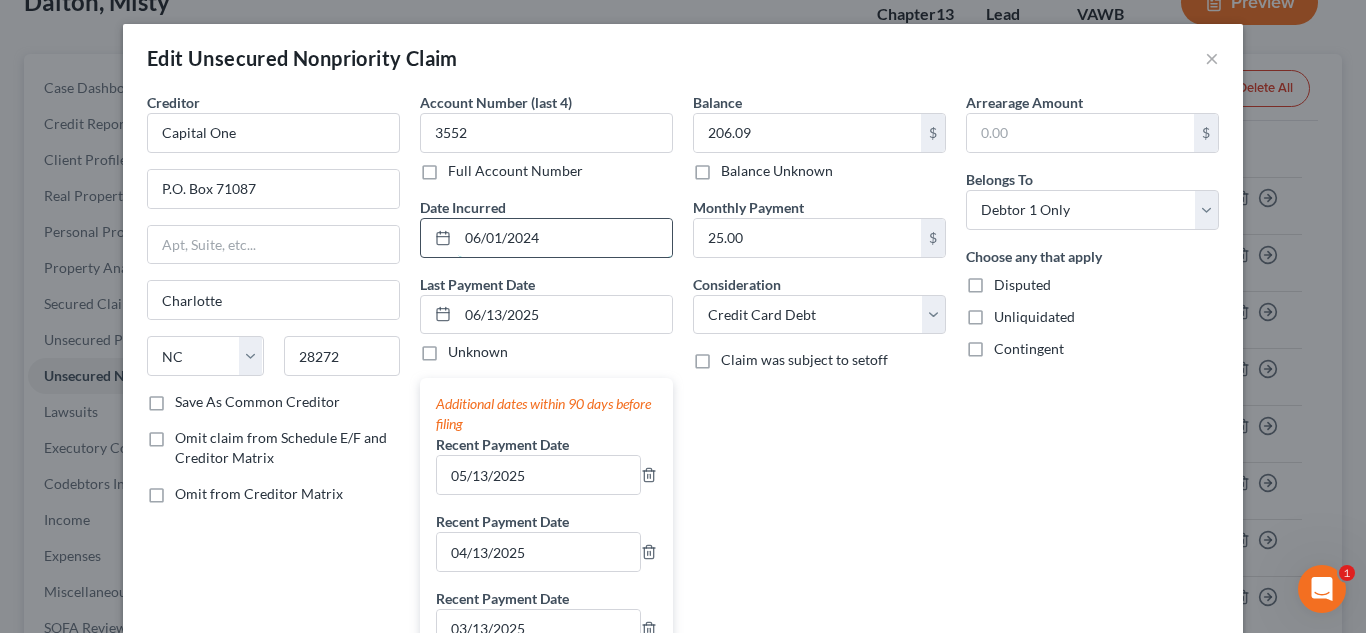click on "06/01/2024" at bounding box center [565, 238] 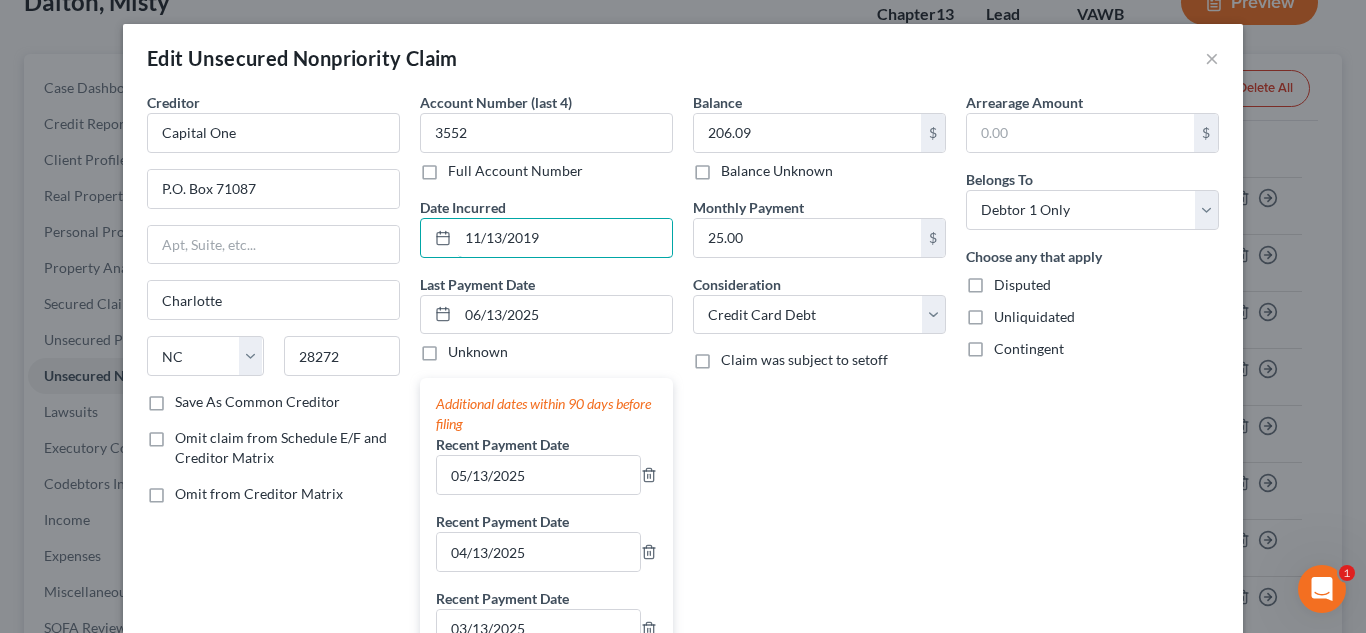 type on "11/13/2019" 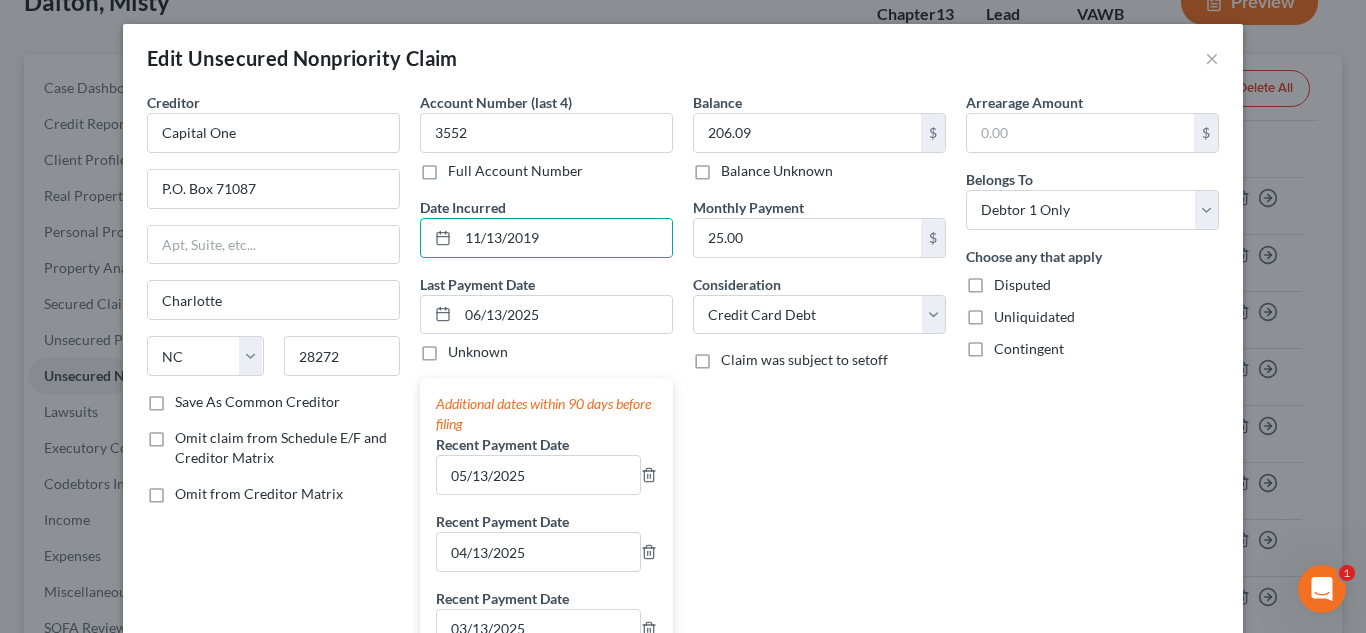 click on "Date Incurred         [DATE]" at bounding box center (546, 227) 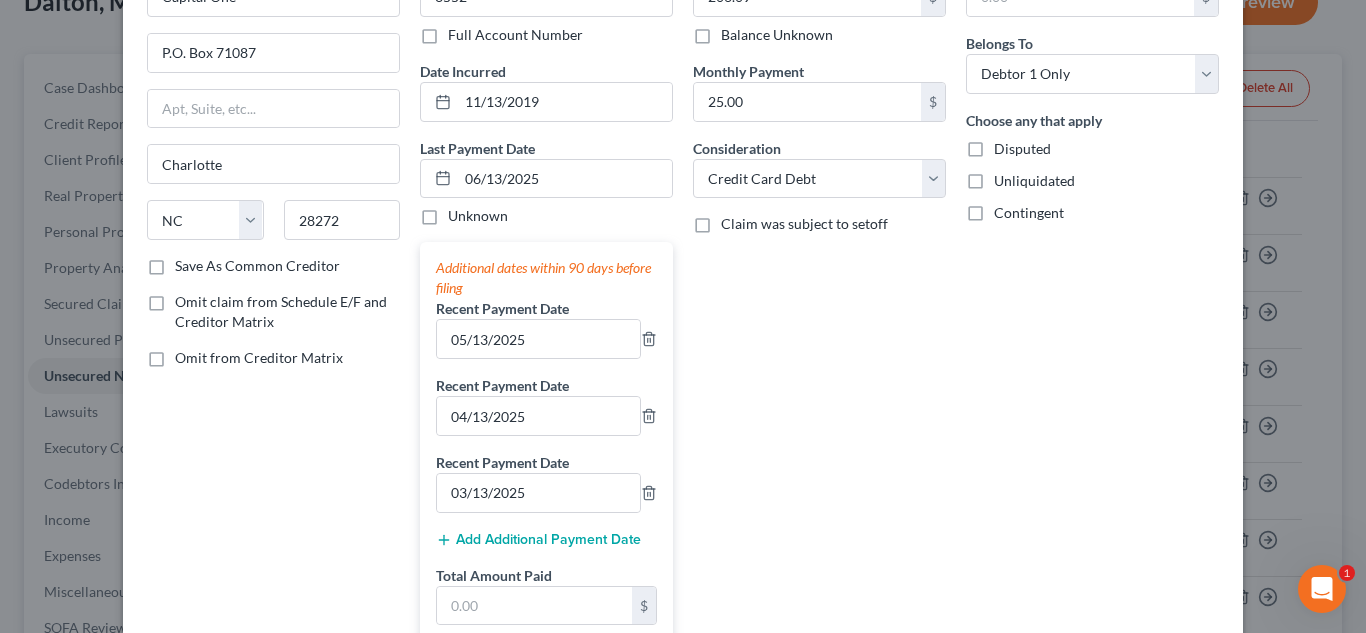scroll, scrollTop: 344, scrollLeft: 0, axis: vertical 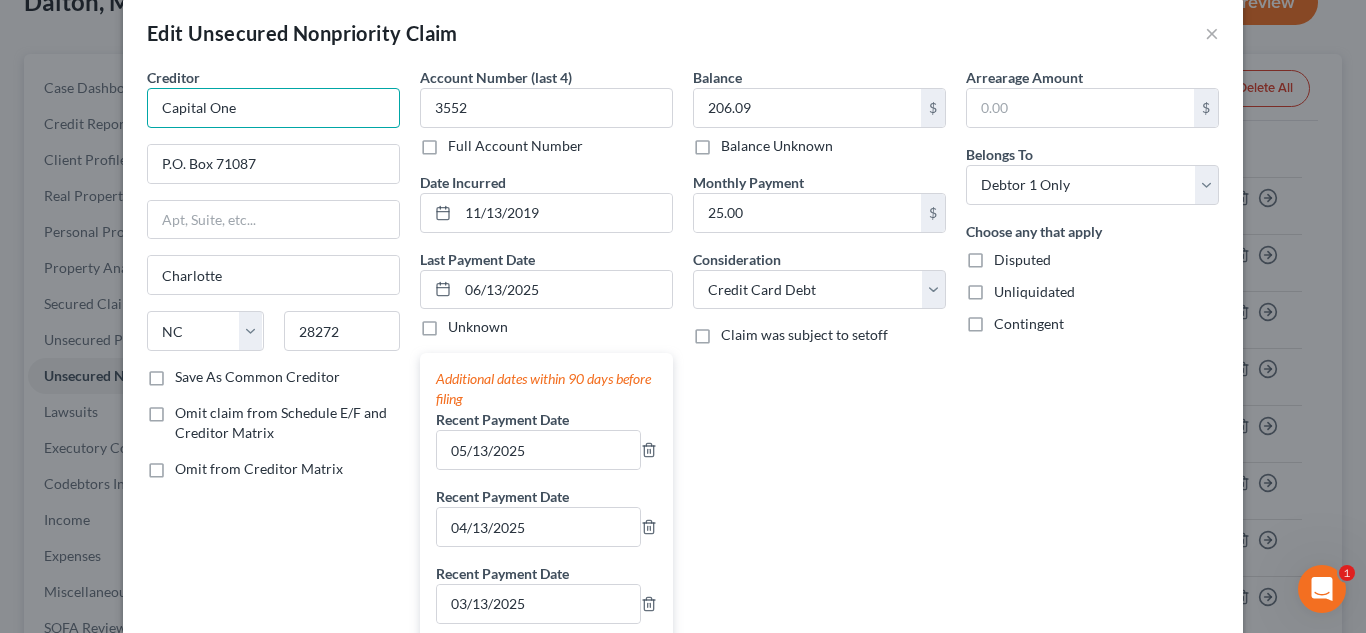 click on "Capital One" at bounding box center (273, 108) 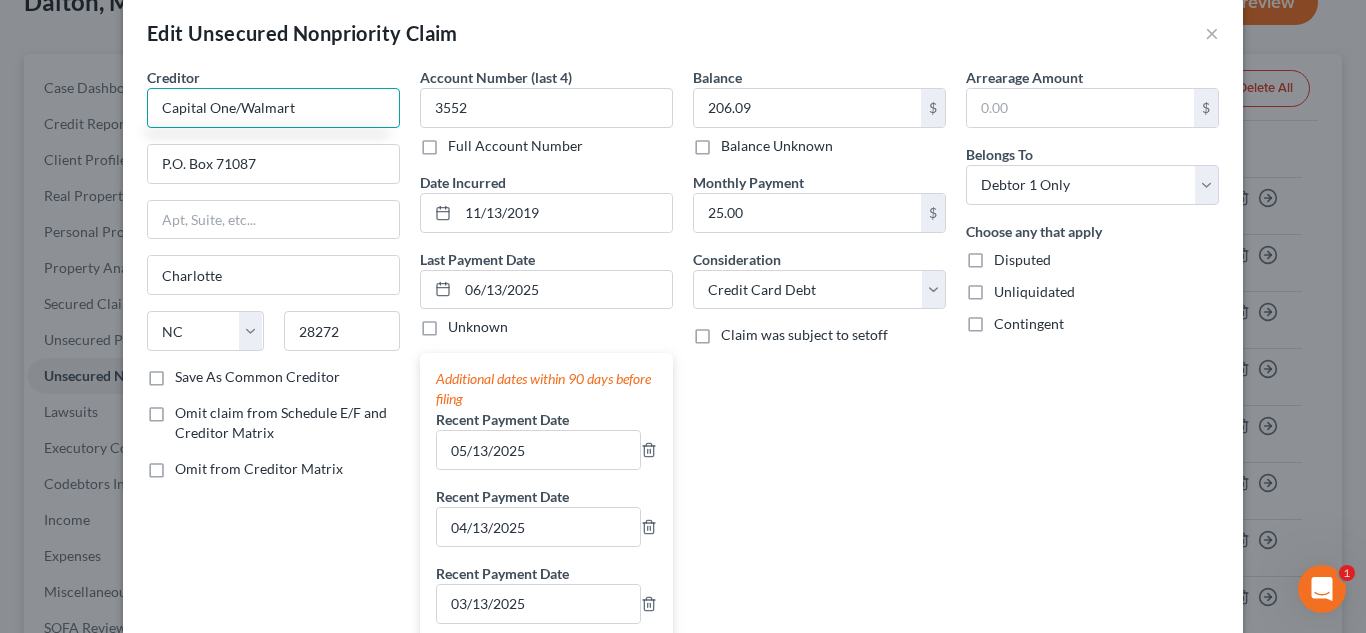 type on "Capital One/Walmart" 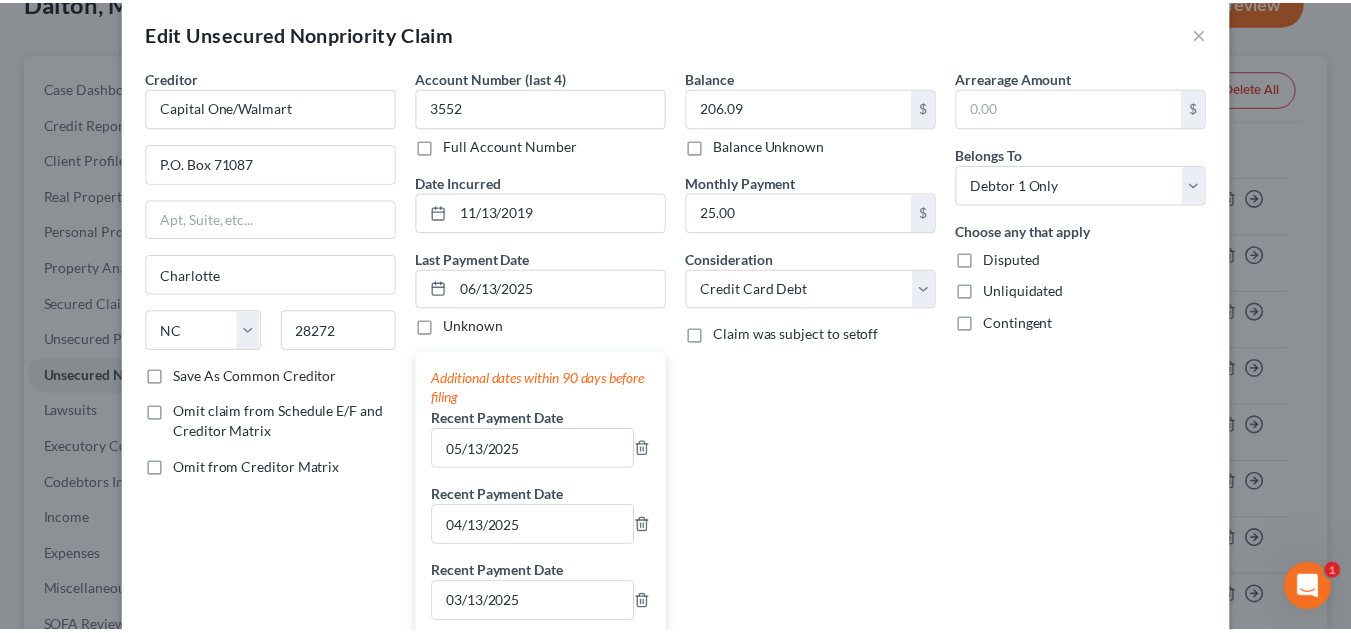 scroll, scrollTop: 344, scrollLeft: 0, axis: vertical 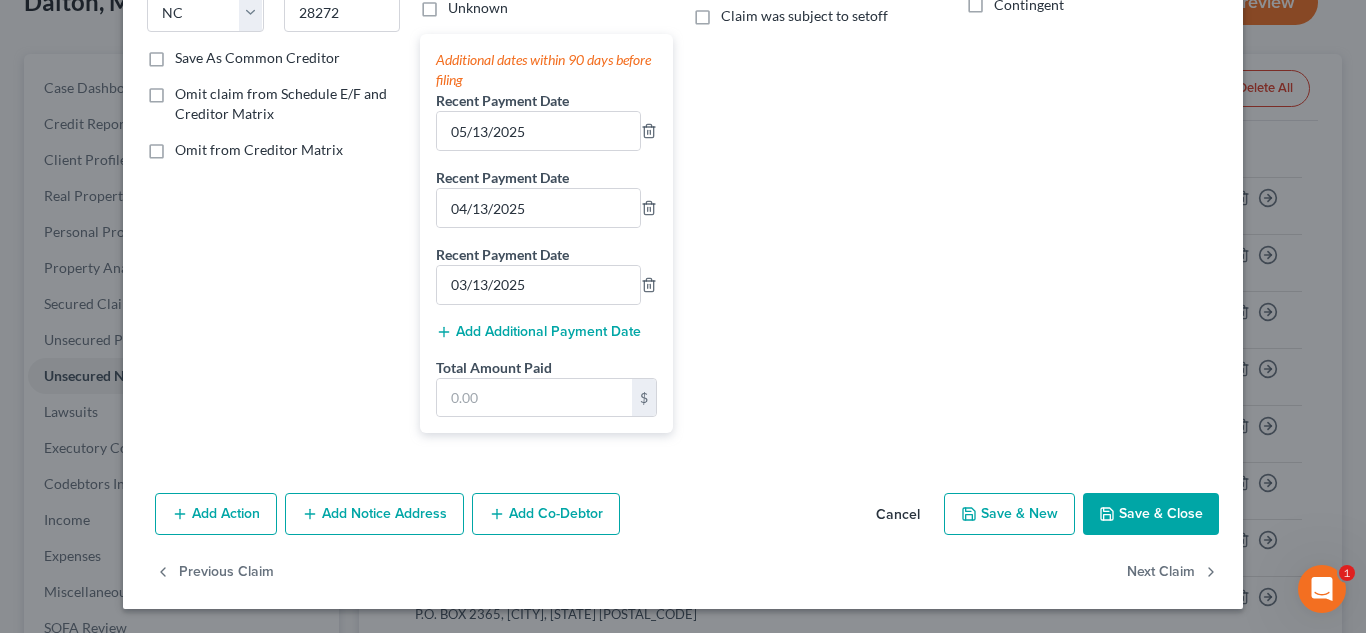 click on "Save & Close" at bounding box center (1151, 514) 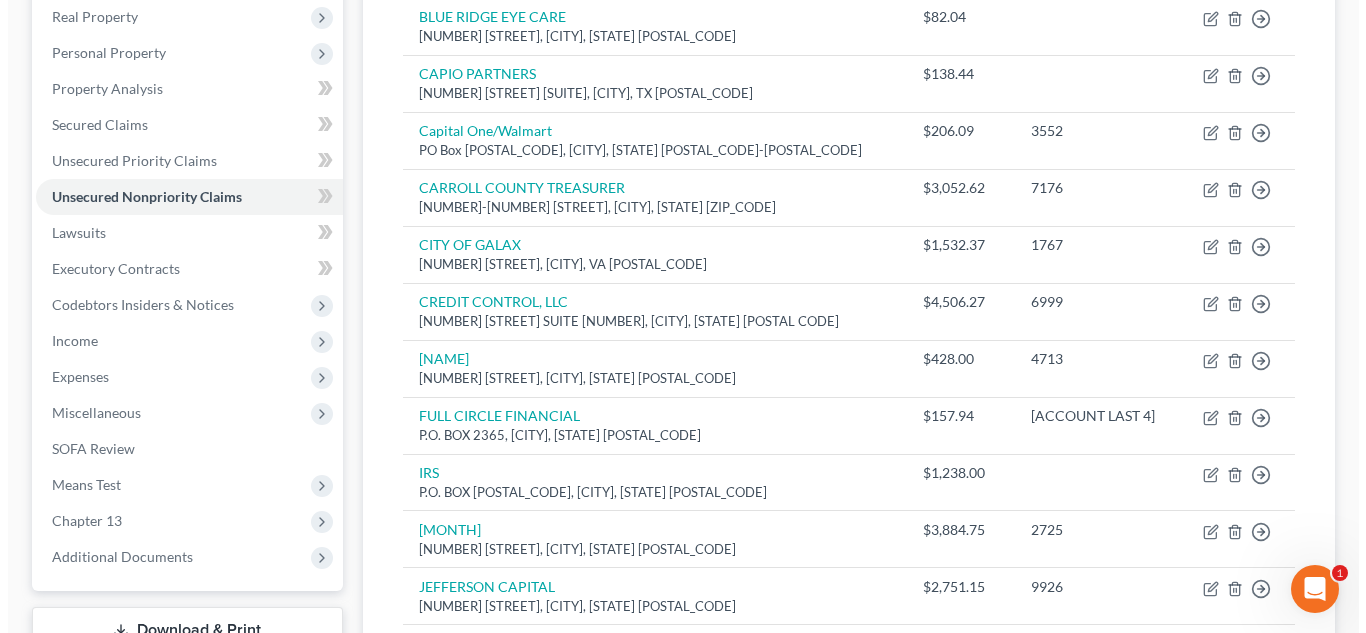 scroll, scrollTop: 0, scrollLeft: 0, axis: both 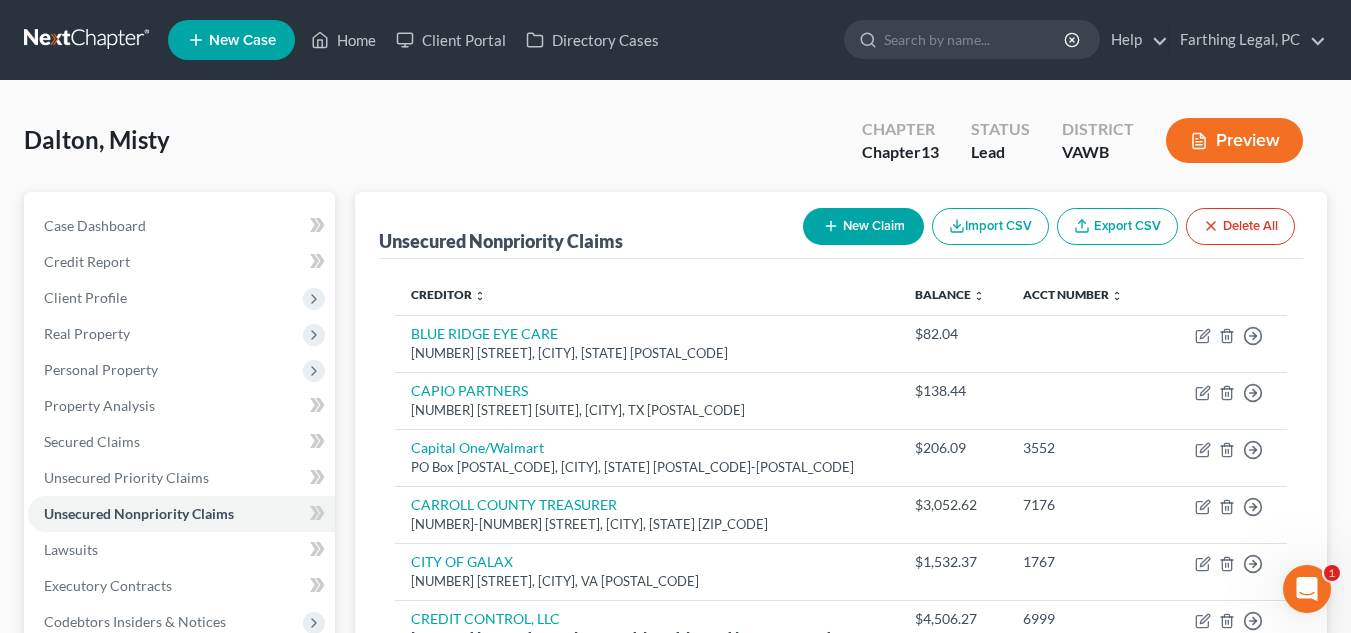 click on "New Claim" at bounding box center [863, 226] 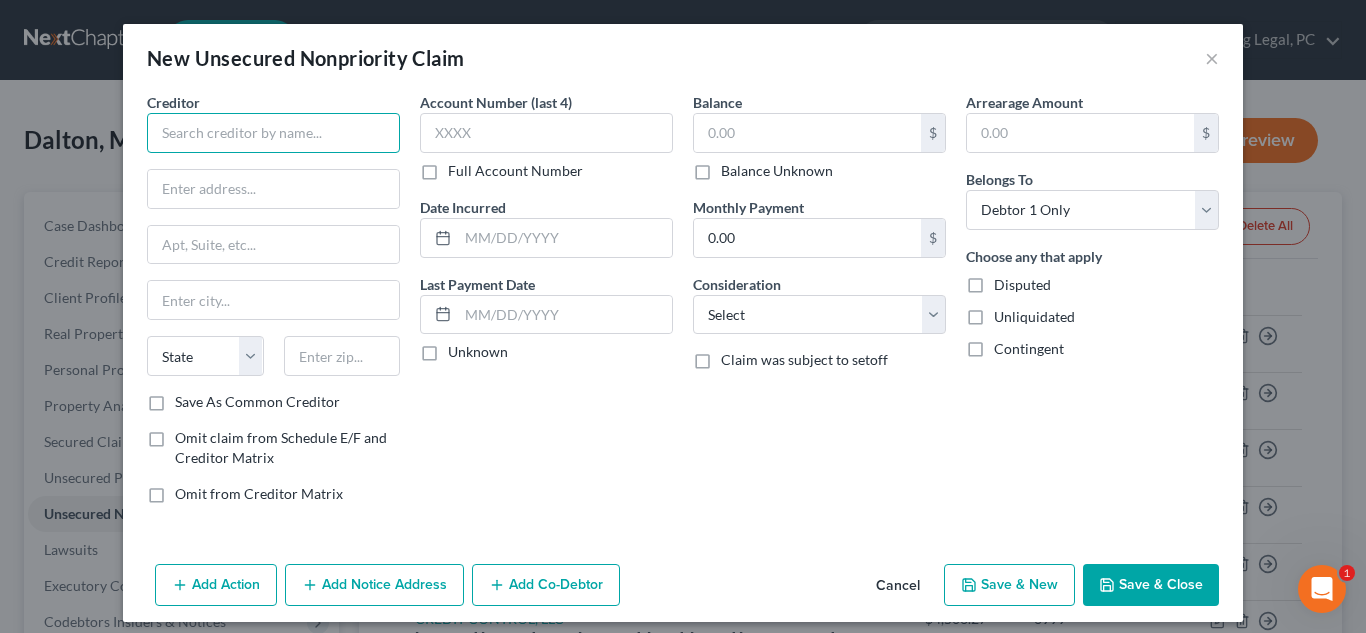 click at bounding box center [273, 133] 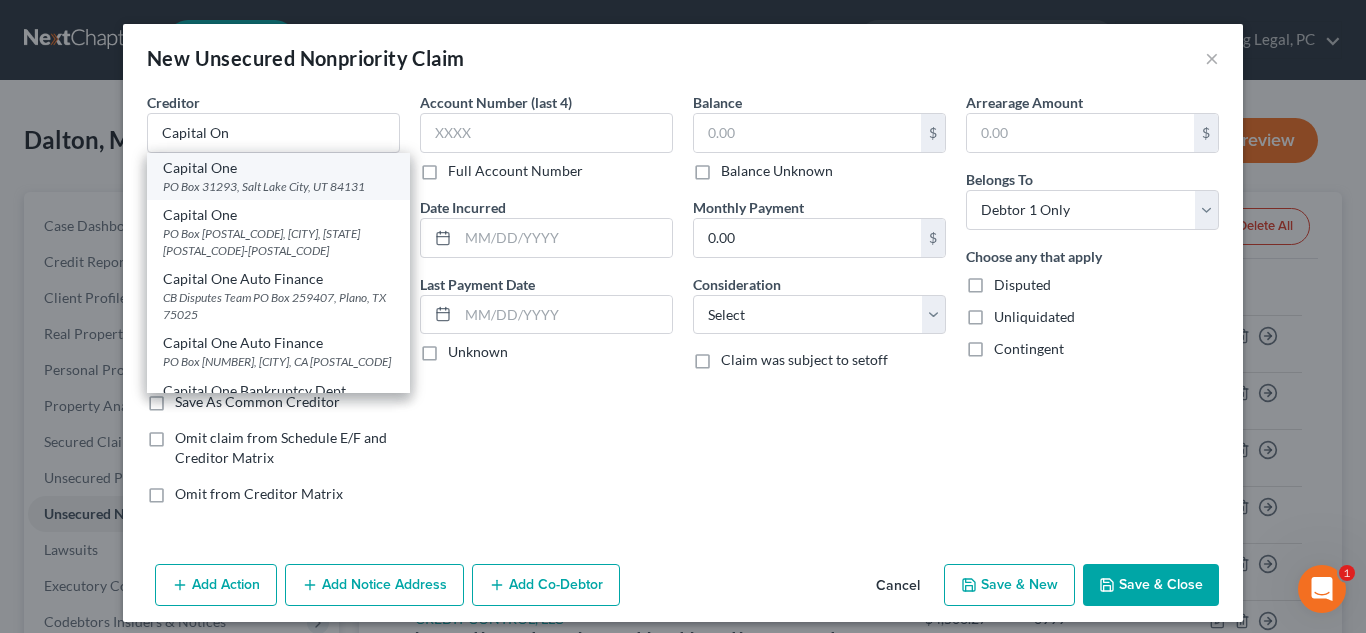 click on "PO Box 31293, Salt Lake City, UT 84131" at bounding box center [278, 186] 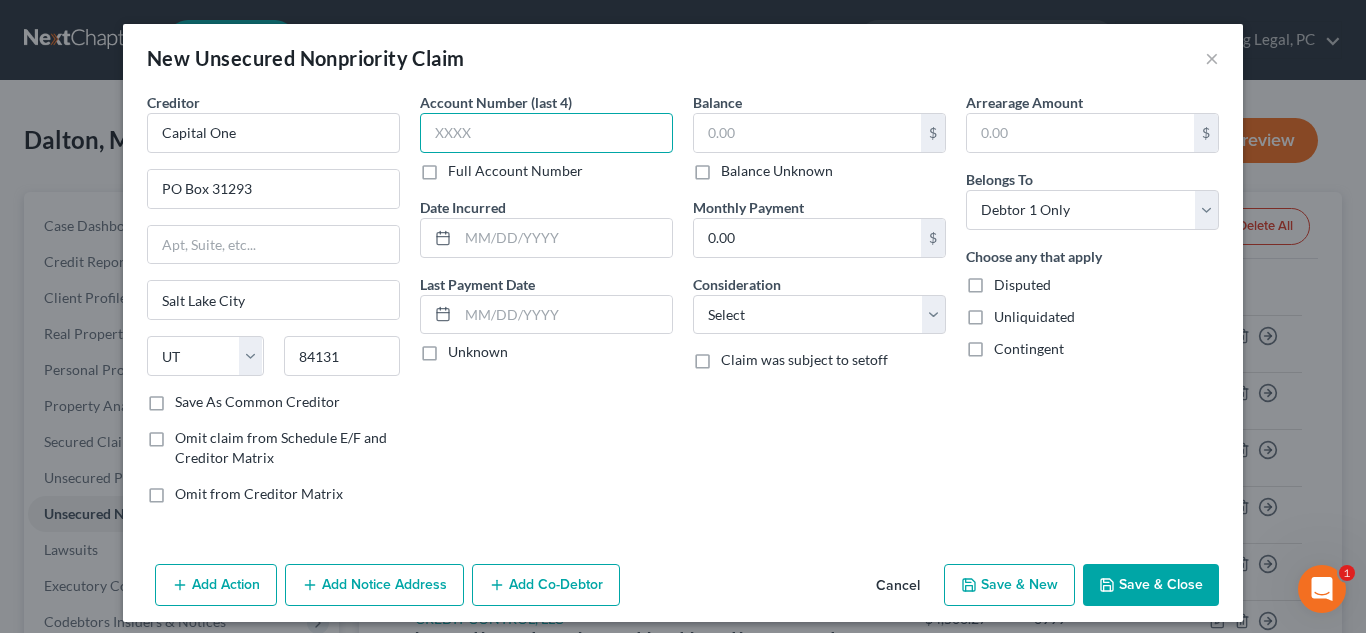 click at bounding box center (546, 133) 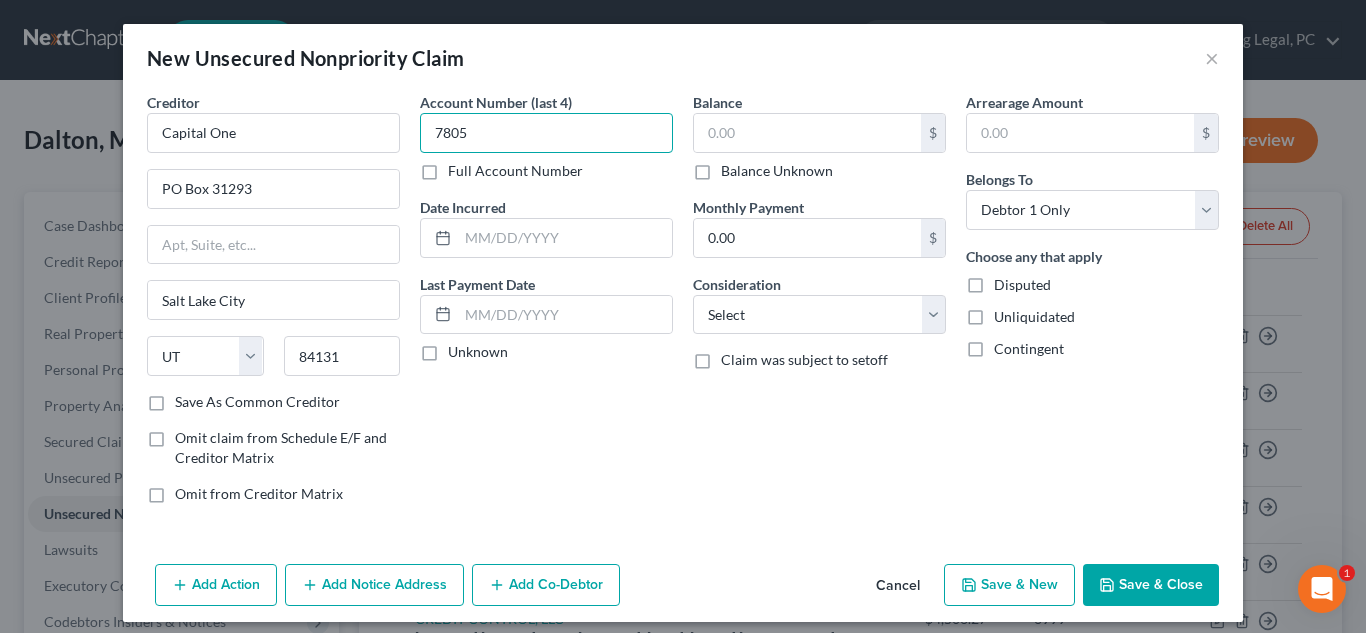 type on "7805" 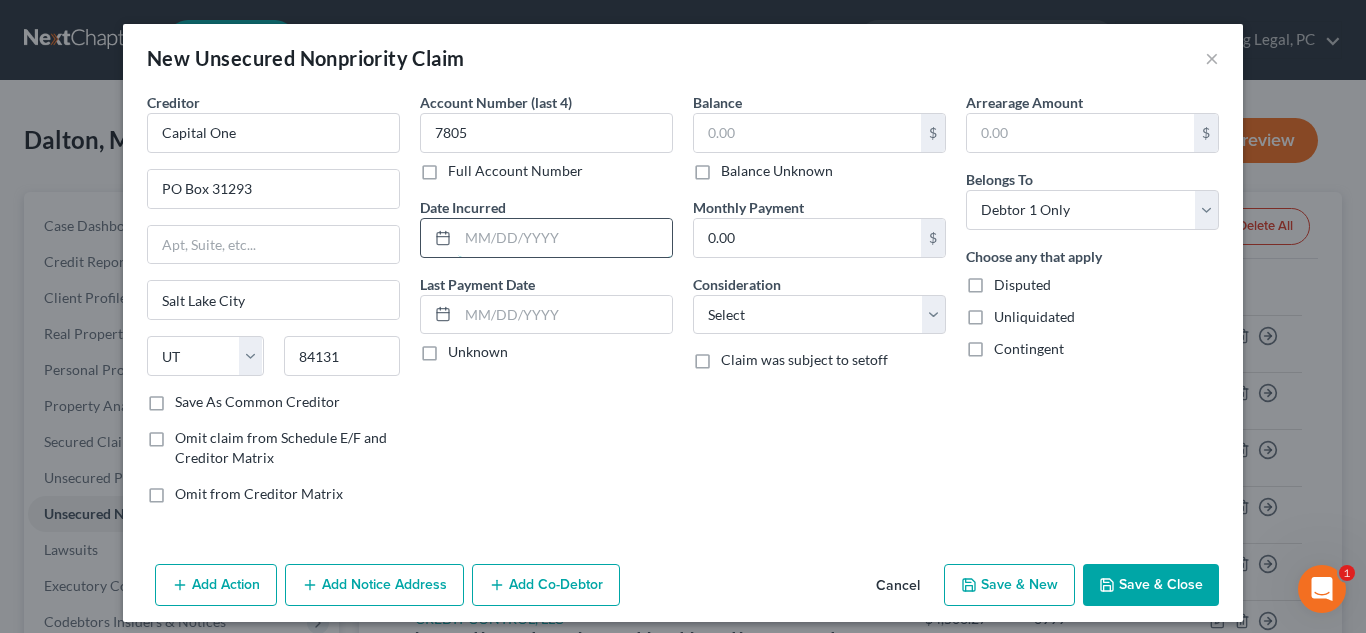 click at bounding box center (565, 238) 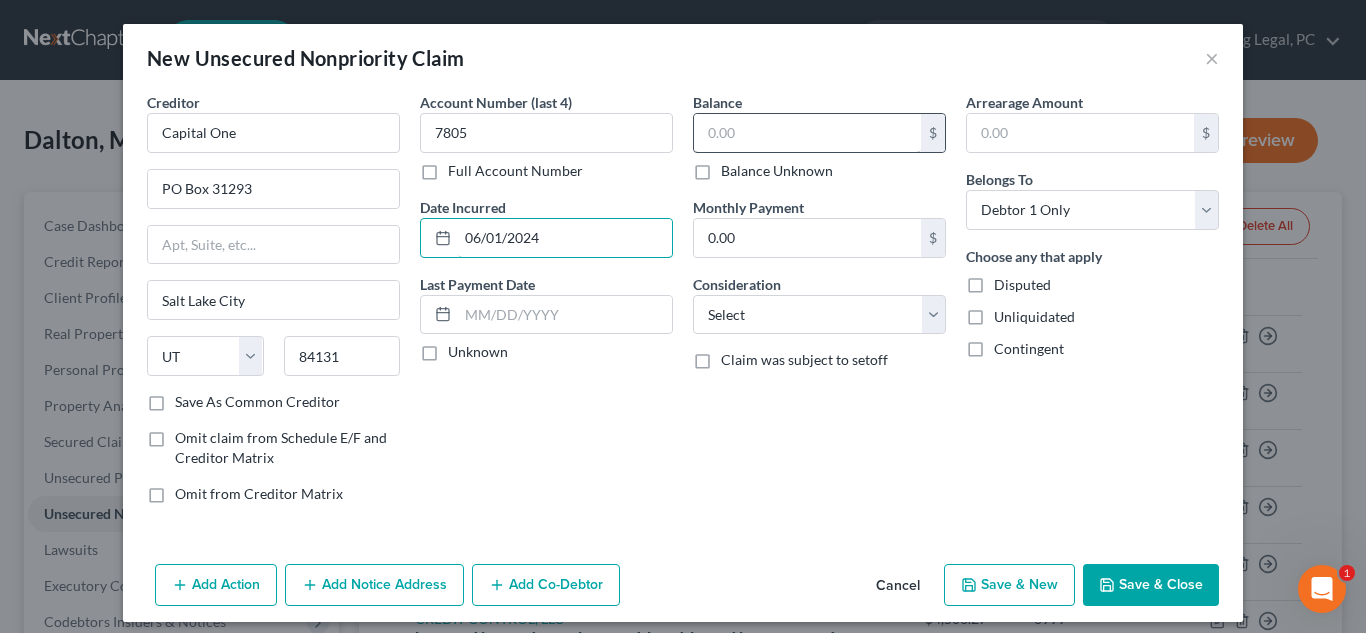 type on "06/01/2024" 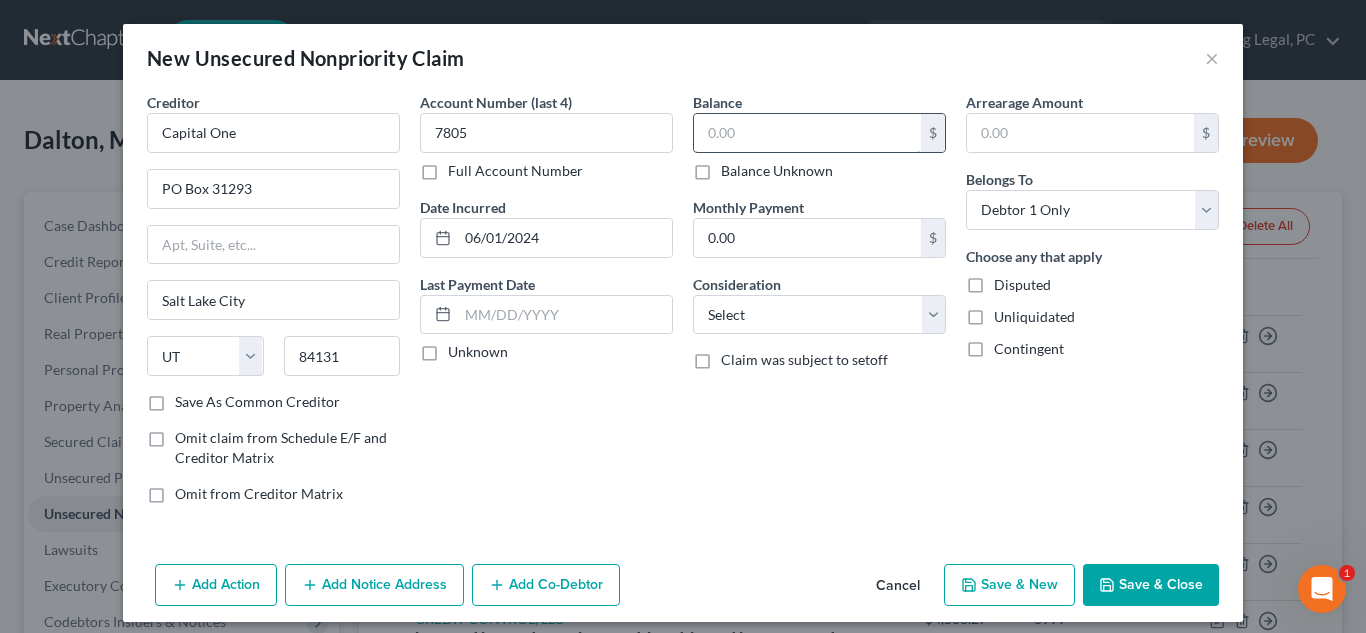 click at bounding box center [807, 133] 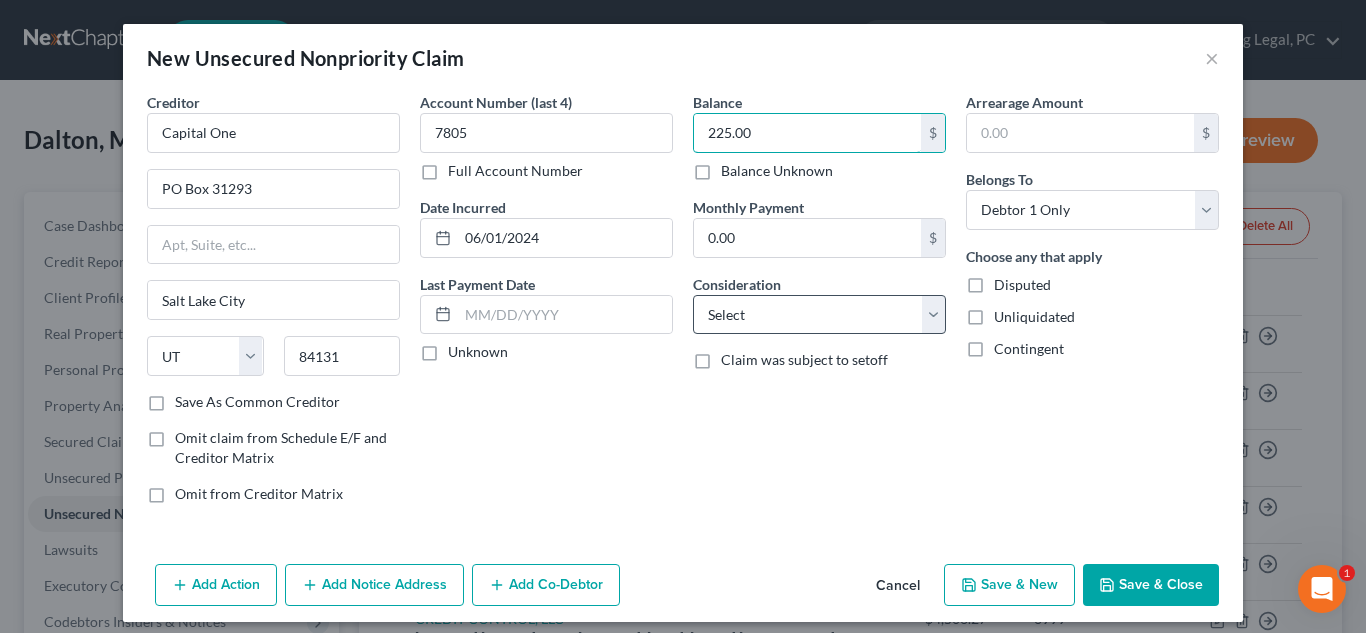 type on "225.00" 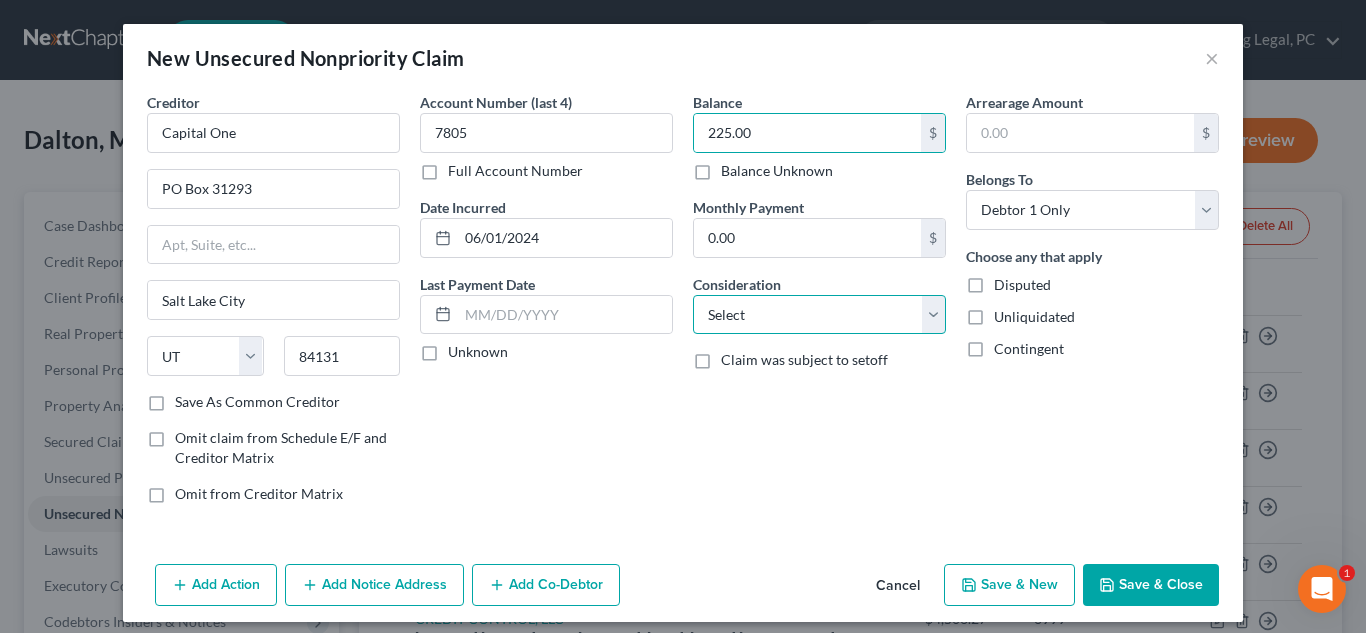 click on "Select Cable / Satellite Services Collection Agency Credit Card Debt Debt Counseling / Attorneys Deficiency Balance Domestic Support Obligations Home / Car Repairs Income Taxes Judgment Liens Medical Services Monies Loaned / Advanced Mortgage Obligation From Divorce Or Separation Obligation To Pensions Other Overdrawn Bank Account Promised To Help Pay Creditors Student Loans Suppliers And Vendors Telephone / Internet Services Utility Services" at bounding box center [819, 315] 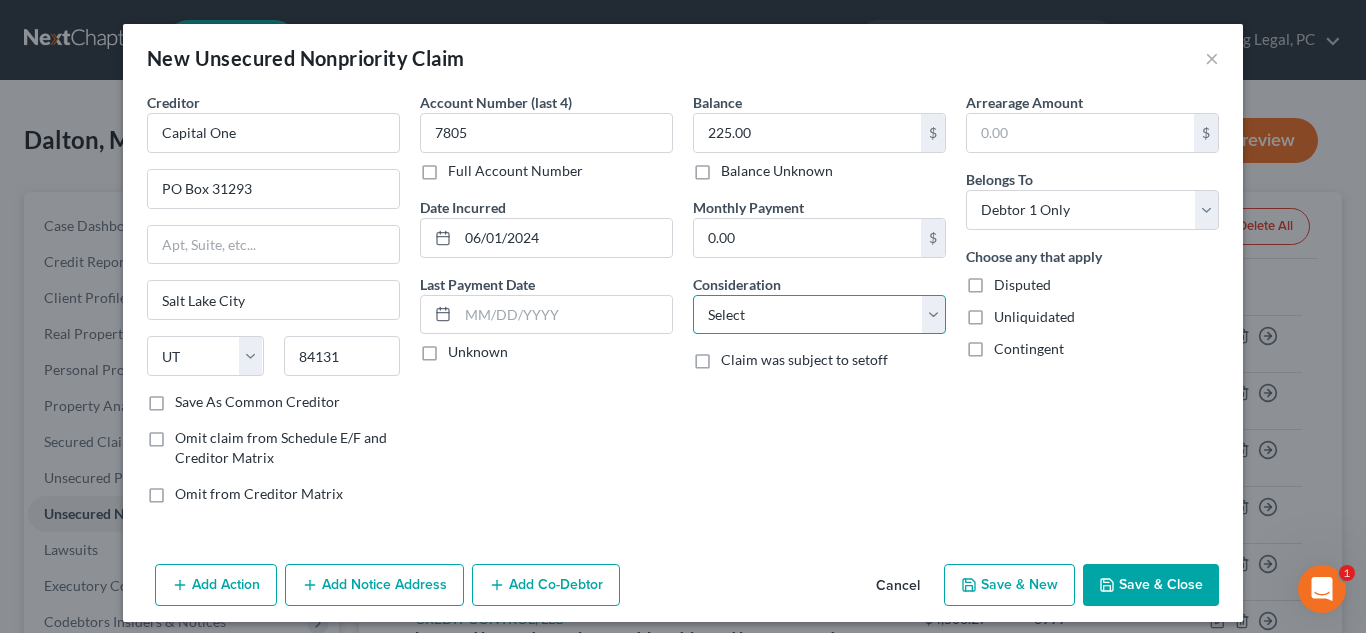 select on "2" 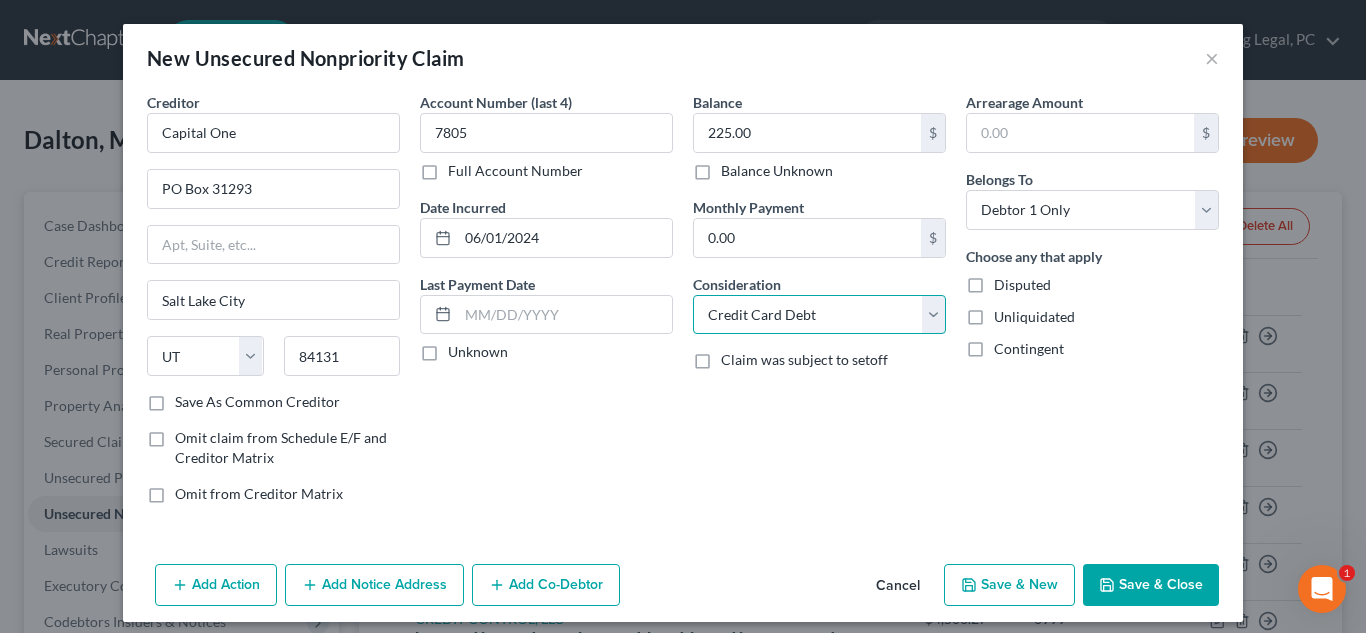 click on "Select Cable / Satellite Services Collection Agency Credit Card Debt Debt Counseling / Attorneys Deficiency Balance Domestic Support Obligations Home / Car Repairs Income Taxes Judgment Liens Medical Services Monies Loaned / Advanced Mortgage Obligation From Divorce Or Separation Obligation To Pensions Other Overdrawn Bank Account Promised To Help Pay Creditors Student Loans Suppliers And Vendors Telephone / Internet Services Utility Services" at bounding box center [819, 315] 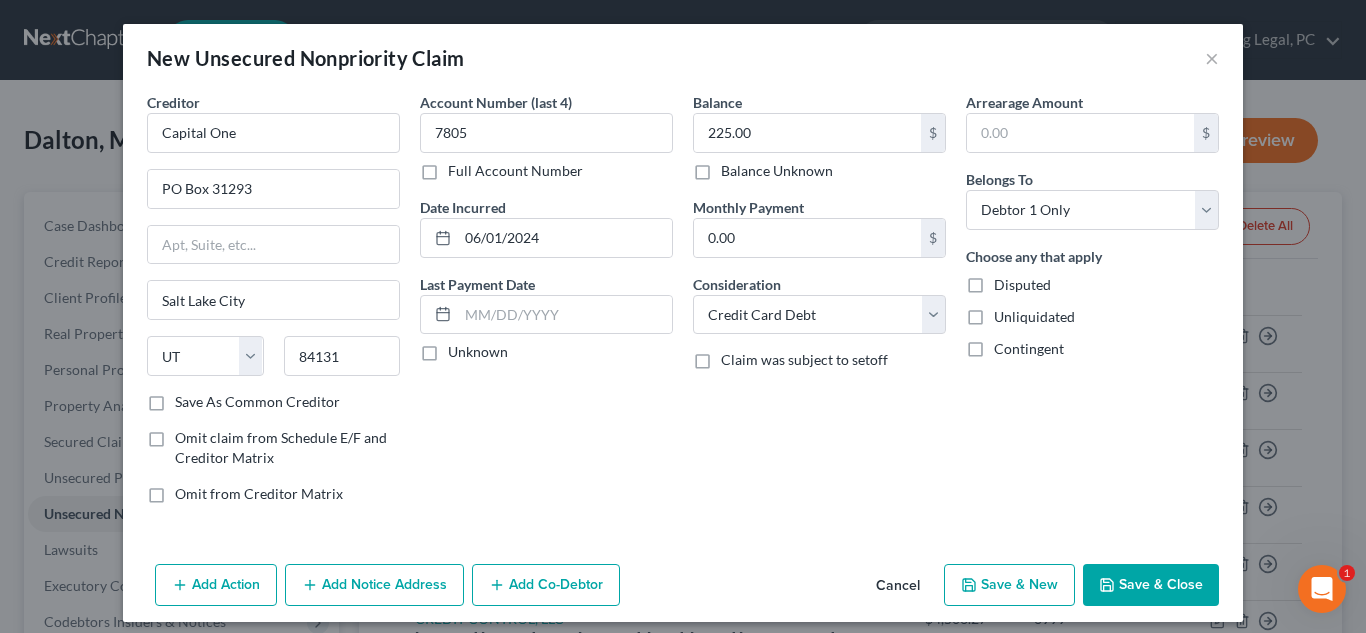 click on "Account Number (last 4)
[ACCOUNT LAST 4]
Full Account Number
Date Incurred         [DATE] Last Payment Date         Unknown" at bounding box center (546, 306) 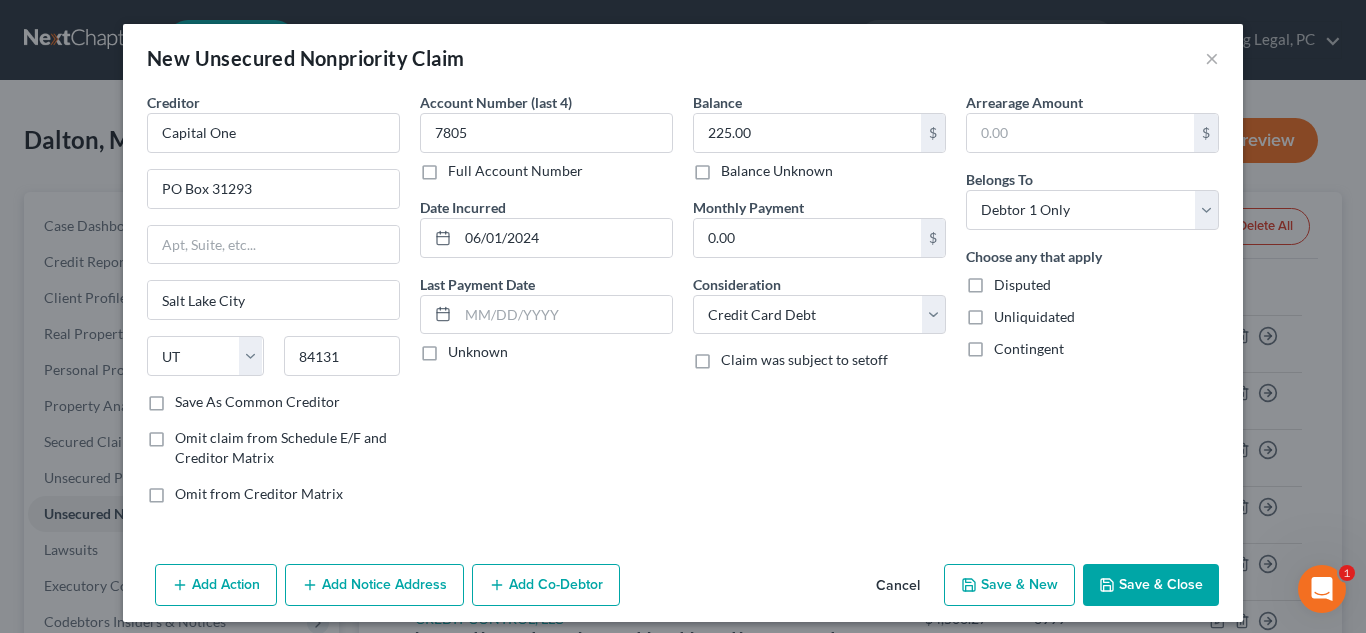 click on "Save & Close" at bounding box center (1151, 585) 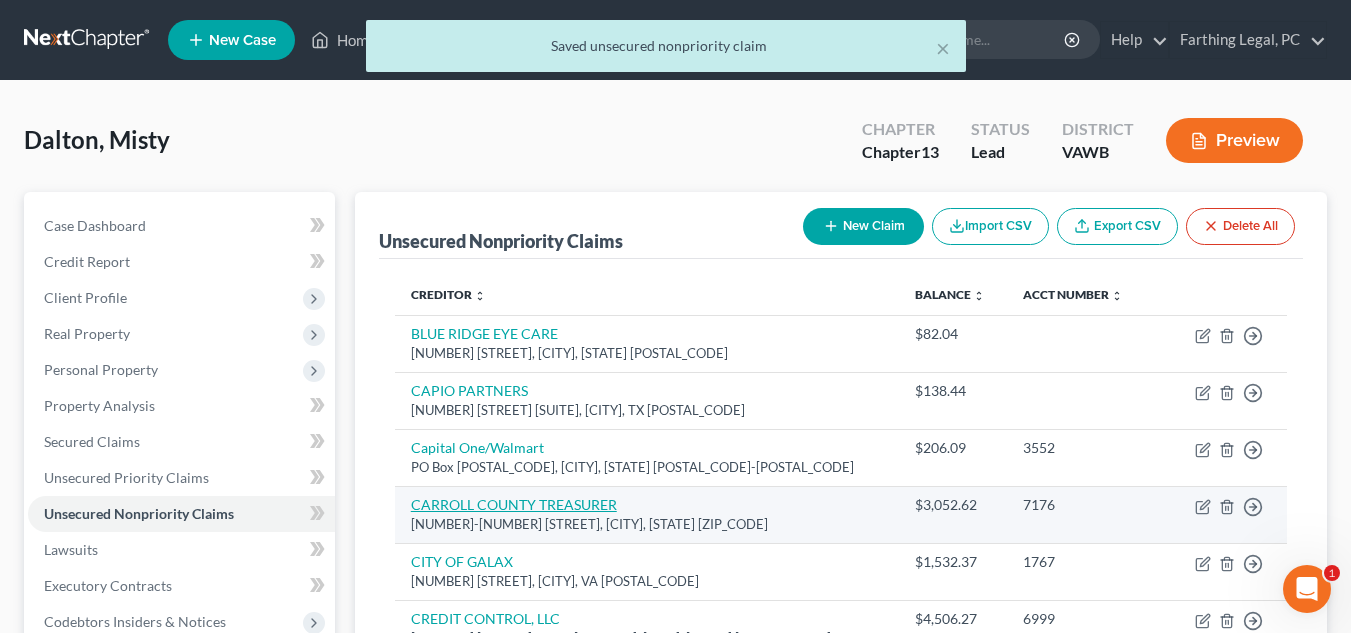 click on "CARROLL COUNTY TREASURER" at bounding box center (514, 504) 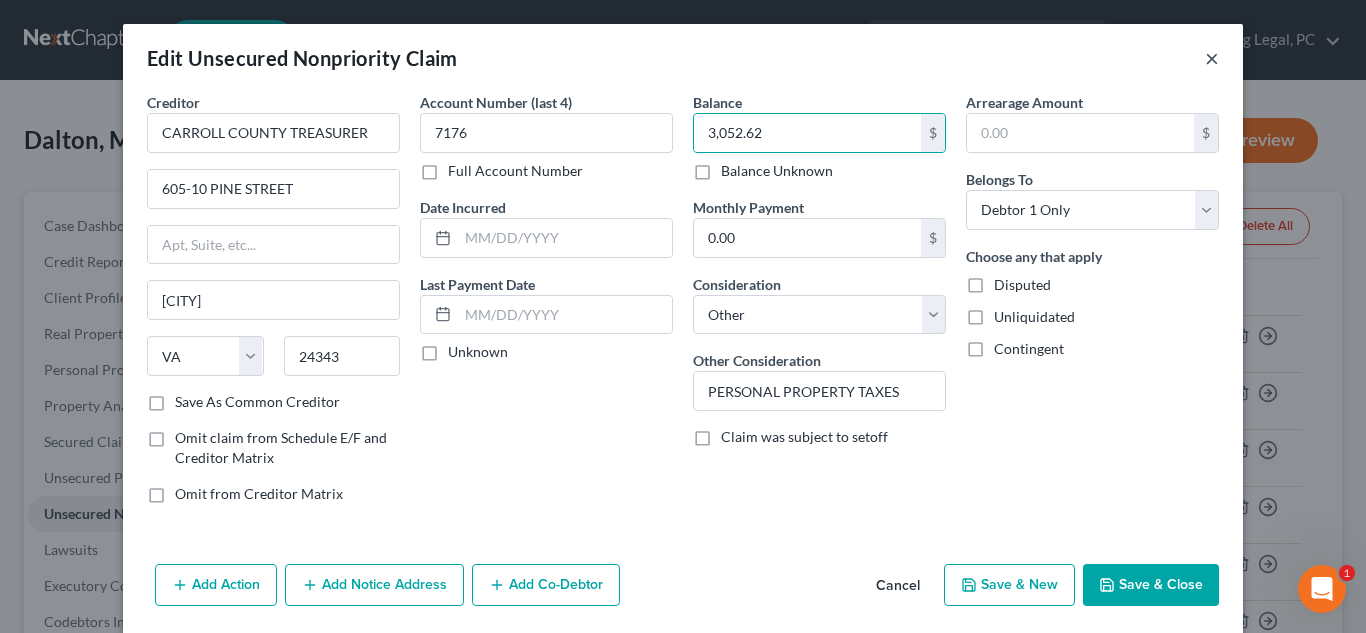 click on "×" at bounding box center (1212, 58) 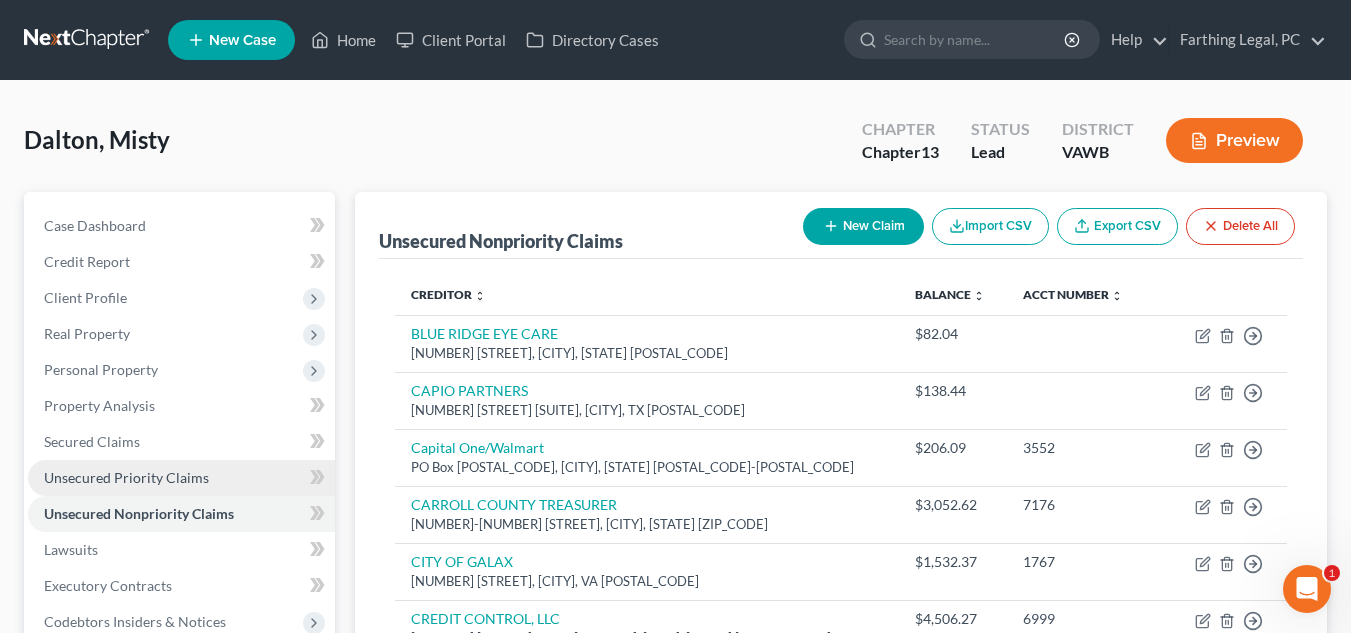 click on "Unsecured Priority Claims" at bounding box center (181, 478) 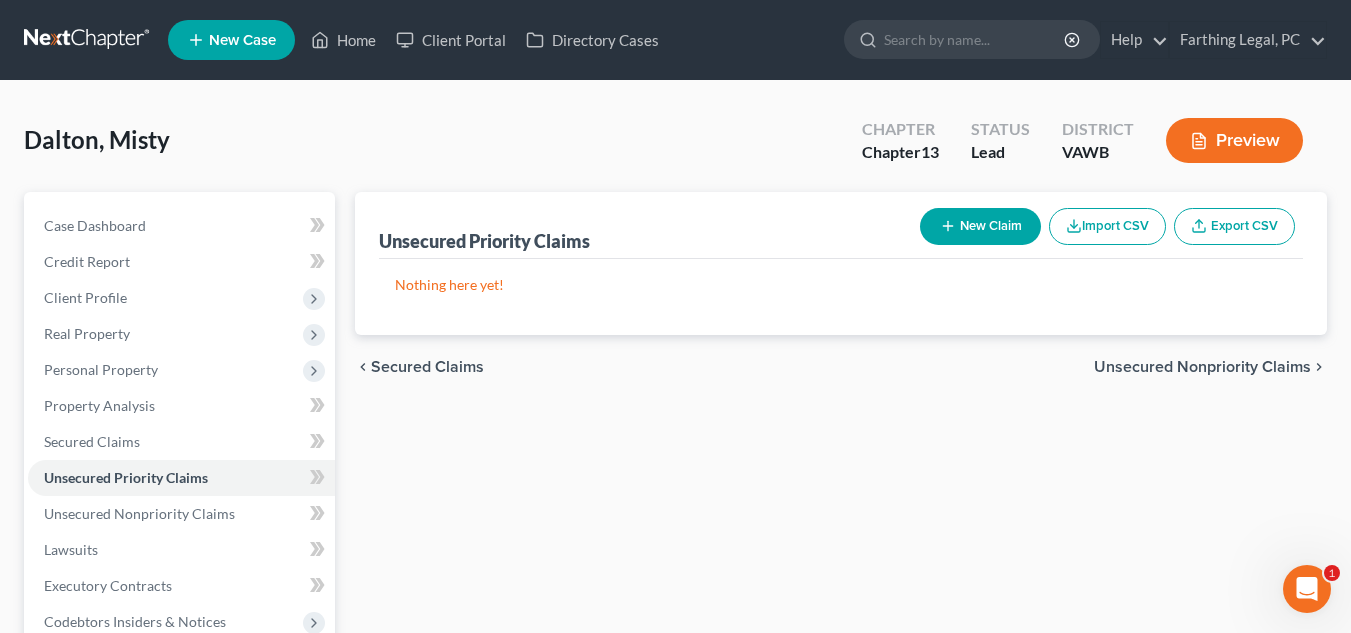 click on "New Claim" at bounding box center [980, 226] 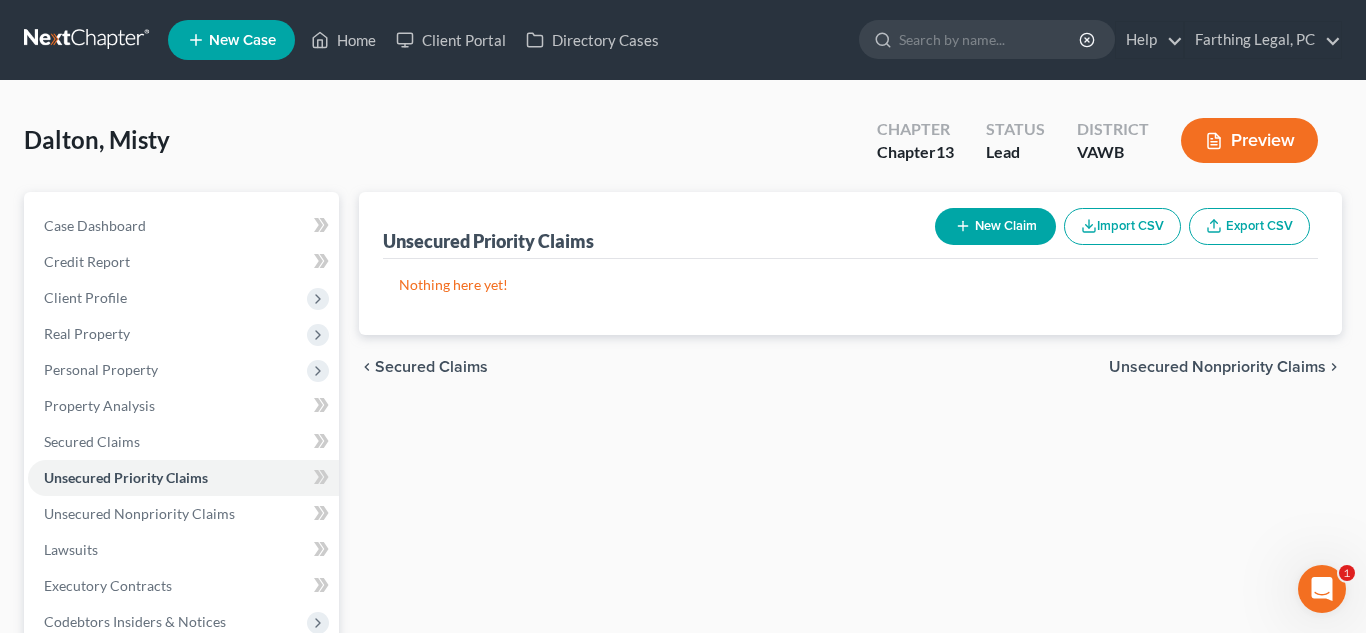 select on "0" 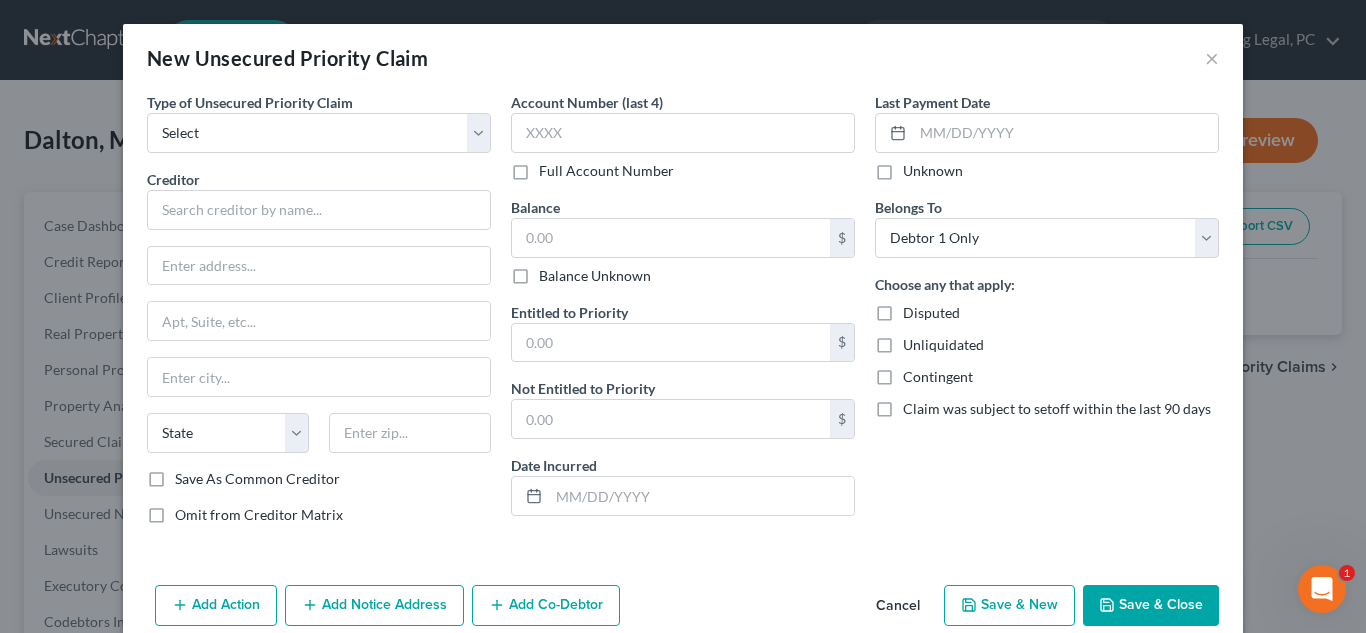 click on "Balance Unknown" at bounding box center [595, 276] 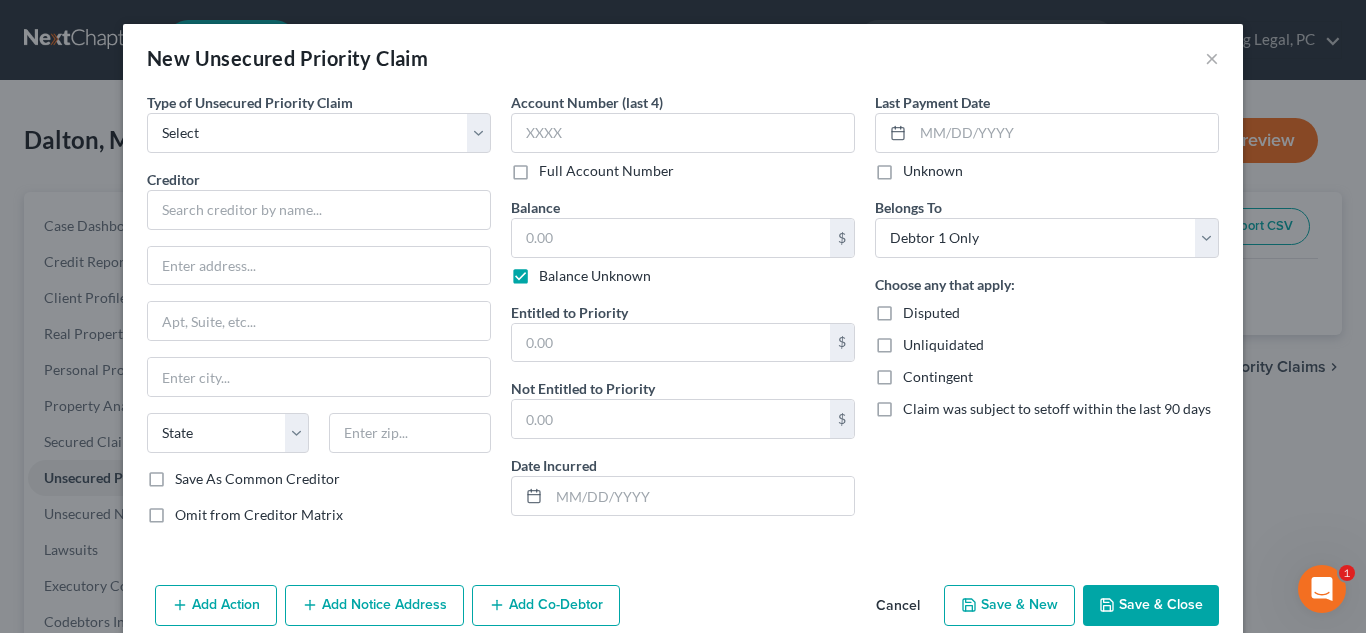 type on "0.00" 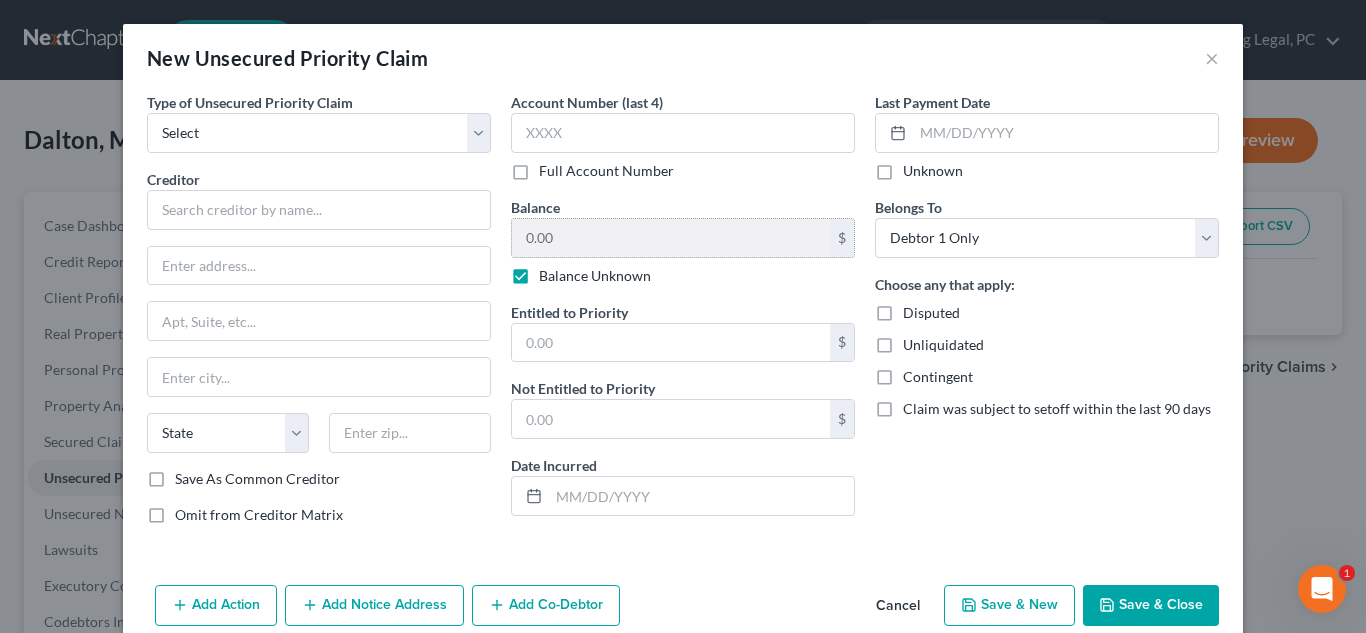 click on "0.00 $" at bounding box center [683, 238] 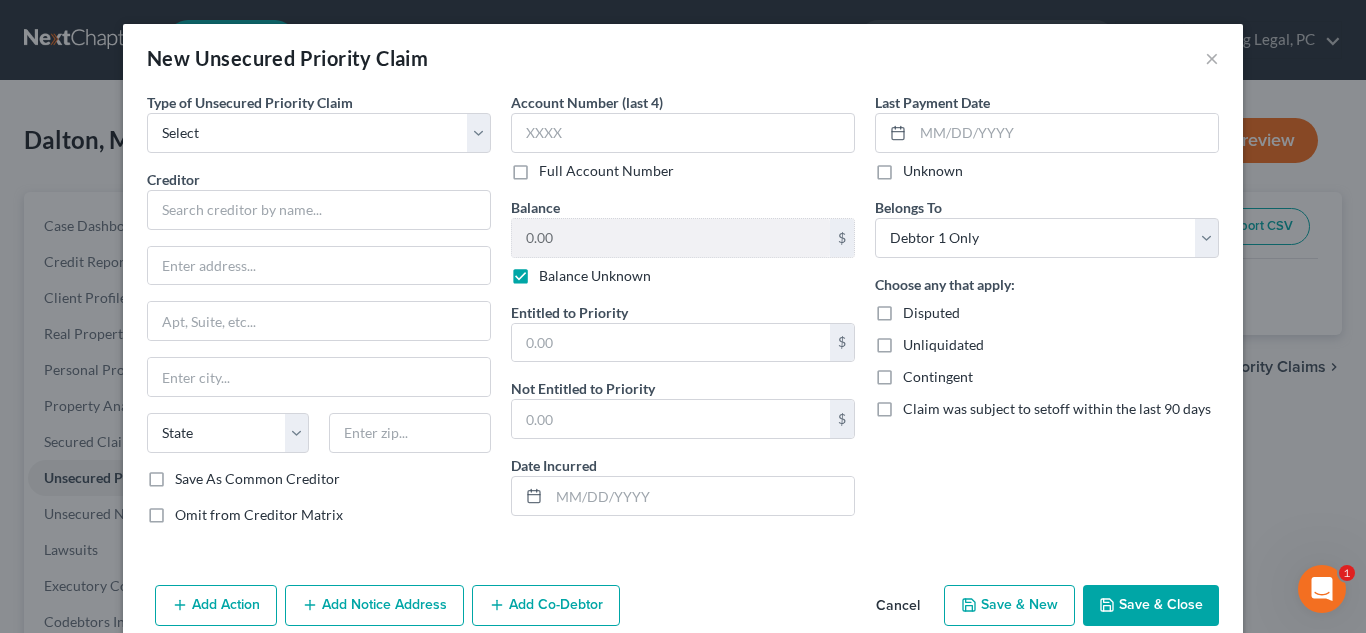 click on "Balance Unknown" at bounding box center (595, 276) 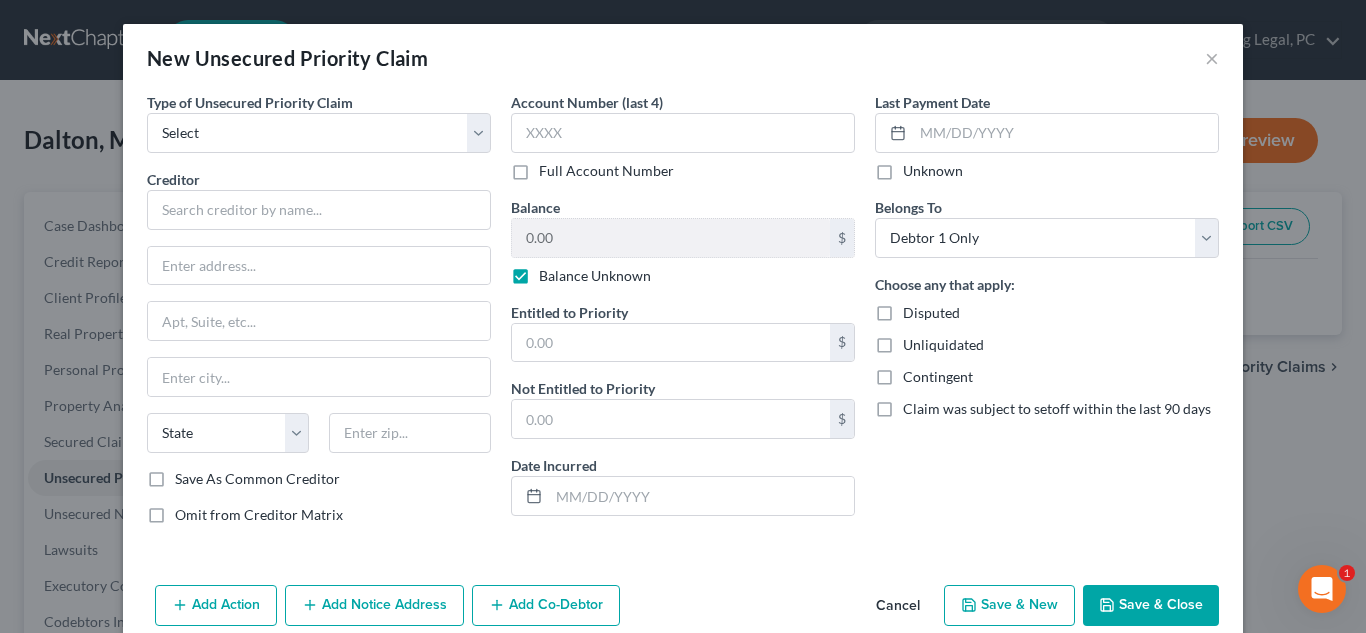 click on "Balance Unknown" at bounding box center [553, 272] 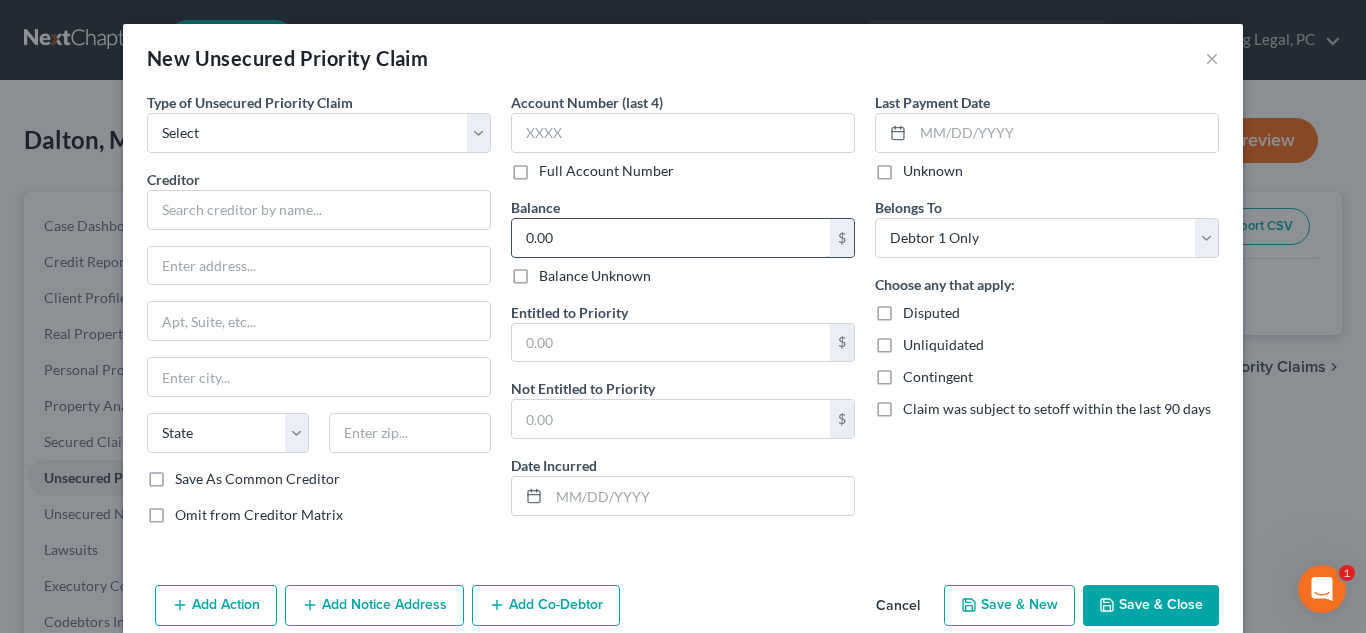 click on "0.00" at bounding box center (671, 238) 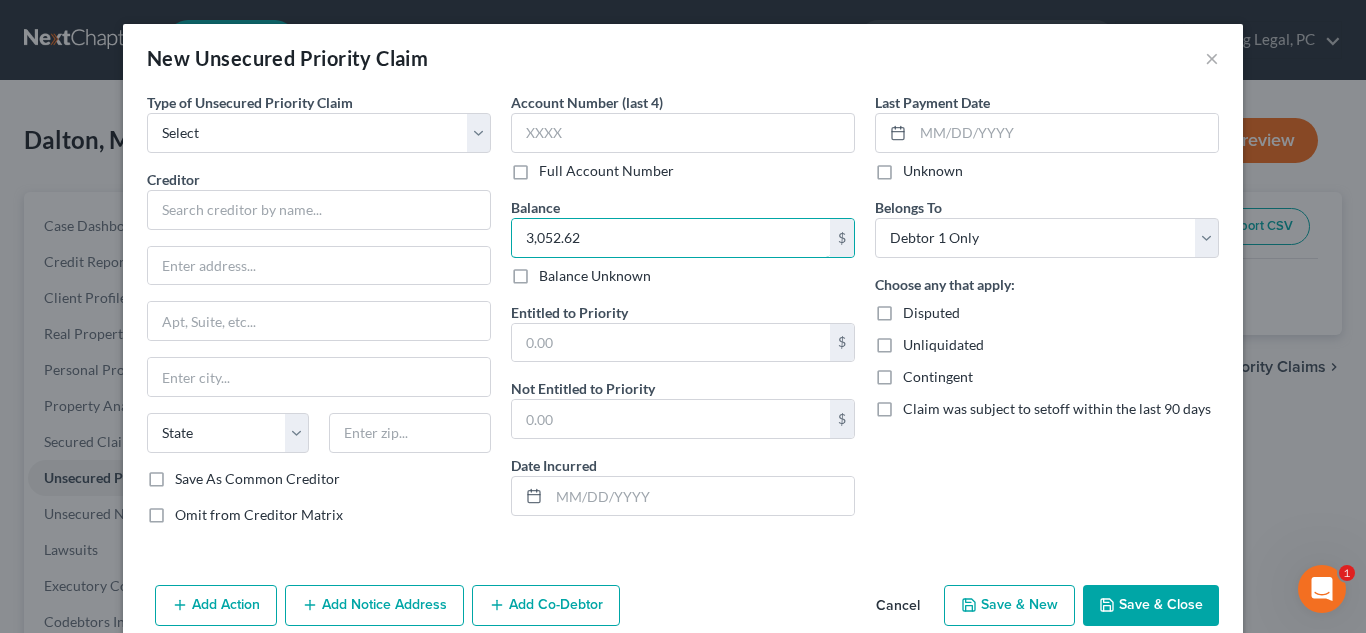 type on "3,052.62" 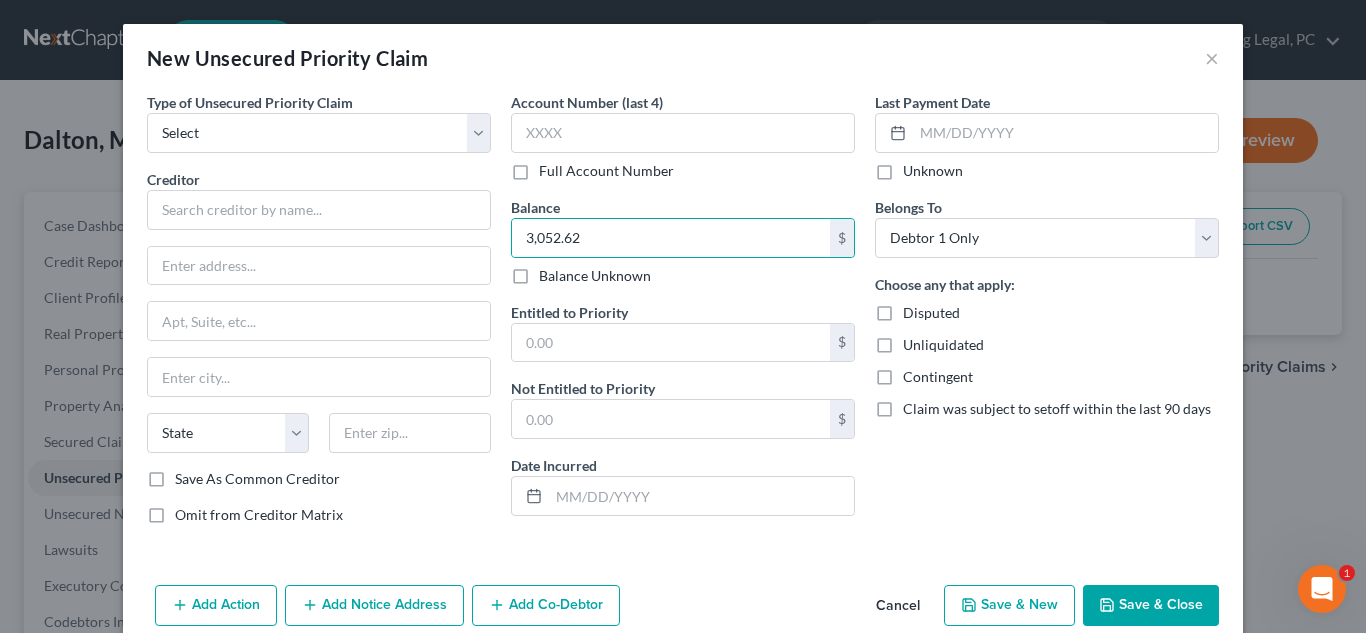 click on "Creditor *" at bounding box center [319, 199] 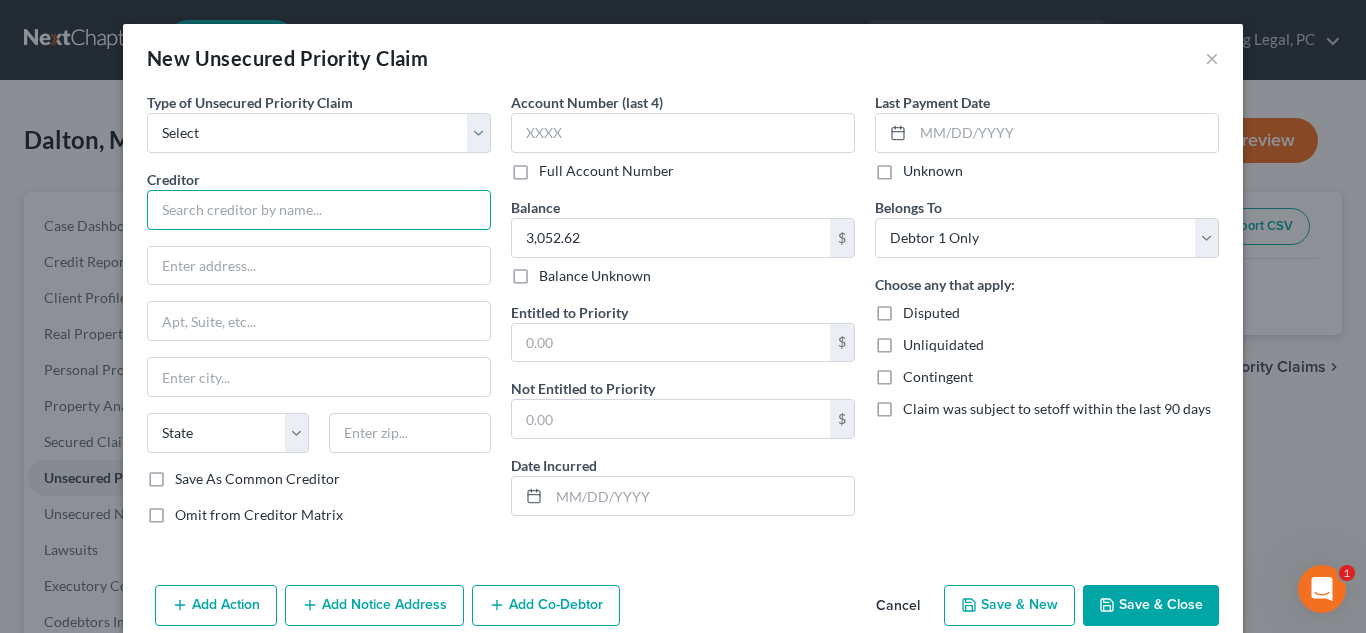 click at bounding box center [319, 210] 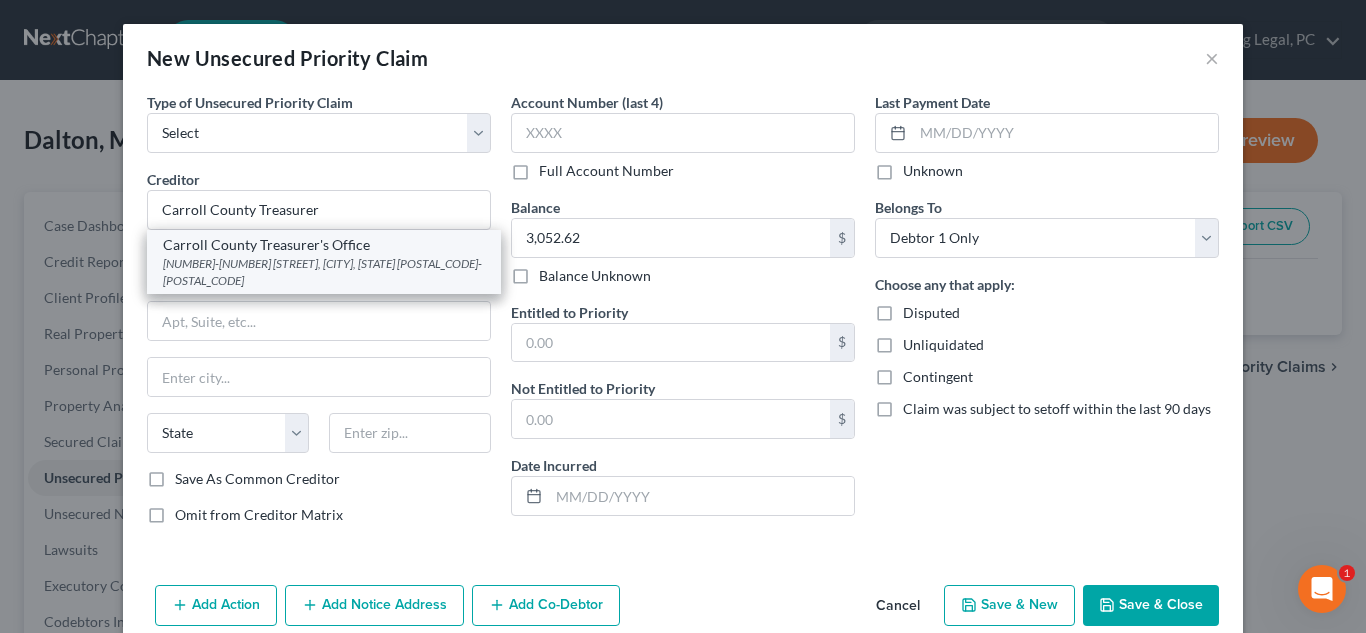 click on "[NUMBER]-[NUMBER] [STREET], [CITY], [STATE] [POSTAL_CODE]-[POSTAL_CODE]" at bounding box center (324, 272) 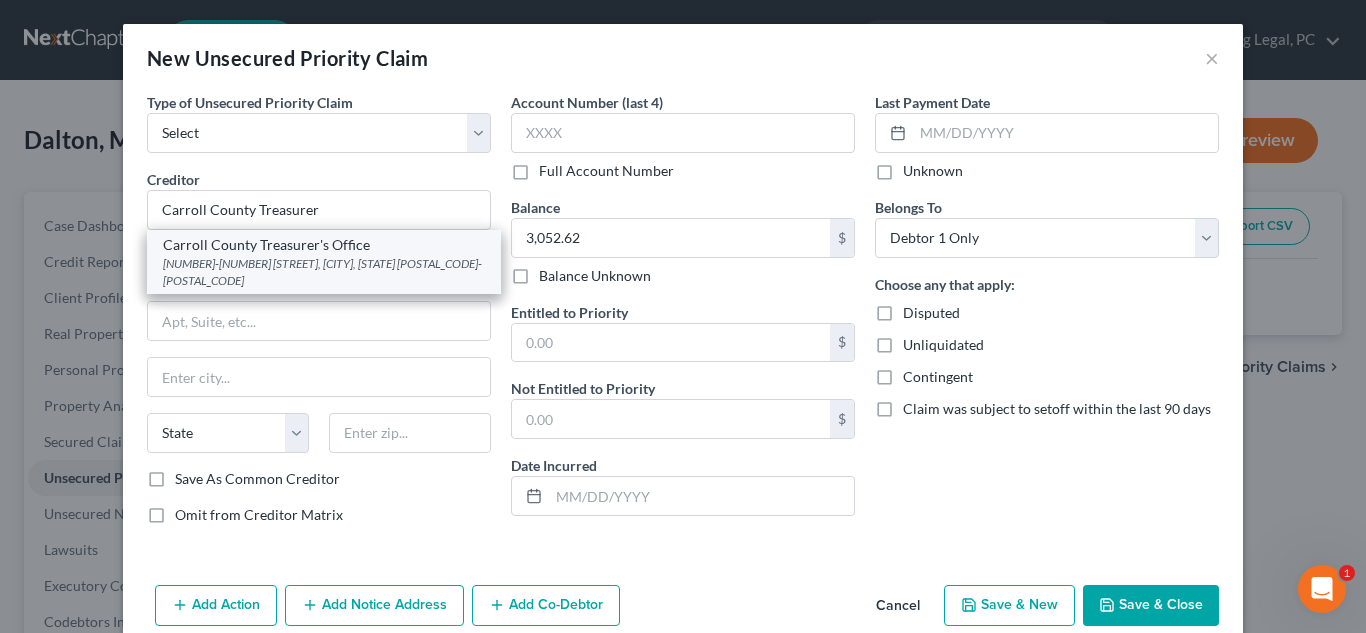 type on "Hillsville" 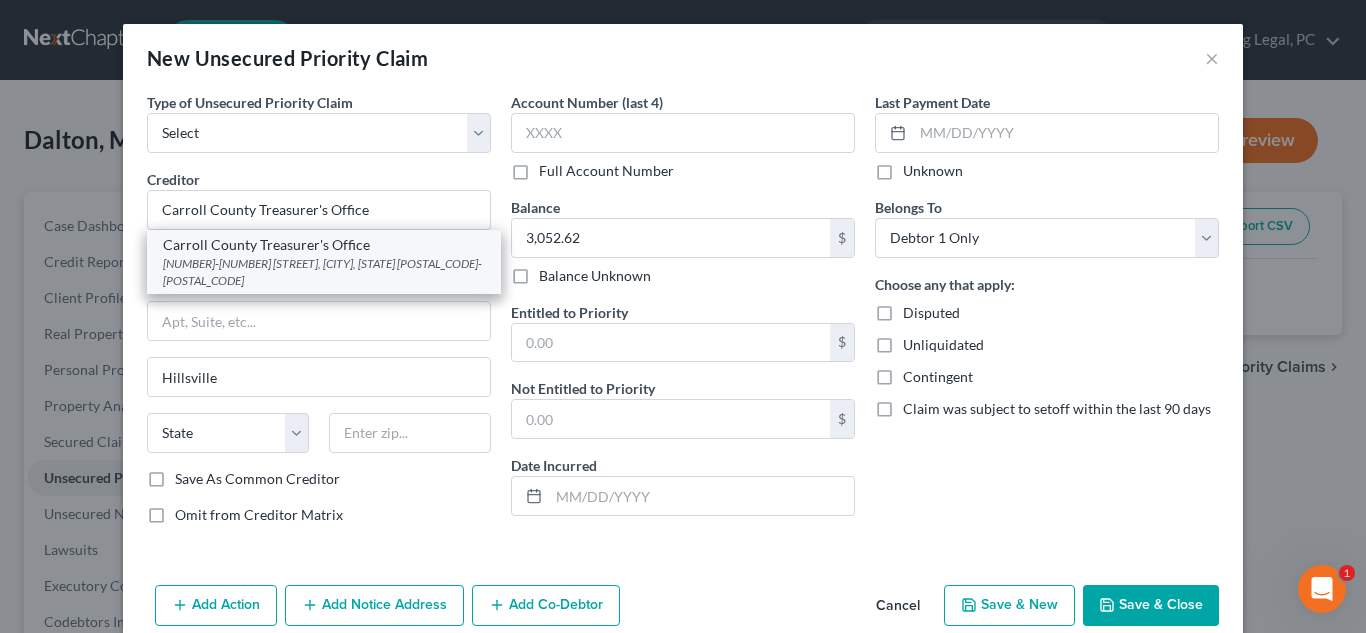 select on "48" 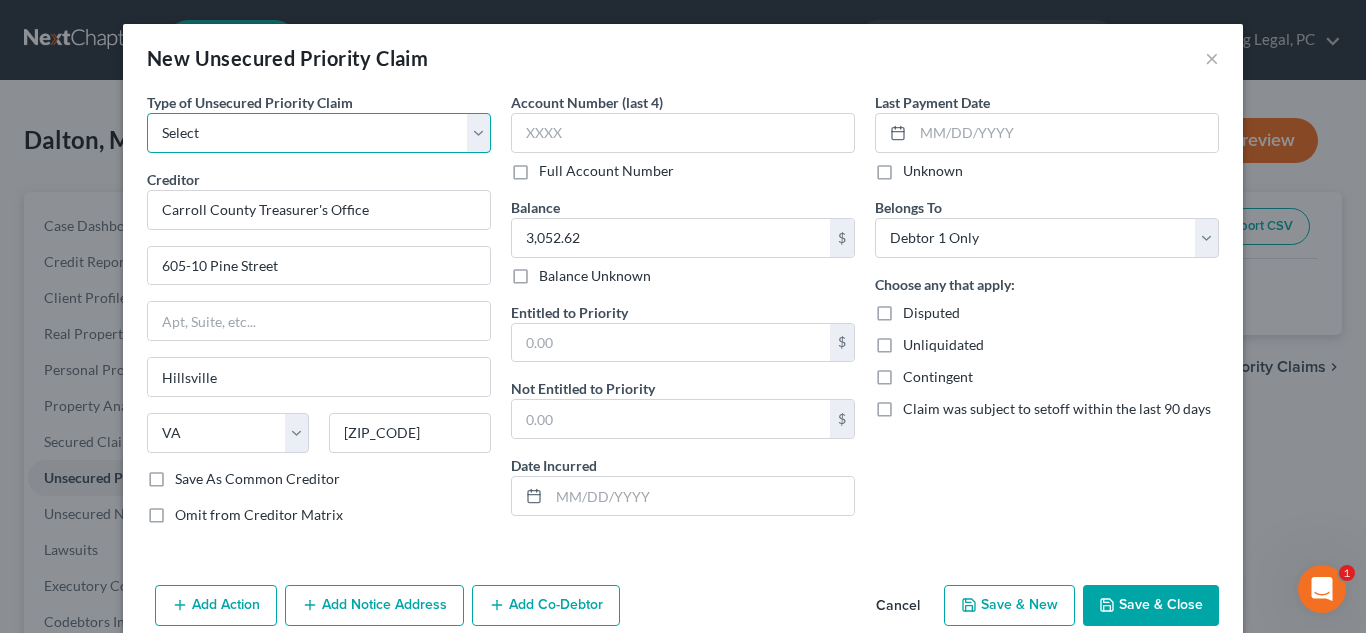 click on "Select Taxes & Other Government Units Domestic Support Obligations Extensions of credit in an involuntary case Wages, Salaries, Commissions Contributions to employee benefits Certain farmers and fisherman Deposits by individuals Commitments to maintain capitals Claims for death or injury while intoxicated Other" at bounding box center [319, 133] 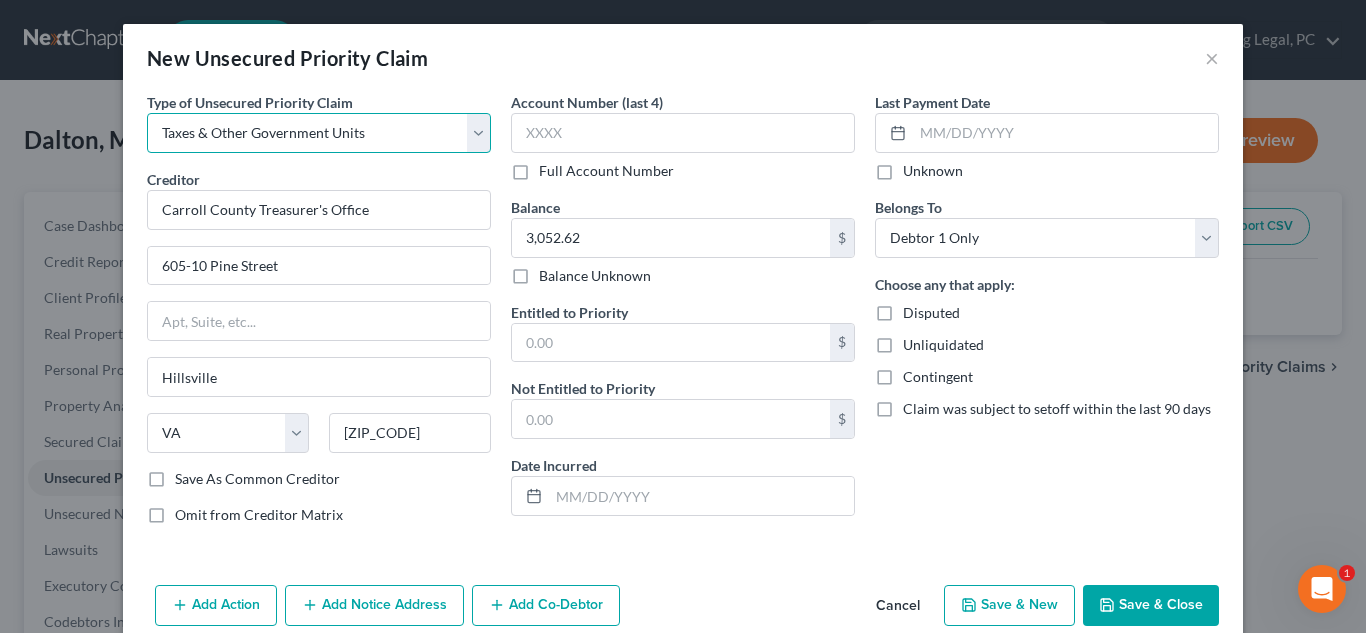 click on "Select Taxes & Other Government Units Domestic Support Obligations Extensions of credit in an involuntary case Wages, Salaries, Commissions Contributions to employee benefits Certain farmers and fisherman Deposits by individuals Commitments to maintain capitals Claims for death or injury while intoxicated Other" at bounding box center (319, 133) 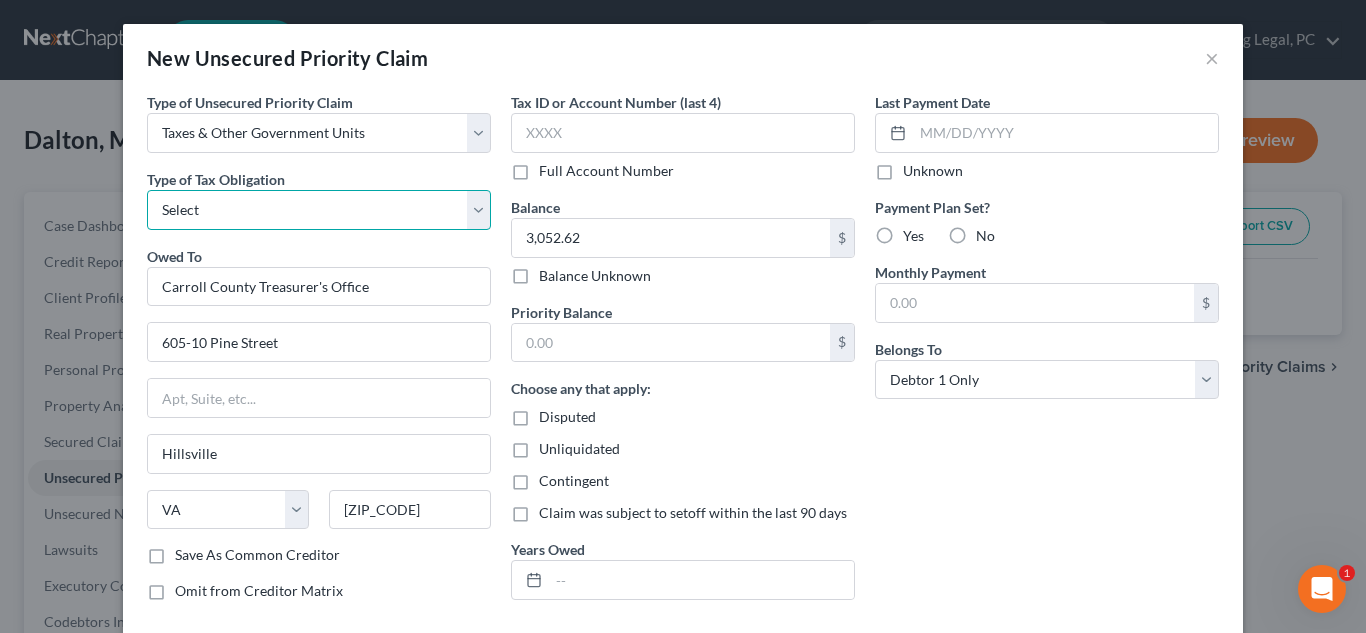 click on "Select Federal City State Franchise Tax Board Other" at bounding box center (319, 210) 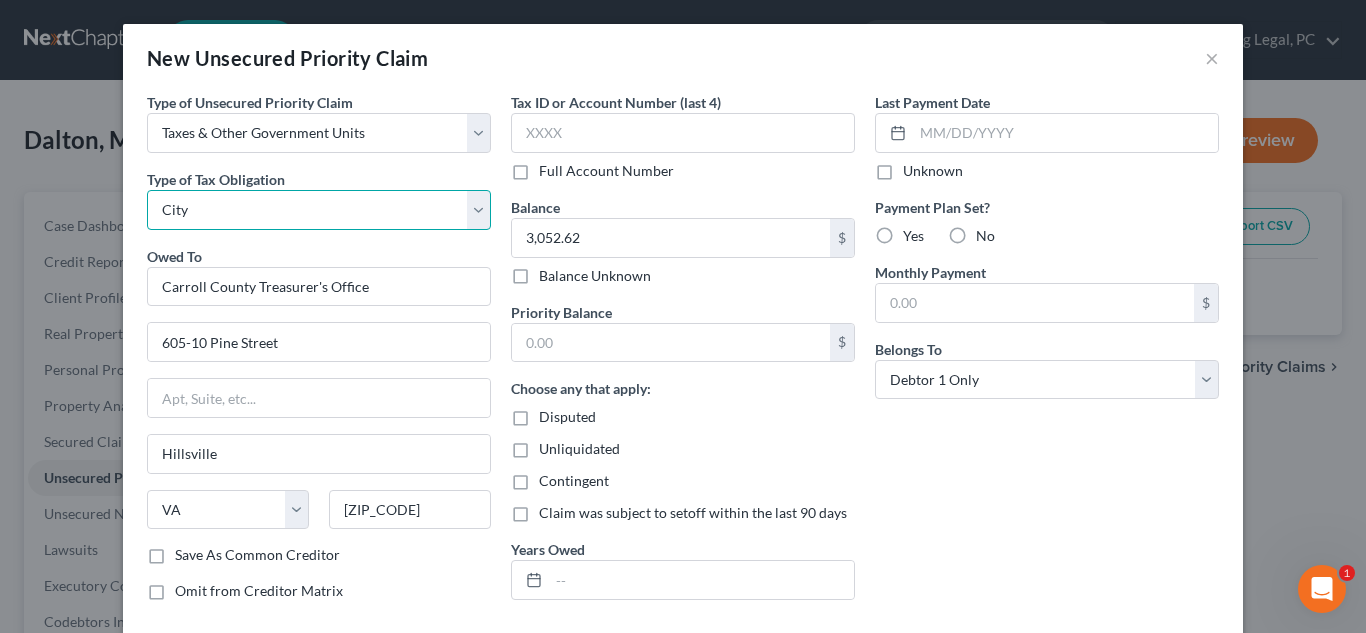 click on "Select Federal City State Franchise Tax Board Other" at bounding box center [319, 210] 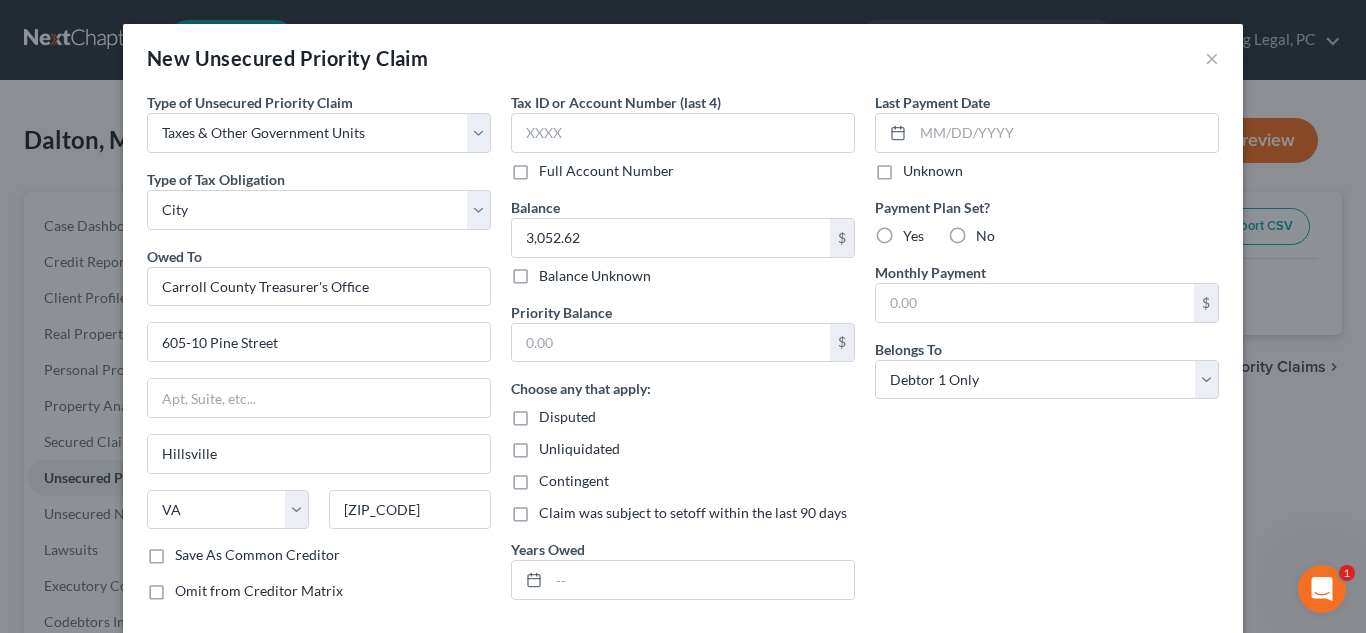 click on "Tax ID or Account Number (last 4)" at bounding box center [616, 102] 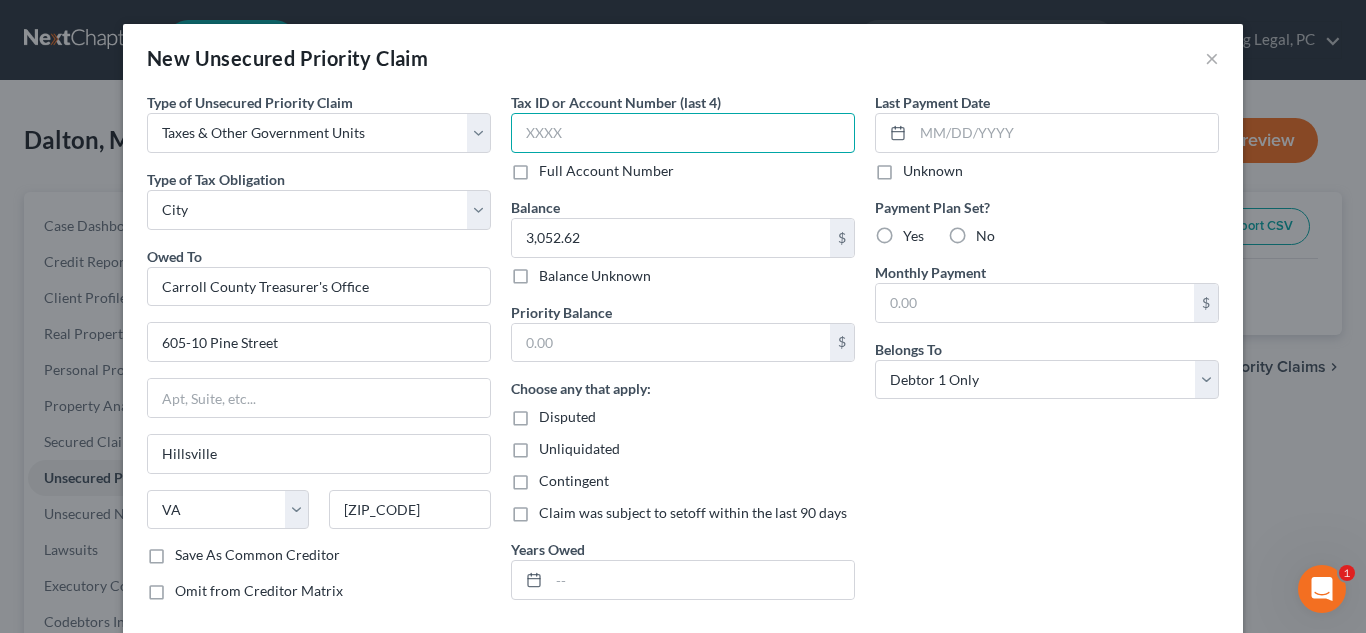 click at bounding box center (683, 133) 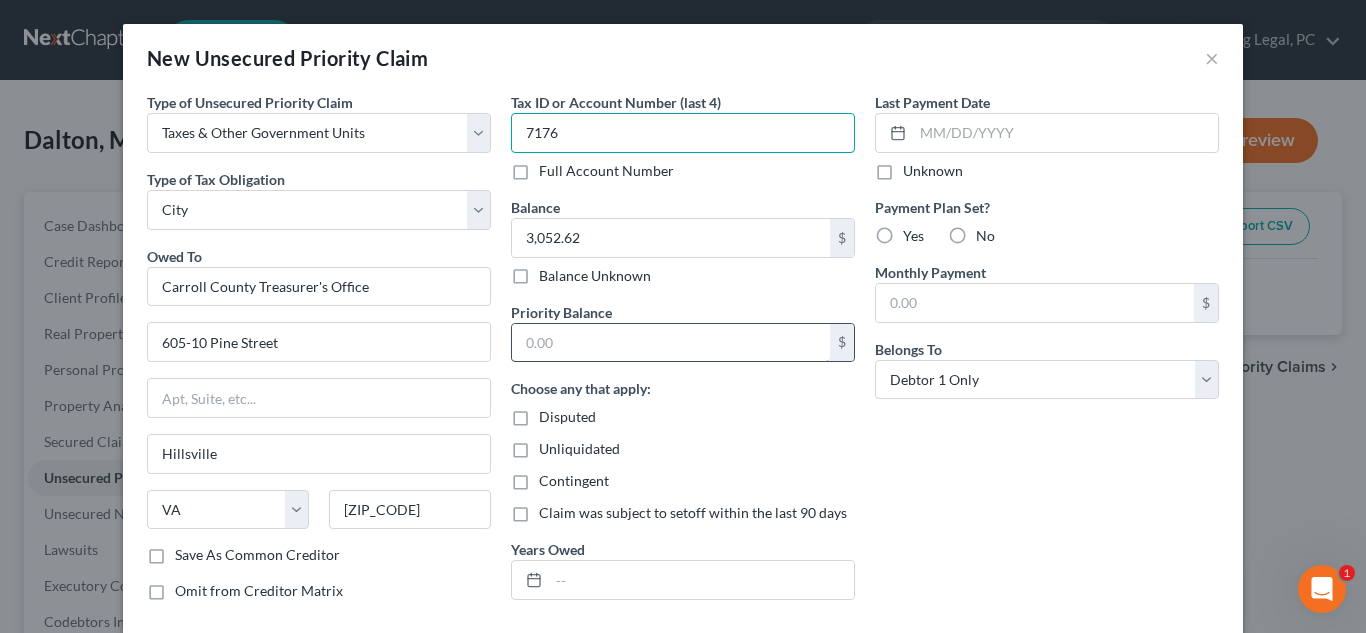 type on "7176" 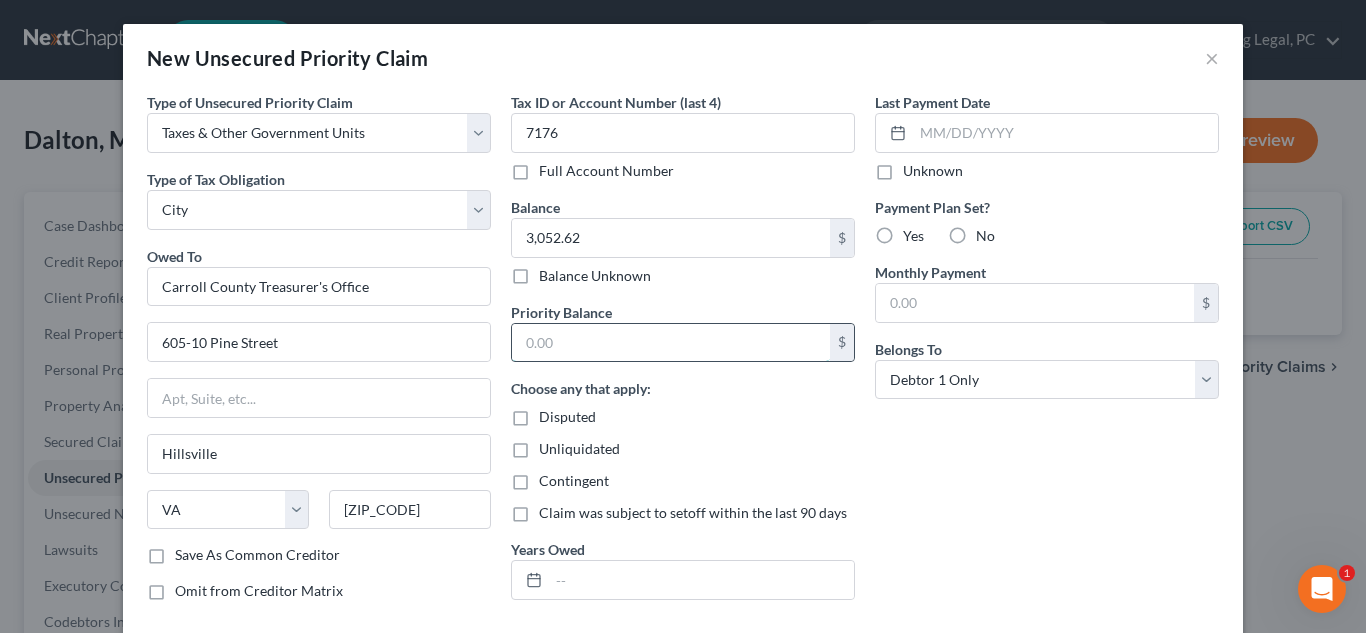 click at bounding box center [671, 343] 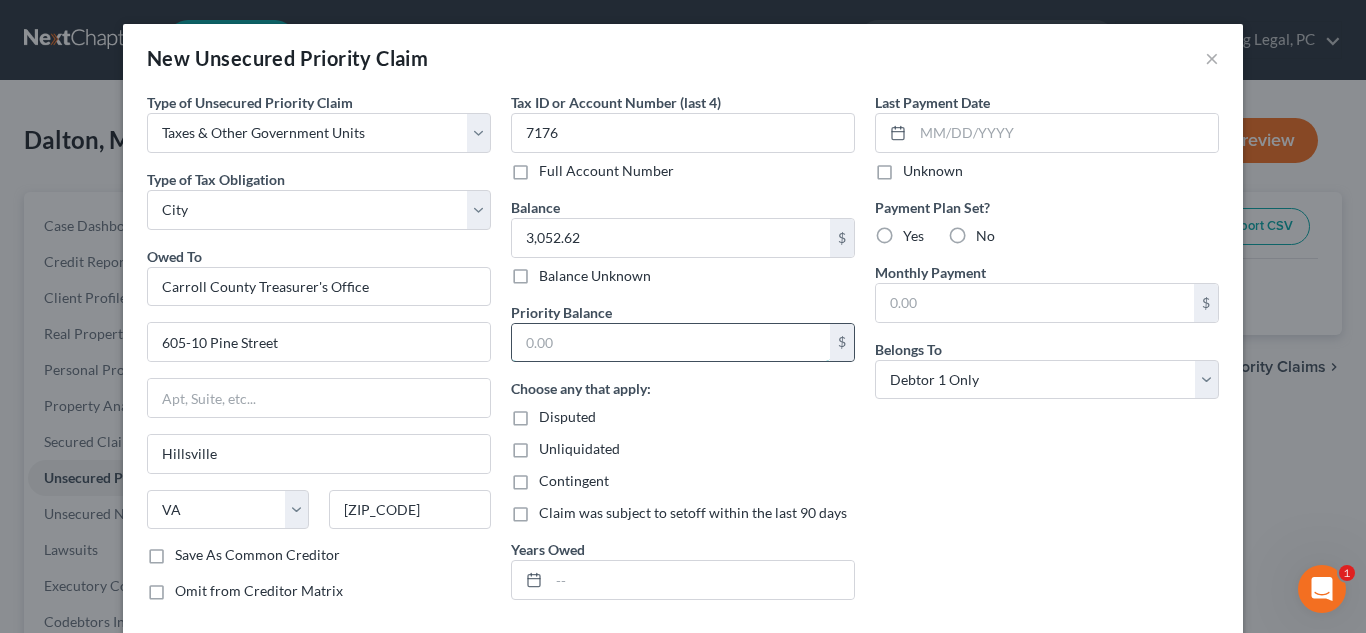 paste on "3,052.62" 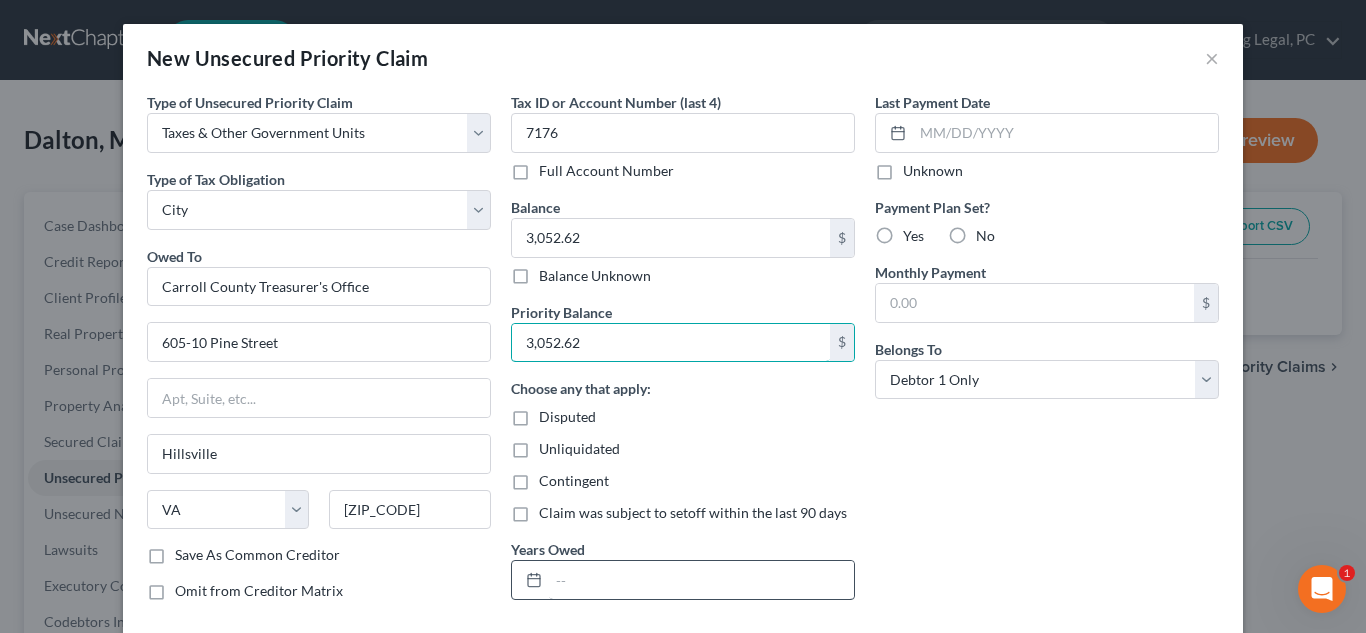type on "3,052.62" 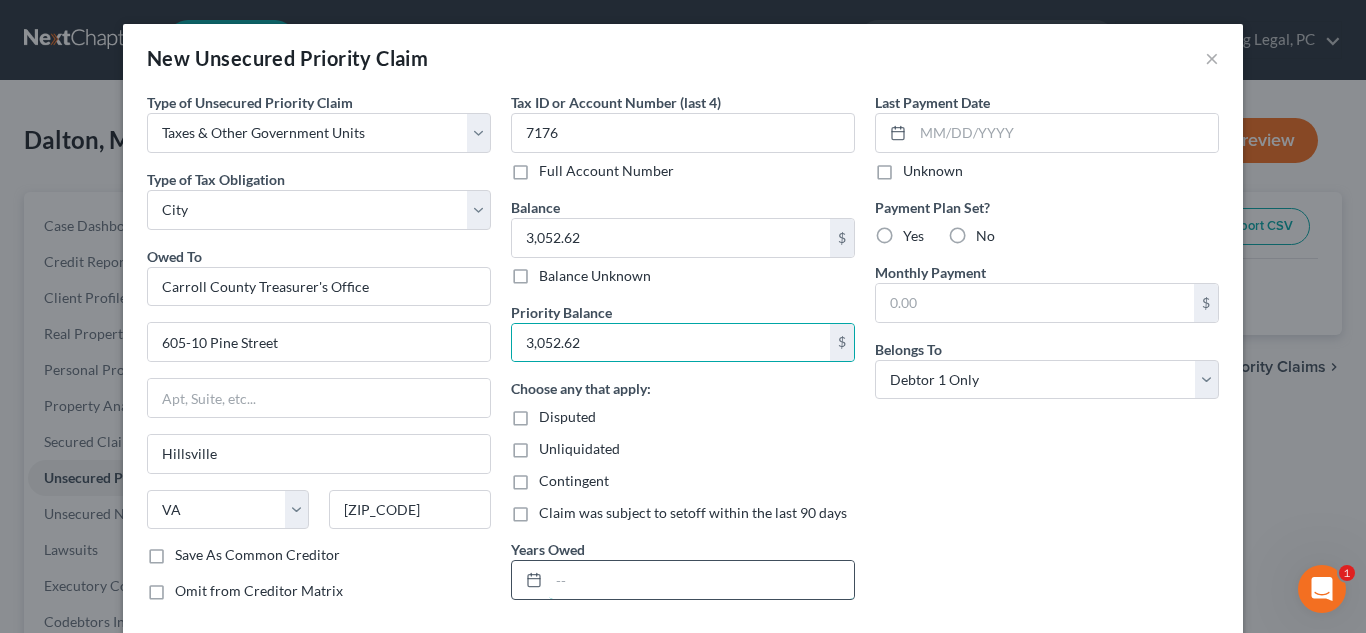 click at bounding box center [701, 580] 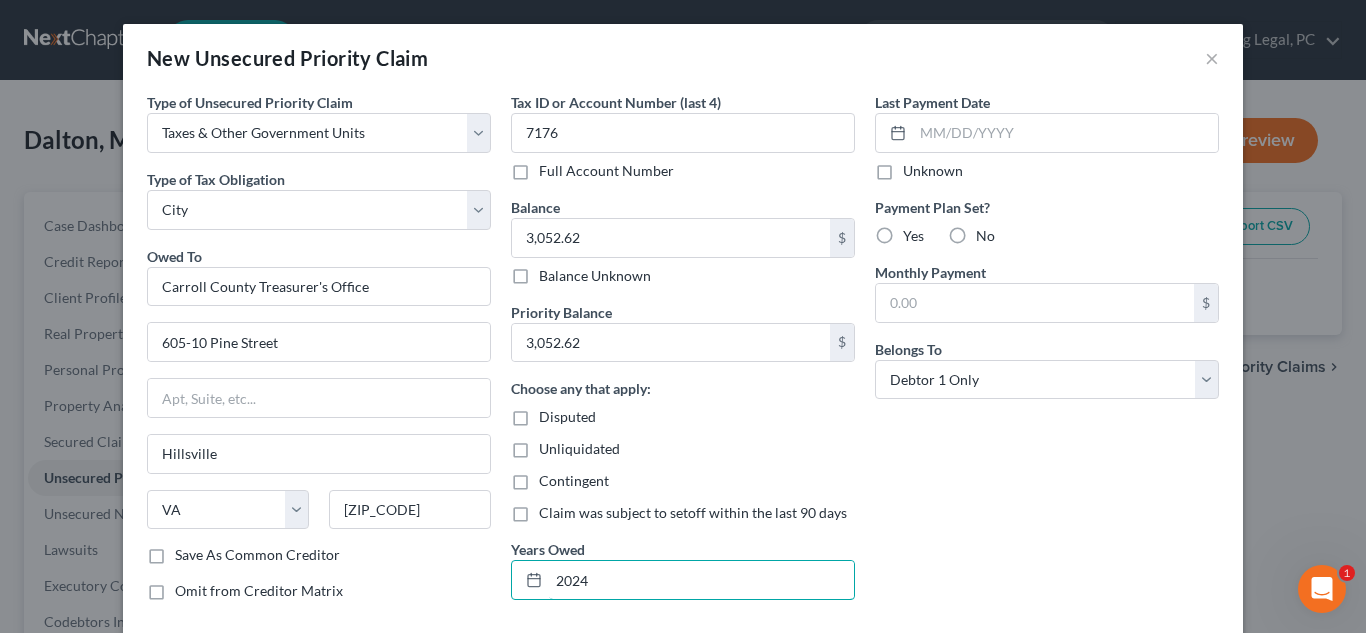 type on "2024" 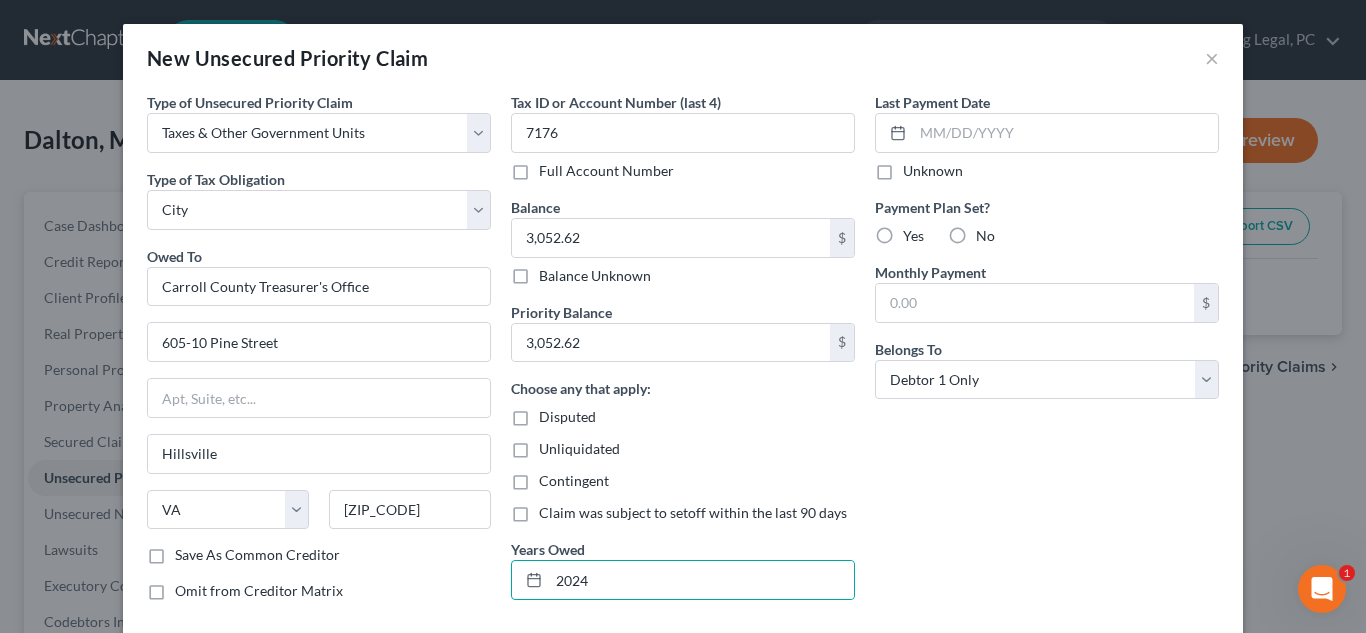 click on "No" at bounding box center (985, 236) 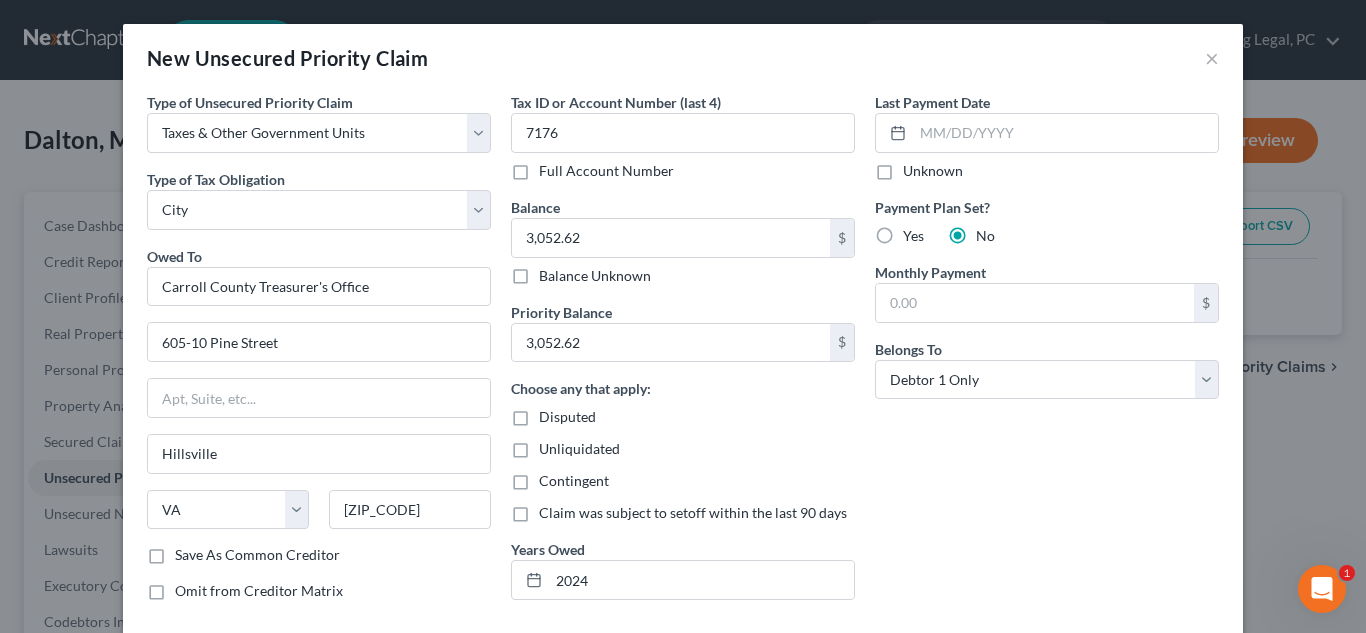 click on "Last Payment Date         Unknown Payment Plan Set? Yes No Monthly Payment $
Belongs To
*
Select Debtor 1 Only Debtor 2 Only Debtor 1 And Debtor 2 Only At Least One Of The Debtors And Another Community Property" at bounding box center [1047, 354] 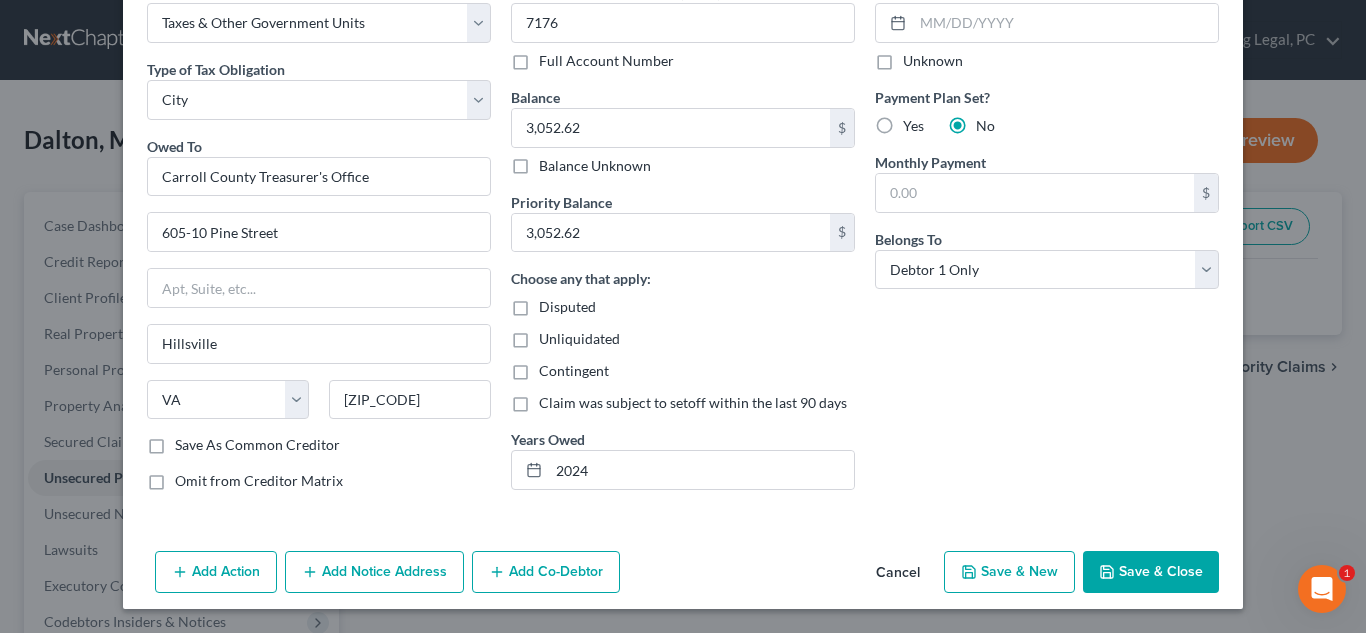 click on "Save & Close" at bounding box center (1151, 572) 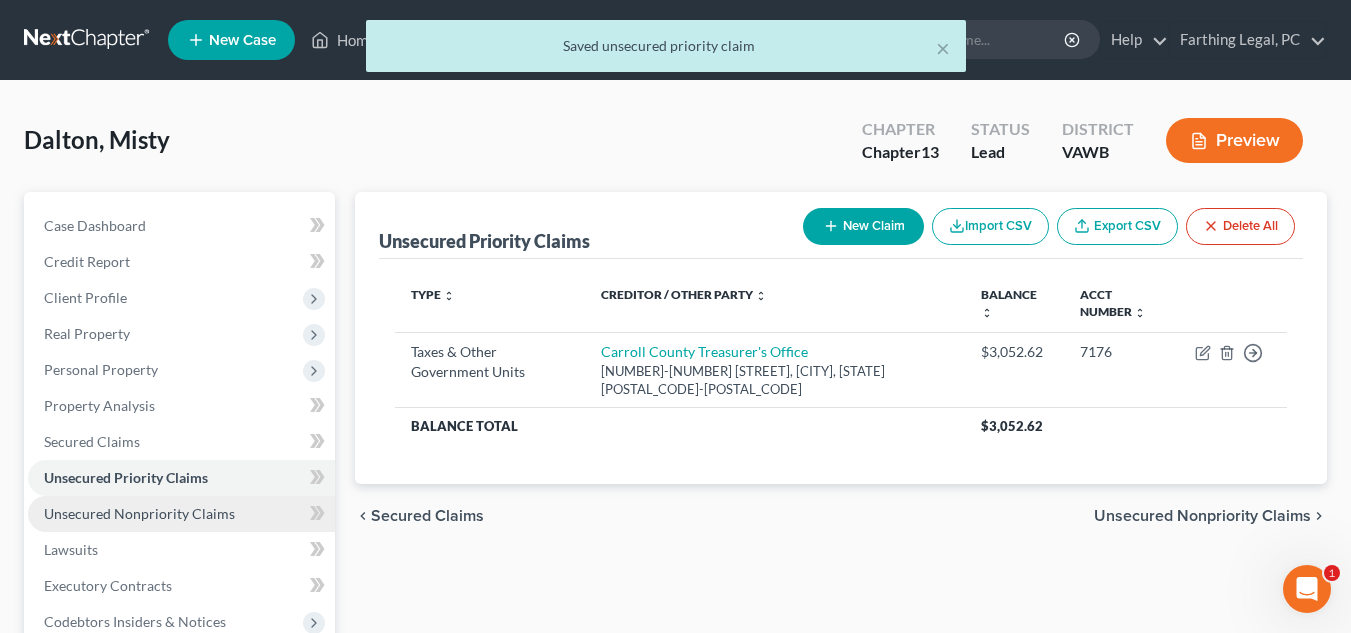 click on "Unsecured Nonpriority Claims" at bounding box center (139, 513) 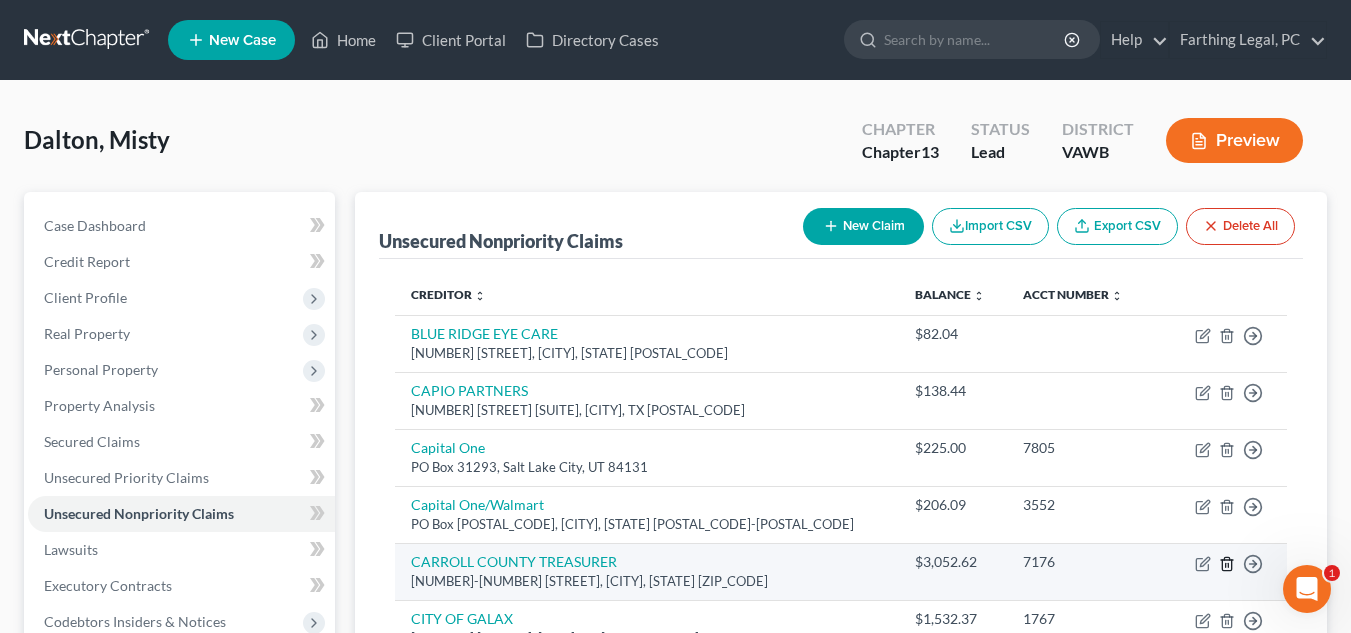 click 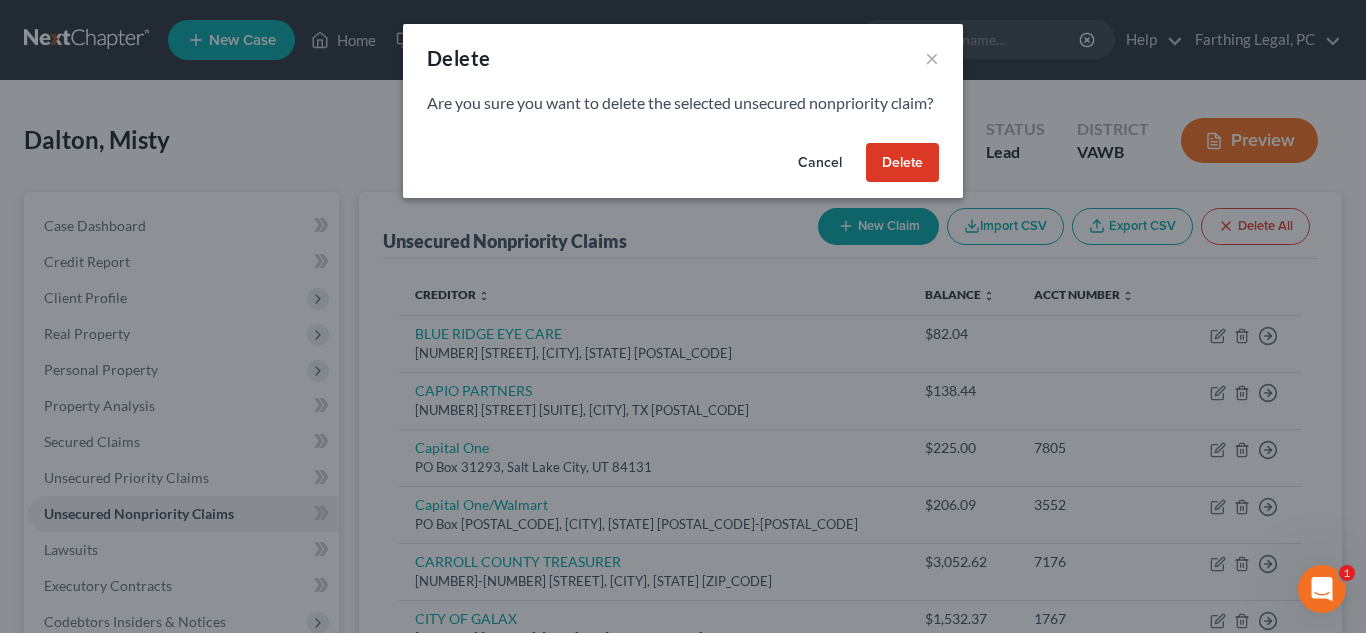 click on "Delete" at bounding box center [902, 163] 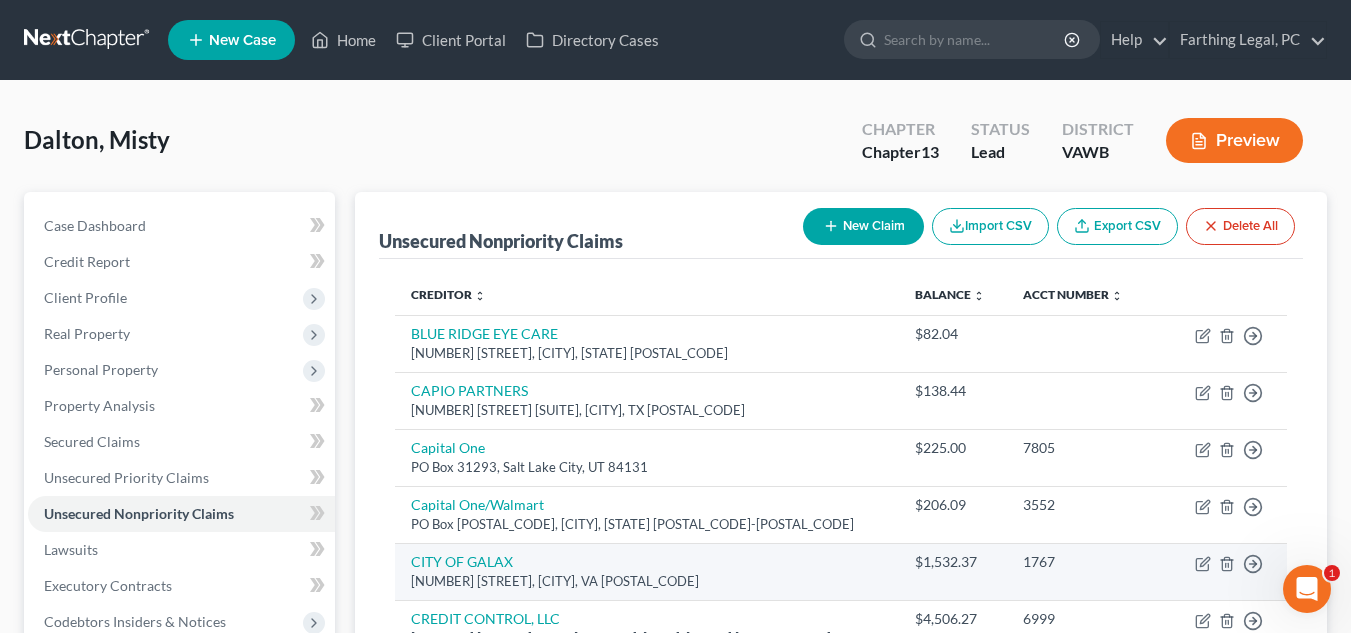 click on "$1,532.37" at bounding box center (953, 562) 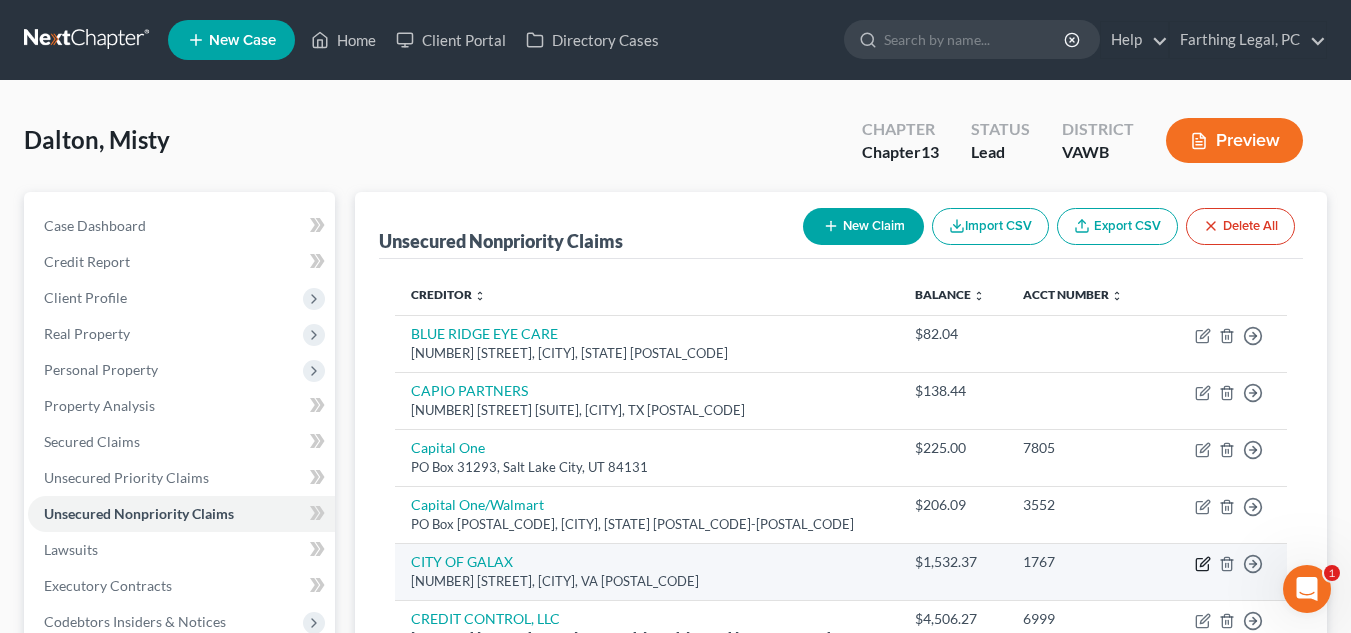 click 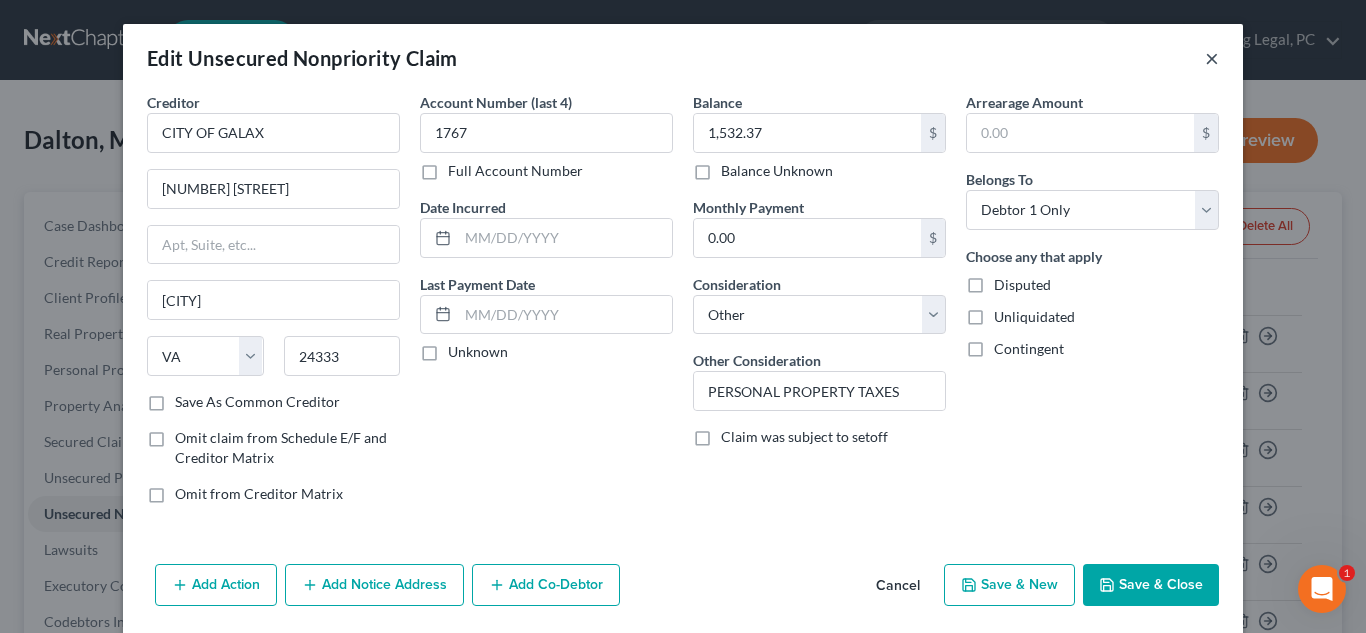 click on "×" at bounding box center (1212, 58) 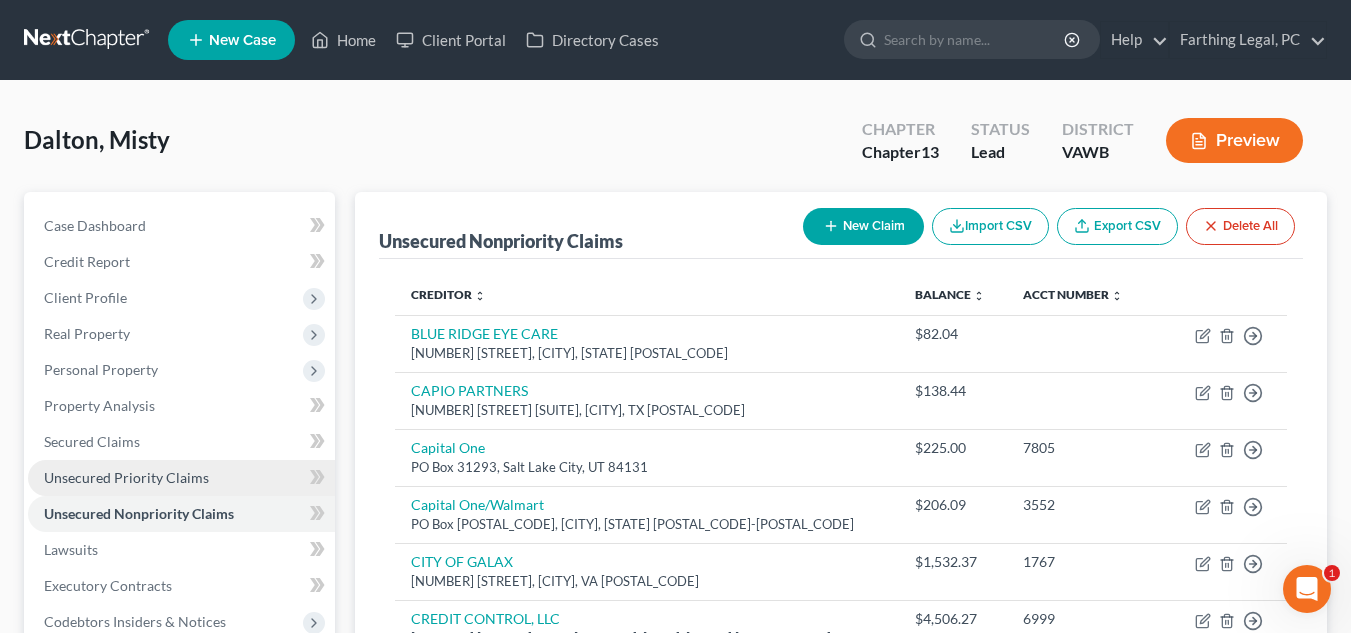 click on "Unsecured Priority Claims" at bounding box center (181, 478) 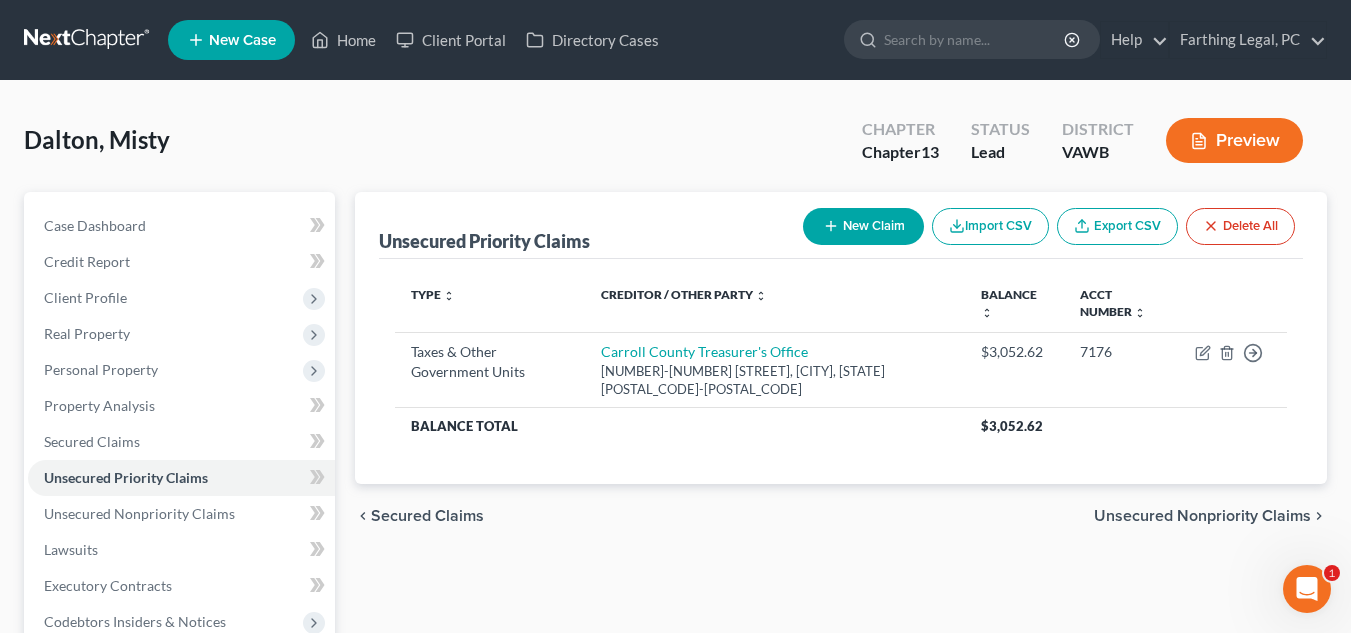 click on "New Claim" at bounding box center [863, 226] 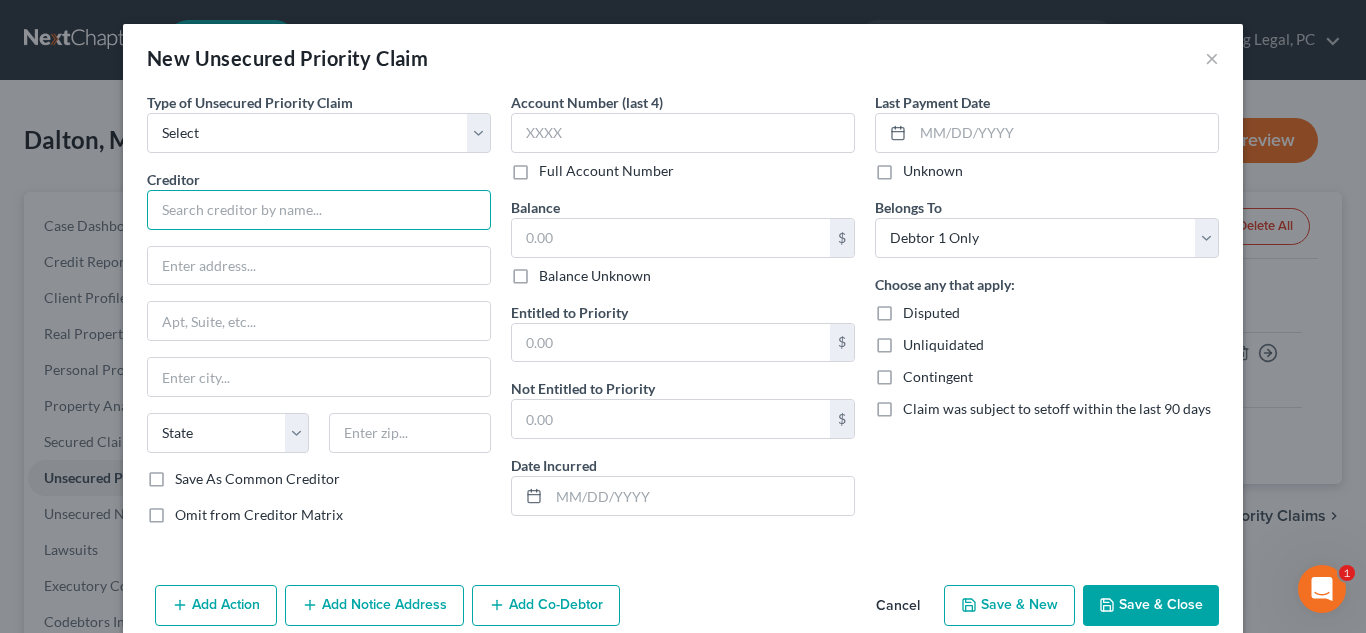 click at bounding box center [319, 210] 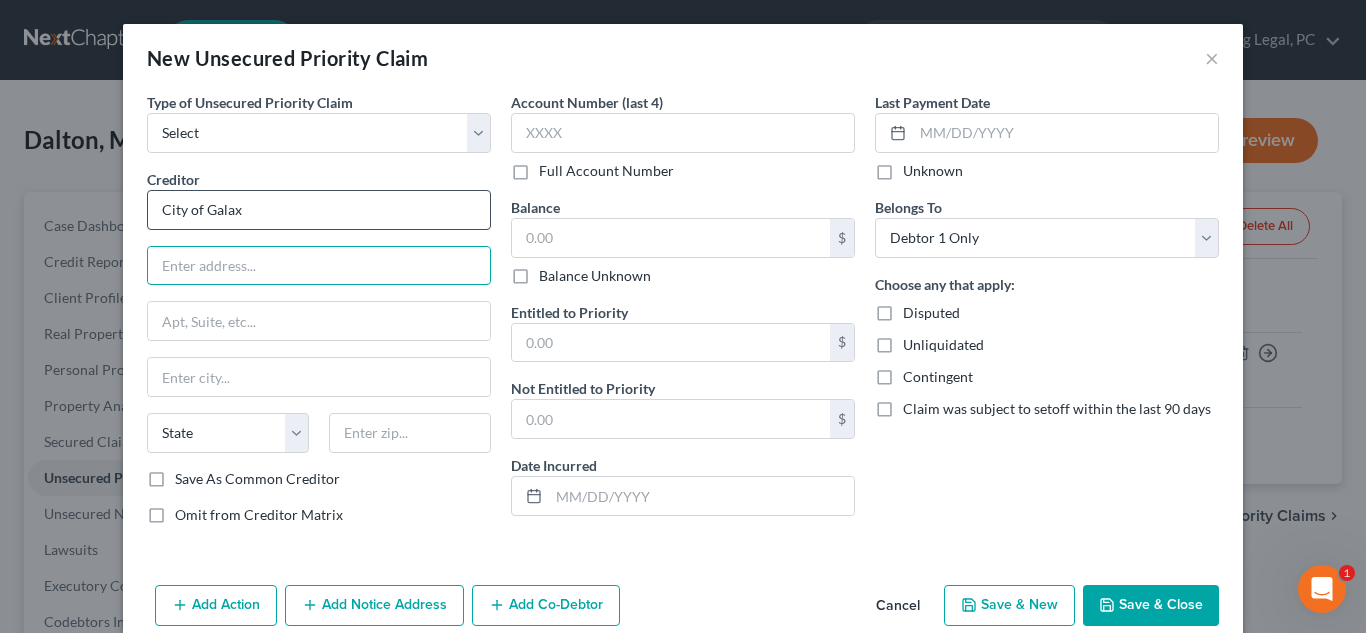 type on "City of Galax" 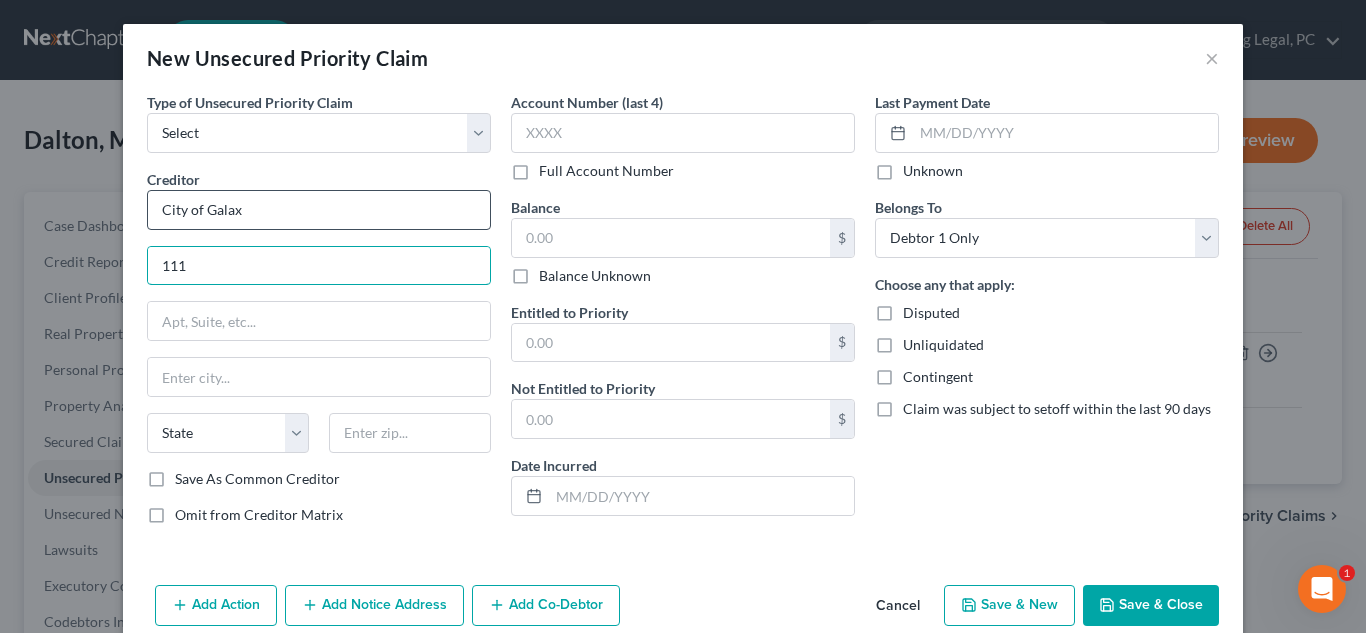type on "[NUMBER] [STREET]" 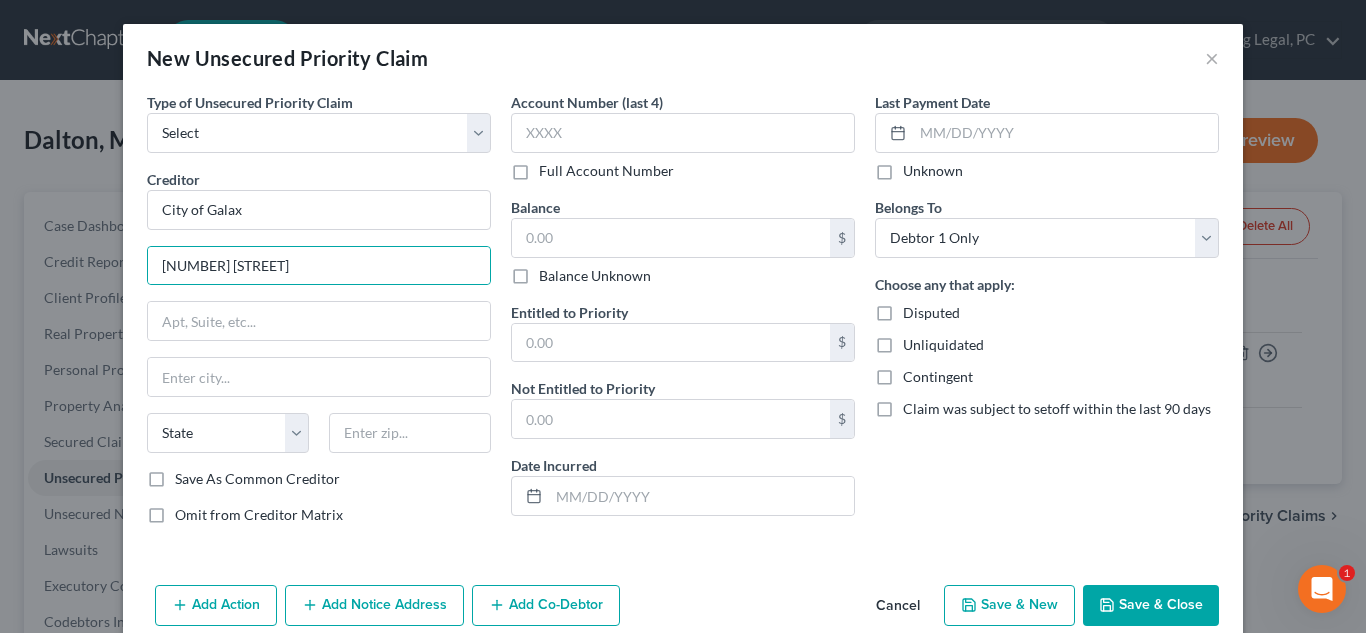 click on "Creditor *    City of Galax                      111 E. GRAYSON STREET State AL AK AR AZ CA CO CT DE DC FL GA GU HI ID IL IN IA KS KY LA ME MD MA MI MN MS MO MT NC ND NE NV NH NJ NM NY OH OK OR PA PR RI SC SD TN TX UT VI VA VT WA WV WI WY" at bounding box center [319, 319] 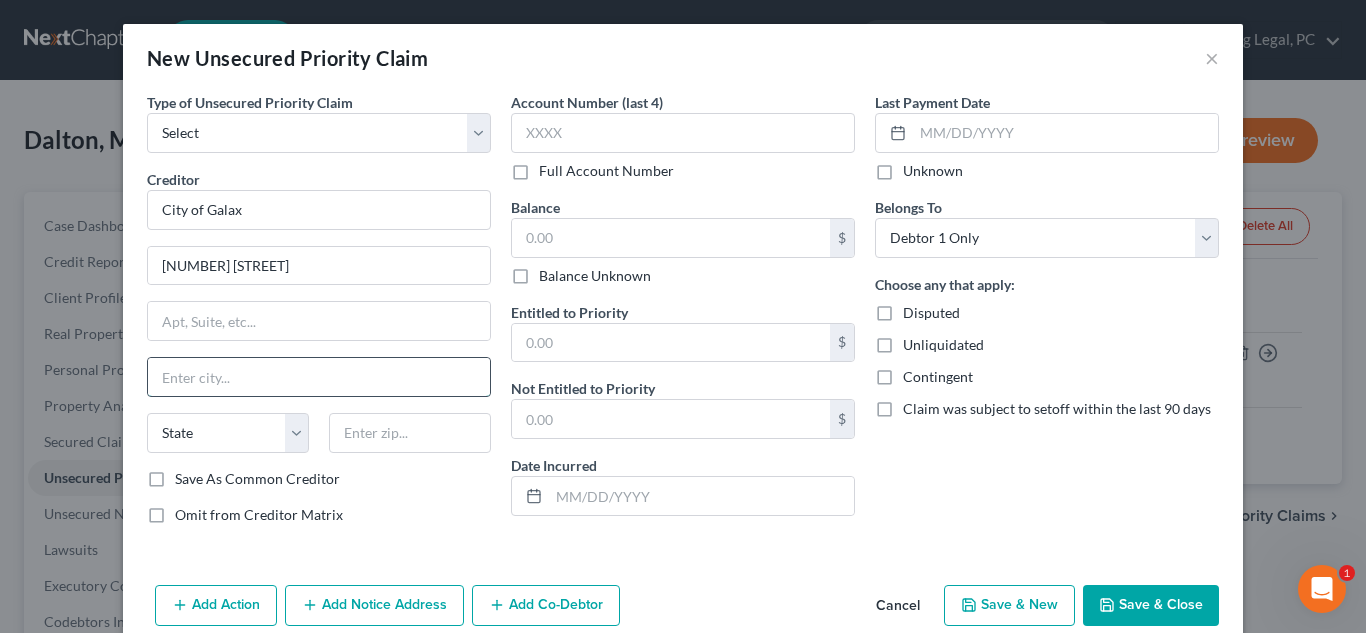 click at bounding box center [319, 377] 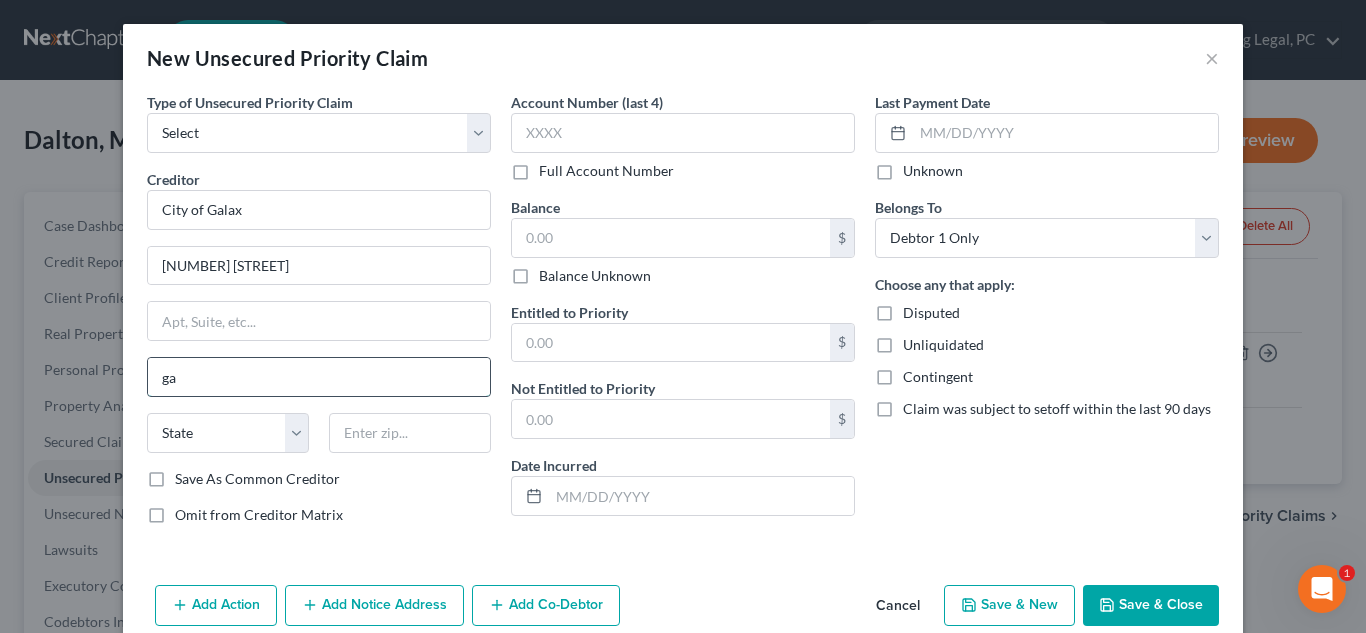 type on "g" 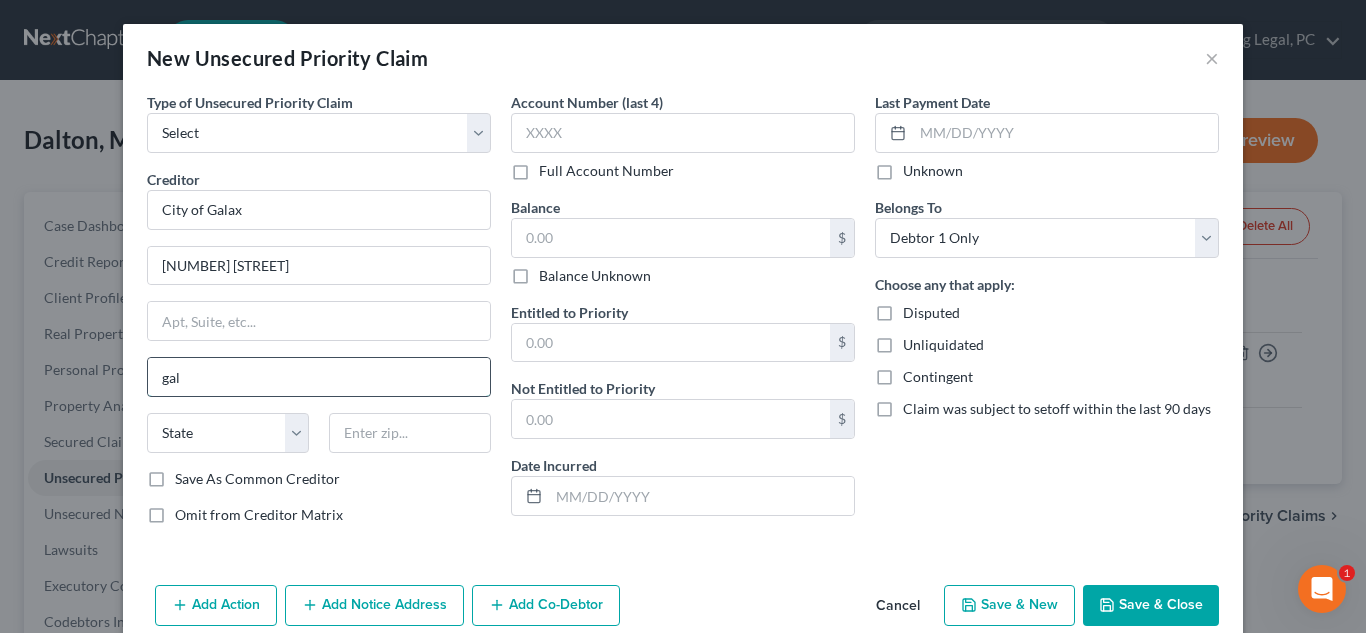 type on "Galax" 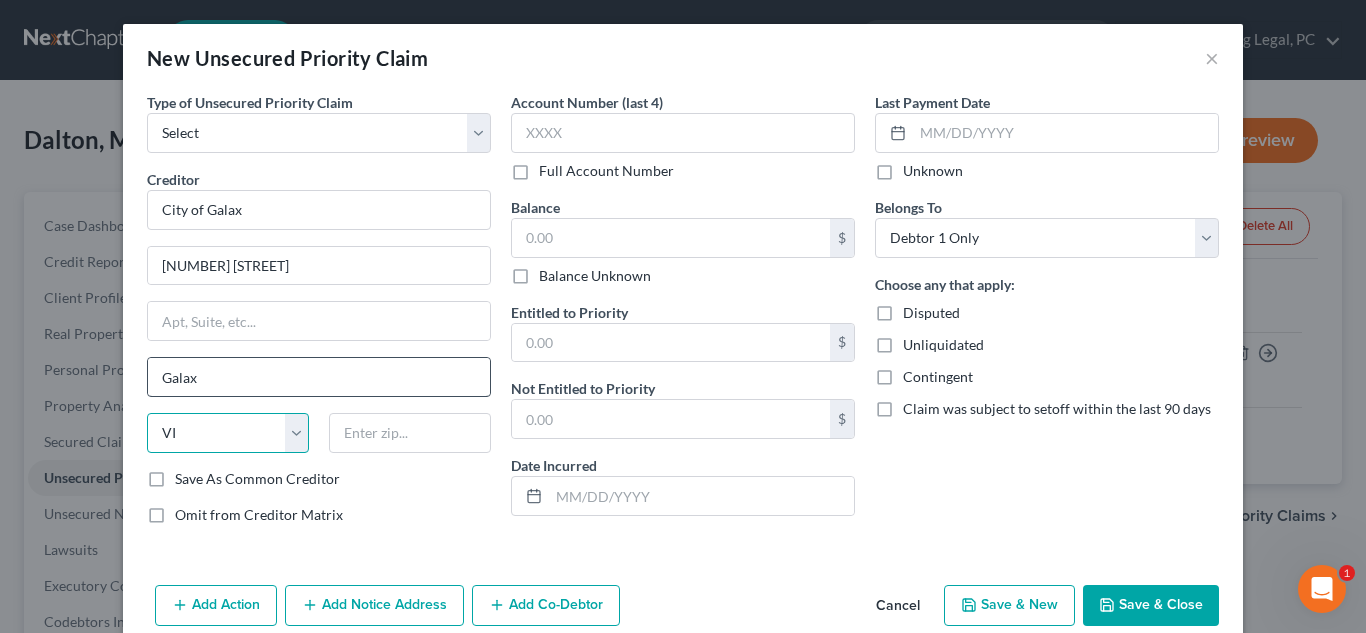 select on "48" 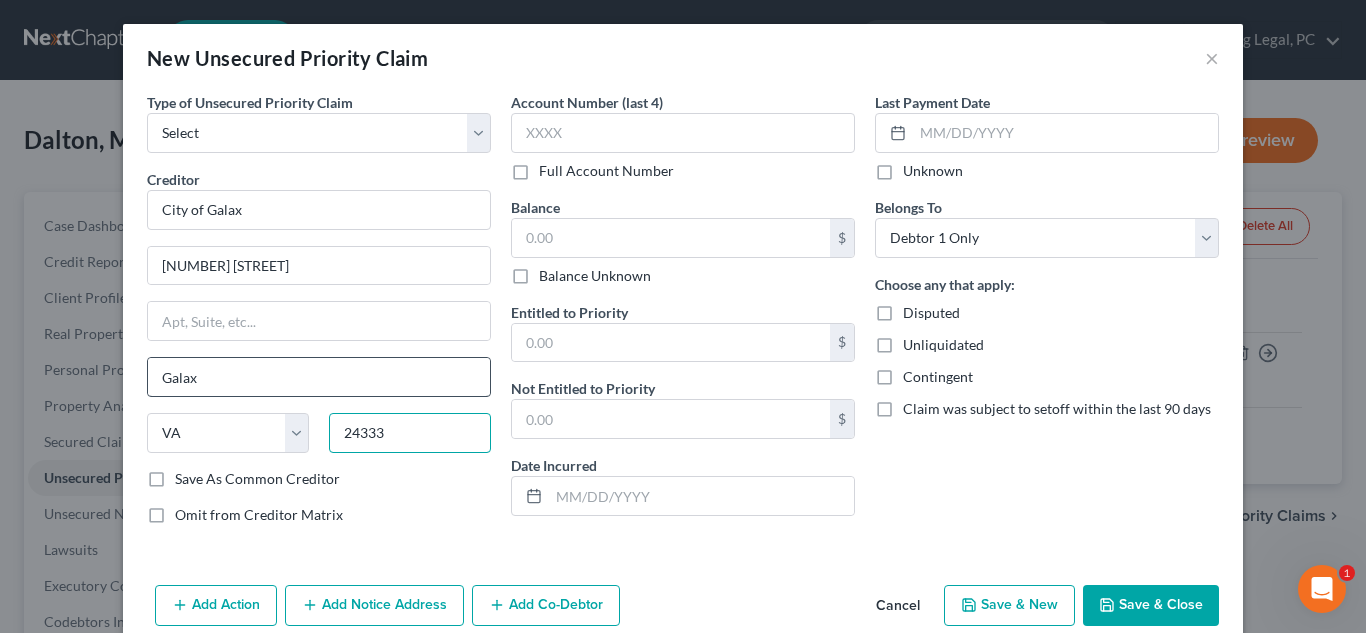 type on "24333" 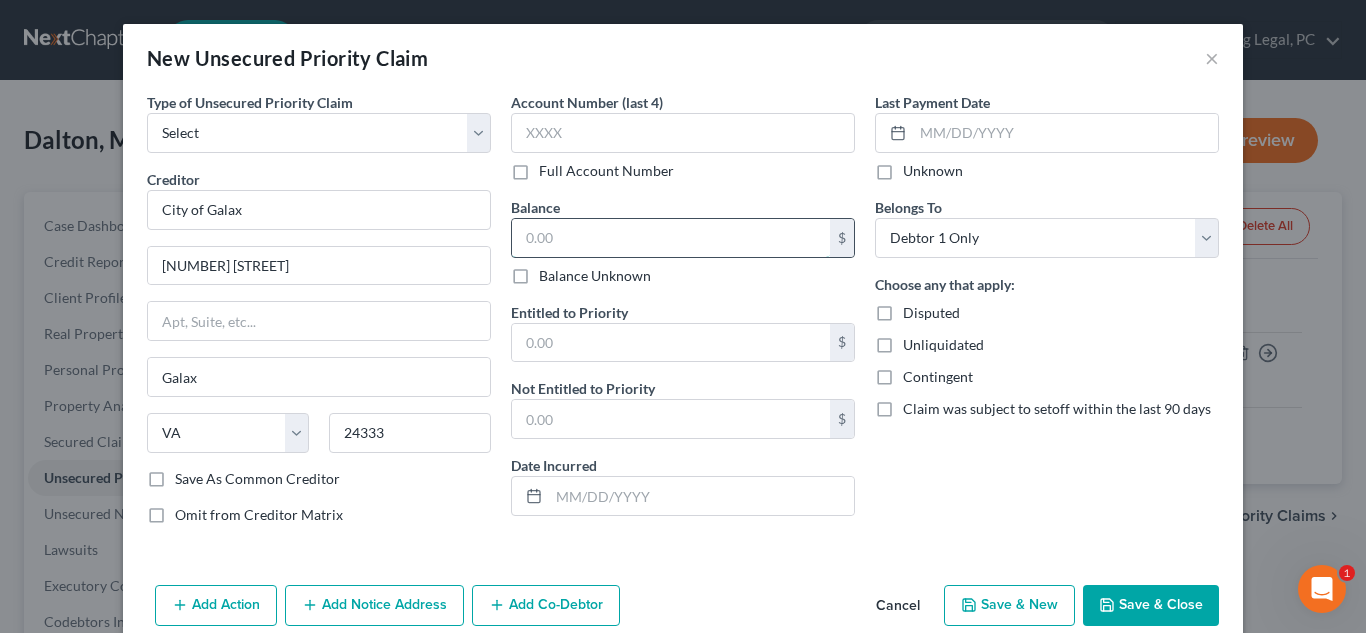 click at bounding box center [671, 238] 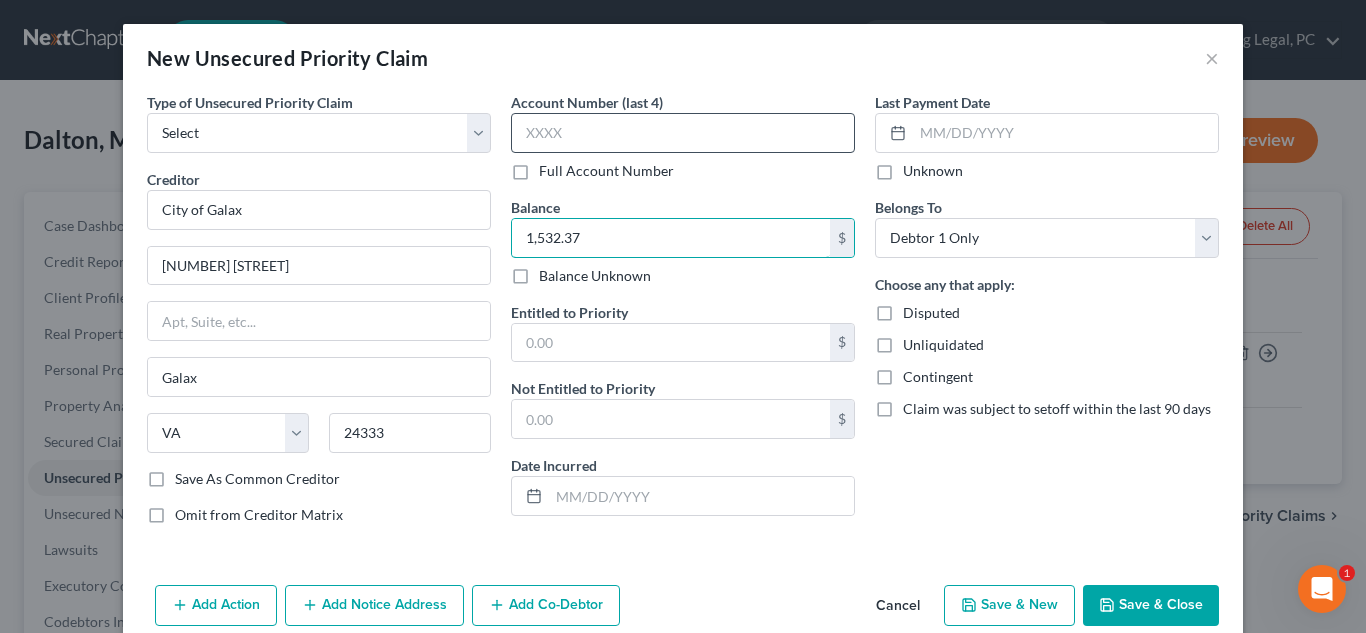 type on "1,532.37" 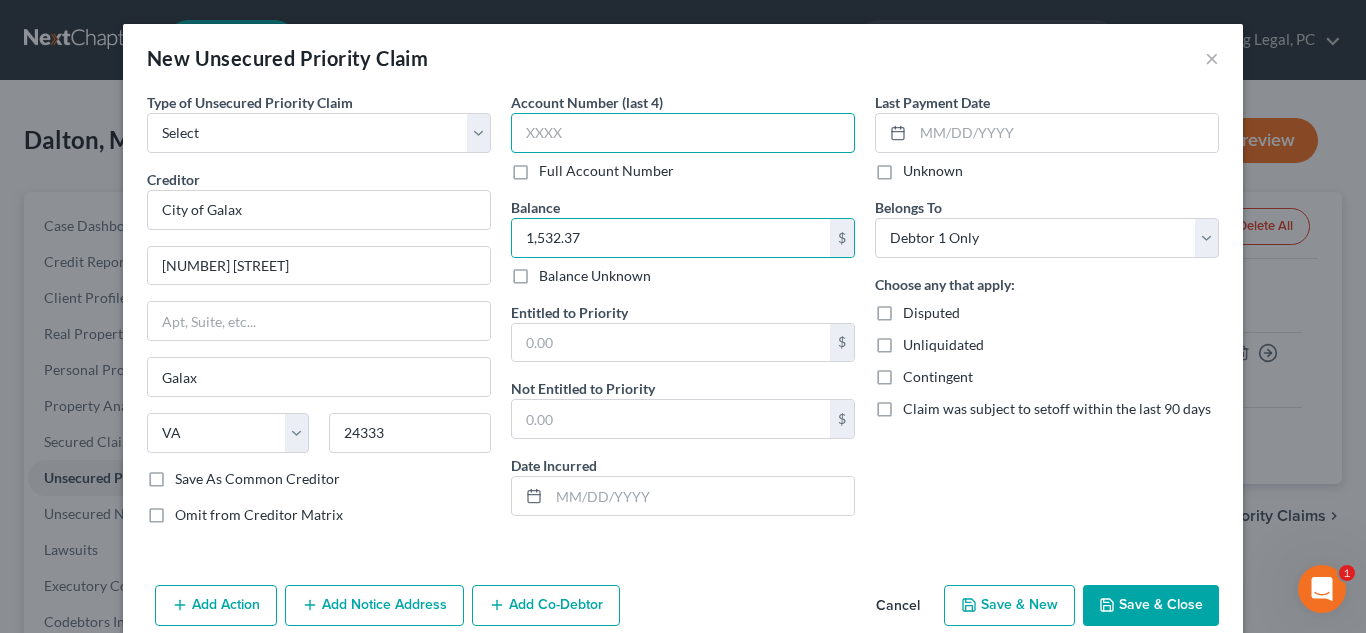 click at bounding box center [683, 133] 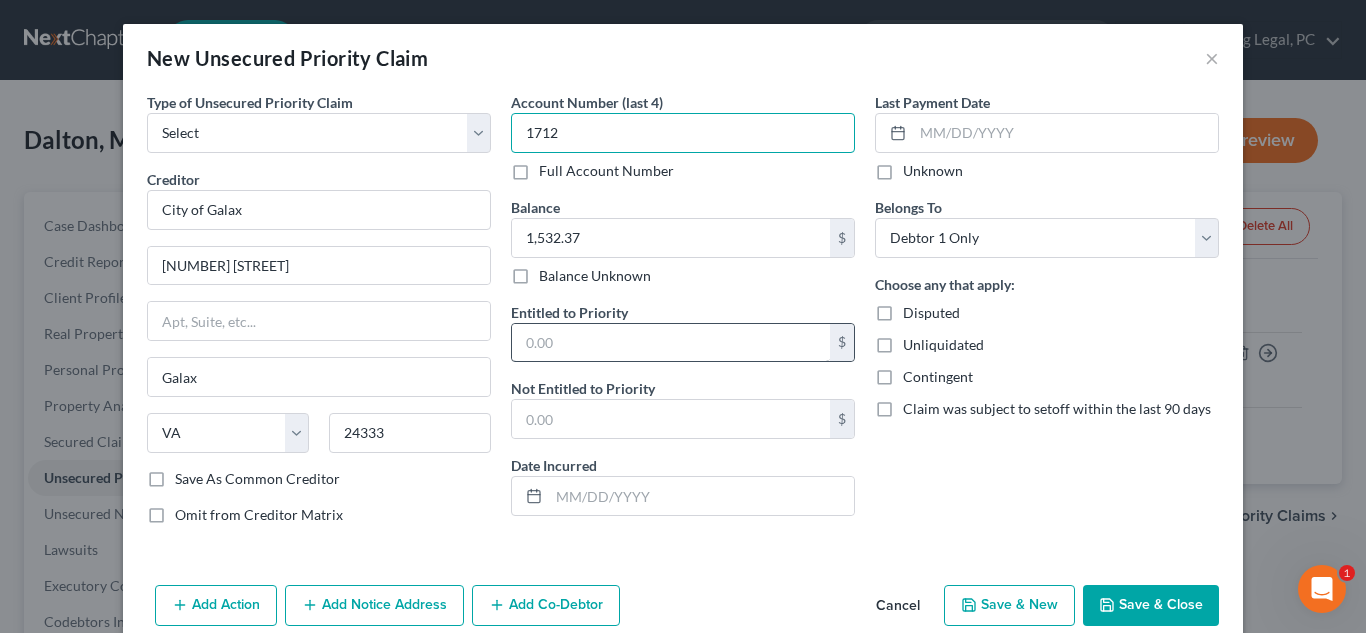 type on "1712" 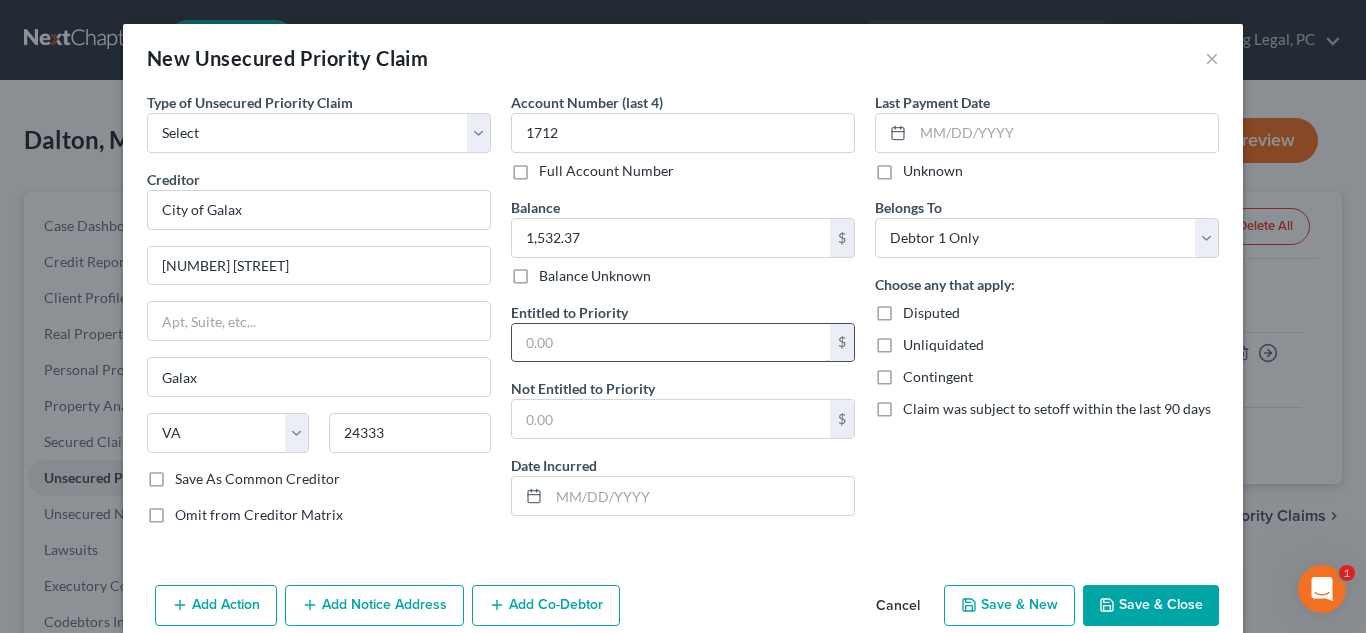 click at bounding box center (671, 343) 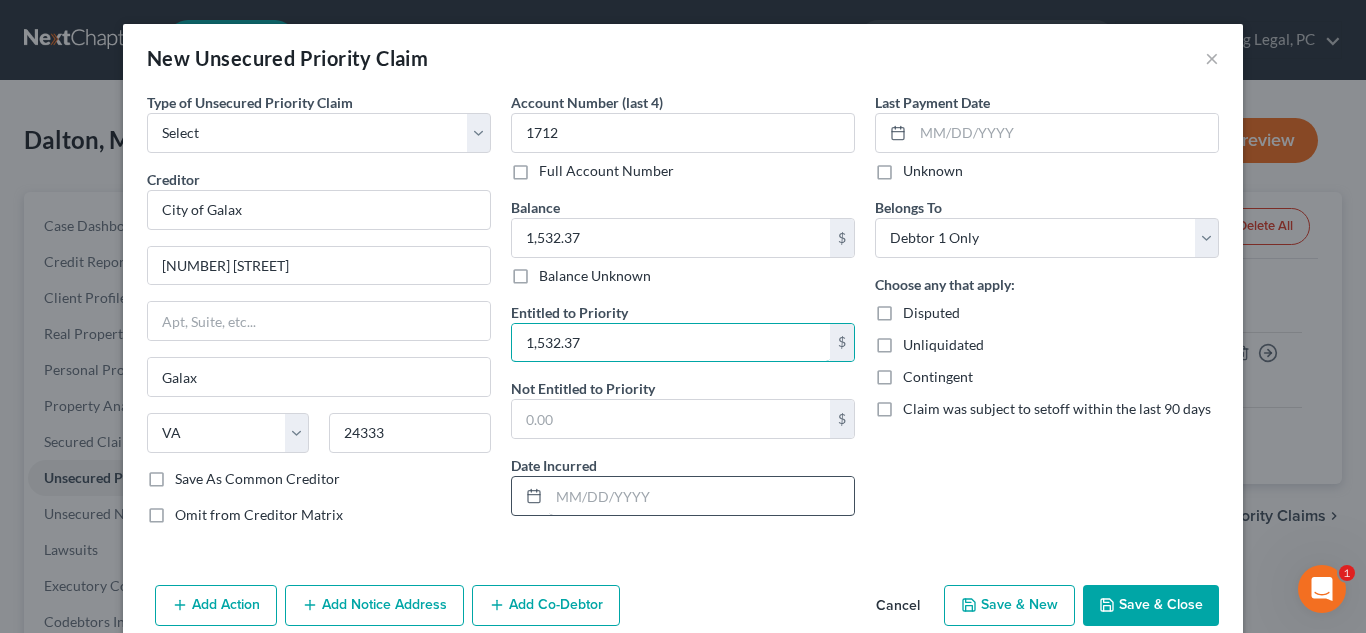 type on "1,532.37" 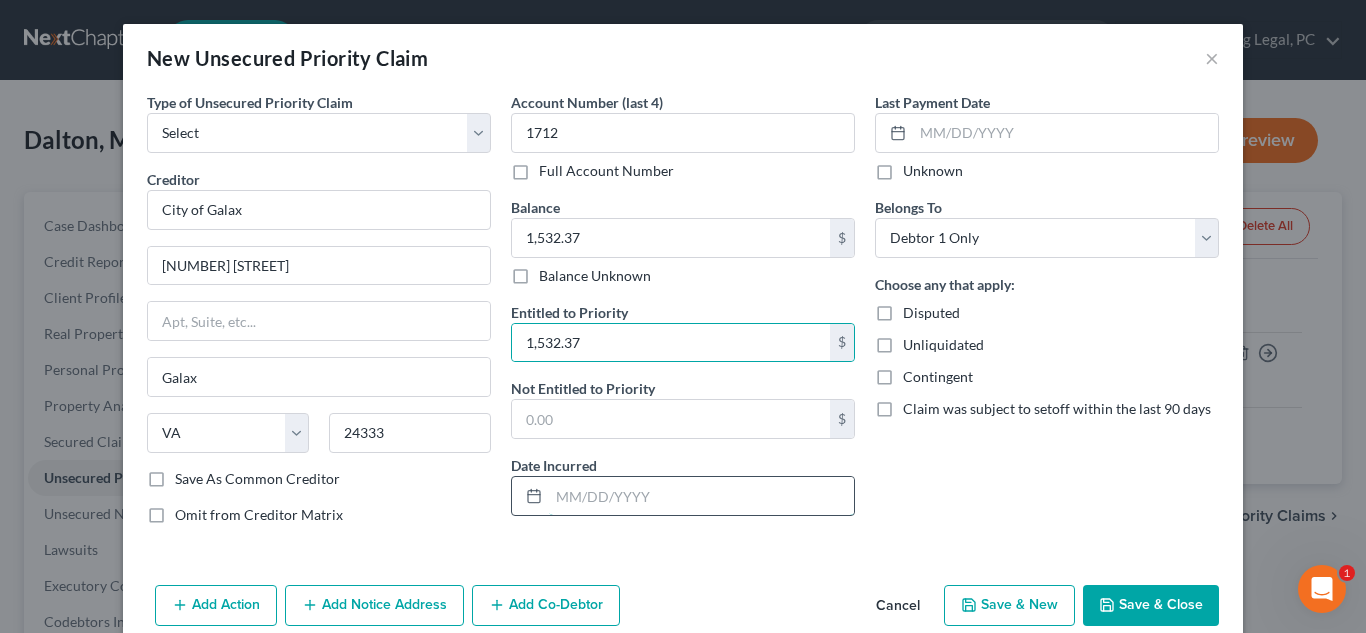 click at bounding box center [701, 496] 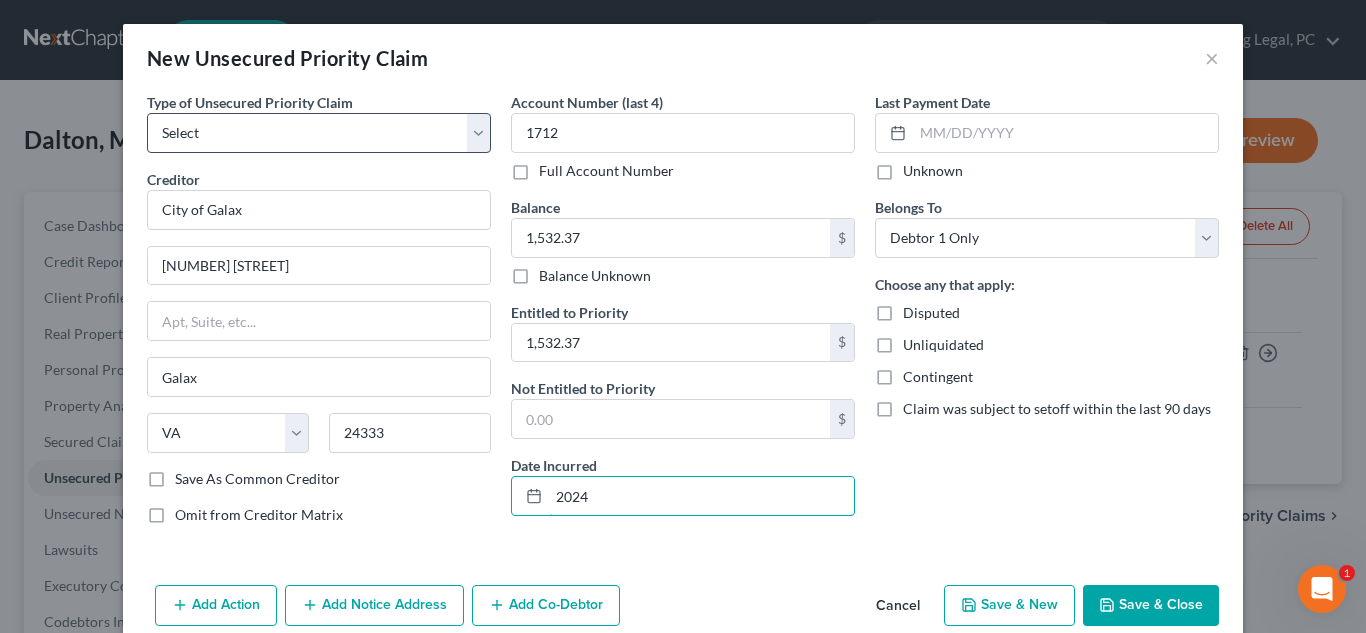 type on "2024" 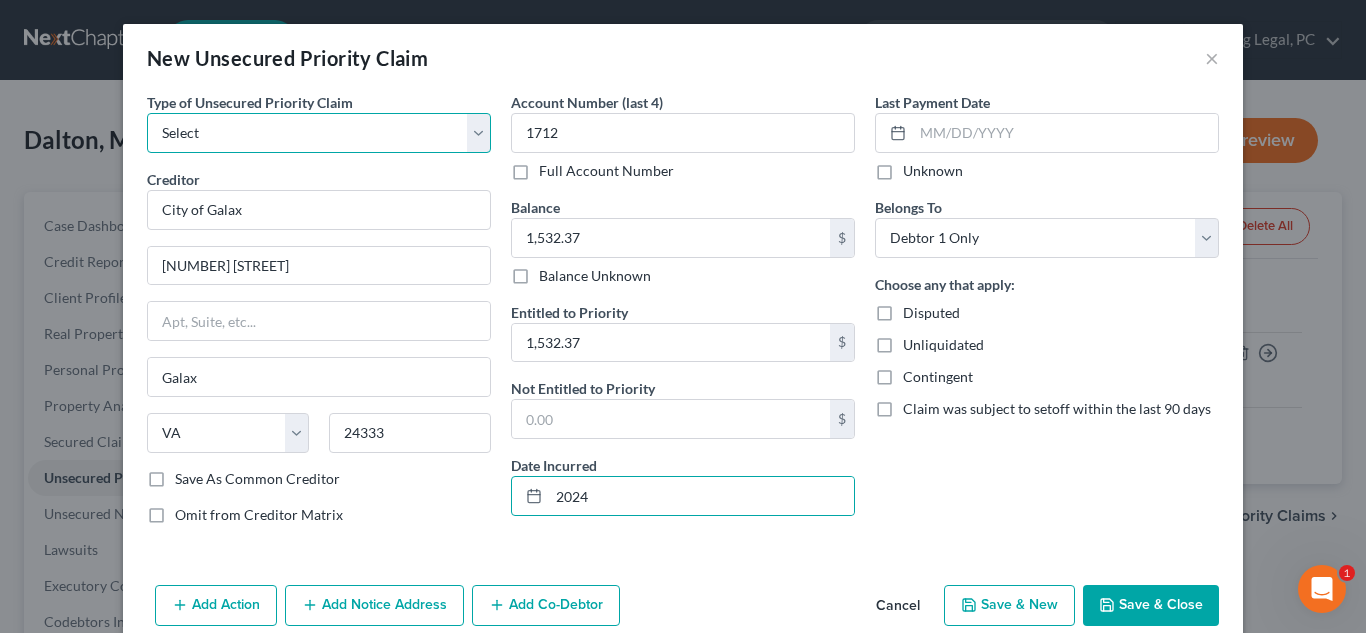 click on "Select Taxes & Other Government Units Domestic Support Obligations Extensions of credit in an involuntary case Wages, Salaries, Commissions Contributions to employee benefits Certain farmers and fisherman Deposits by individuals Commitments to maintain capitals Claims for death or injury while intoxicated Other" at bounding box center [319, 133] 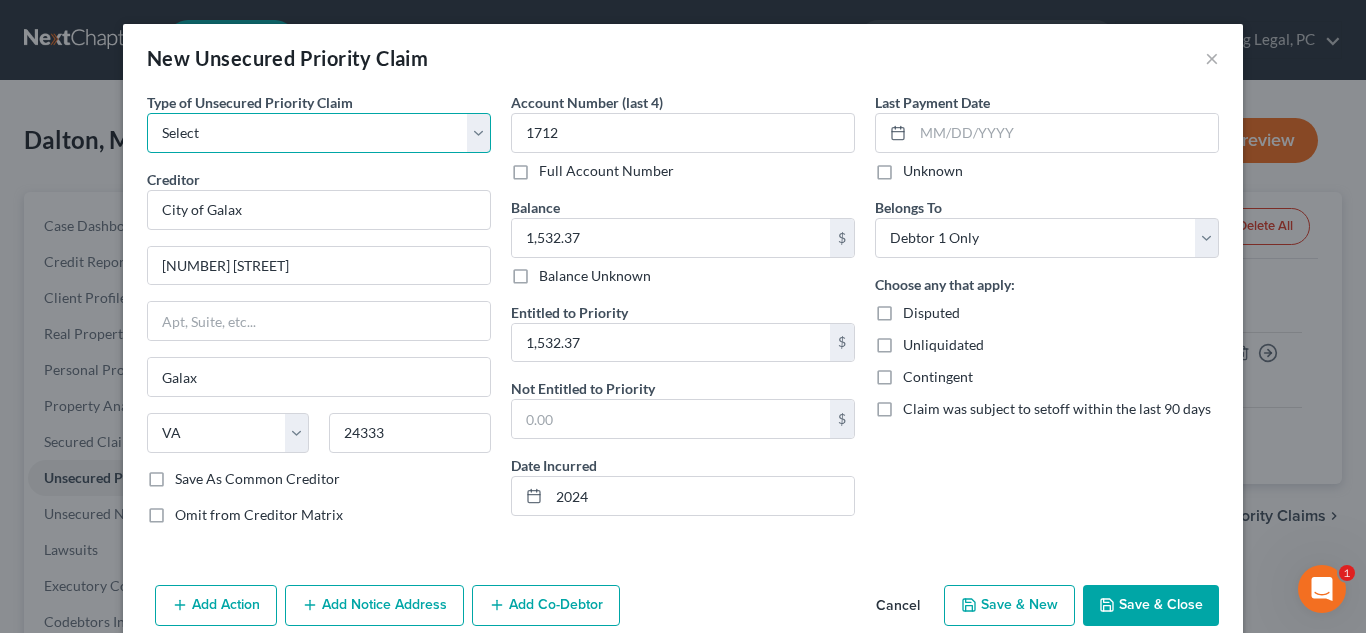 select on "0" 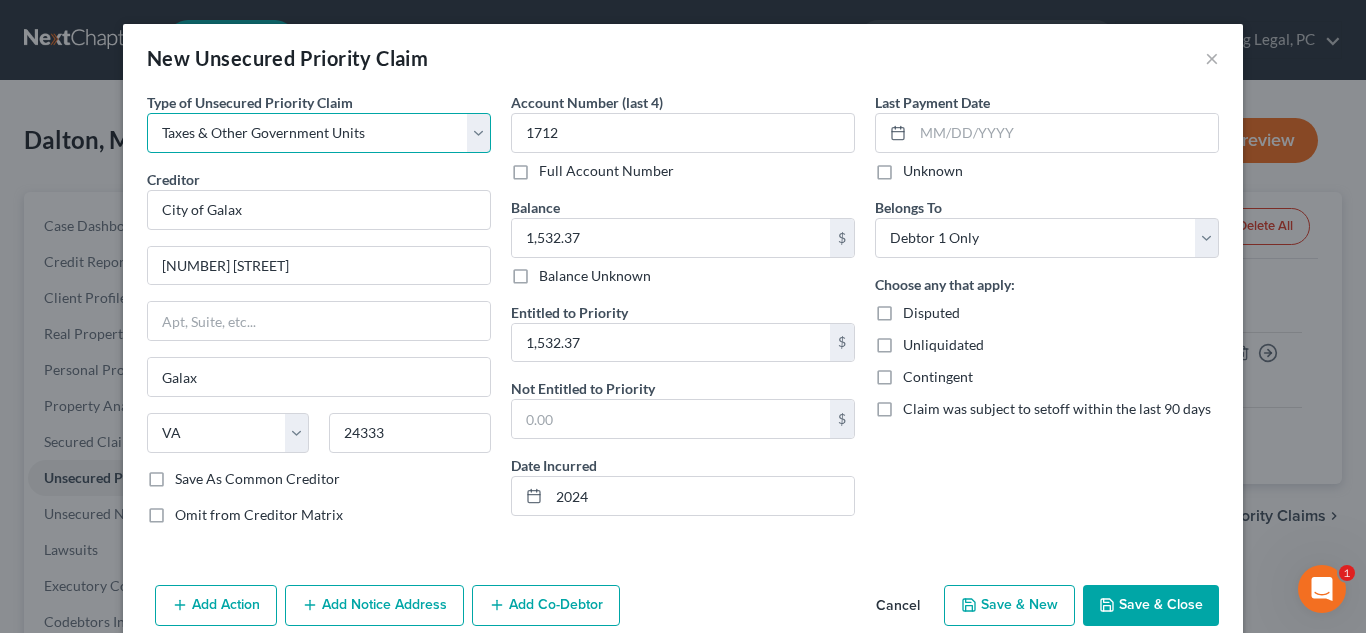 click on "Select Taxes & Other Government Units Domestic Support Obligations Extensions of credit in an involuntary case Wages, Salaries, Commissions Contributions to employee benefits Certain farmers and fisherman Deposits by individuals Commitments to maintain capitals Claims for death or injury while intoxicated Other" at bounding box center [319, 133] 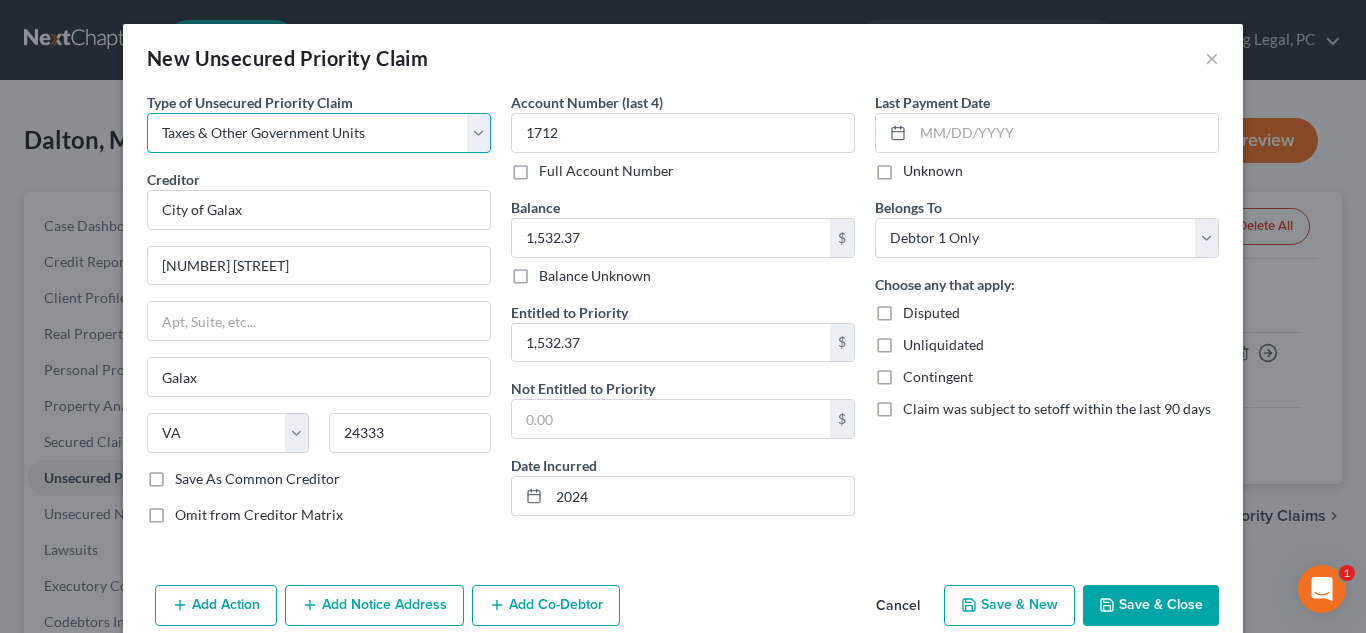 select on "48" 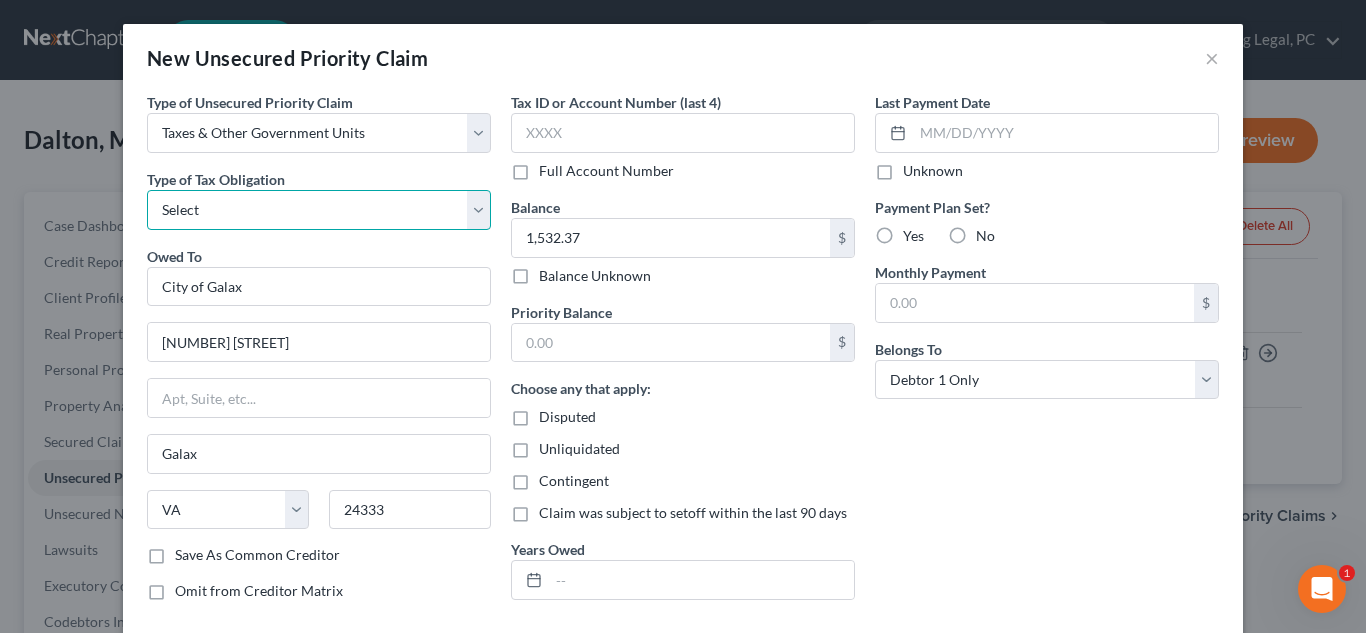 click on "Select Federal City State Franchise Tax Board Other" at bounding box center (319, 210) 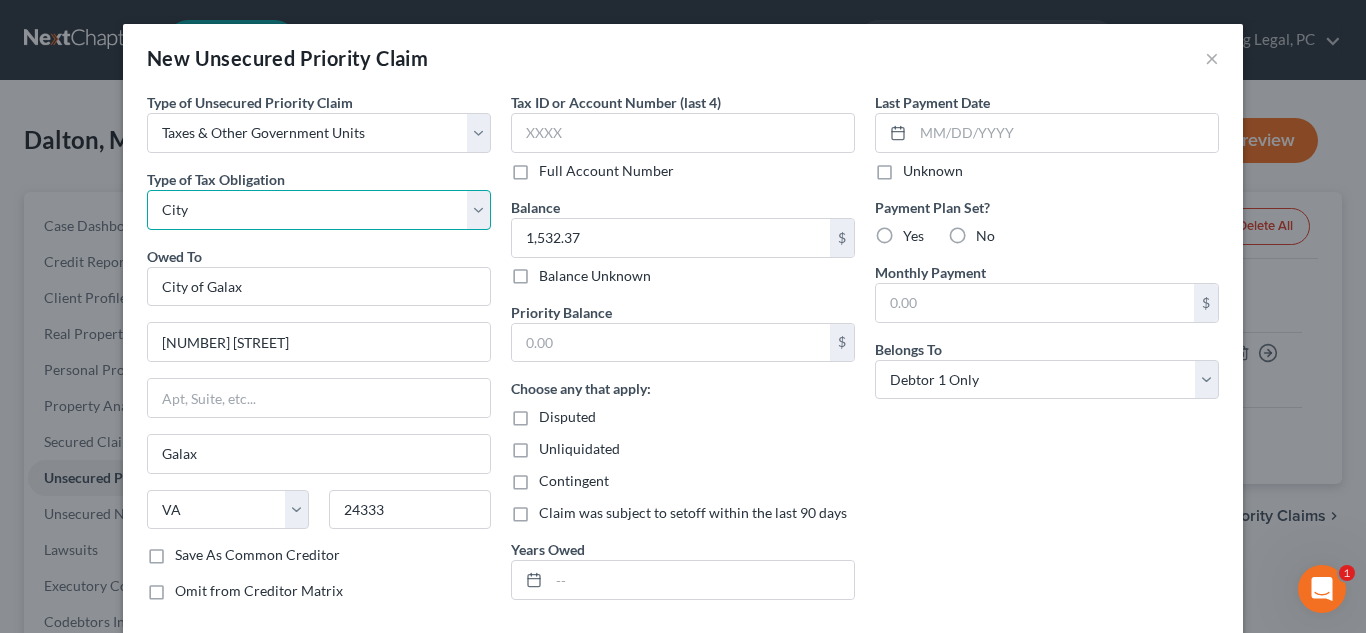 click on "Select Federal City State Franchise Tax Board Other" at bounding box center (319, 210) 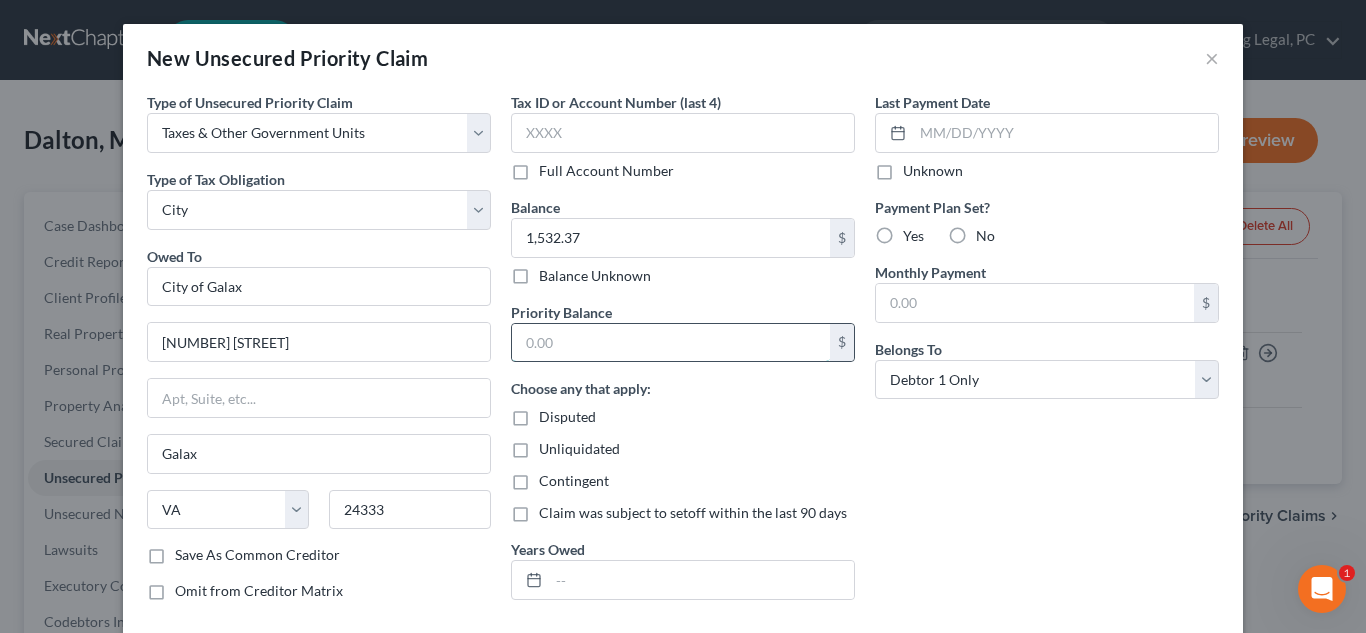 click at bounding box center (671, 343) 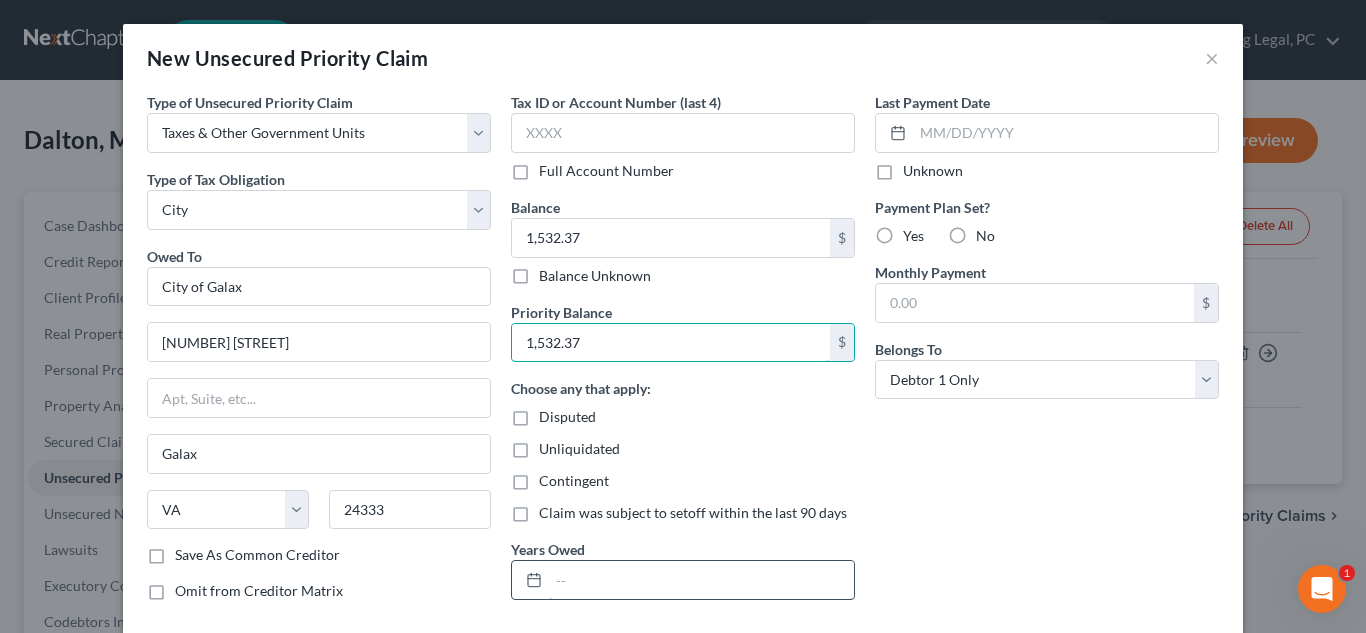 type on "1,532.37" 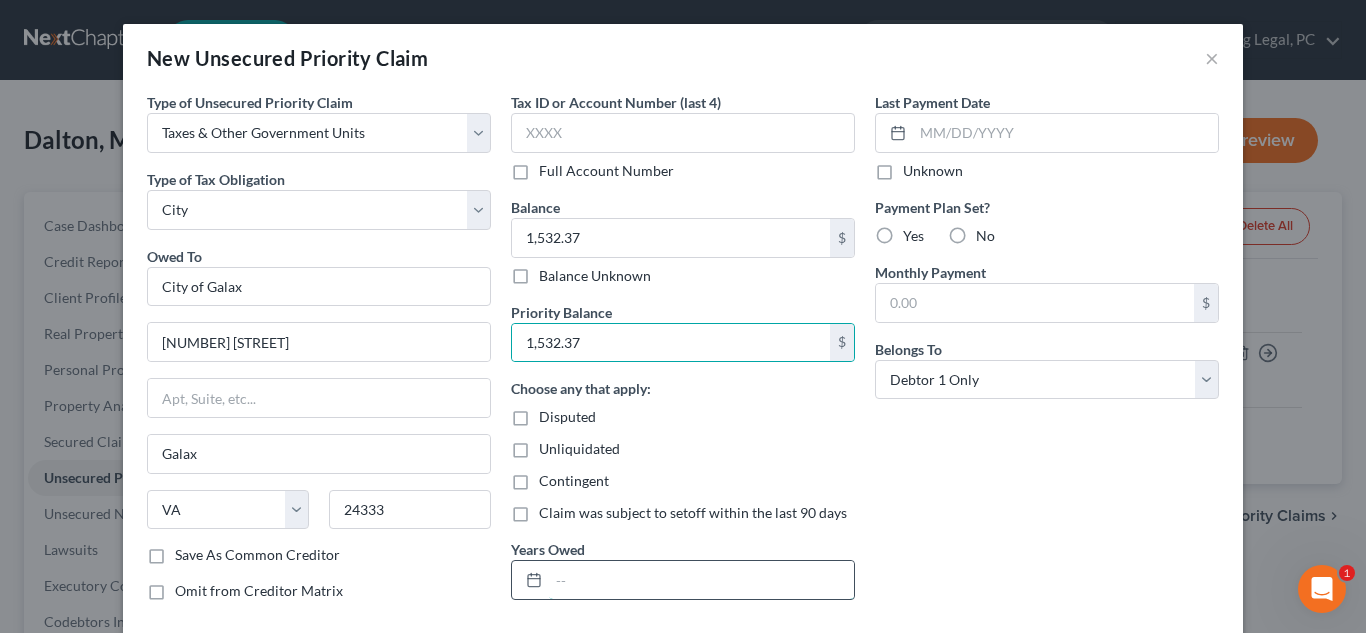 click at bounding box center (701, 580) 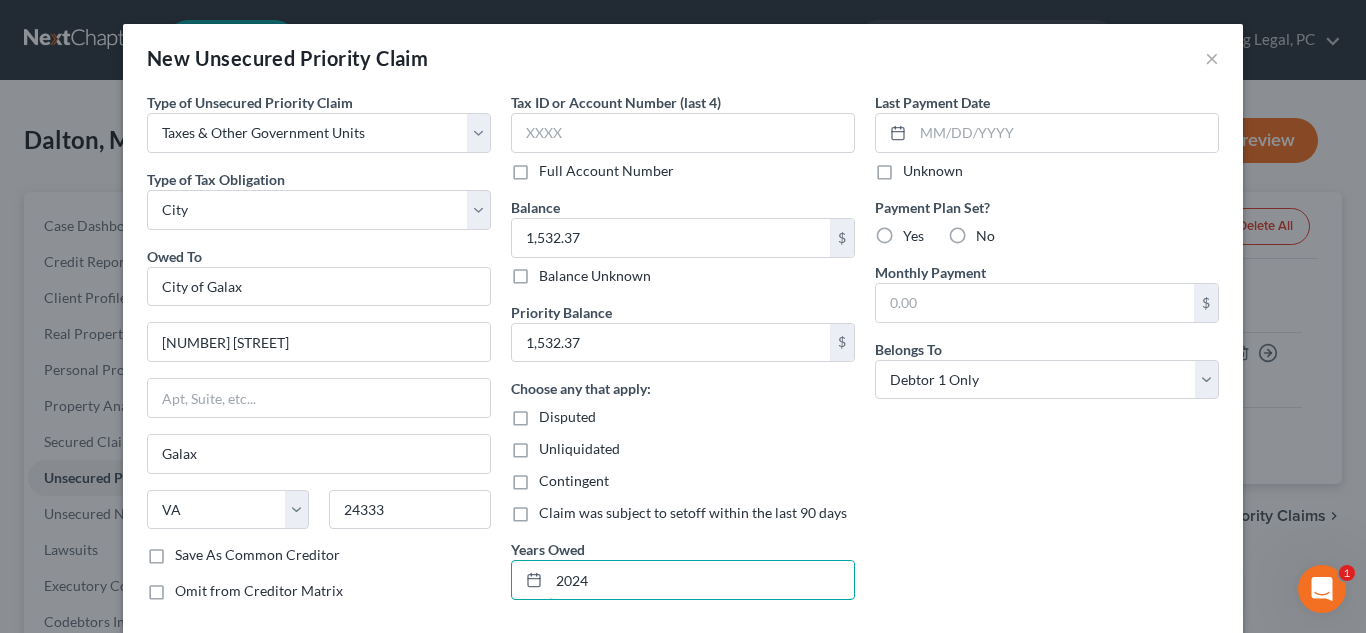 type on "2024" 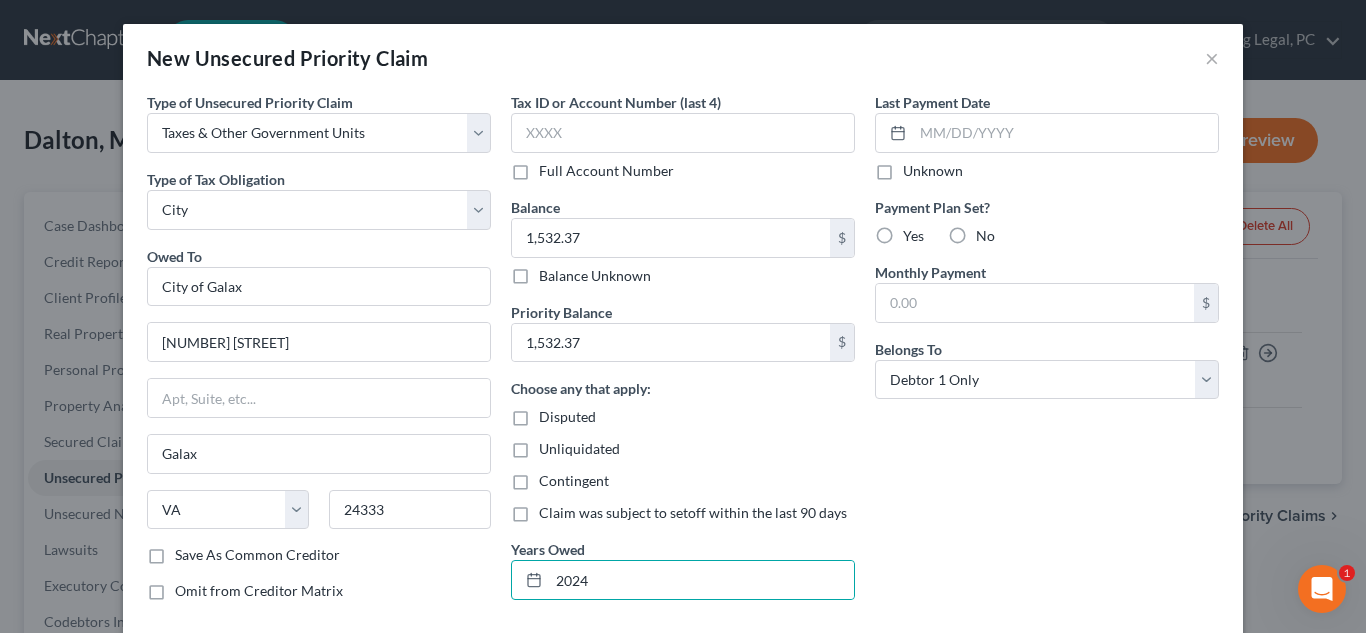 click on "No" at bounding box center [985, 236] 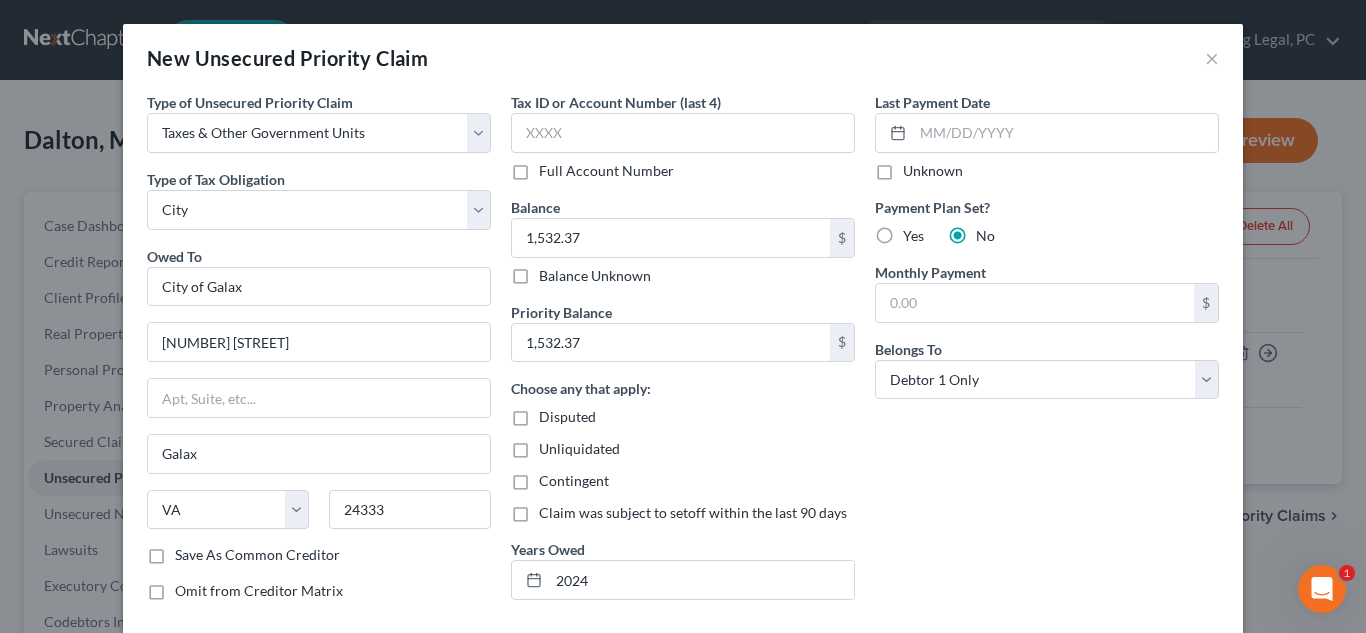 scroll, scrollTop: 110, scrollLeft: 0, axis: vertical 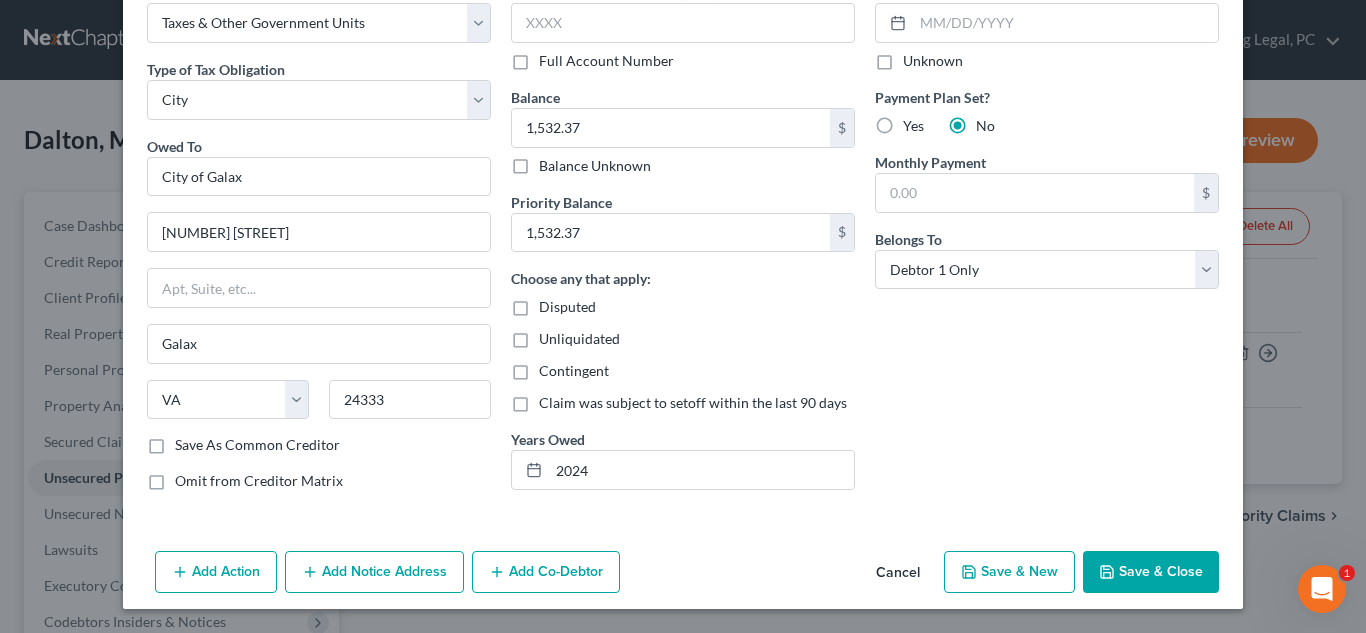 click on "Save & Close" at bounding box center (1151, 572) 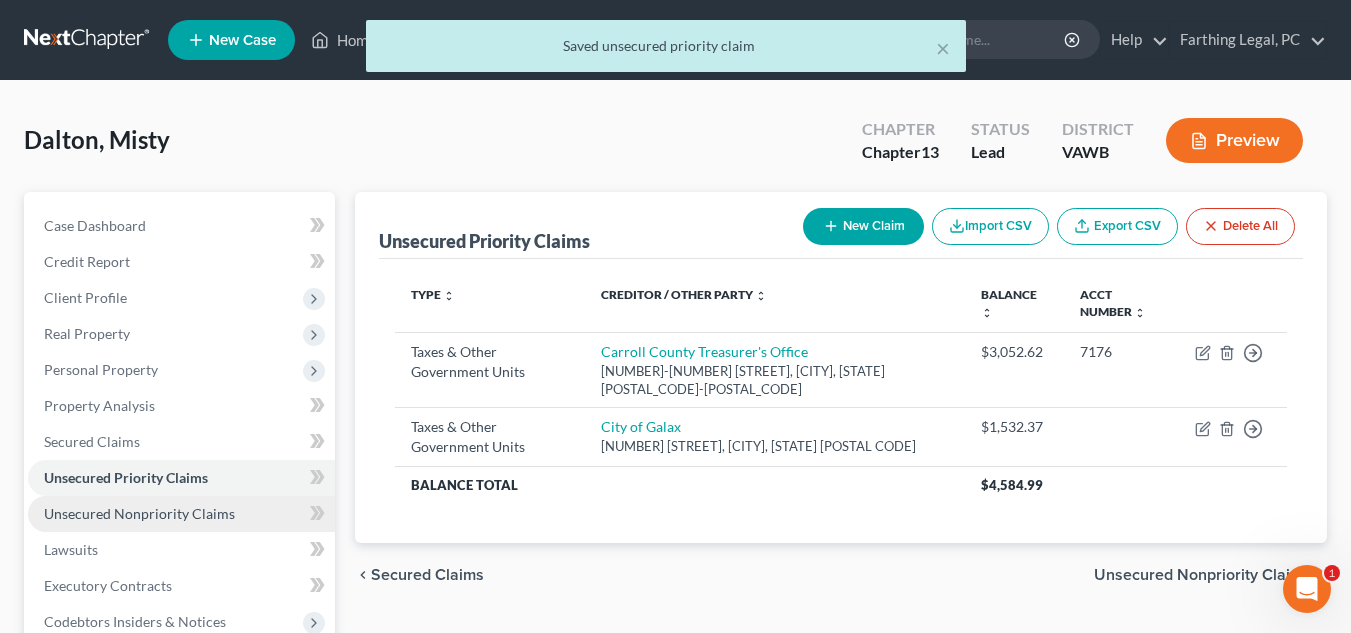 click on "Unsecured Nonpriority Claims" at bounding box center (139, 513) 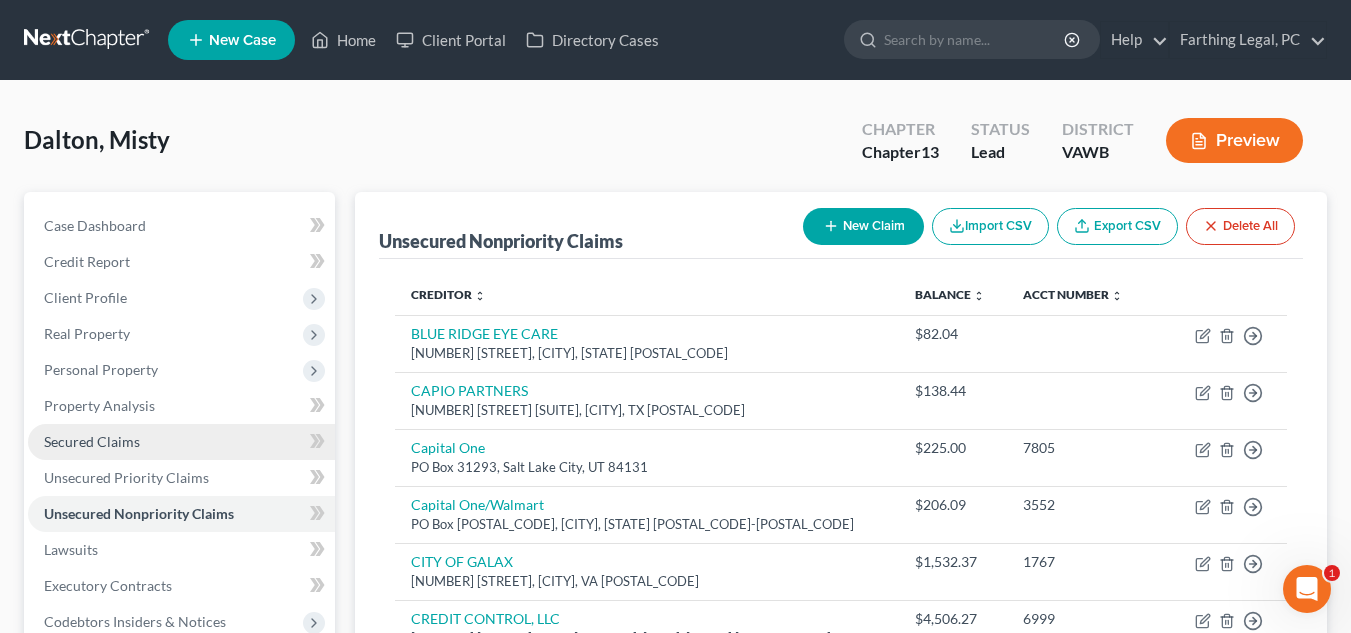 click on "Secured Claims" at bounding box center (181, 442) 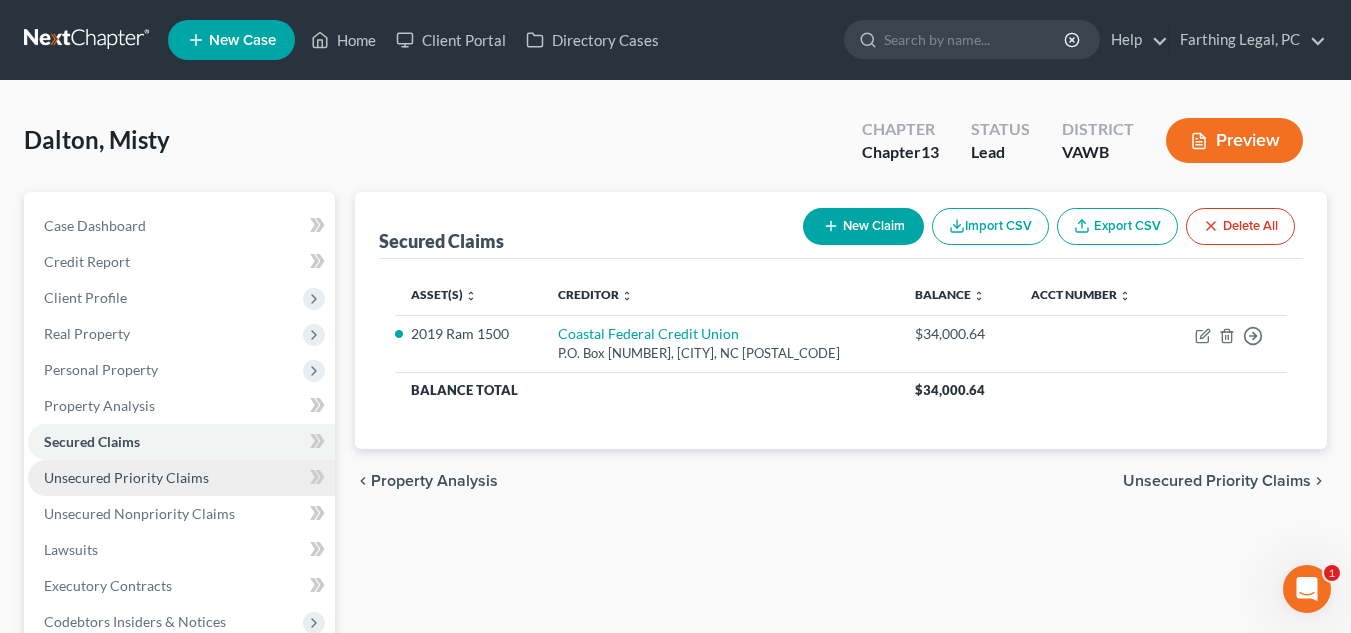 click on "Unsecured Priority Claims" at bounding box center [181, 478] 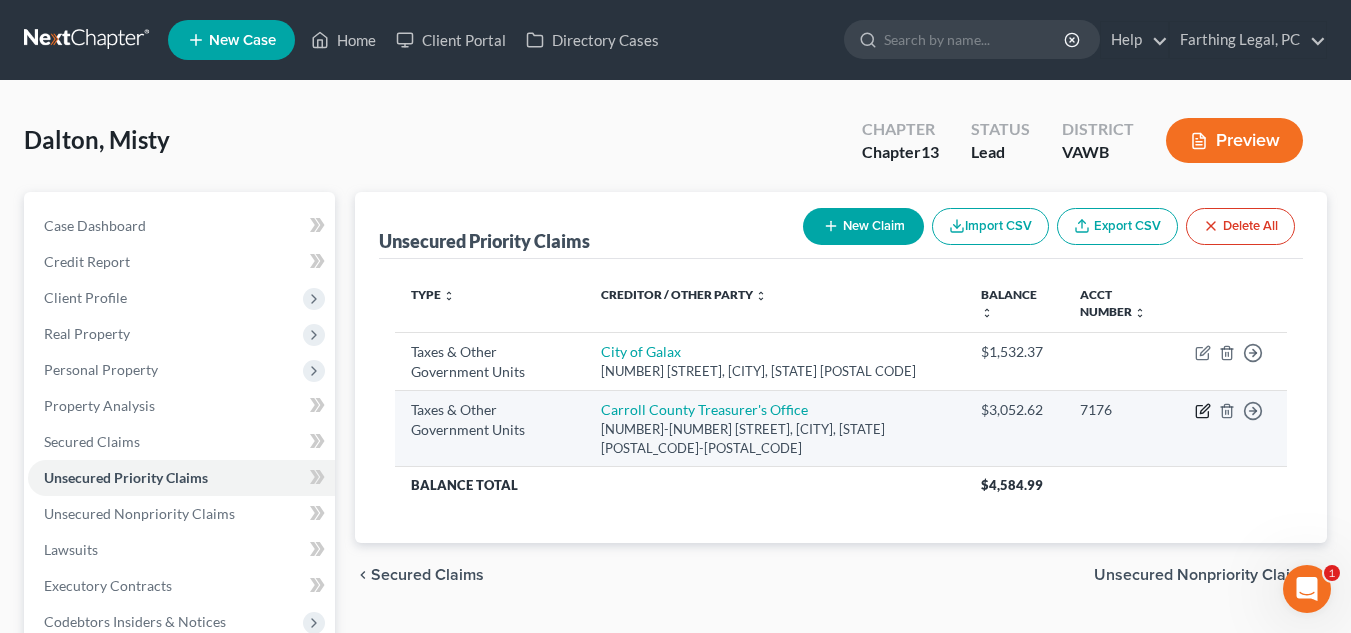 click 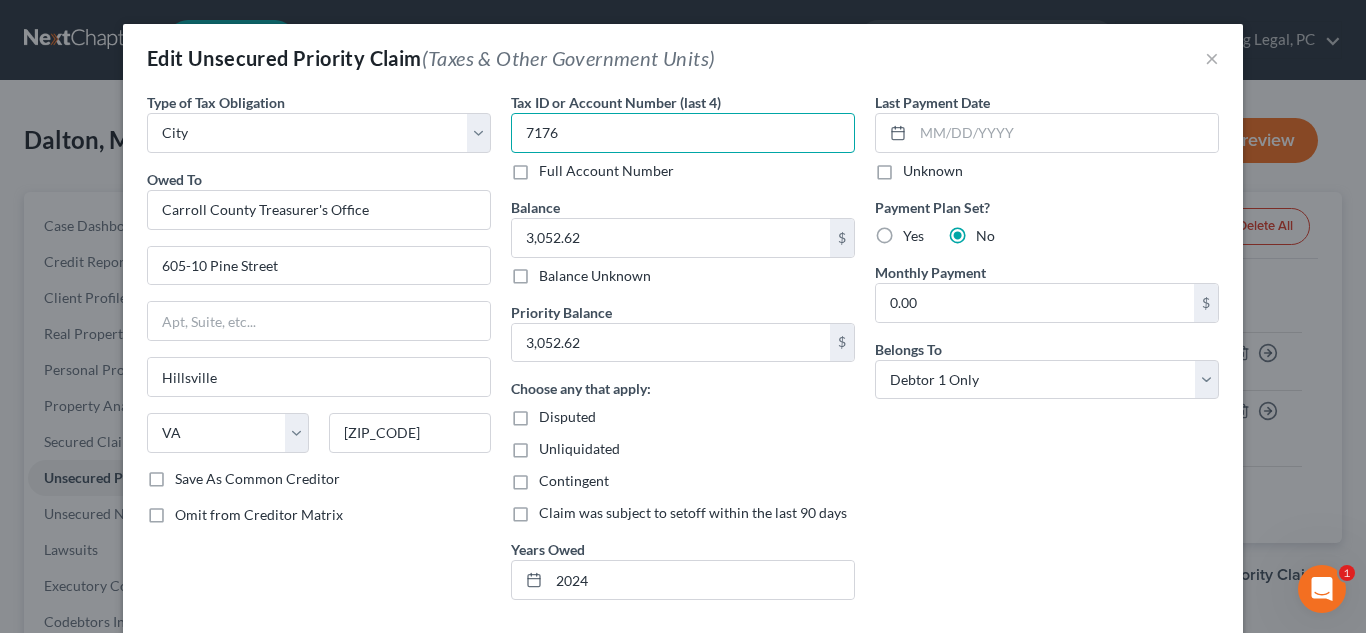click on "7176" at bounding box center [683, 133] 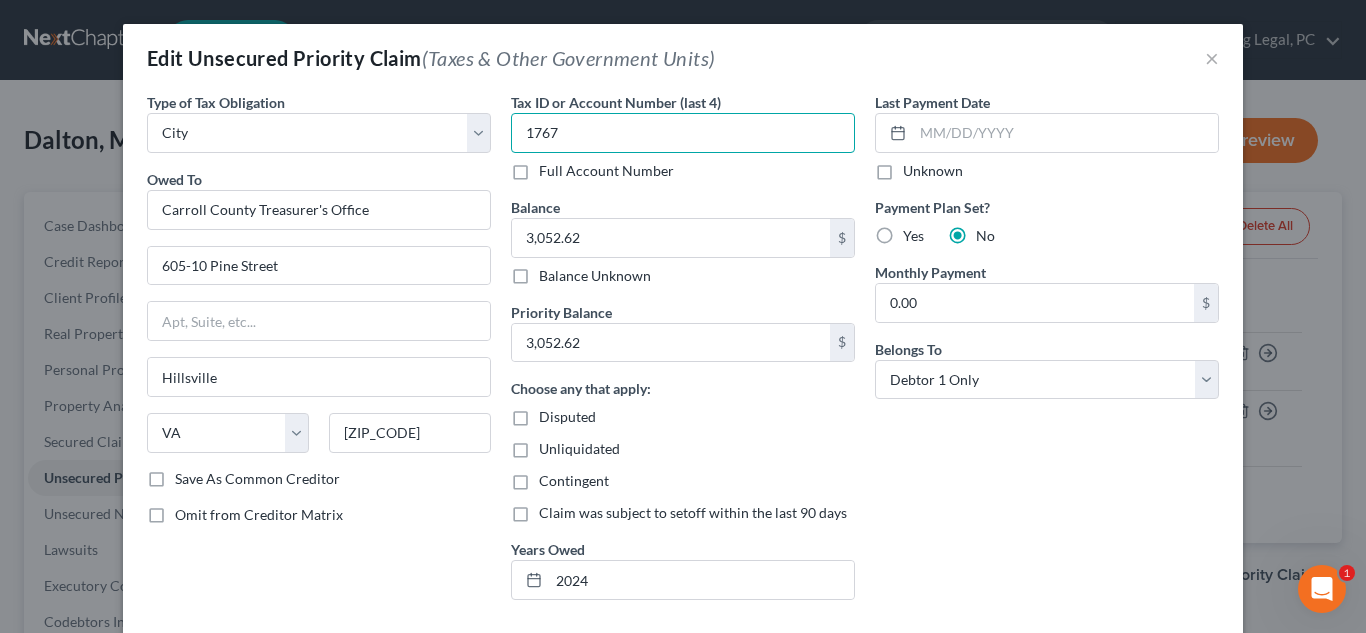 type on "1767" 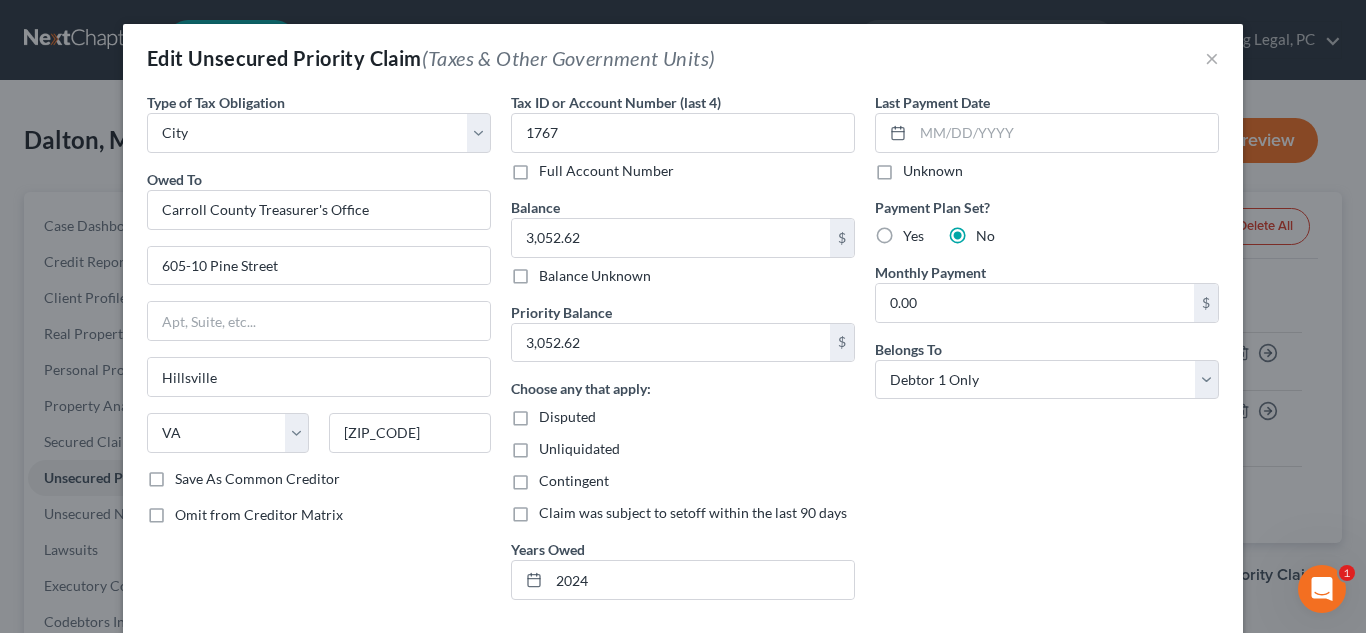 click on "Full Account Number" at bounding box center (683, 171) 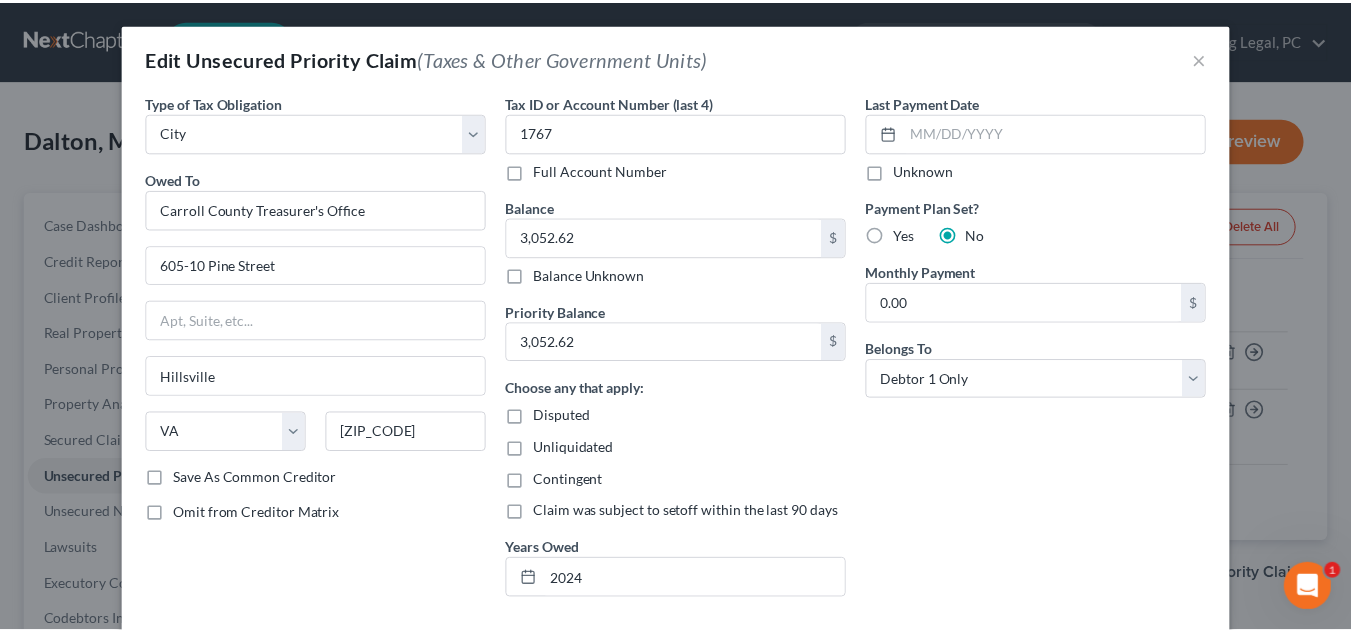 scroll, scrollTop: 166, scrollLeft: 0, axis: vertical 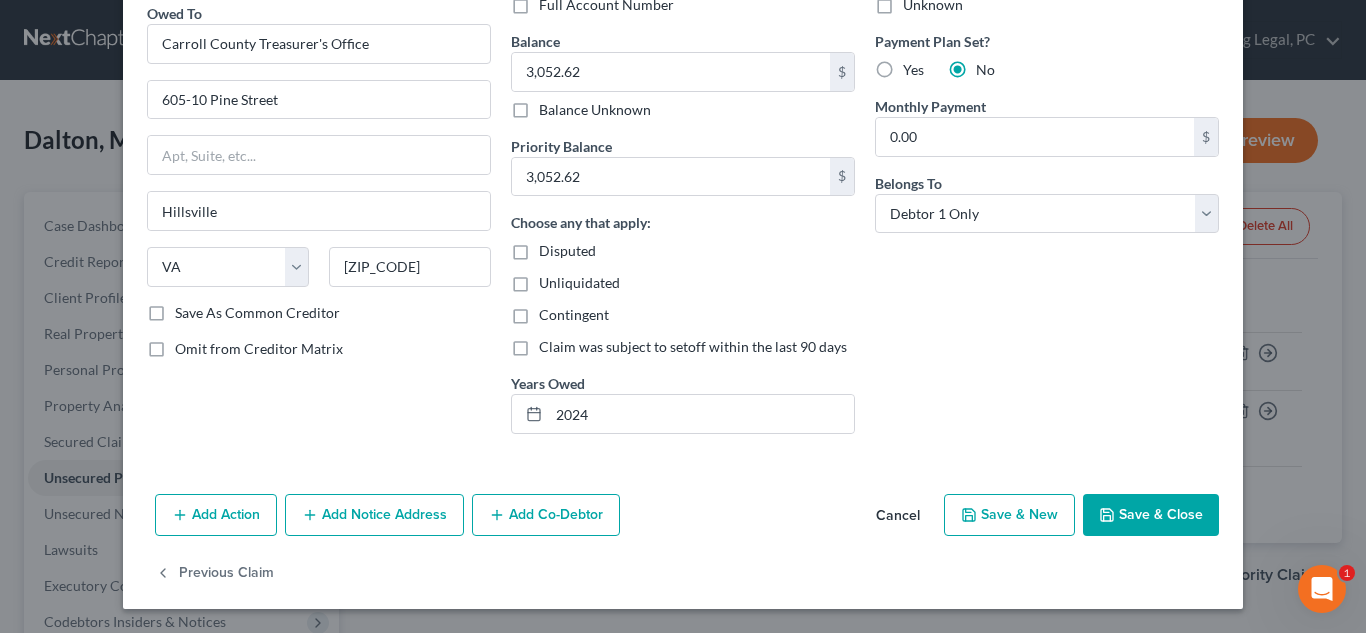 click on "Save & Close" at bounding box center [1151, 515] 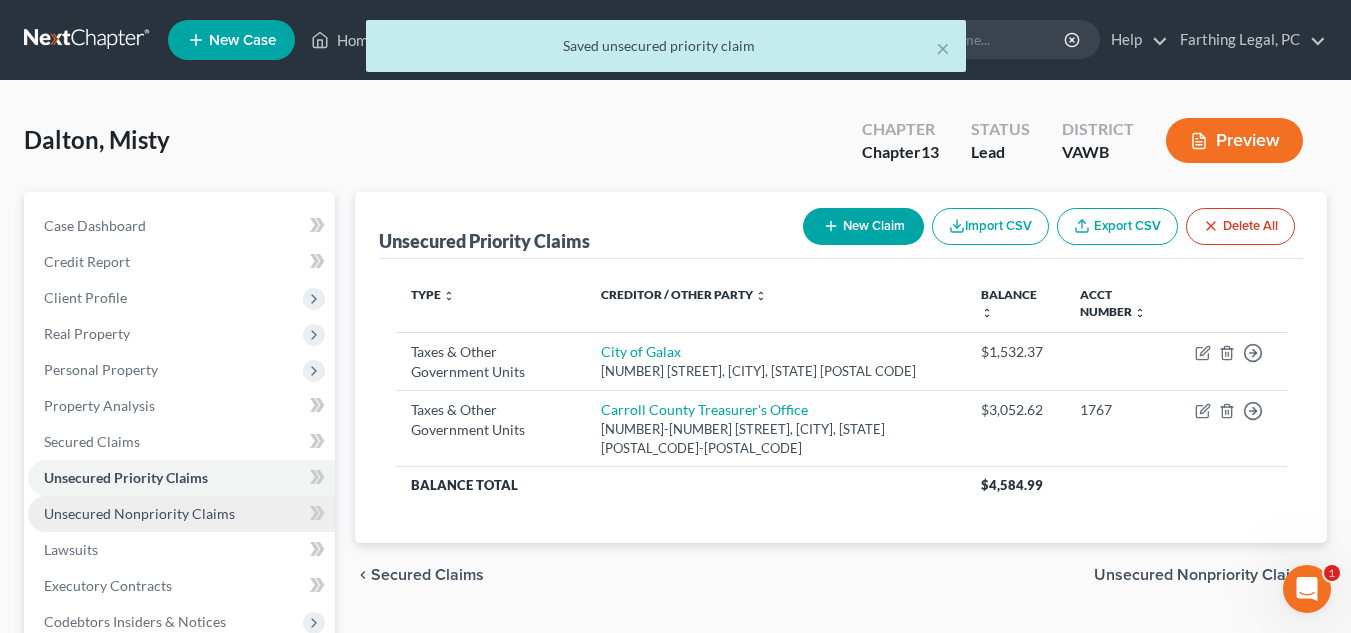 click on "Unsecured Nonpriority Claims" at bounding box center [139, 513] 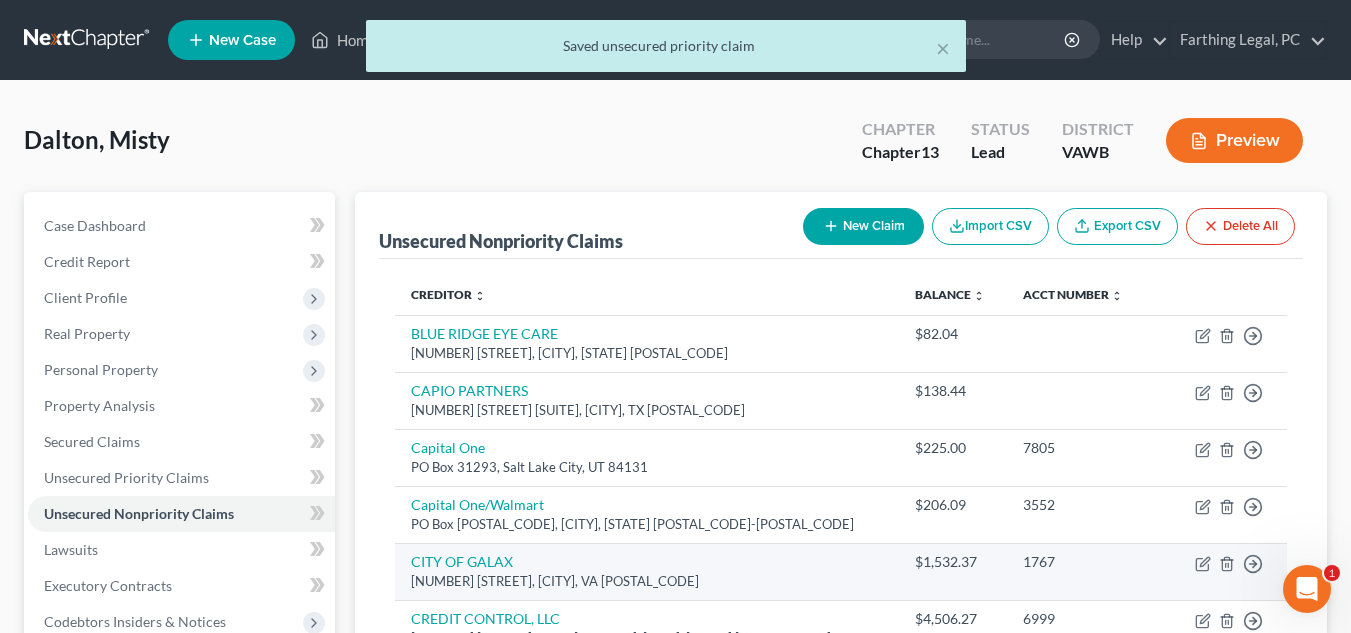 click on "Move to D Move to E Move to G Move to Notice Only" at bounding box center (1229, 571) 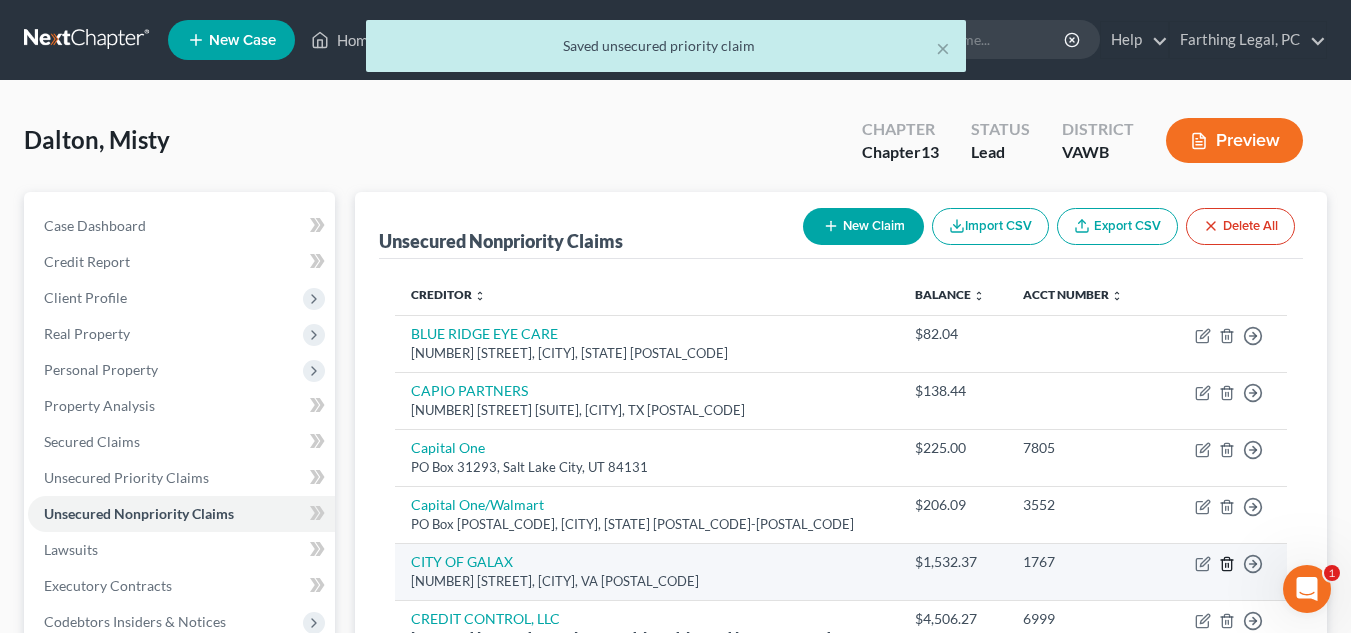 click 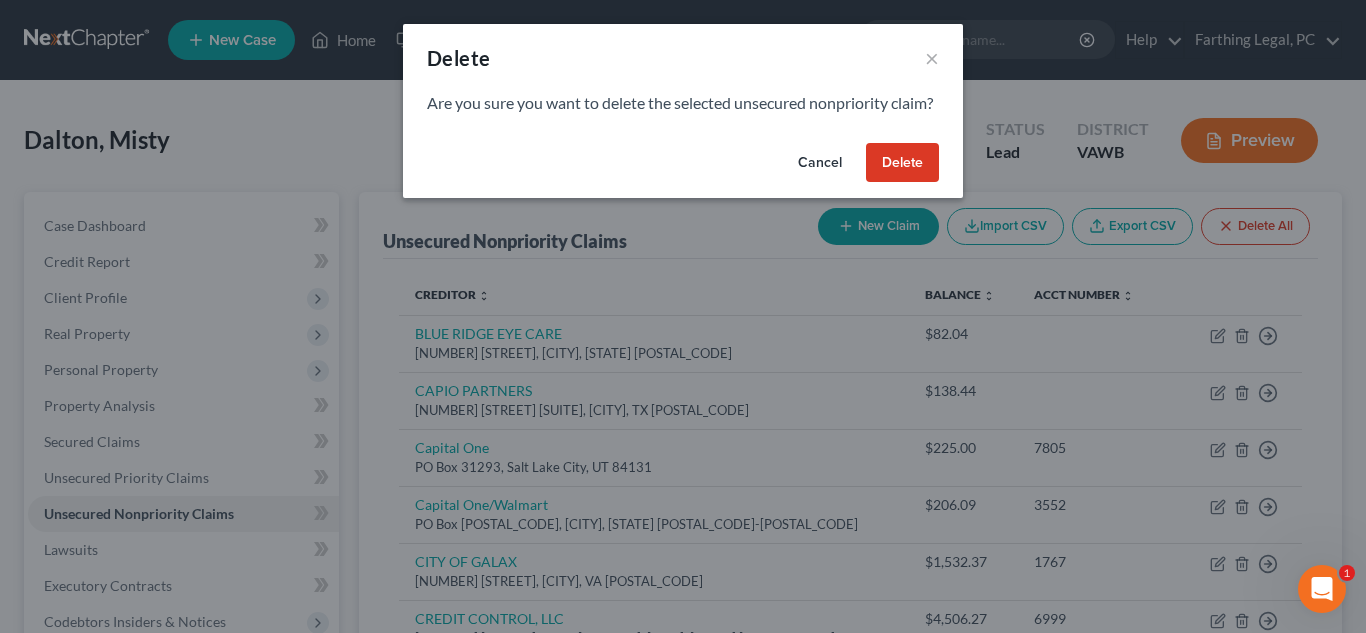click on "Delete" at bounding box center [902, 163] 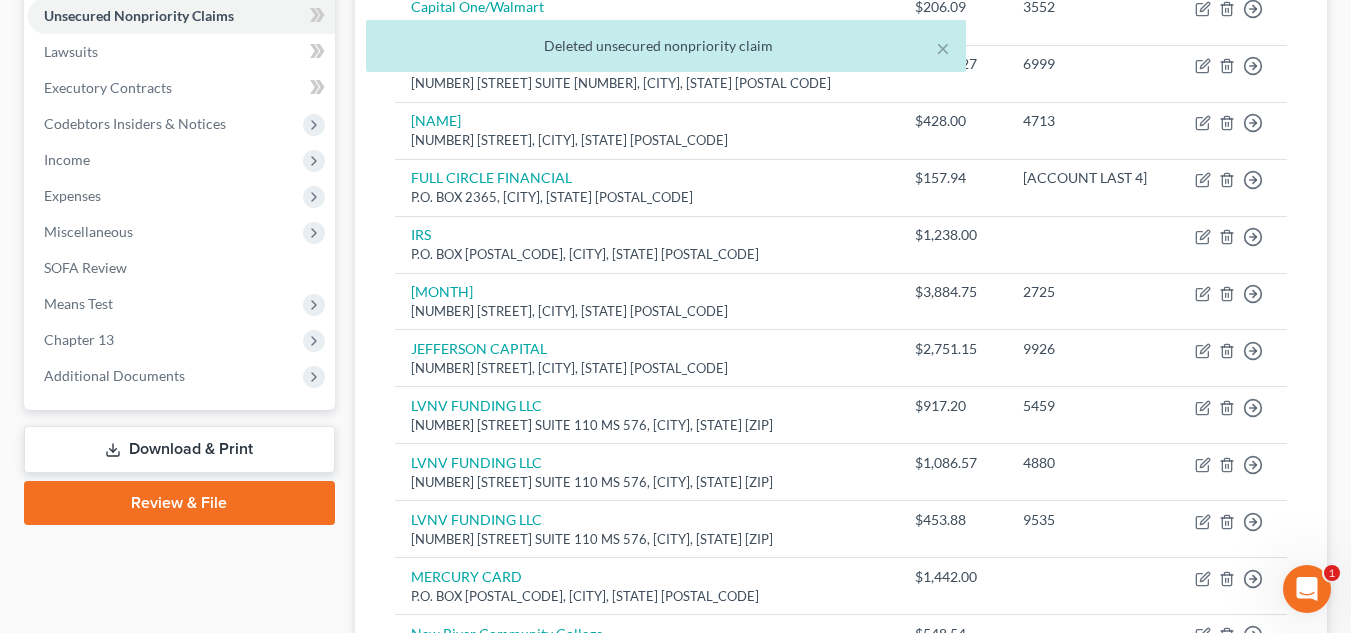 scroll, scrollTop: 504, scrollLeft: 0, axis: vertical 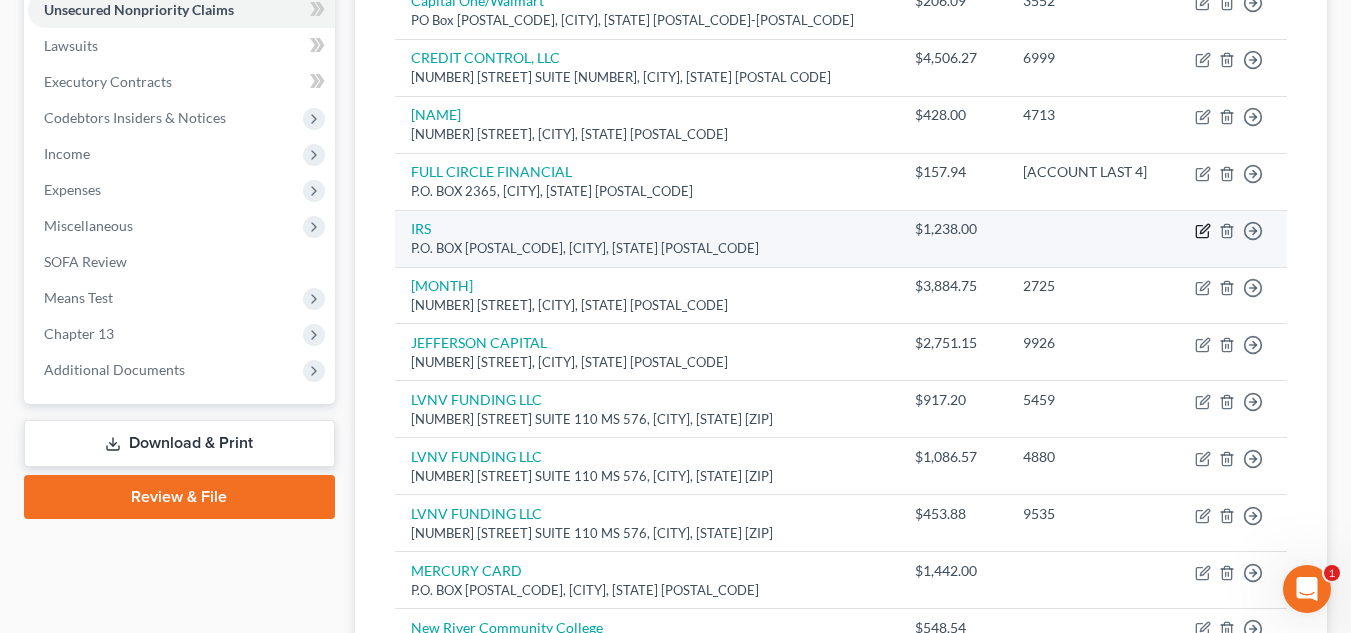 click 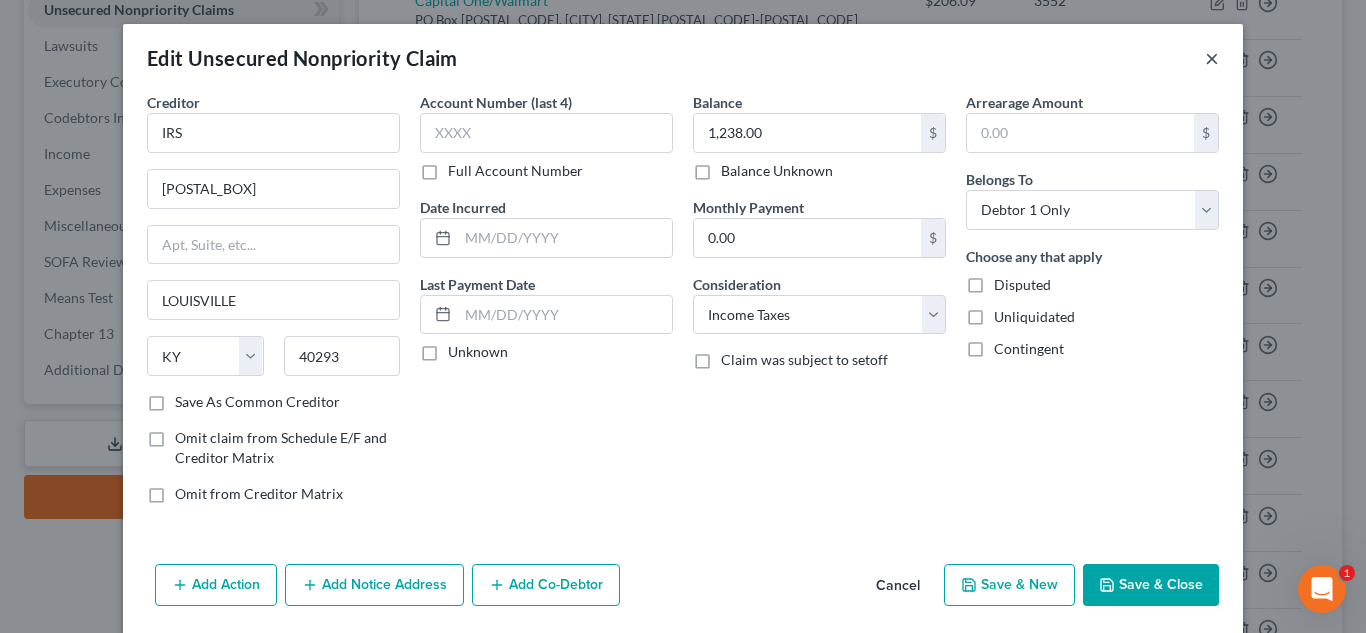 click on "×" at bounding box center (1212, 58) 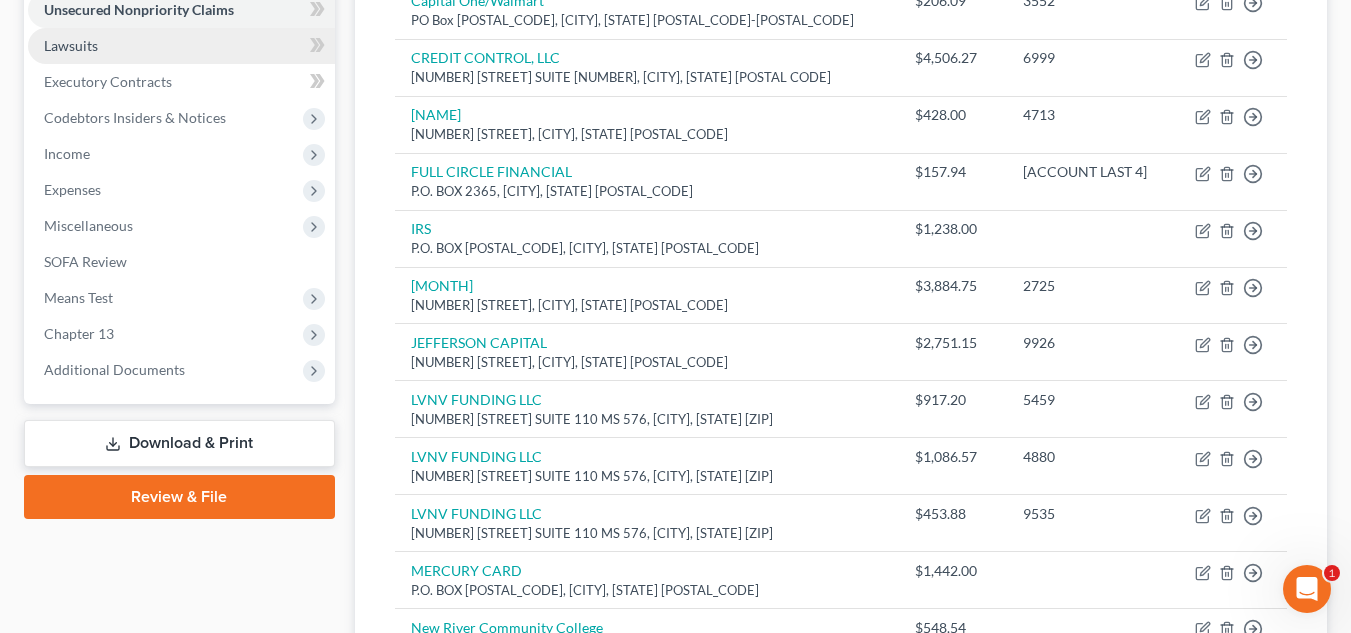 scroll, scrollTop: 464, scrollLeft: 0, axis: vertical 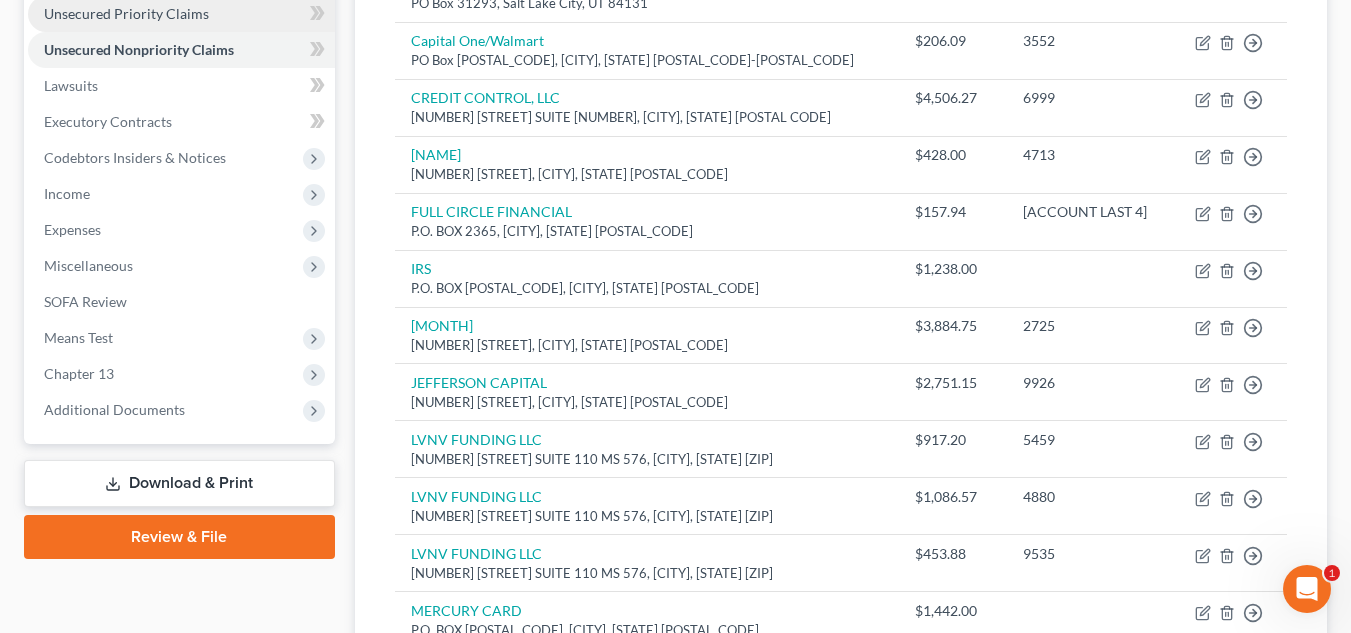 click on "Unsecured Priority Claims" at bounding box center (126, 13) 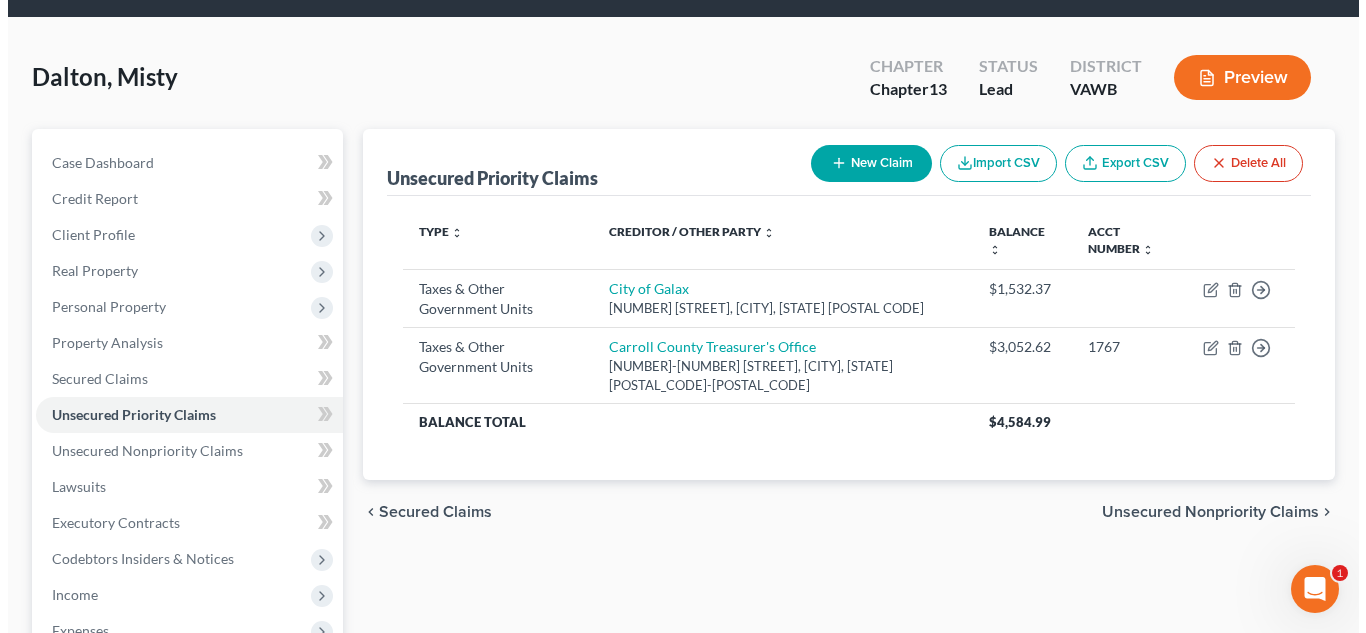 scroll, scrollTop: 0, scrollLeft: 0, axis: both 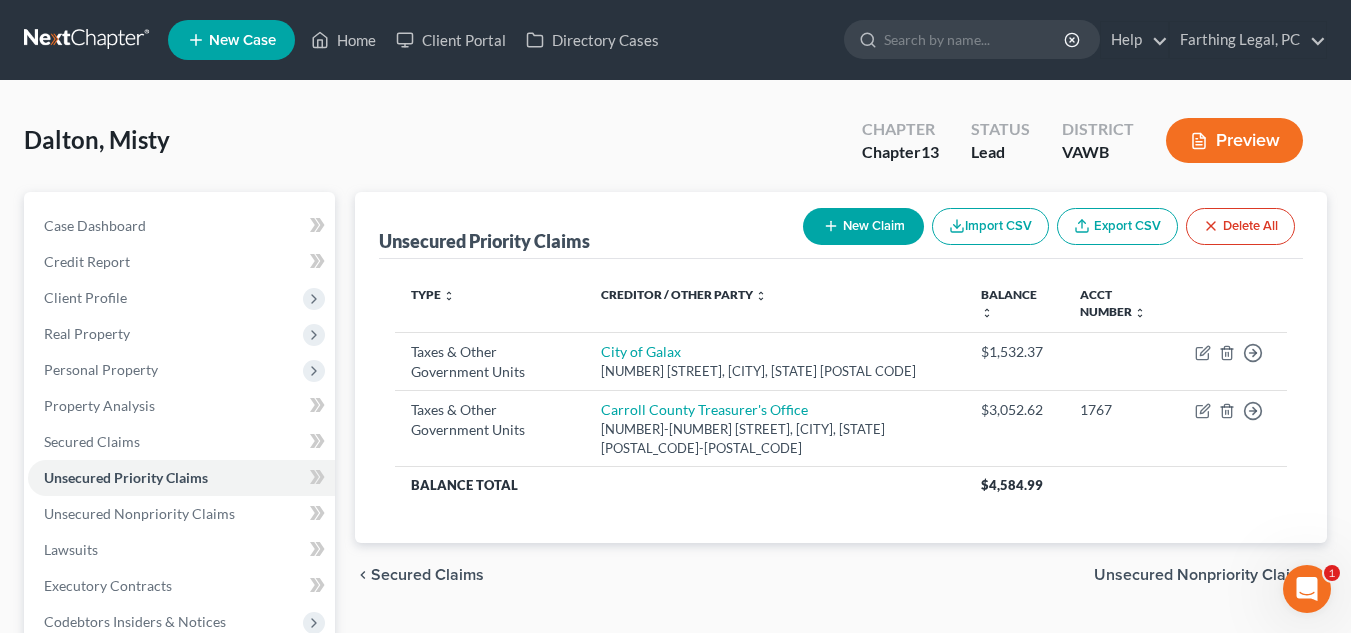 click on "New Claim" at bounding box center [863, 226] 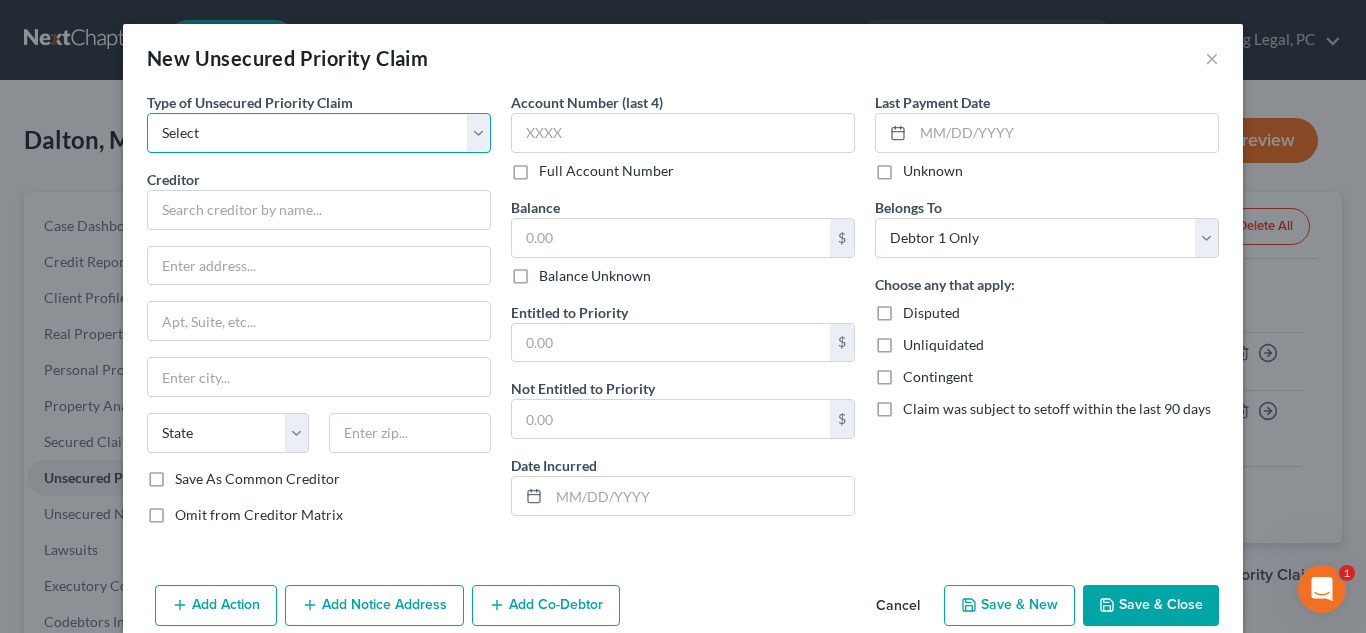click on "Select Taxes & Other Government Units Domestic Support Obligations Extensions of credit in an involuntary case Wages, Salaries, Commissions Contributions to employee benefits Certain farmers and fisherman Deposits by individuals Commitments to maintain capitals Claims for death or injury while intoxicated Other" at bounding box center (319, 133) 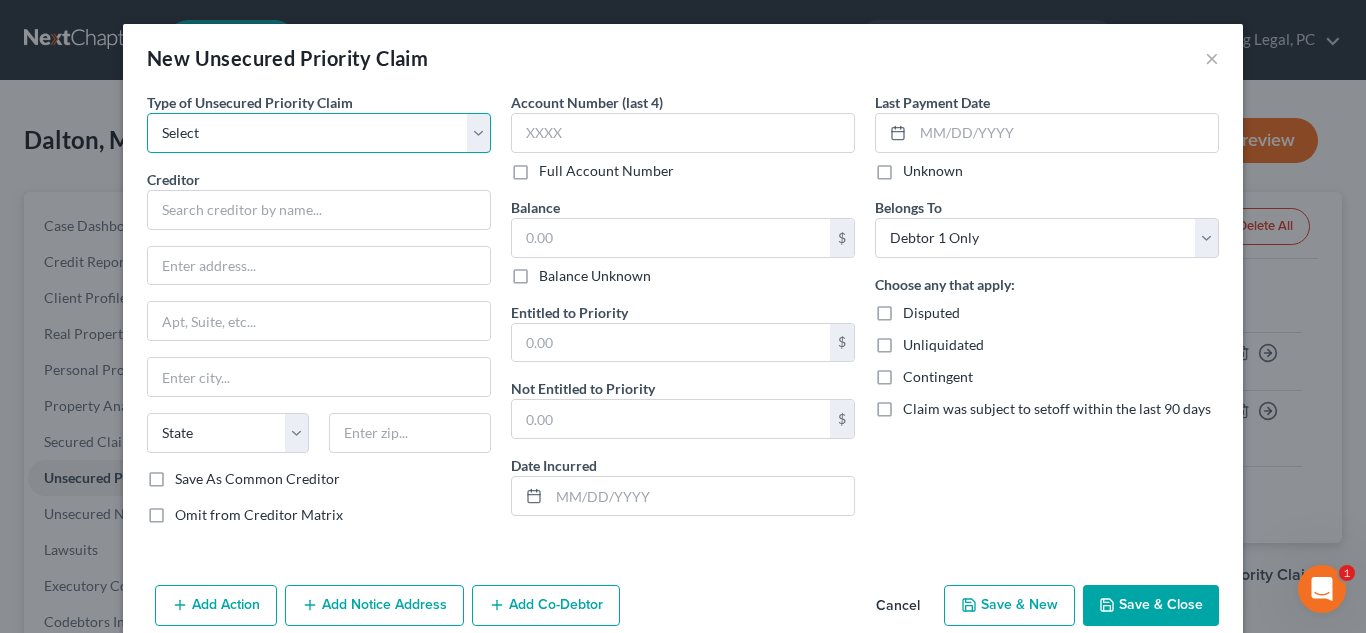 select on "0" 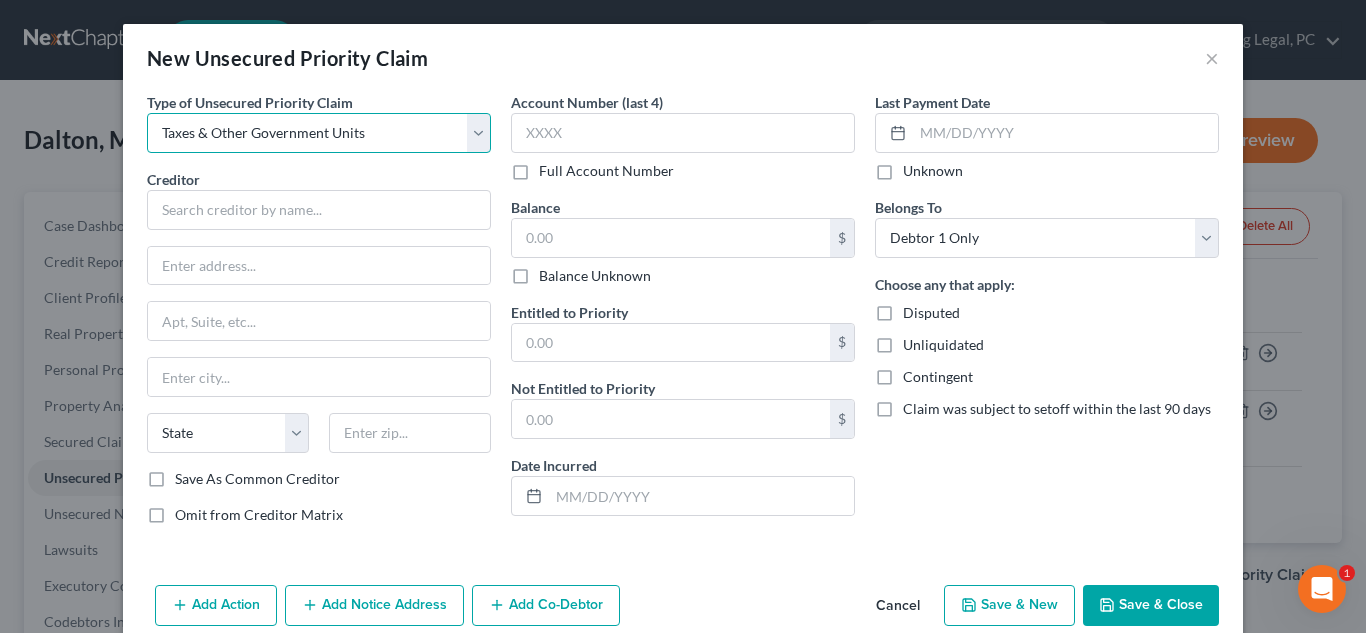 click on "Select Taxes & Other Government Units Domestic Support Obligations Extensions of credit in an involuntary case Wages, Salaries, Commissions Contributions to employee benefits Certain farmers and fisherman Deposits by individuals Commitments to maintain capitals Claims for death or injury while intoxicated Other" at bounding box center (319, 133) 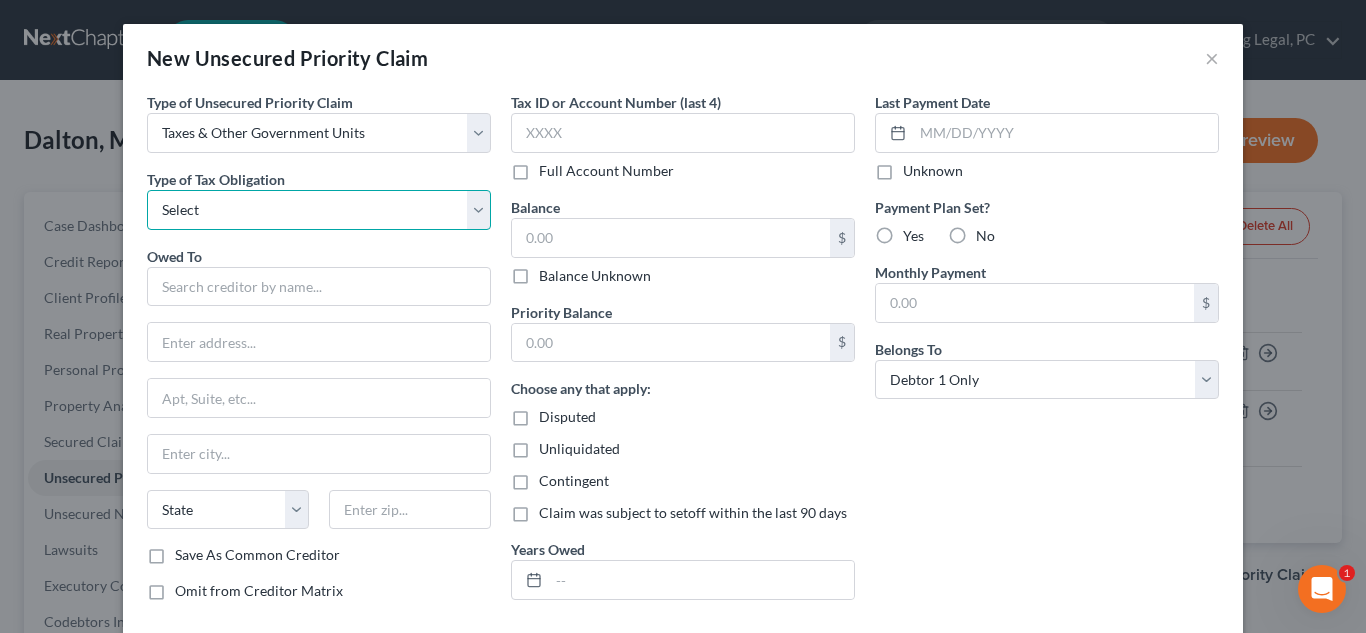 click on "Select Federal City State Franchise Tax Board Other" at bounding box center [319, 210] 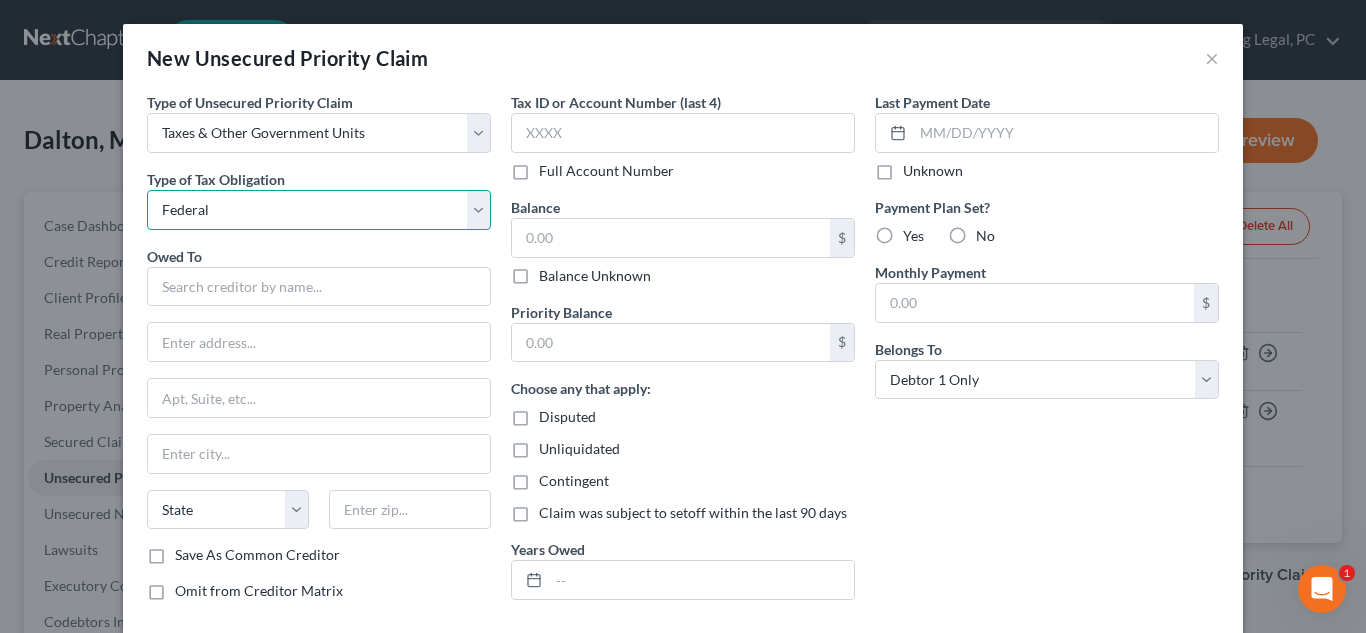 click on "Select Federal City State Franchise Tax Board Other" at bounding box center (319, 210) 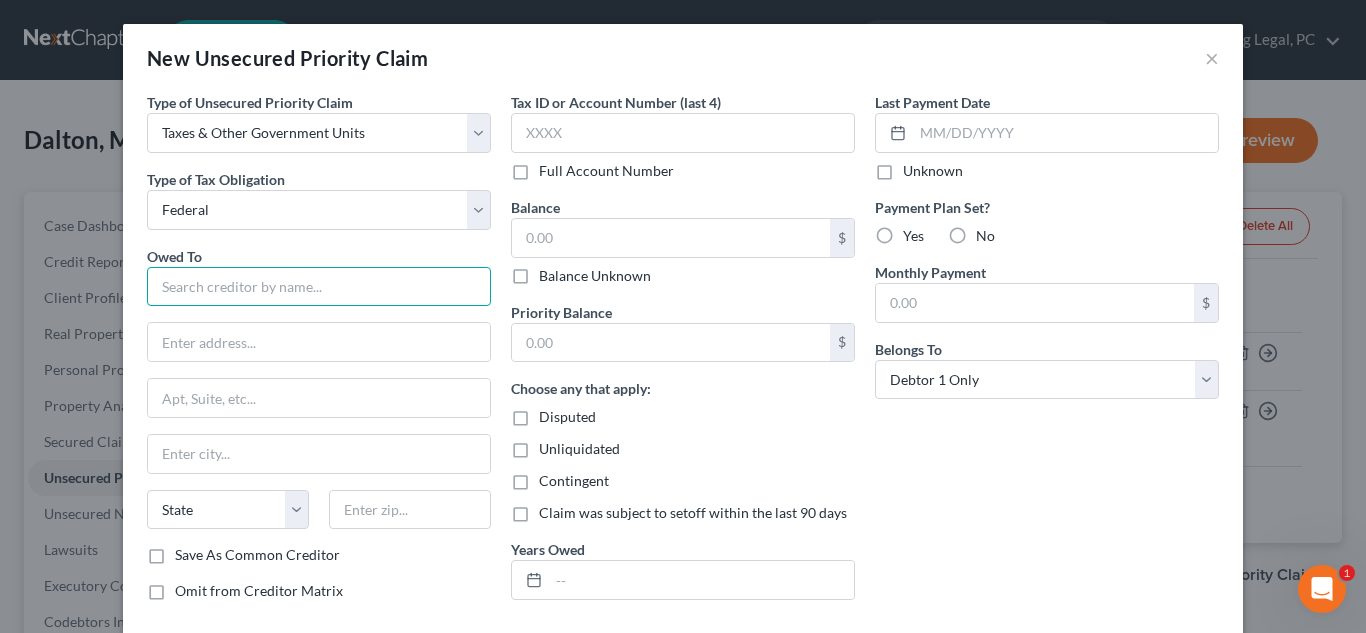 click at bounding box center [319, 287] 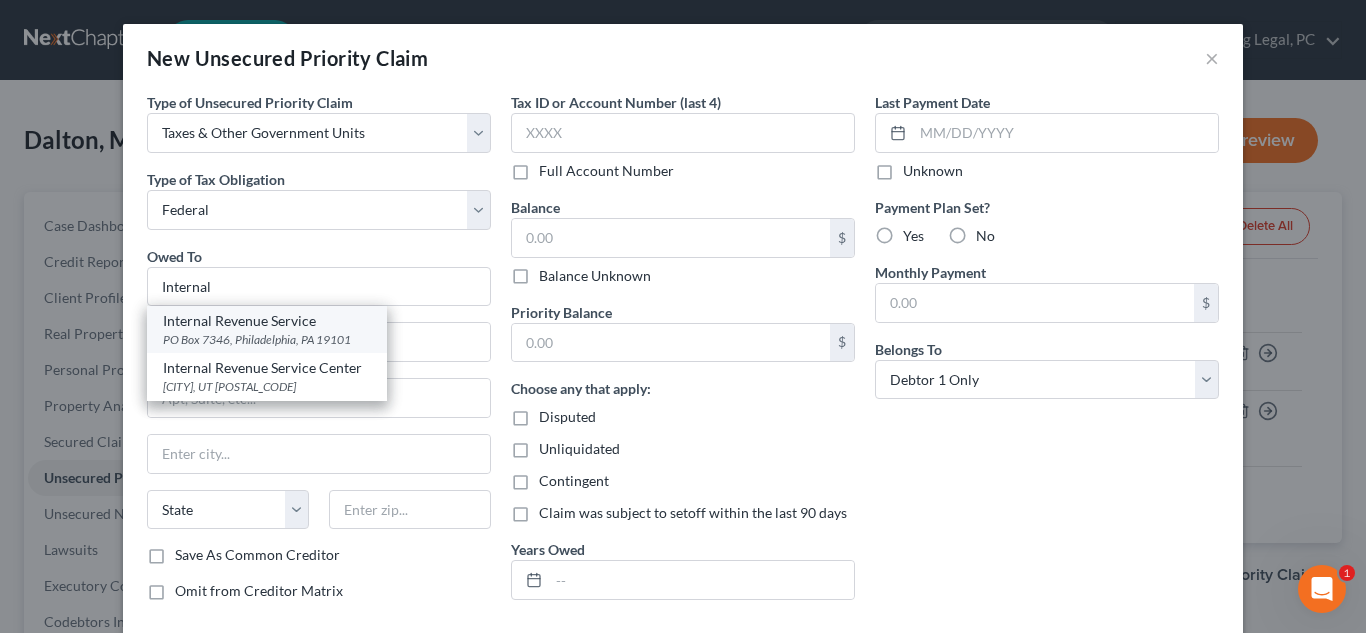 click on "PO Box 7346, Philadelphia, PA 19101" at bounding box center (267, 339) 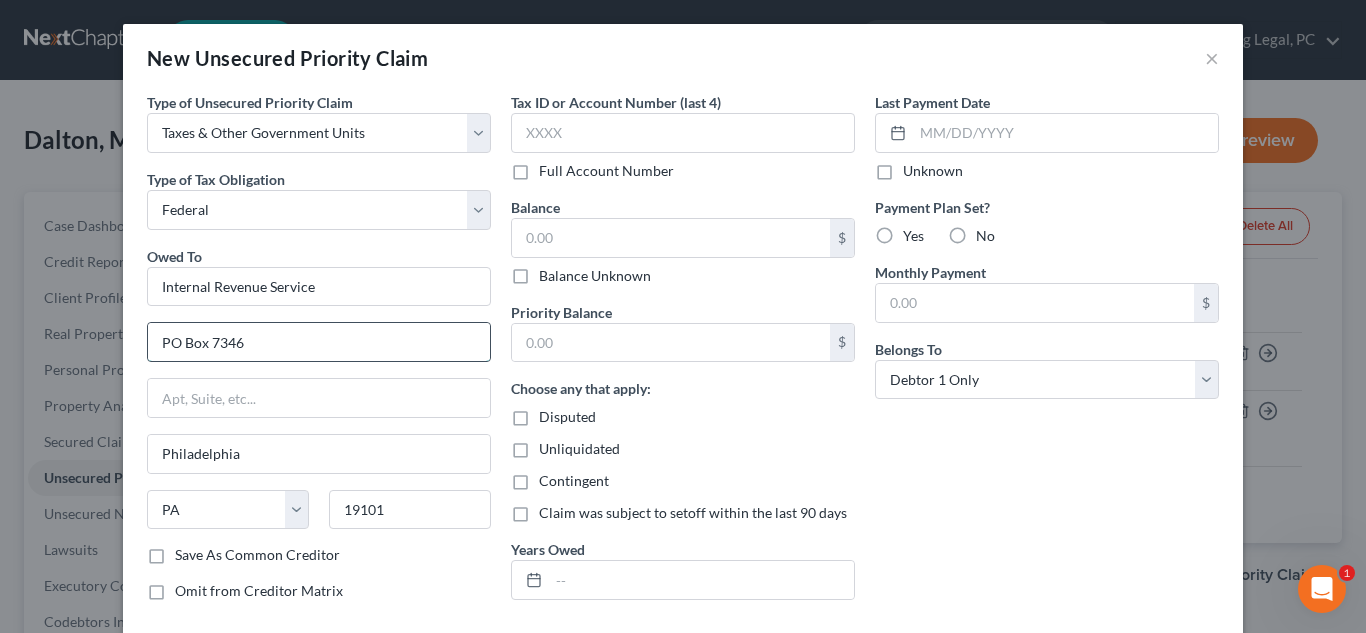 click on "PO Box 7346" at bounding box center [319, 342] 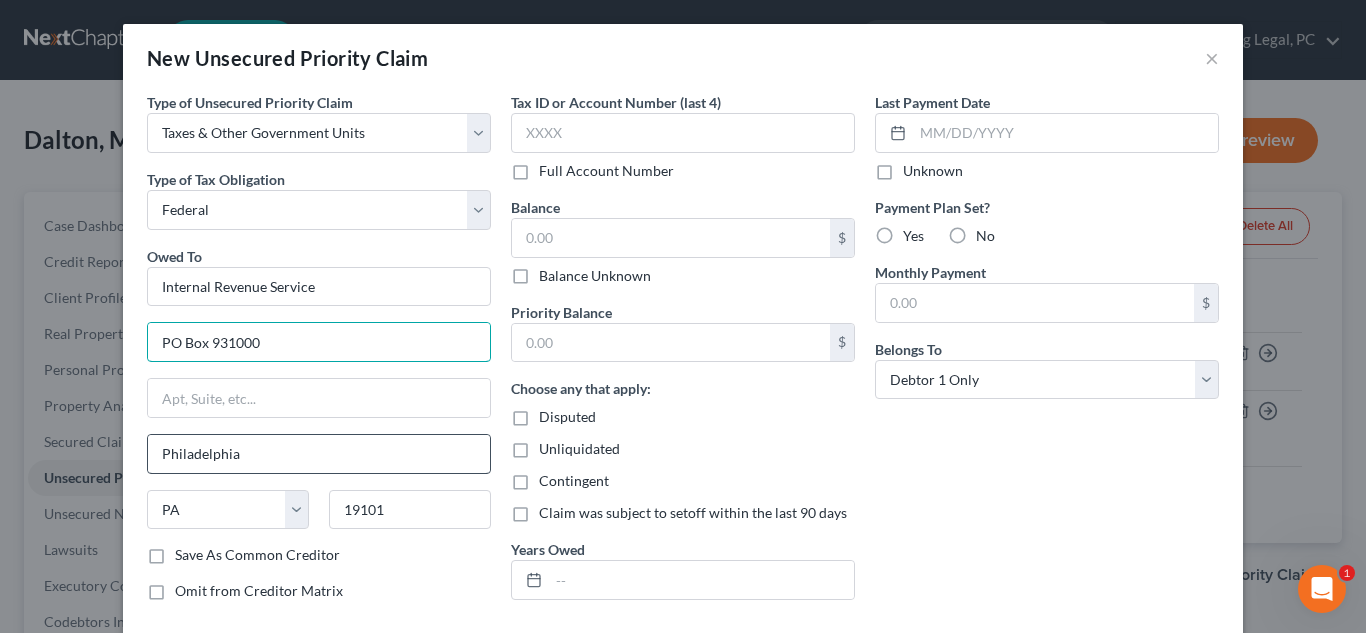 type on "PO Box 931000" 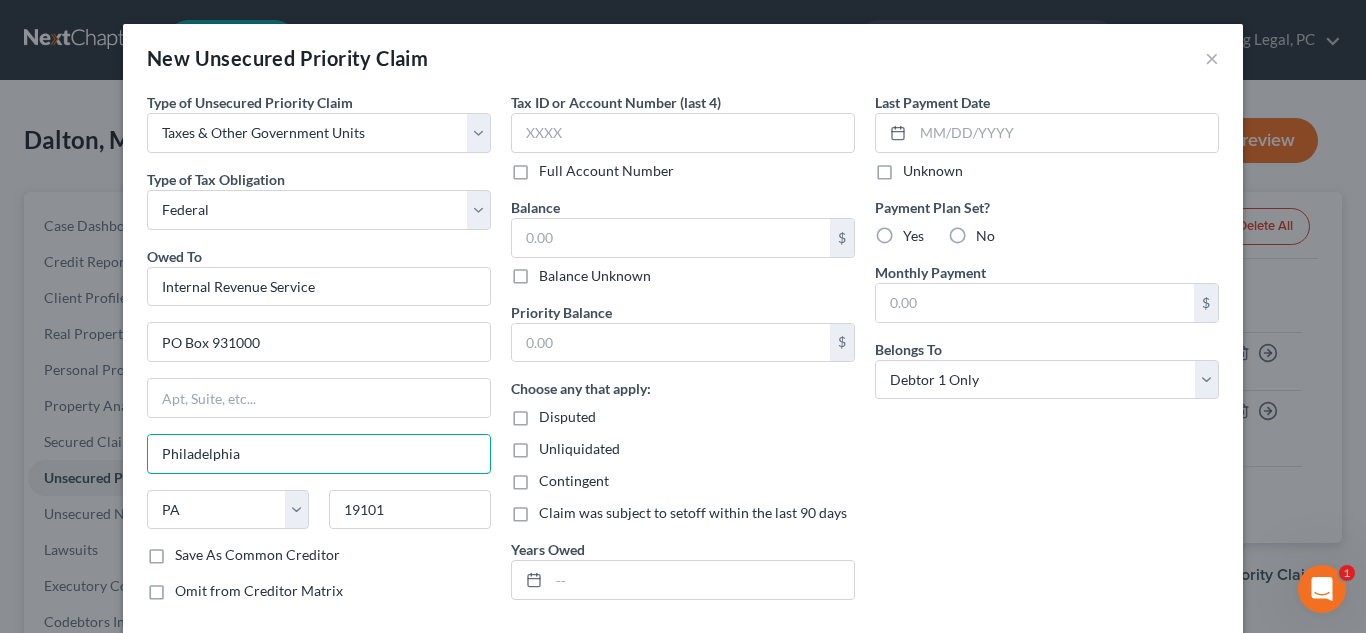 drag, startPoint x: 260, startPoint y: 459, endPoint x: 91, endPoint y: 464, distance: 169.07394 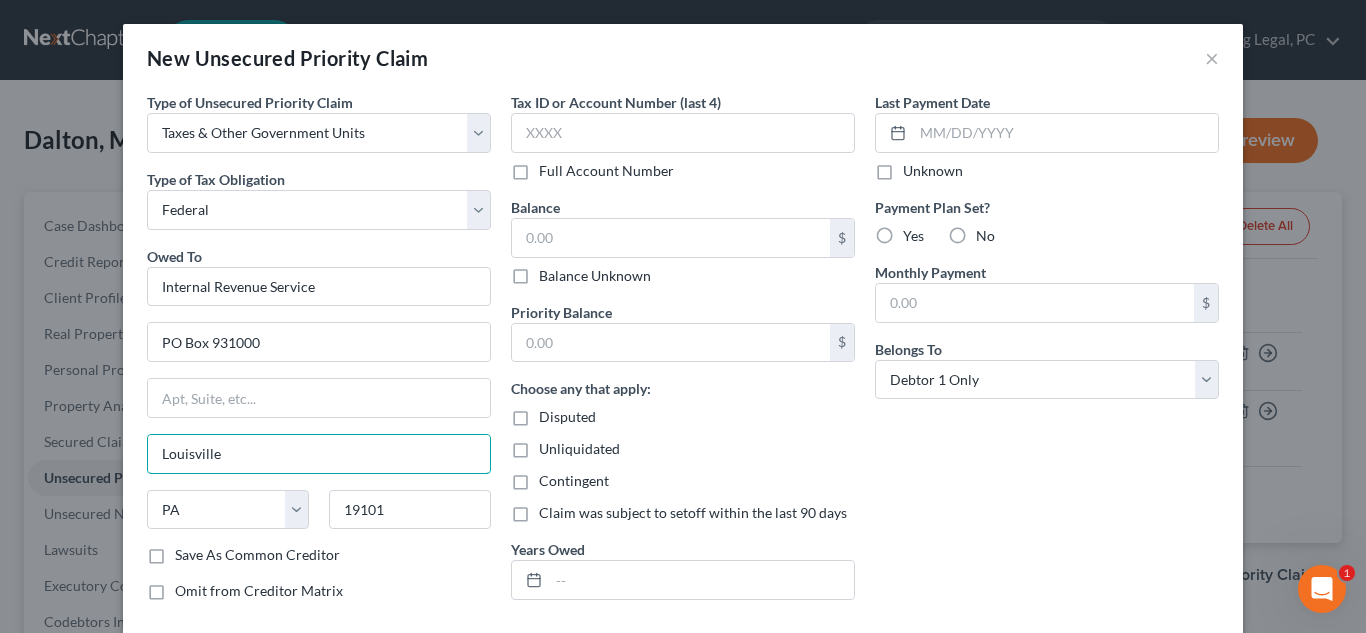 type on "Louisville" 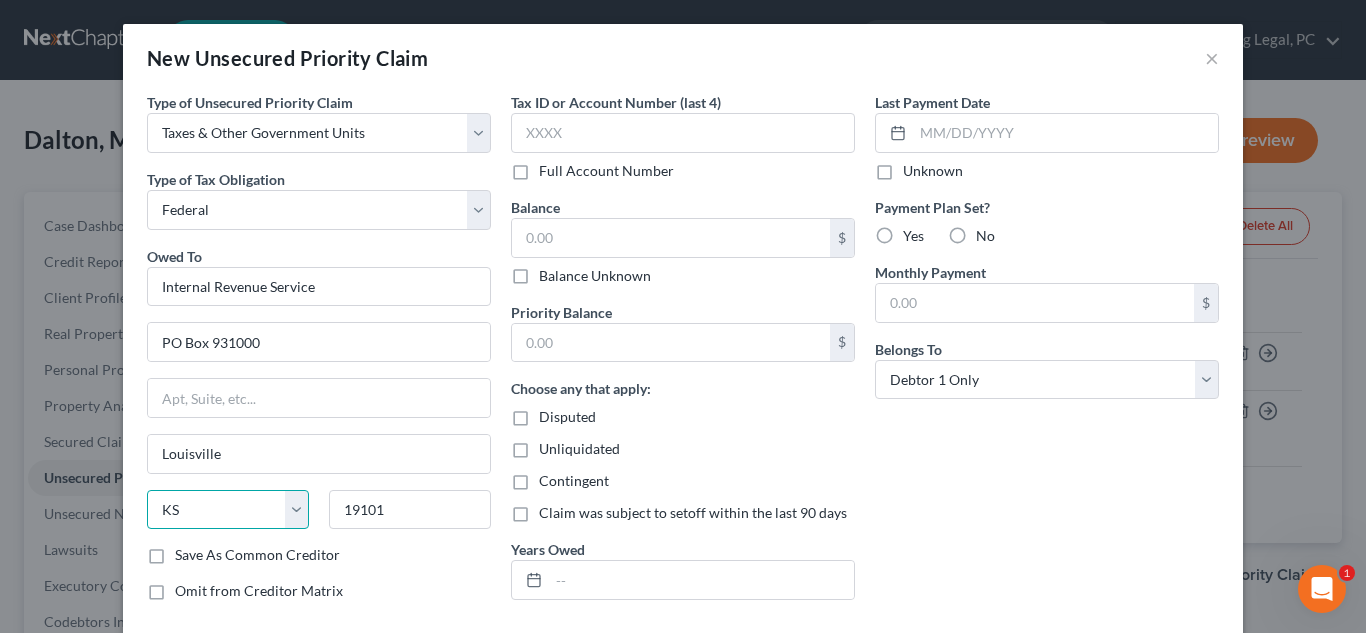 select on "18" 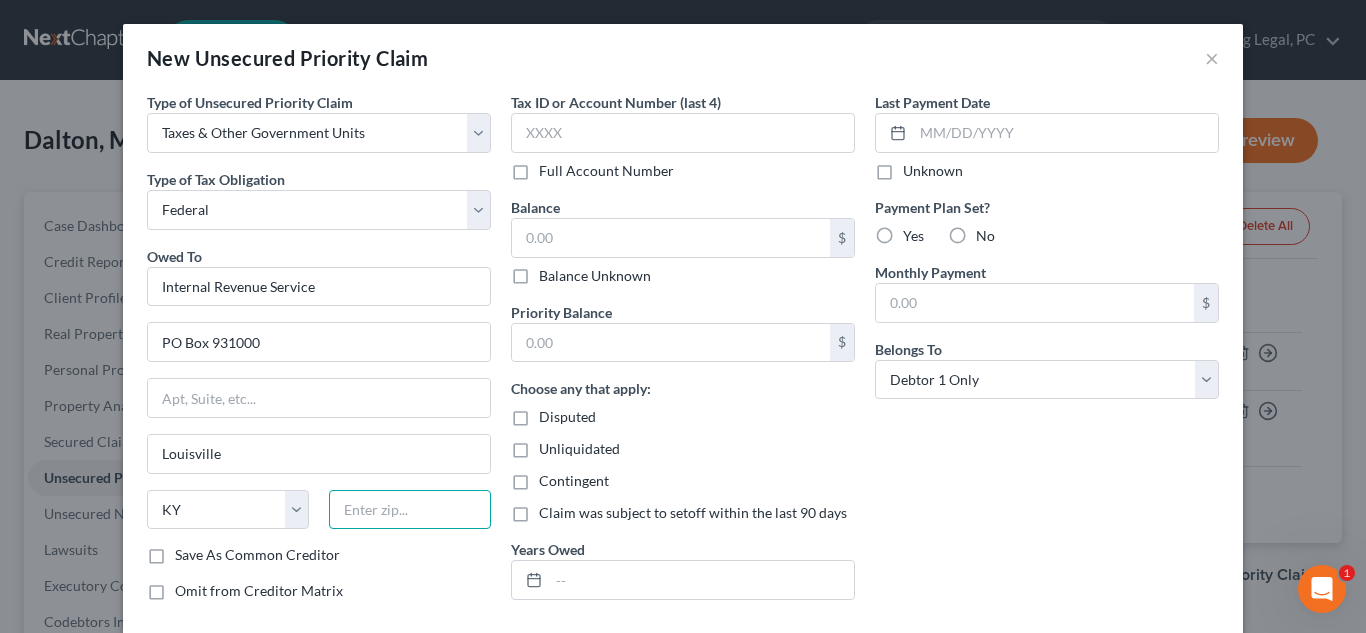 type 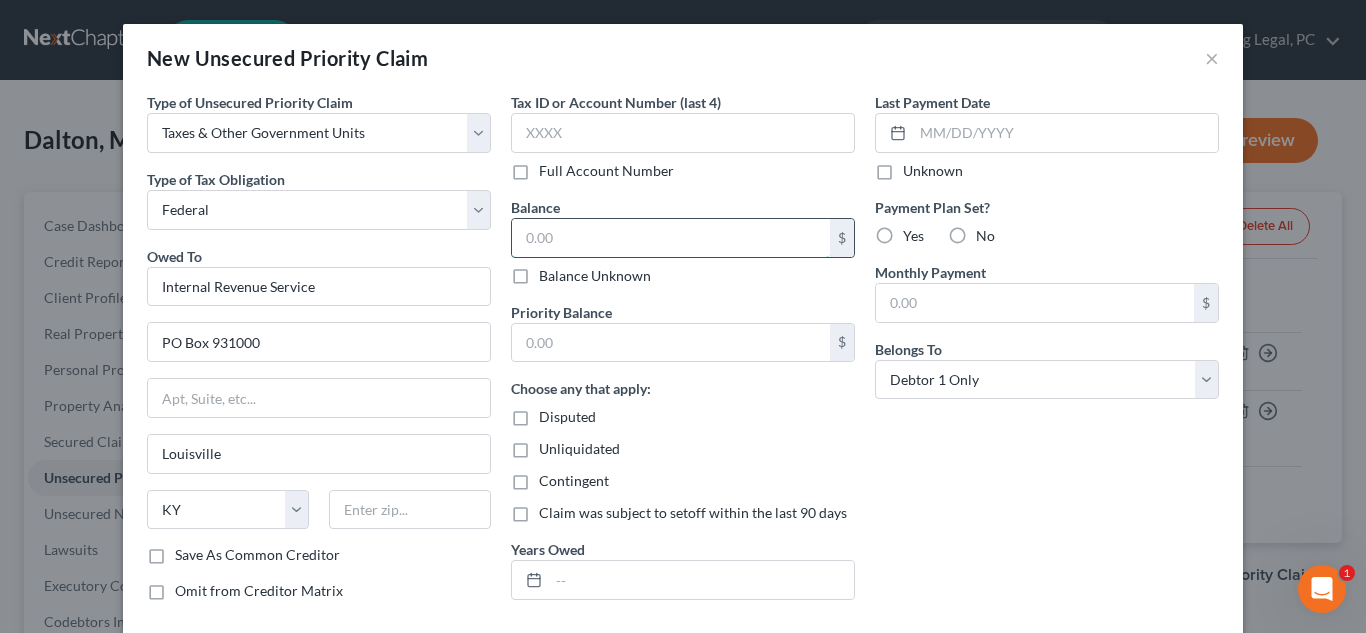 click at bounding box center [671, 238] 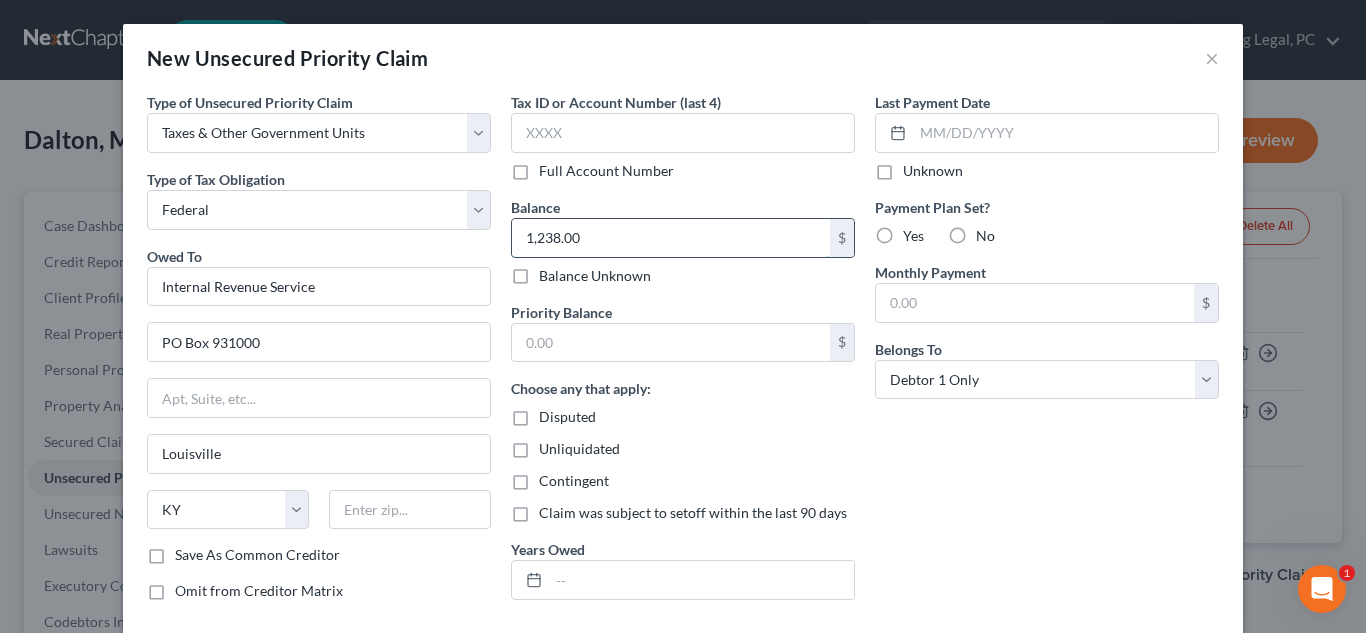 type on "1,238.00" 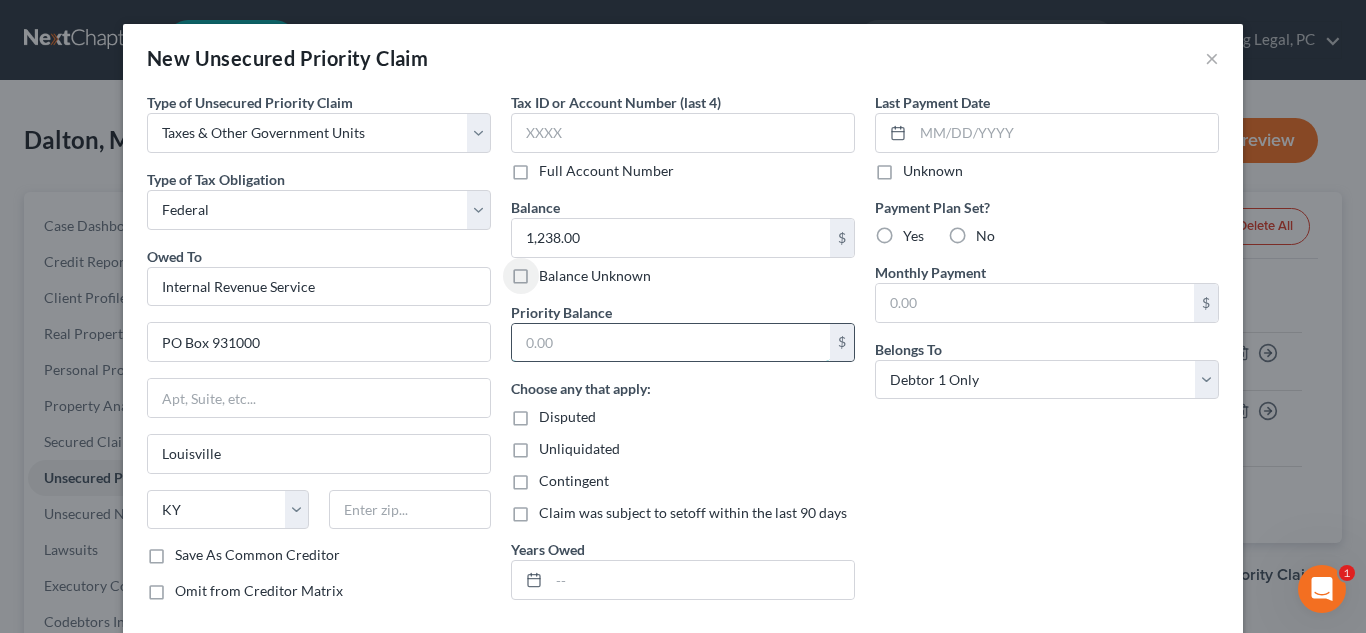 click at bounding box center [671, 343] 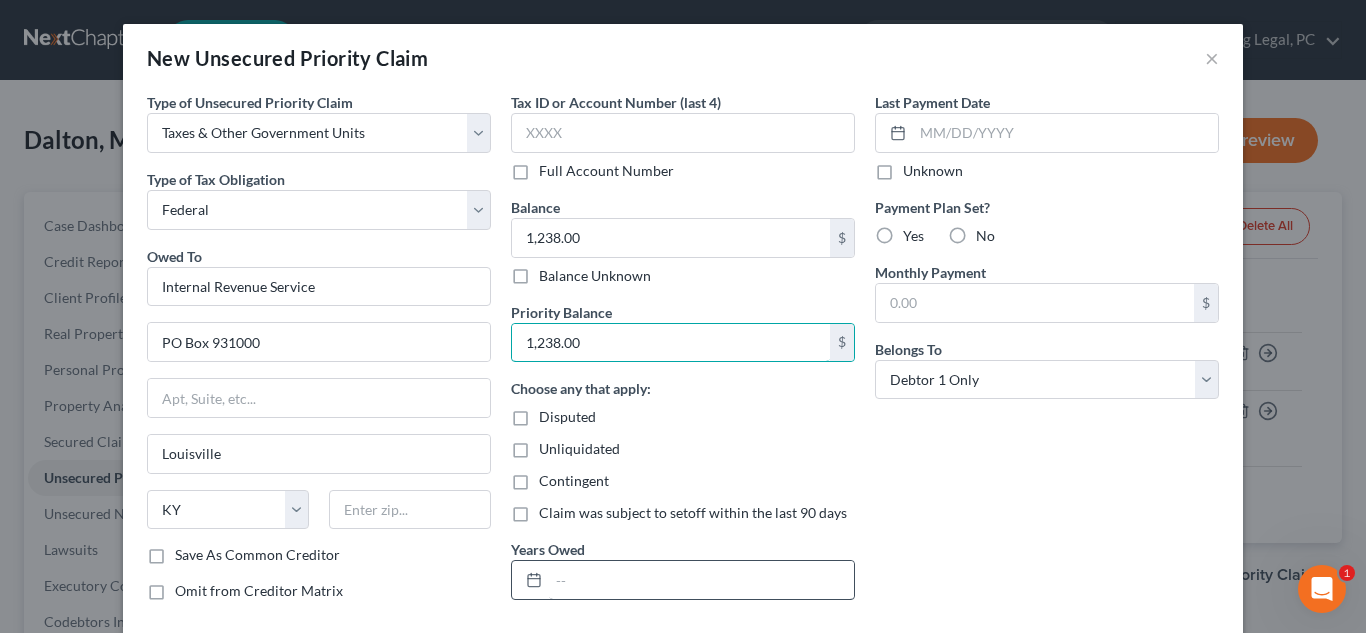 type on "1,238.00" 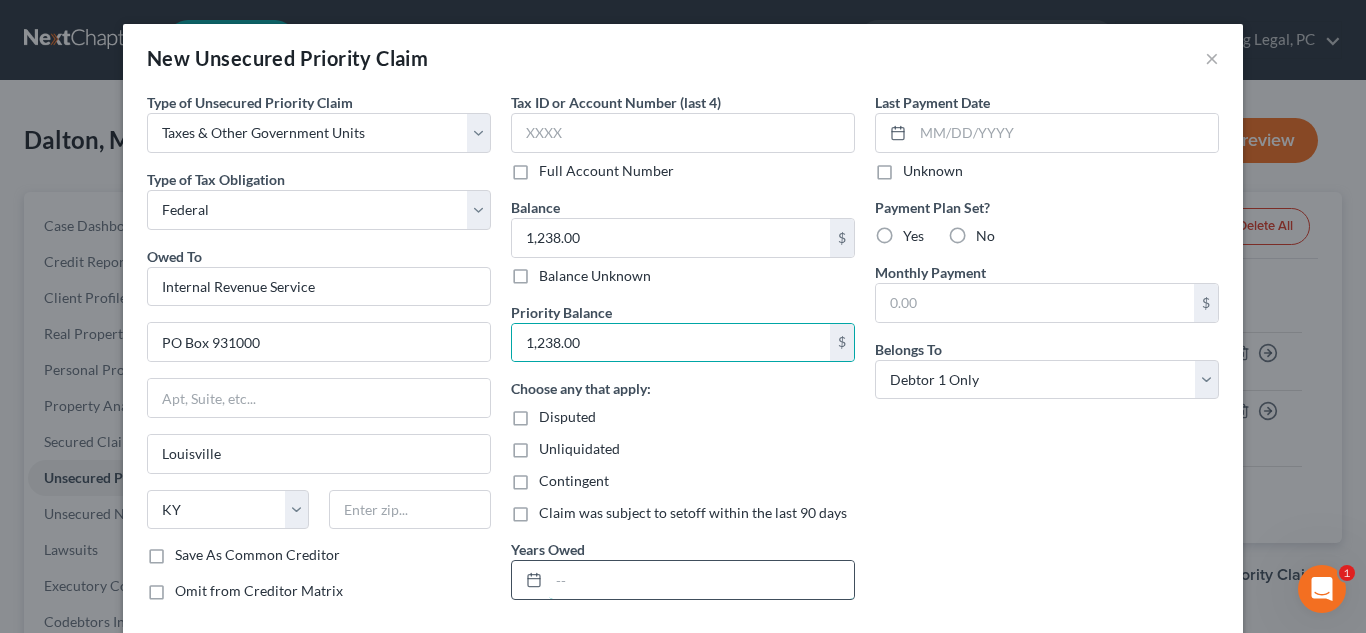 click at bounding box center [701, 580] 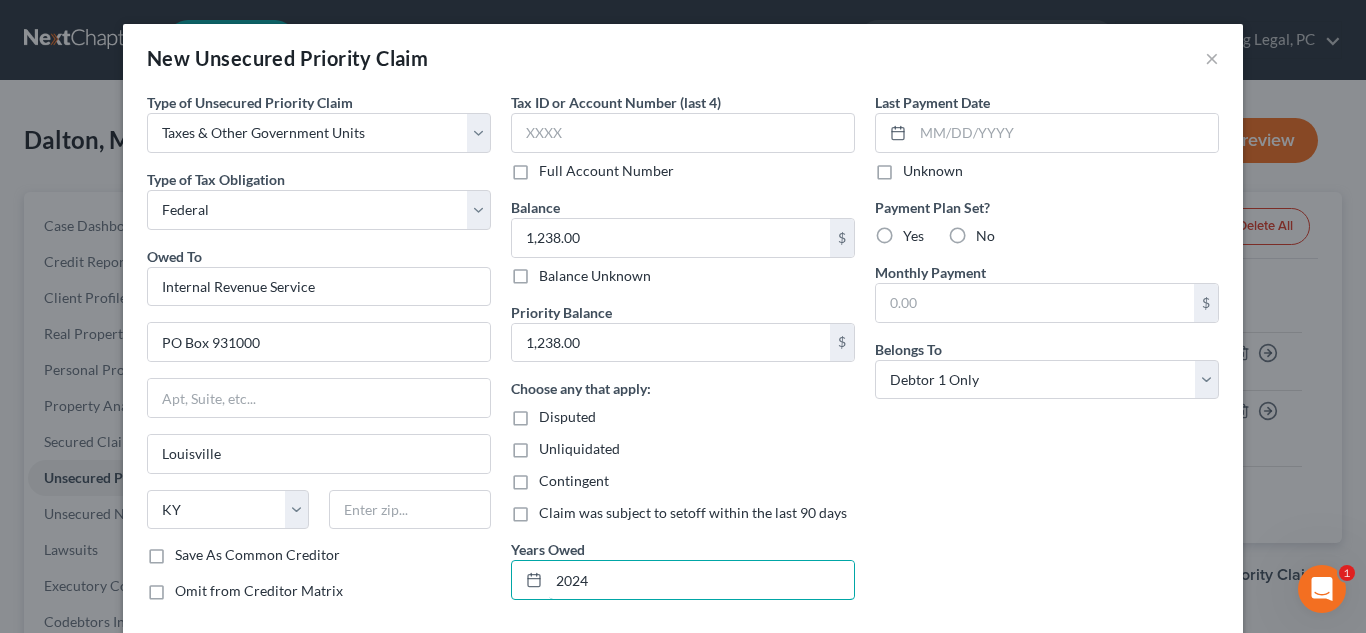 type on "2024" 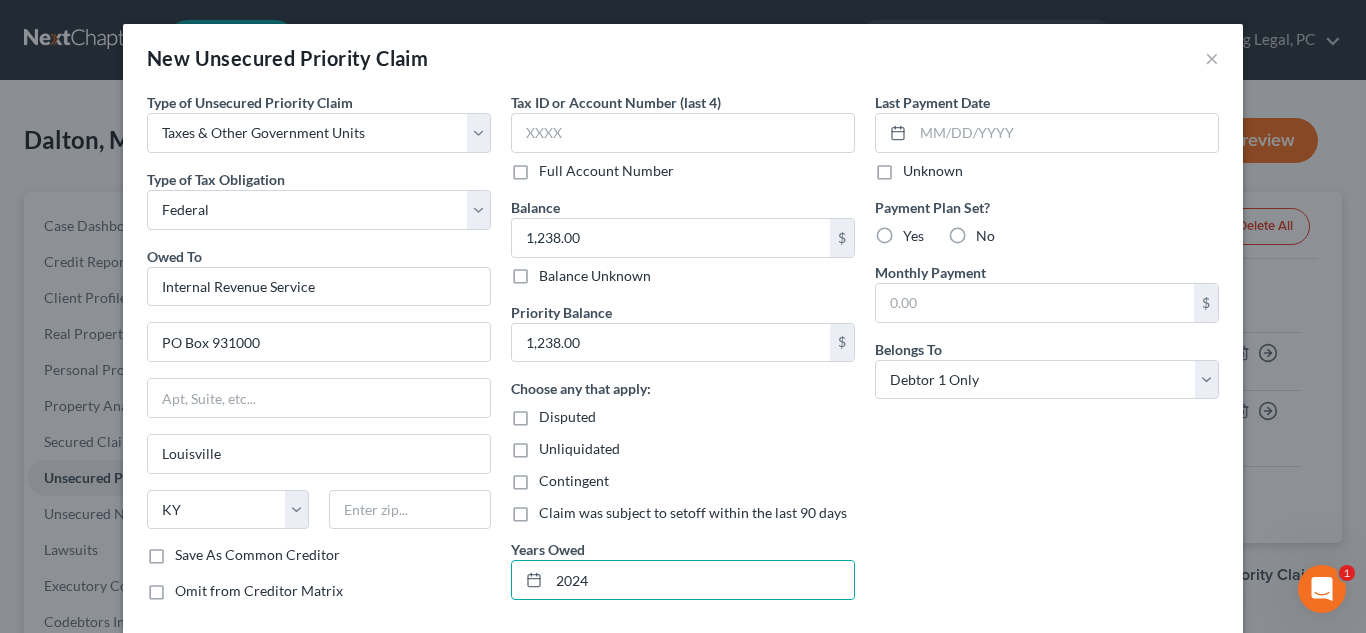 click on "No" at bounding box center (985, 236) 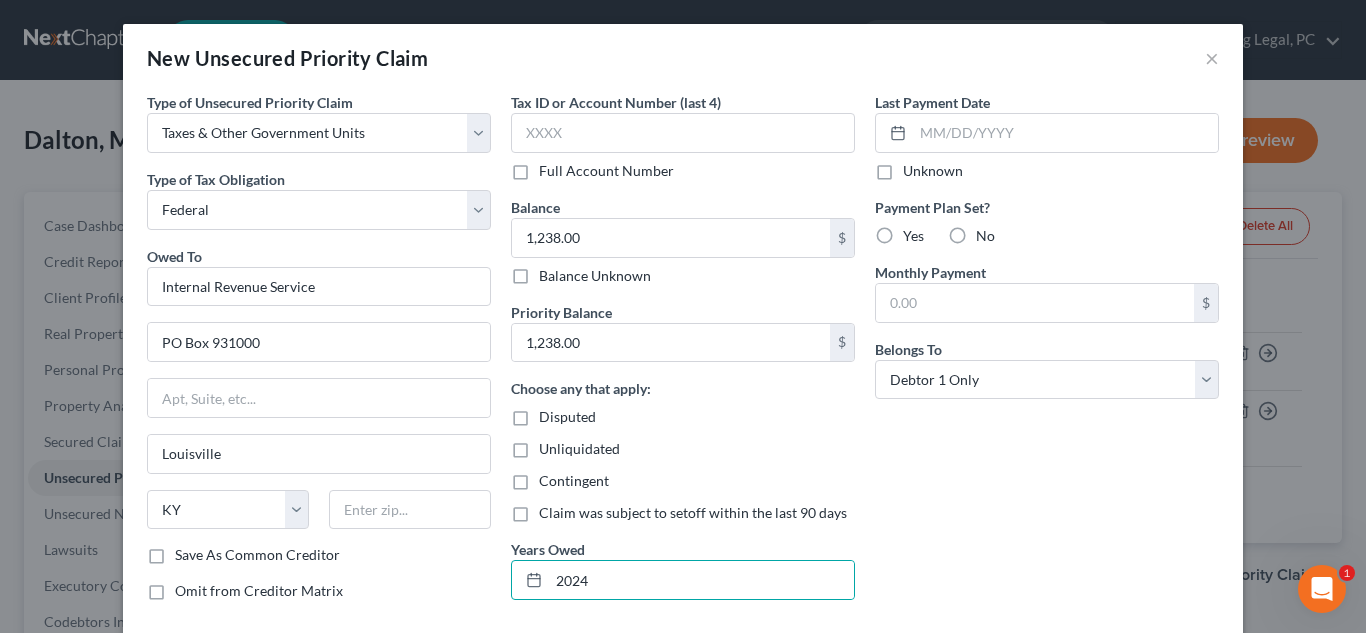 click on "No" at bounding box center [990, 232] 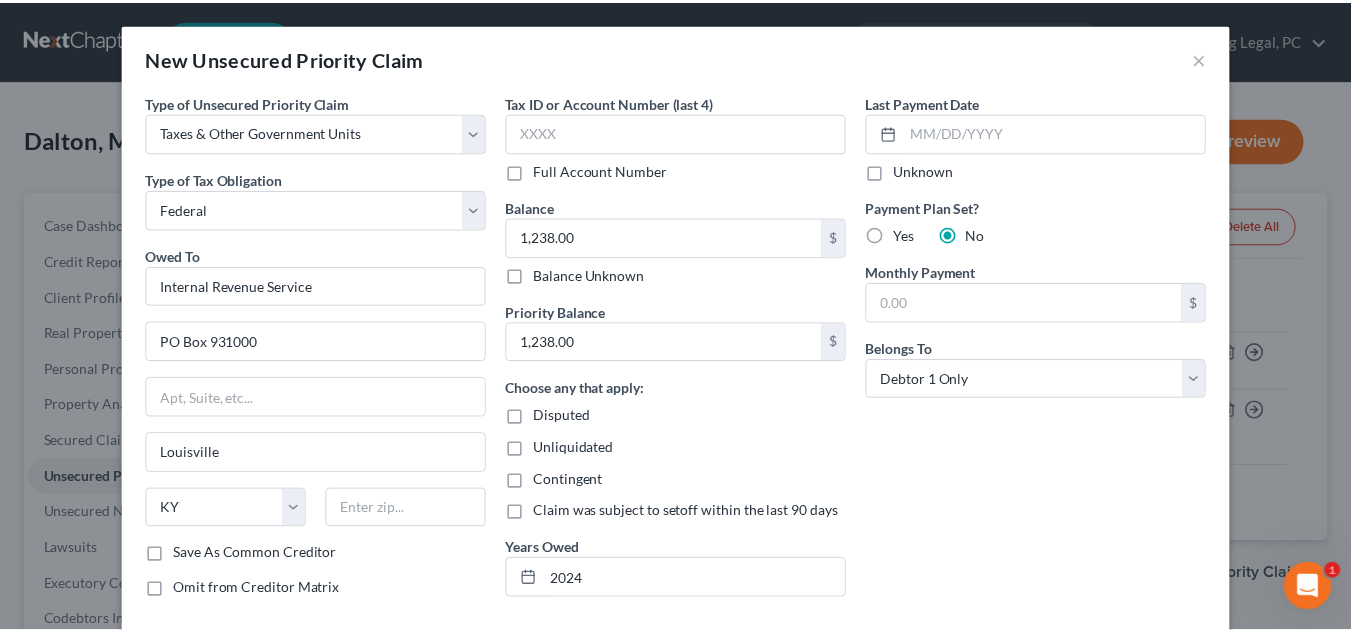 scroll, scrollTop: 110, scrollLeft: 0, axis: vertical 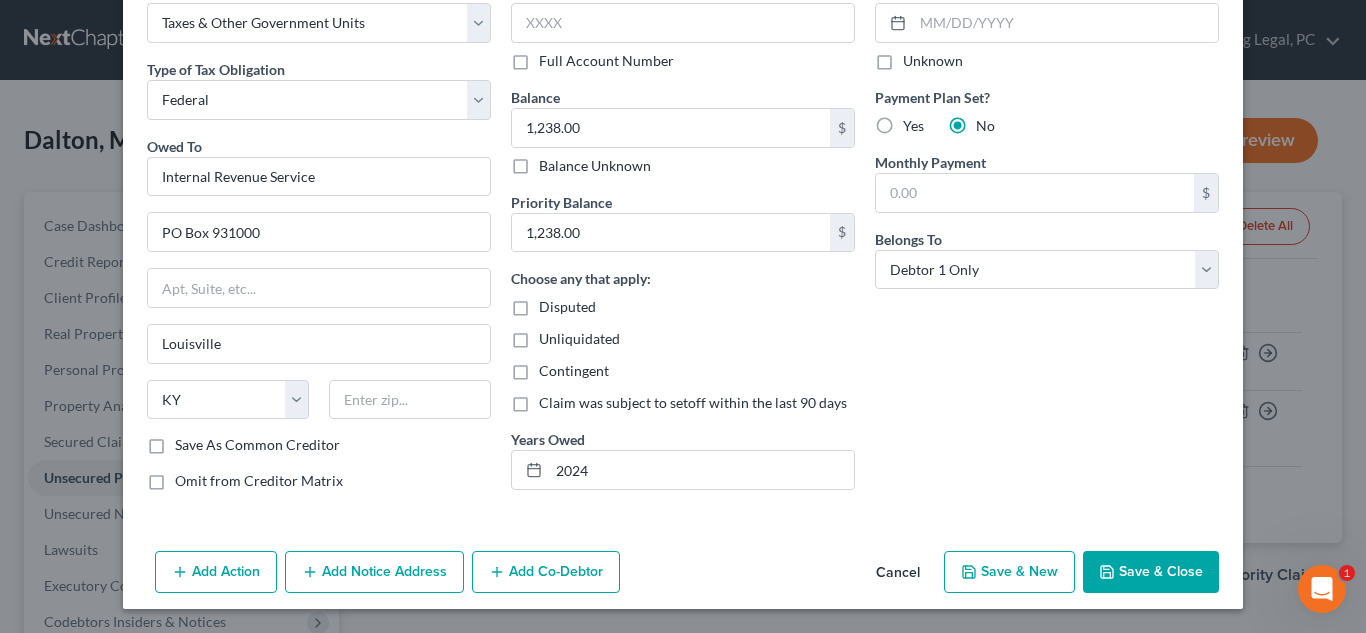 click on "Save & Close" at bounding box center (1151, 572) 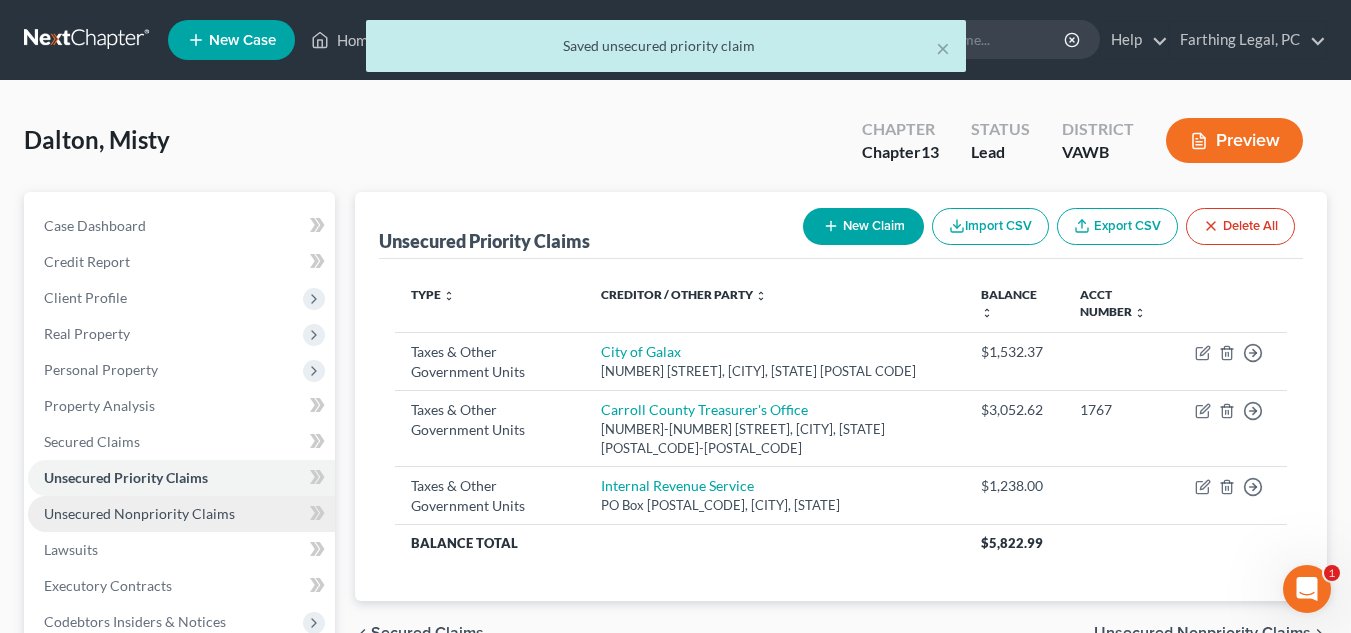 click on "Unsecured Nonpriority Claims" at bounding box center (139, 513) 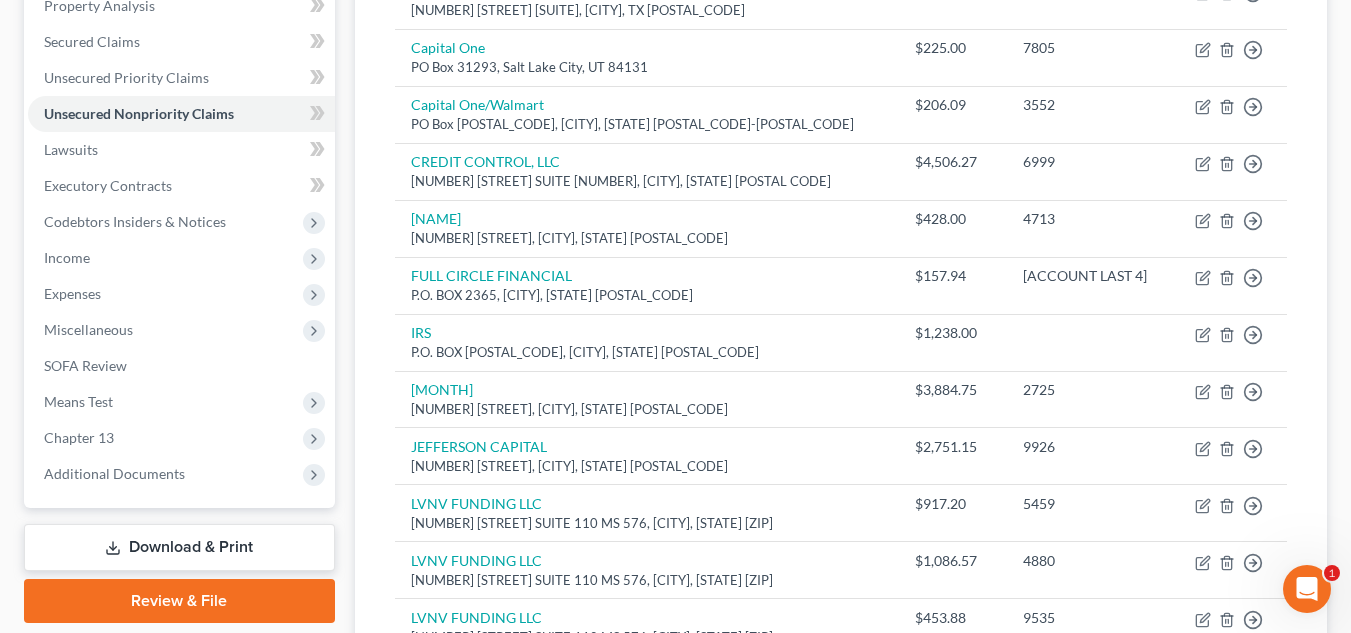 scroll, scrollTop: 436, scrollLeft: 0, axis: vertical 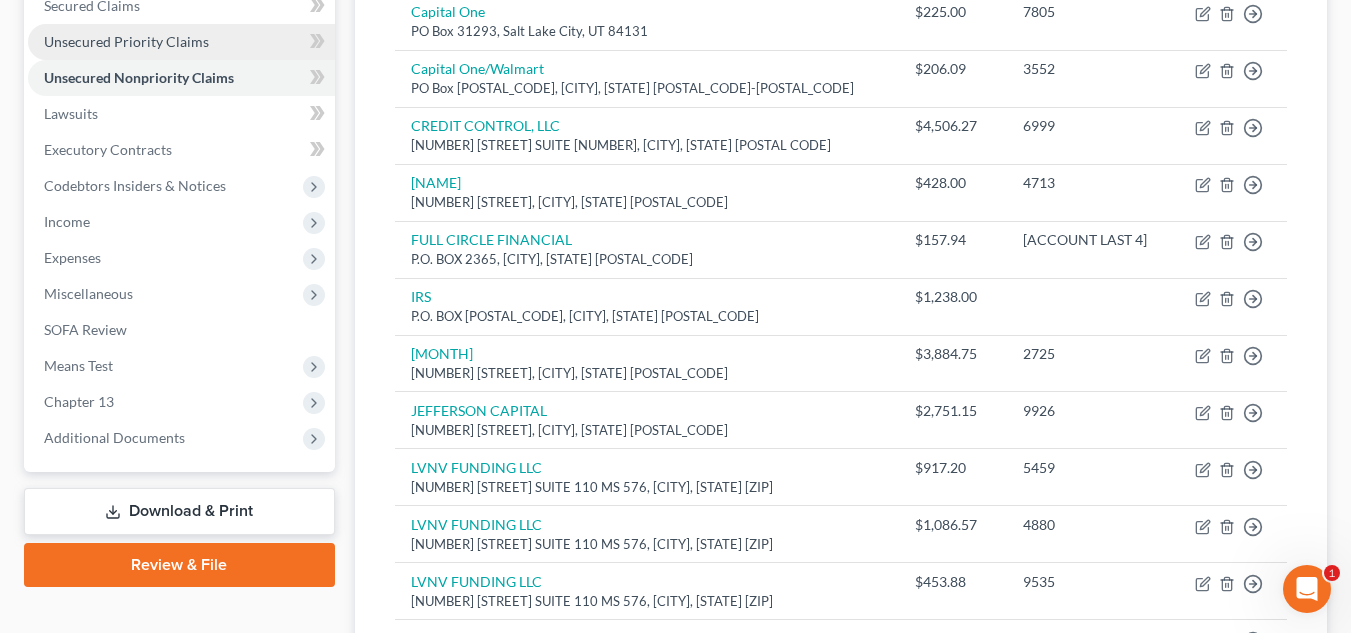 click on "Unsecured Priority Claims" at bounding box center [126, 41] 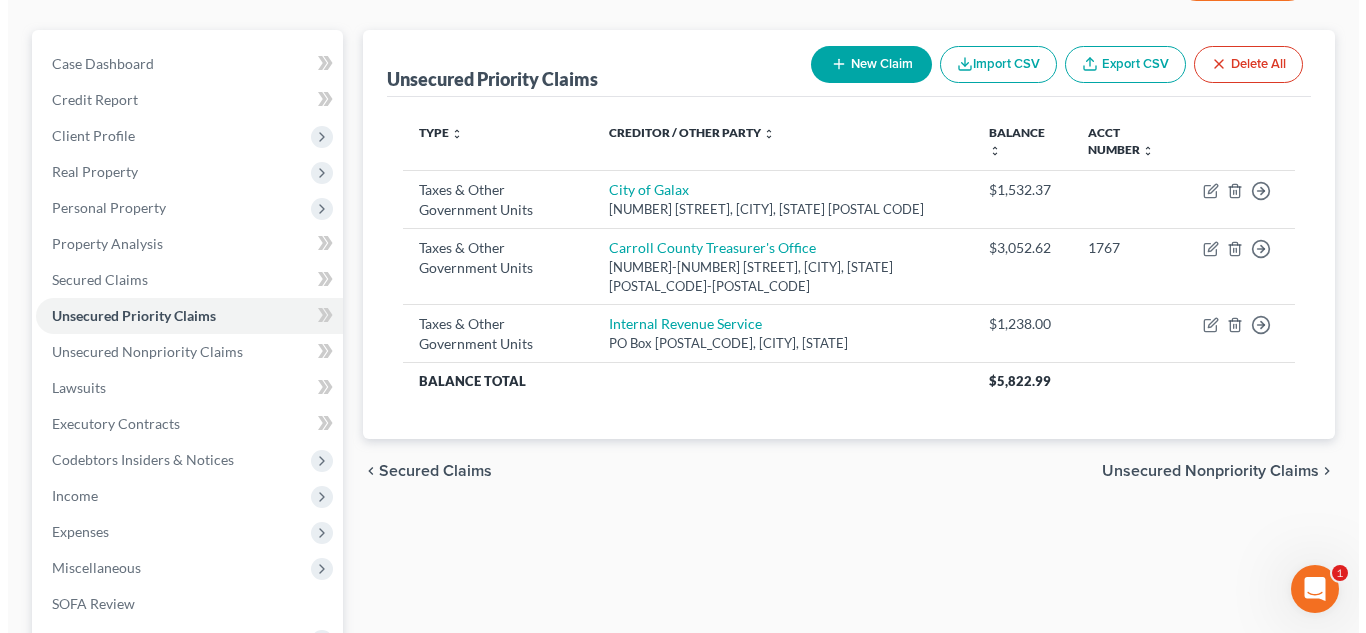 scroll, scrollTop: 0, scrollLeft: 0, axis: both 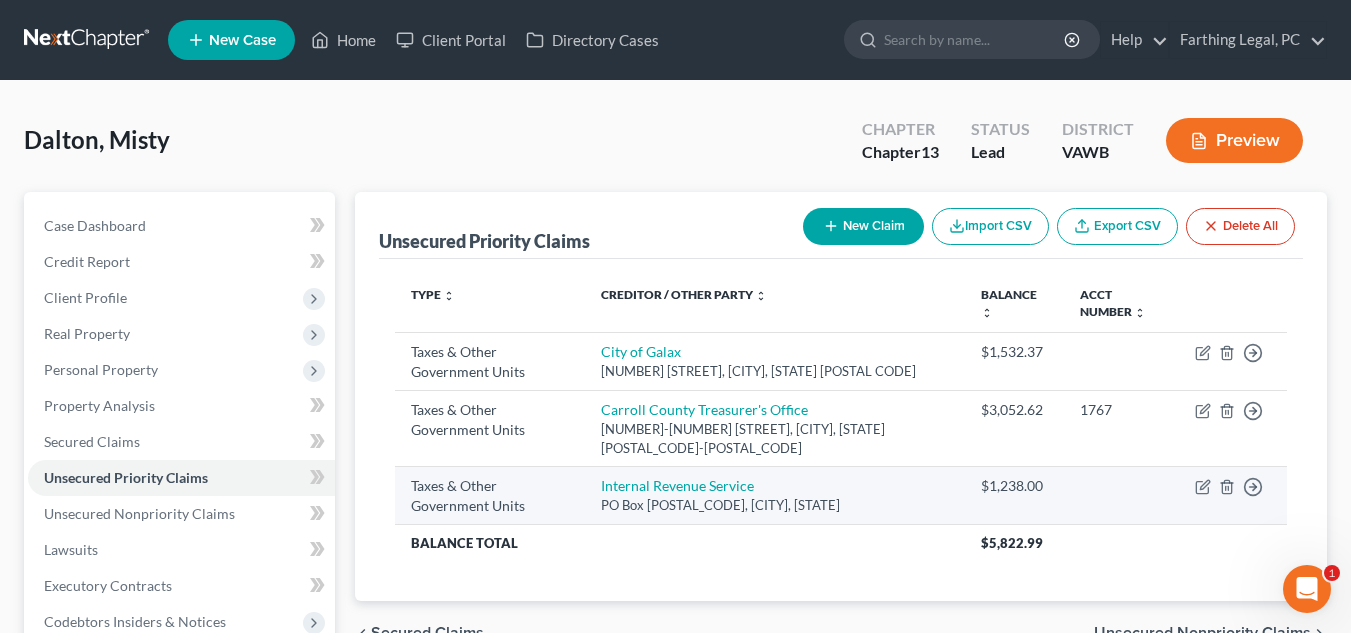 click on "Move to D Move to F Move to G Move to Notice Only" at bounding box center (1233, 495) 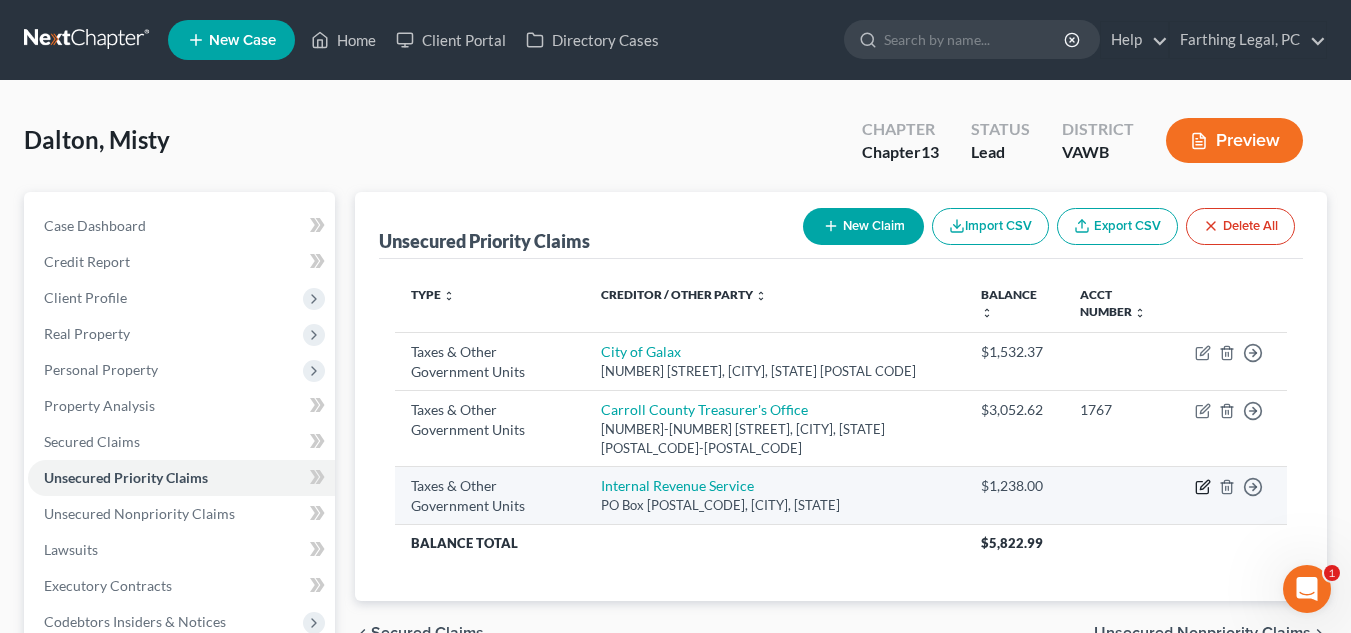 click 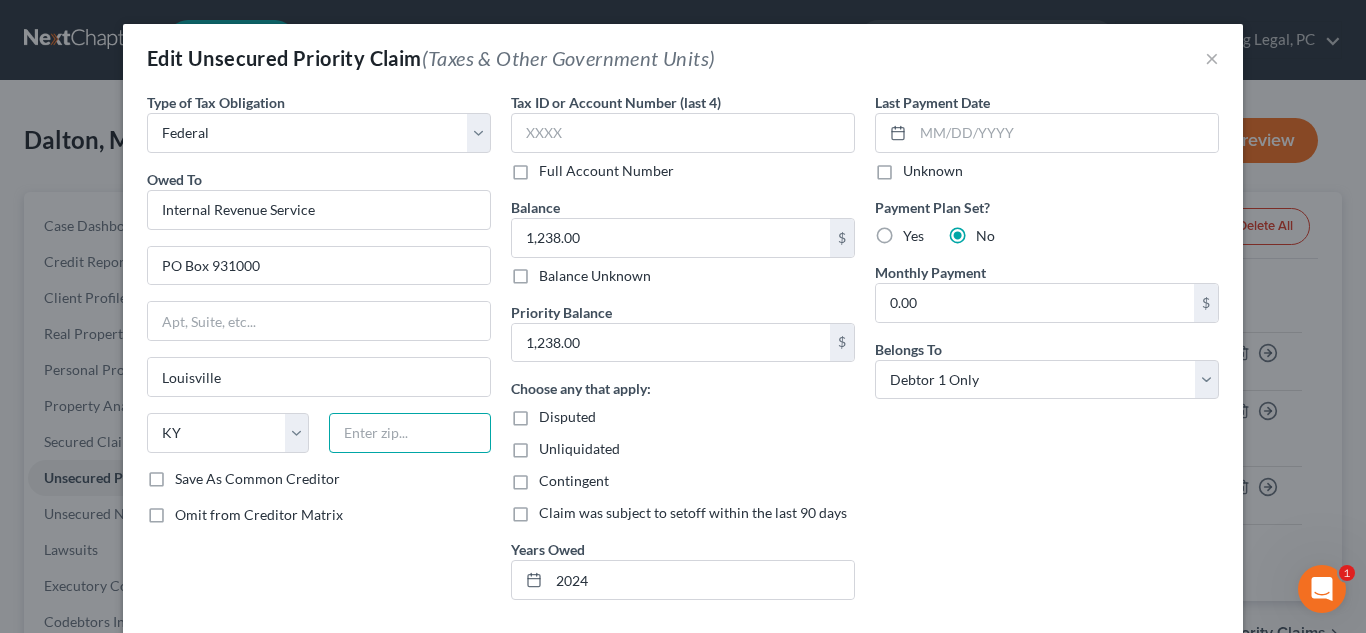 click at bounding box center [410, 433] 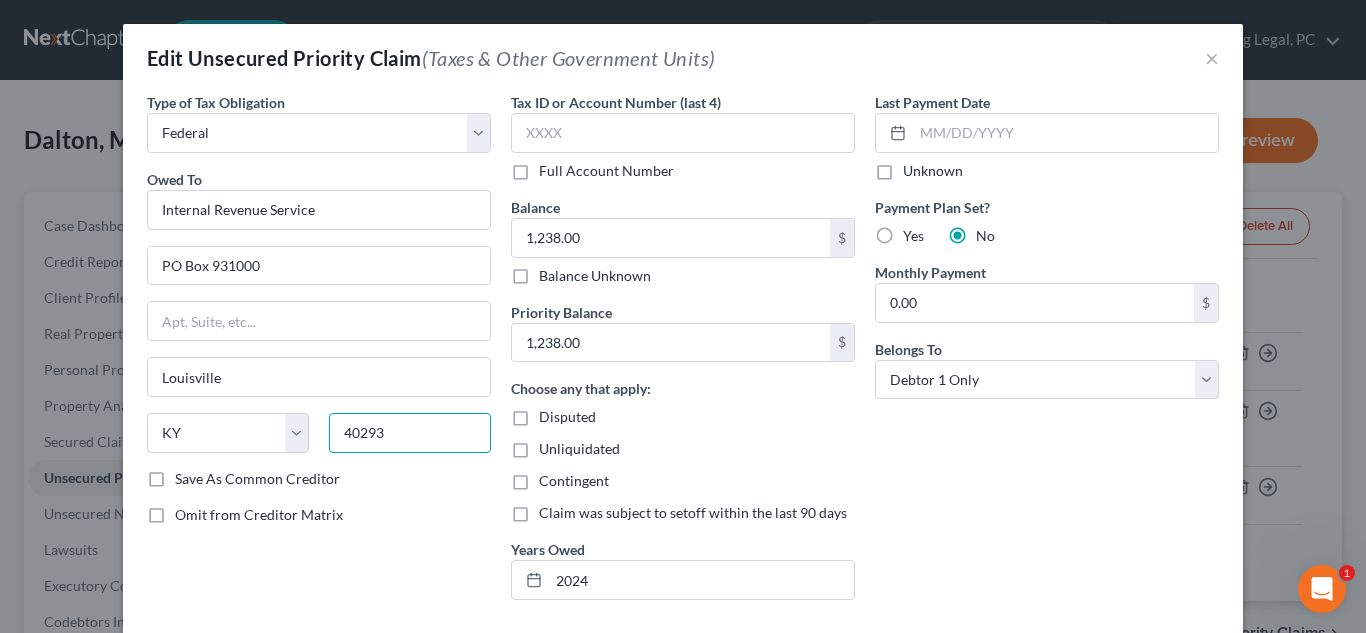 type on "40293" 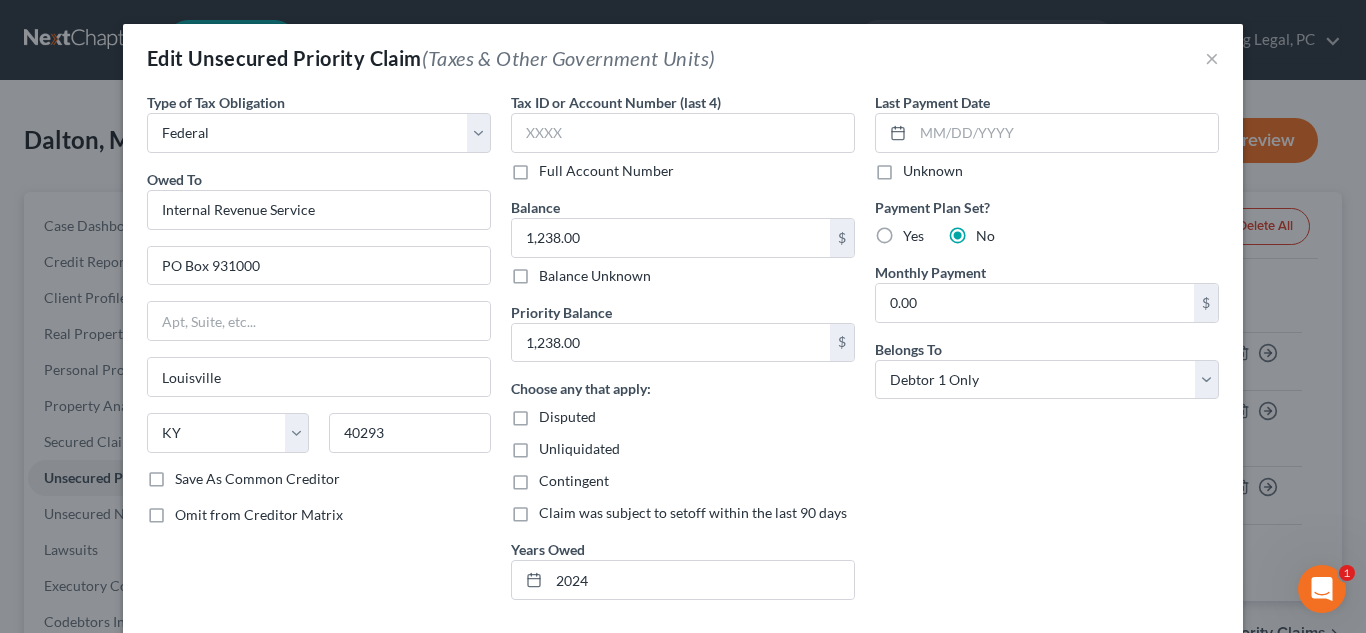 scroll, scrollTop: 166, scrollLeft: 0, axis: vertical 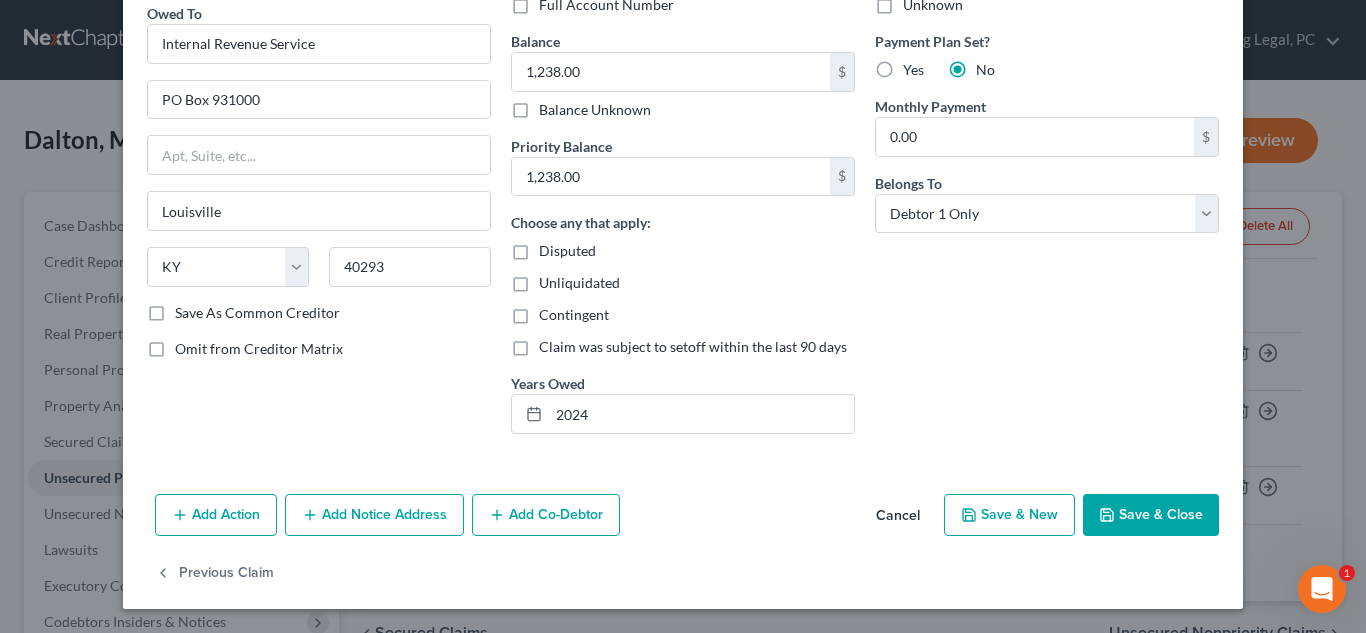 click on "Save & Close" at bounding box center (1151, 515) 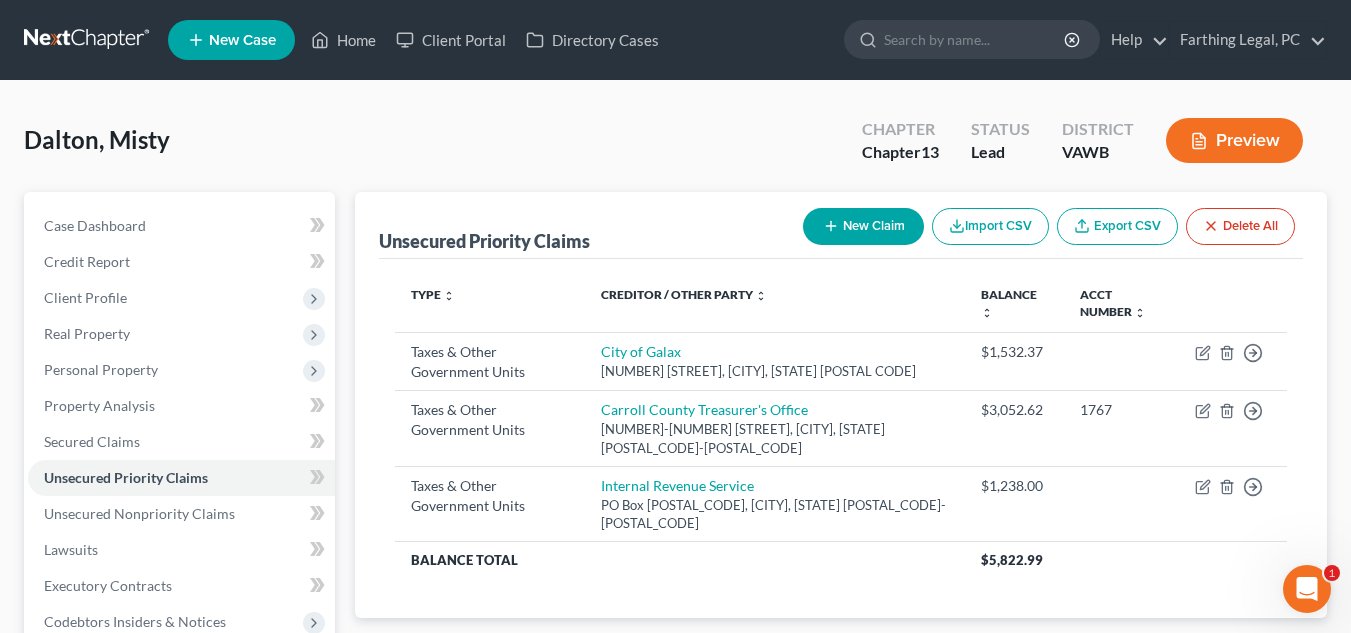 click on "Unsecured Priority Claims" at bounding box center (484, 241) 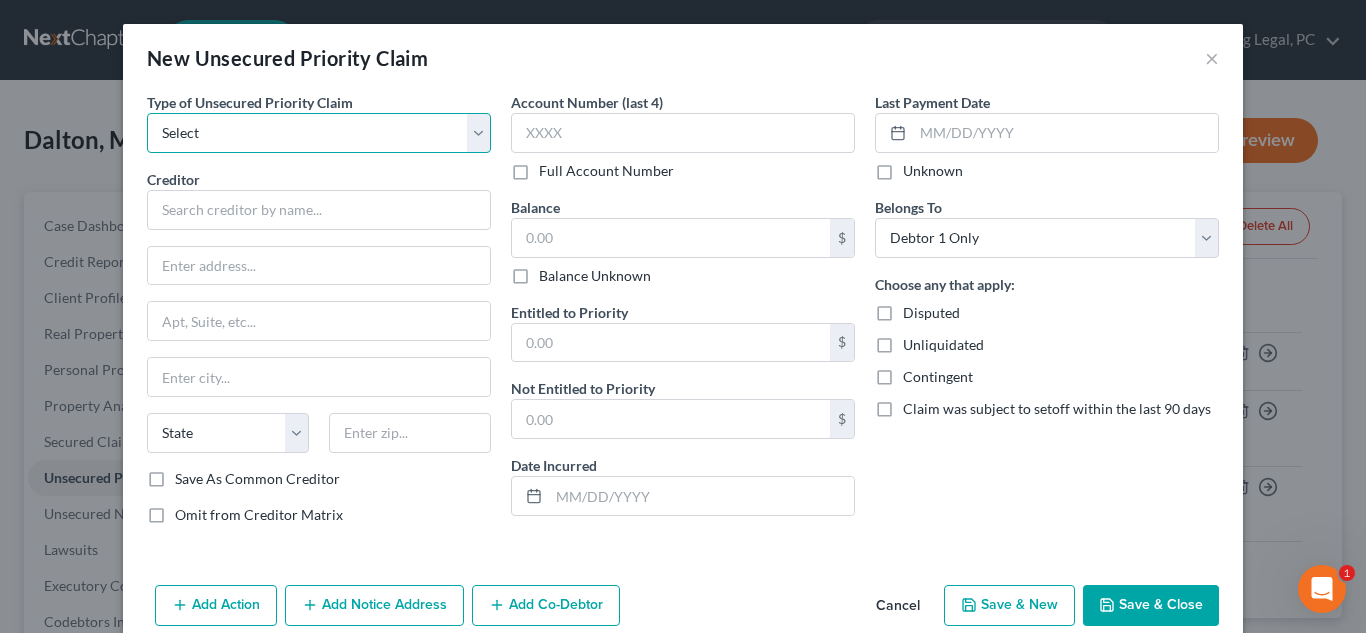 click on "Select Taxes & Other Government Units Domestic Support Obligations Extensions of credit in an involuntary case Wages, Salaries, Commissions Contributions to employee benefits Certain farmers and fisherman Deposits by individuals Commitments to maintain capitals Claims for death or injury while intoxicated Other" at bounding box center (319, 133) 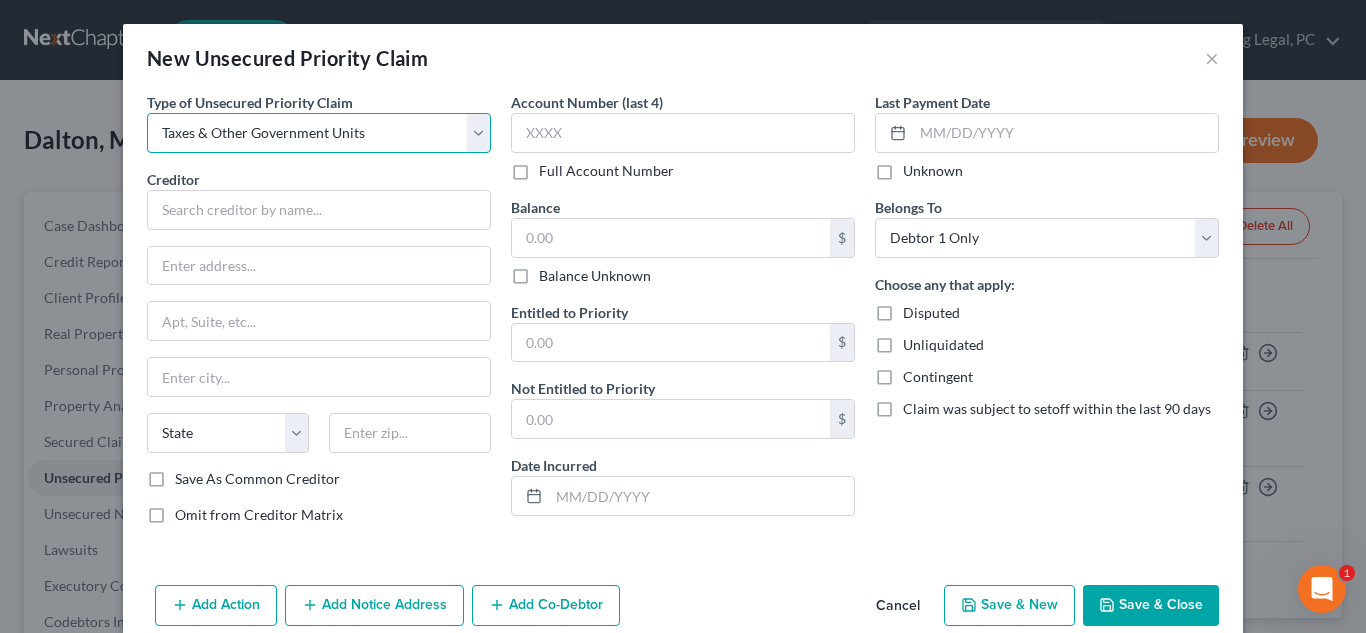 click on "Select Taxes & Other Government Units Domestic Support Obligations Extensions of credit in an involuntary case Wages, Salaries, Commissions Contributions to employee benefits Certain farmers and fisherman Deposits by individuals Commitments to maintain capitals Claims for death or injury while intoxicated Other" at bounding box center [319, 133] 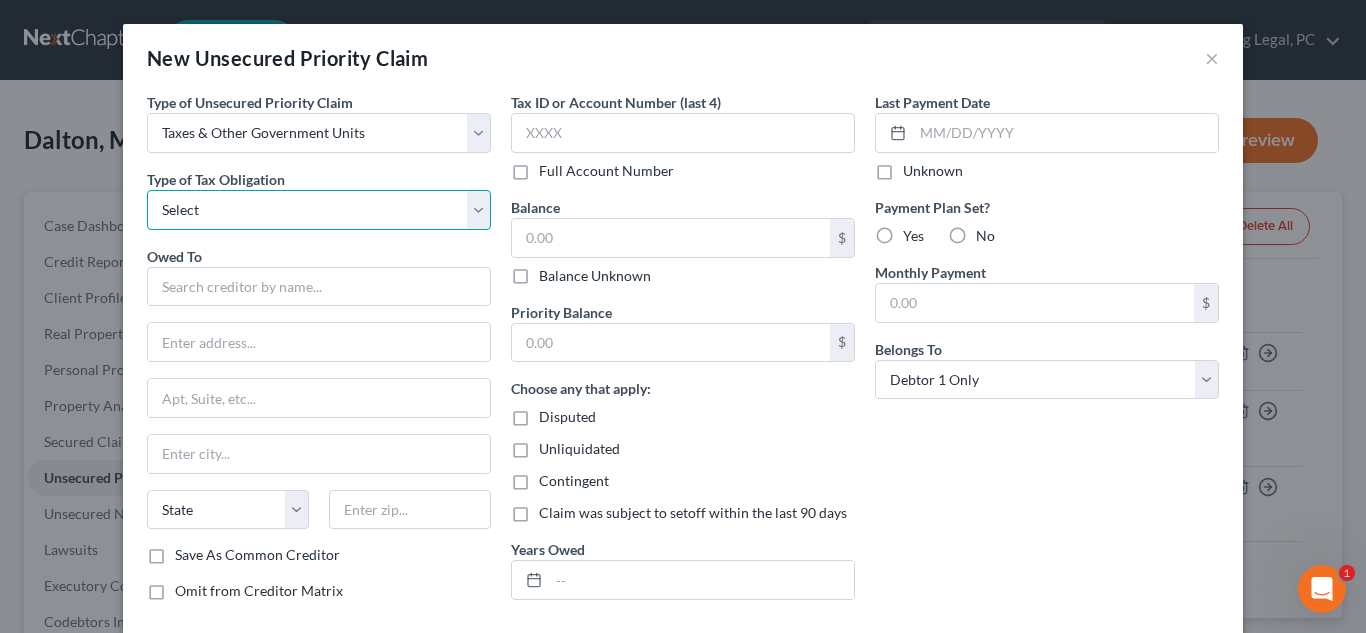 click on "Select Federal City State Franchise Tax Board Other" at bounding box center [319, 210] 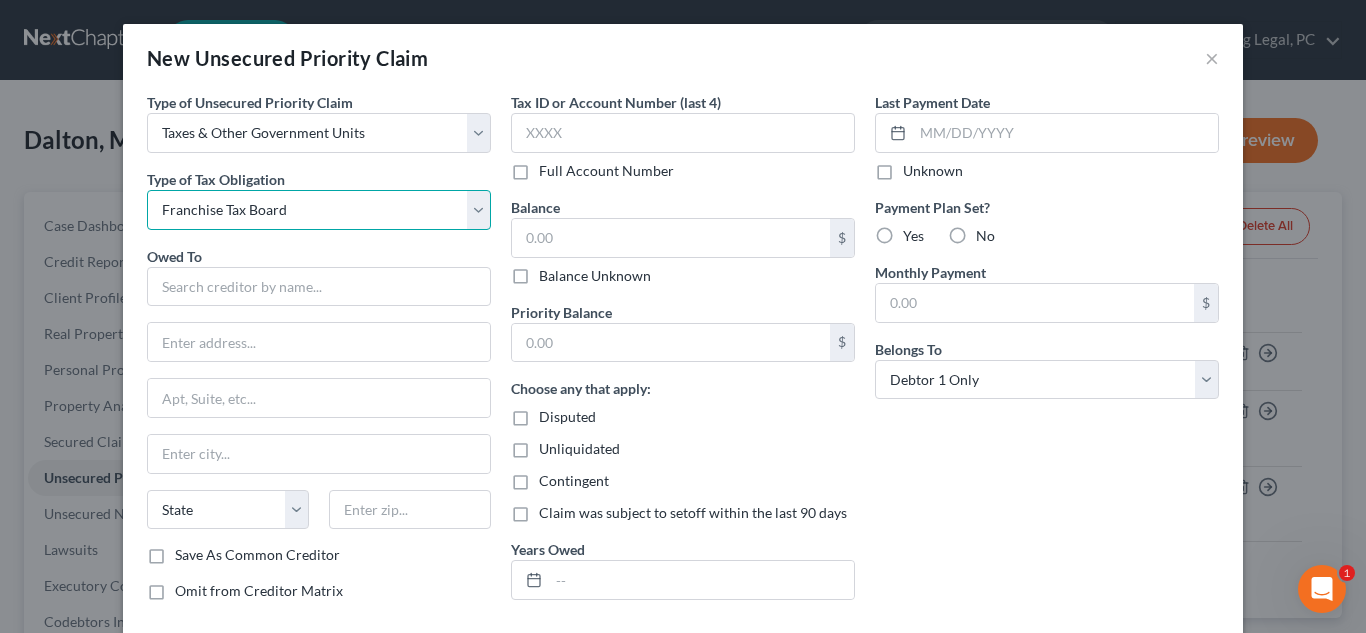click on "Select Federal City State Franchise Tax Board Other" at bounding box center (319, 210) 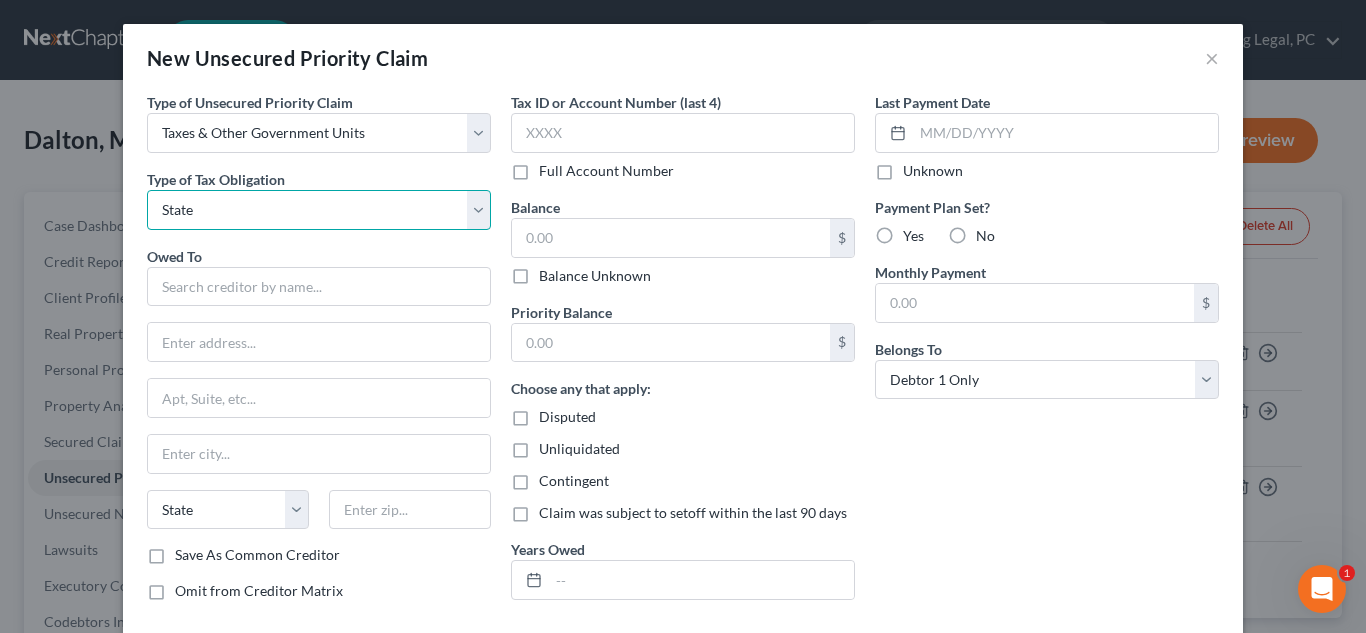 click on "Select Federal City State Franchise Tax Board Other" at bounding box center [319, 210] 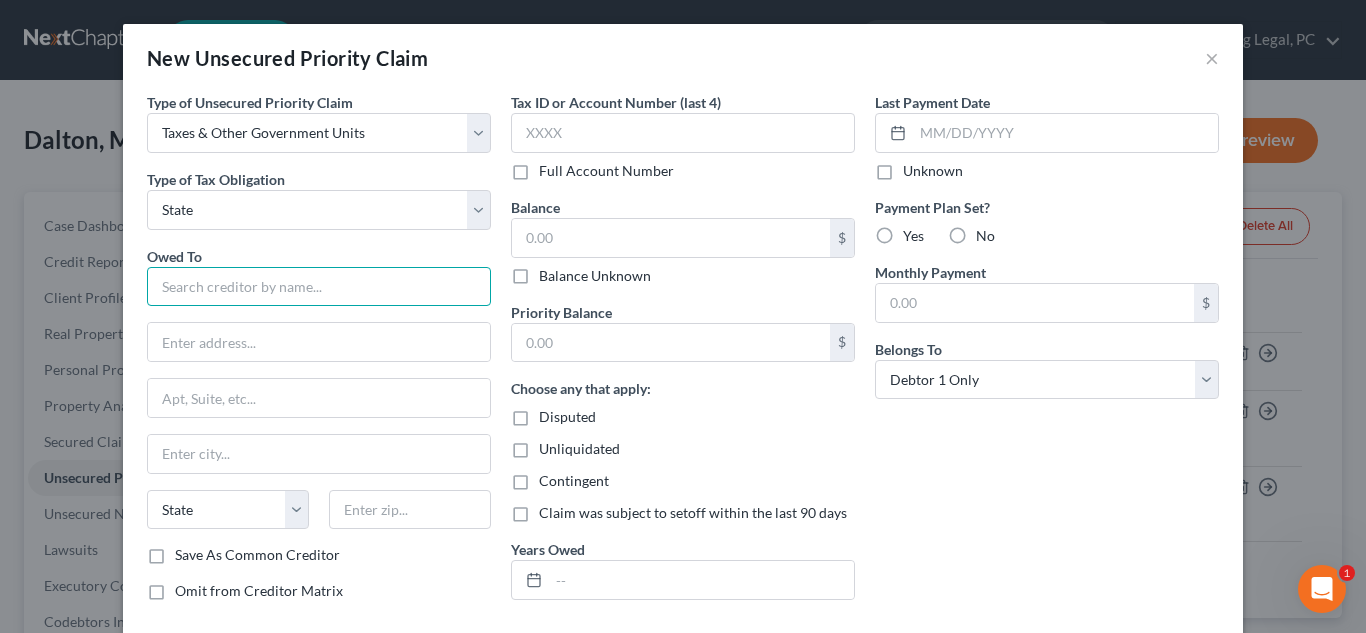 click at bounding box center (319, 287) 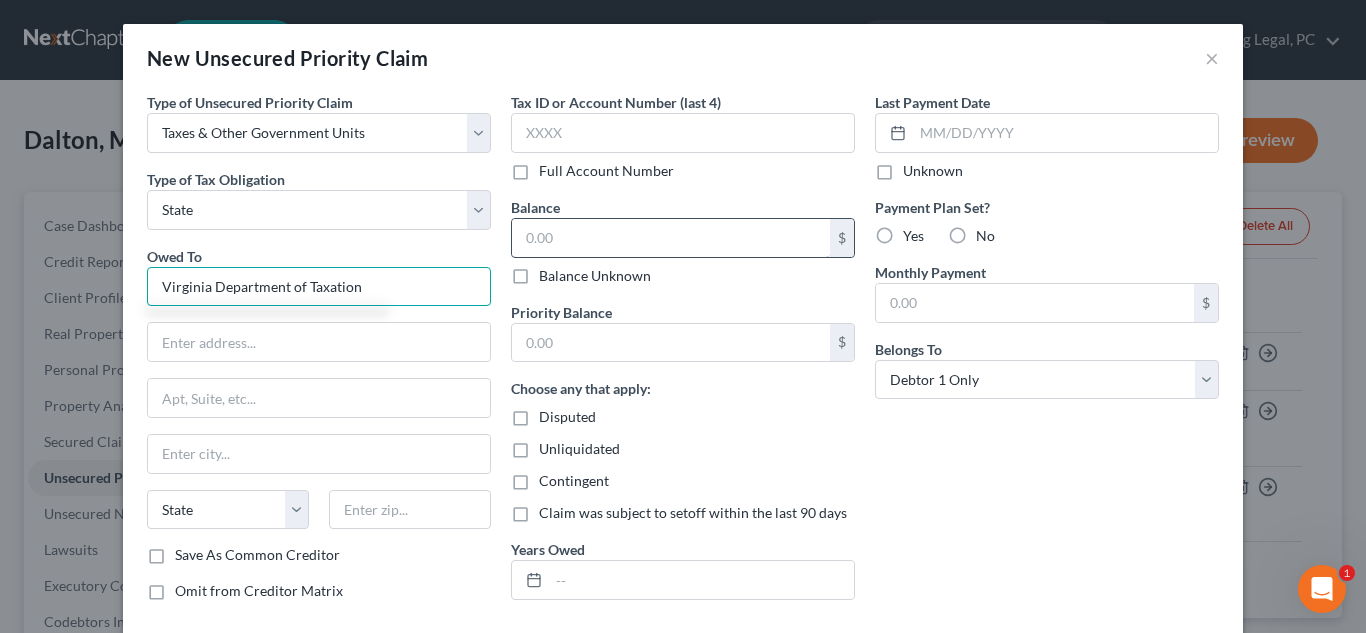 type on "Virginia Department of Taxation" 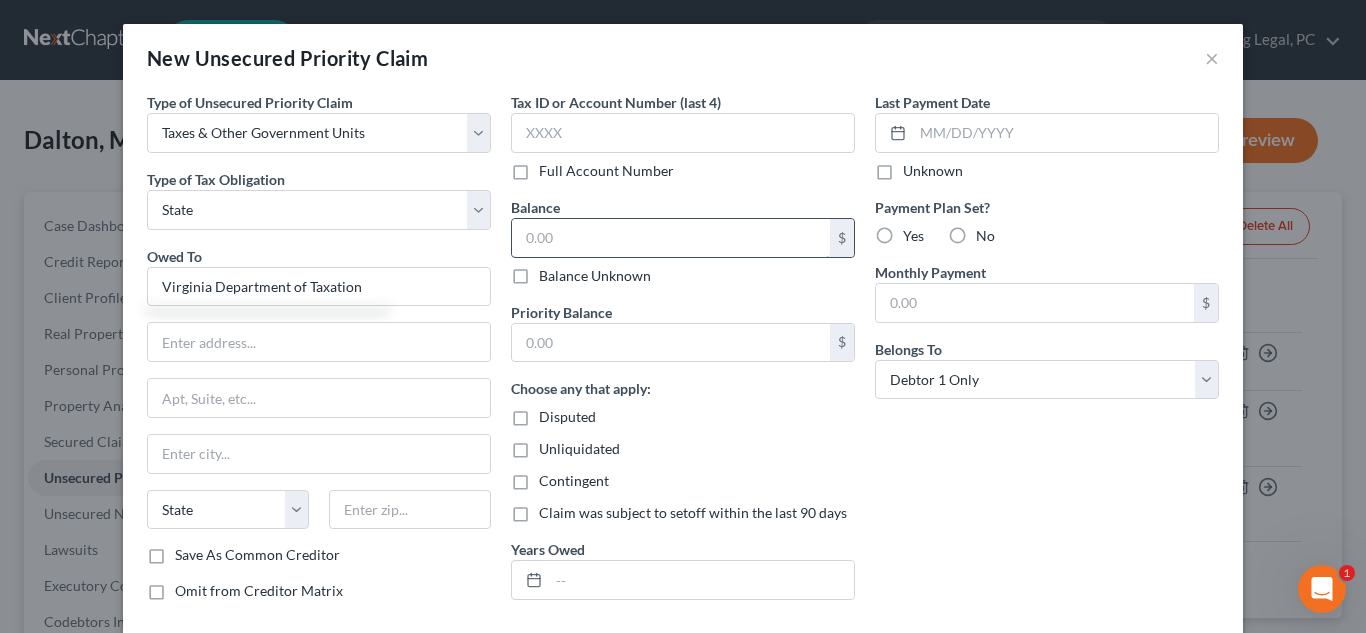 click at bounding box center [671, 238] 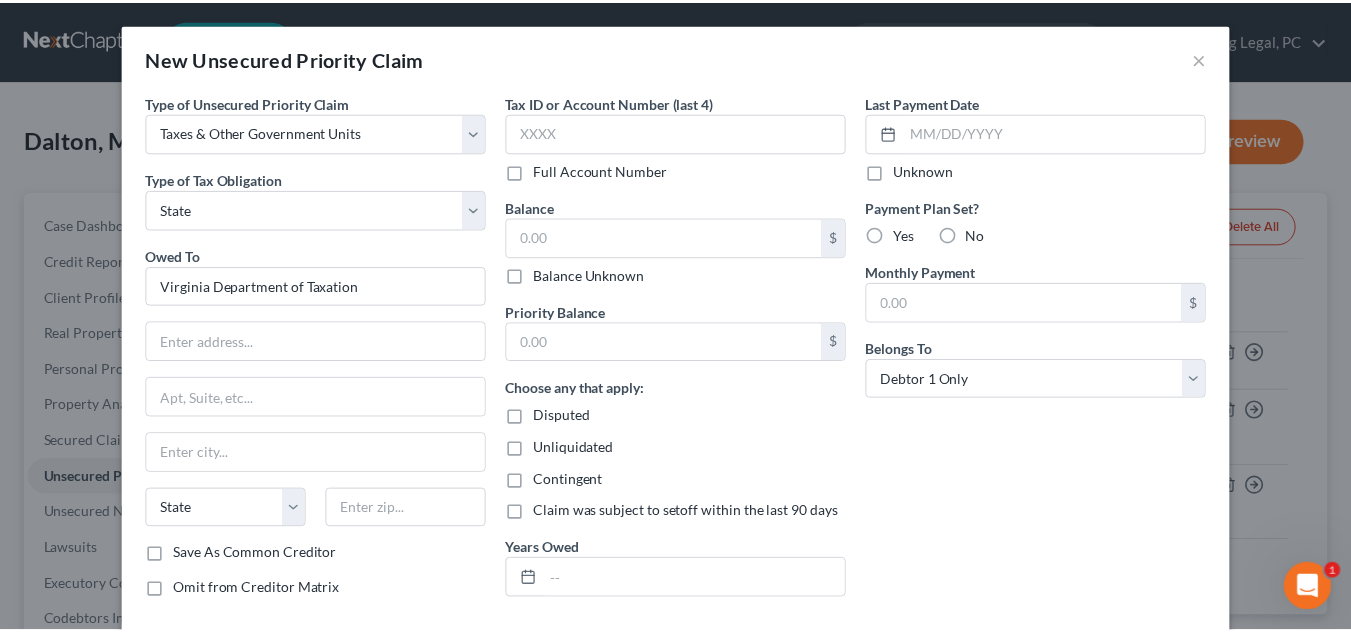 scroll, scrollTop: 110, scrollLeft: 0, axis: vertical 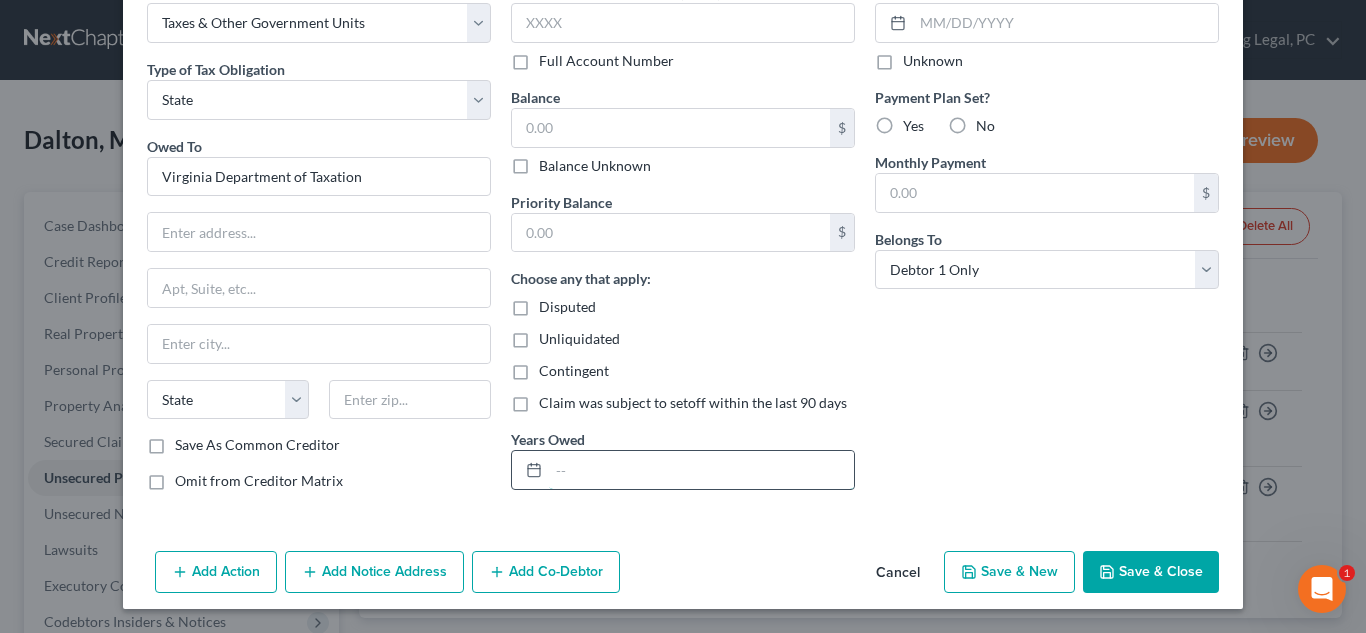 click at bounding box center (701, 470) 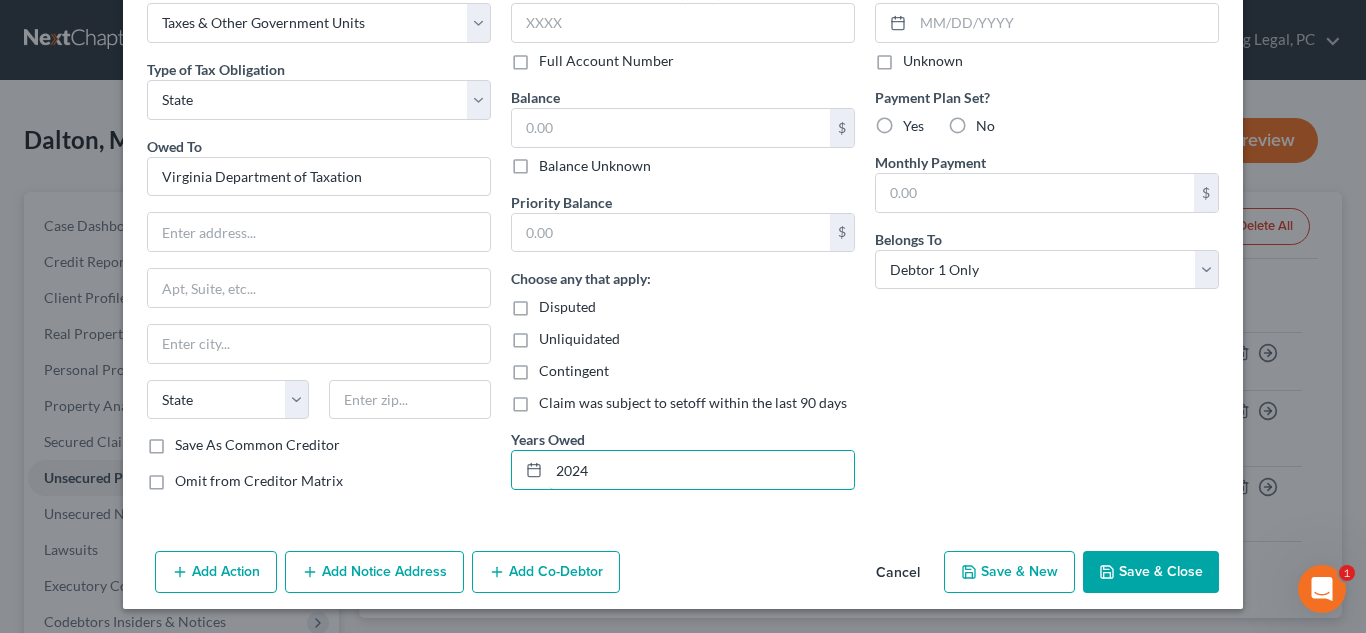 type on "2024" 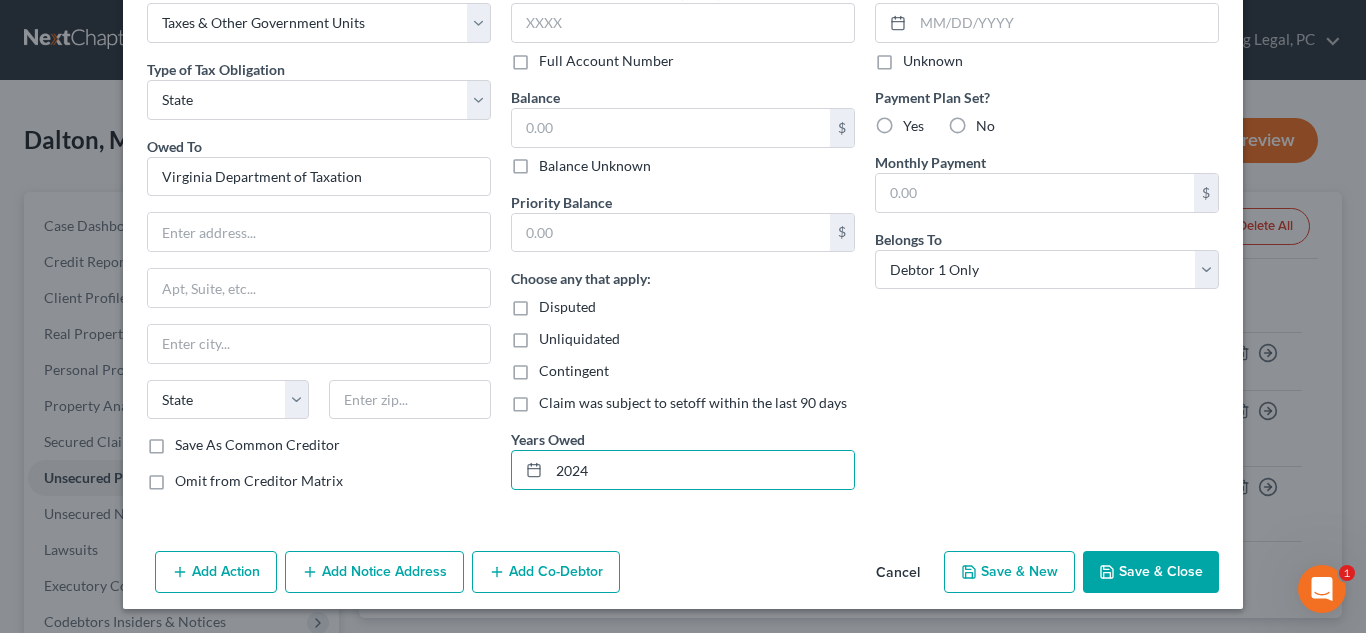 click on "Save & Close" at bounding box center (1151, 572) 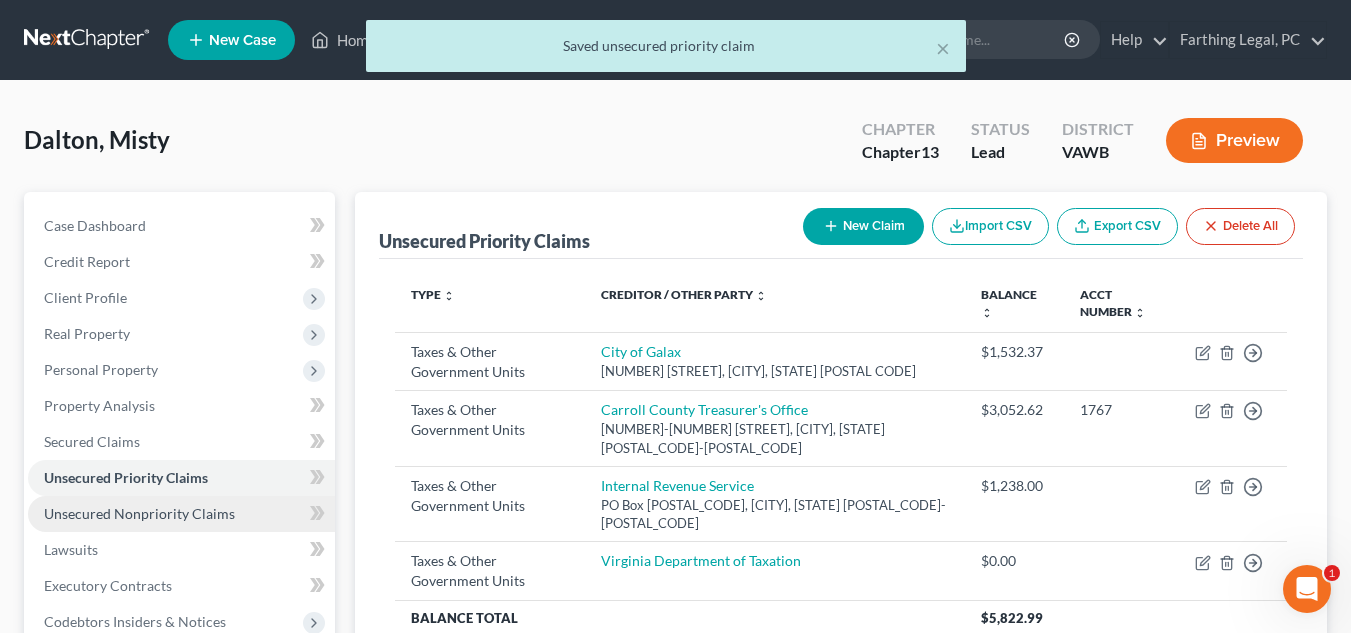click on "Unsecured Nonpriority Claims" at bounding box center (139, 513) 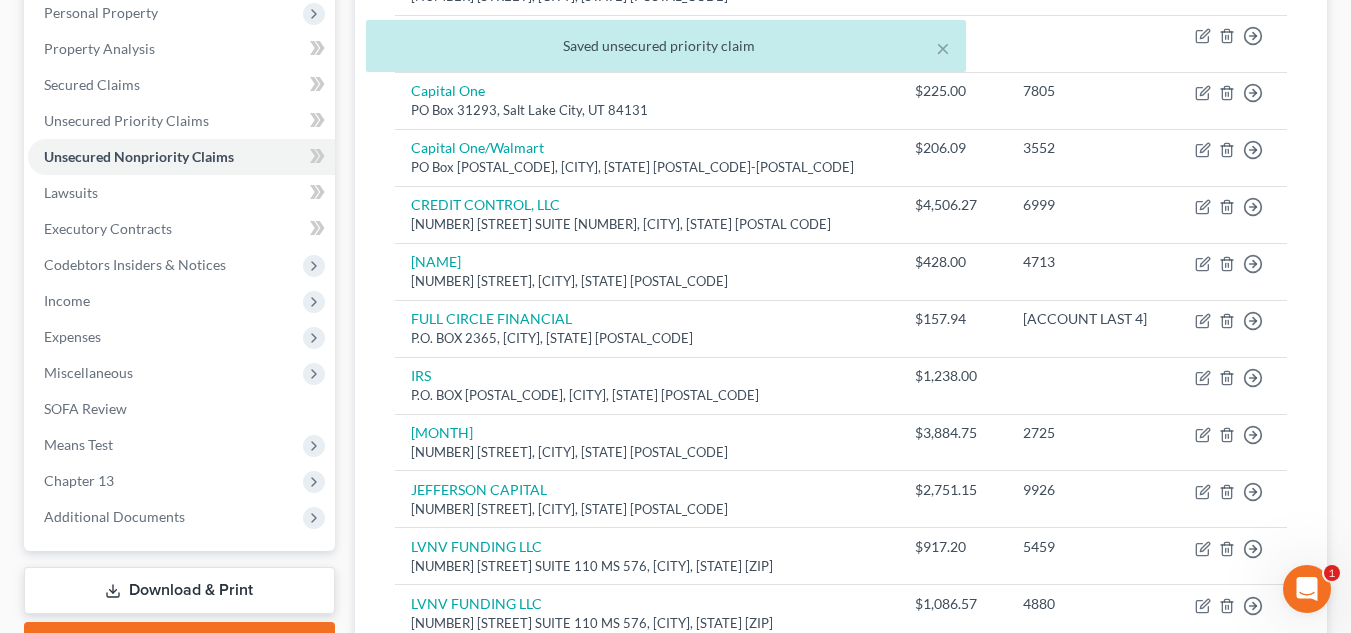 scroll, scrollTop: 363, scrollLeft: 0, axis: vertical 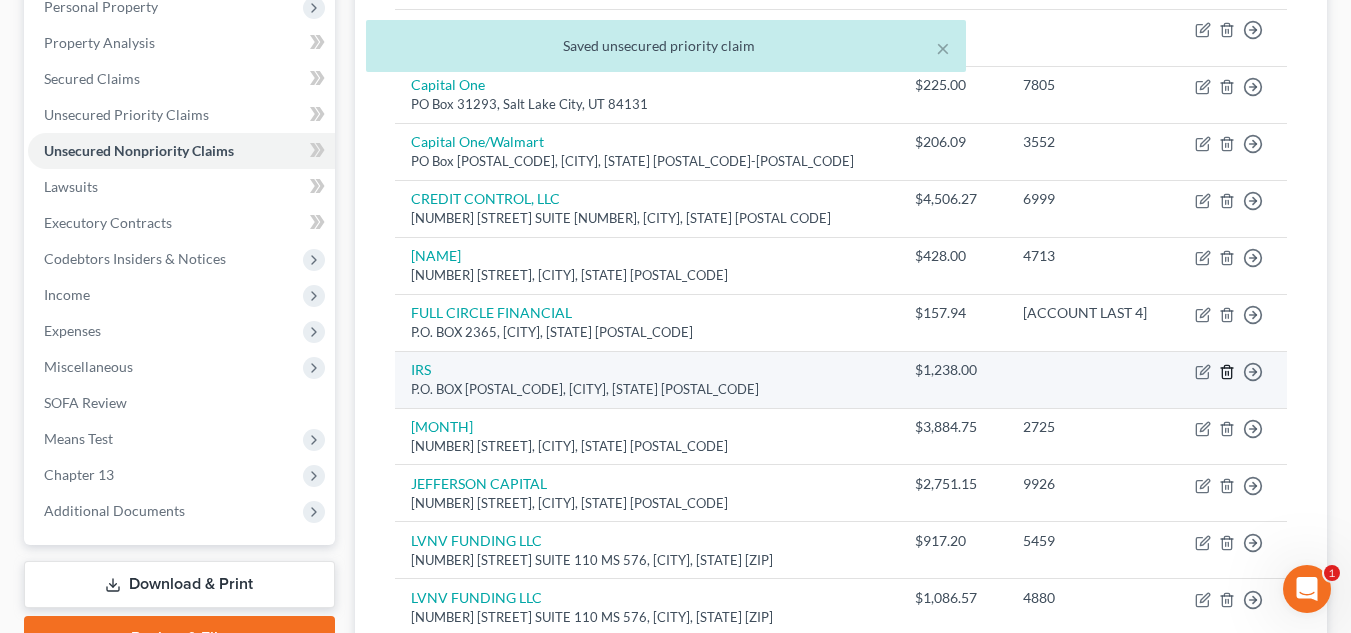 click 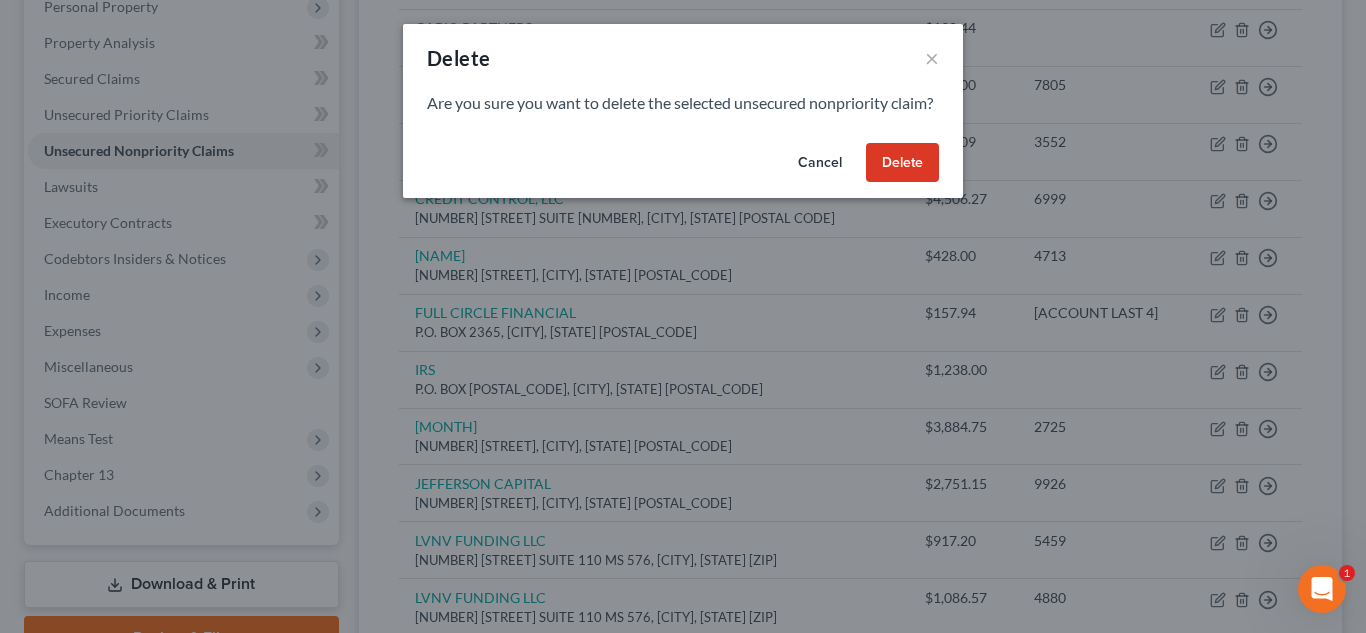 click on "Delete" at bounding box center [902, 163] 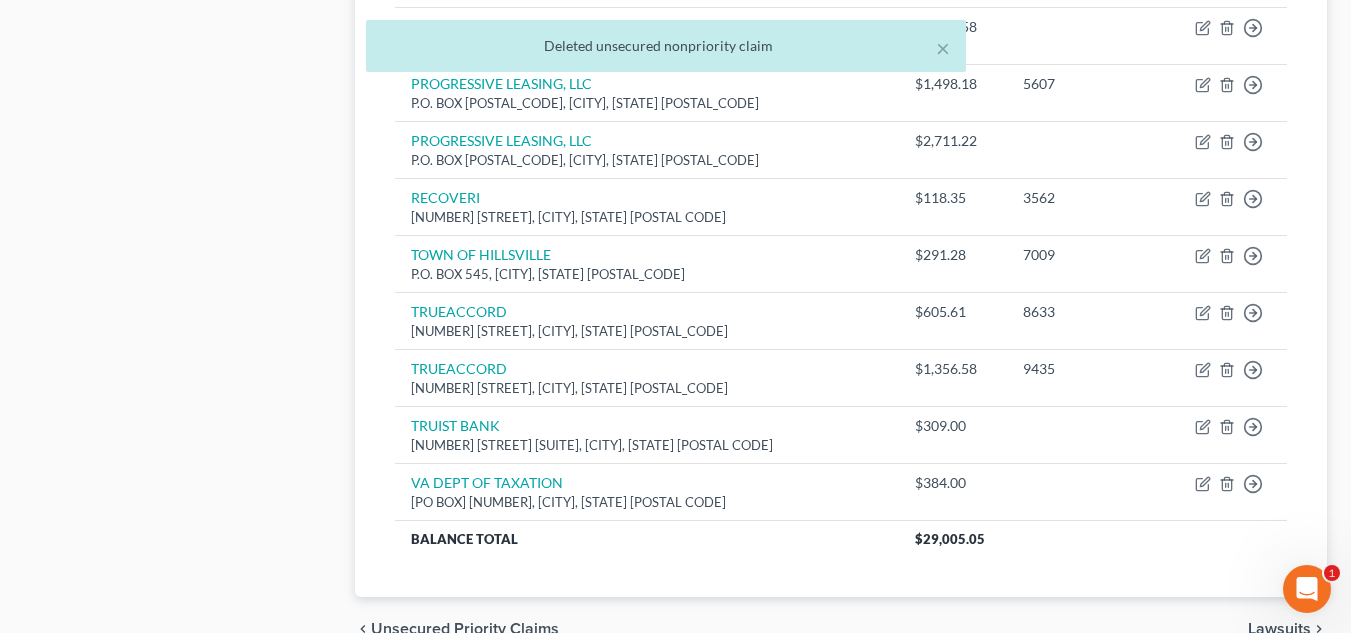 scroll, scrollTop: 1159, scrollLeft: 0, axis: vertical 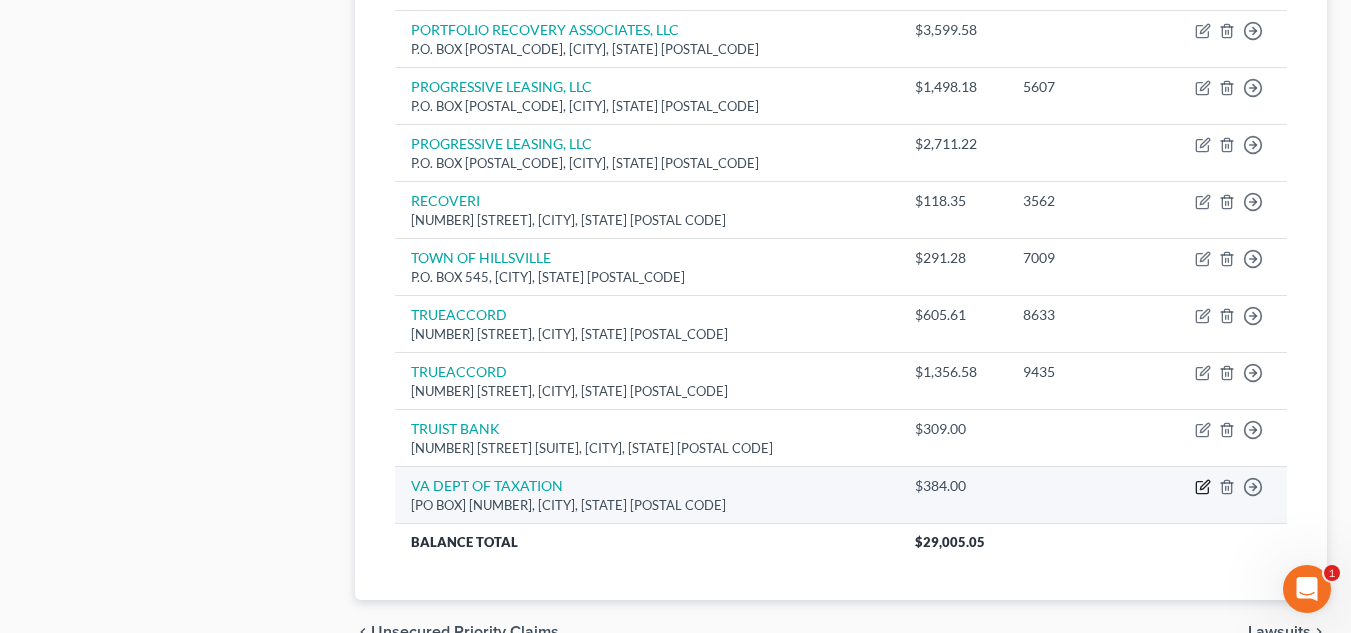 click 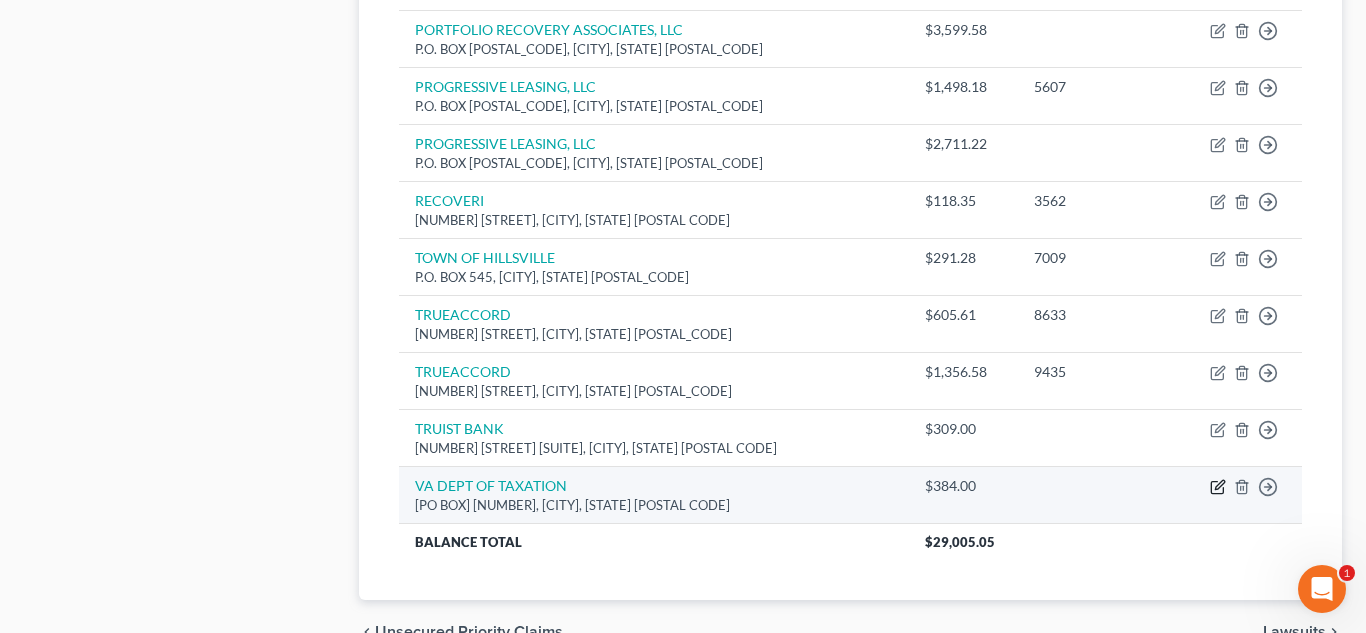 select on "48" 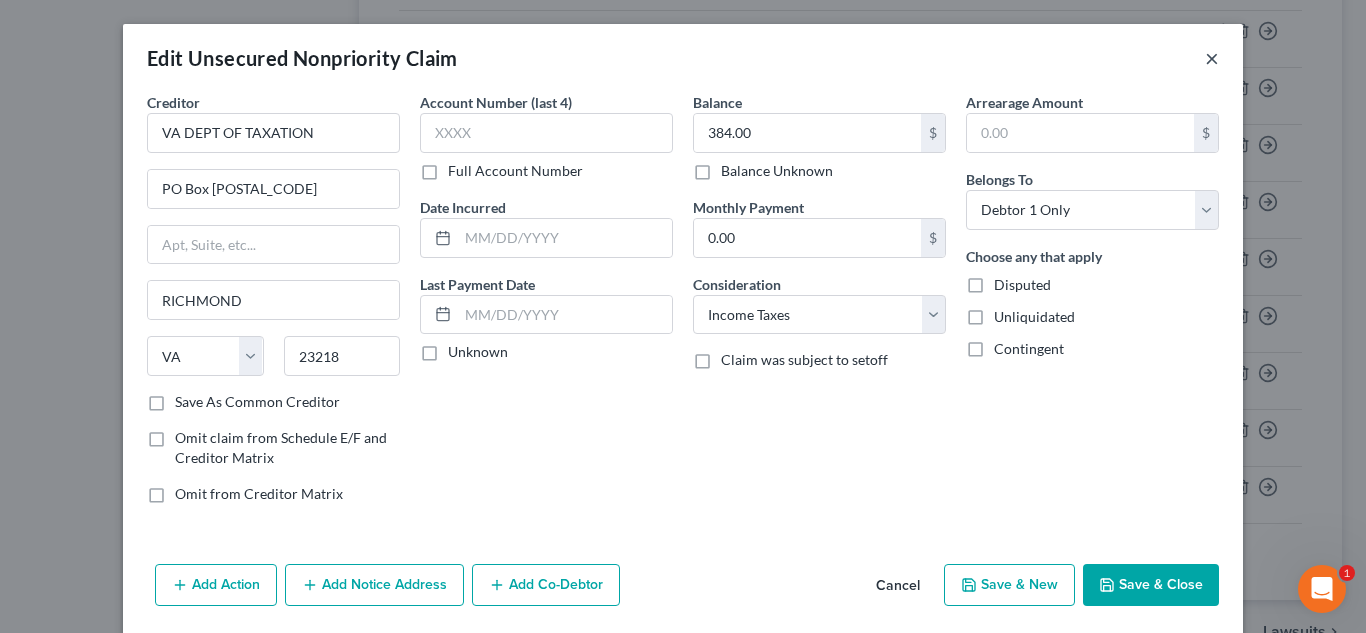 click on "×" at bounding box center (1212, 58) 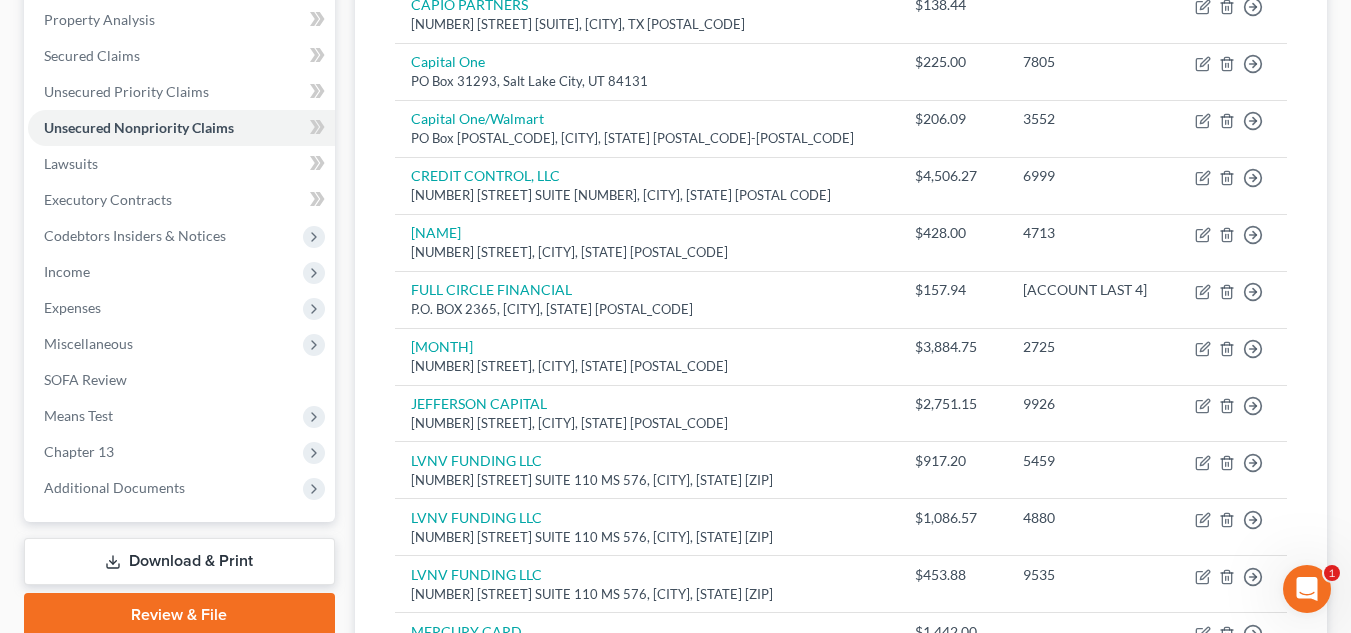scroll, scrollTop: 345, scrollLeft: 0, axis: vertical 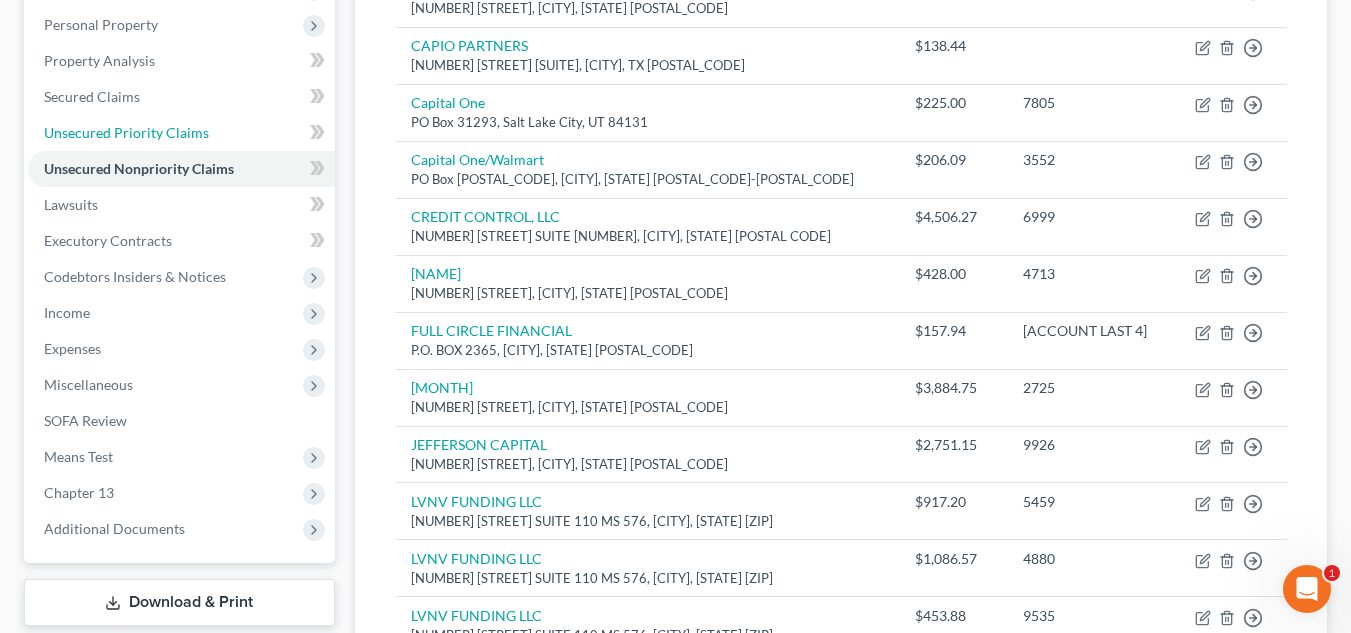 click on "Unsecured Priority Claims" at bounding box center [181, 133] 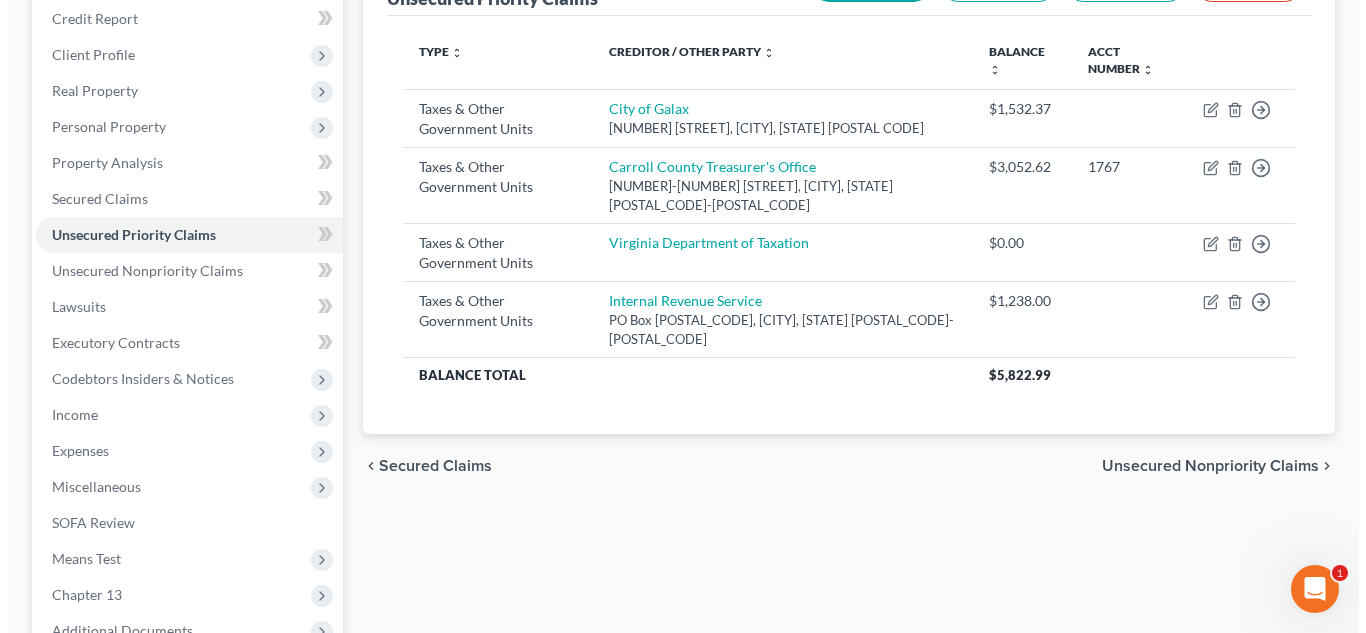 scroll, scrollTop: 0, scrollLeft: 0, axis: both 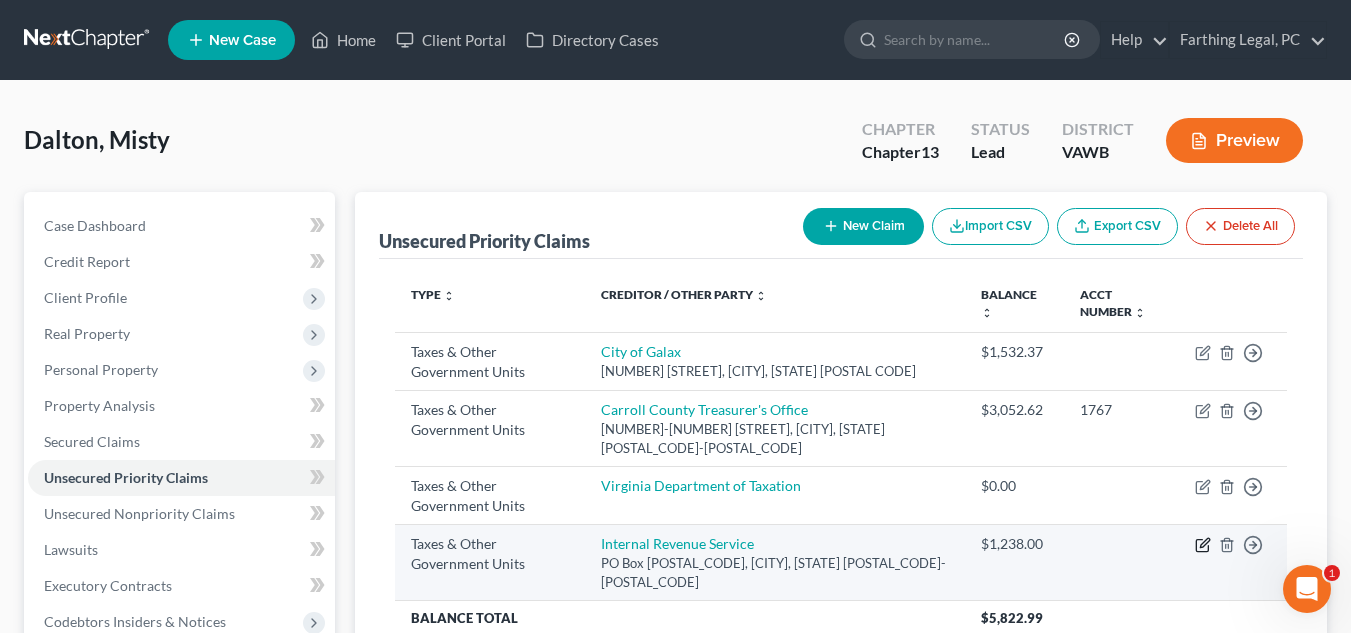 click 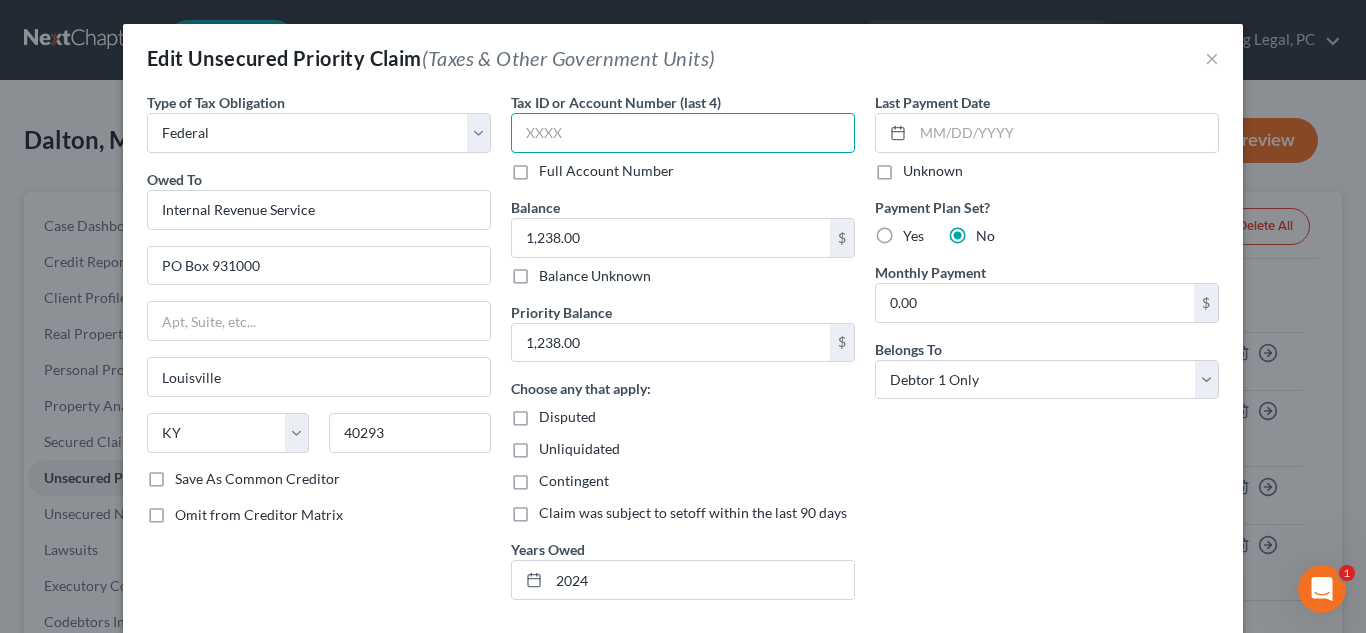 click at bounding box center (683, 133) 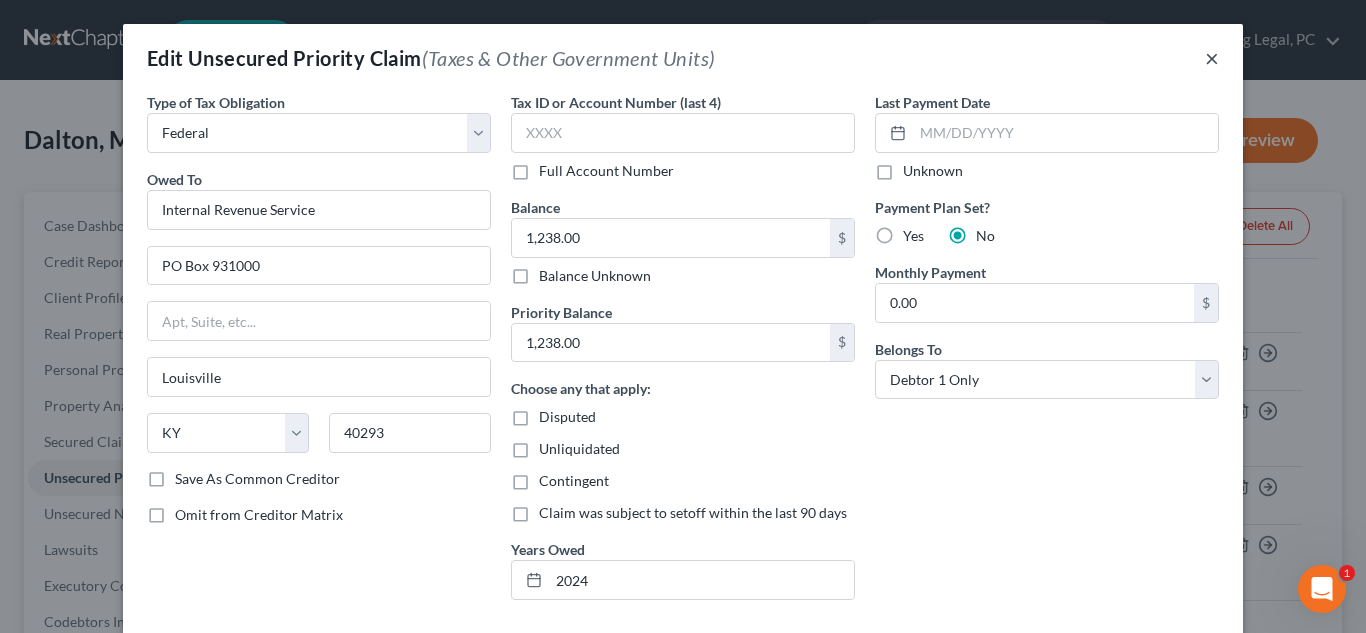 click on "×" at bounding box center [1212, 58] 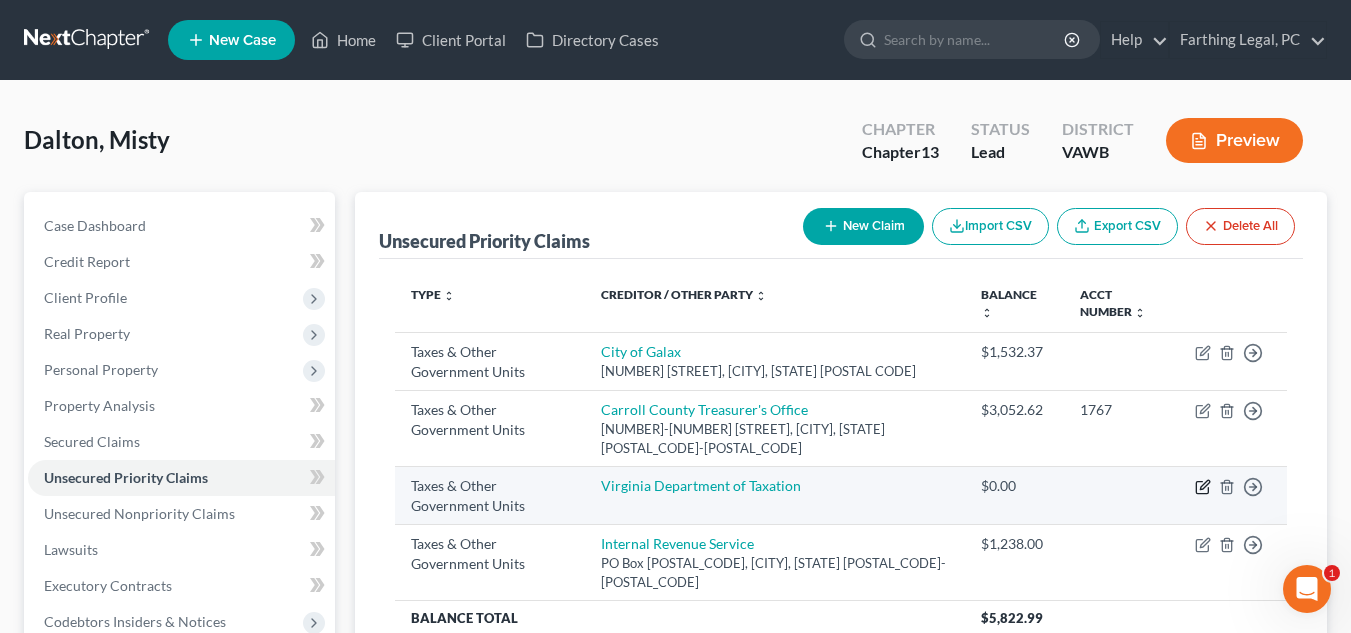 click 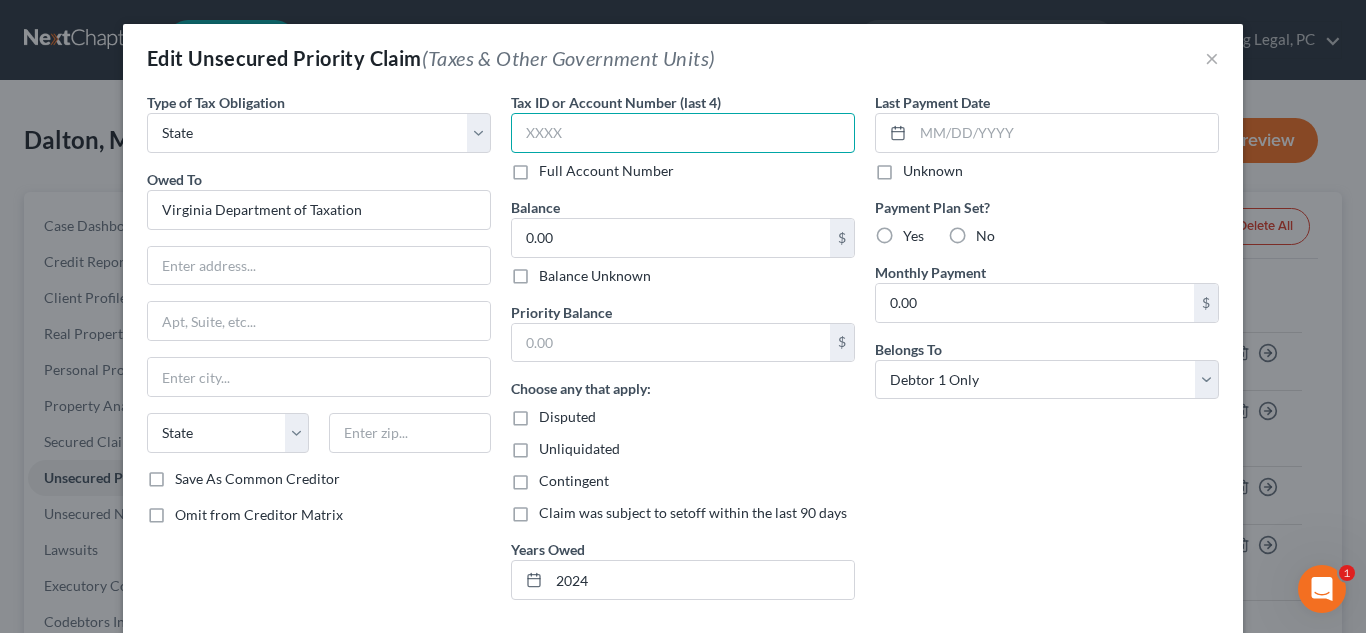 click at bounding box center [683, 133] 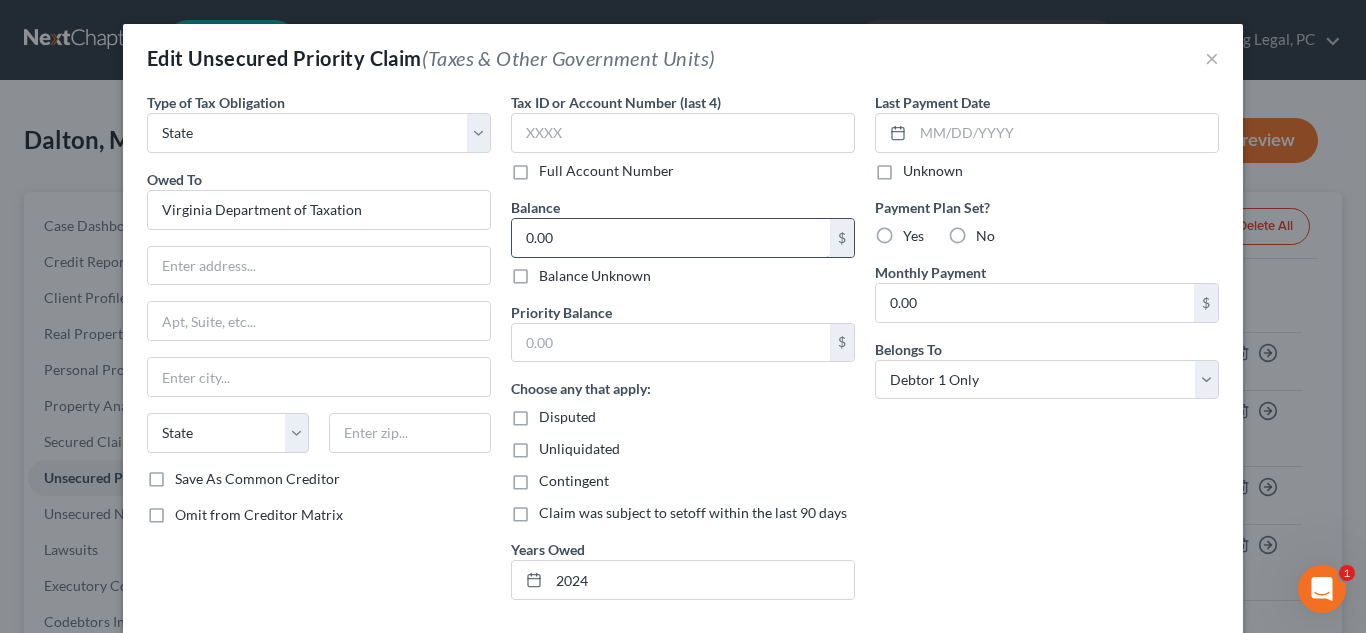 click on "0.00" at bounding box center (671, 238) 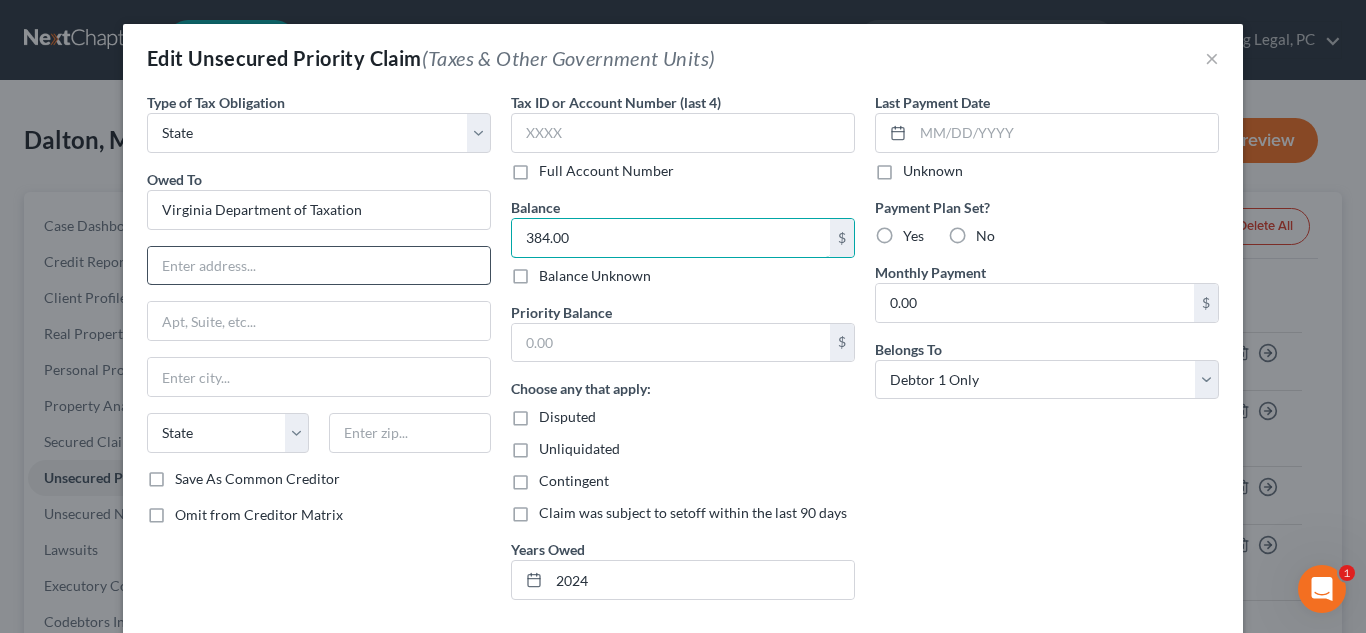 type on "384.00" 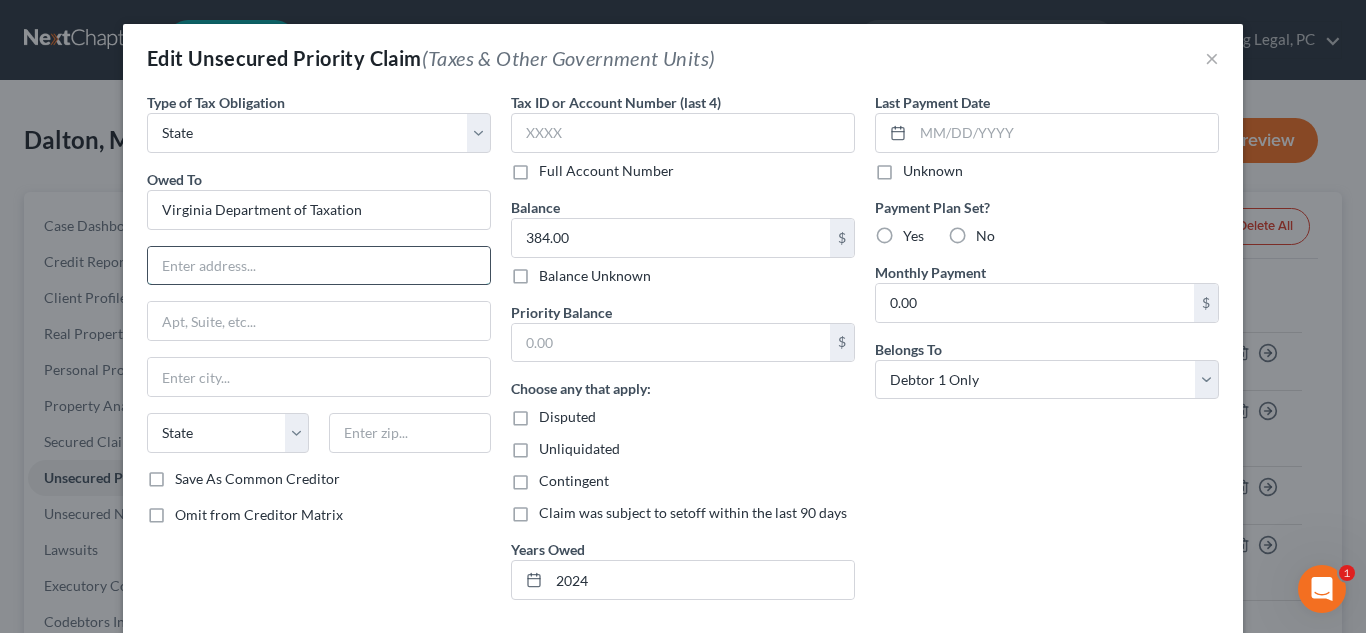 click at bounding box center [319, 266] 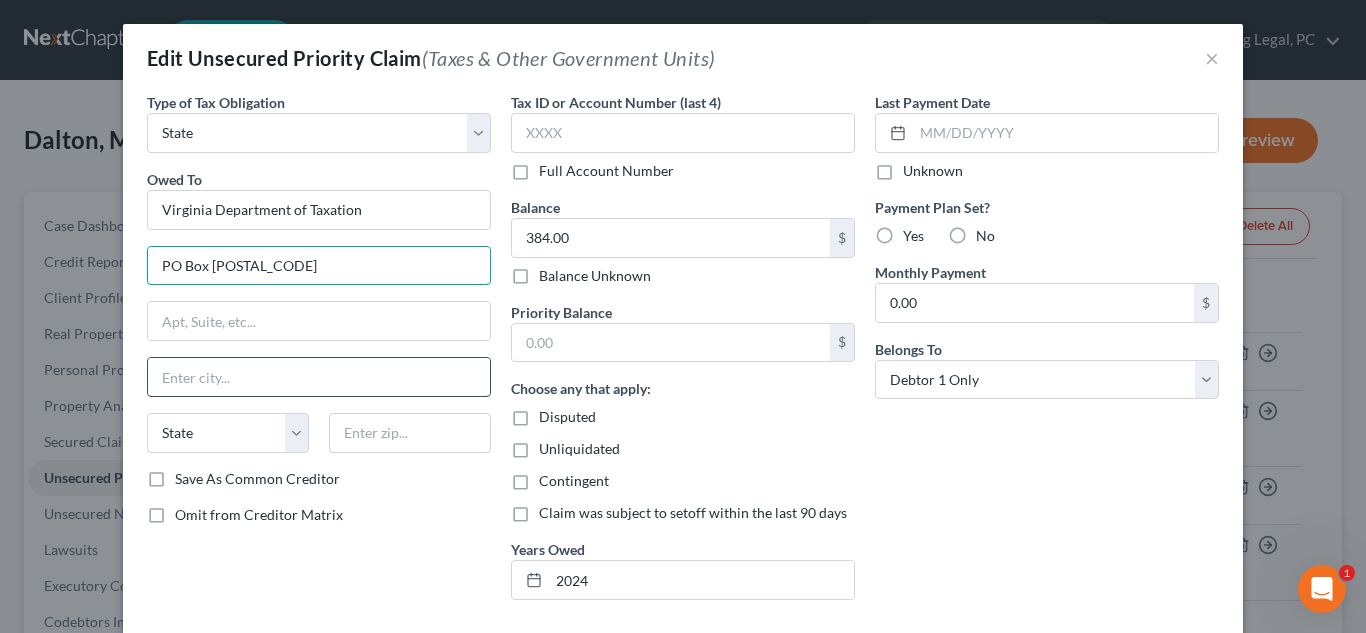 type on "PO Box [POSTAL_CODE]" 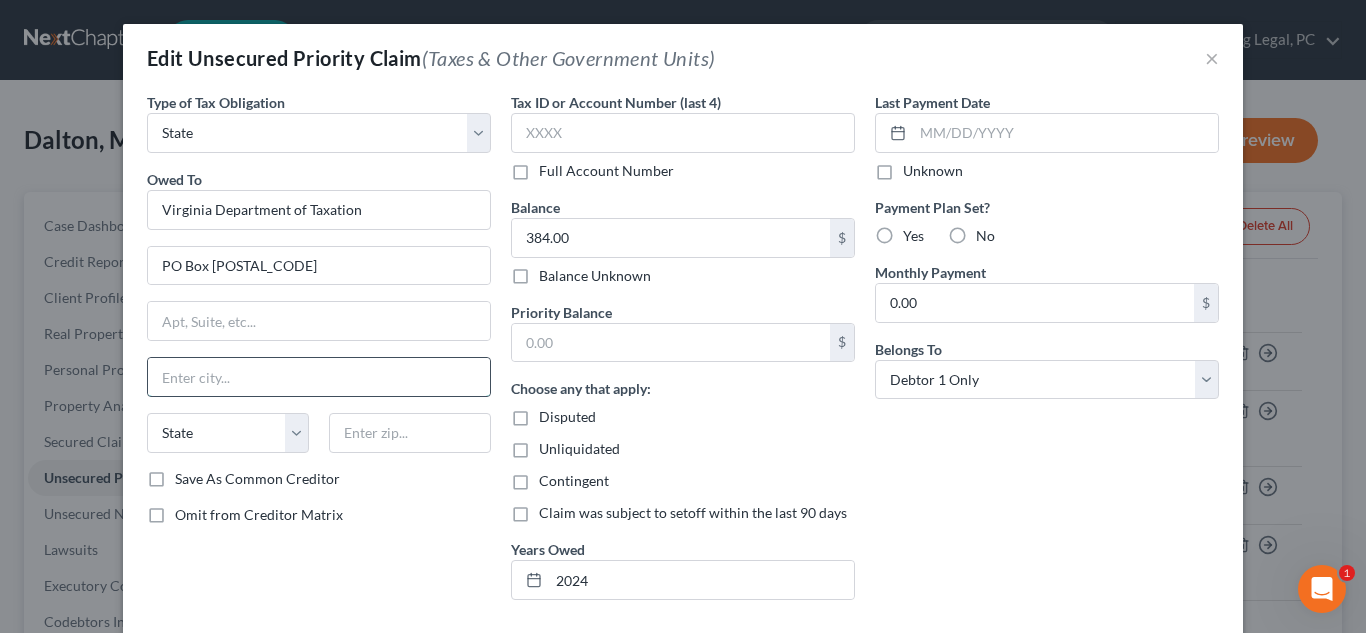 click at bounding box center (319, 377) 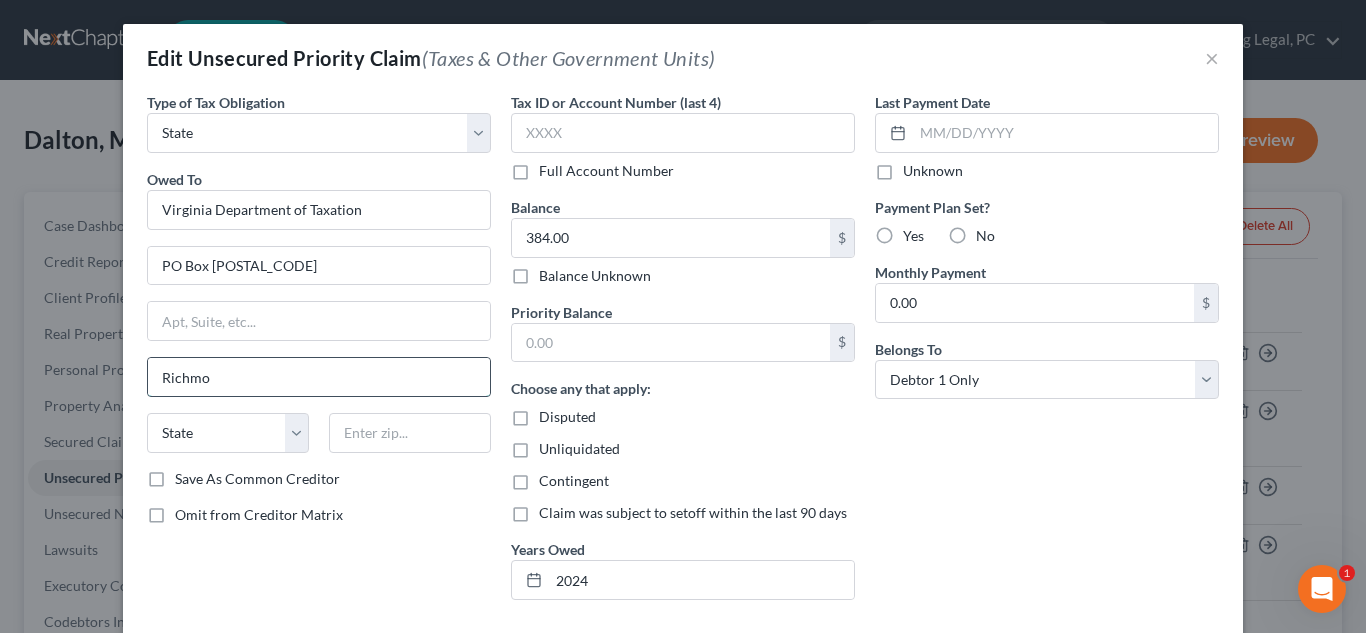 type on "Richmond" 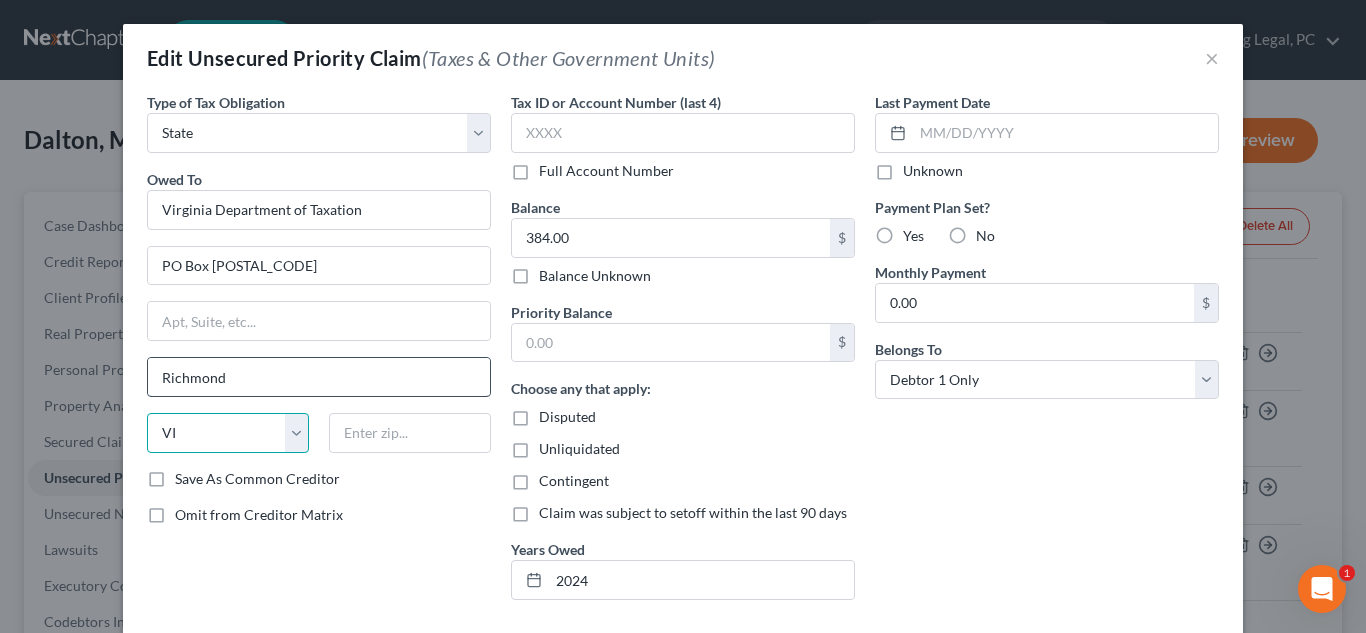 select on "48" 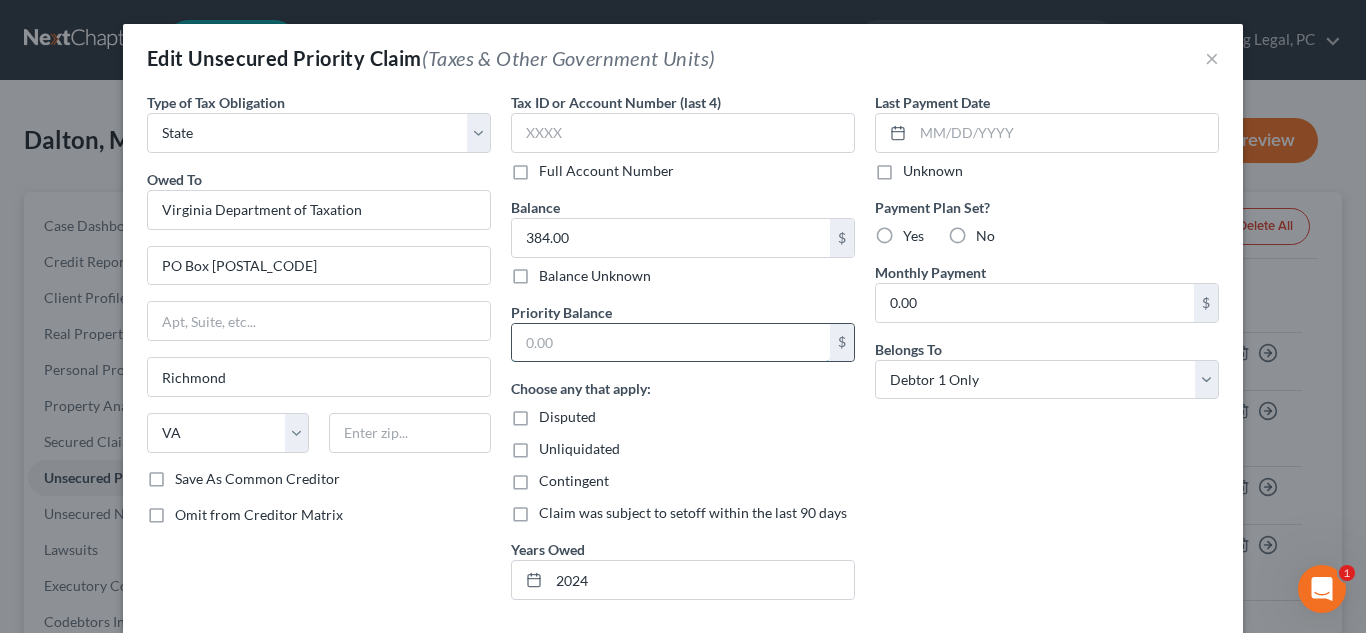 click at bounding box center [671, 343] 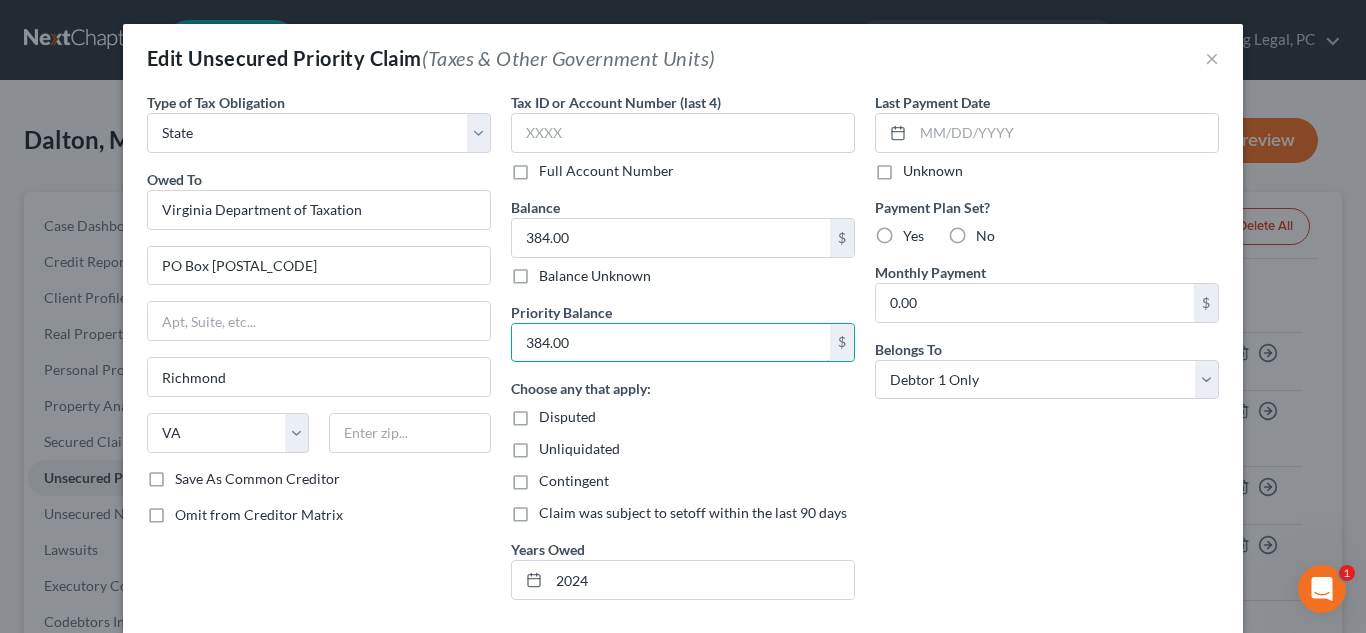 type on "384.00" 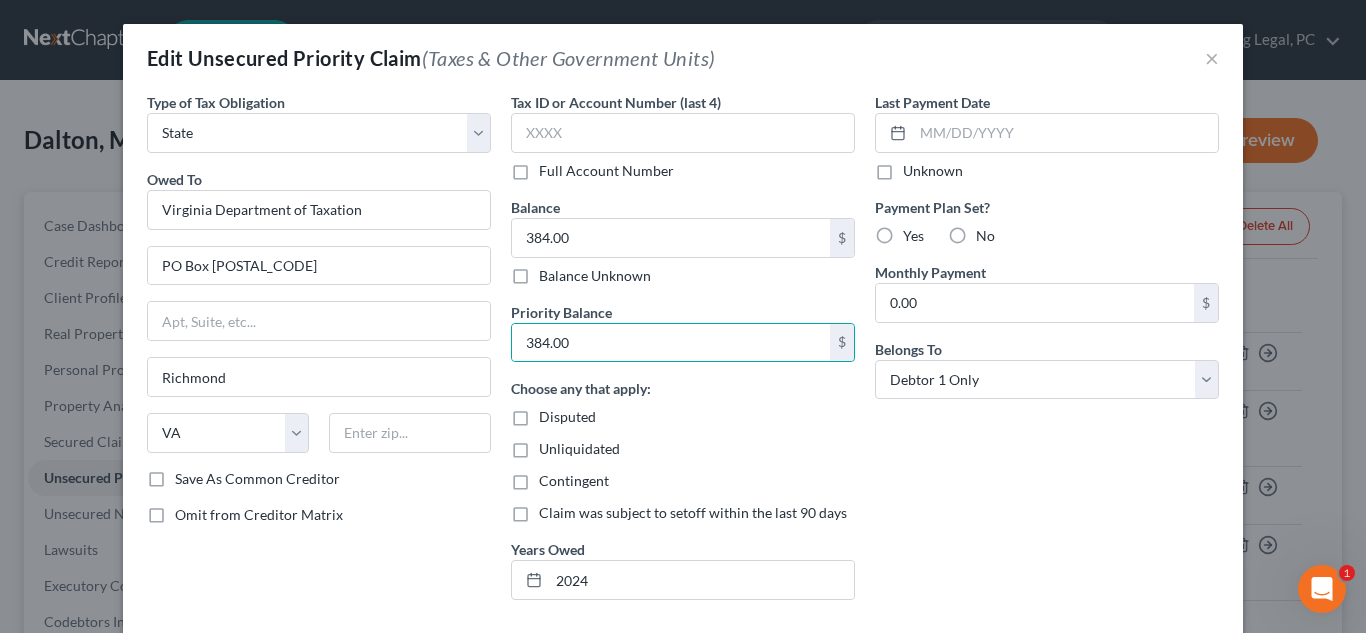 click on "No" at bounding box center [971, 236] 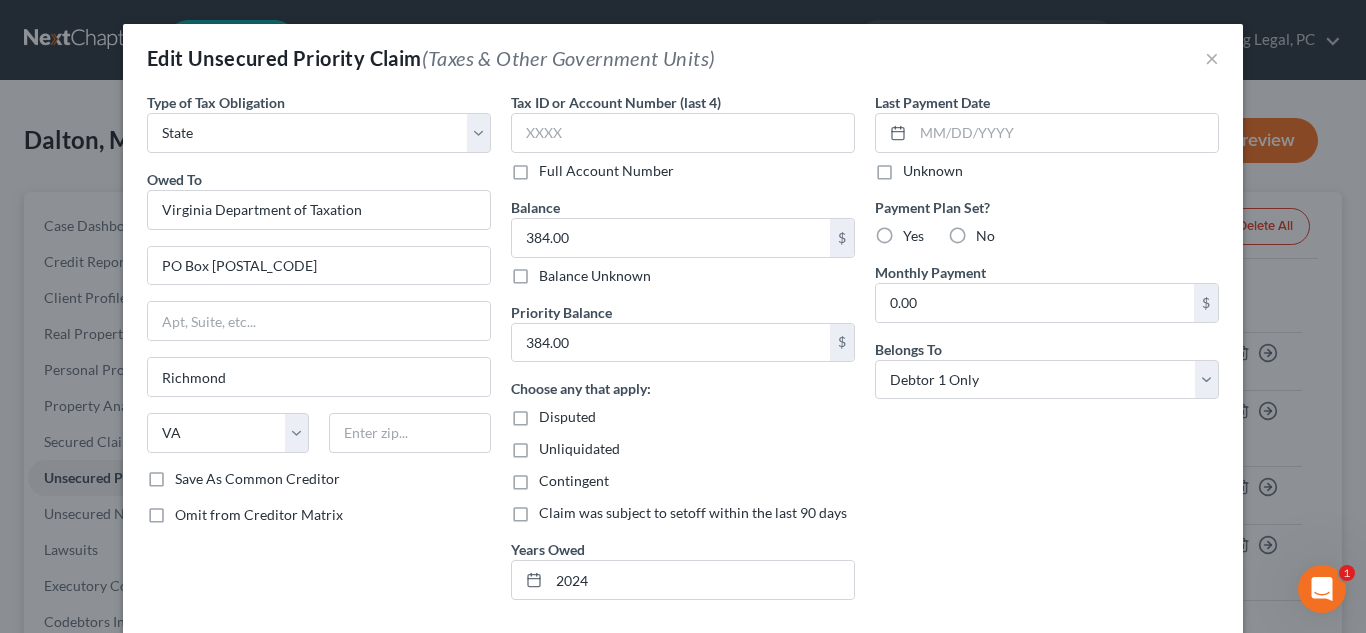 click on "No" at bounding box center (985, 236) 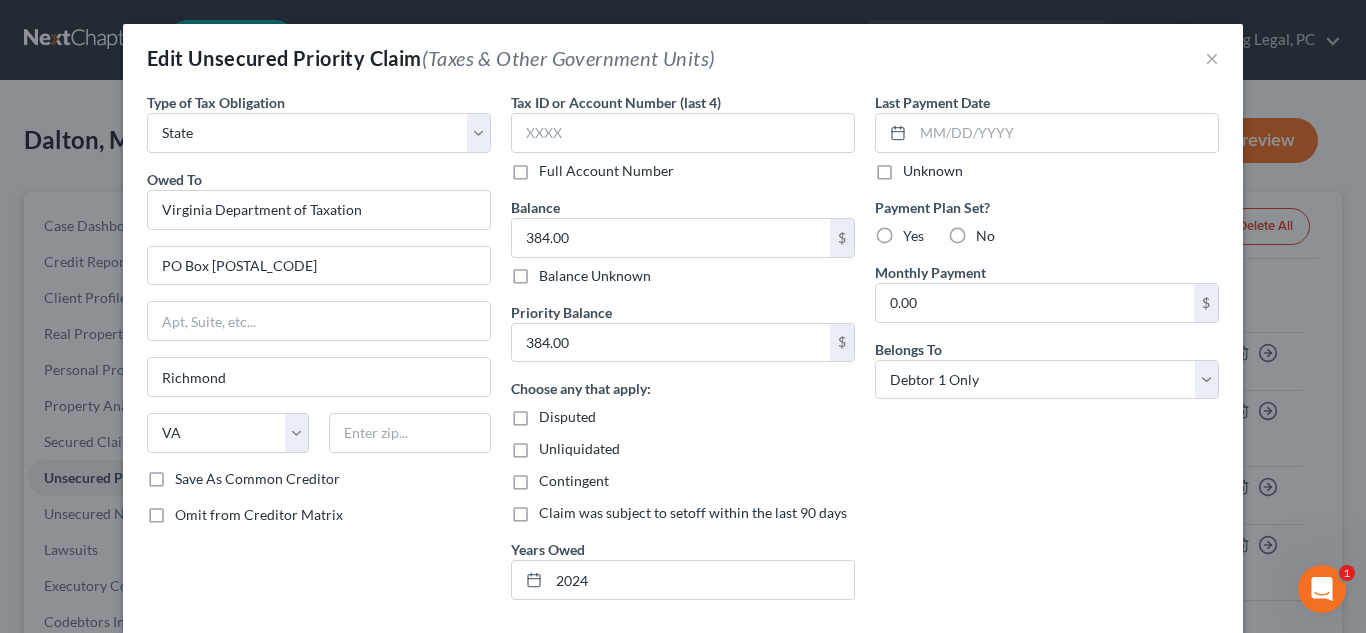click on "No" at bounding box center [990, 232] 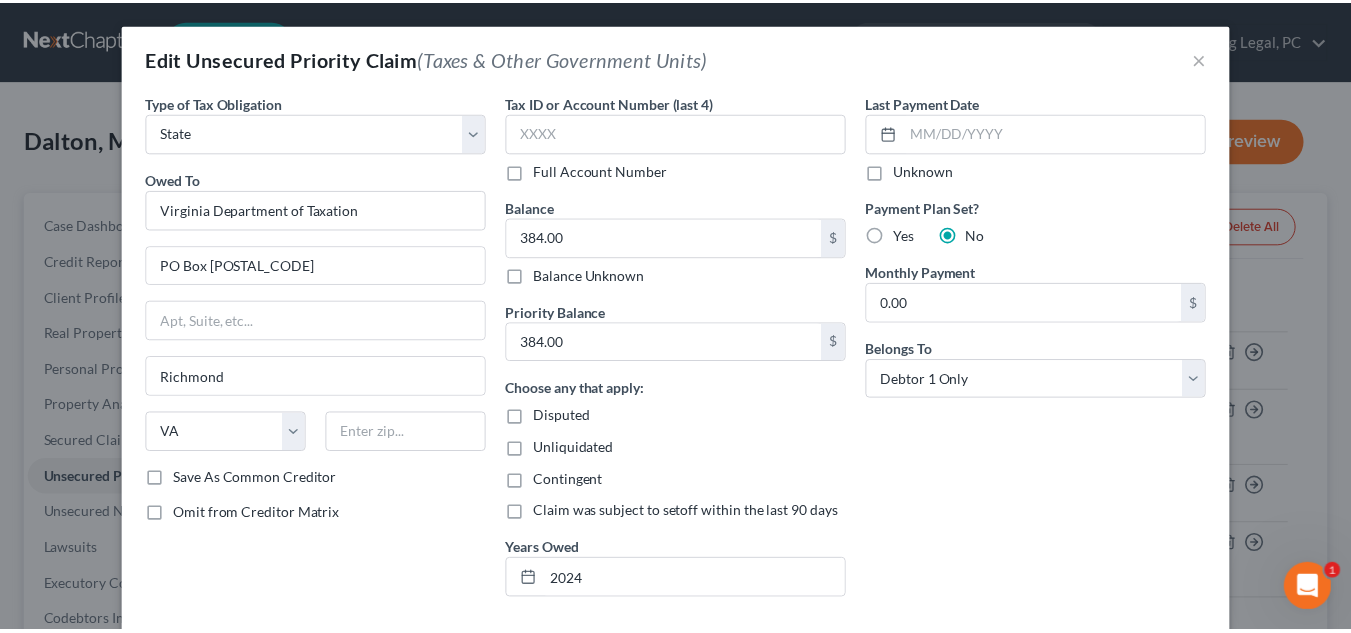 scroll, scrollTop: 166, scrollLeft: 0, axis: vertical 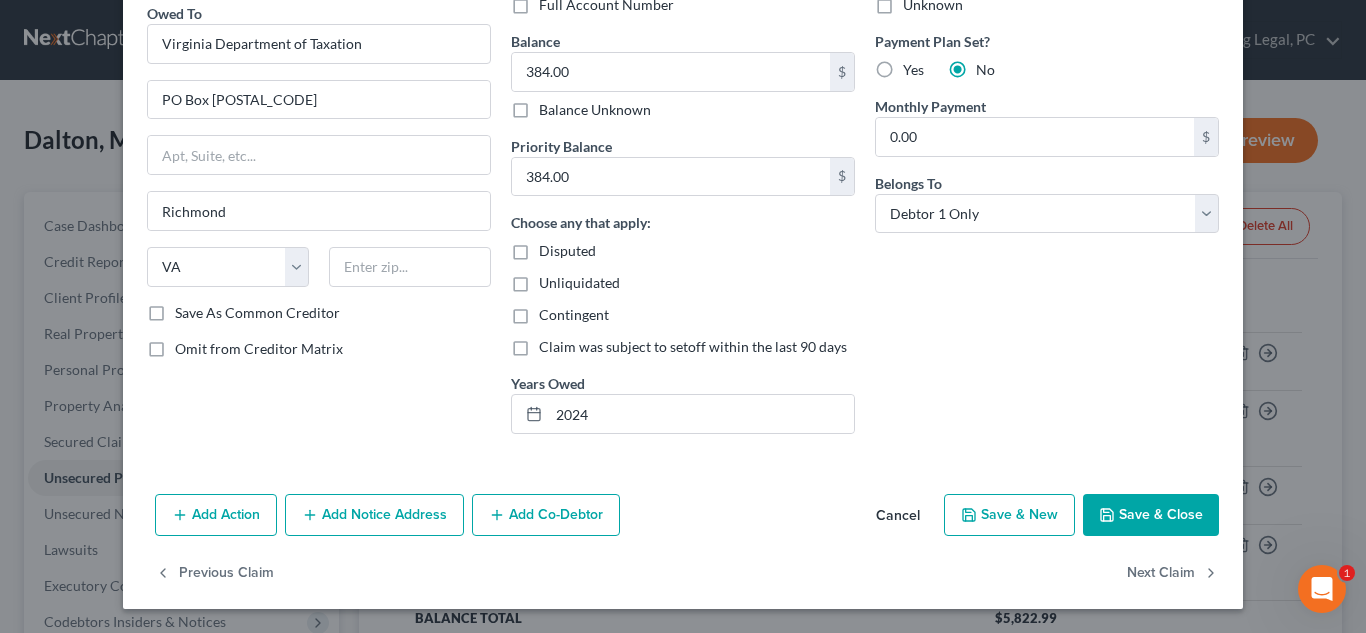 click on "Save & Close" at bounding box center (1151, 515) 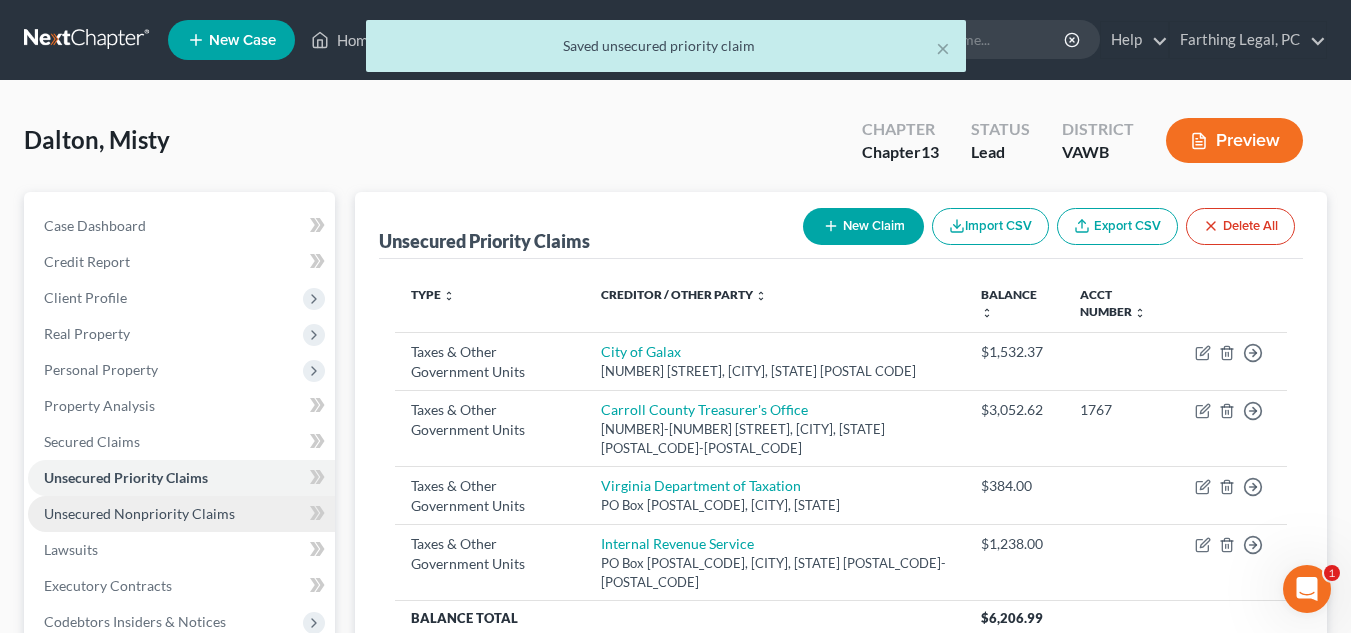 click on "Unsecured Nonpriority Claims" at bounding box center [181, 514] 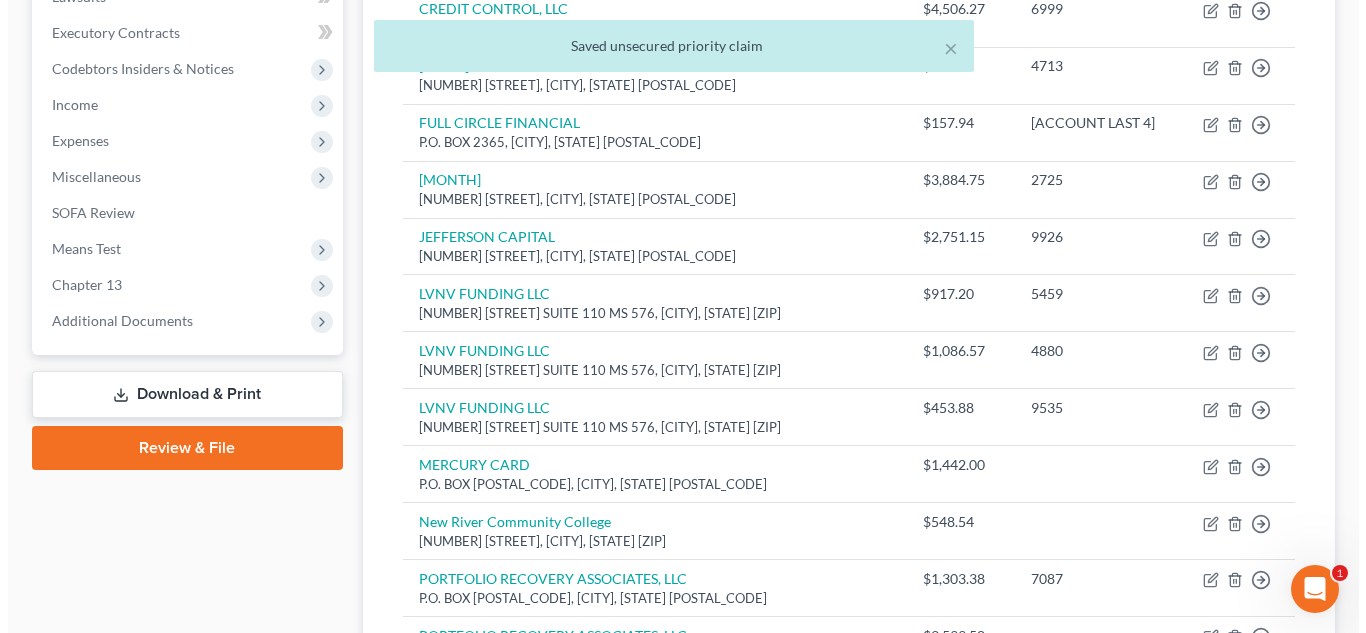 scroll, scrollTop: 1215, scrollLeft: 0, axis: vertical 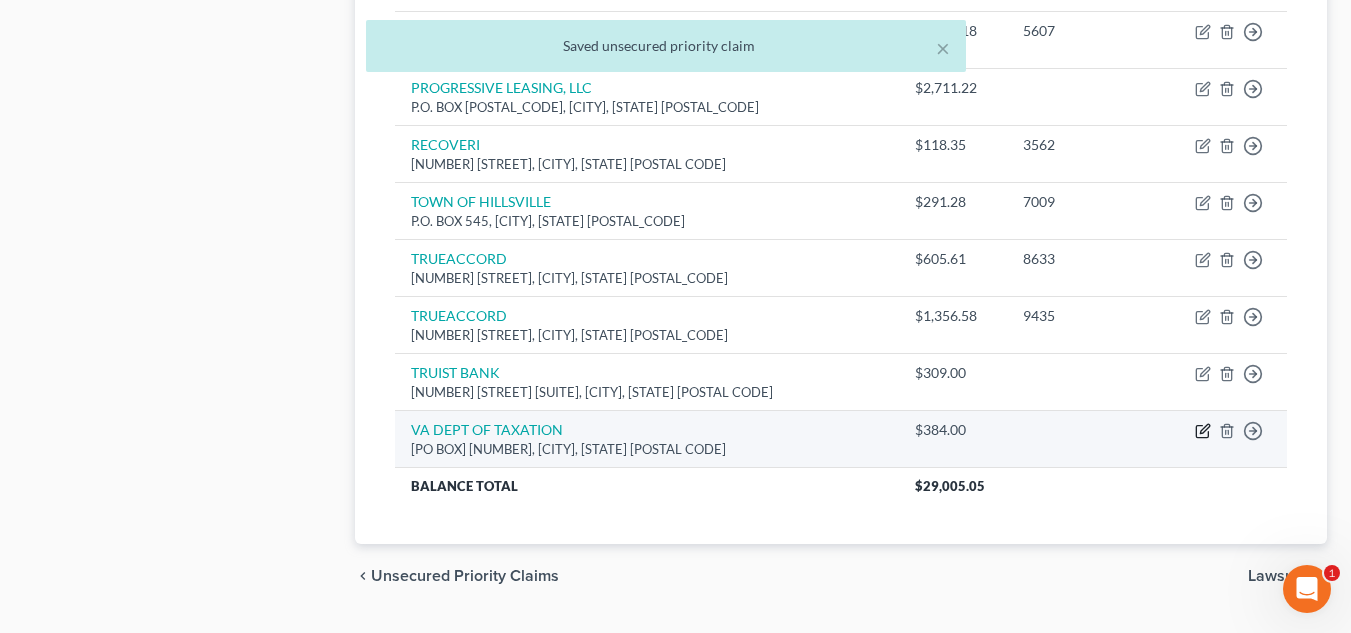 click 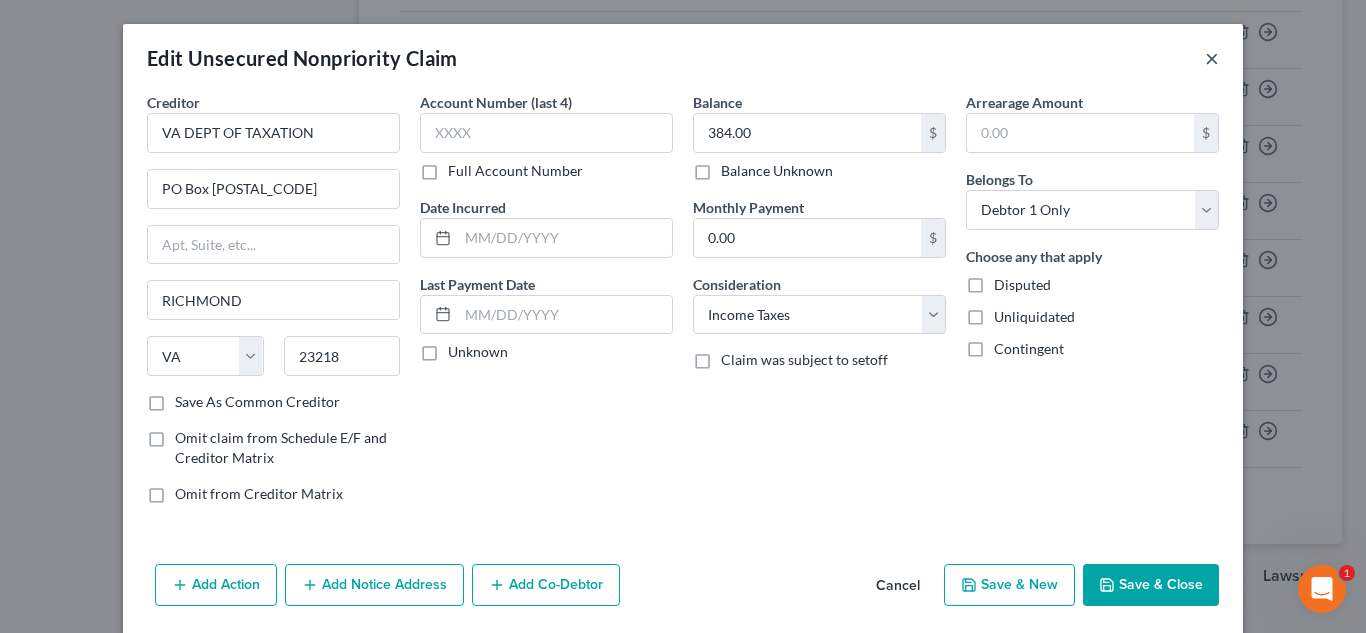 click on "×" at bounding box center (1212, 58) 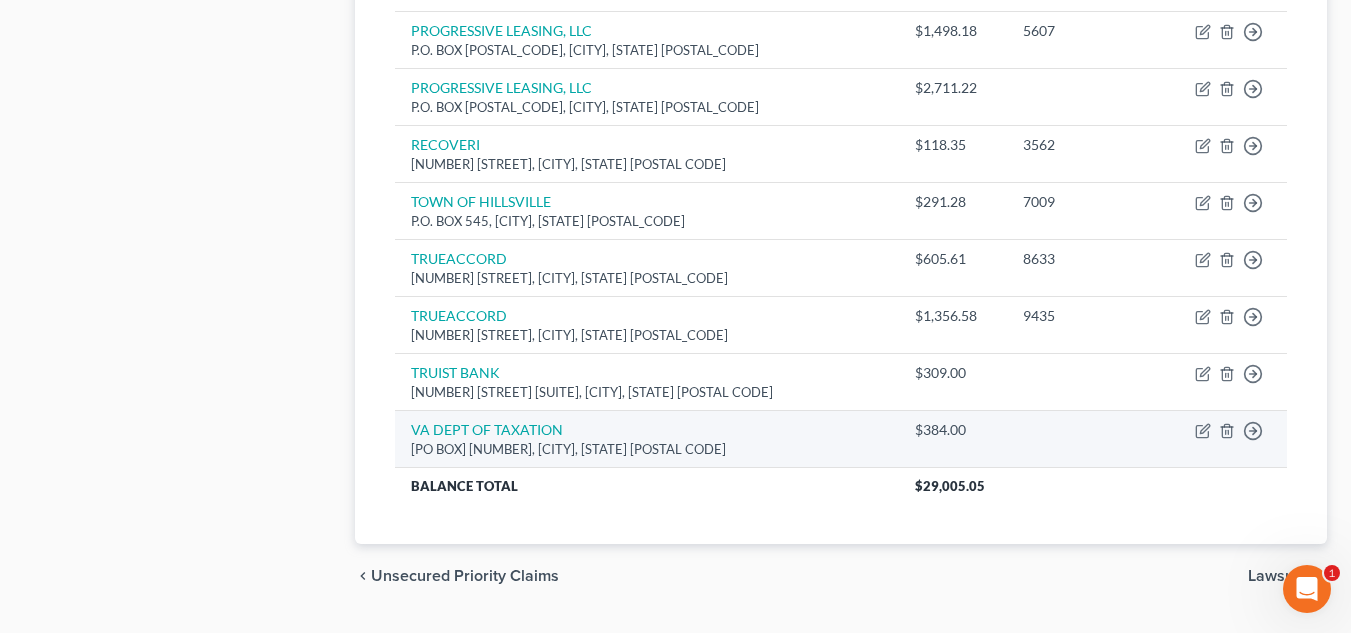 click on "Move to D Move to E Move to G Move to Notice Only" at bounding box center [1229, 439] 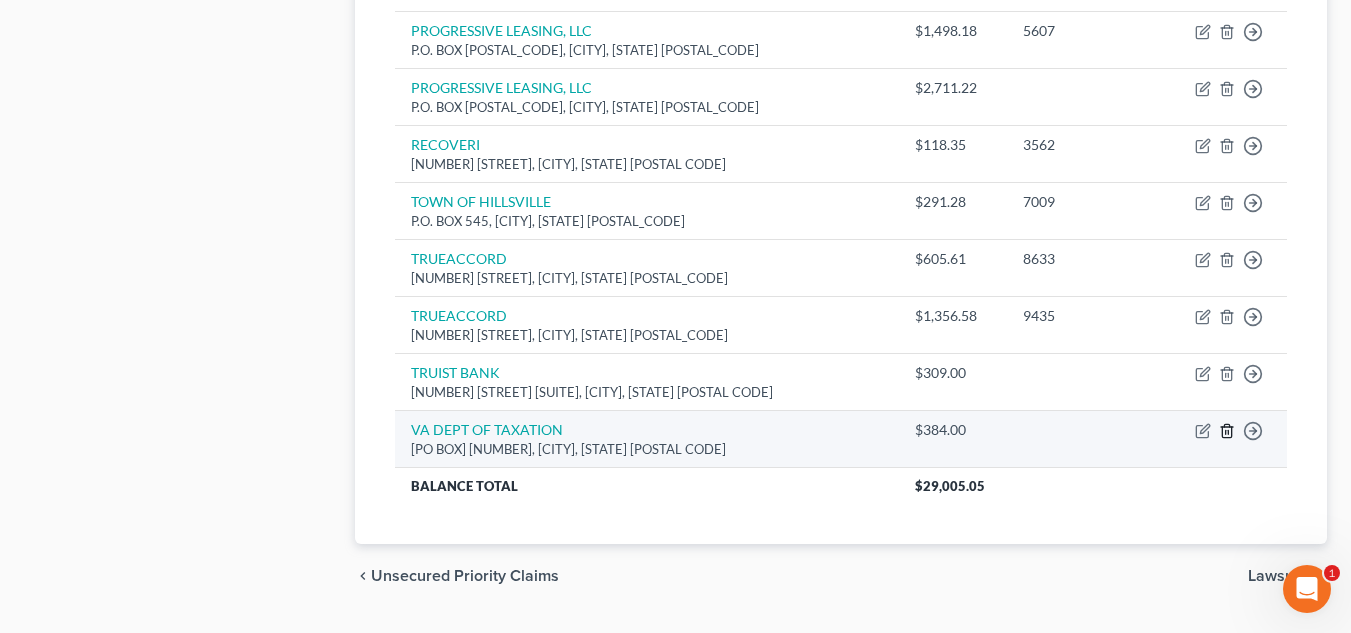 click 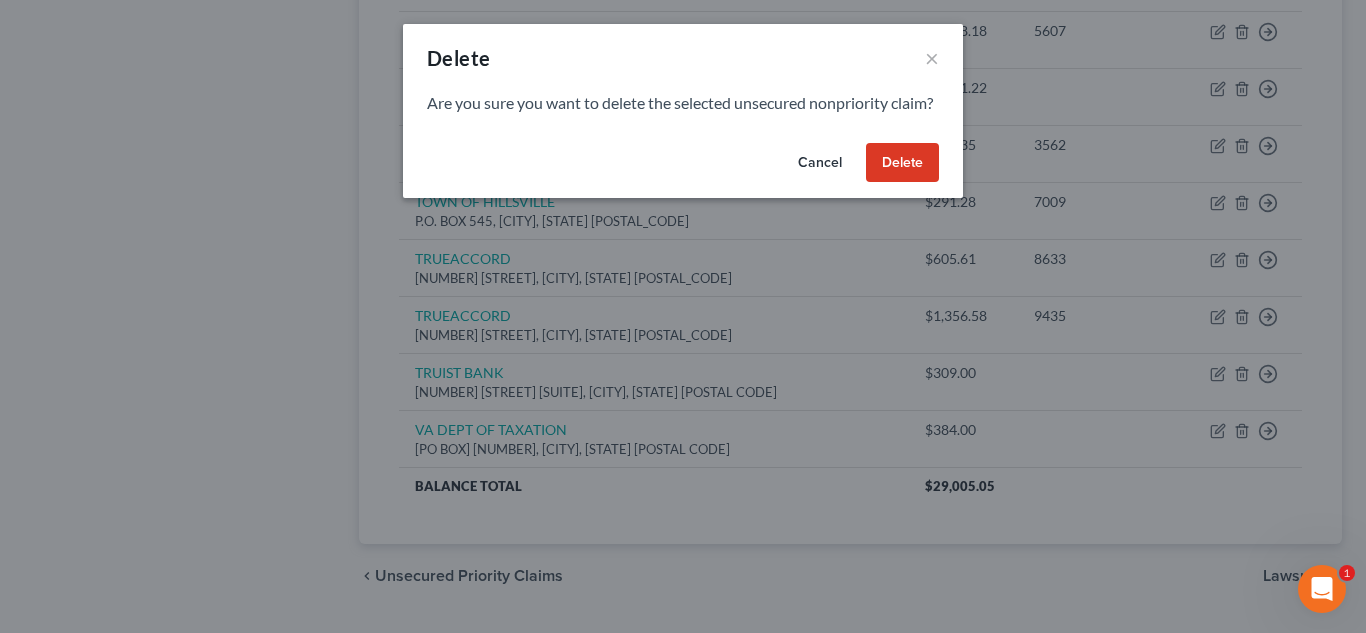 click on "Delete" at bounding box center (902, 163) 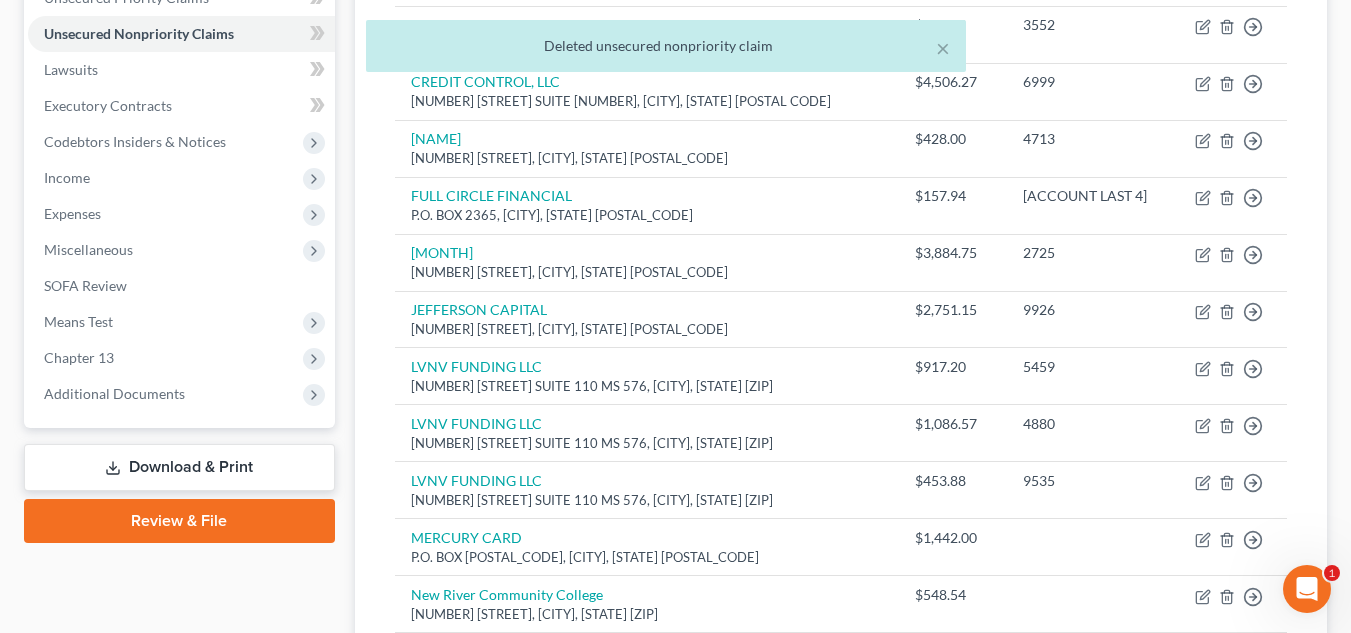 scroll, scrollTop: 412, scrollLeft: 0, axis: vertical 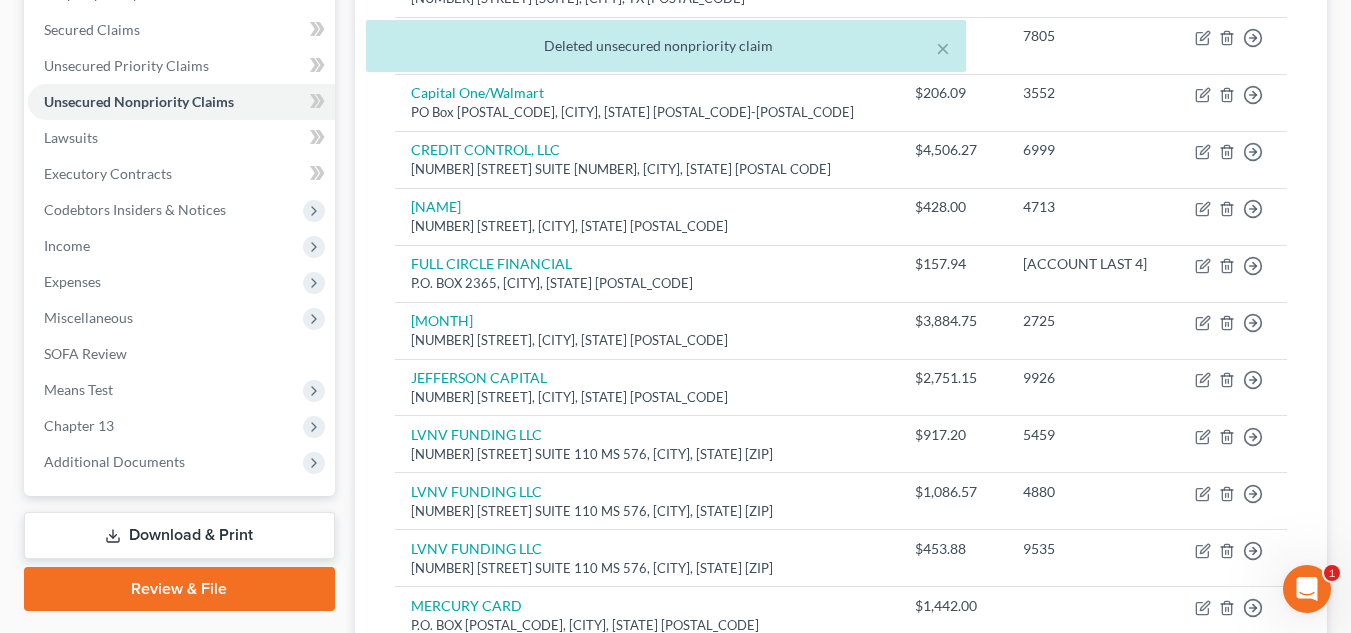 click on "×                     Deleted unsecured nonpriority claim" at bounding box center (665, 51) 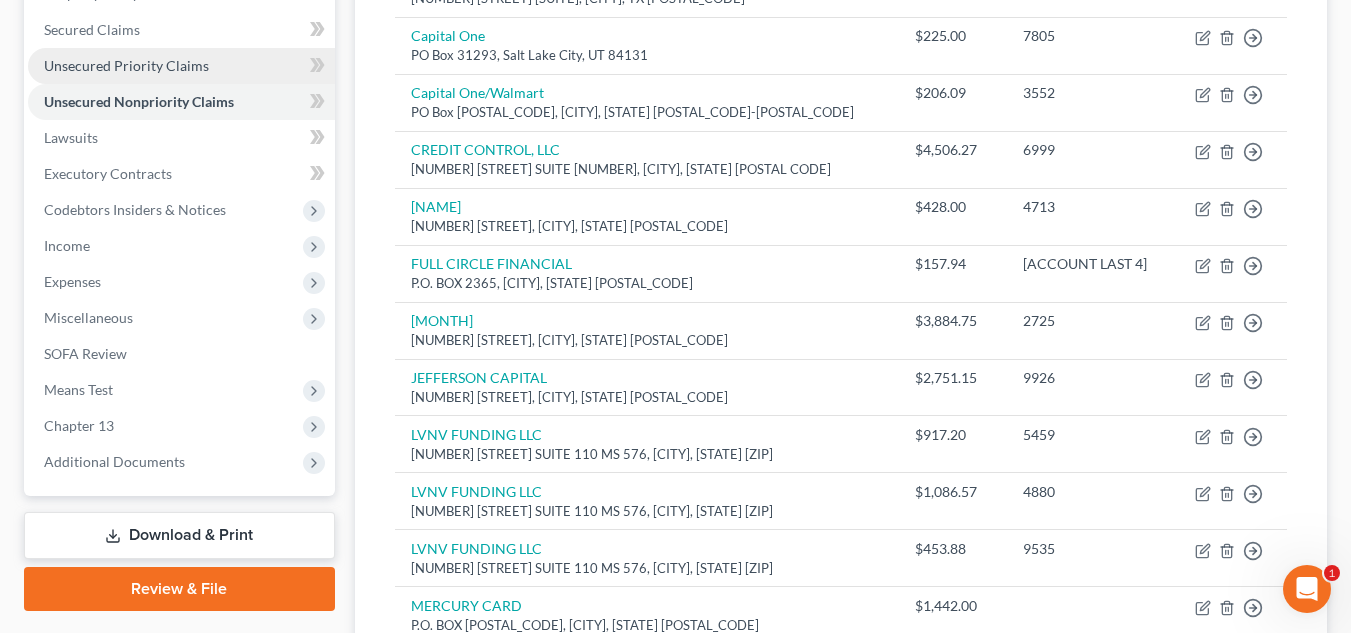 click on "Unsecured Priority Claims" at bounding box center (126, 65) 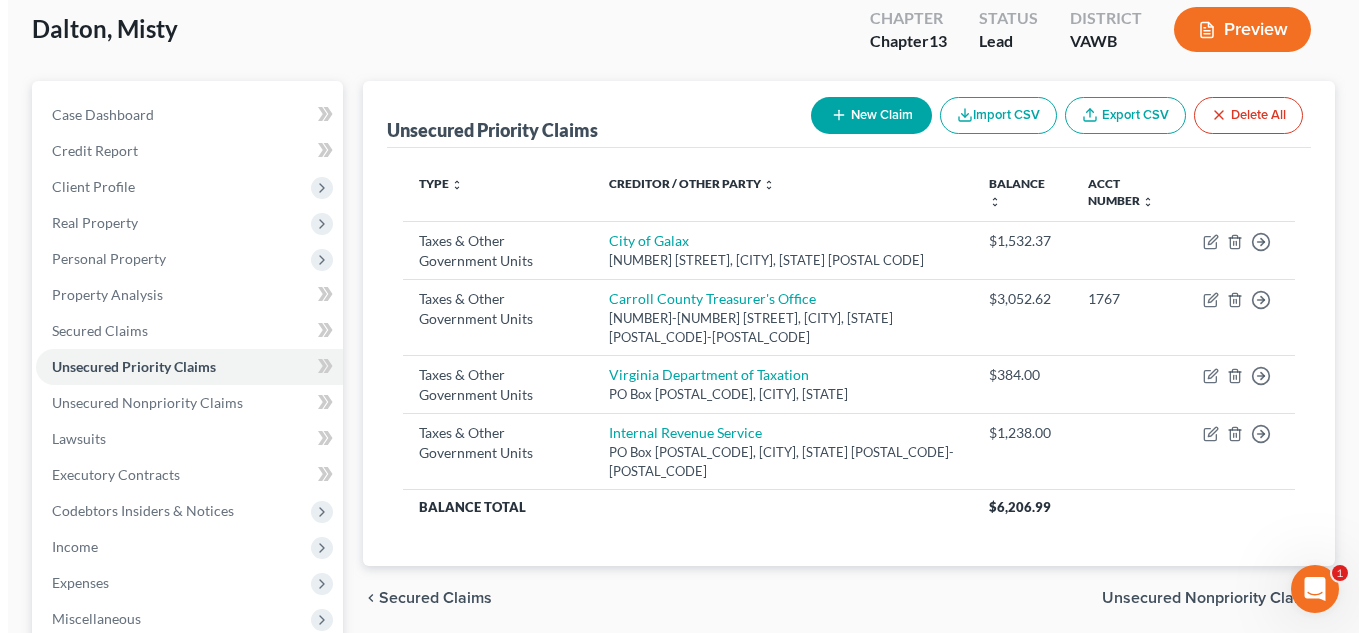 scroll, scrollTop: 0, scrollLeft: 0, axis: both 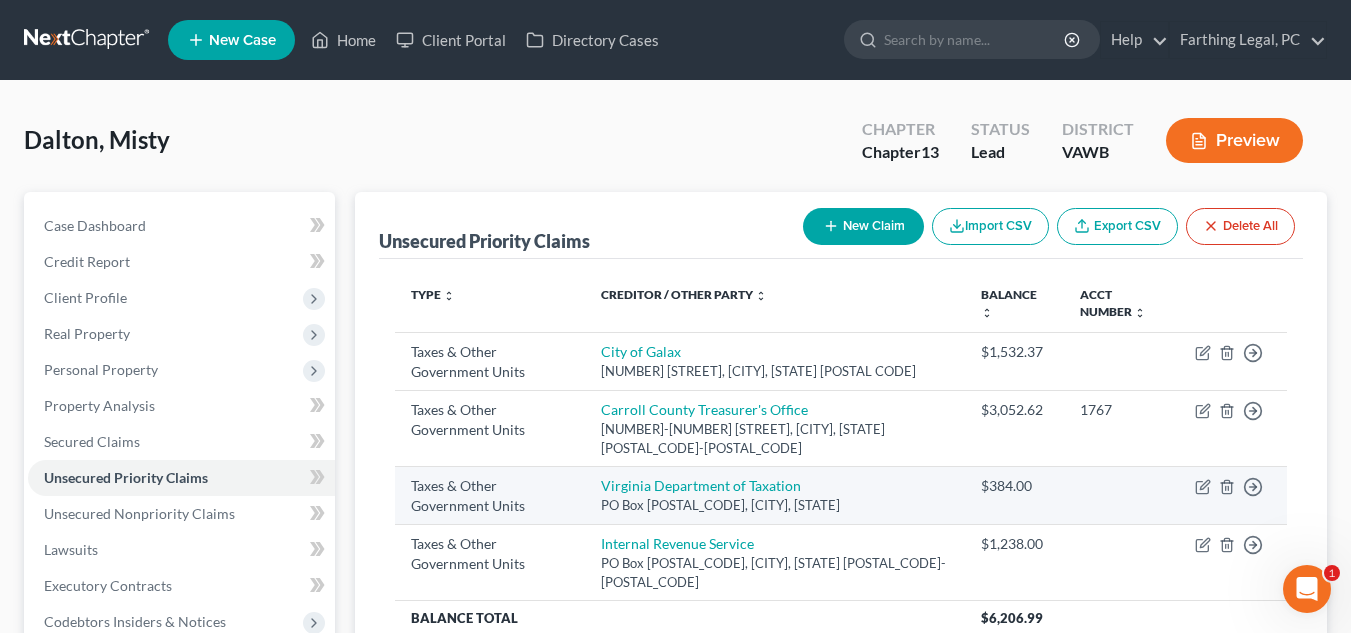 click on "Move to D Move to F Move to G Move to Notice Only" at bounding box center [1233, 495] 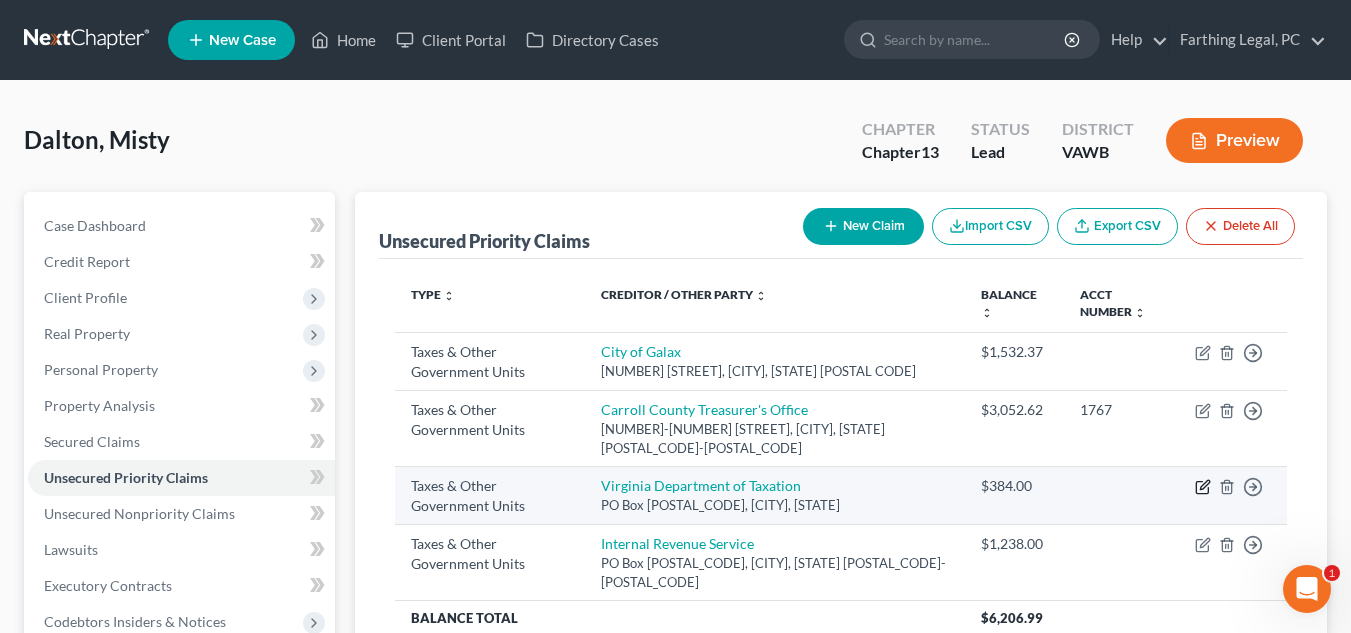 click 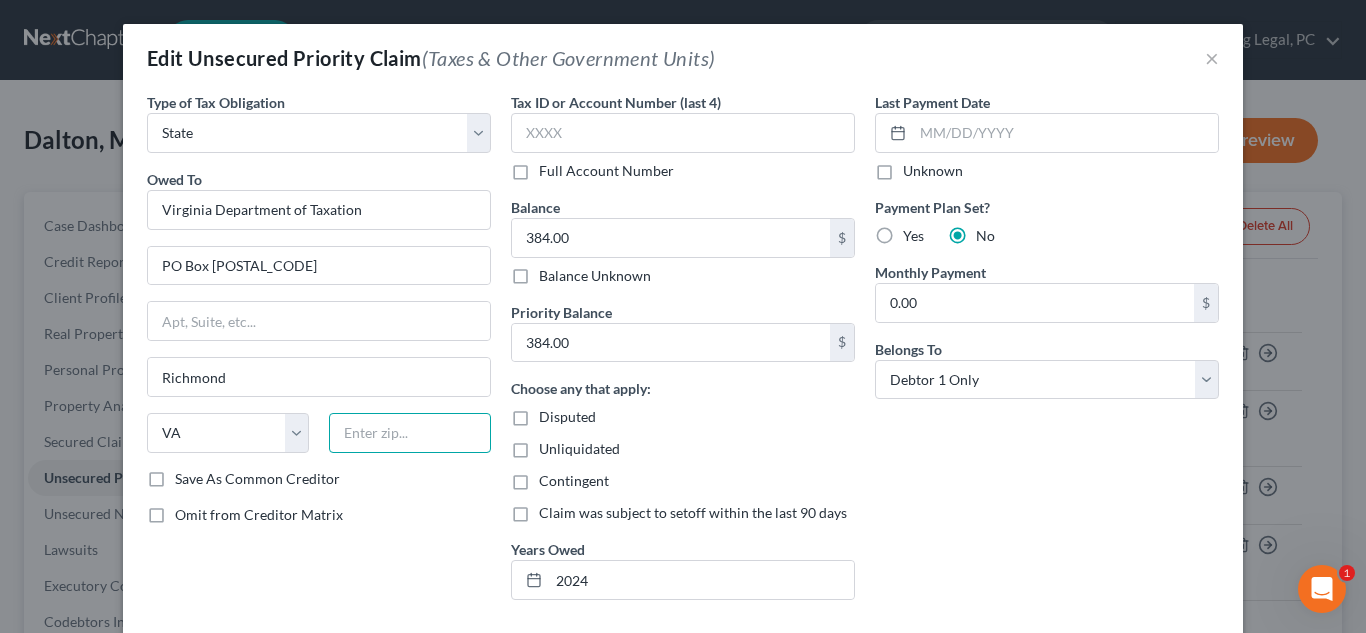 click at bounding box center [410, 433] 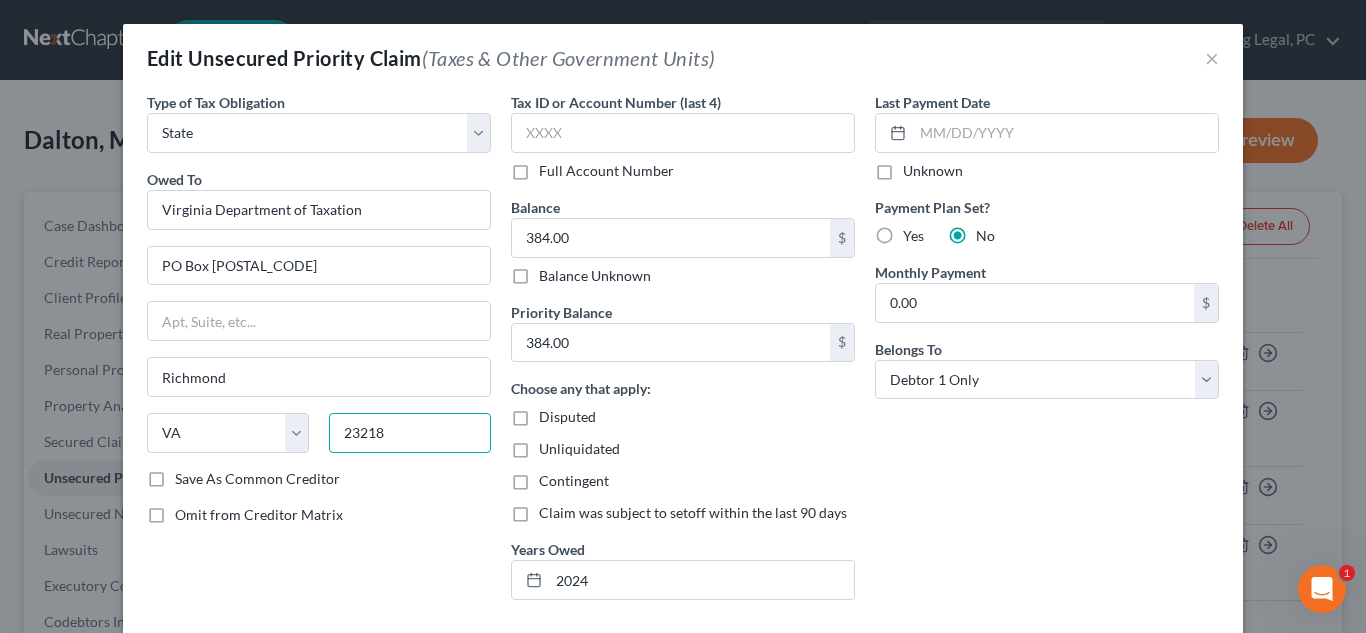 type on "23218" 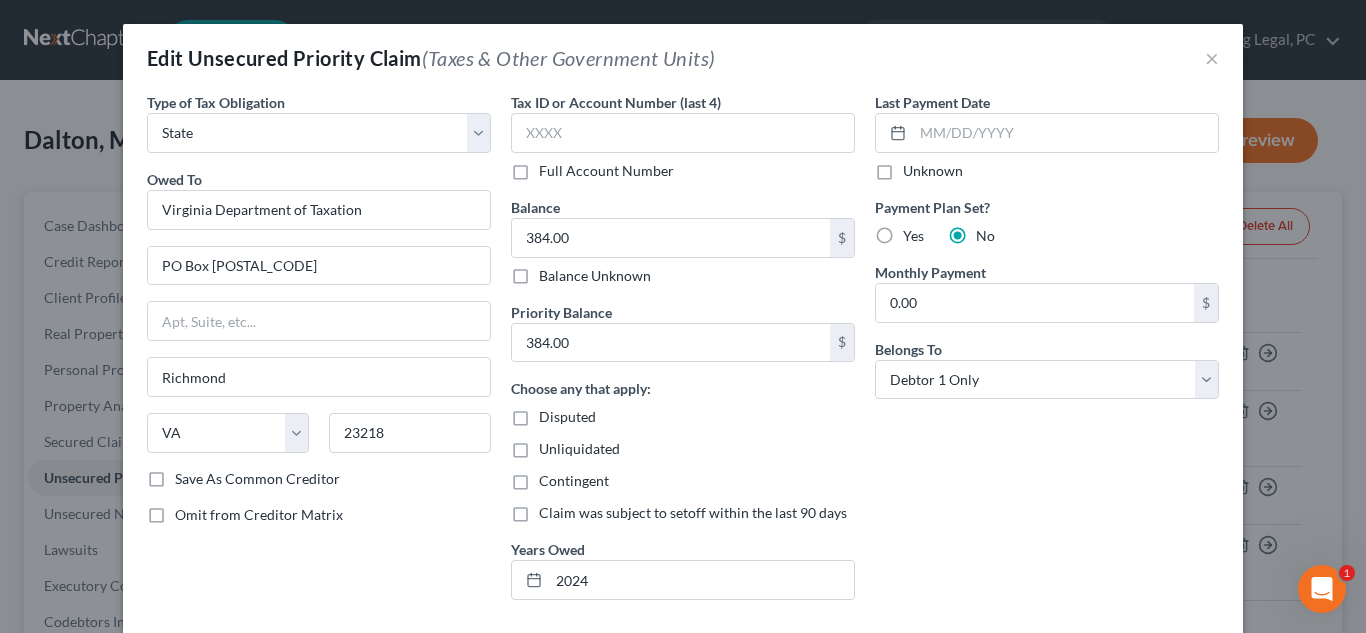 scroll, scrollTop: 166, scrollLeft: 0, axis: vertical 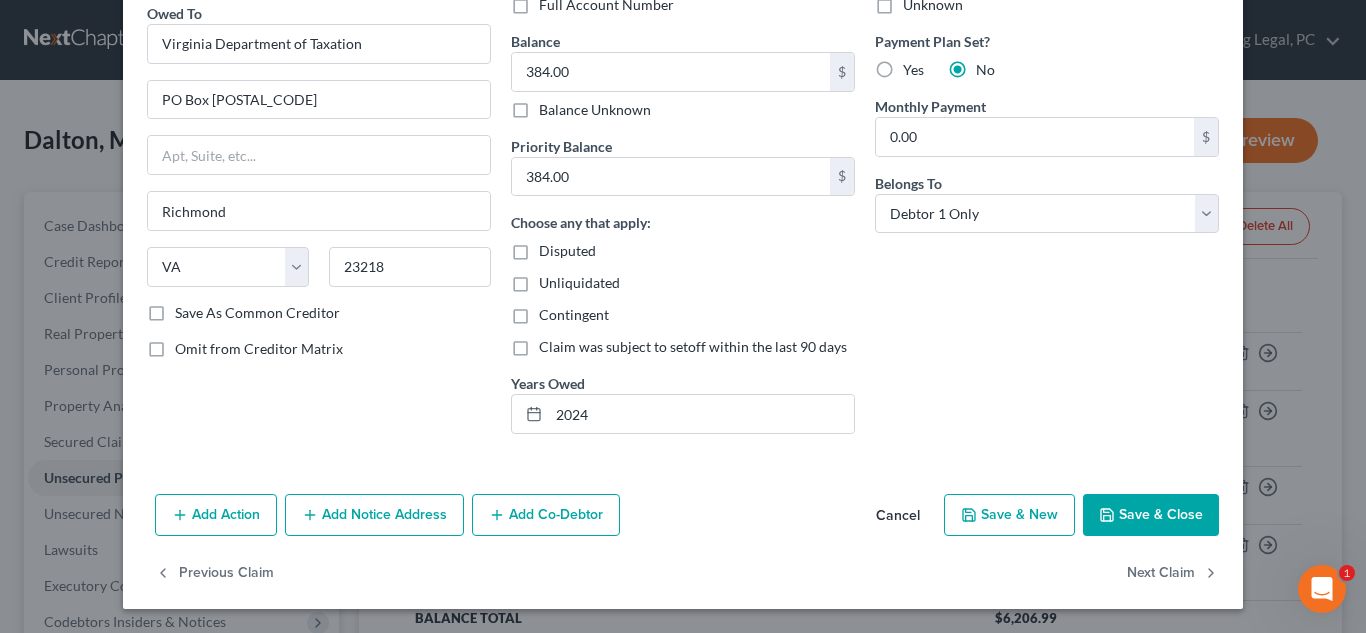 click on "Save & Close" at bounding box center [1151, 515] 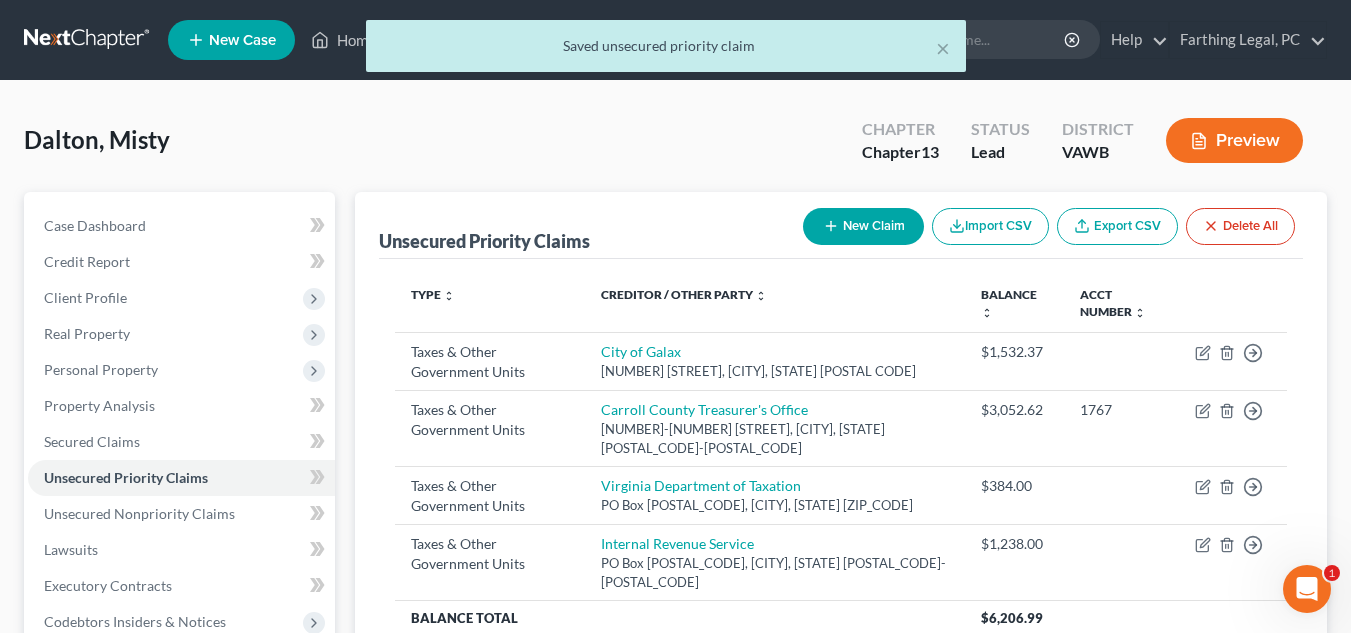 click on "New Claim" at bounding box center (863, 226) 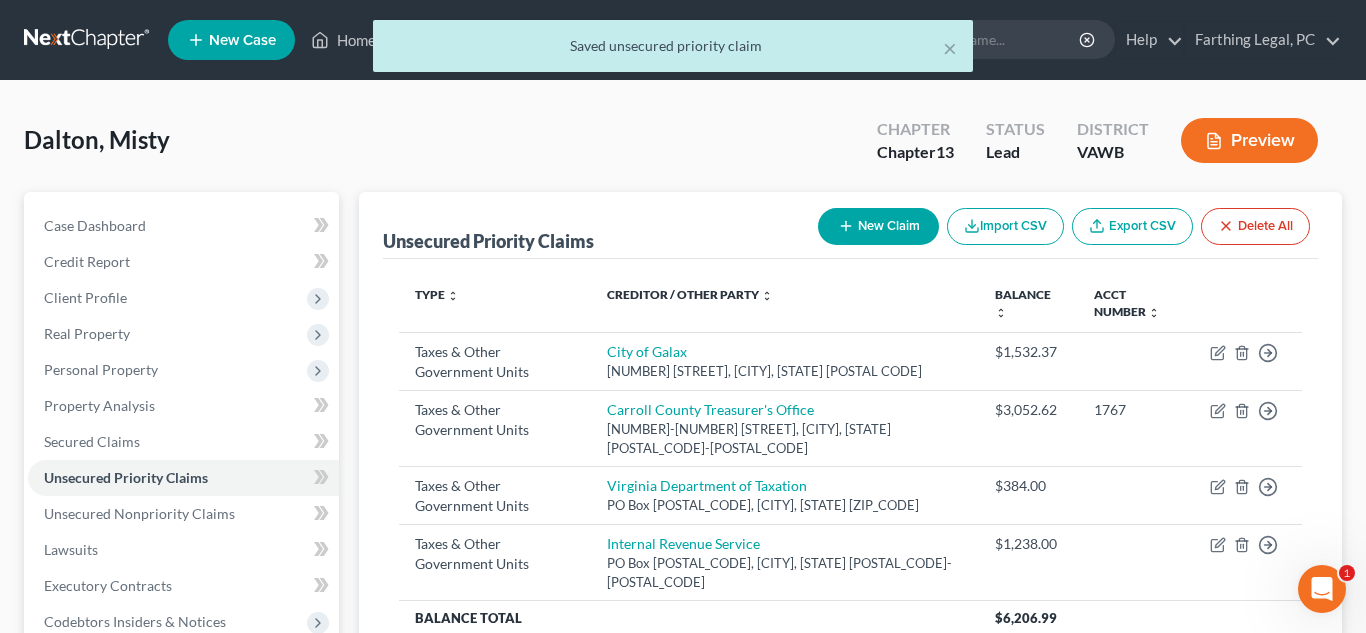 select on "0" 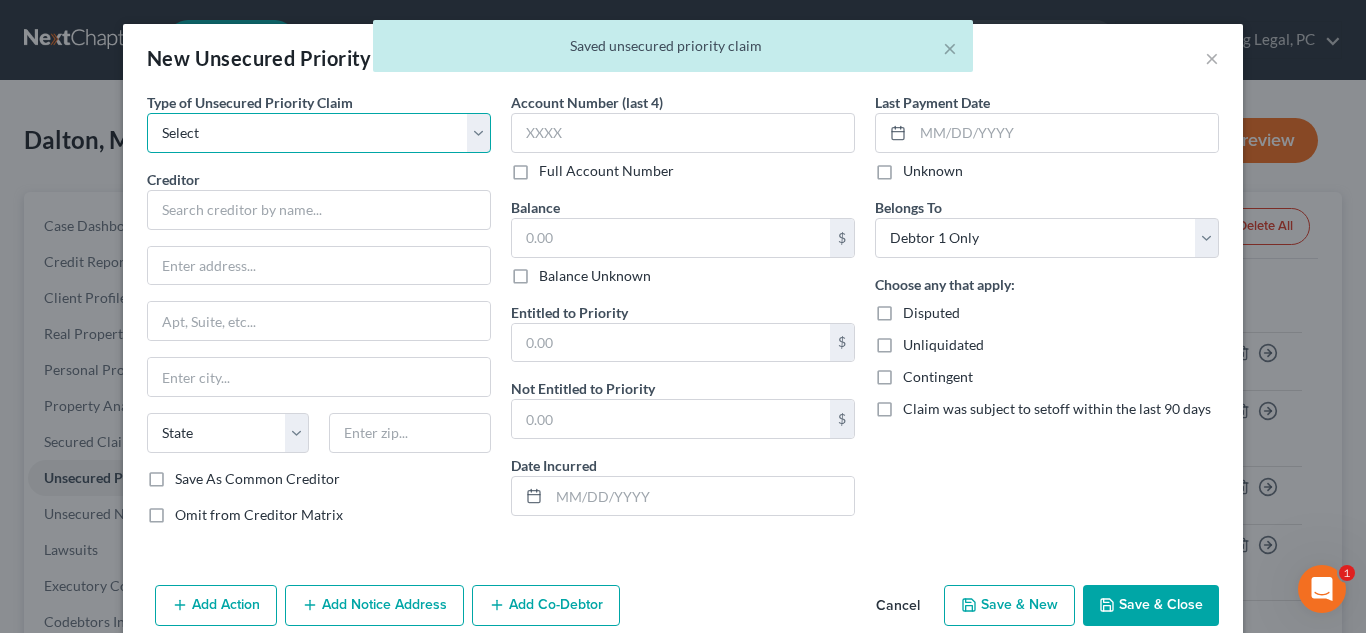 click on "Select Taxes & Other Government Units Domestic Support Obligations Extensions of credit in an involuntary case Wages, Salaries, Commissions Contributions to employee benefits Certain farmers and fisherman Deposits by individuals Commitments to maintain capitals Claims for death or injury while intoxicated Other" at bounding box center (319, 133) 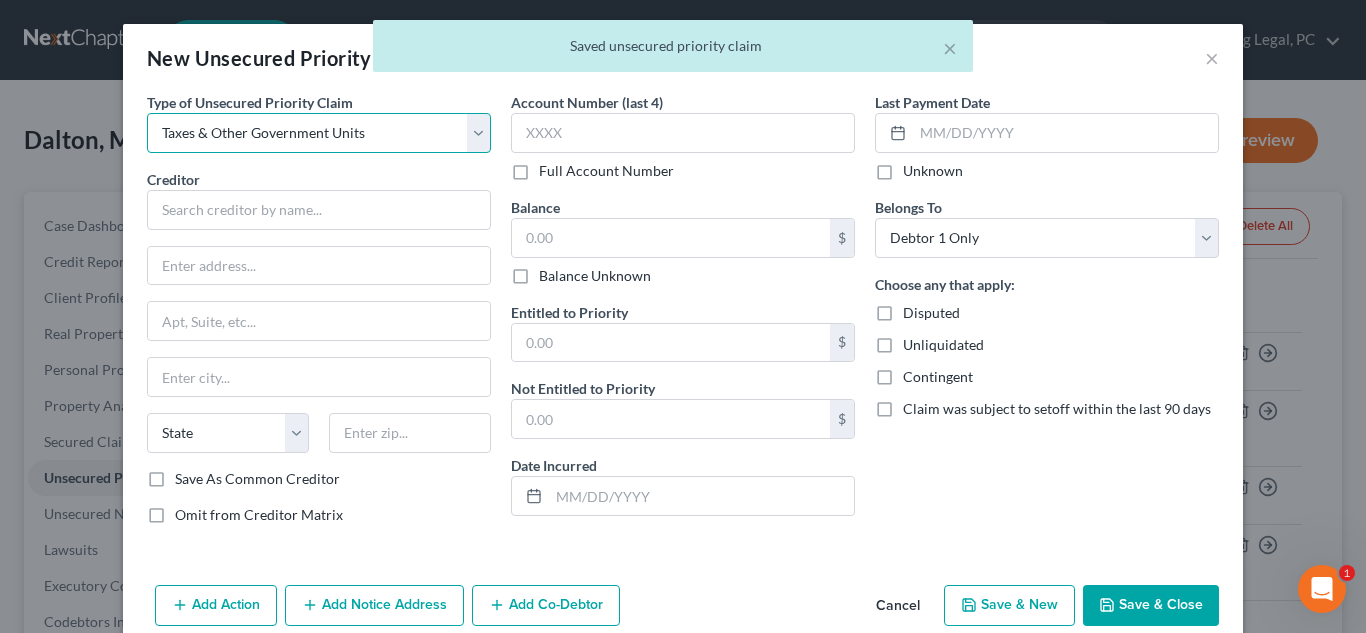 click on "Select Taxes & Other Government Units Domestic Support Obligations Extensions of credit in an involuntary case Wages, Salaries, Commissions Contributions to employee benefits Certain farmers and fisherman Deposits by individuals Commitments to maintain capitals Claims for death or injury while intoxicated Other" at bounding box center (319, 133) 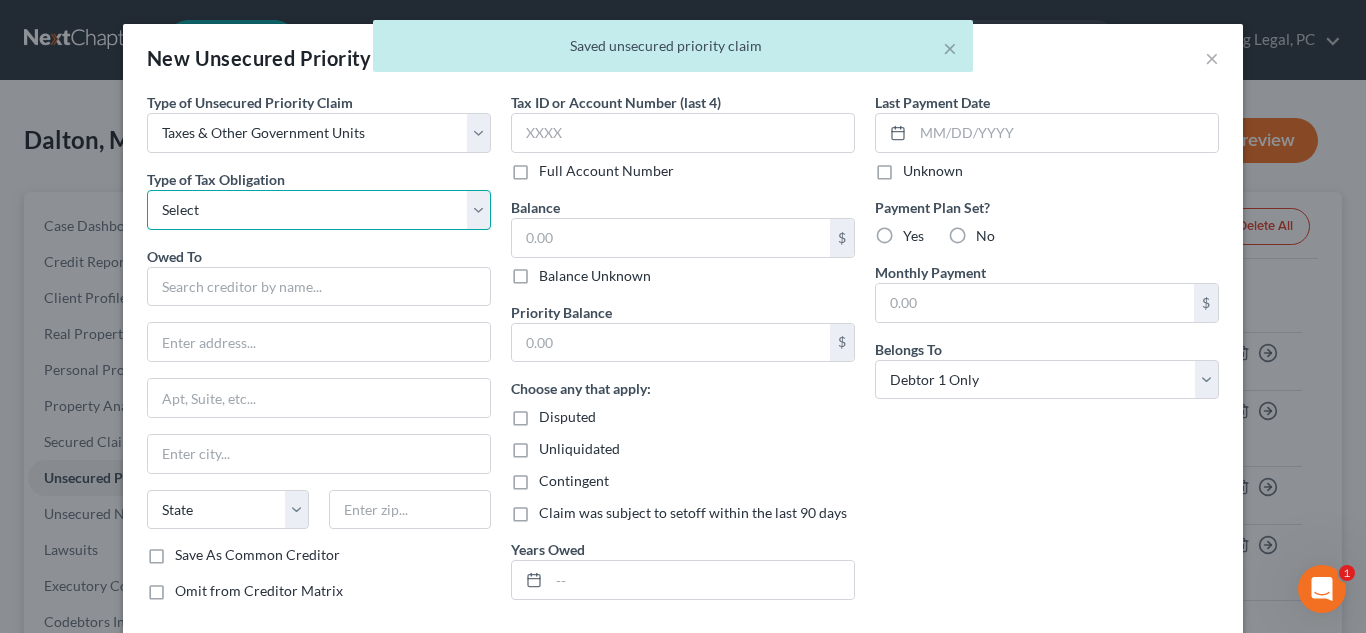 click on "Select Federal City State Franchise Tax Board Other" at bounding box center (319, 210) 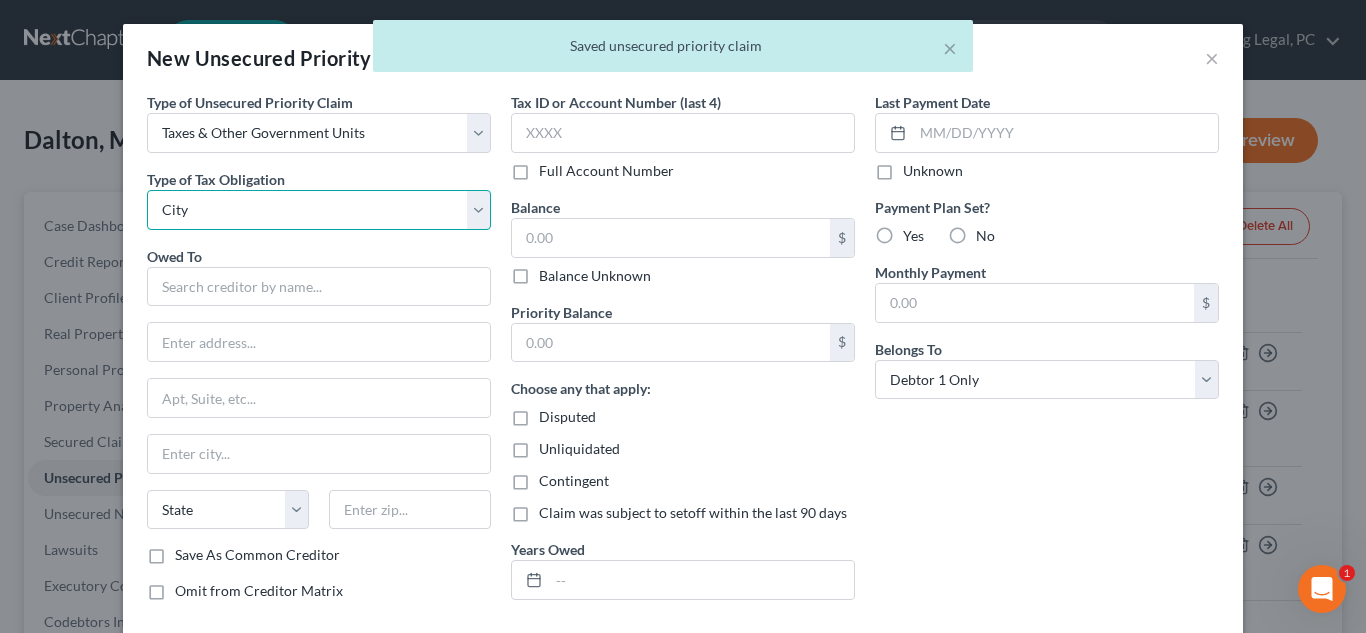 click on "Select Federal City State Franchise Tax Board Other" at bounding box center [319, 210] 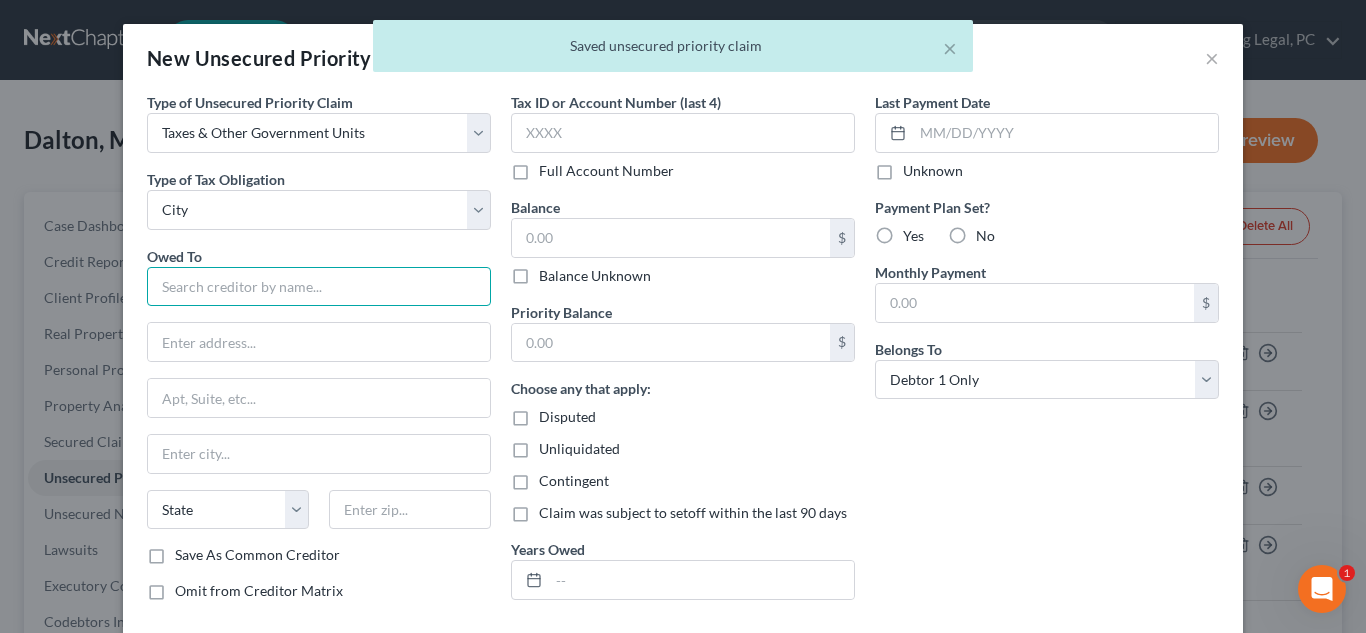 click at bounding box center (319, 287) 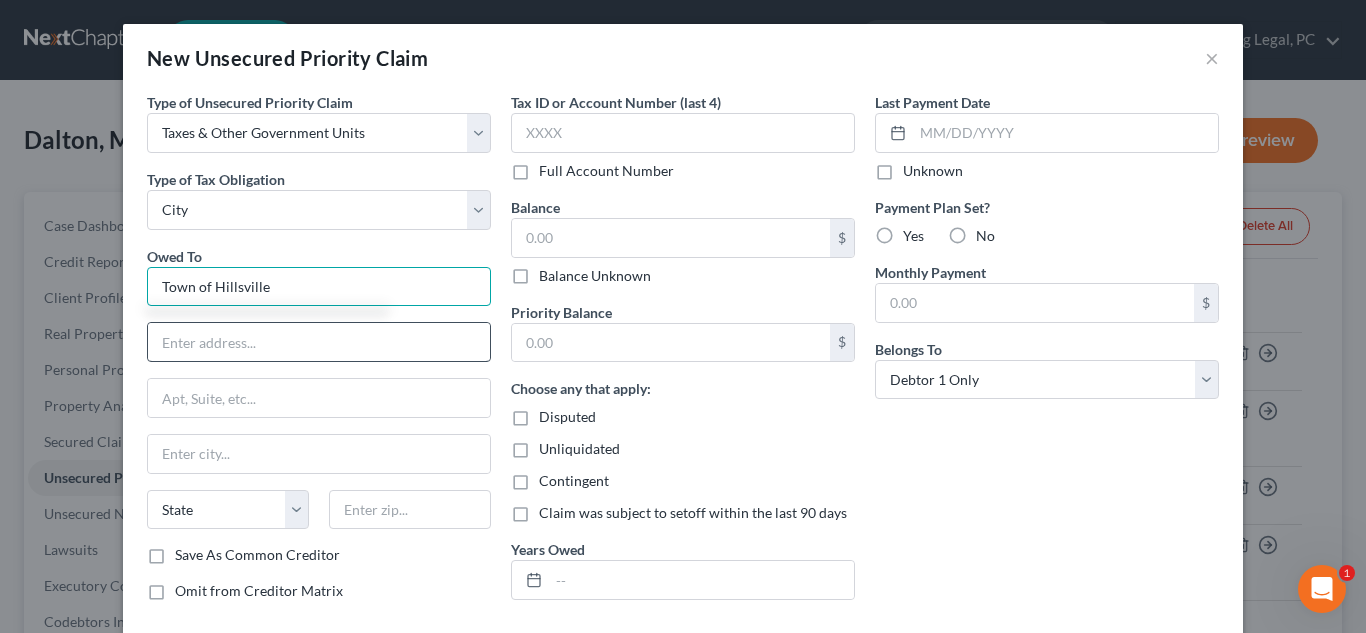 type on "Town of Hillsville" 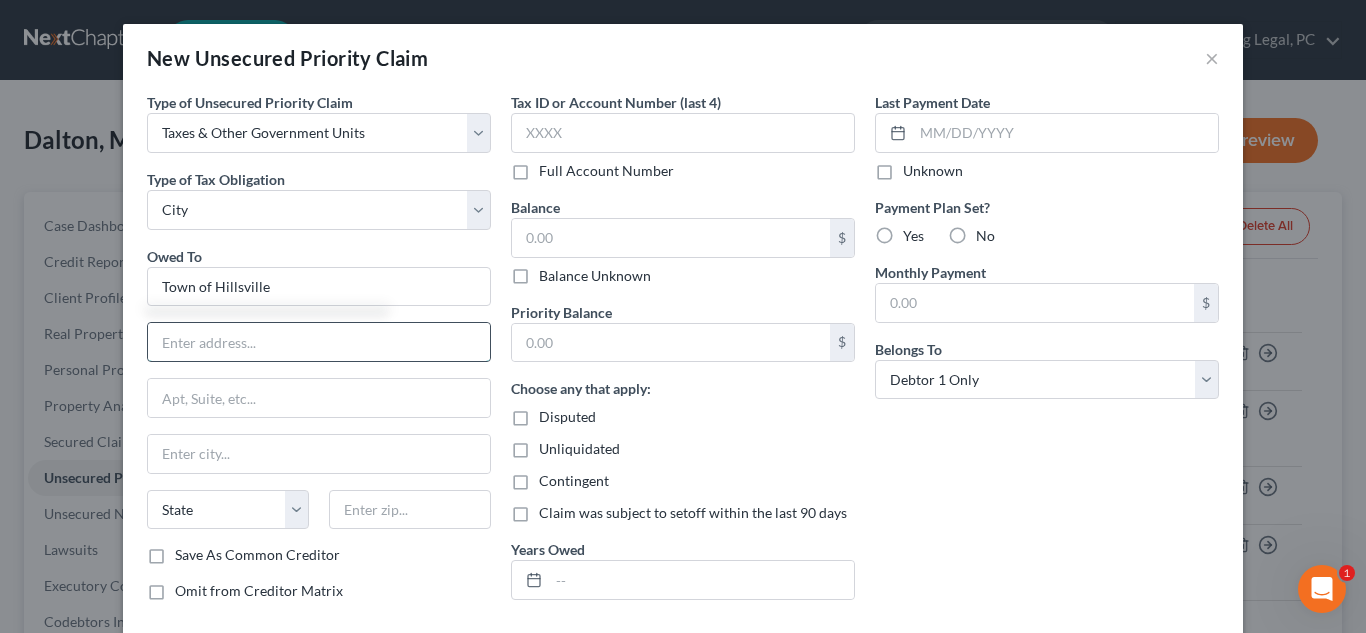 click at bounding box center [319, 342] 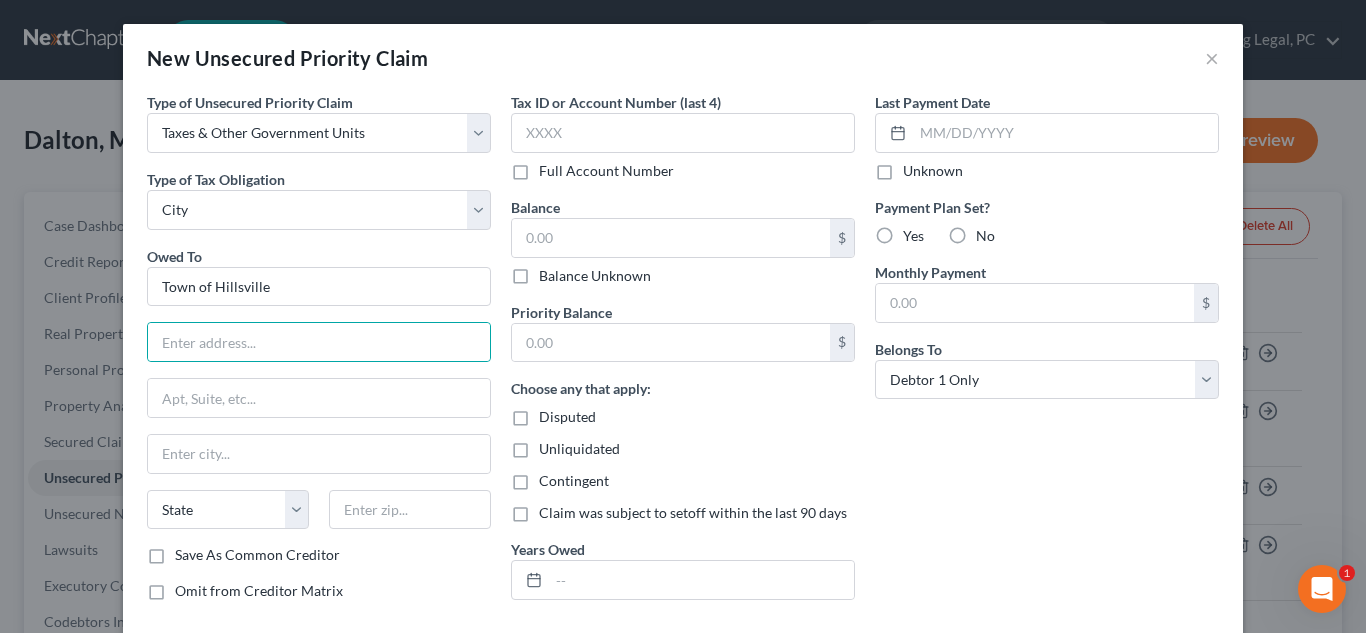 click on "No" at bounding box center [985, 236] 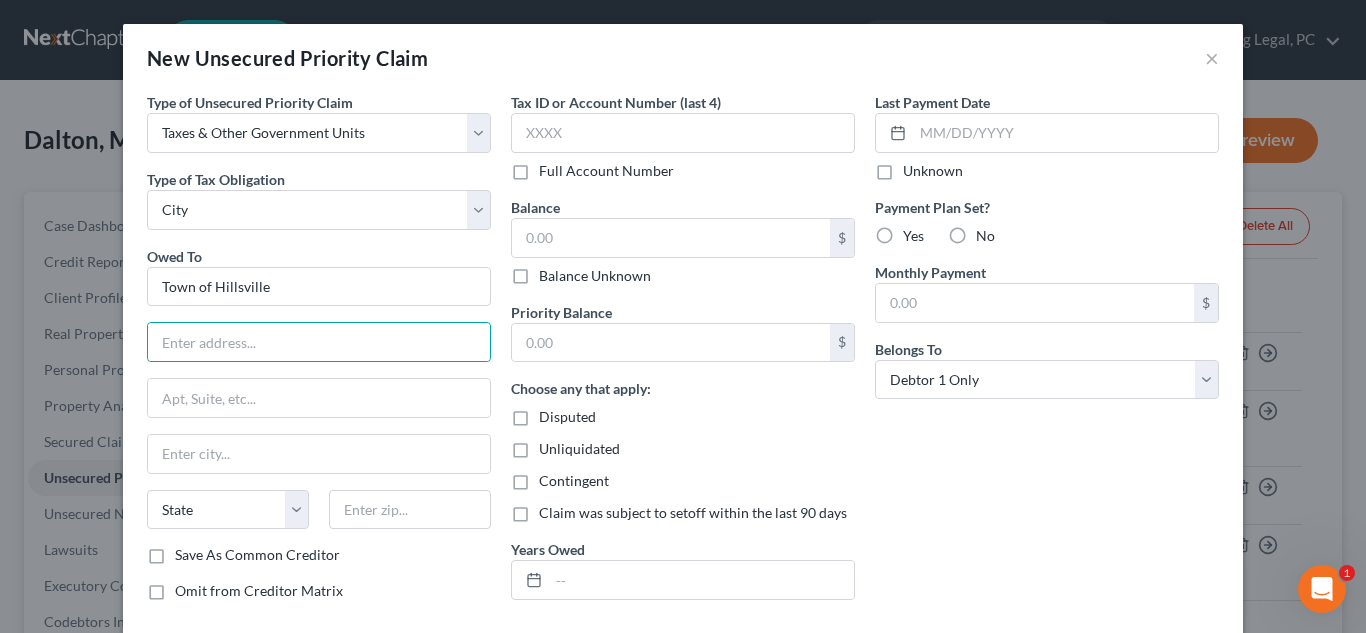 click on "No" at bounding box center (990, 232) 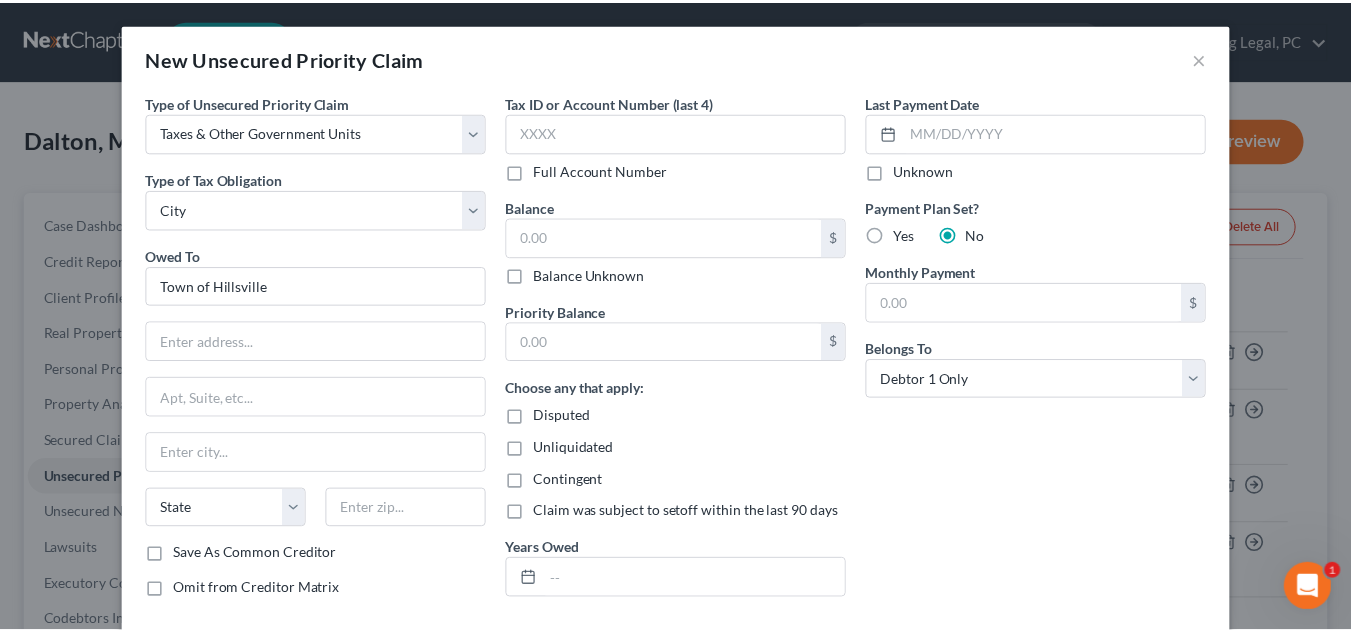 scroll, scrollTop: 110, scrollLeft: 0, axis: vertical 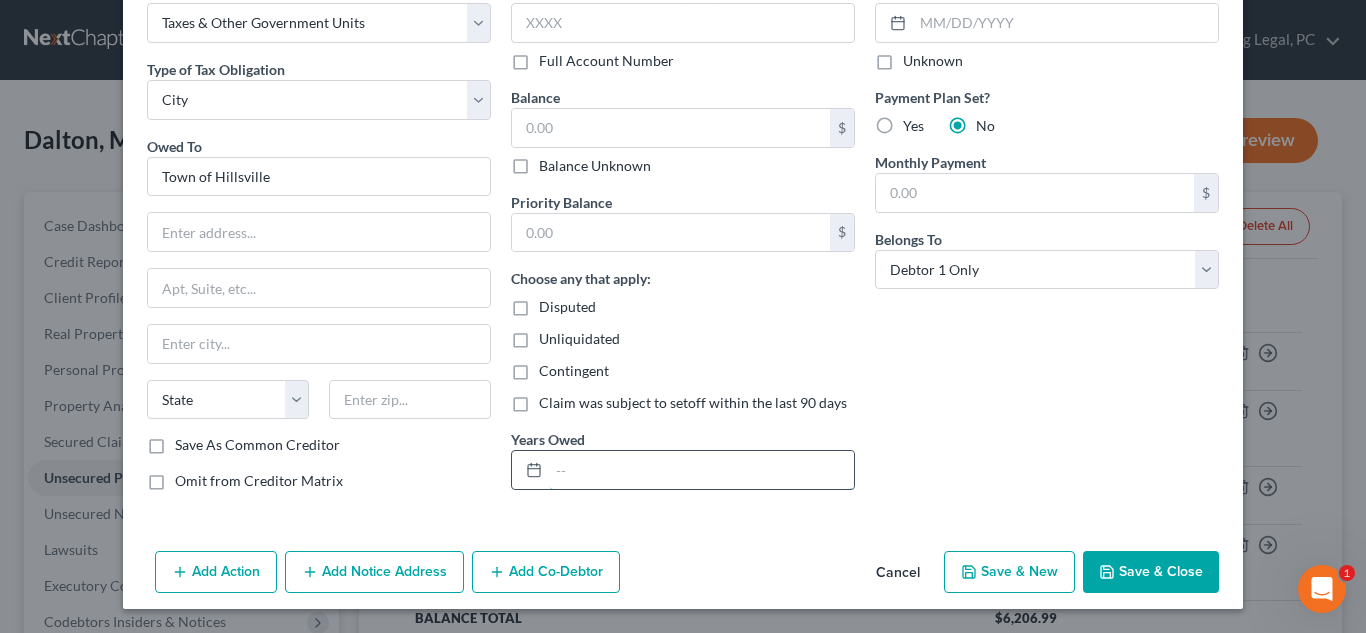 click at bounding box center [701, 470] 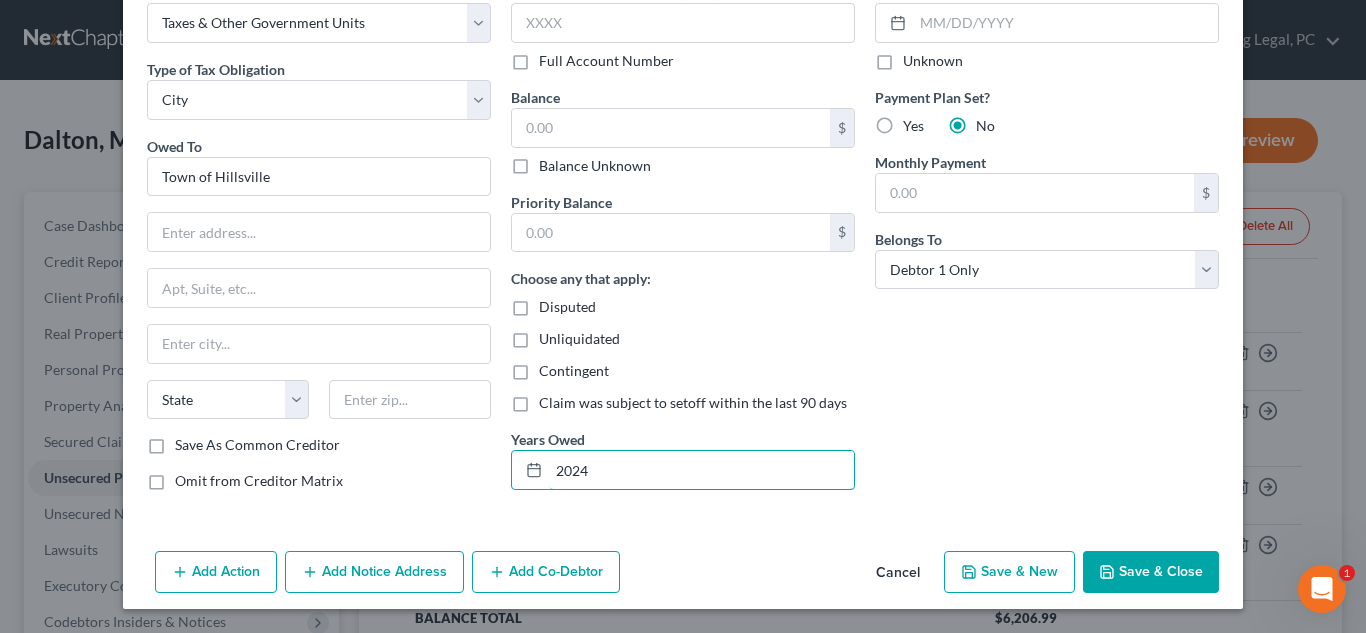 type on "2024" 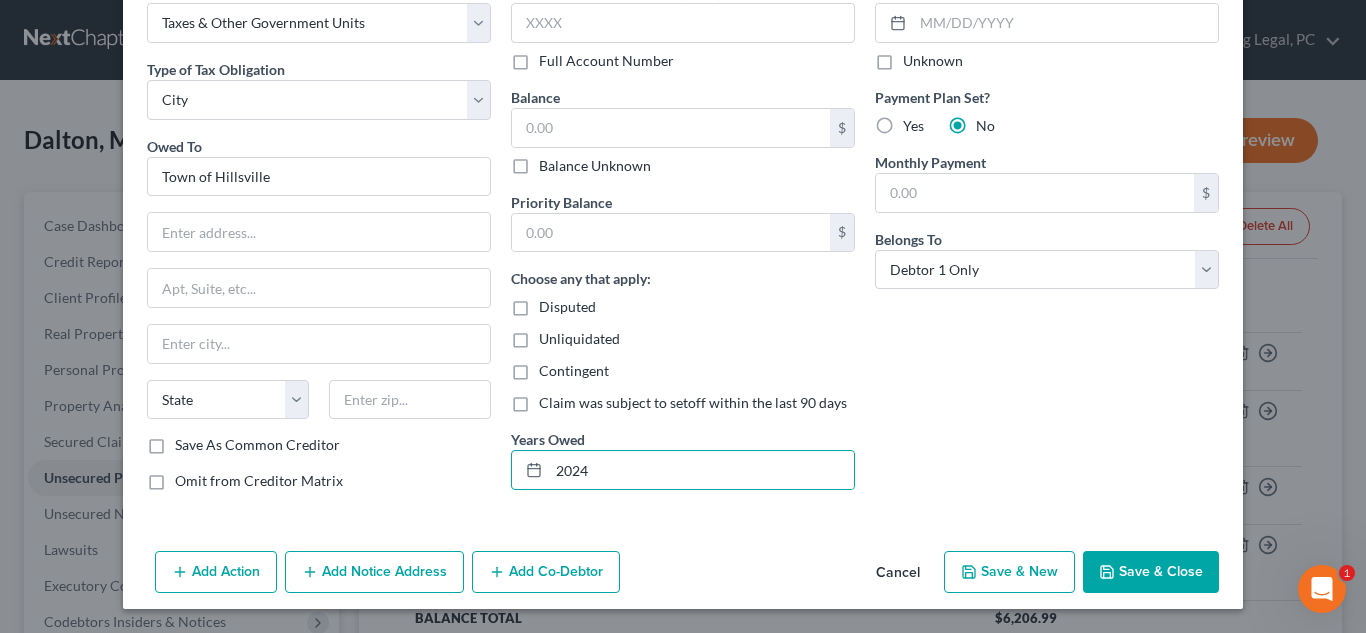 click on "Save & Close" at bounding box center (1151, 572) 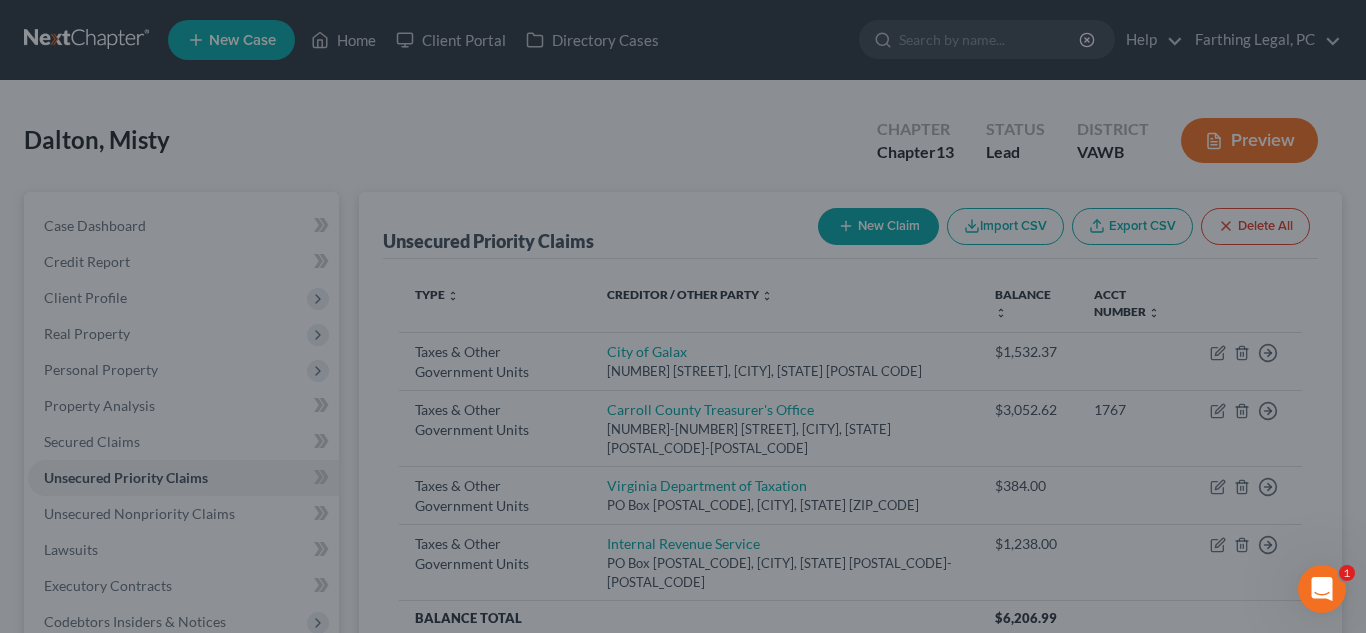 type on "0.00" 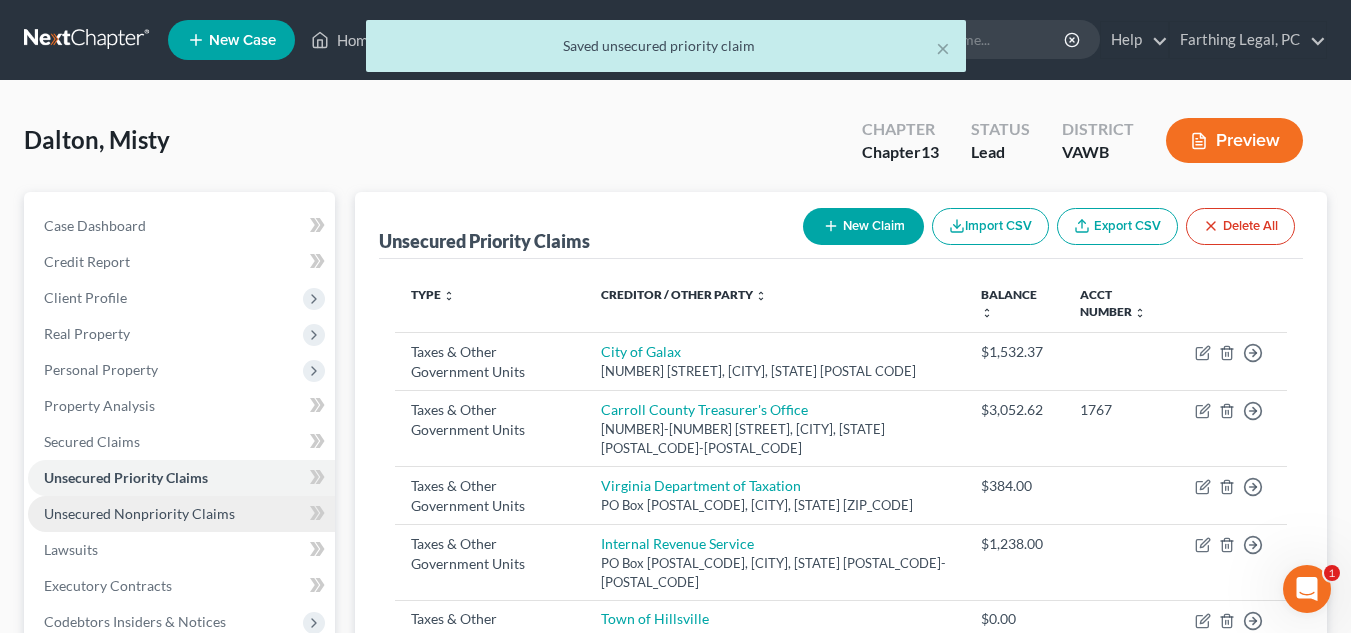 click on "Unsecured Nonpriority Claims" at bounding box center [181, 514] 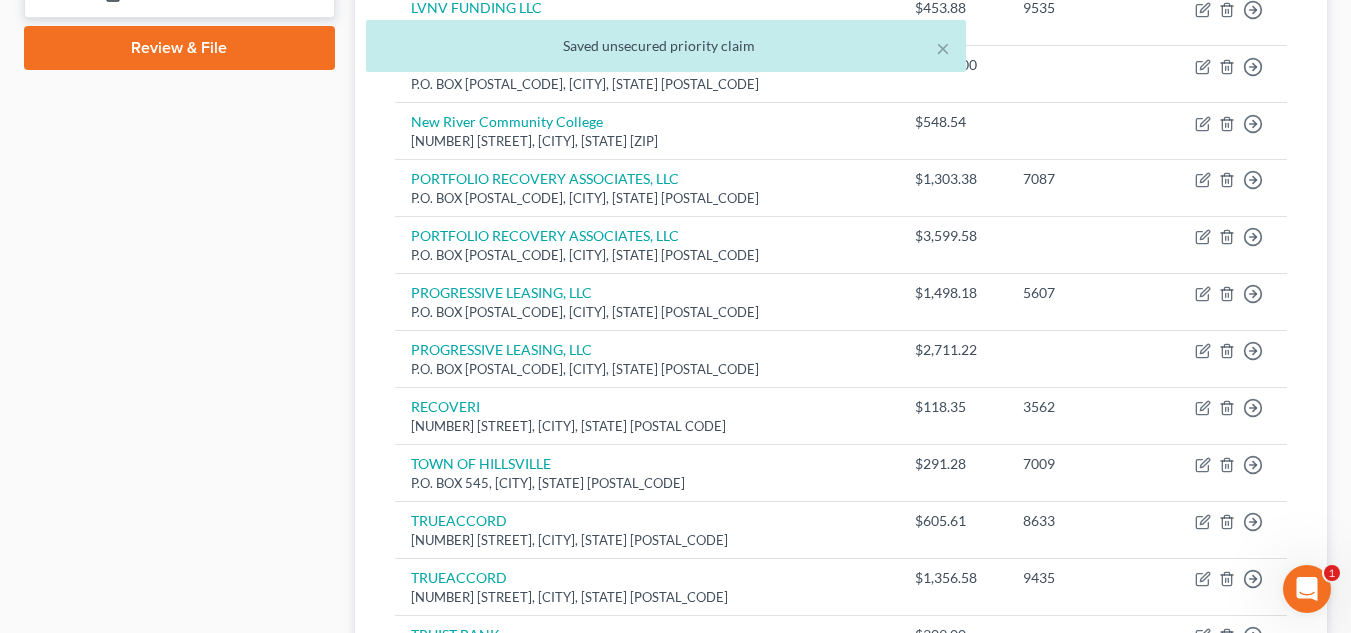 scroll, scrollTop: 962, scrollLeft: 0, axis: vertical 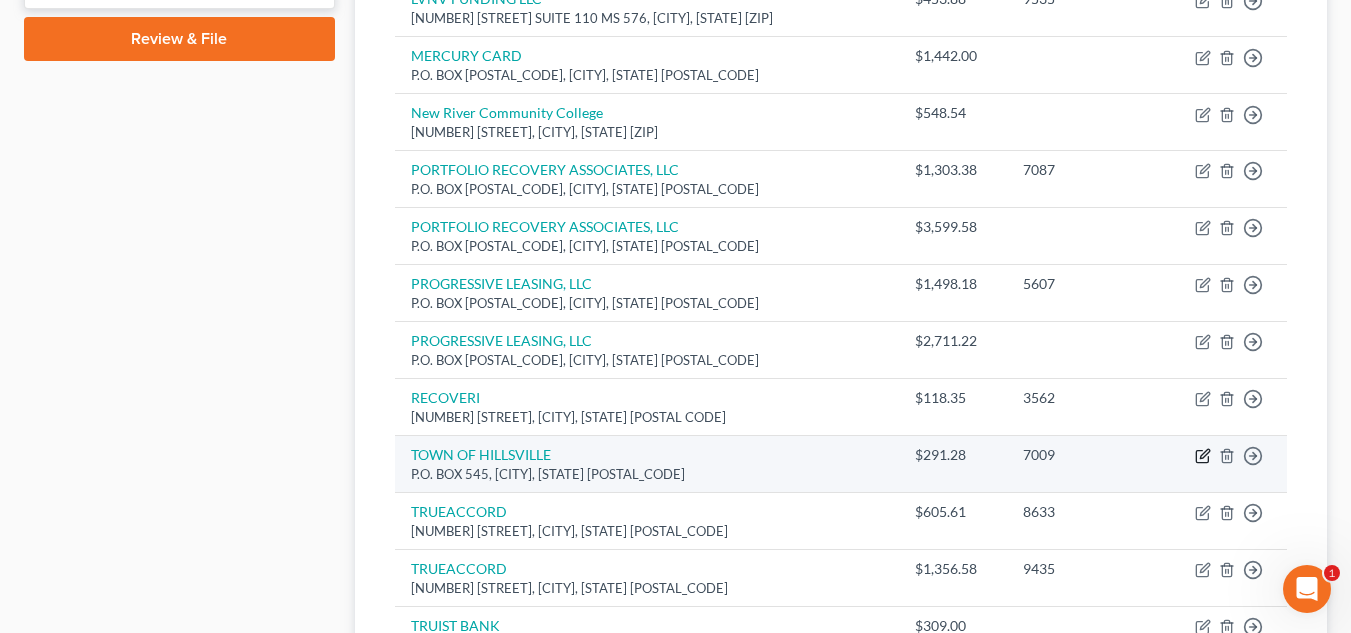 click 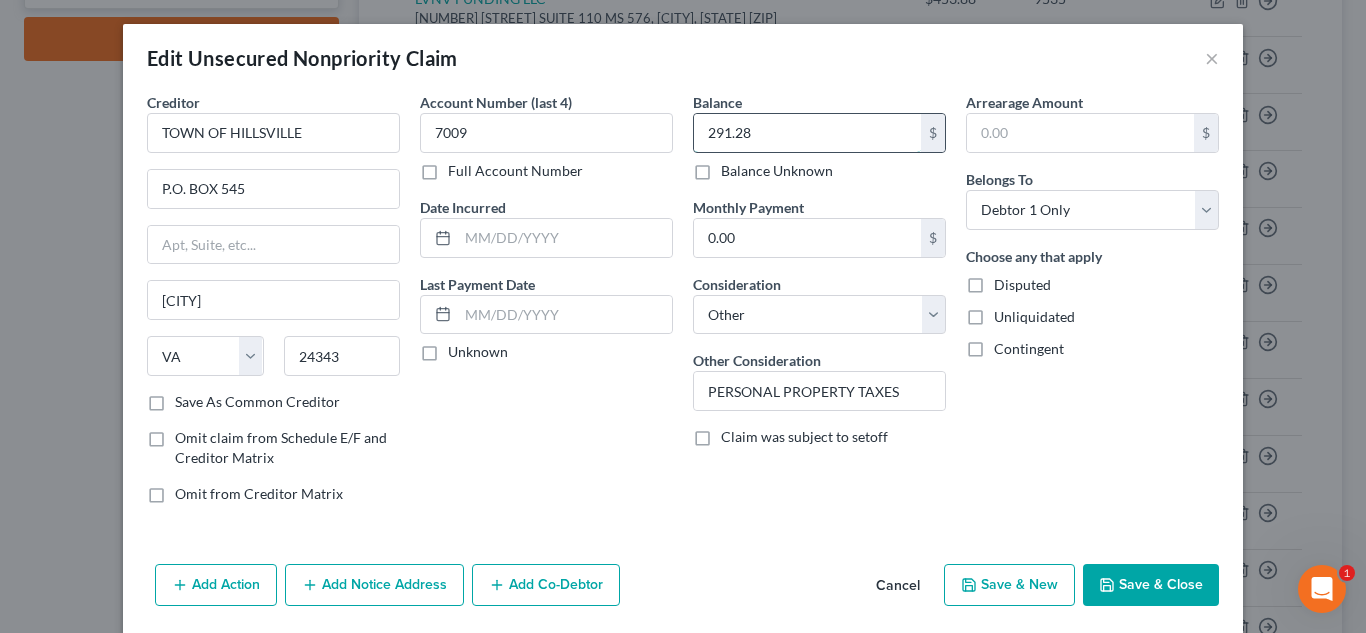 click on "291.28" at bounding box center (807, 133) 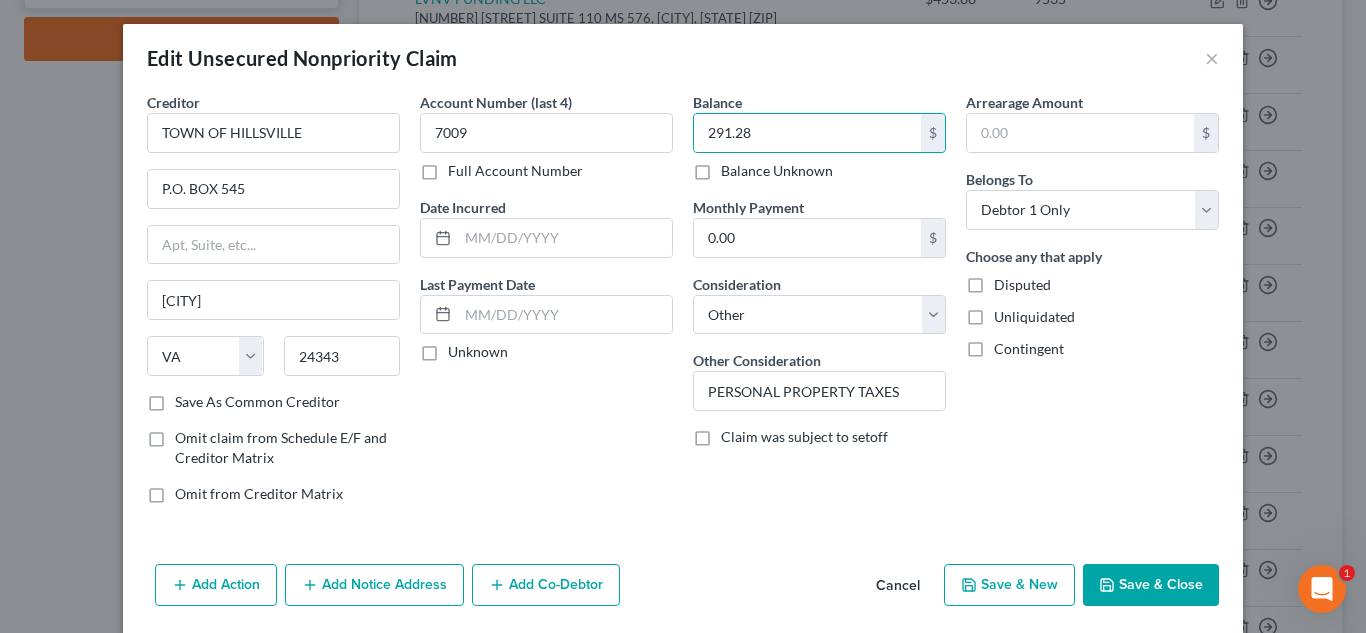 click on "Edit Unsecured Nonpriority Claim  ×" at bounding box center (683, 58) 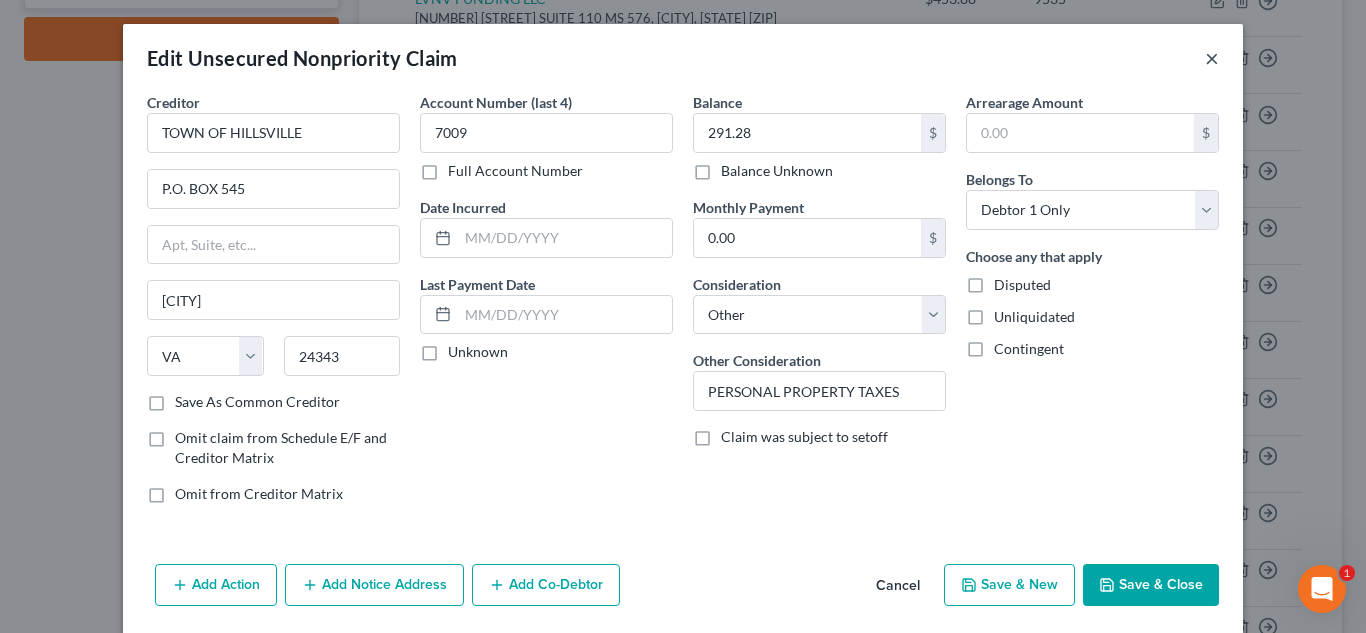 click on "×" at bounding box center (1212, 58) 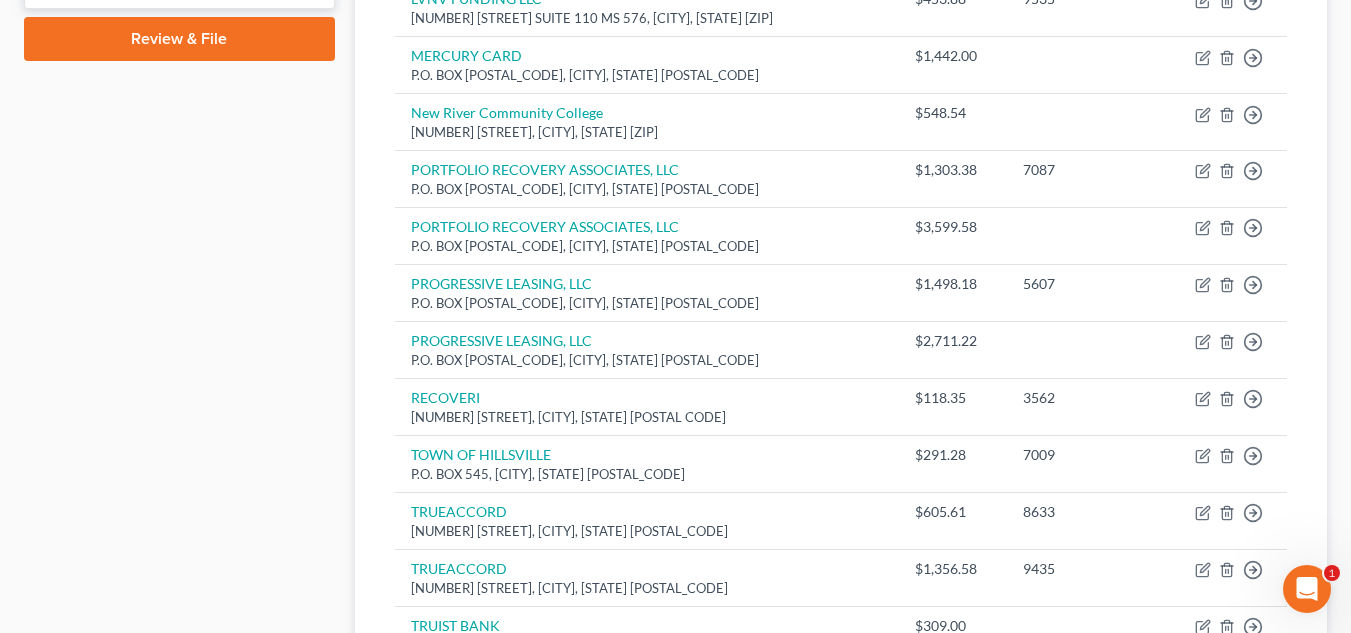 scroll, scrollTop: 409, scrollLeft: 0, axis: vertical 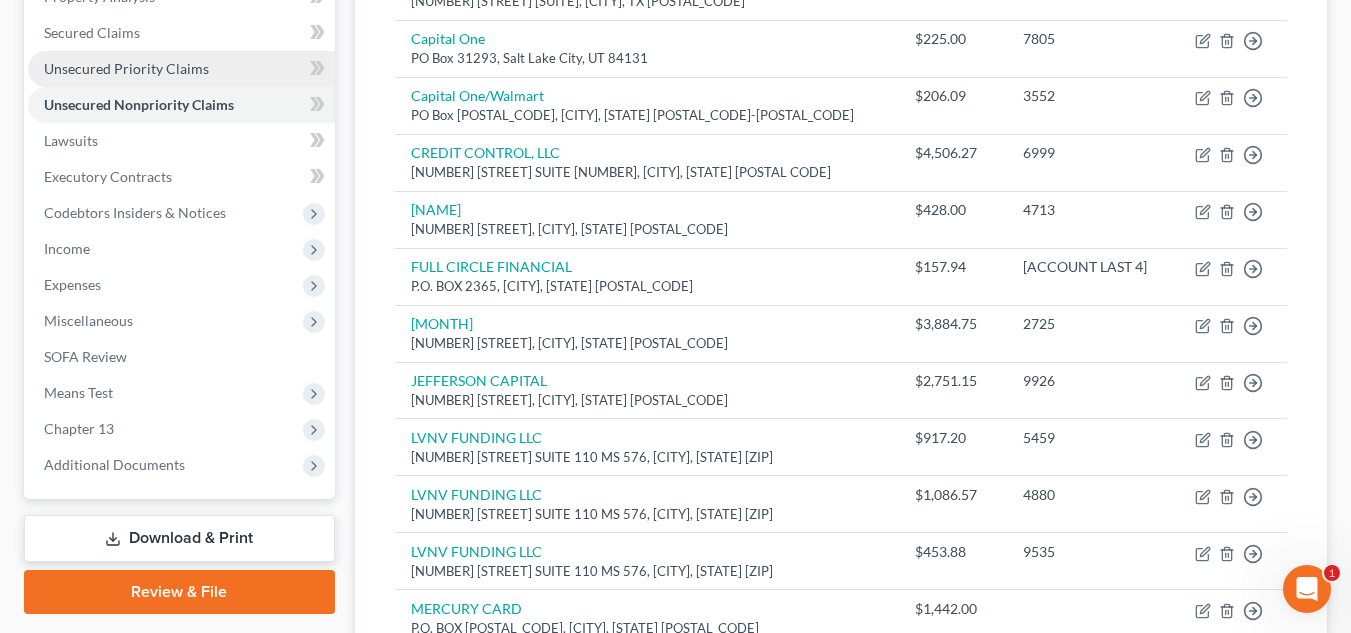 click on "Unsecured Priority Claims" at bounding box center (126, 68) 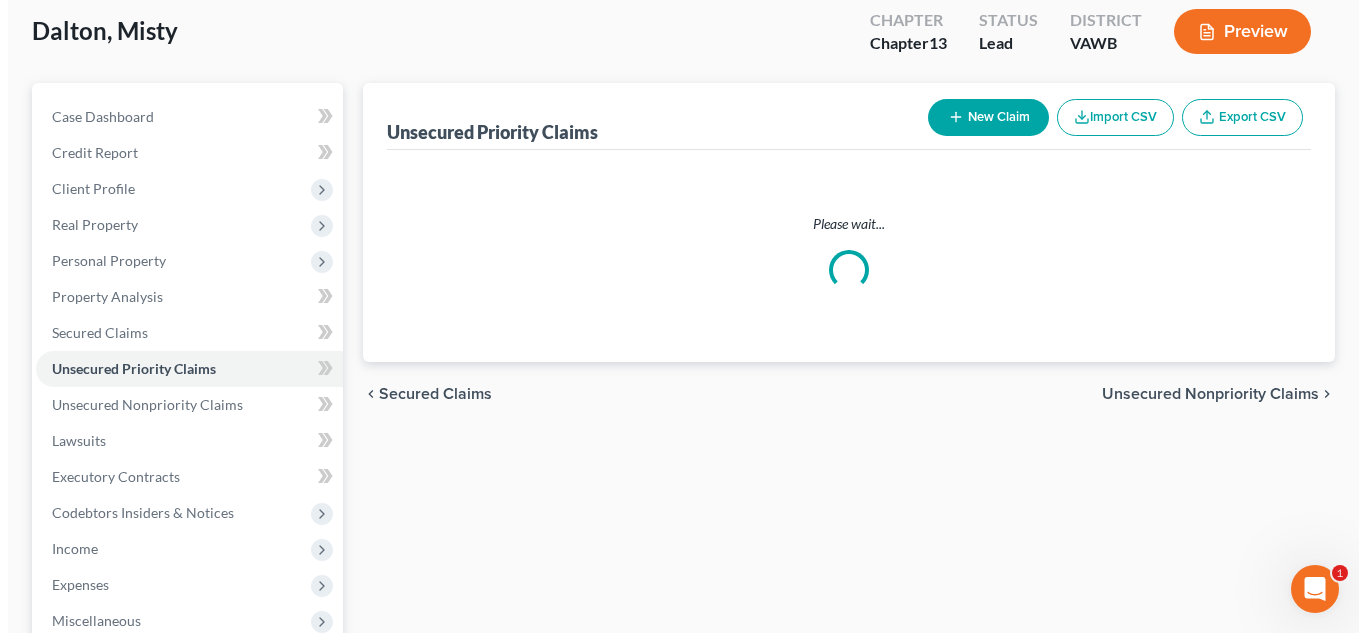 scroll, scrollTop: 0, scrollLeft: 0, axis: both 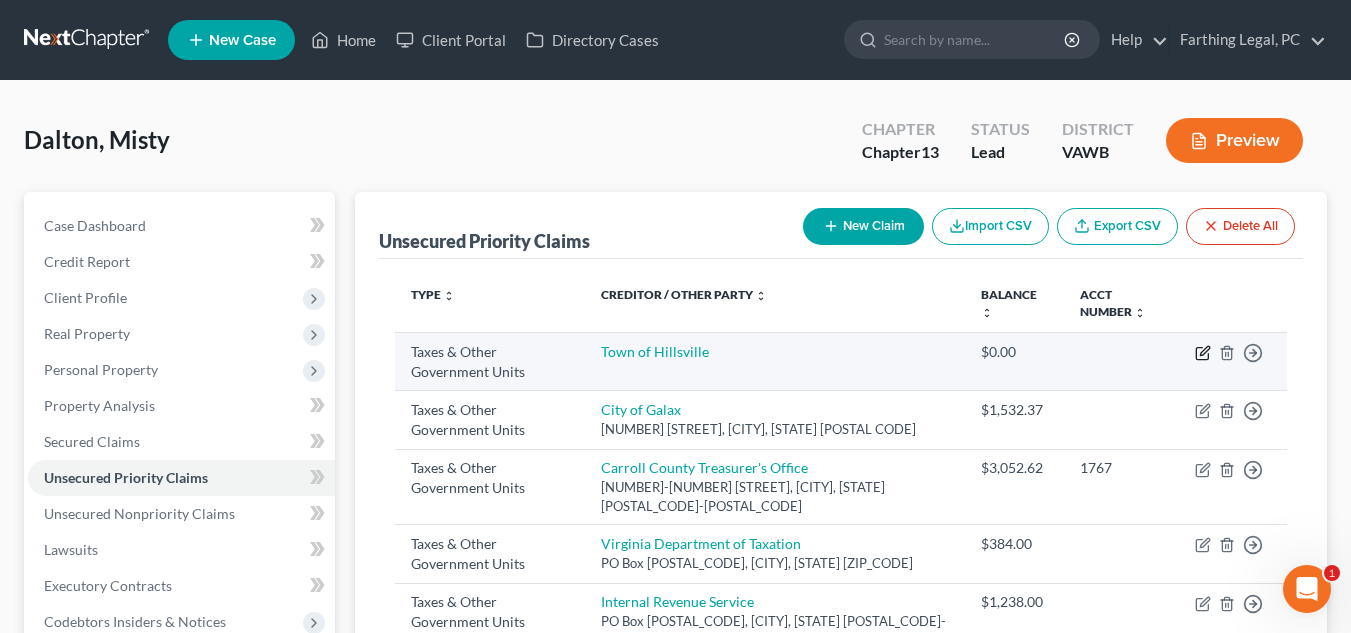 click 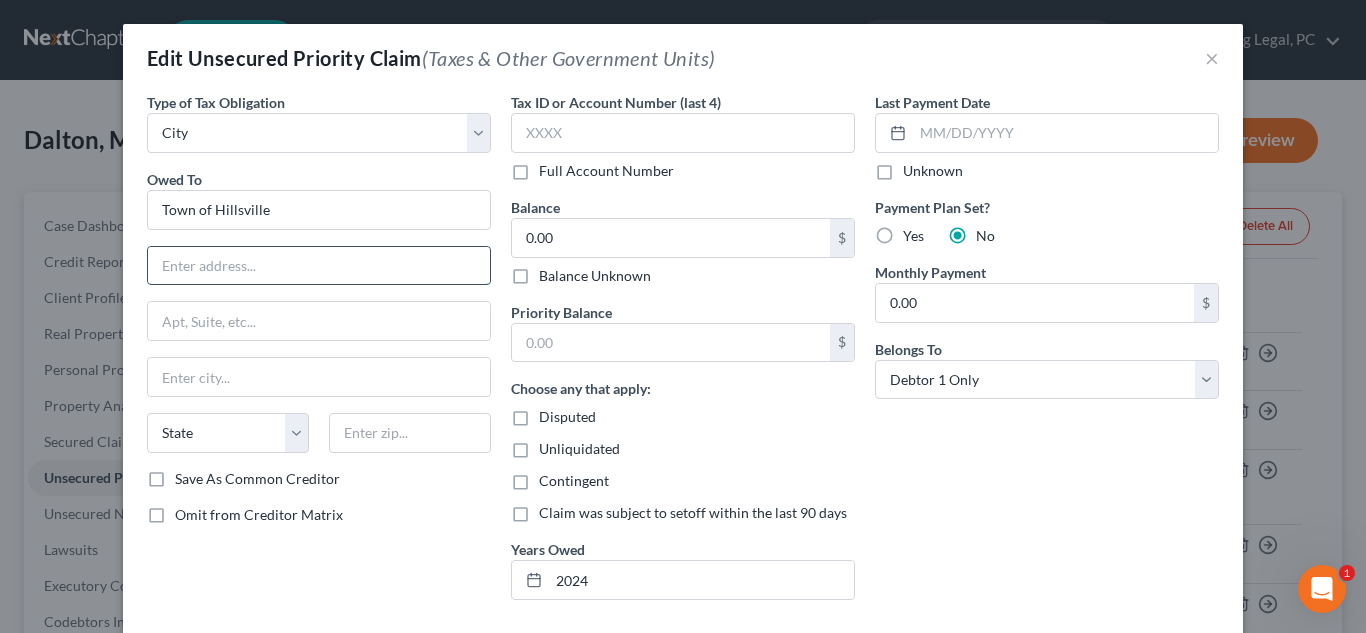 click at bounding box center (319, 266) 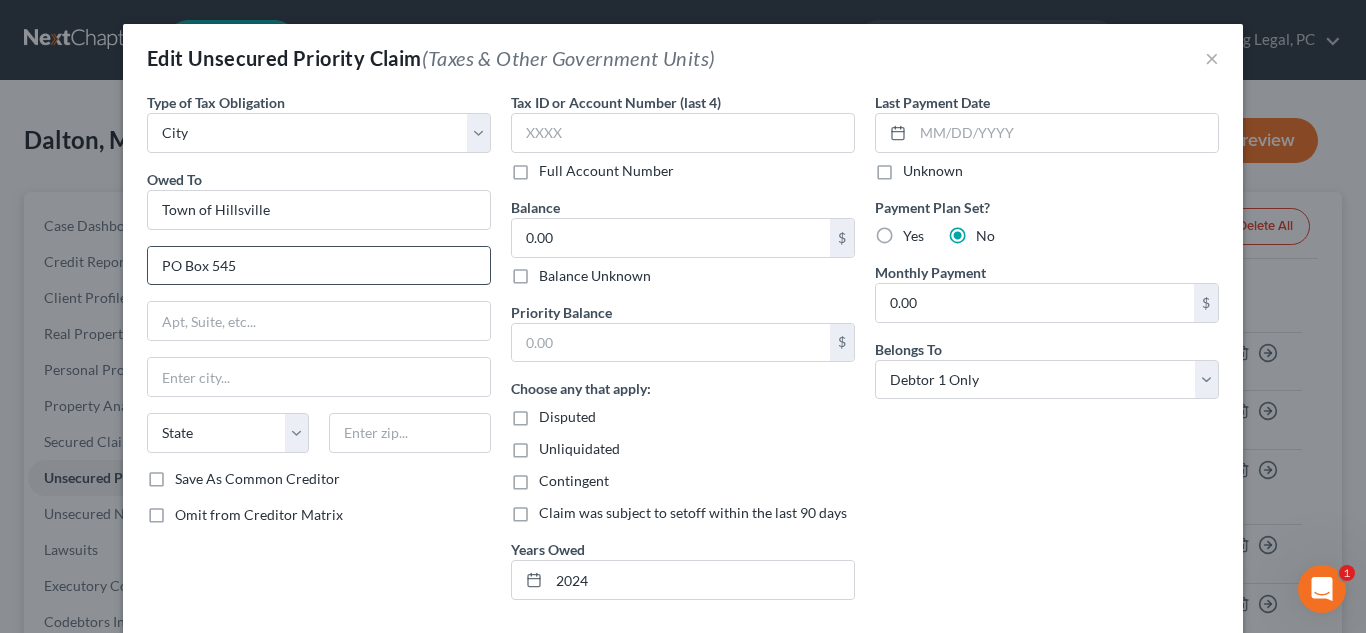 type on "PO Box 545" 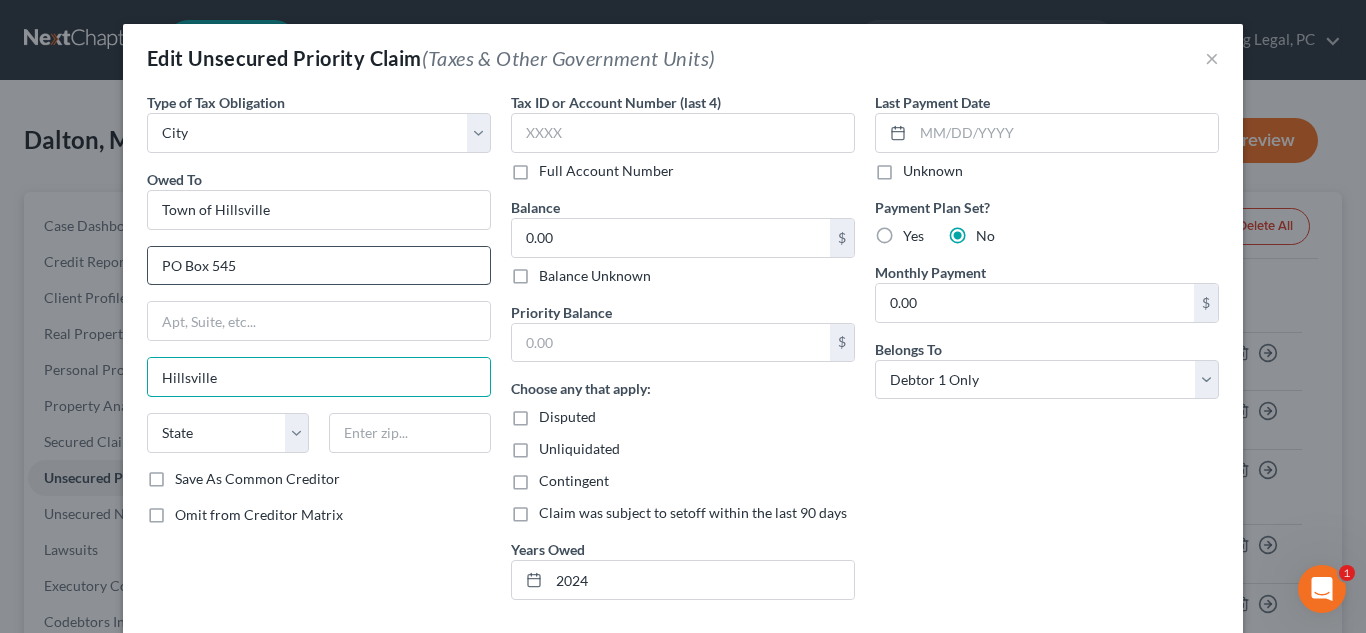 type on "Hillsville" 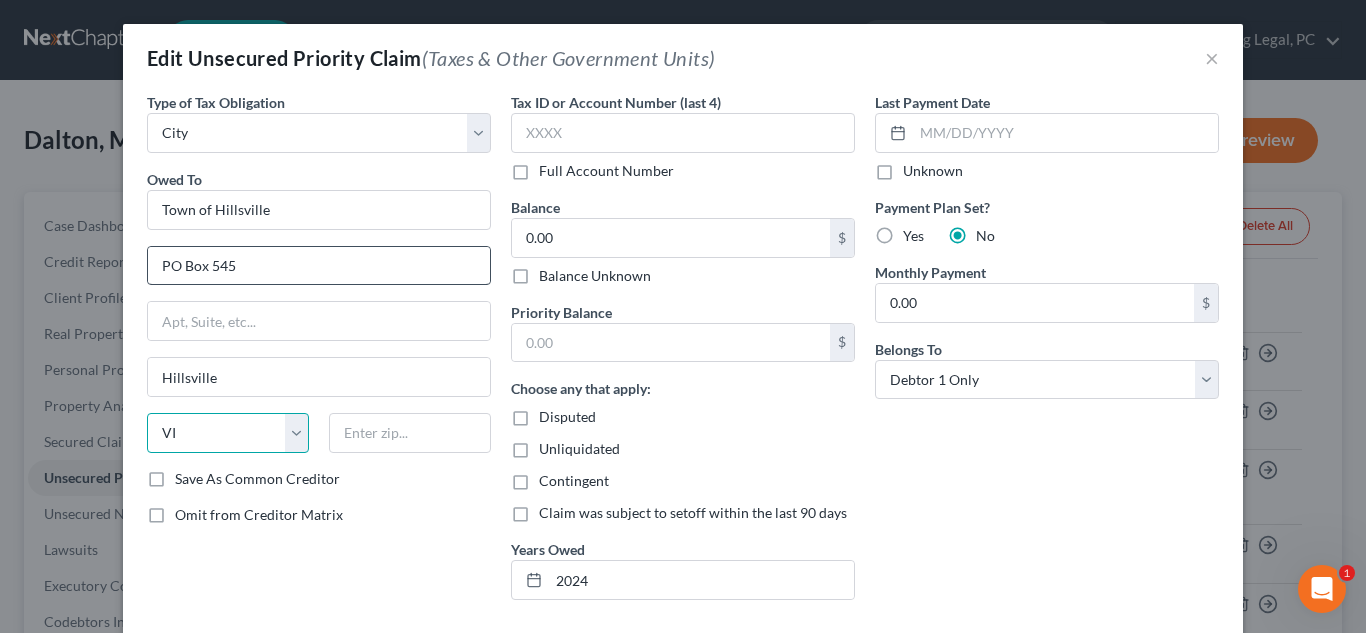 select on "48" 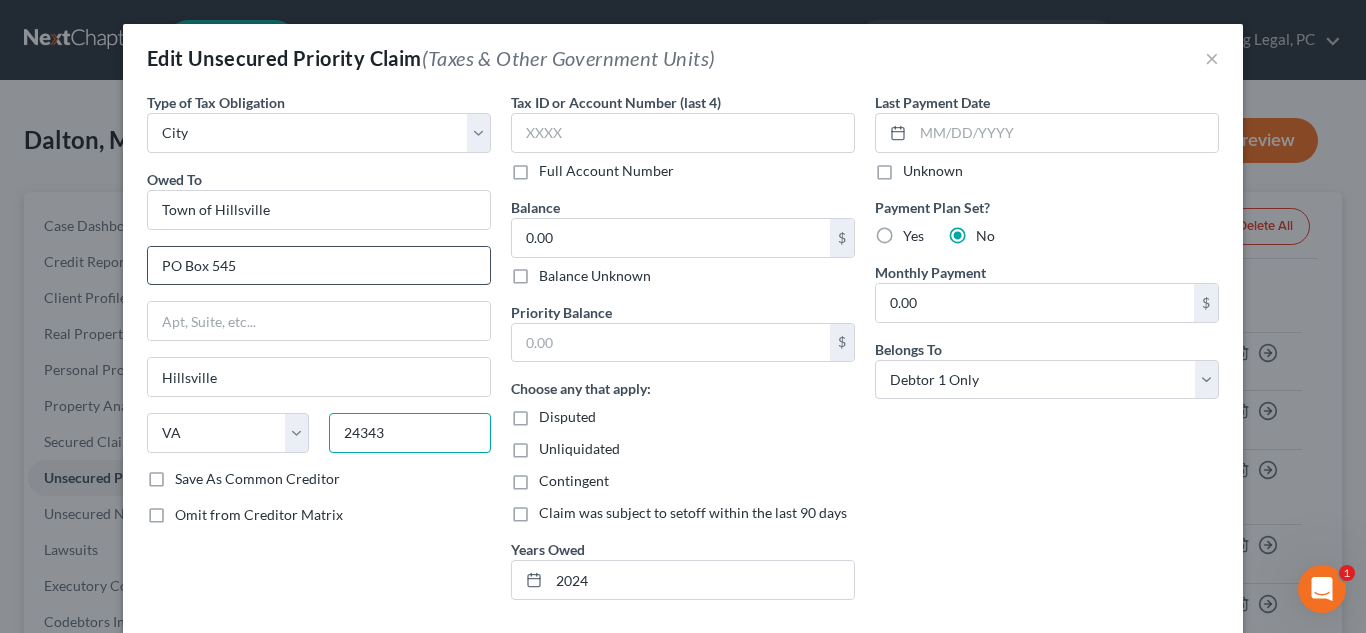 type on "24343" 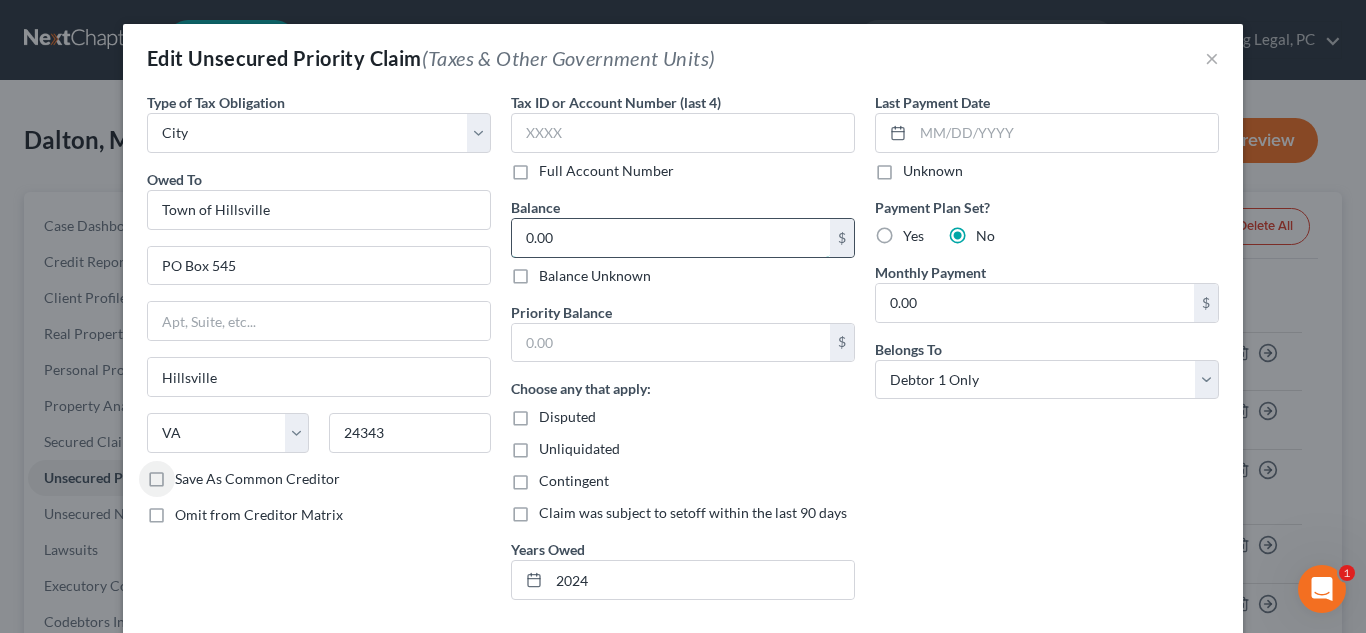 click on "0.00" at bounding box center [671, 238] 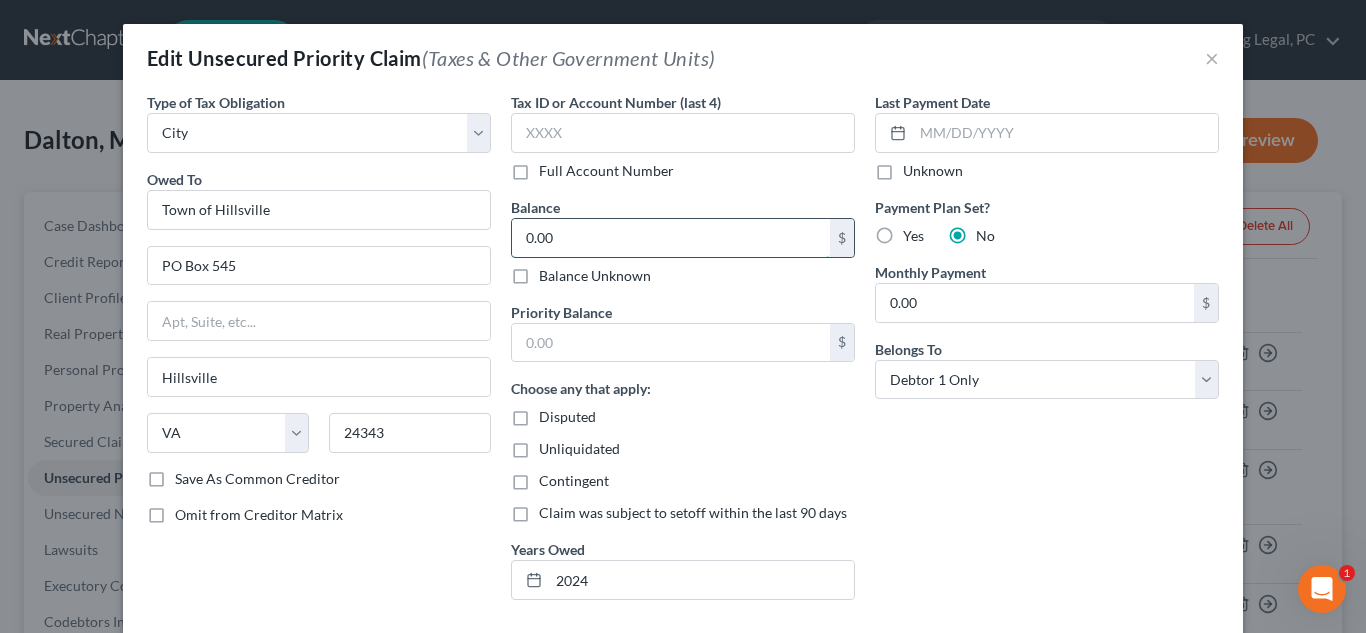 paste on "291.28" 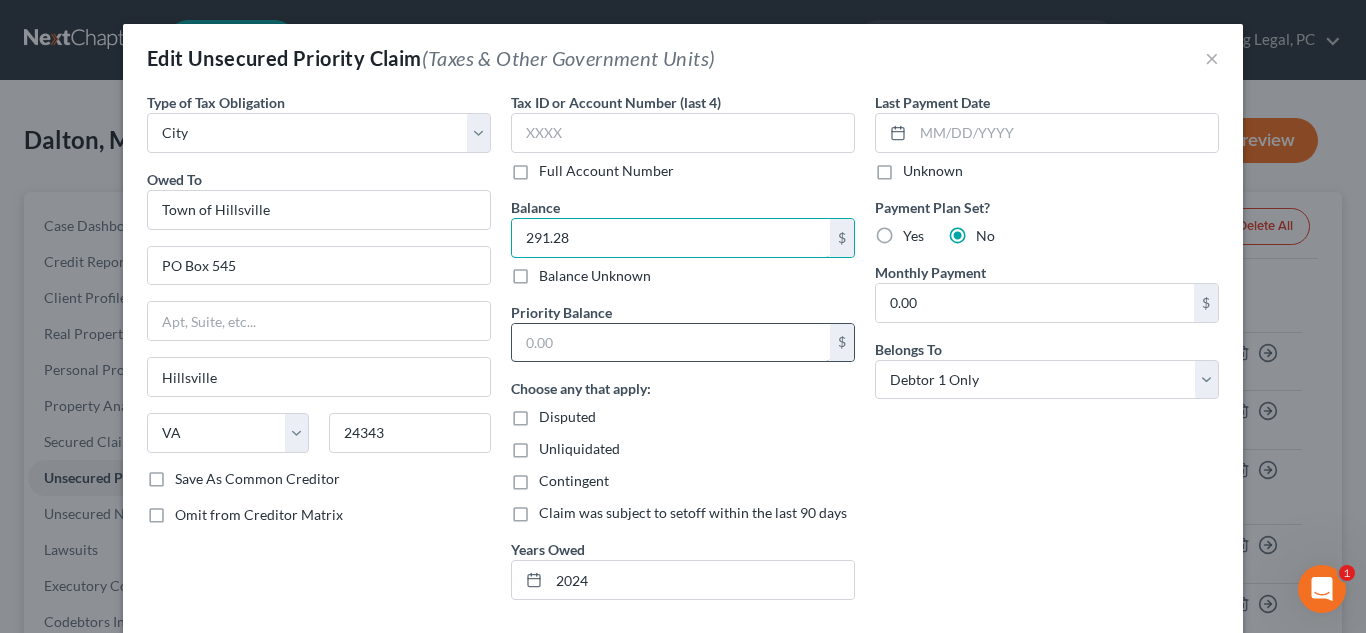 type 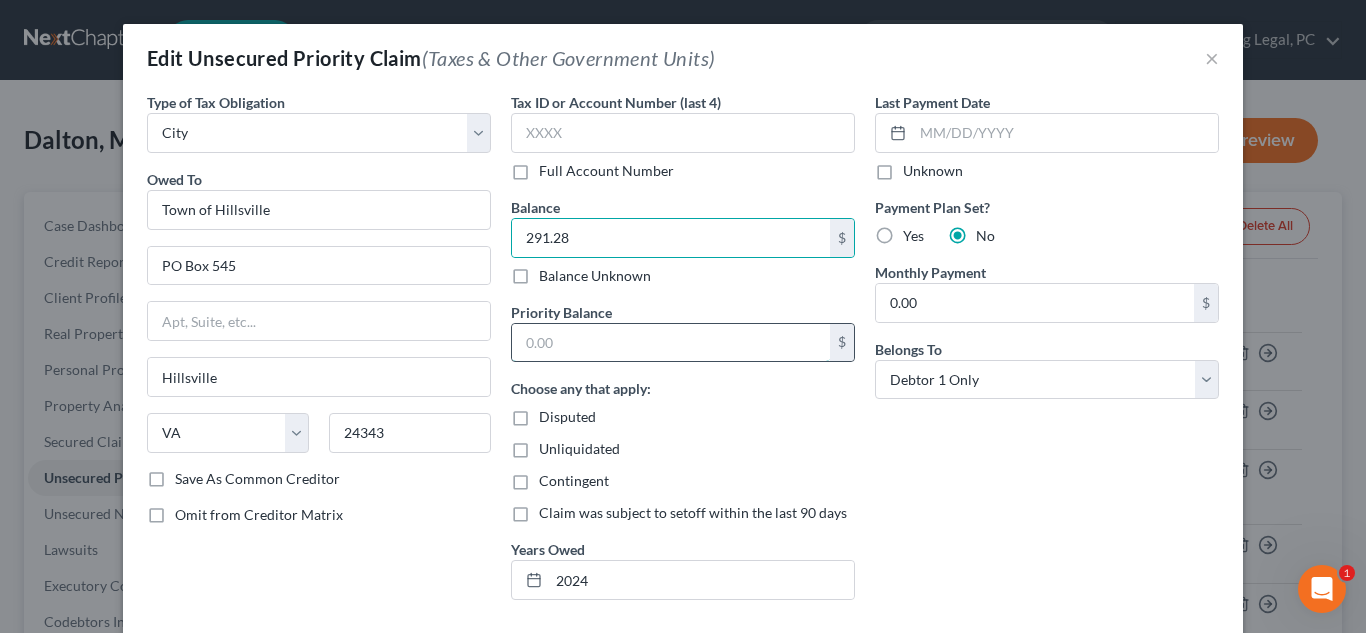 click at bounding box center (671, 343) 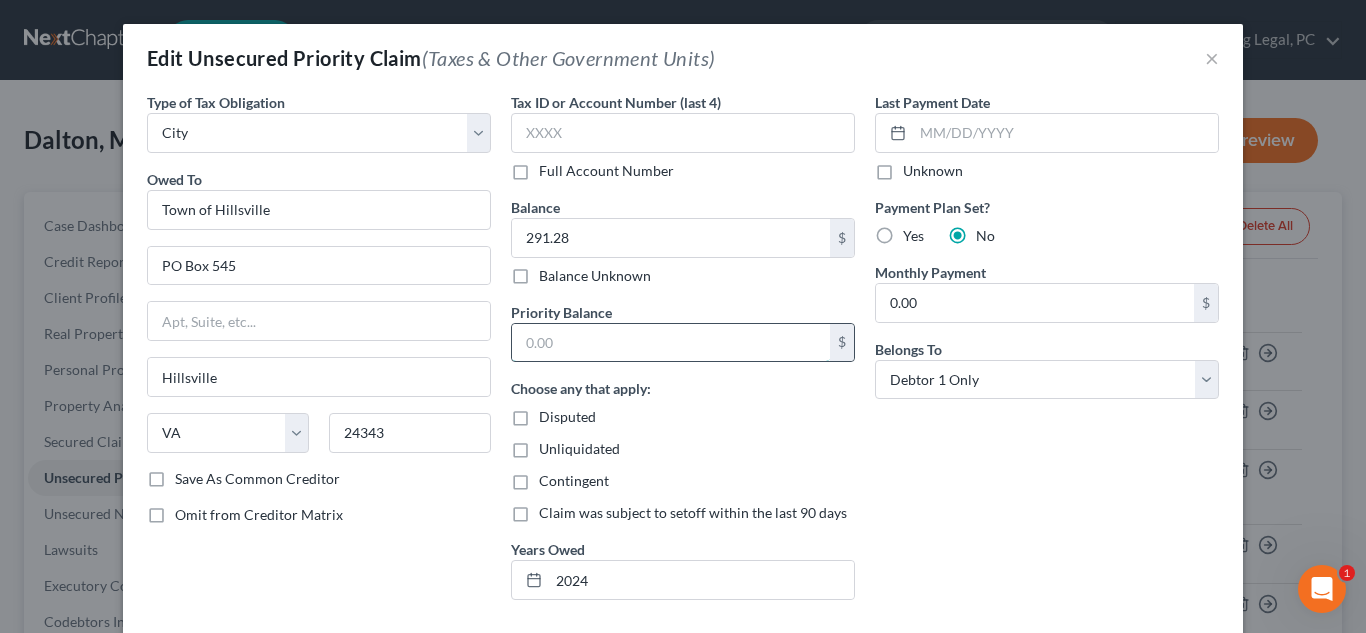 paste on "291.28" 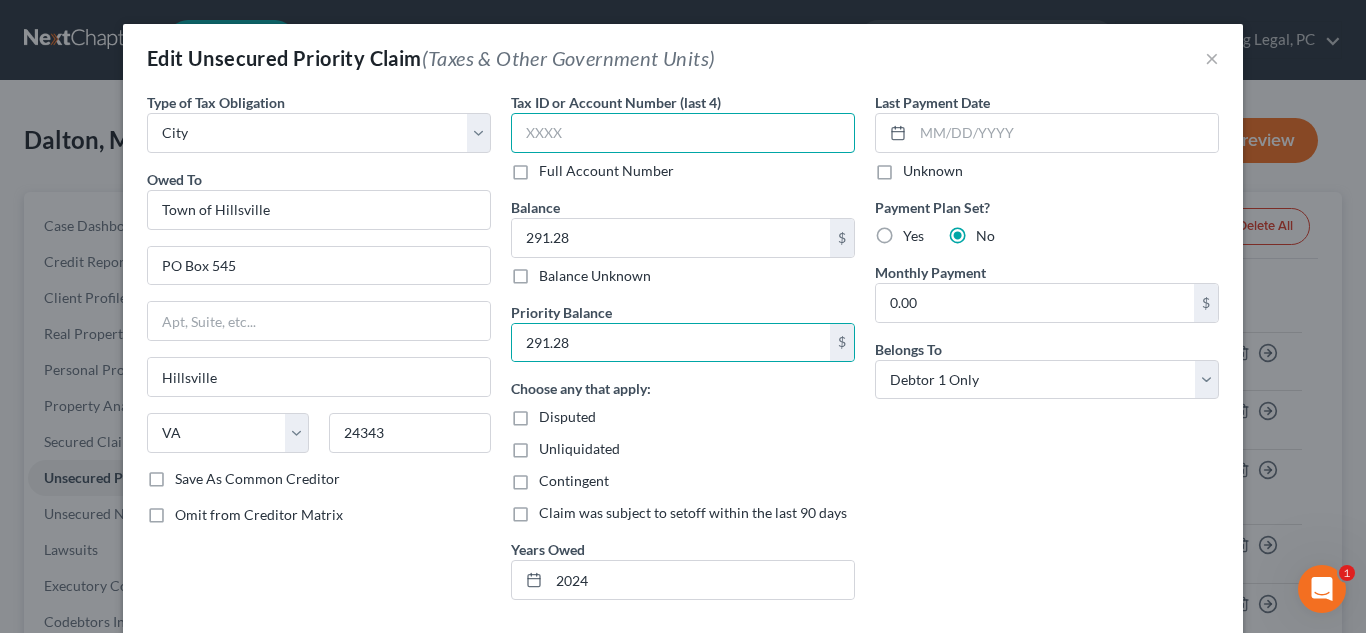 click at bounding box center [683, 133] 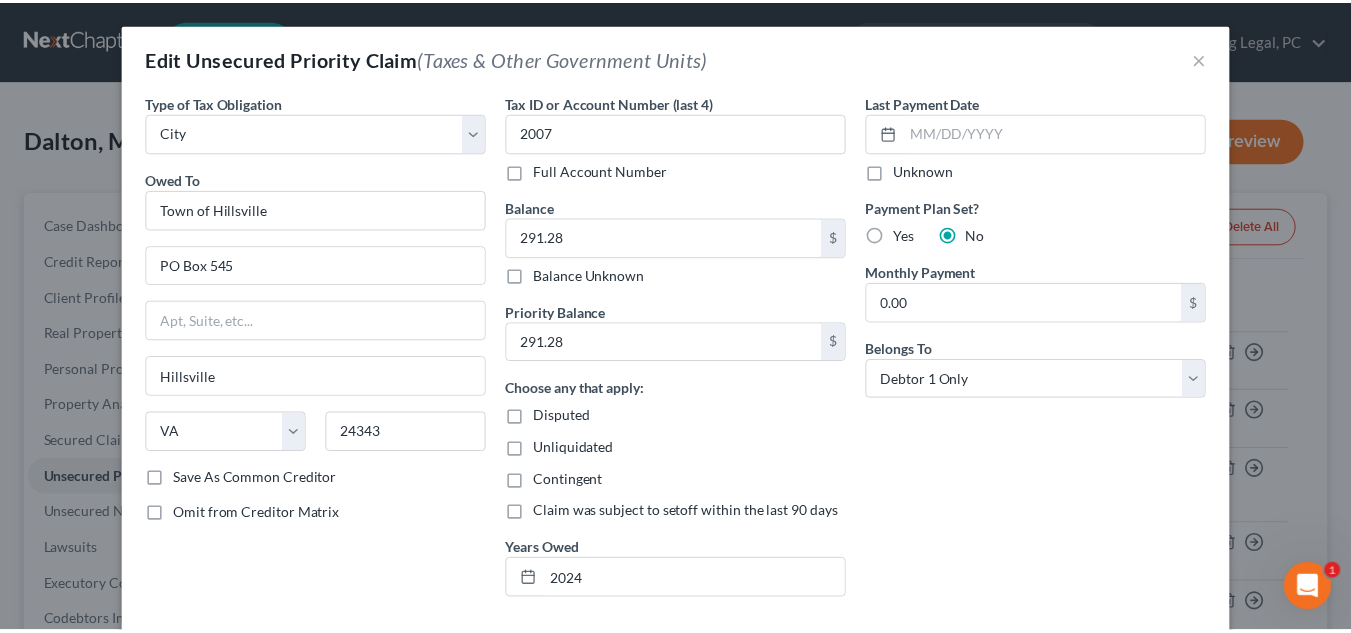 scroll, scrollTop: 166, scrollLeft: 0, axis: vertical 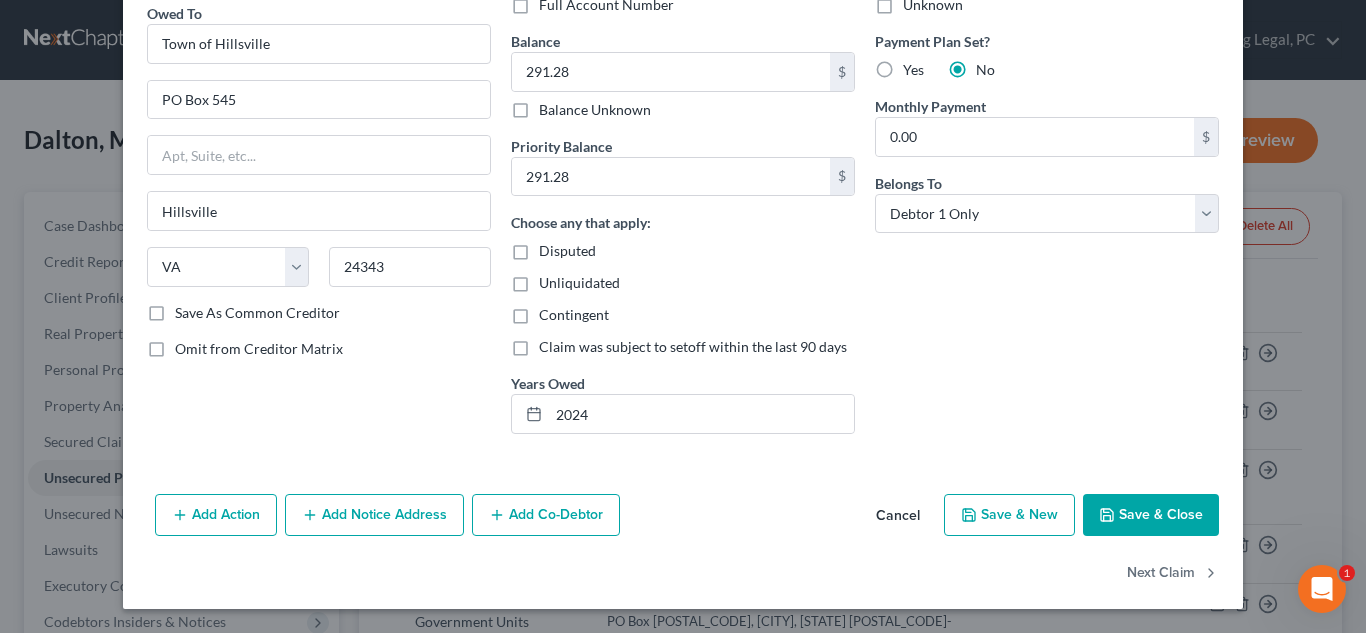 click on "Save & Close" at bounding box center [1151, 515] 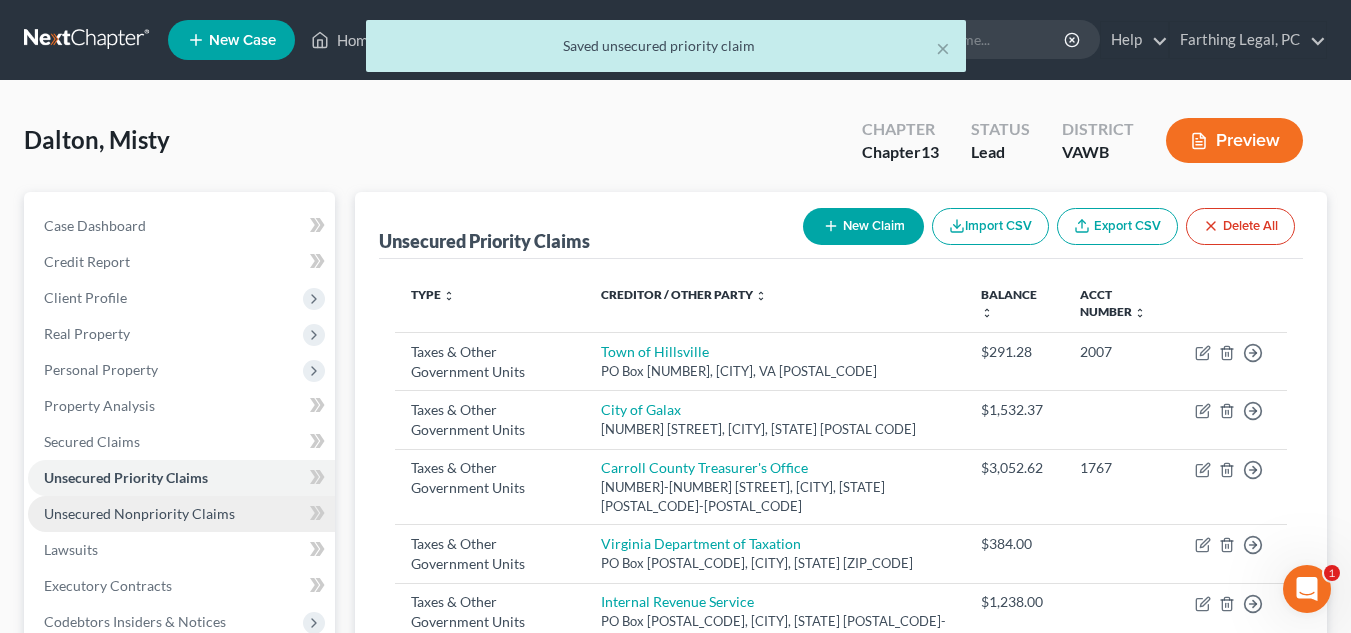 click on "Unsecured Nonpriority Claims" at bounding box center [181, 514] 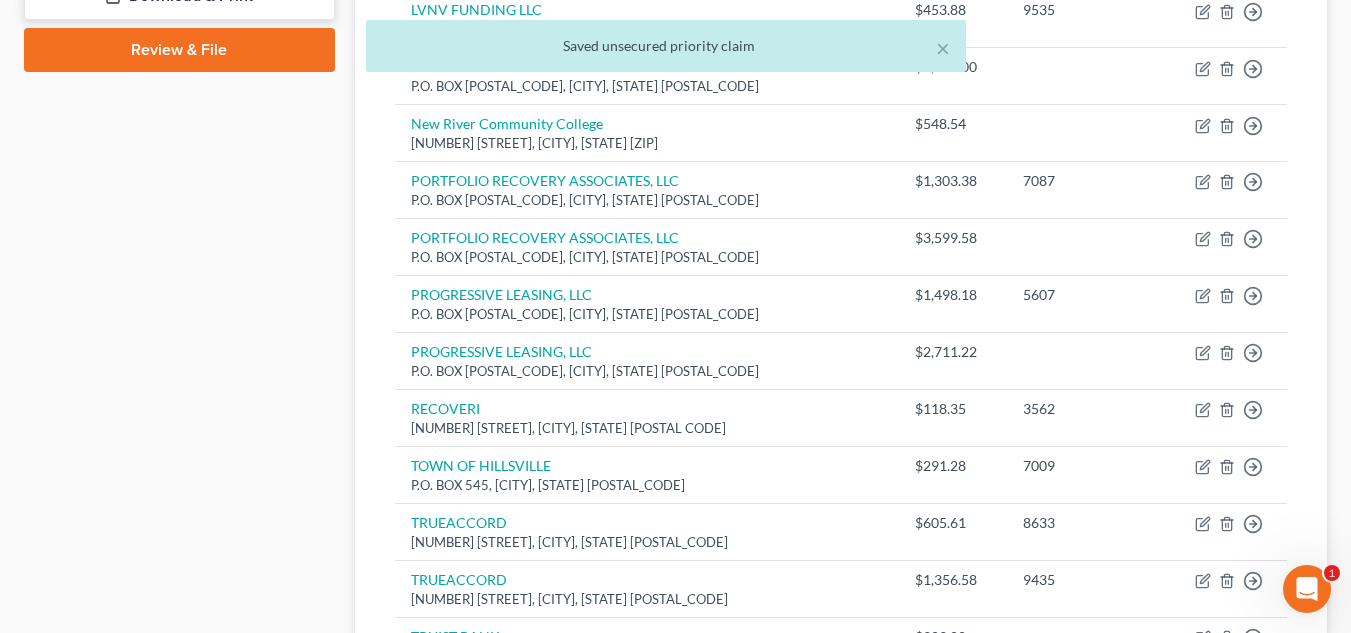 scroll, scrollTop: 954, scrollLeft: 0, axis: vertical 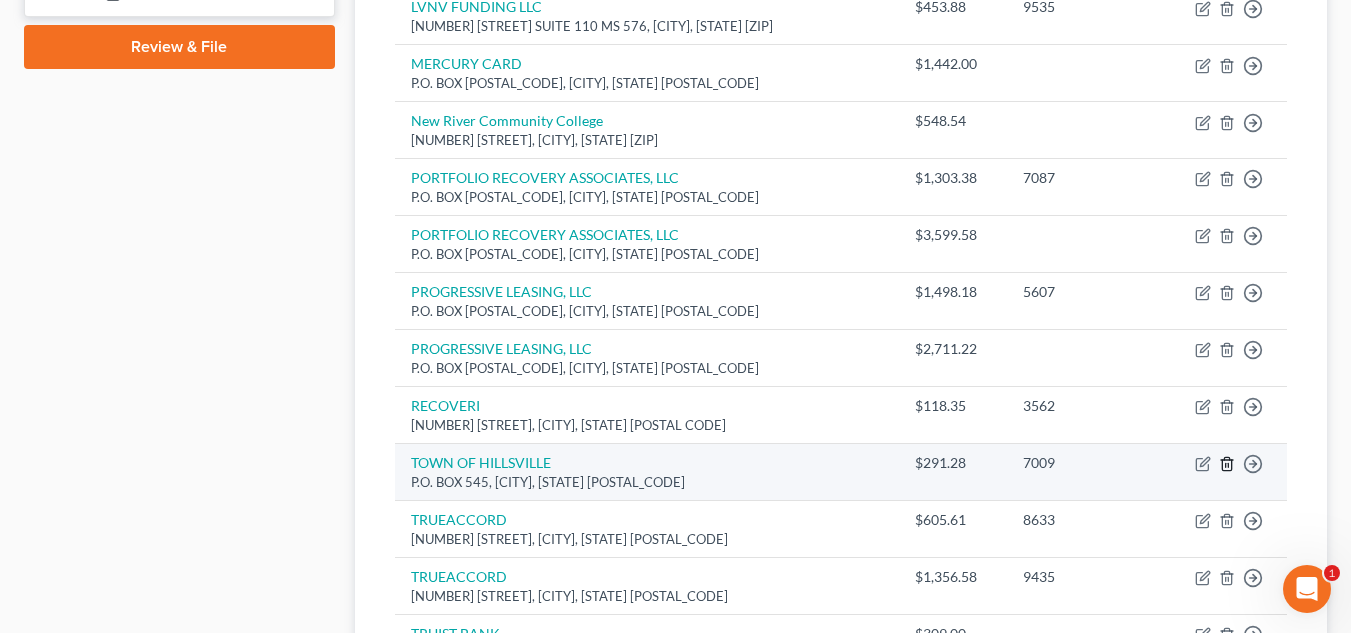 click 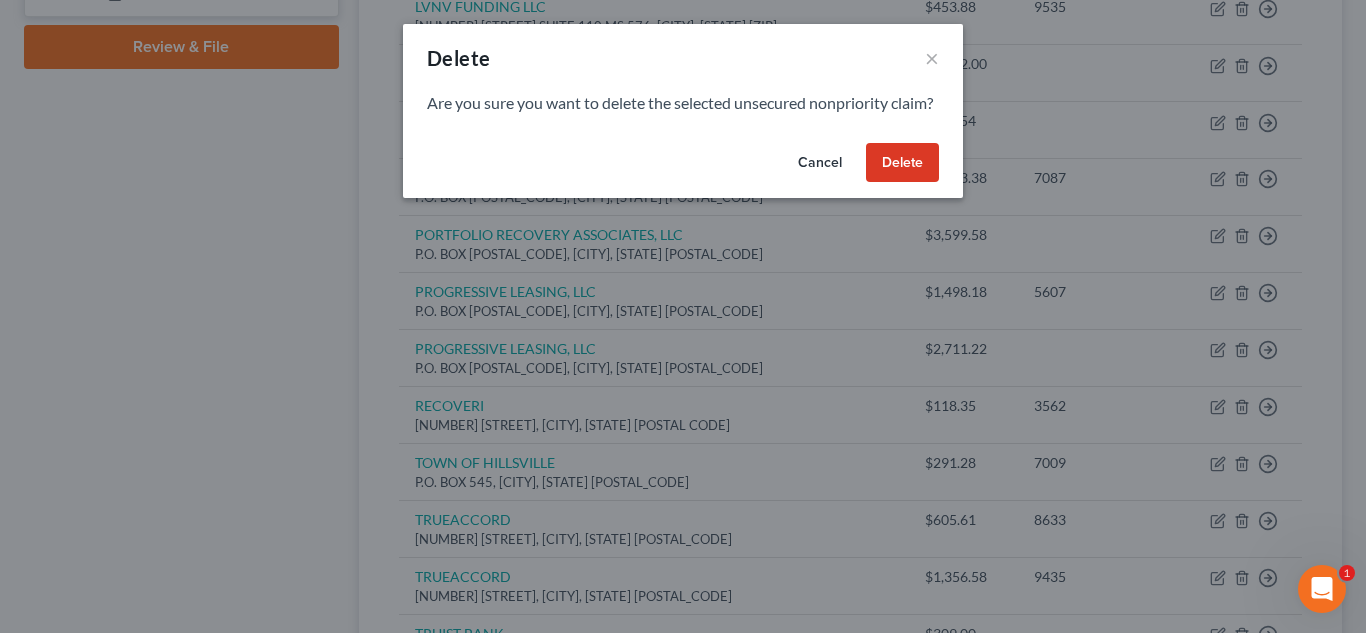 click on "Delete" at bounding box center (902, 163) 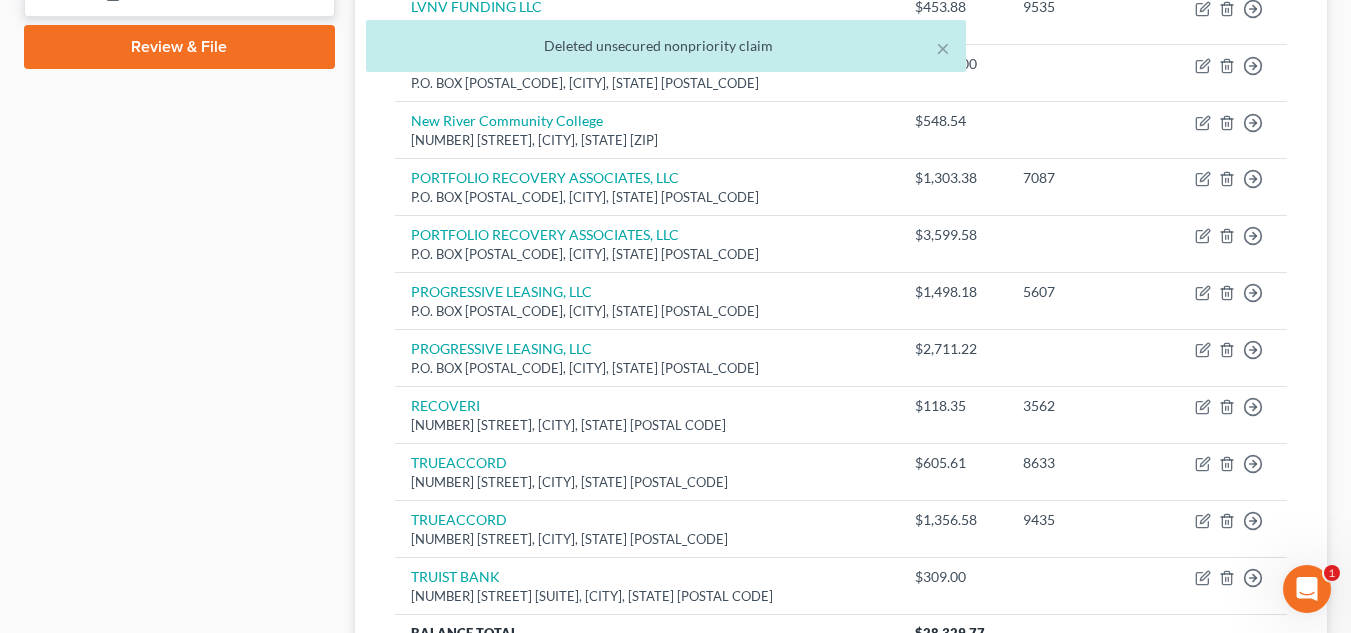scroll, scrollTop: 401, scrollLeft: 0, axis: vertical 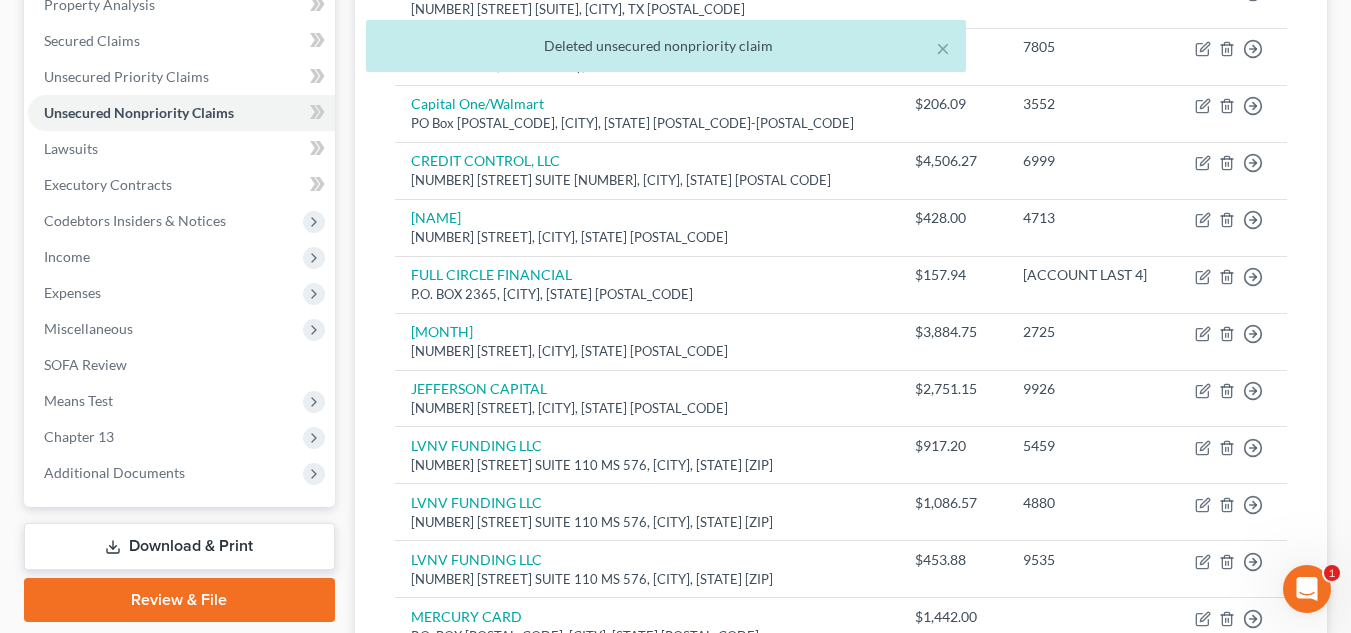 click on "×                     Deleted unsecured nonpriority claim" at bounding box center [665, 51] 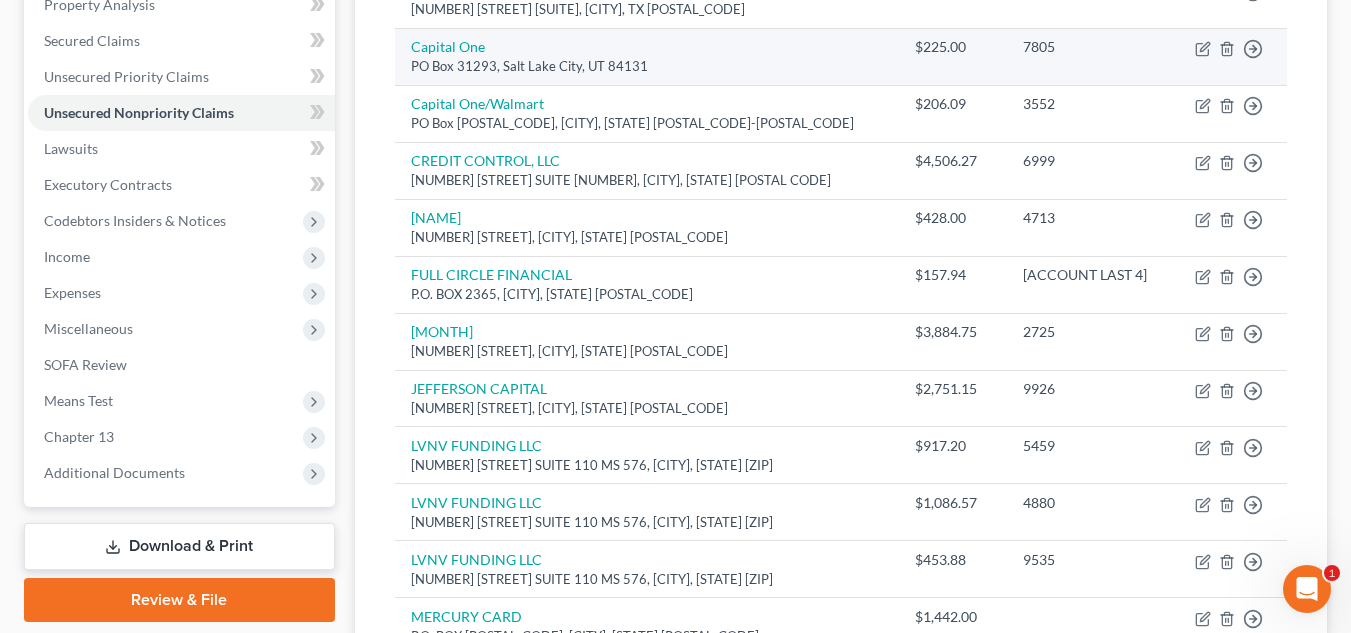 click on "$225.00" at bounding box center (953, 47) 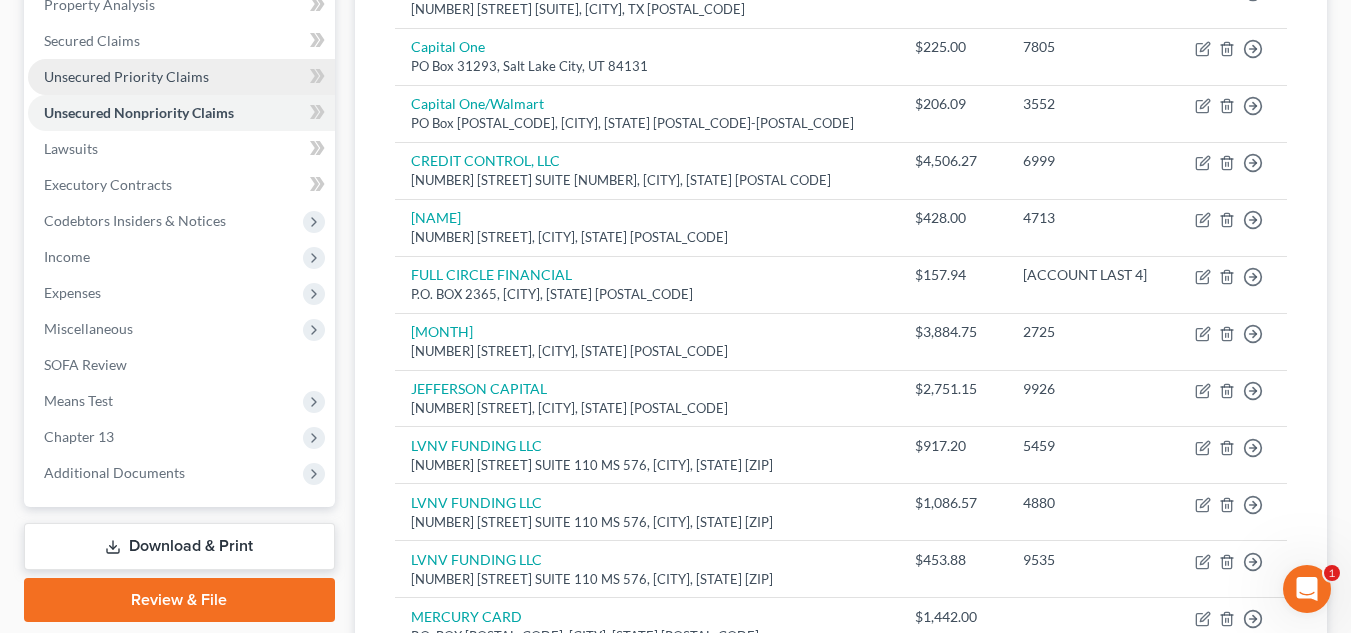 click on "Unsecured Priority Claims" at bounding box center [181, 77] 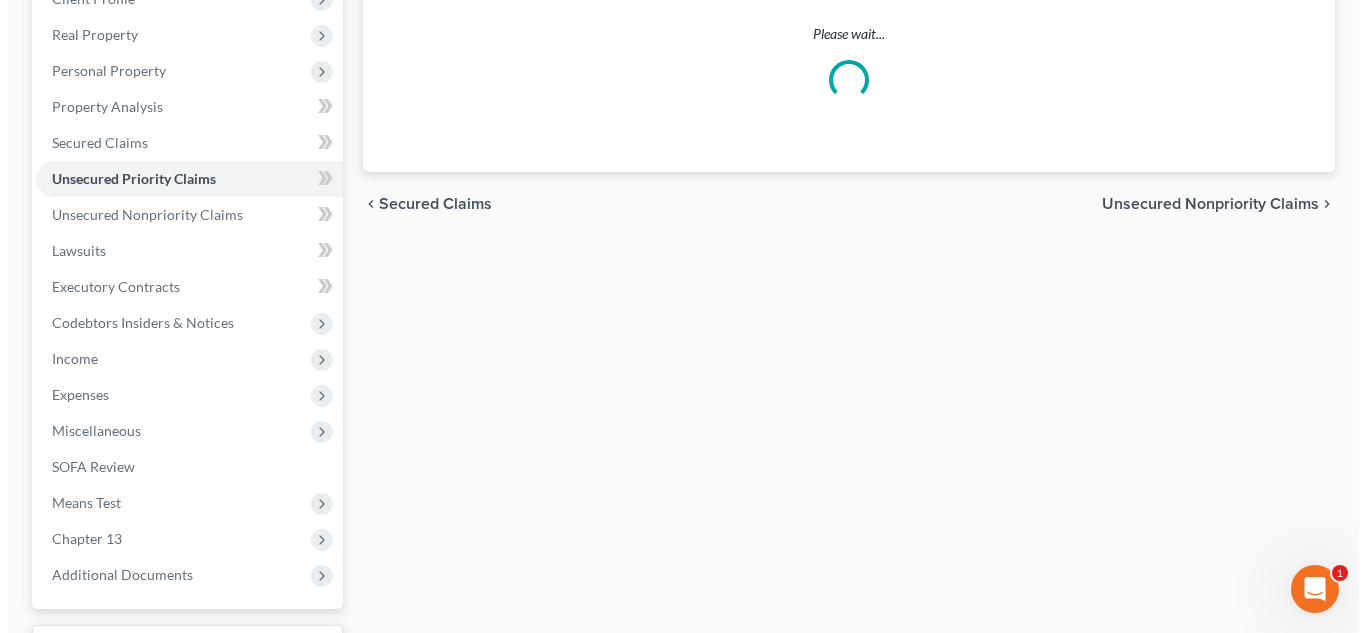 scroll, scrollTop: 0, scrollLeft: 0, axis: both 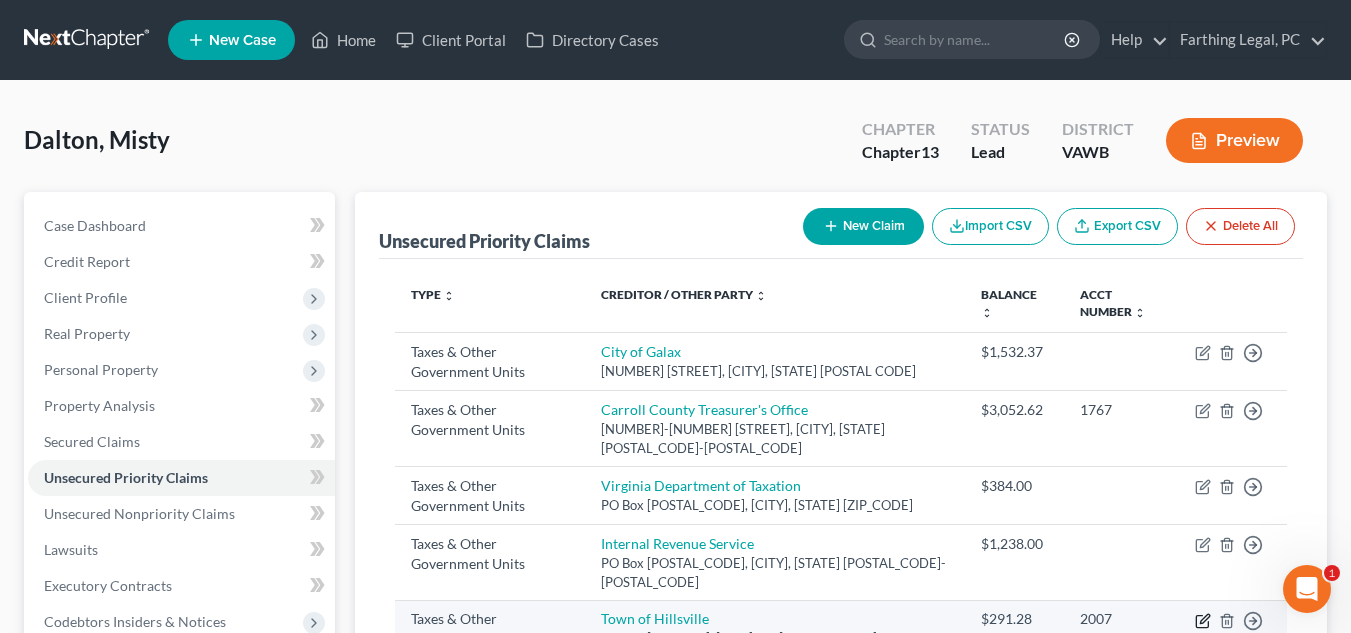 click 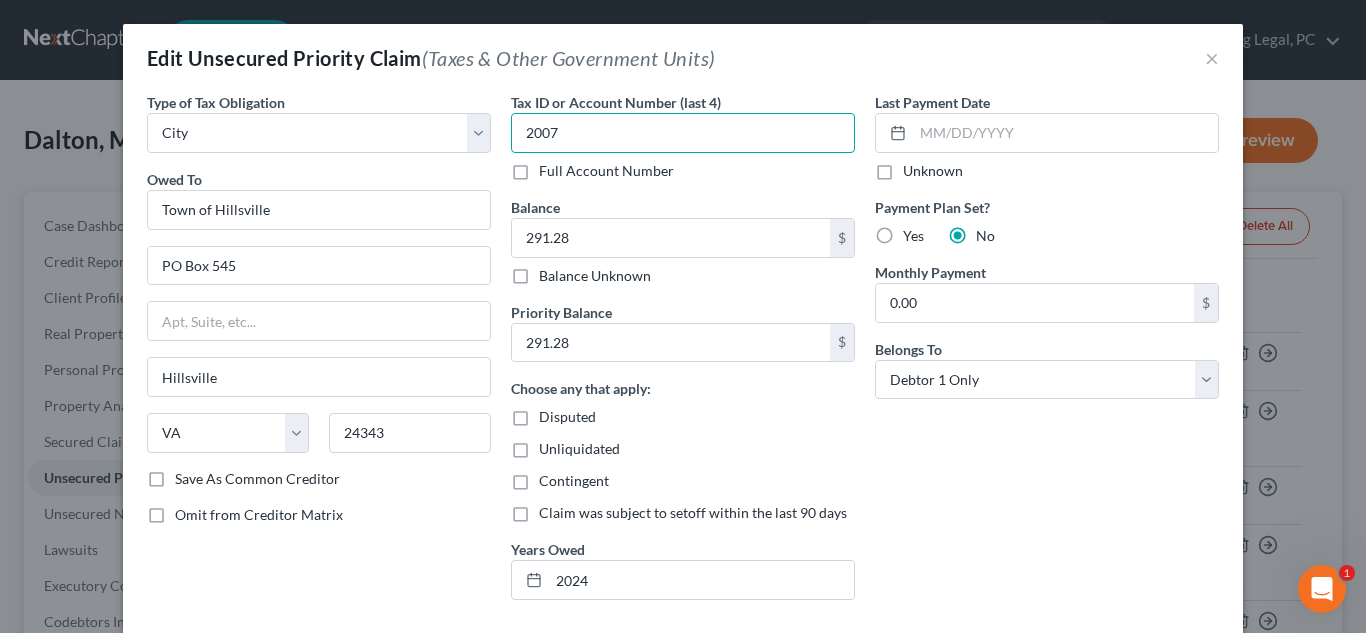 click on "2007" at bounding box center [683, 133] 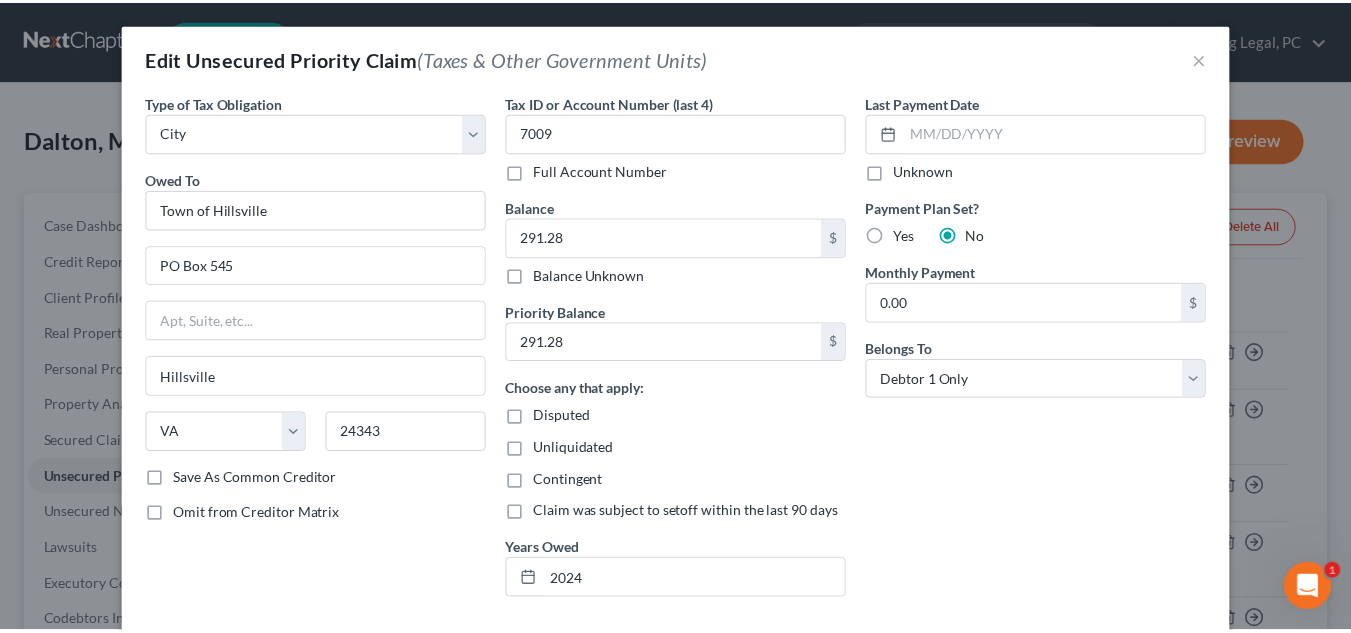 scroll, scrollTop: 129, scrollLeft: 0, axis: vertical 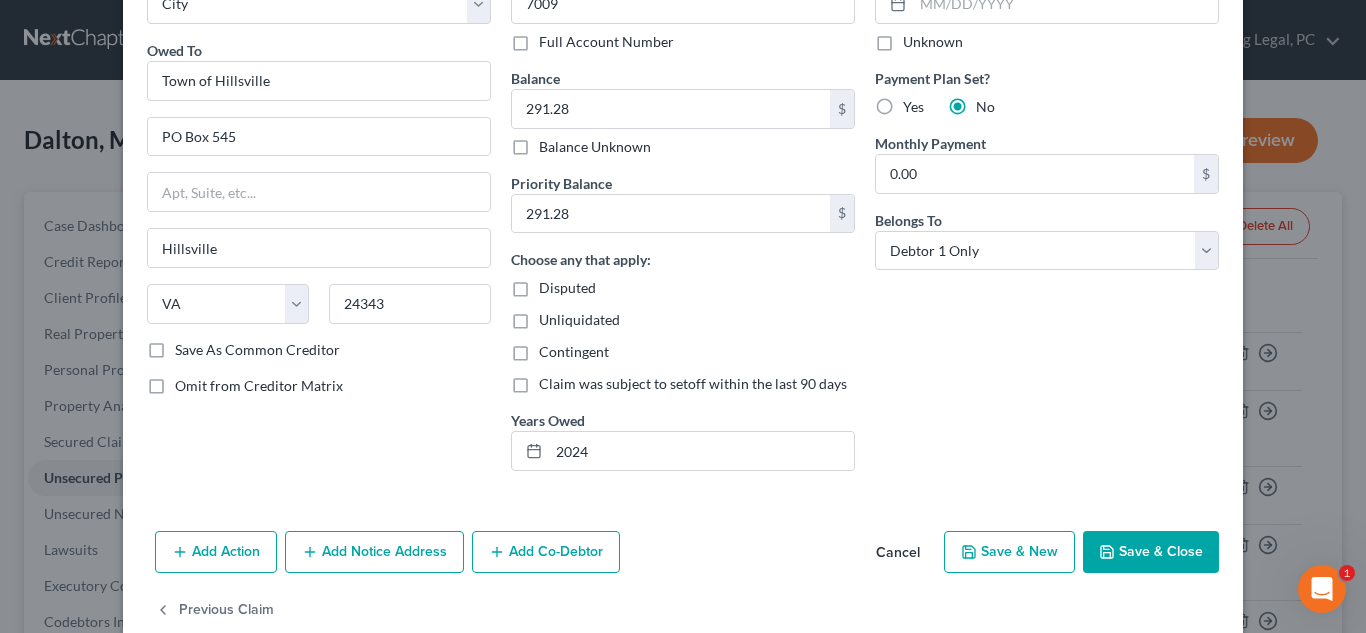 click on "Save & Close" at bounding box center [1151, 552] 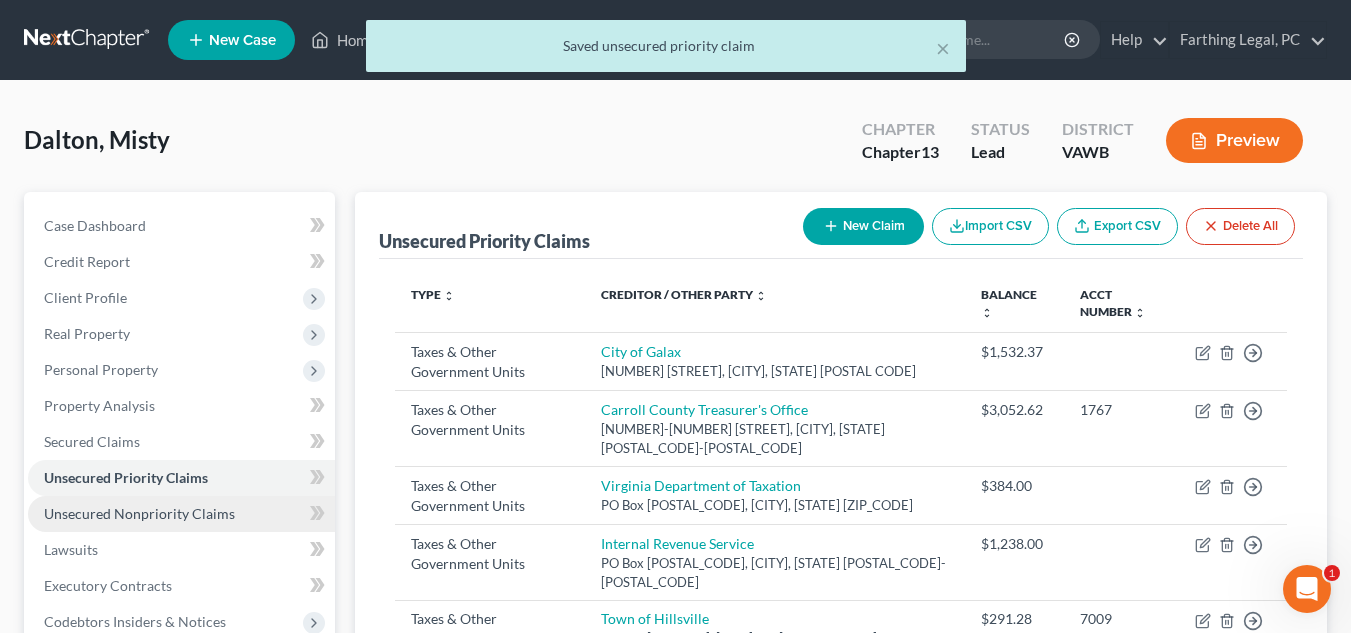 click on "Unsecured Nonpriority Claims" at bounding box center [181, 514] 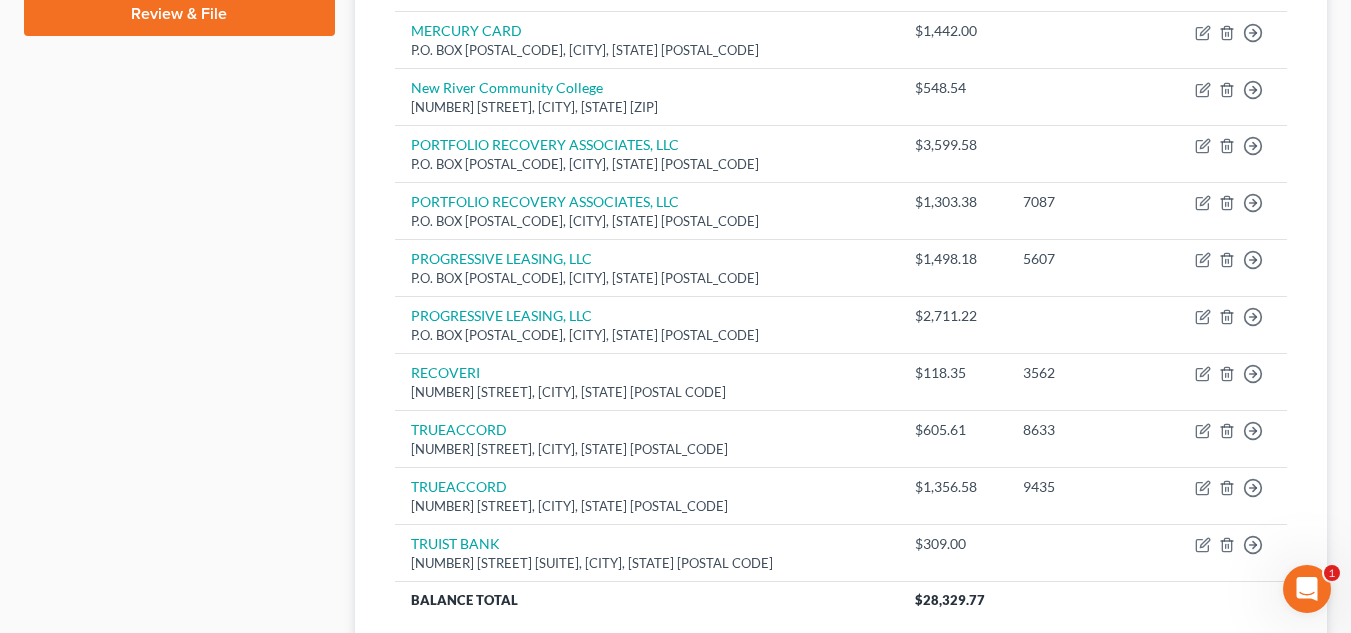 scroll, scrollTop: 993, scrollLeft: 0, axis: vertical 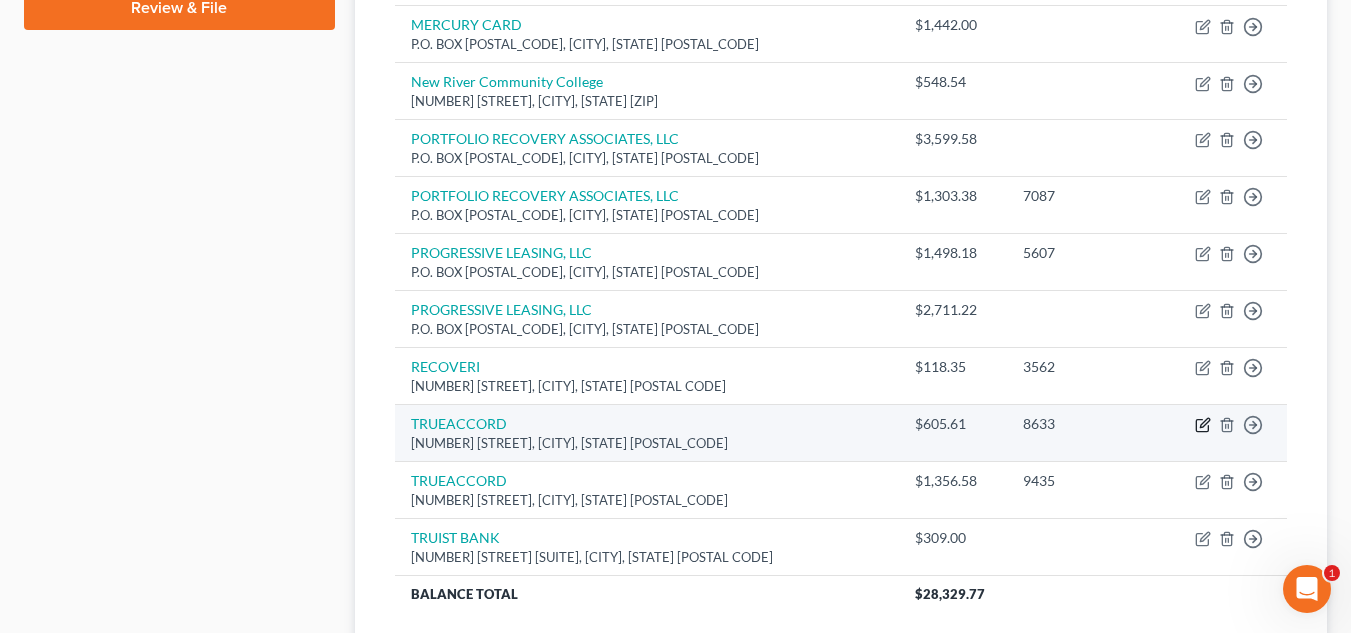 click 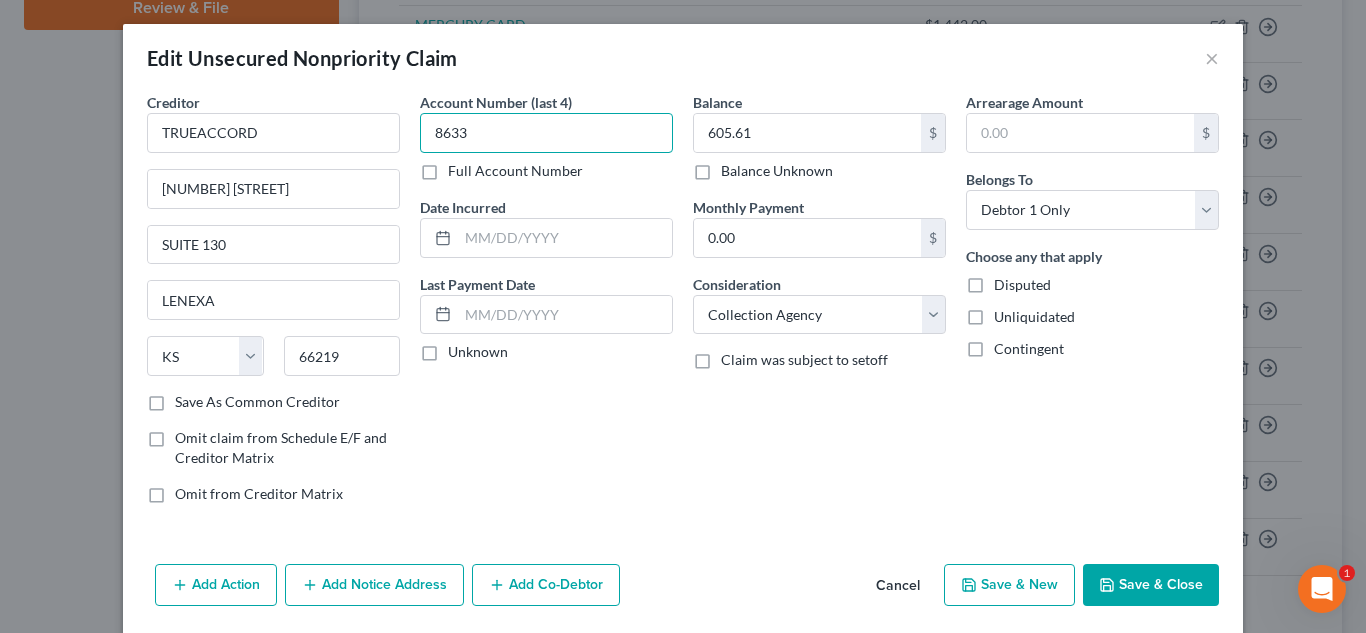 click on "8633" at bounding box center [546, 133] 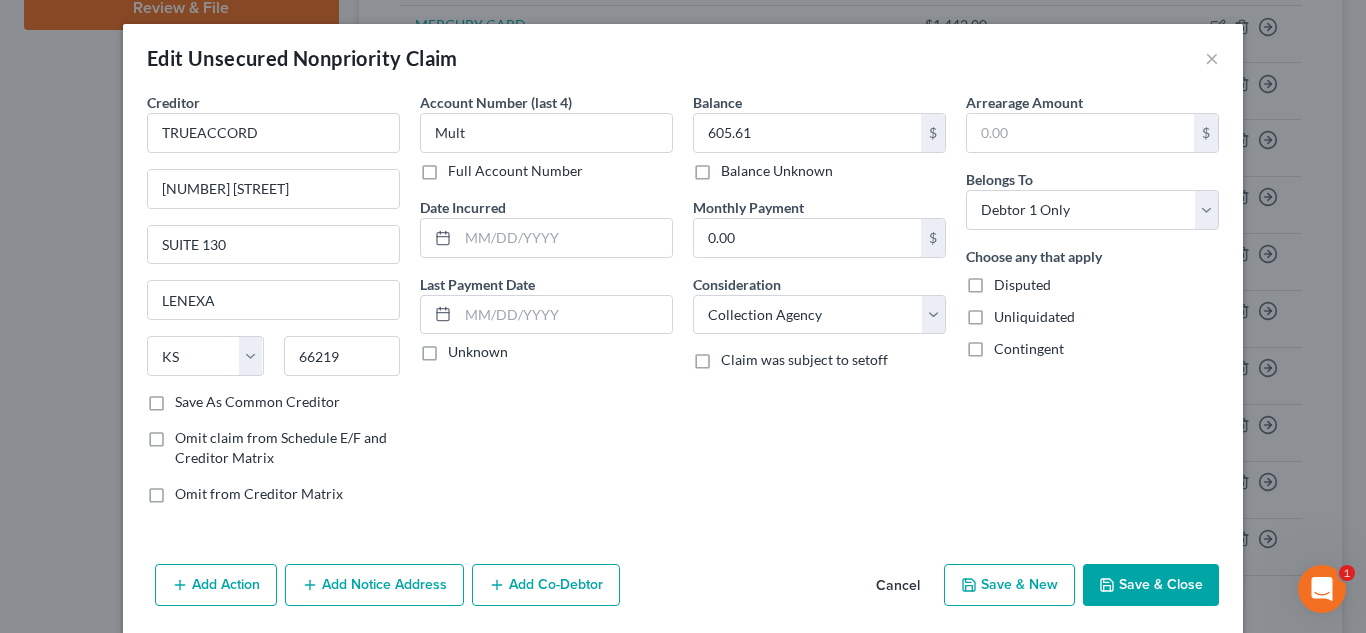 click on "Save & Close" at bounding box center (1151, 585) 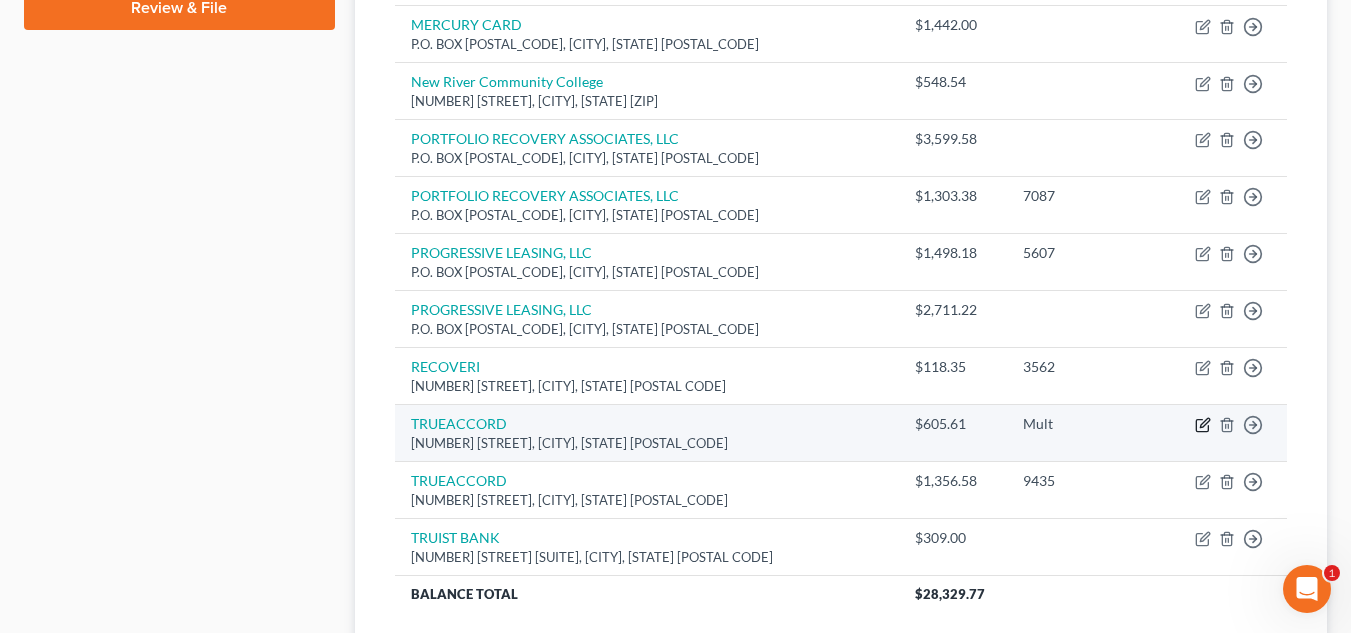 click 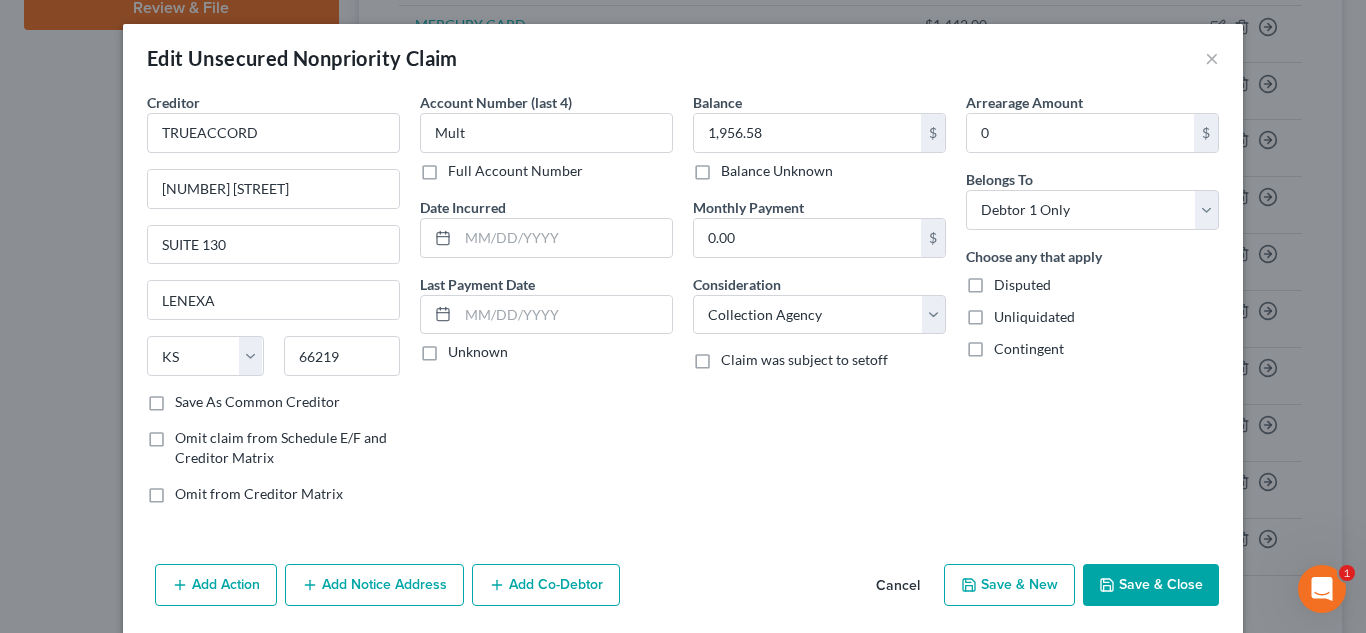 click on "Save & Close" at bounding box center (1151, 585) 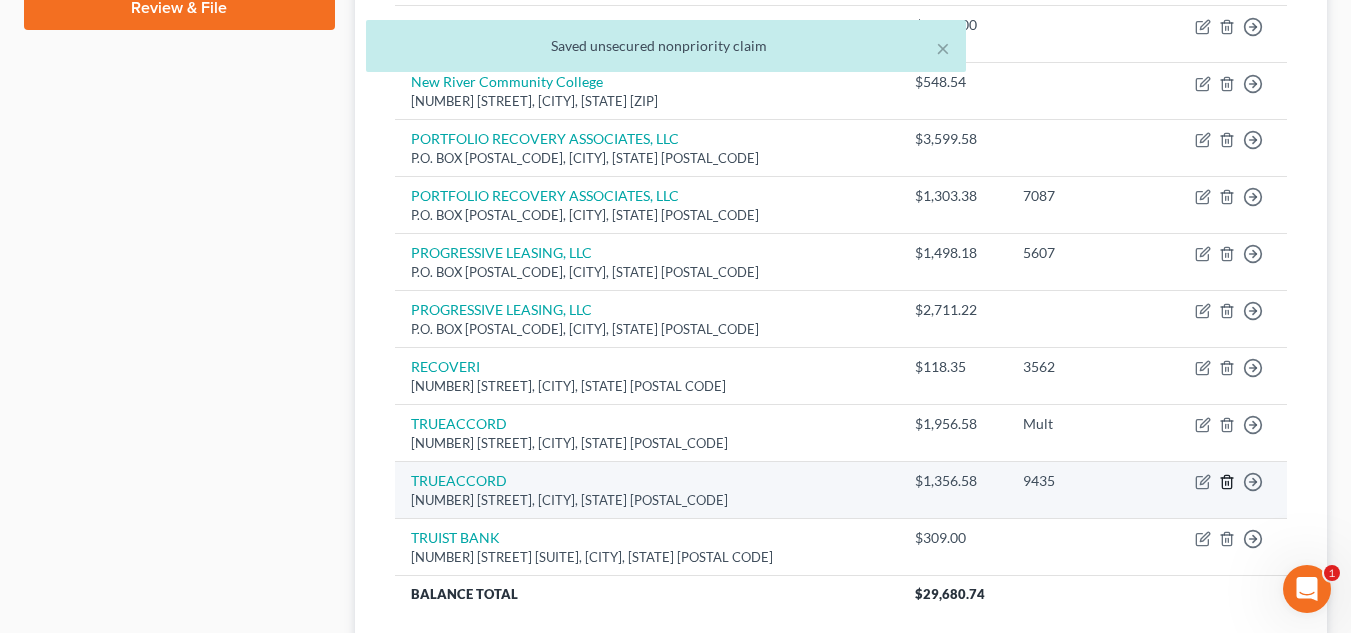 click 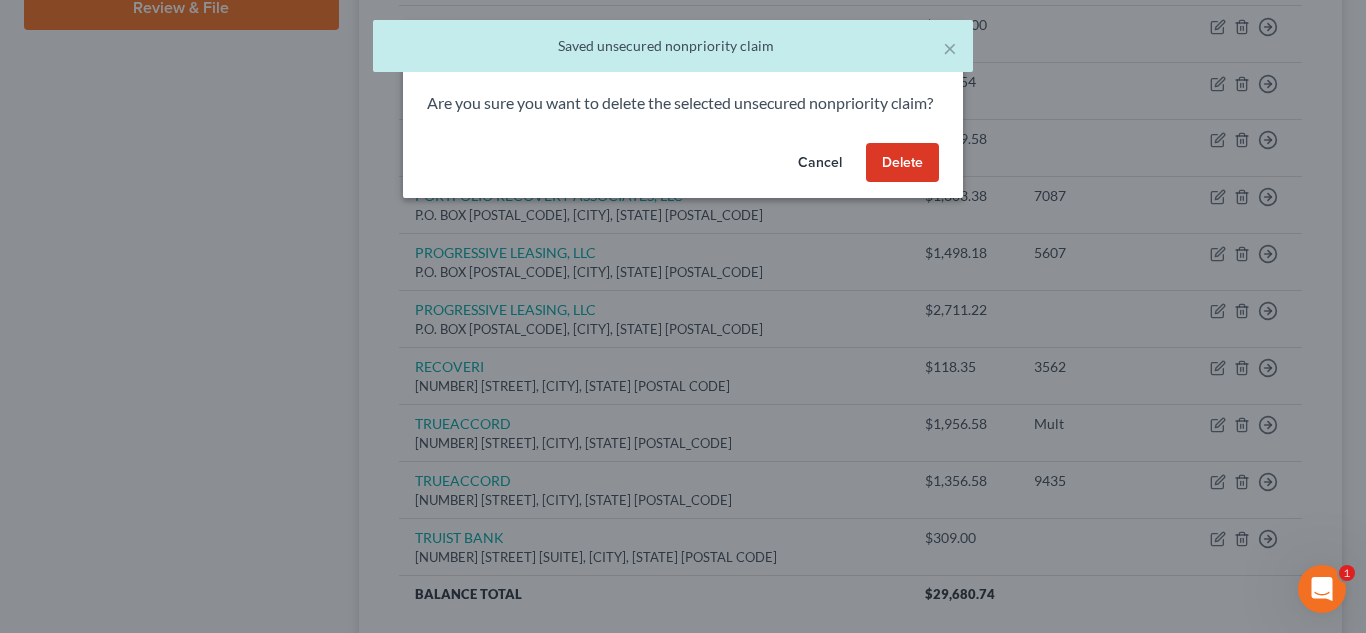 click on "Delete" at bounding box center [902, 163] 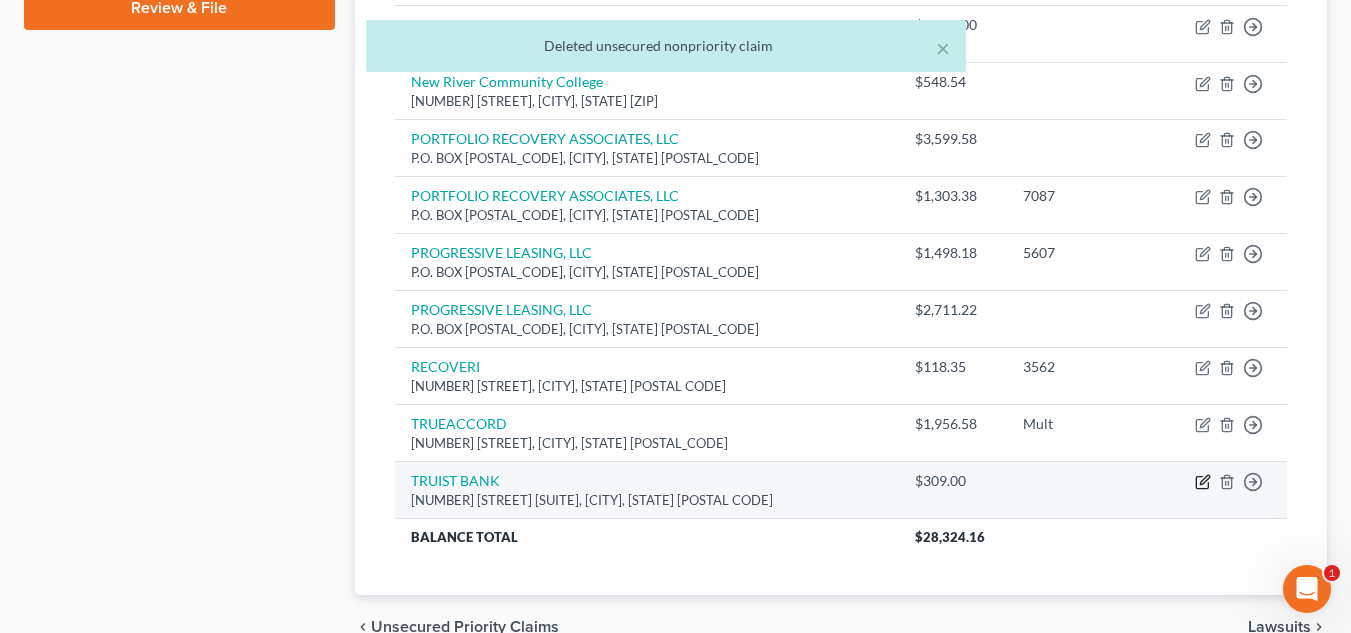 click 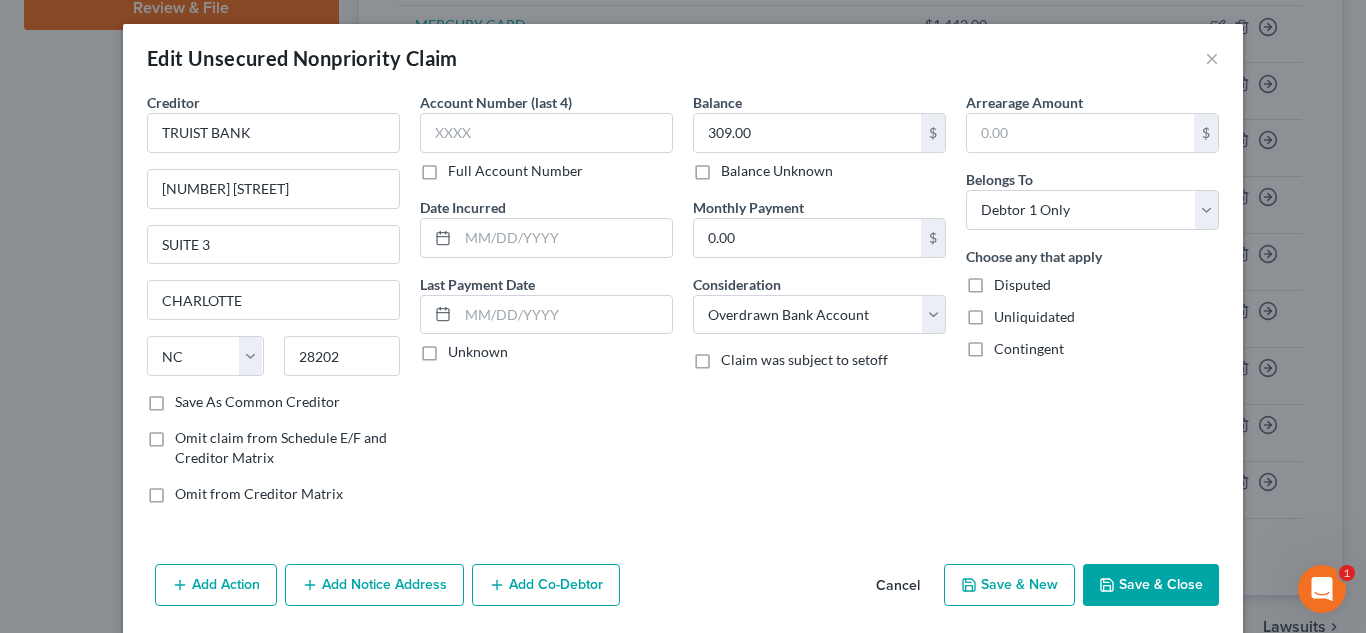 click on "Save & Close" at bounding box center (1151, 585) 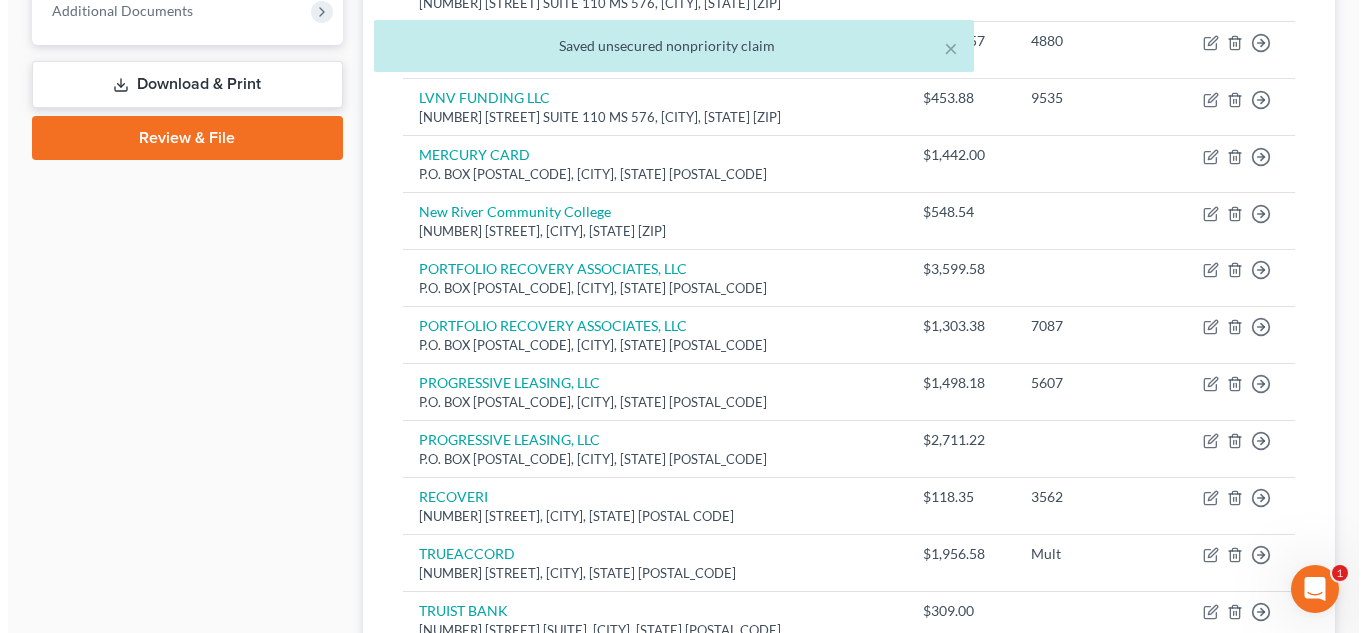 scroll, scrollTop: 860, scrollLeft: 0, axis: vertical 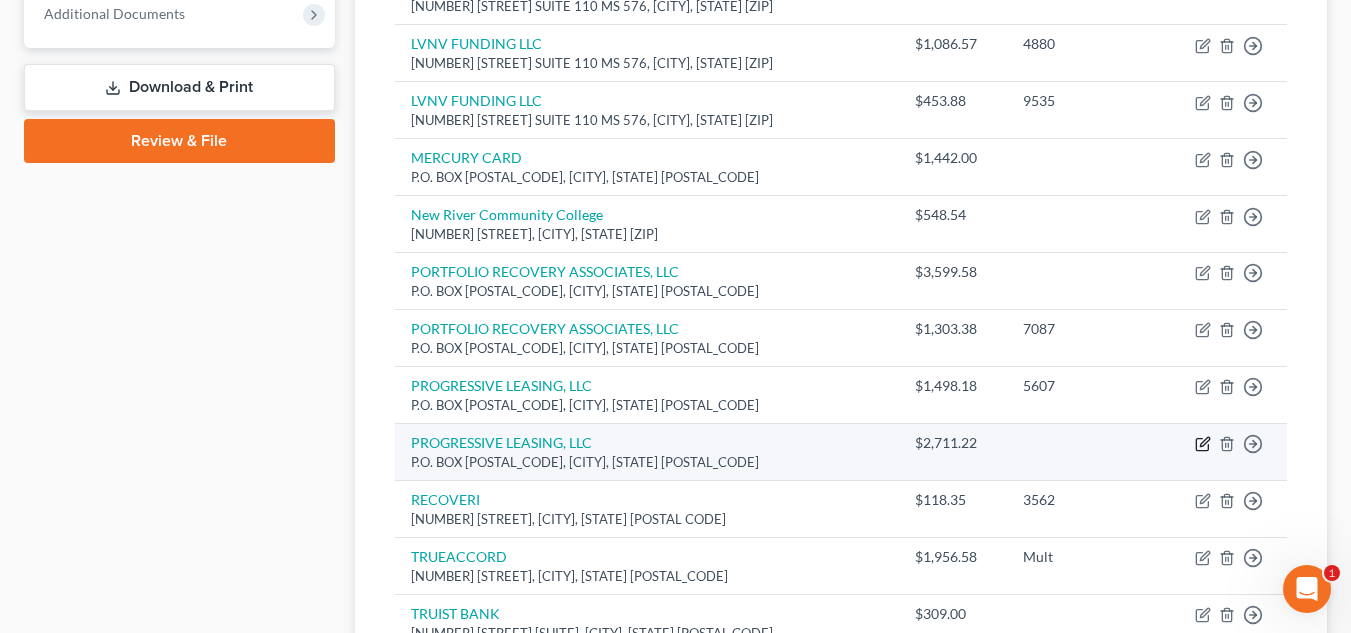 click 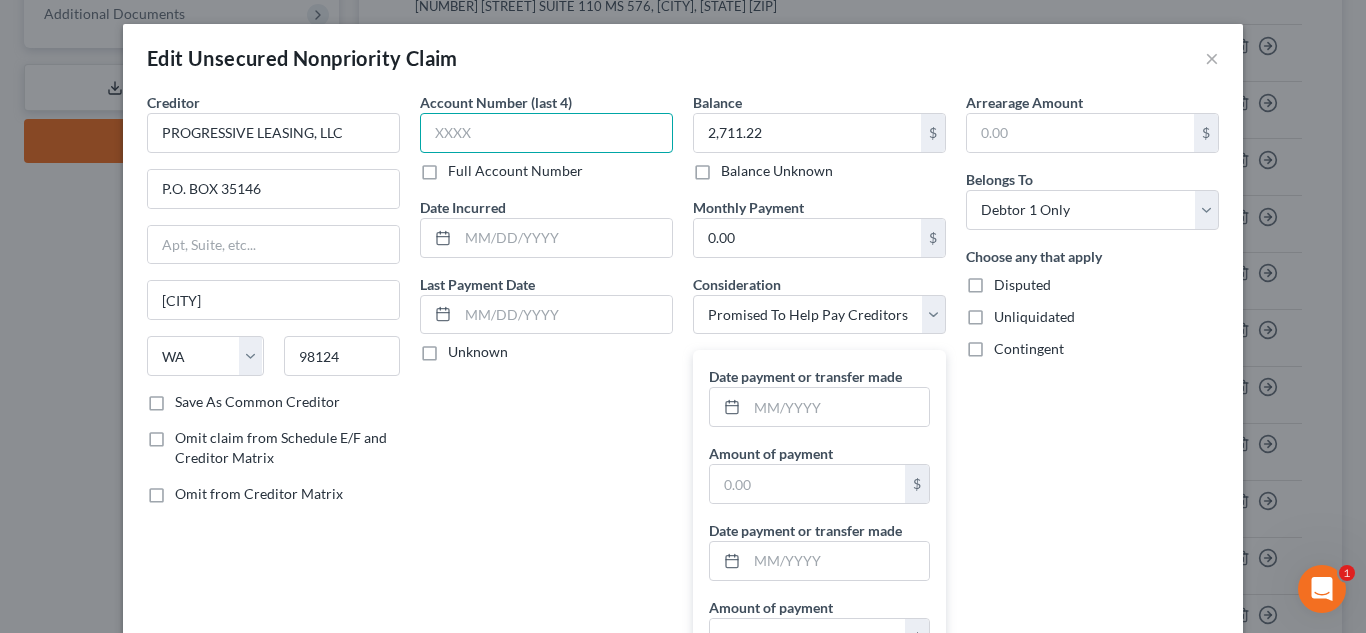 click at bounding box center [546, 133] 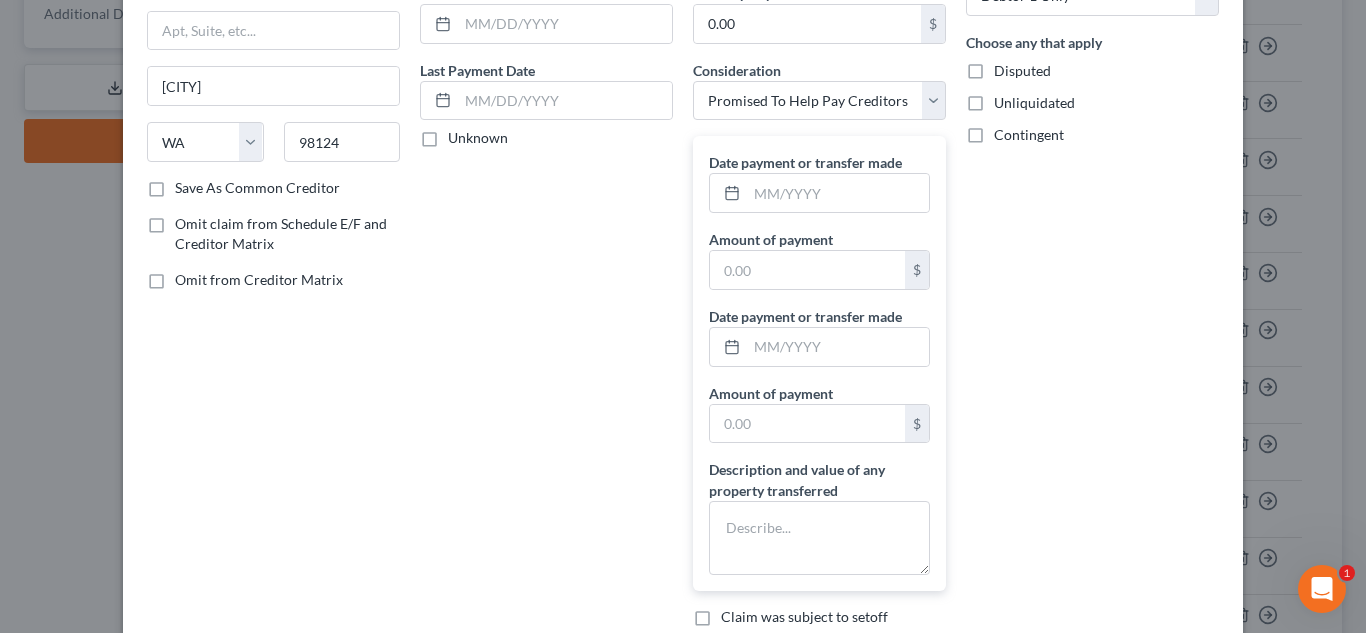 scroll, scrollTop: 405, scrollLeft: 0, axis: vertical 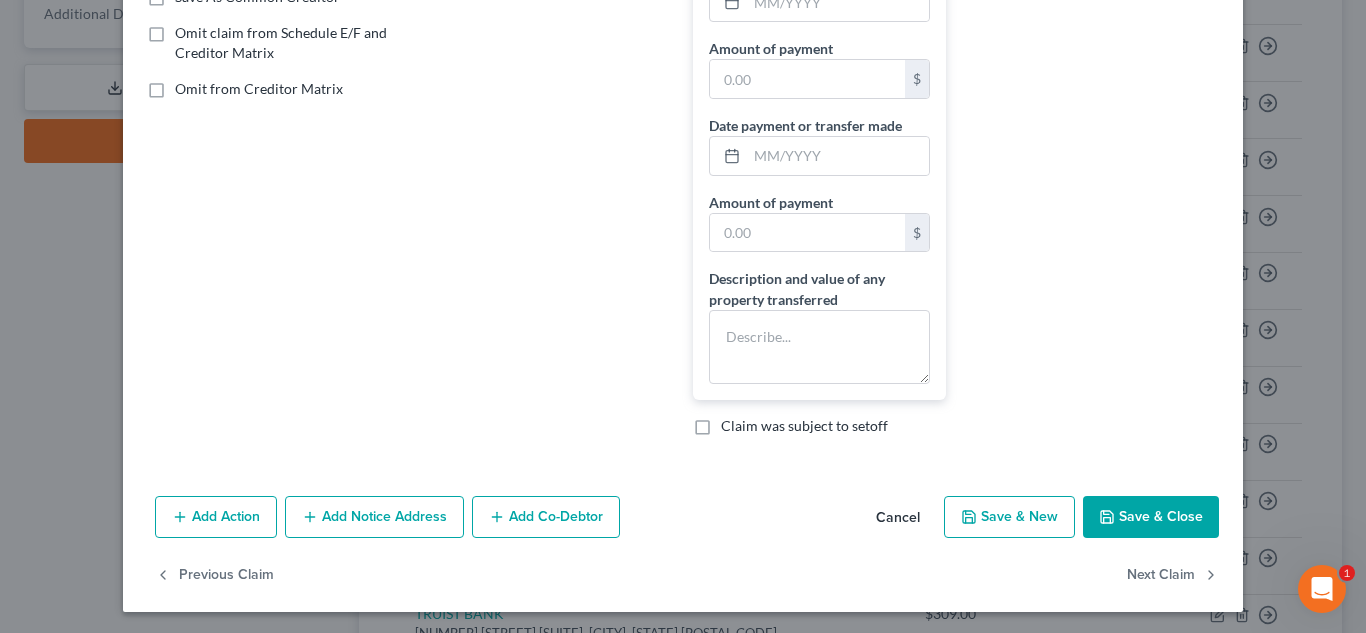 click on "Save & Close" at bounding box center [1151, 517] 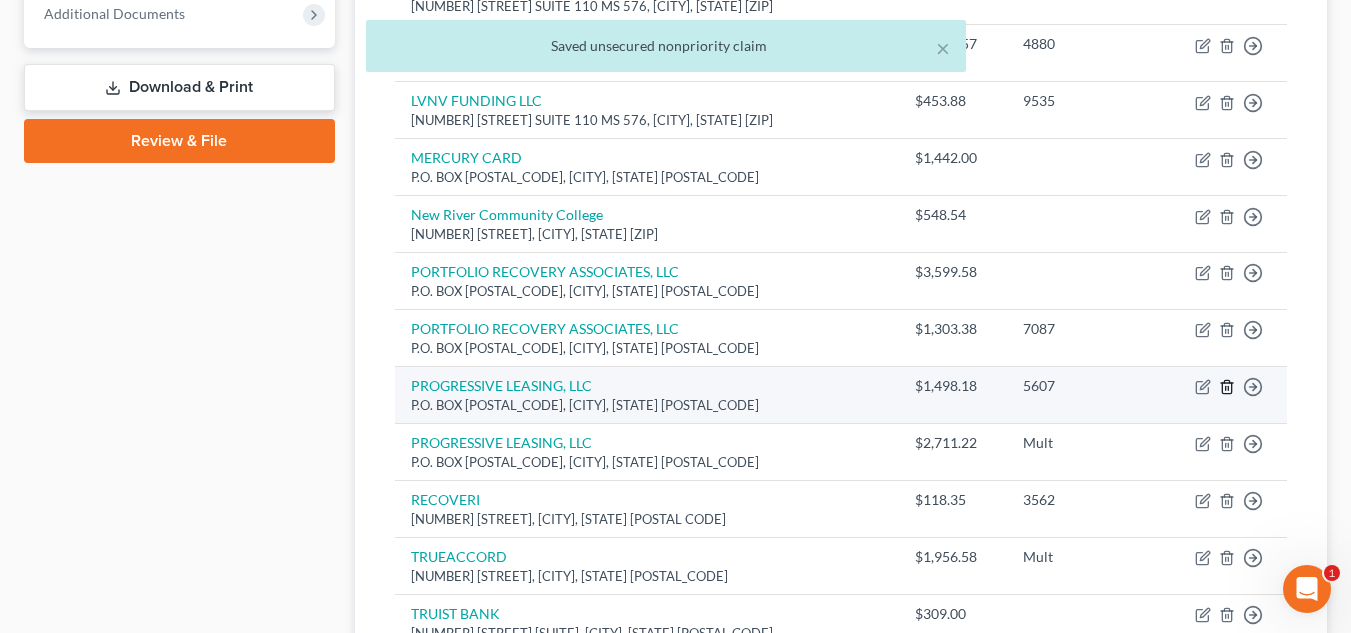 click 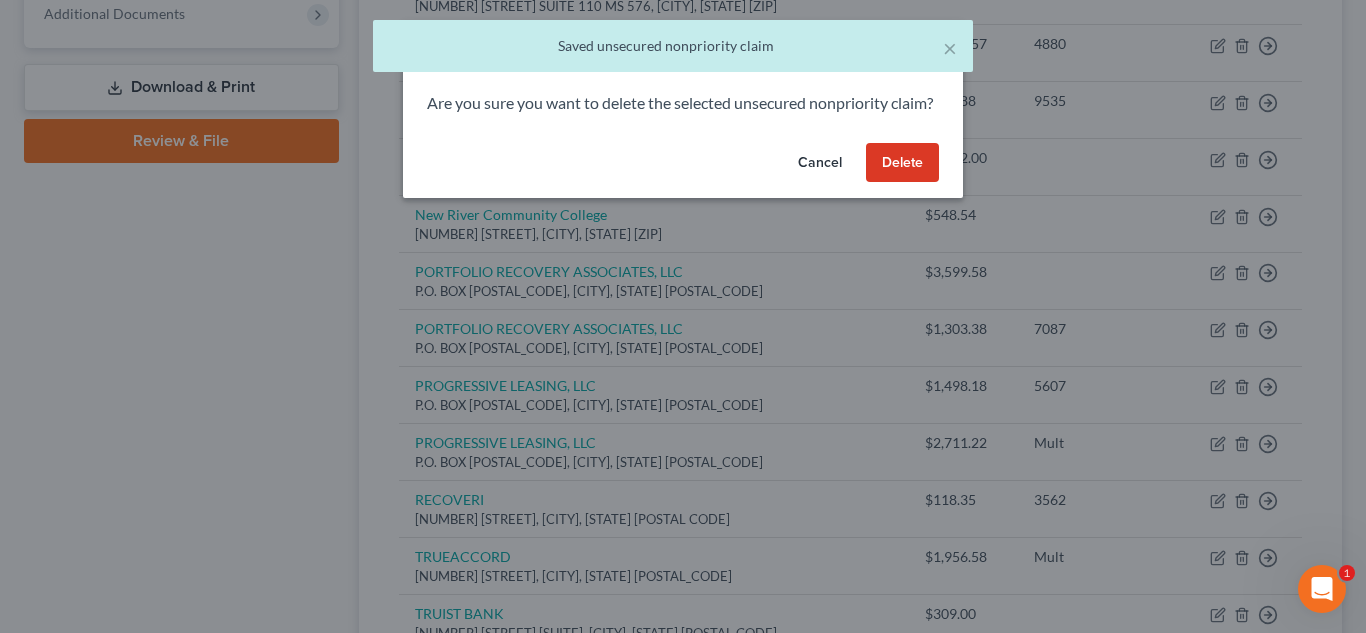 click on "Delete" at bounding box center [902, 163] 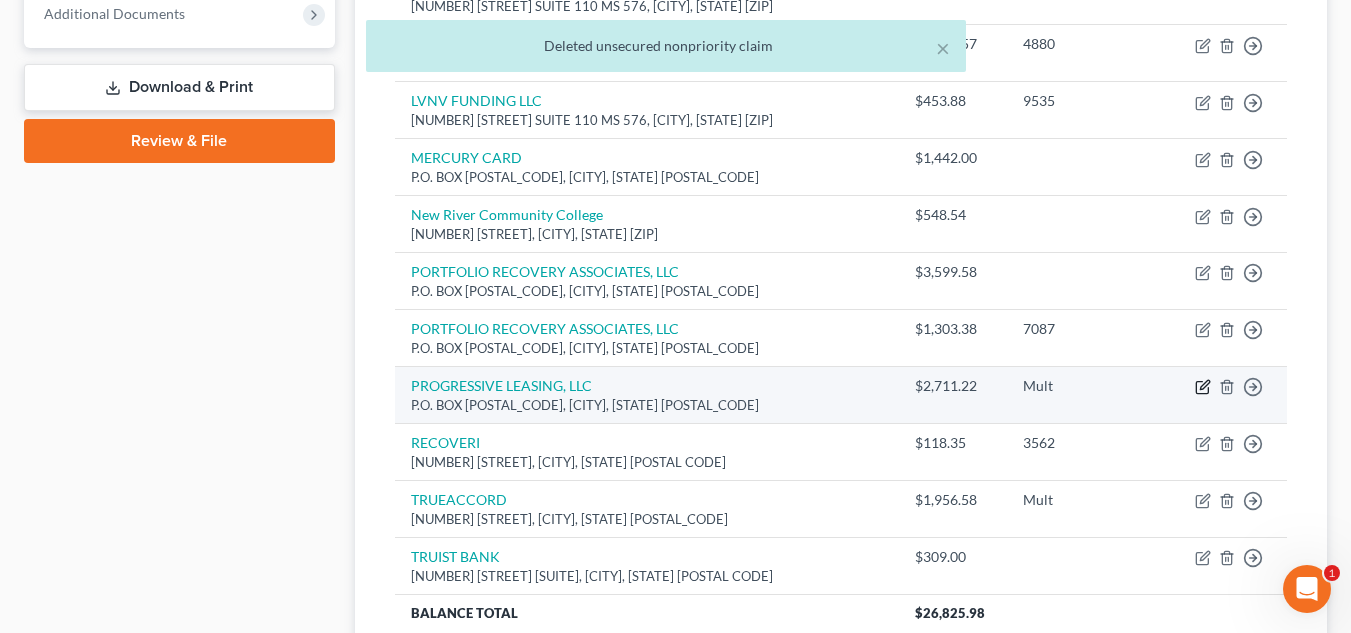 click 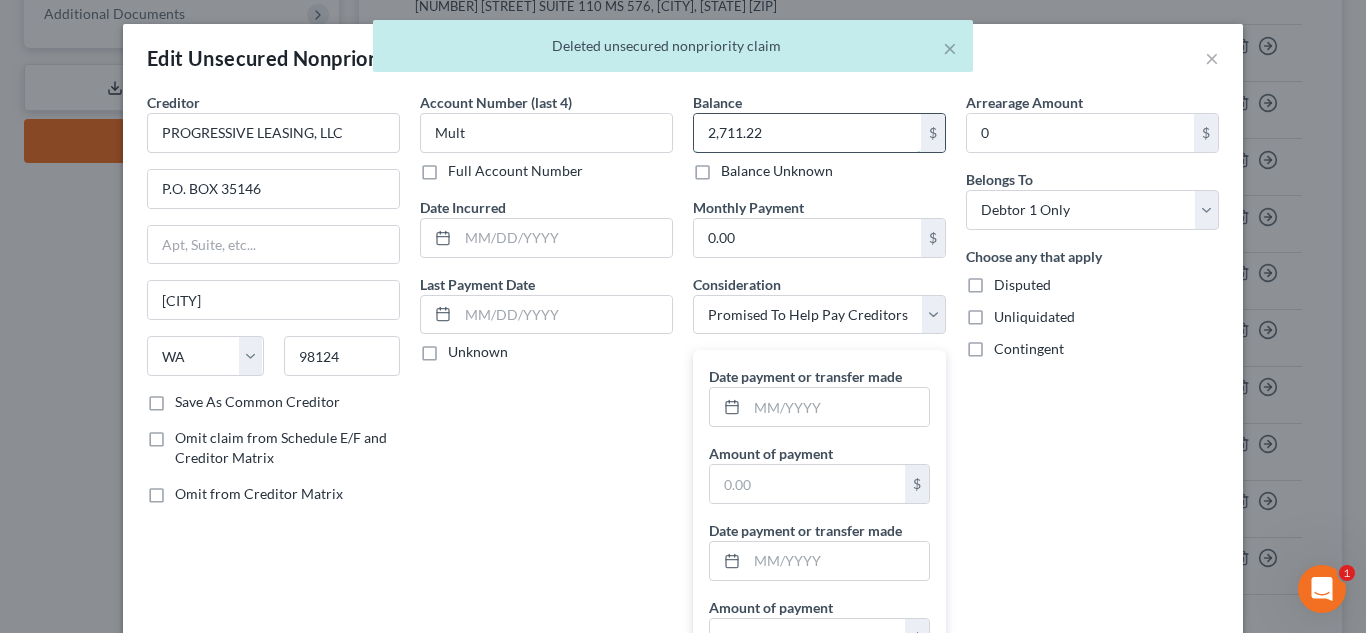 click on "2,711.22" at bounding box center (807, 133) 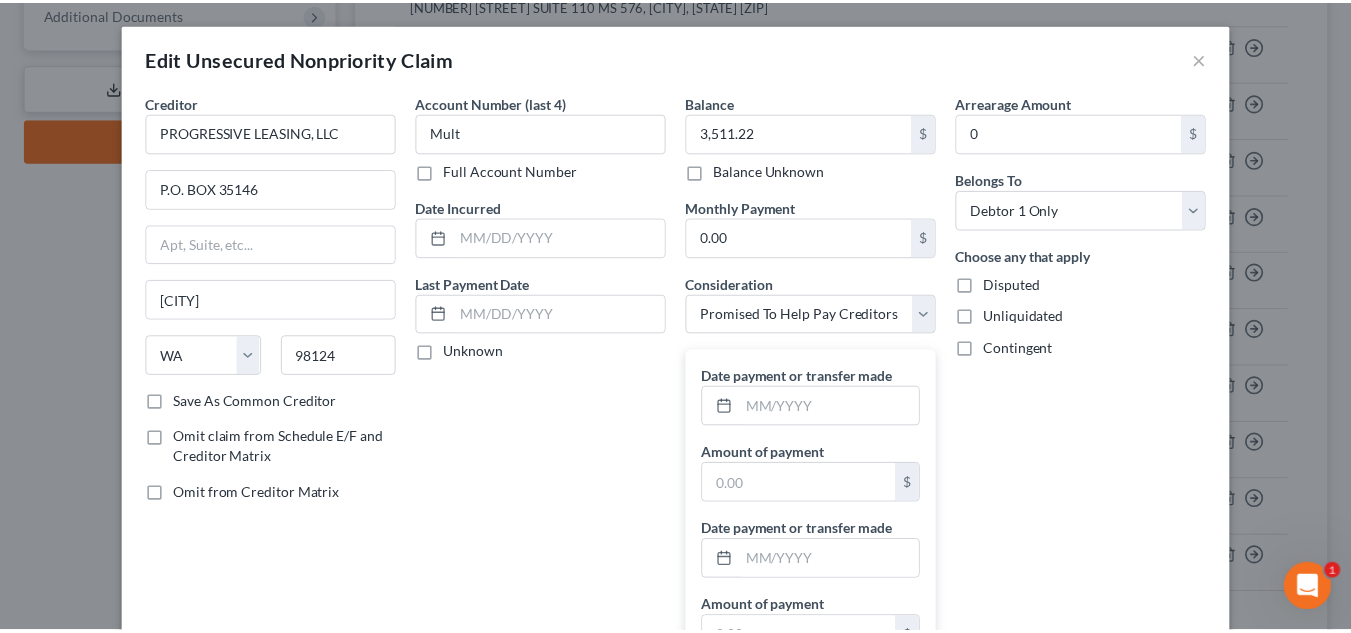 scroll, scrollTop: 399, scrollLeft: 0, axis: vertical 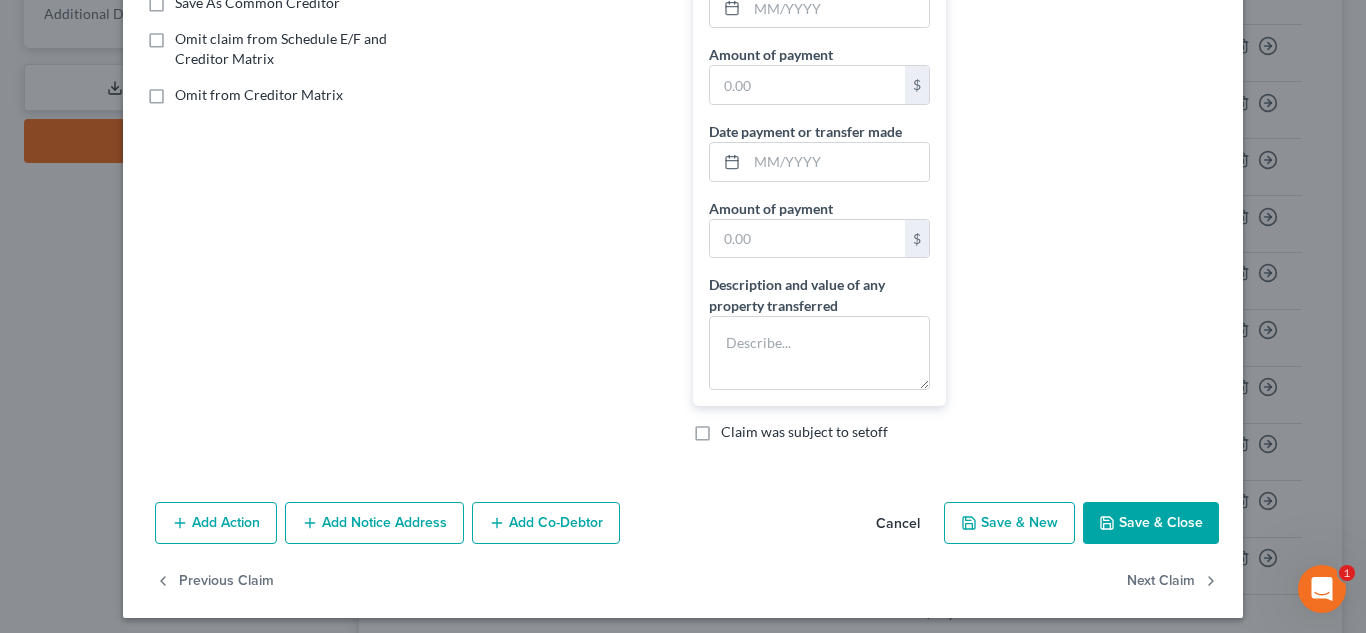 click on "Save & Close" at bounding box center [1151, 523] 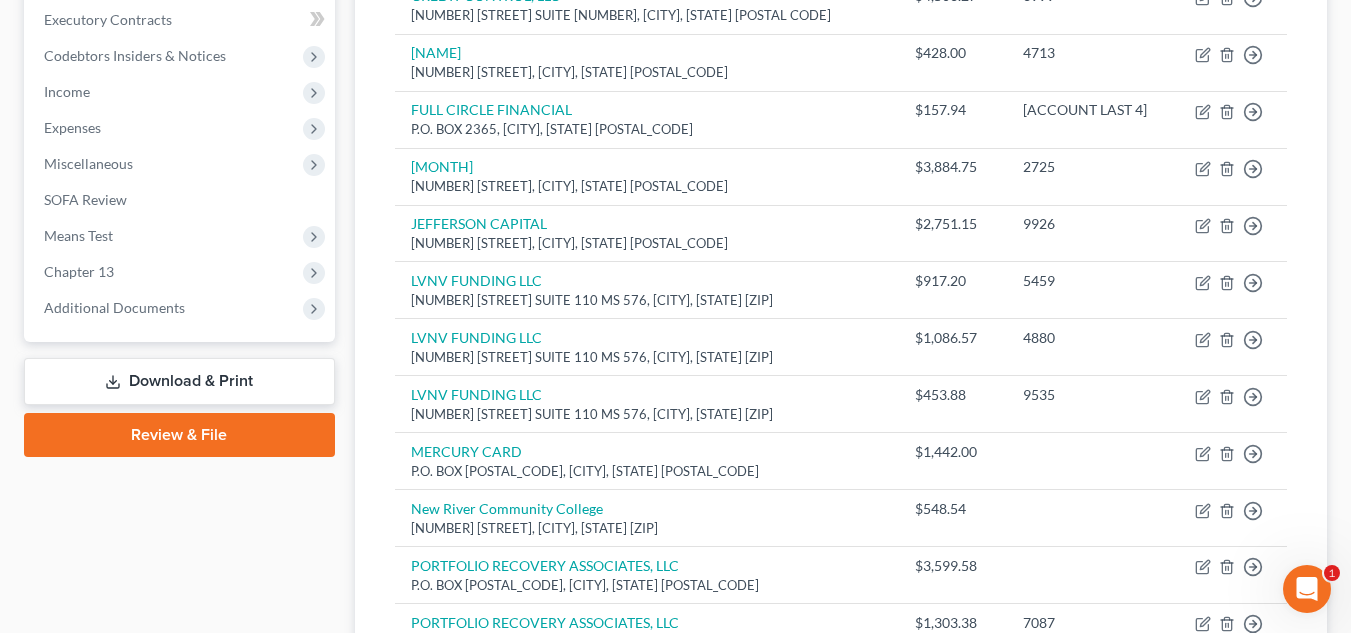 scroll, scrollTop: 564, scrollLeft: 0, axis: vertical 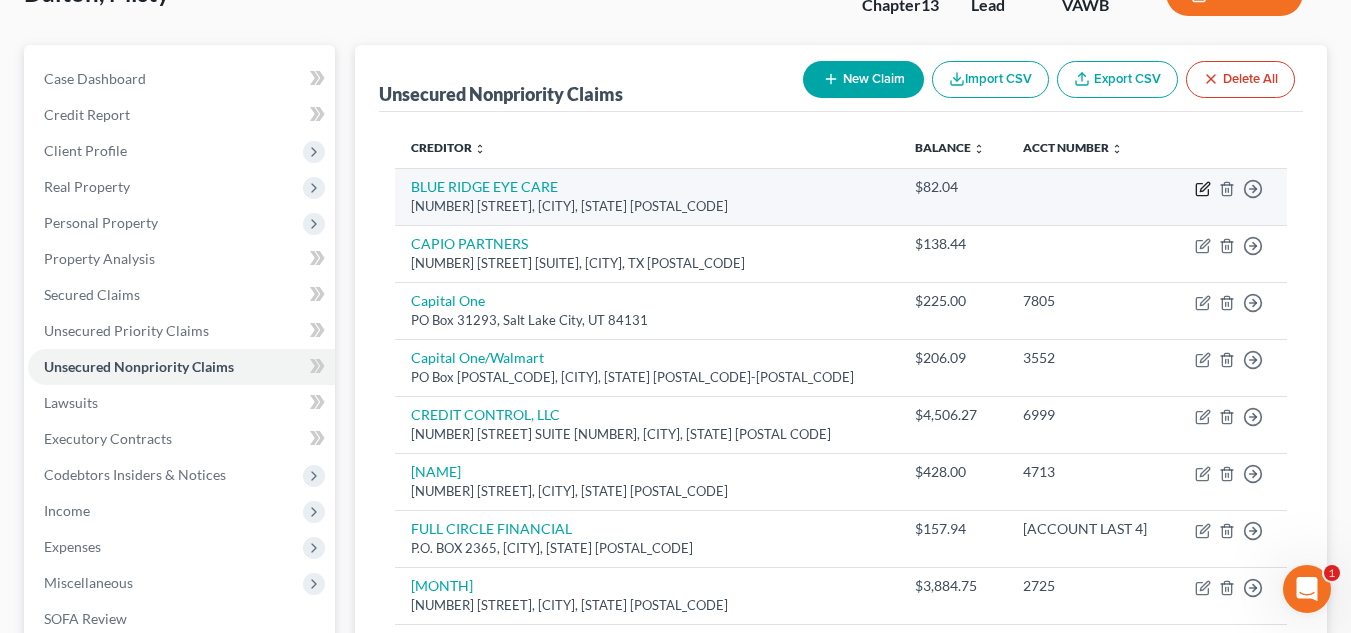 click 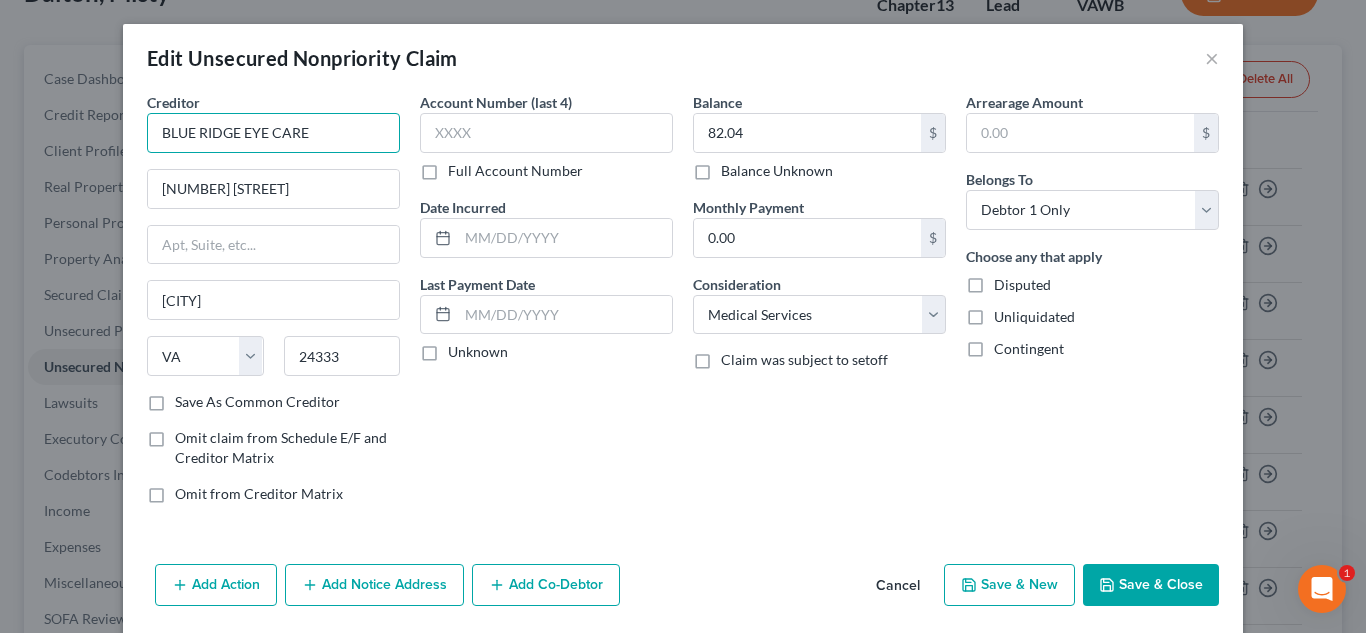 drag, startPoint x: 319, startPoint y: 130, endPoint x: 63, endPoint y: 148, distance: 256.63202 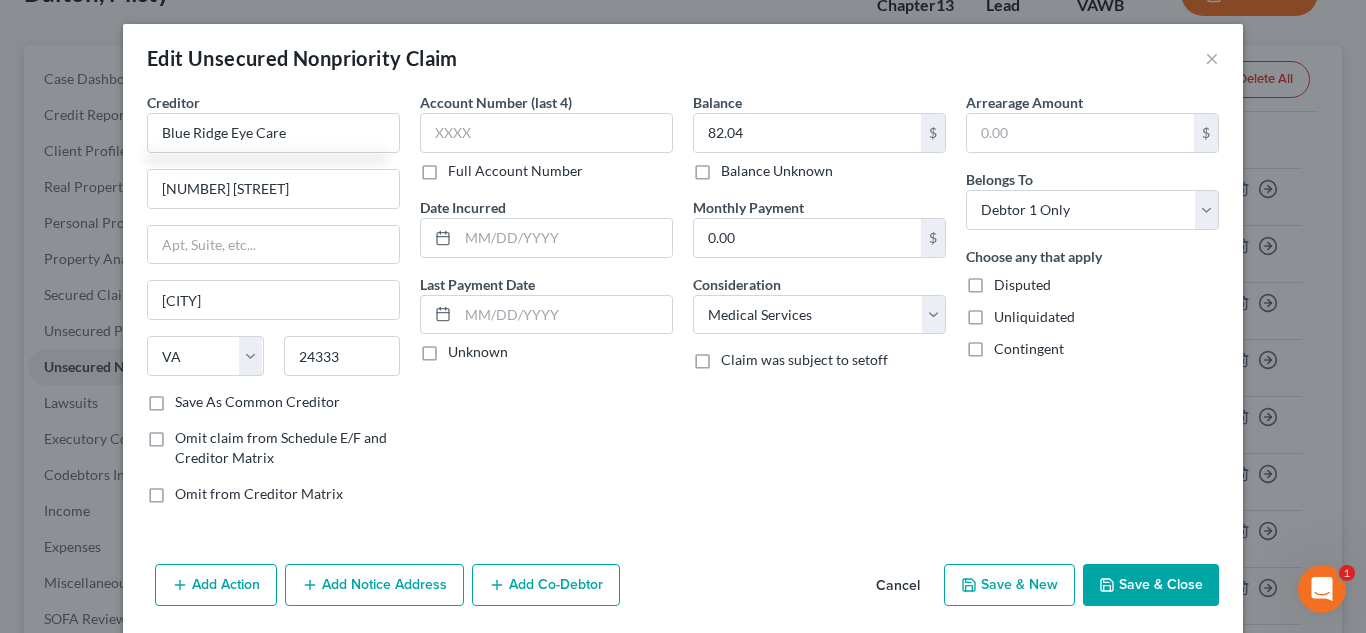 click on "Save & Close" at bounding box center [1151, 585] 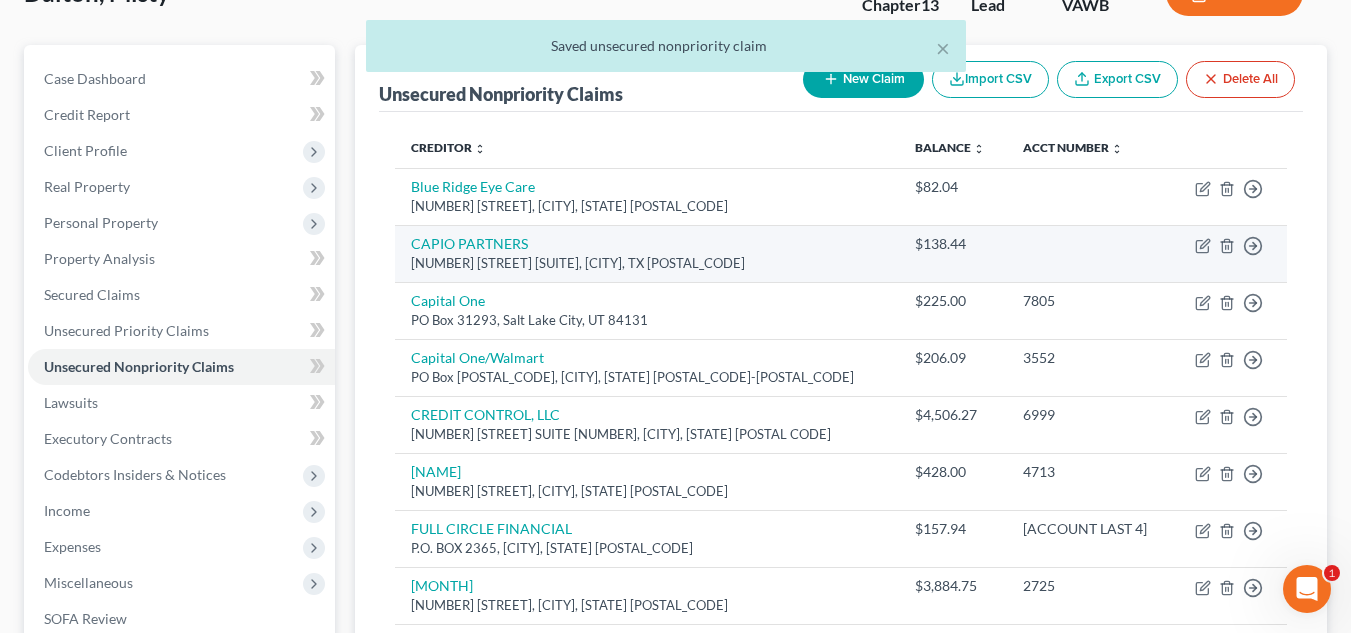 click on "Move to D Move to E Move to G Move to Notice Only" at bounding box center (1229, 253) 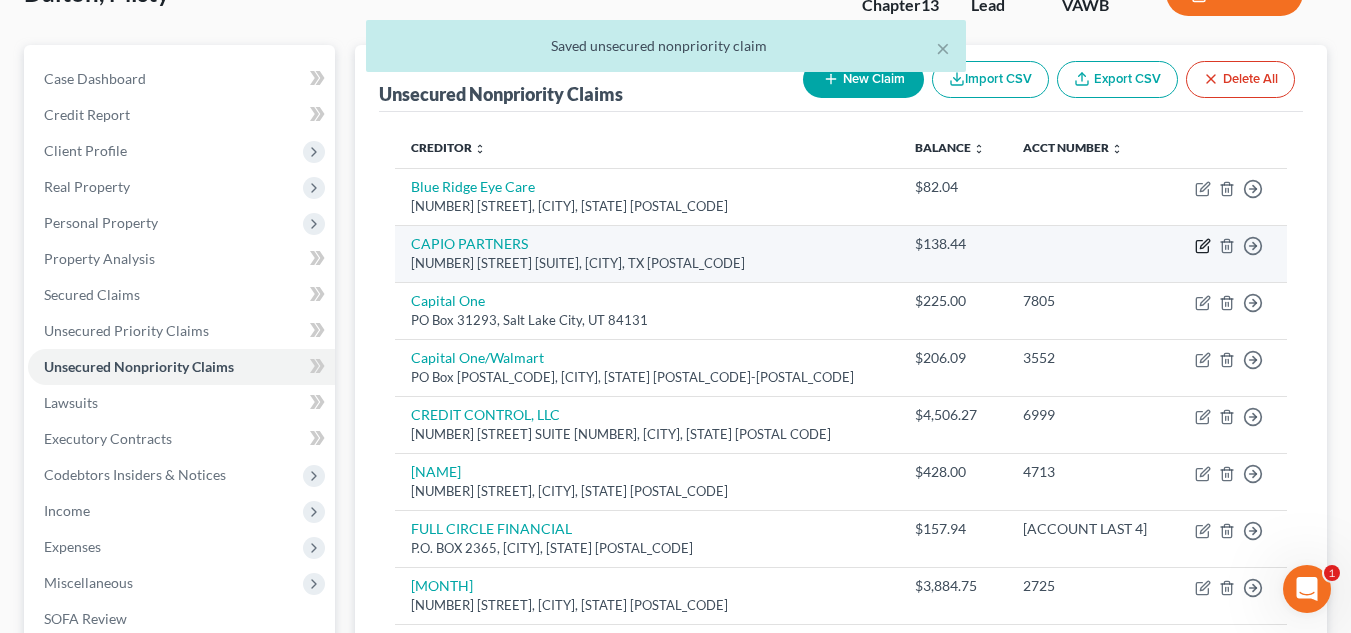 click 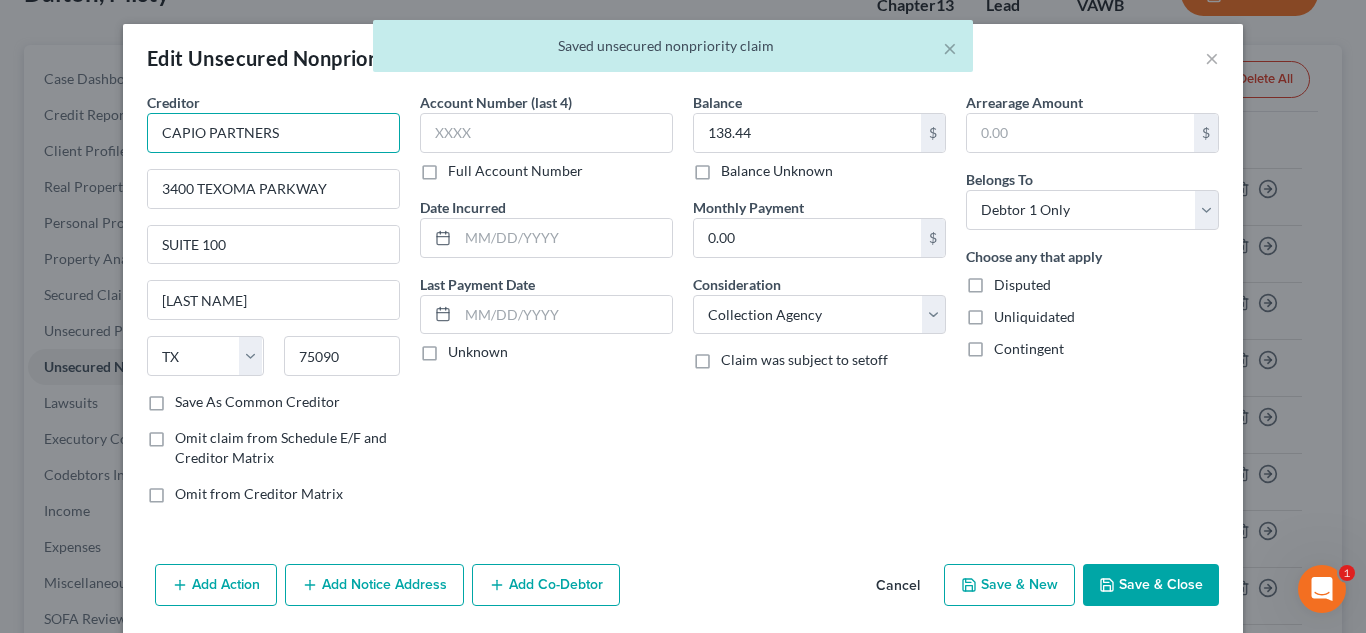 click on "CAPIO PARTNERS" at bounding box center [273, 133] 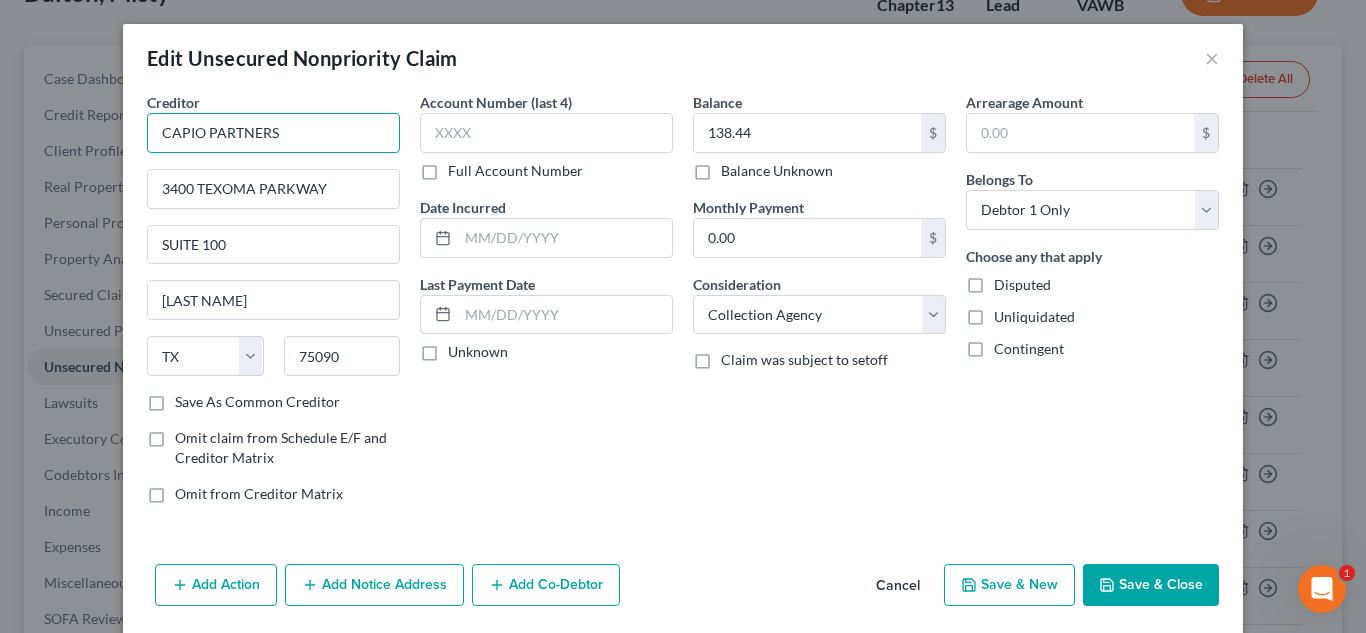 click on "CAPIO PARTNERS" at bounding box center [273, 133] 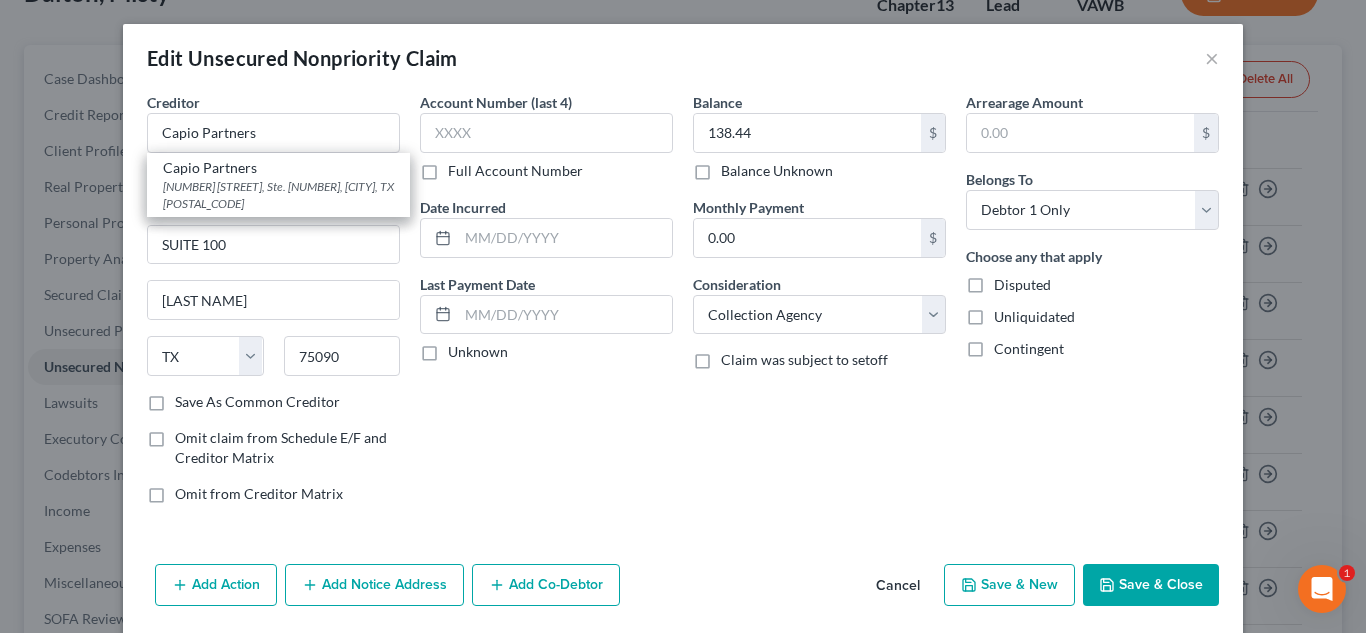 click on "Save & Close" at bounding box center (1151, 585) 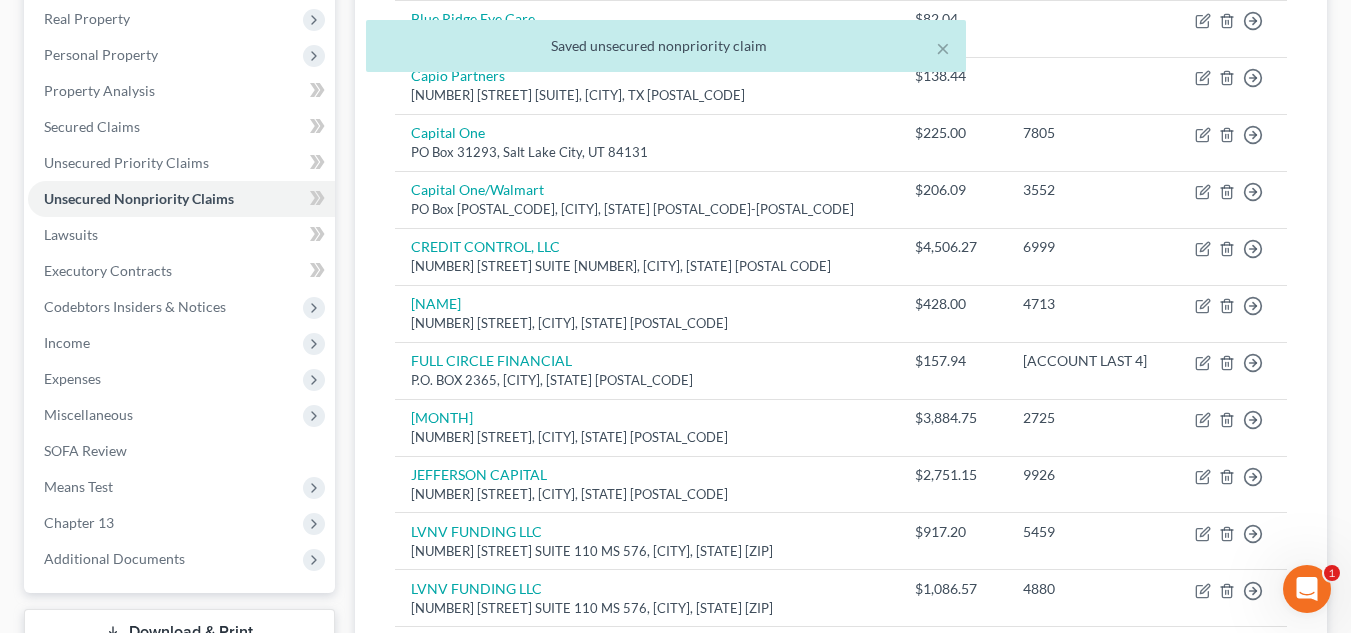 scroll, scrollTop: 317, scrollLeft: 0, axis: vertical 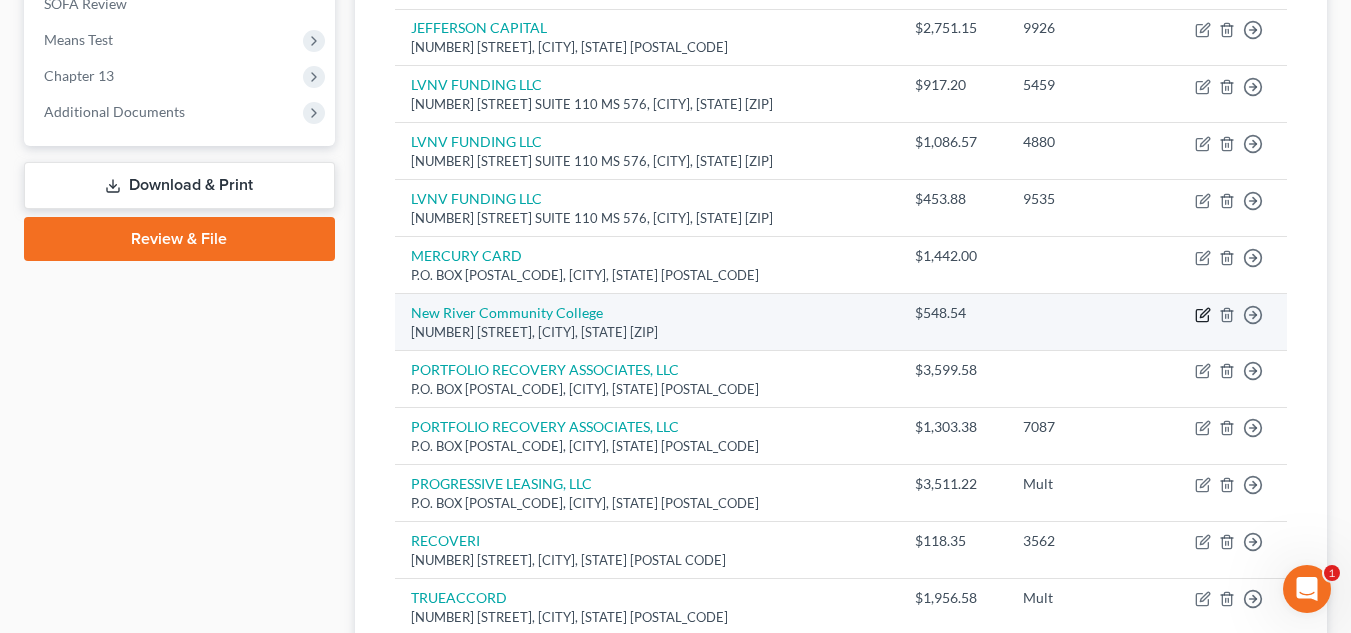 click 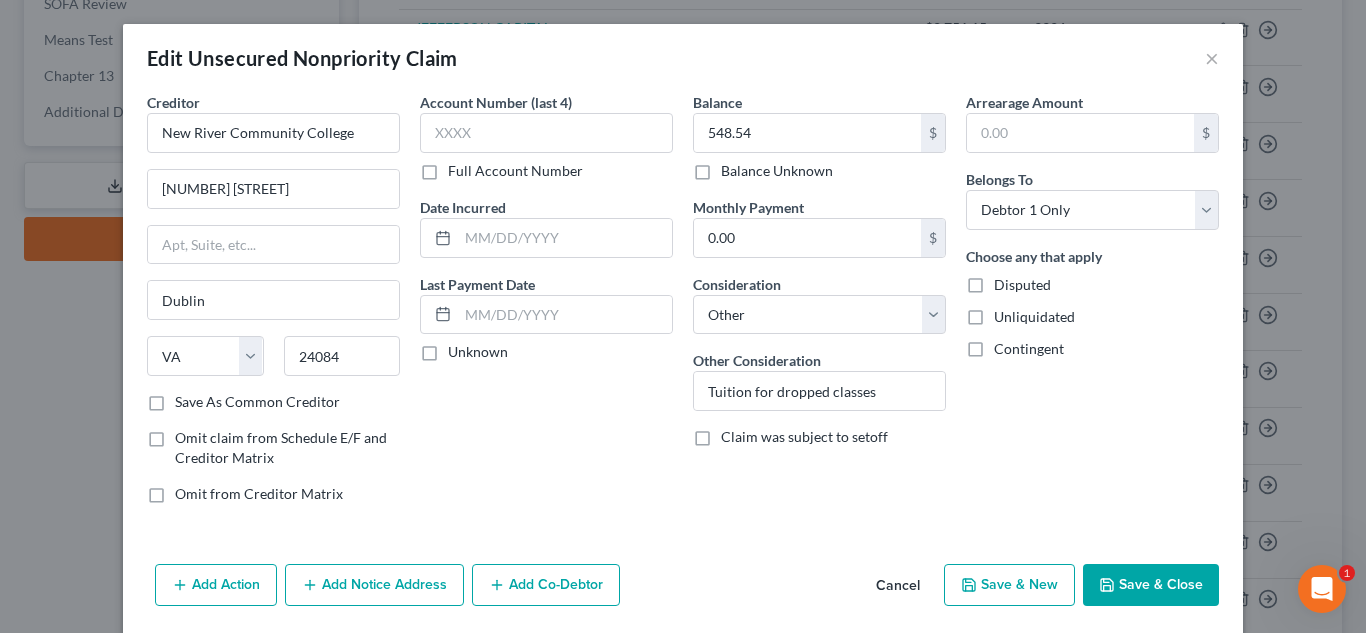click on "Save & Close" at bounding box center (1151, 585) 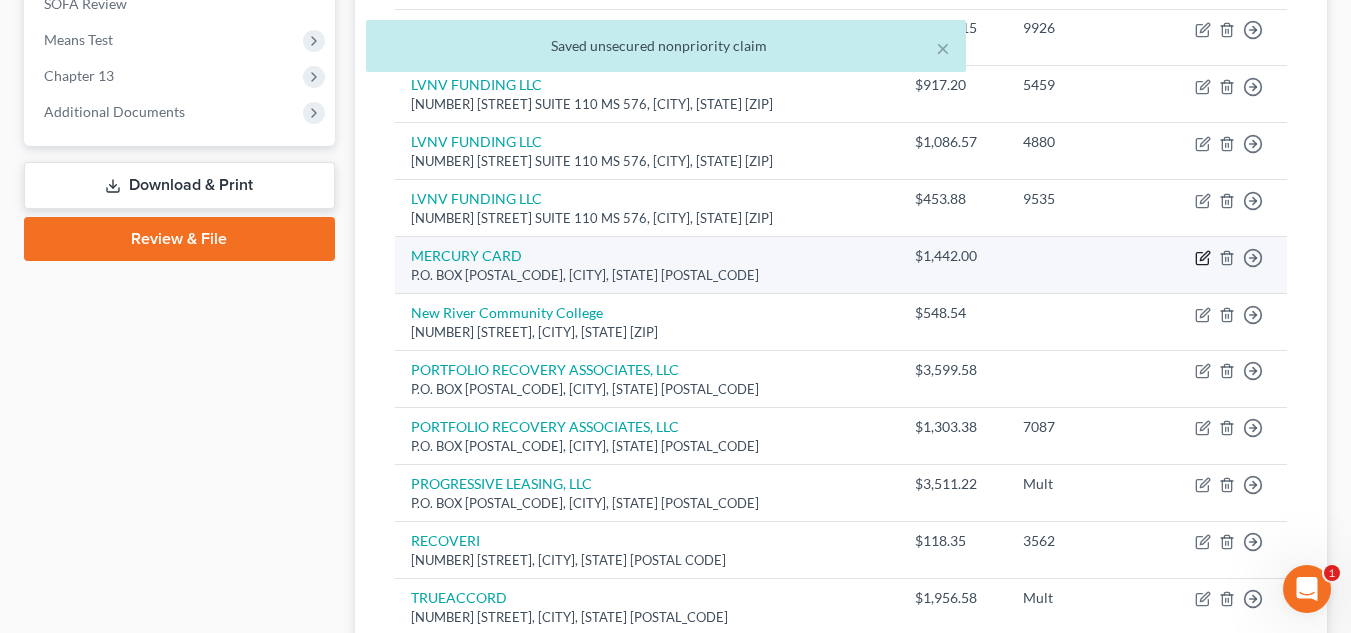 click 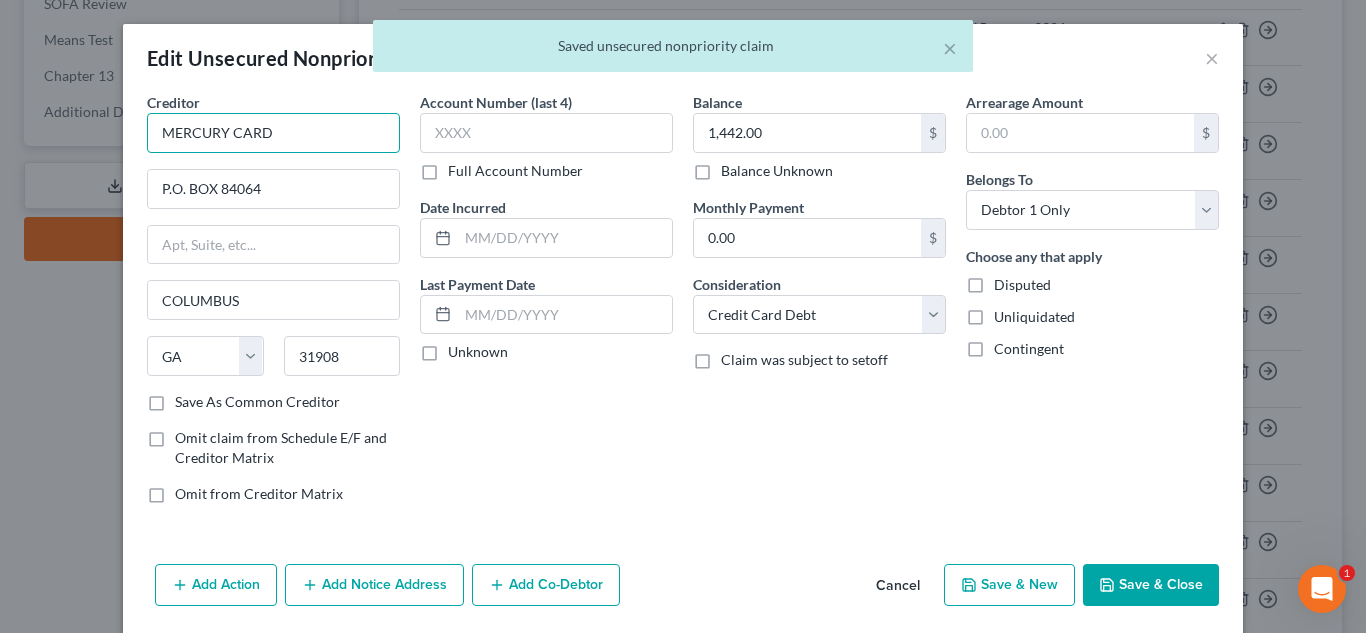click on "MERCURY CARD" at bounding box center [273, 133] 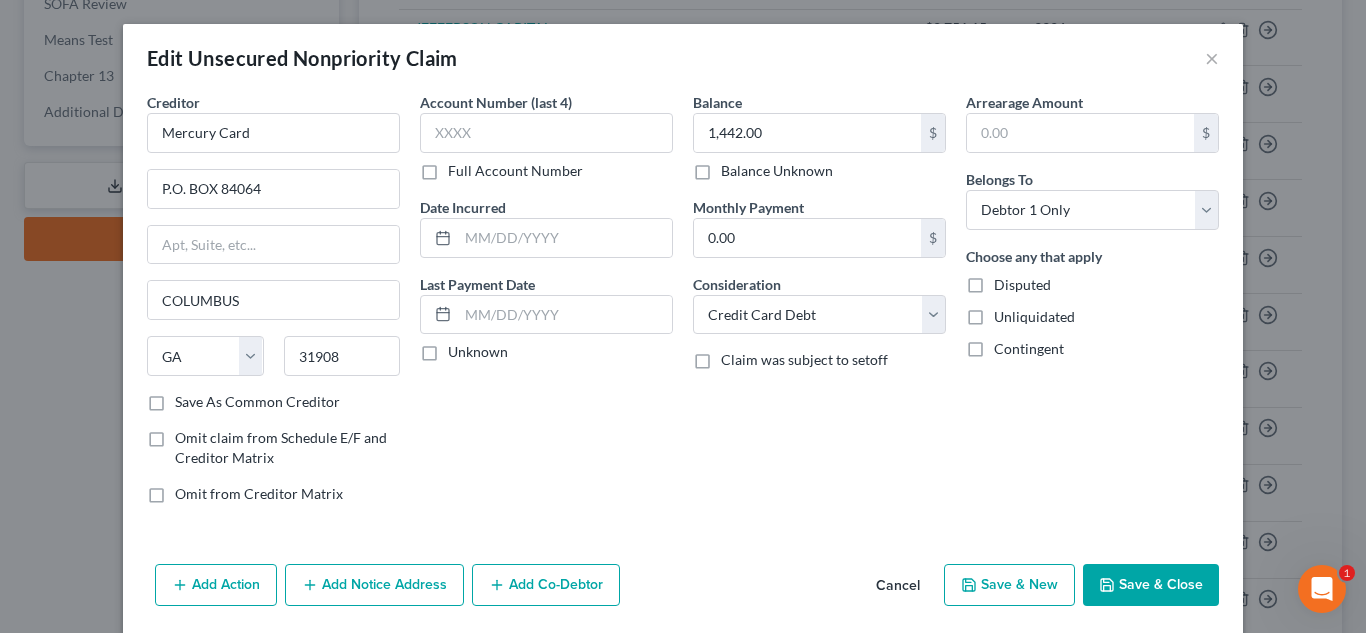 click on "Save & Close" at bounding box center (1151, 585) 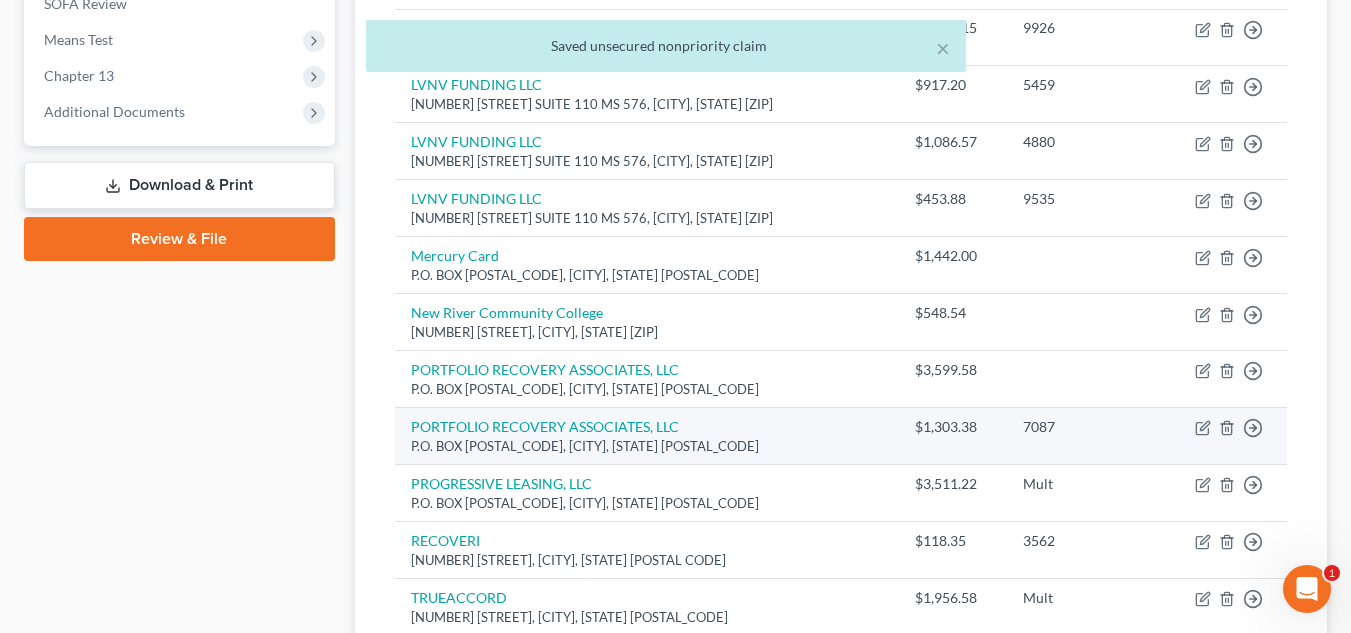 drag, startPoint x: 915, startPoint y: 364, endPoint x: 915, endPoint y: 416, distance: 52 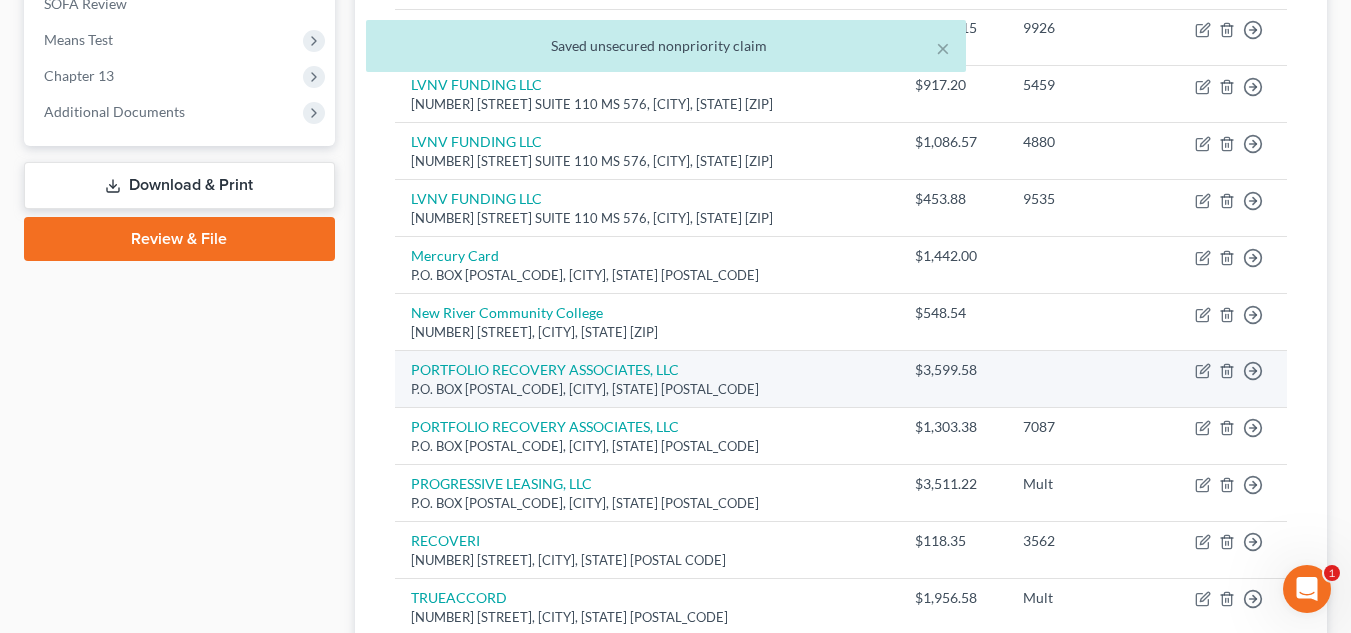 click on "PORTFOLIO RECOVERY ASSOCIATES, LLC P.O. BOX [POSTAL_CODE], [CITY], [STATE] [ZIP_CODE]" at bounding box center (647, 379) 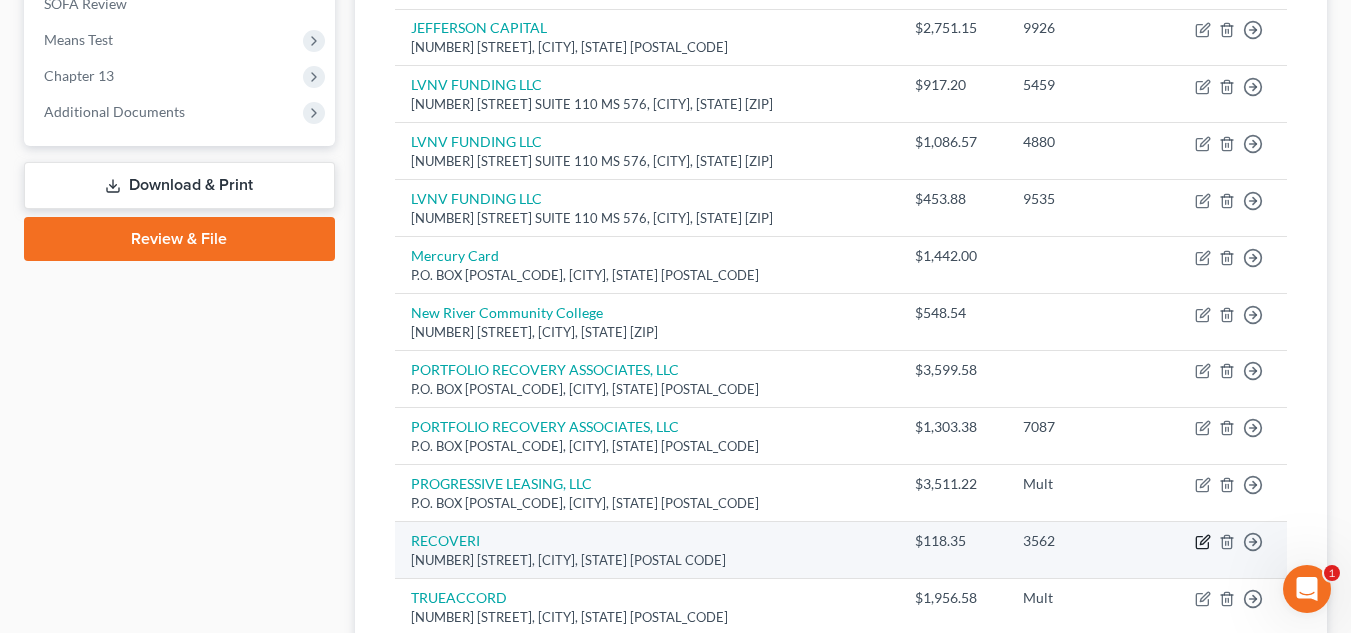 click 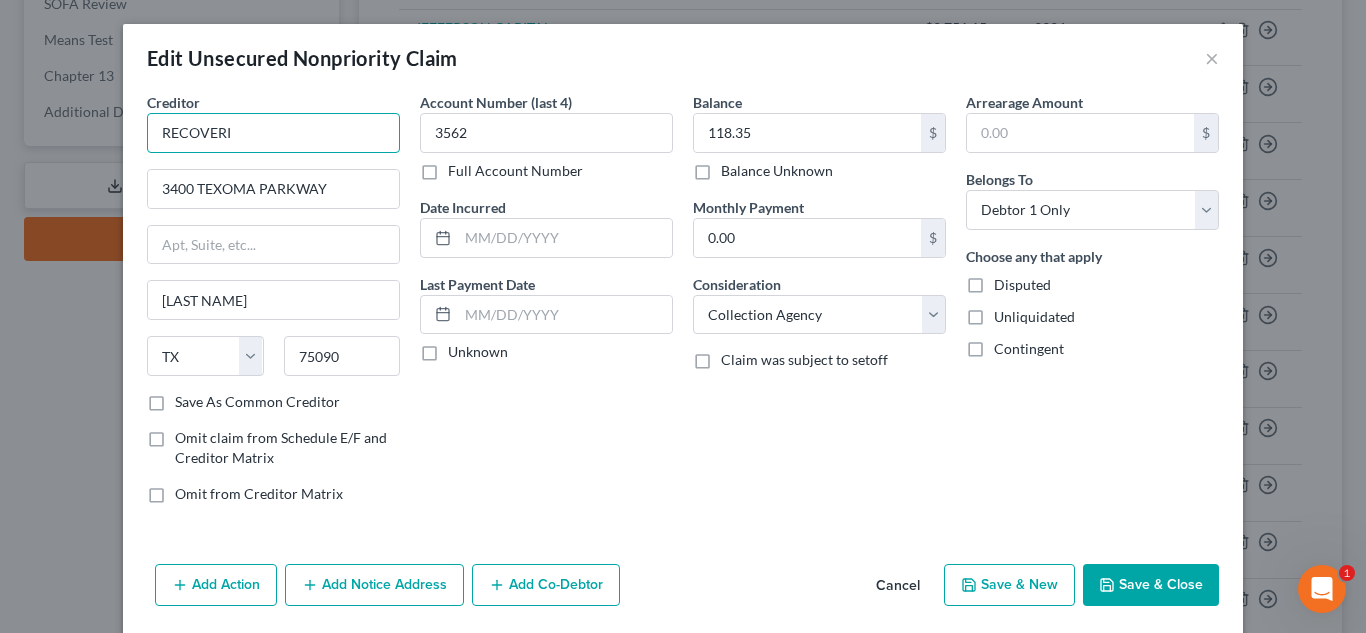 click on "RECOVERI" at bounding box center (273, 133) 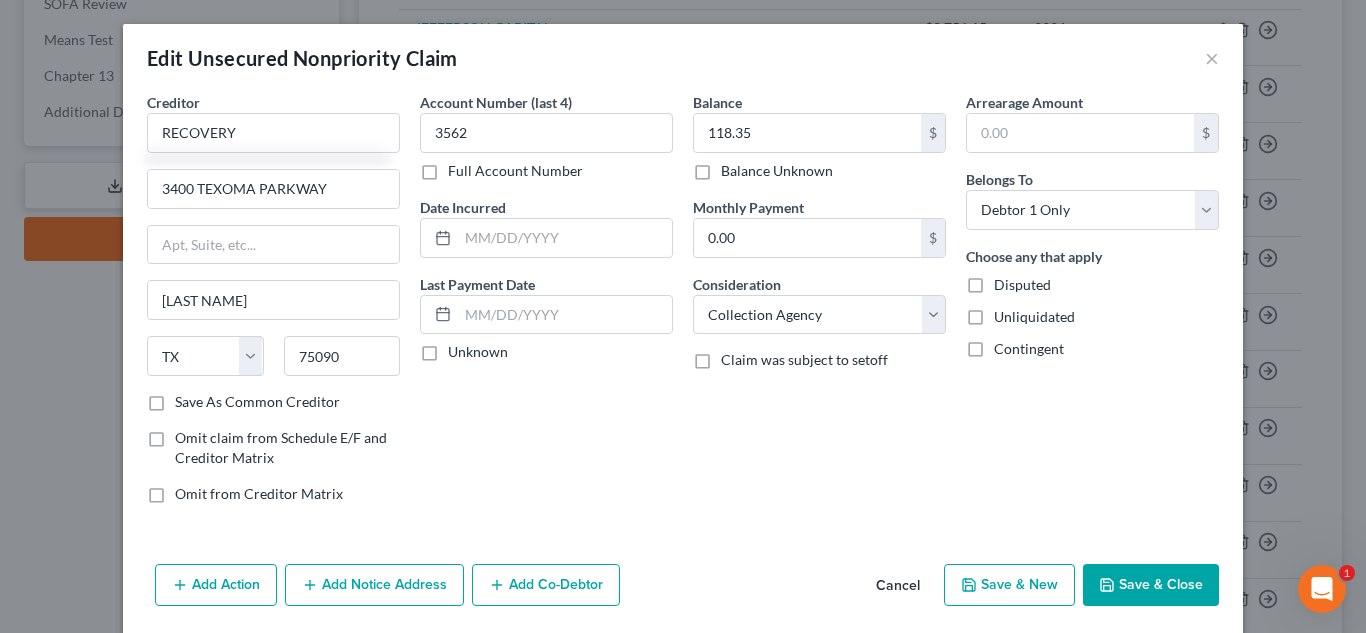 click on "Save & Close" at bounding box center (1151, 585) 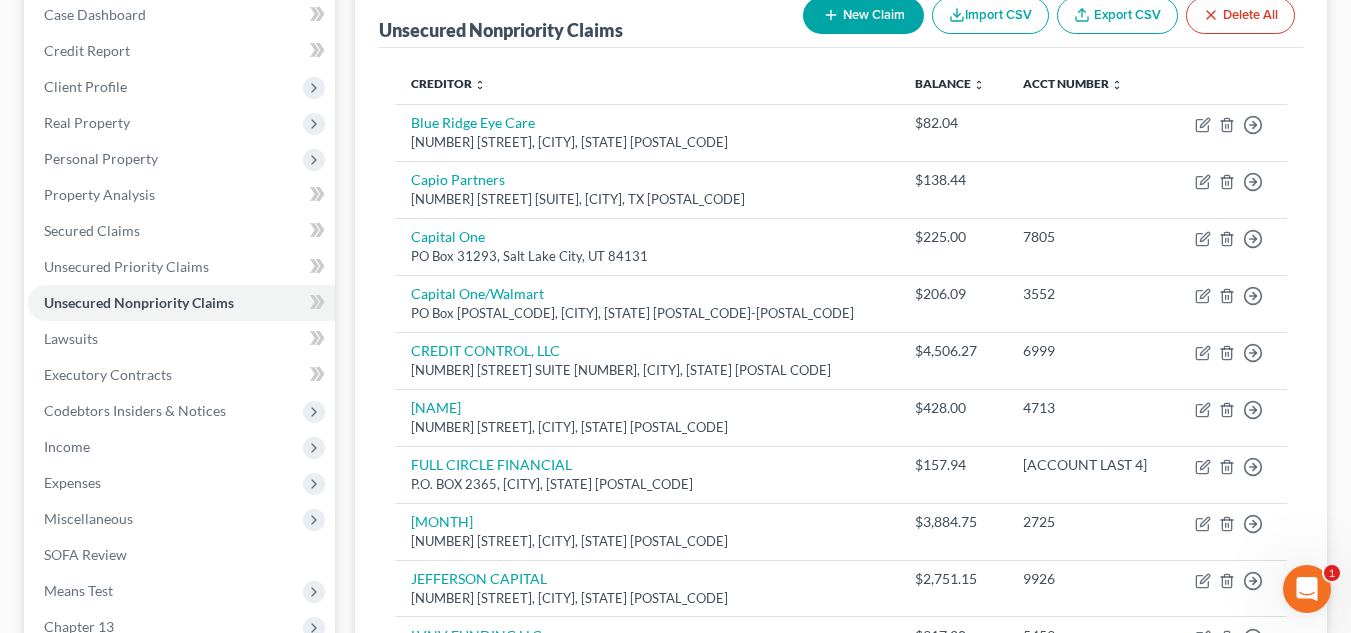 scroll, scrollTop: 200, scrollLeft: 0, axis: vertical 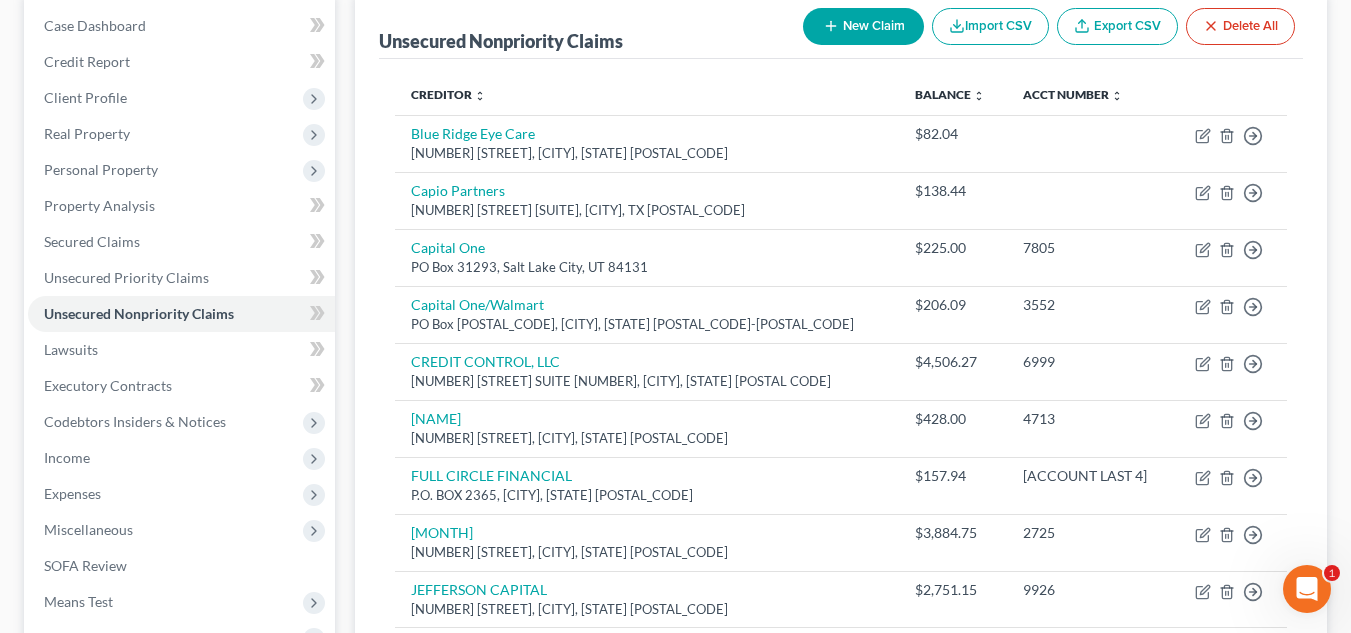 click on "Balance  expand_more   expand_less   unfold_more" at bounding box center [953, 95] 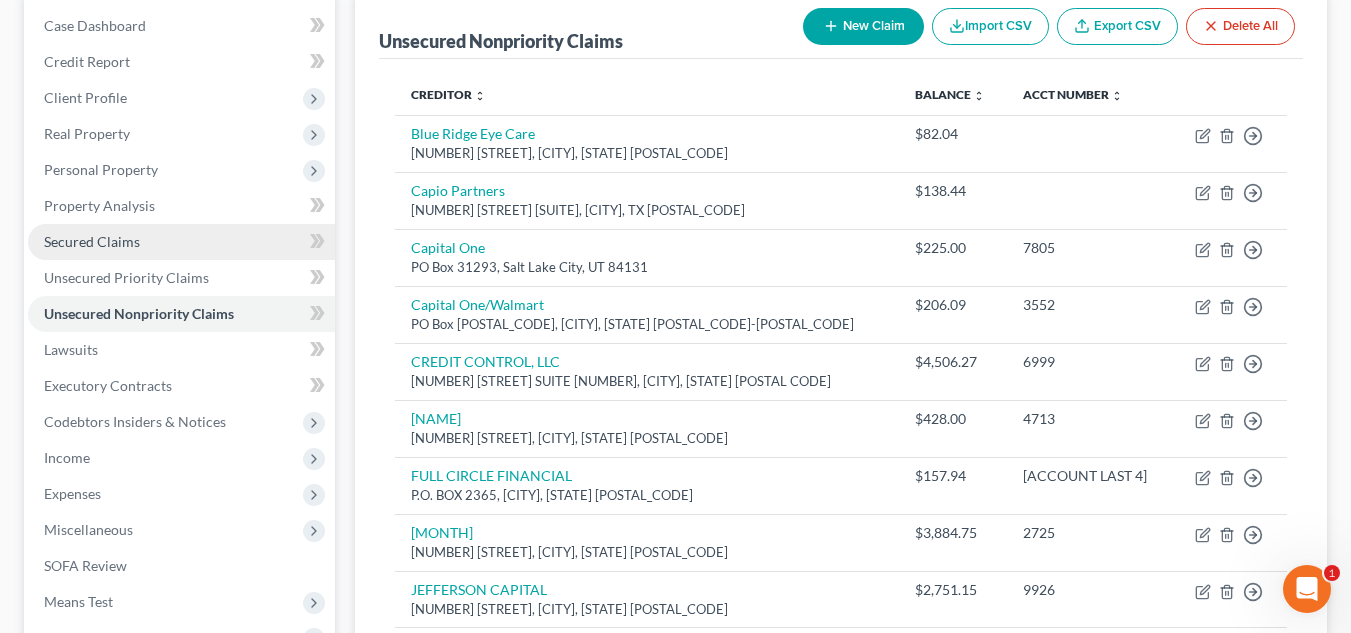 click on "Secured Claims" at bounding box center (92, 241) 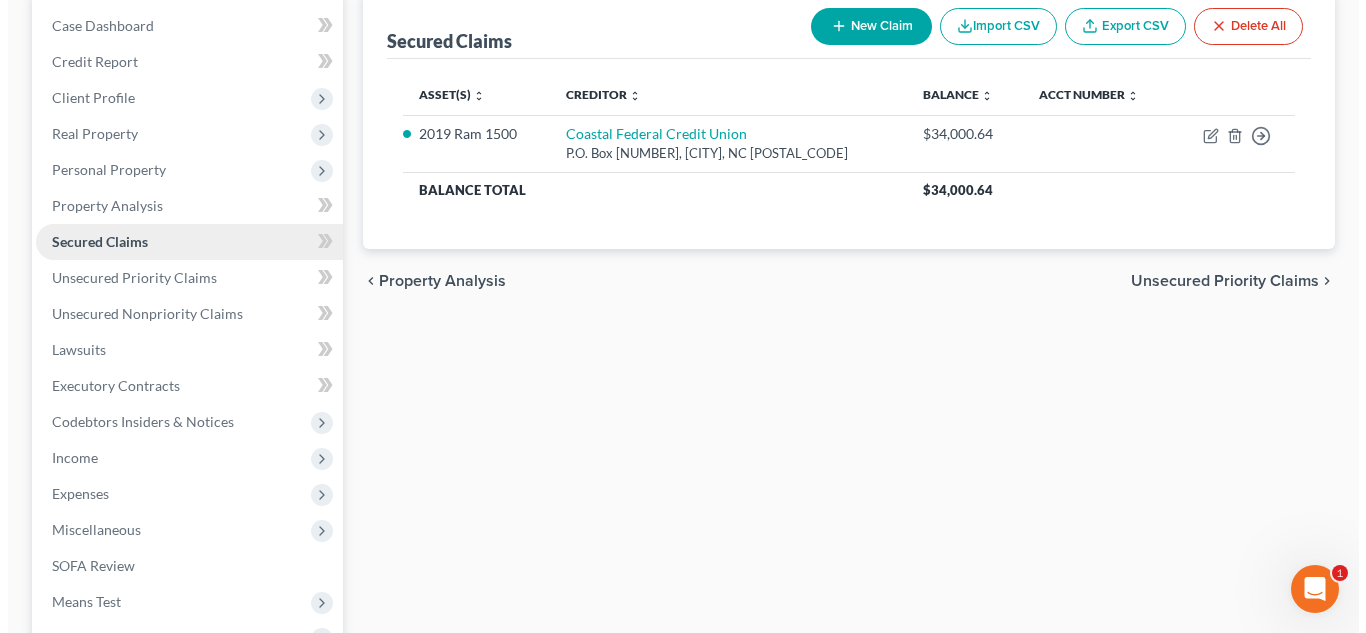 scroll, scrollTop: 0, scrollLeft: 0, axis: both 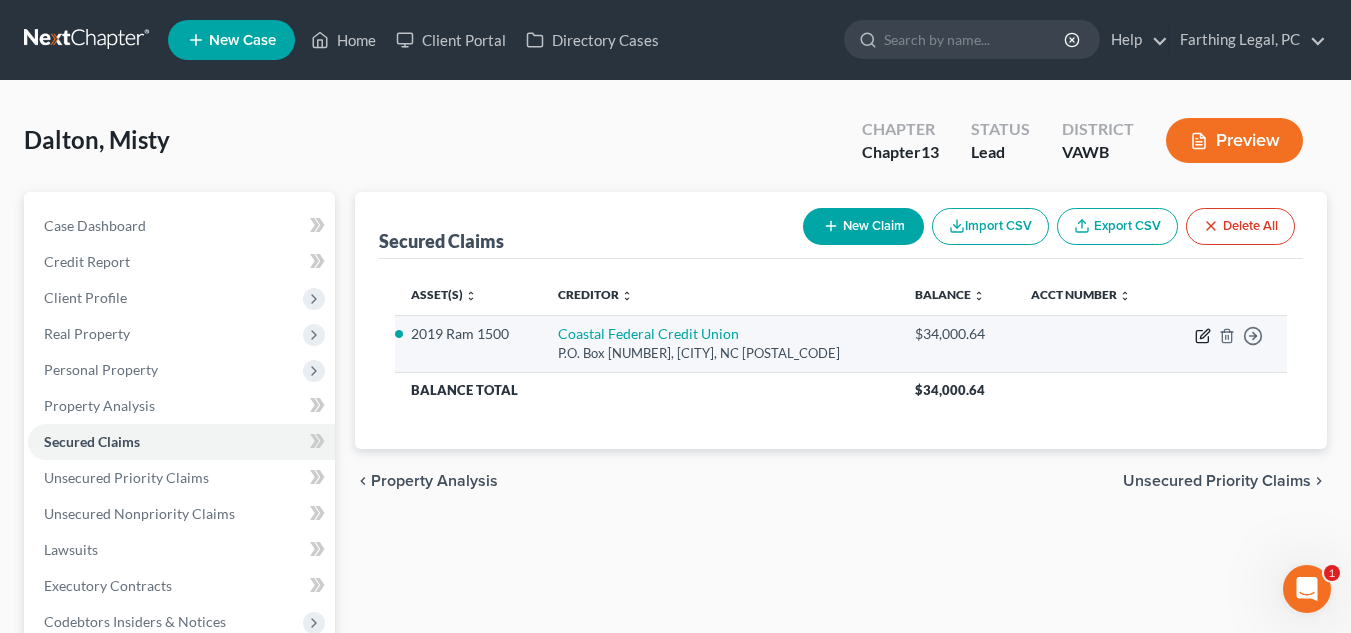 click 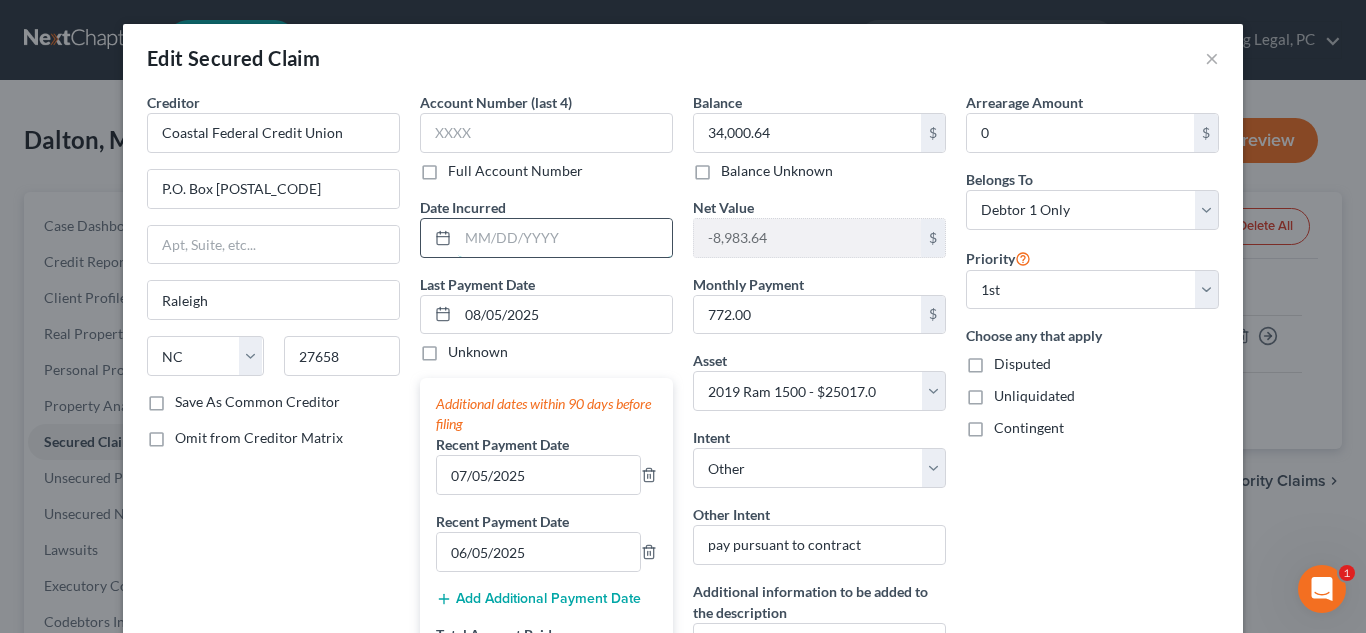 click at bounding box center (565, 238) 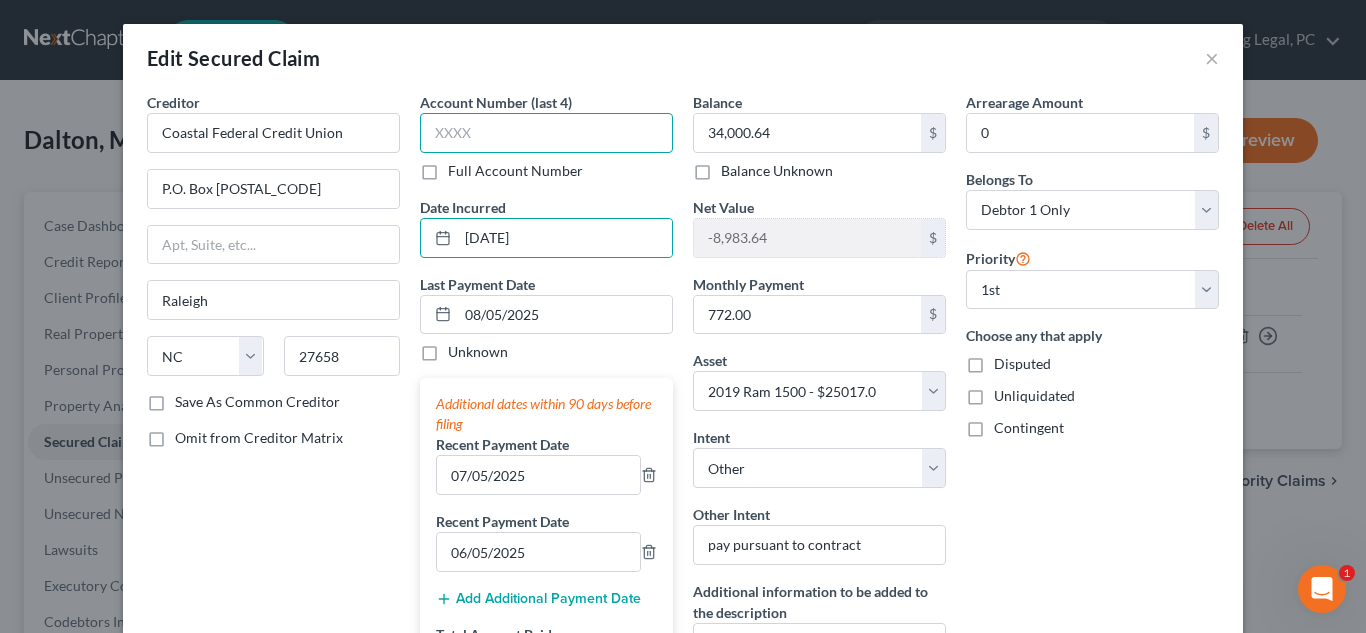 click at bounding box center [546, 133] 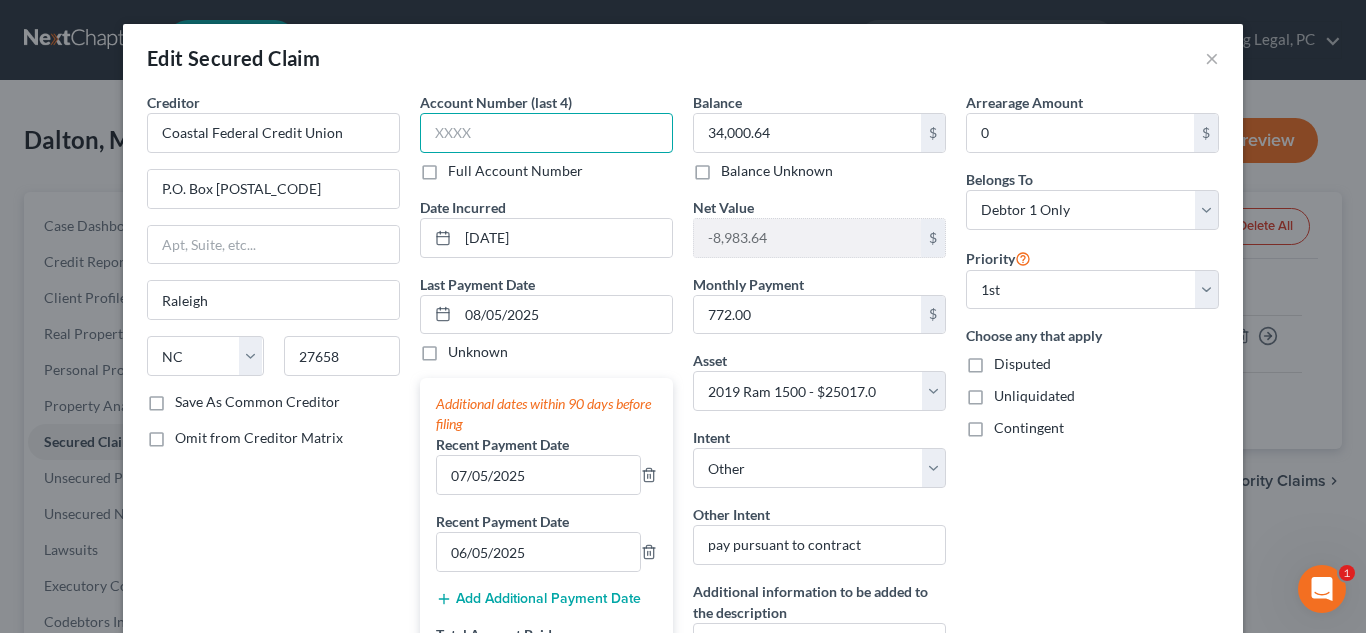 click at bounding box center [546, 133] 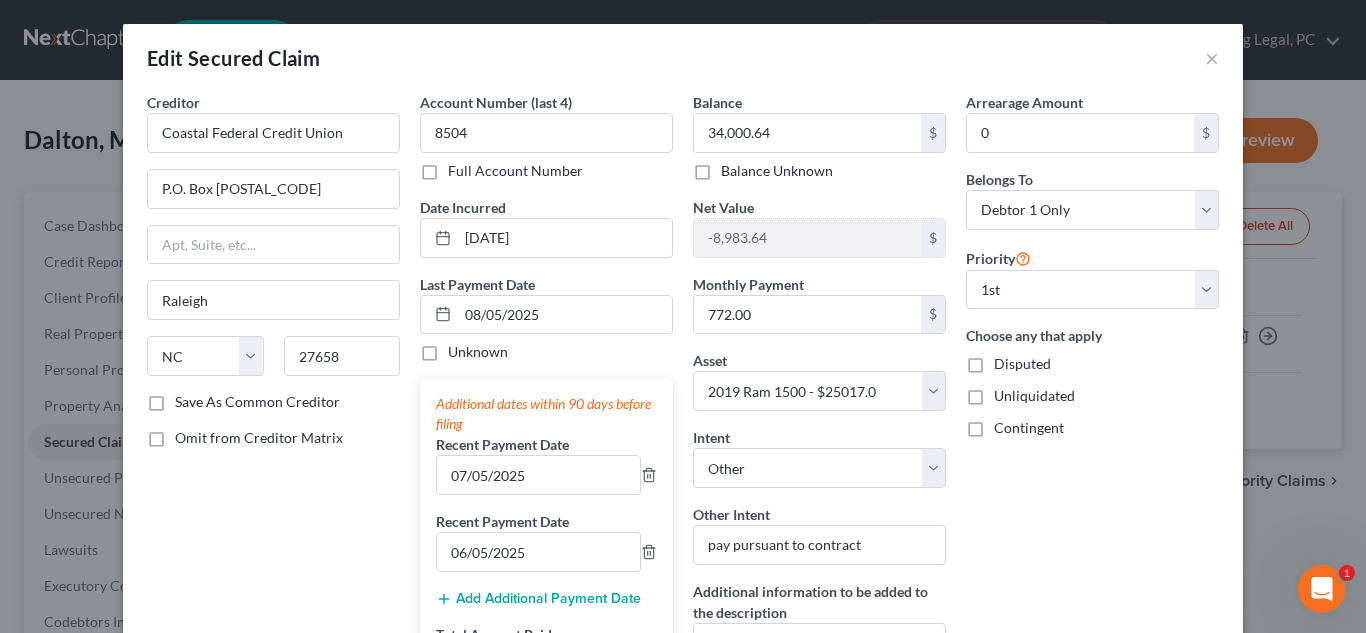 click on "Edit Secured Claim  ×" at bounding box center [683, 58] 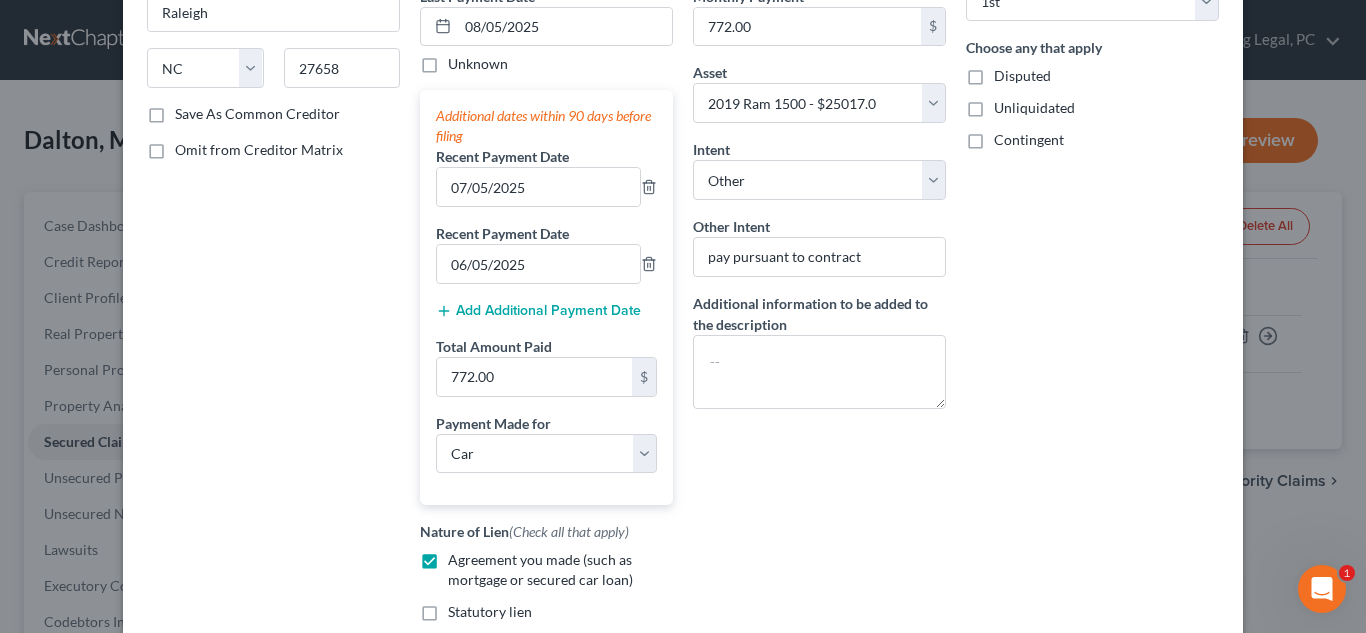 scroll, scrollTop: 323, scrollLeft: 0, axis: vertical 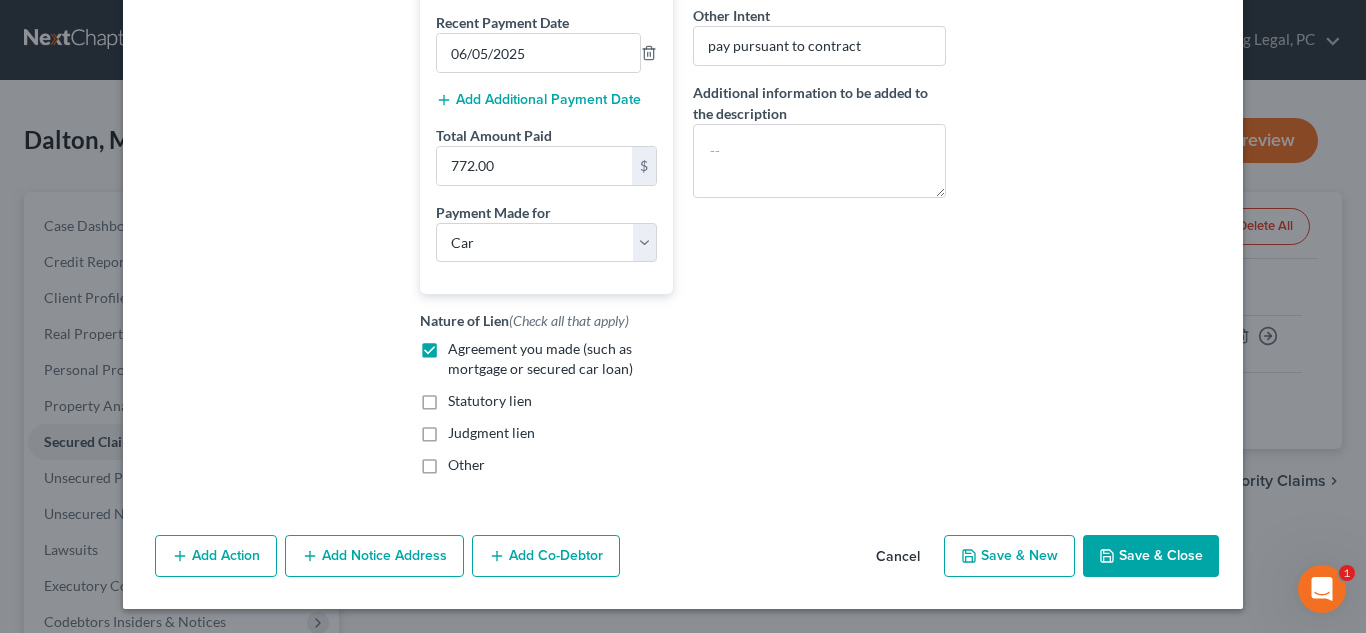 click on "Save & Close" at bounding box center [1151, 556] 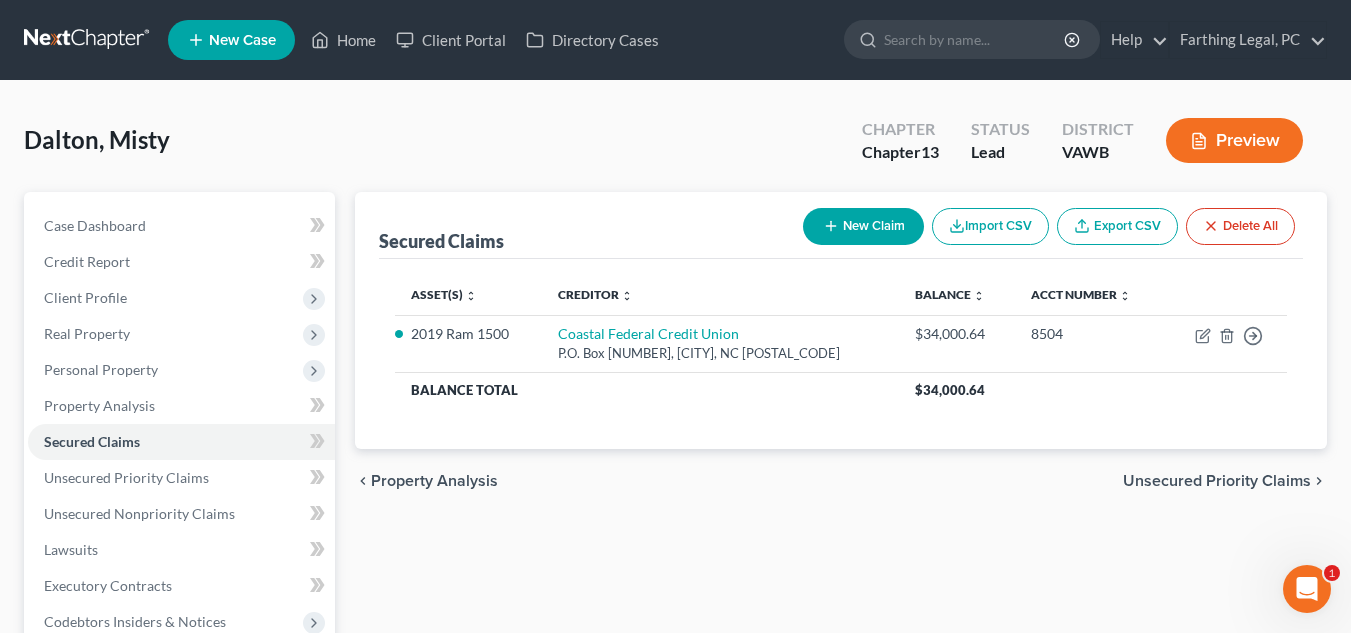 click on "Secured Claims New Claim
Import CSV
Export CSV Delete All
Asset(s)  expand_more   expand_less   unfold_more Creditor  expand_more   expand_less   unfold_more Balance  expand_more   expand_less   unfold_more Acct Number  expand_more   expand_less   unfold_more 2019 Ram 1500 Coastal Federal Credit Union P.O. Box 58429, [CITY], [STATE] [POSTAL_CODE] $34,000.64 8504 Move to E Move to F Move to G Move to Notice Only Balance Total $34,000.64
Previous
1
Next
chevron_left
Property Analysis
Unsecured Priority Claims
chevron_right" at bounding box center (841, 607) 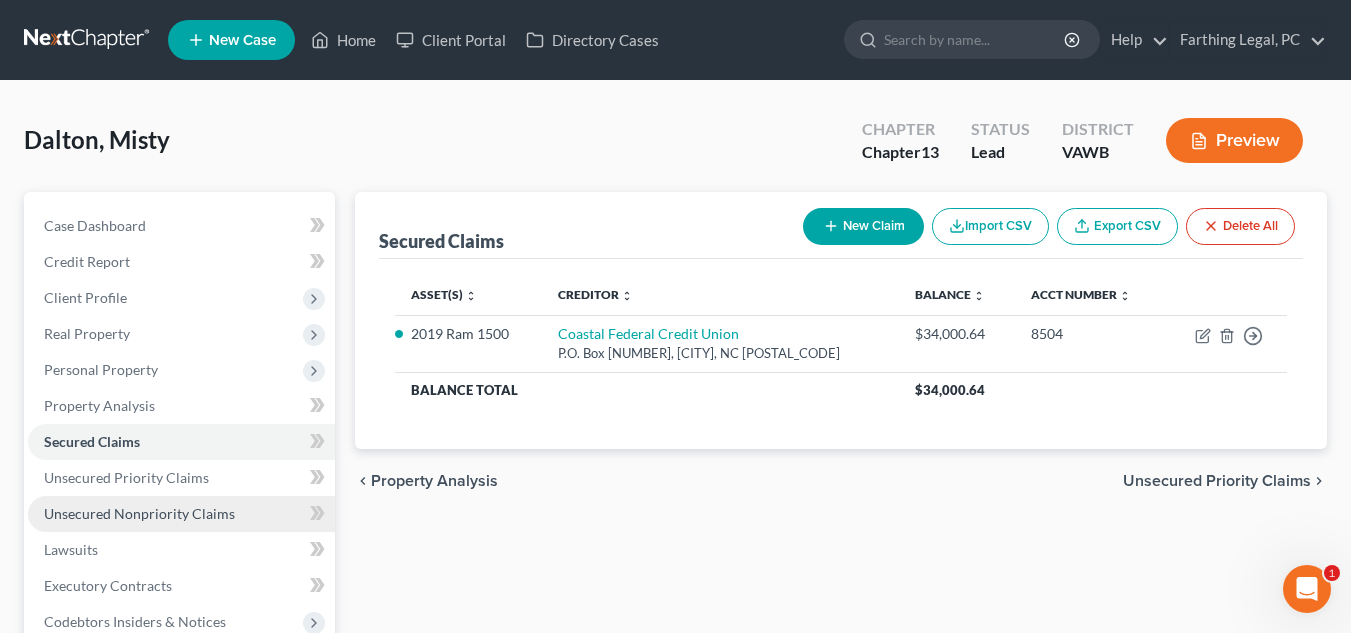 click on "Unsecured Nonpriority Claims" at bounding box center (181, 514) 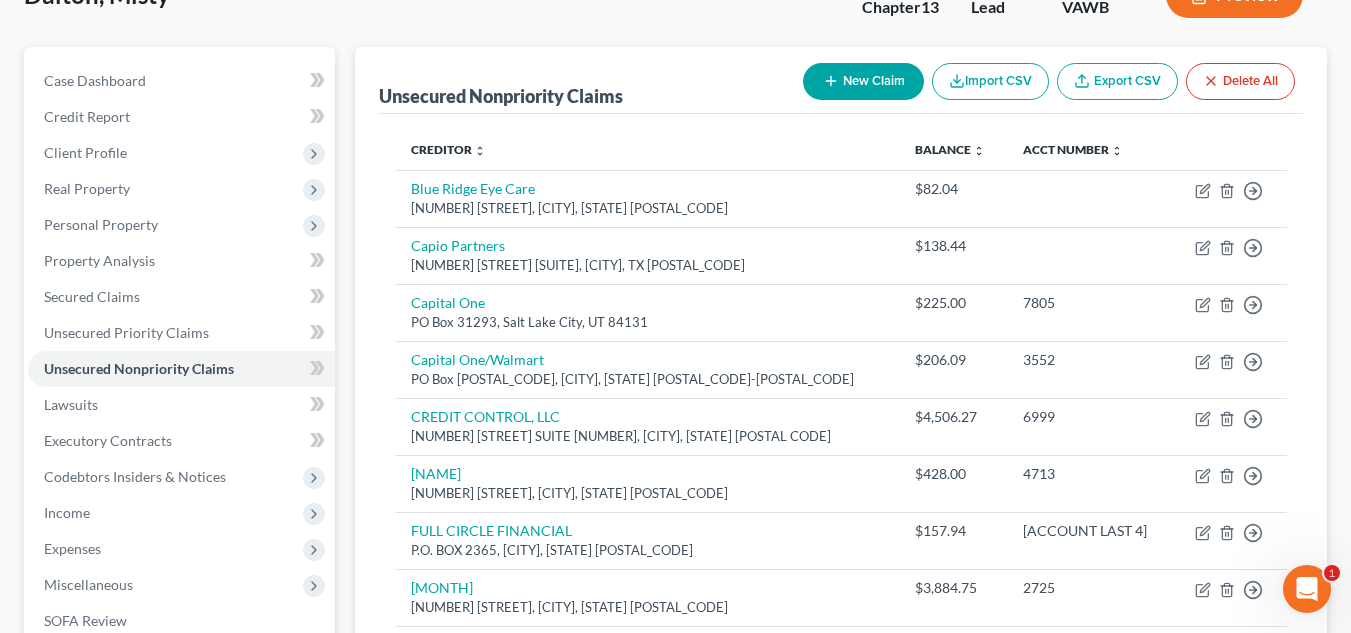 scroll, scrollTop: 143, scrollLeft: 0, axis: vertical 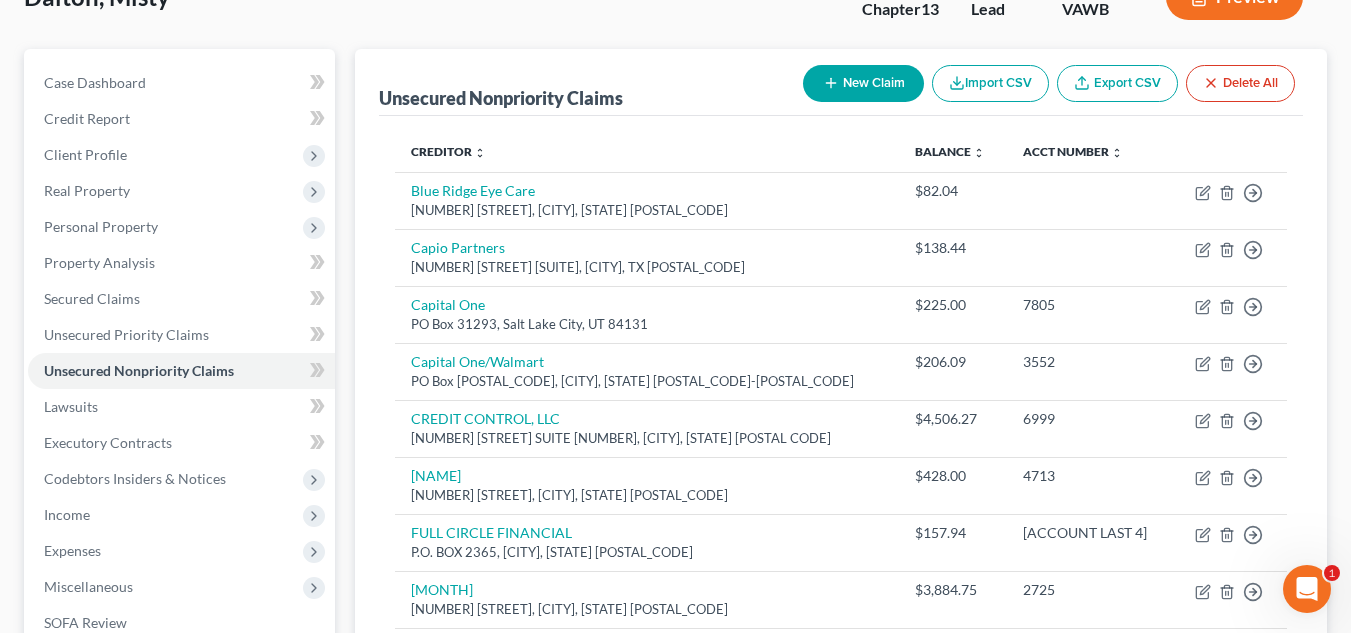 click on "New Claim" at bounding box center [863, 83] 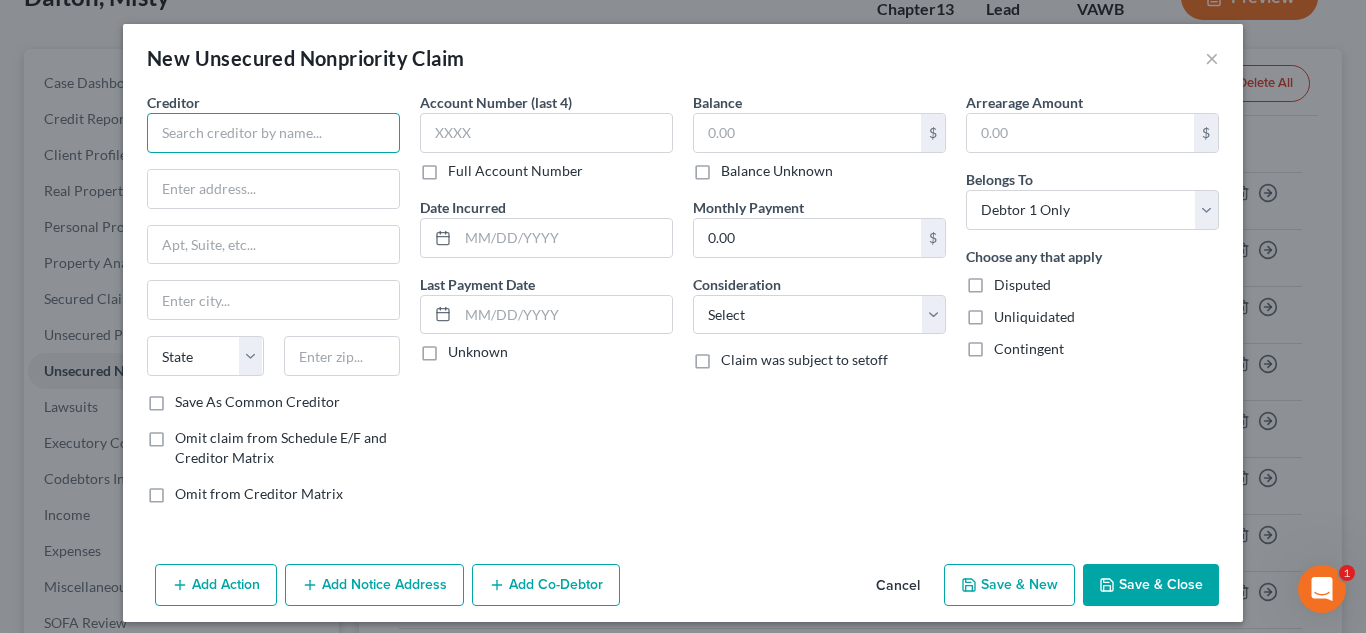 click at bounding box center [273, 133] 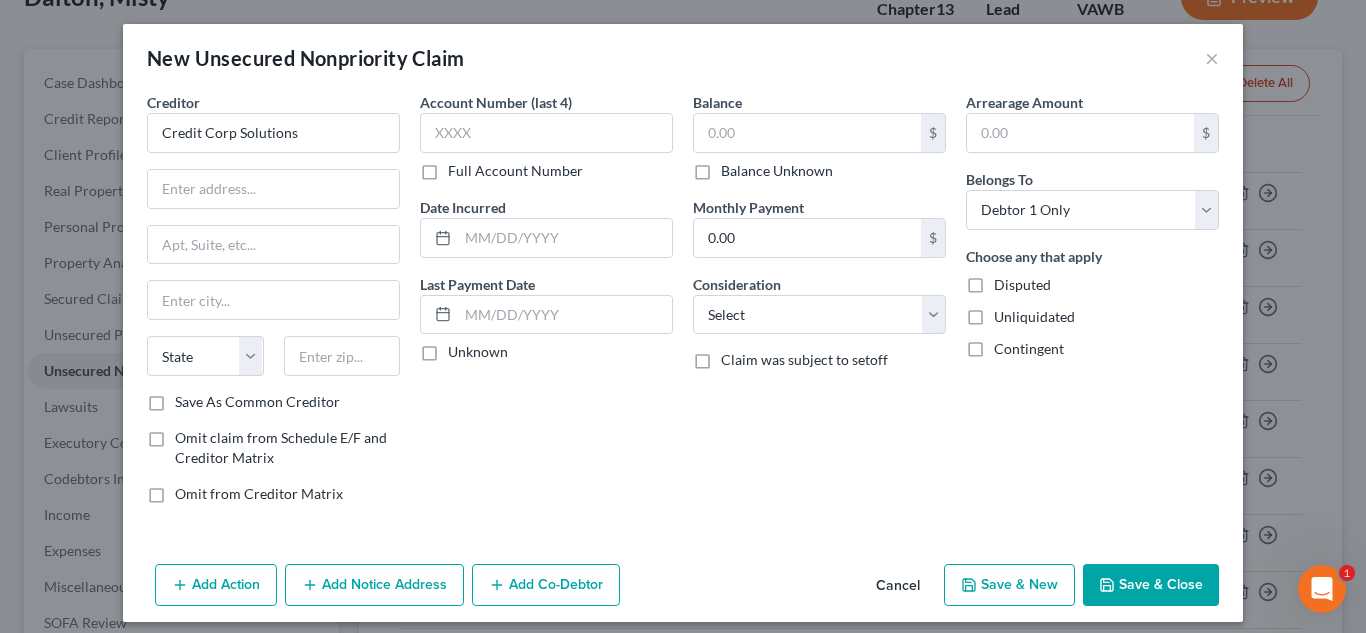click on "Arrearage Amount $
Belongs To
*
Select Debtor 1 Only Debtor 2 Only Debtor 1 And Debtor 2 Only At Least One Of The Debtors And Another Community Property Choose any that apply Disputed Unliquidated Contingent" at bounding box center (1092, 306) 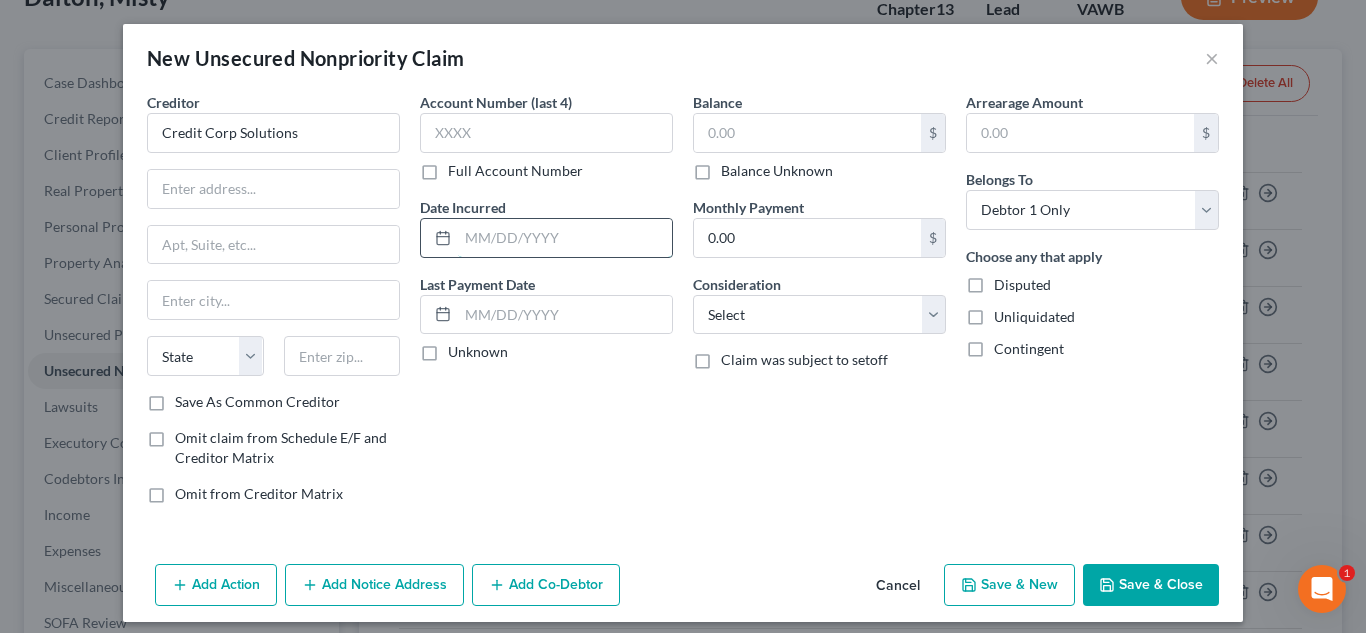 click at bounding box center [565, 238] 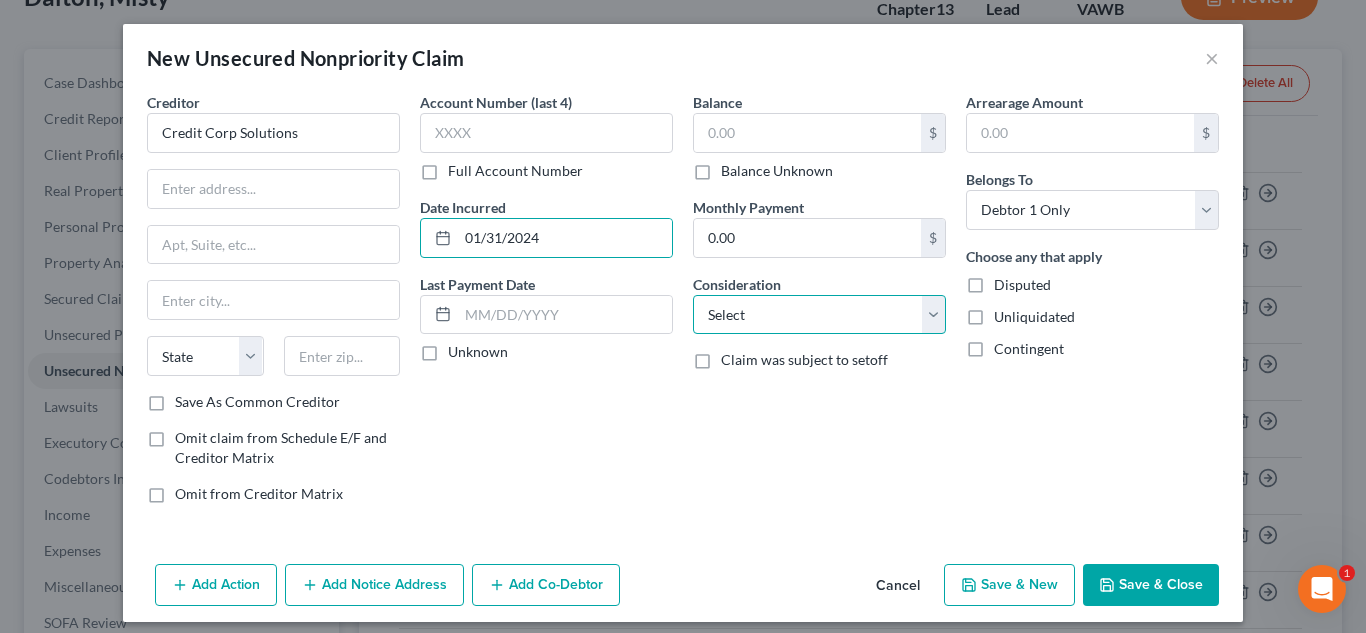 click on "Select Cable / Satellite Services Collection Agency Credit Card Debt Debt Counseling / Attorneys Deficiency Balance Domestic Support Obligations Home / Car Repairs Income Taxes Judgment Liens Medical Services Monies Loaned / Advanced Mortgage Obligation From Divorce Or Separation Obligation To Pensions Other Overdrawn Bank Account Promised To Help Pay Creditors Student Loans Suppliers And Vendors Telephone / Internet Services Utility Services" at bounding box center (819, 315) 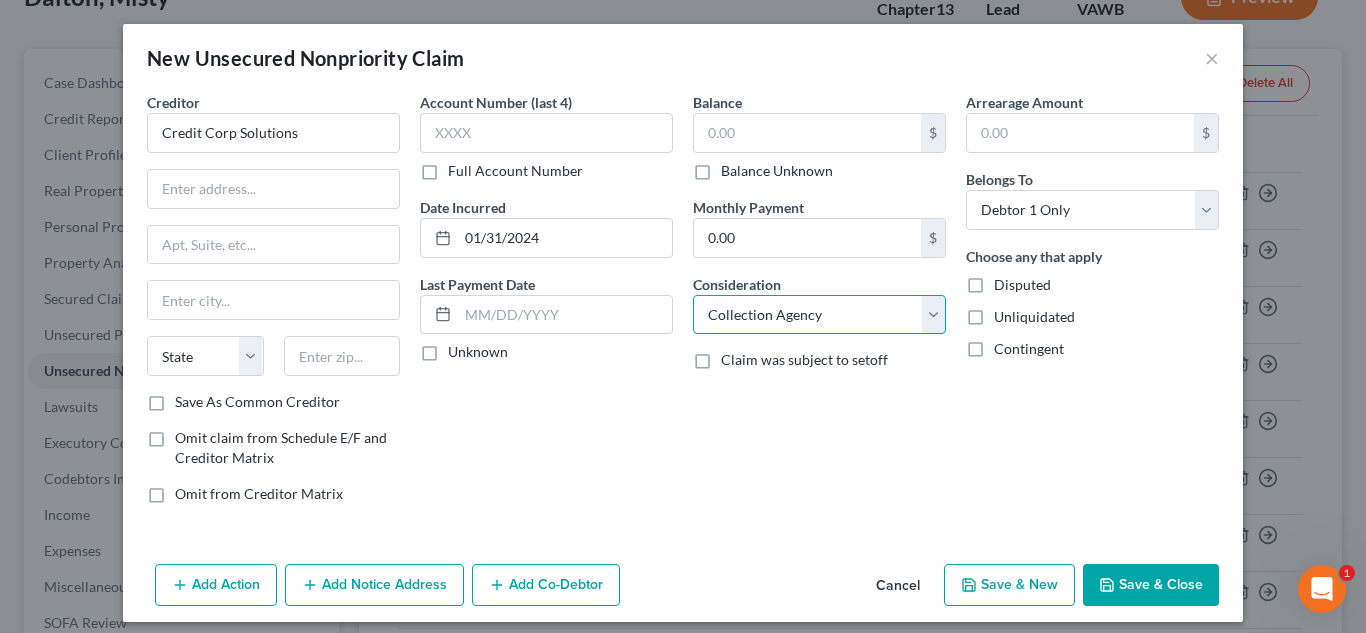 click on "Select Cable / Satellite Services Collection Agency Credit Card Debt Debt Counseling / Attorneys Deficiency Balance Domestic Support Obligations Home / Car Repairs Income Taxes Judgment Liens Medical Services Monies Loaned / Advanced Mortgage Obligation From Divorce Or Separation Obligation To Pensions Other Overdrawn Bank Account Promised To Help Pay Creditors Student Loans Suppliers And Vendors Telephone / Internet Services Utility Services" at bounding box center [819, 315] 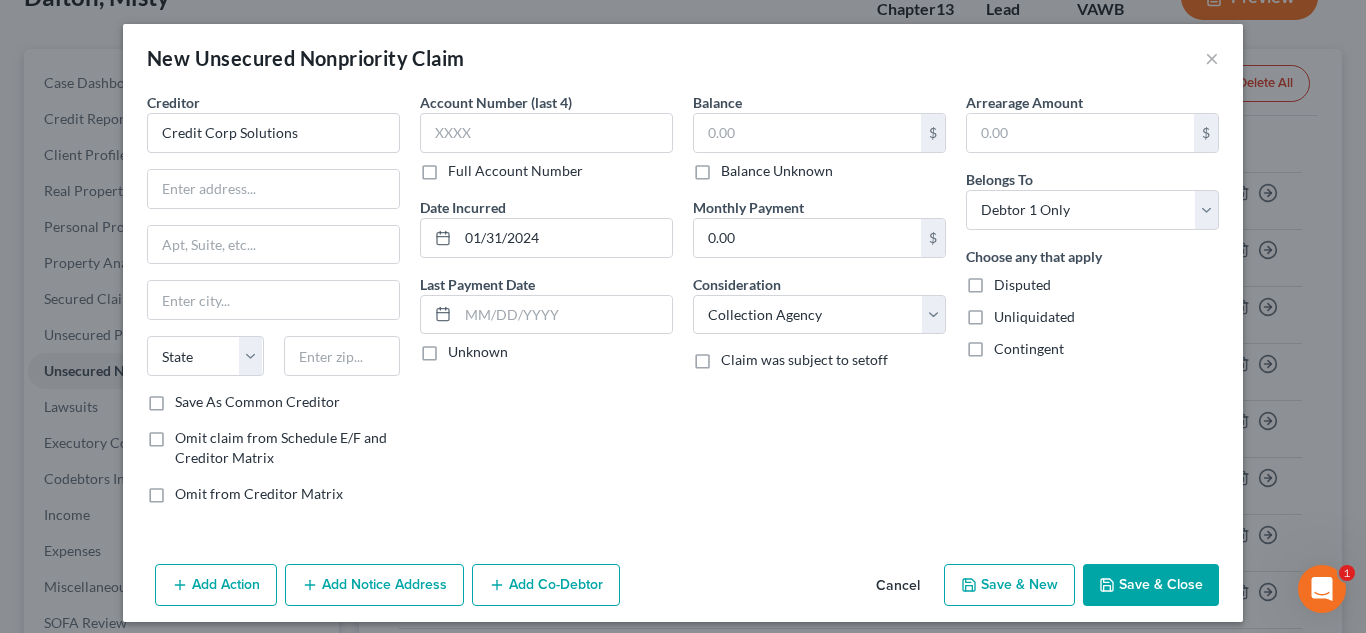 drag, startPoint x: 925, startPoint y: 455, endPoint x: 844, endPoint y: 157, distance: 308.81226 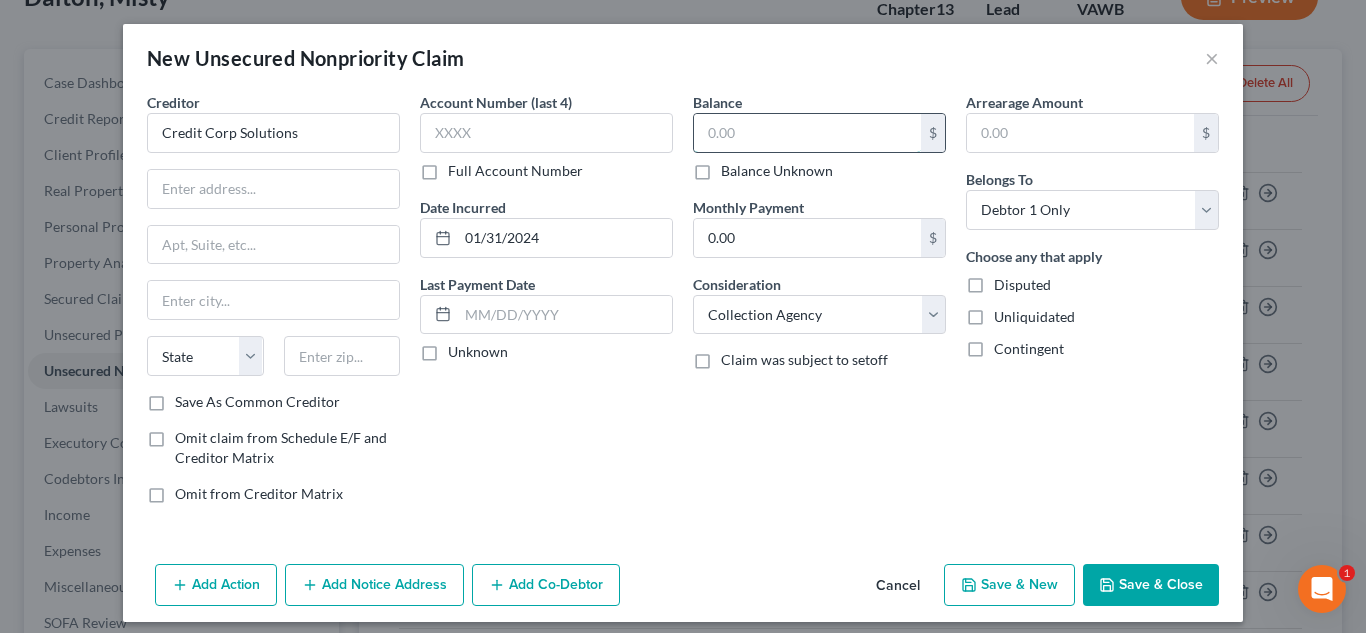click at bounding box center (807, 133) 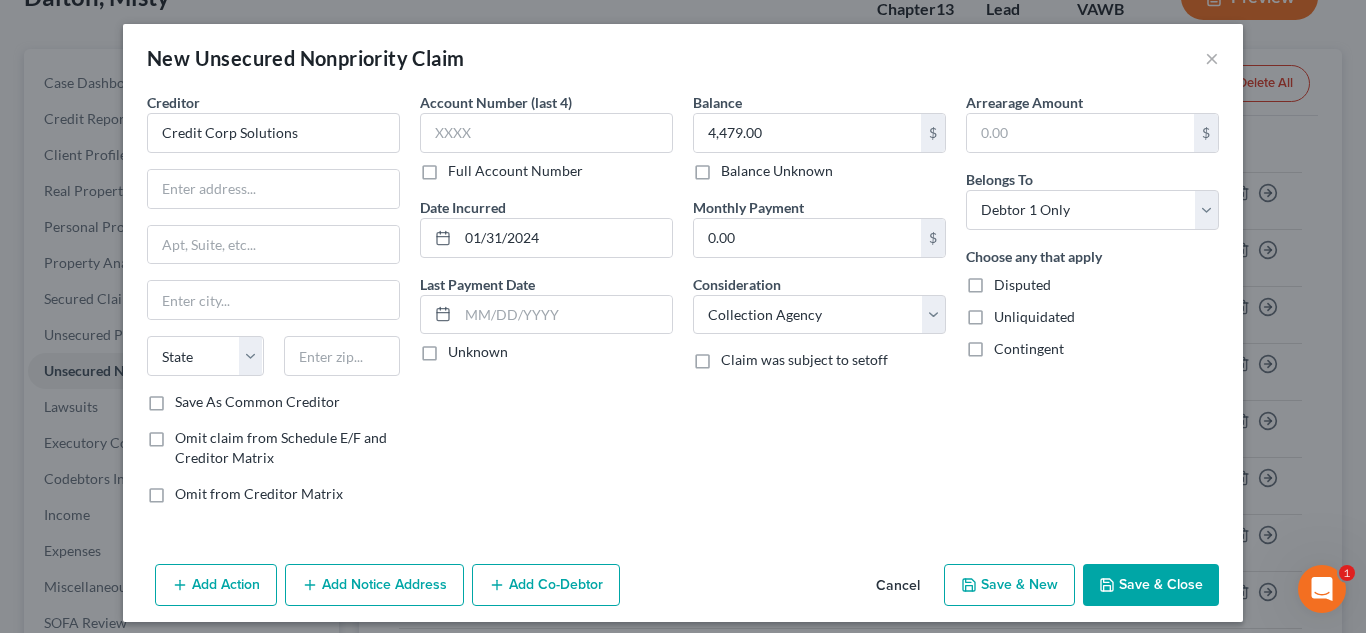 click on "Arrearage Amount $
Belongs To
*
Select Debtor 1 Only Debtor 2 Only Debtor 1 And Debtor 2 Only At Least One Of The Debtors And Another Community Property Choose any that apply Disputed Unliquidated Contingent" at bounding box center [1092, 306] 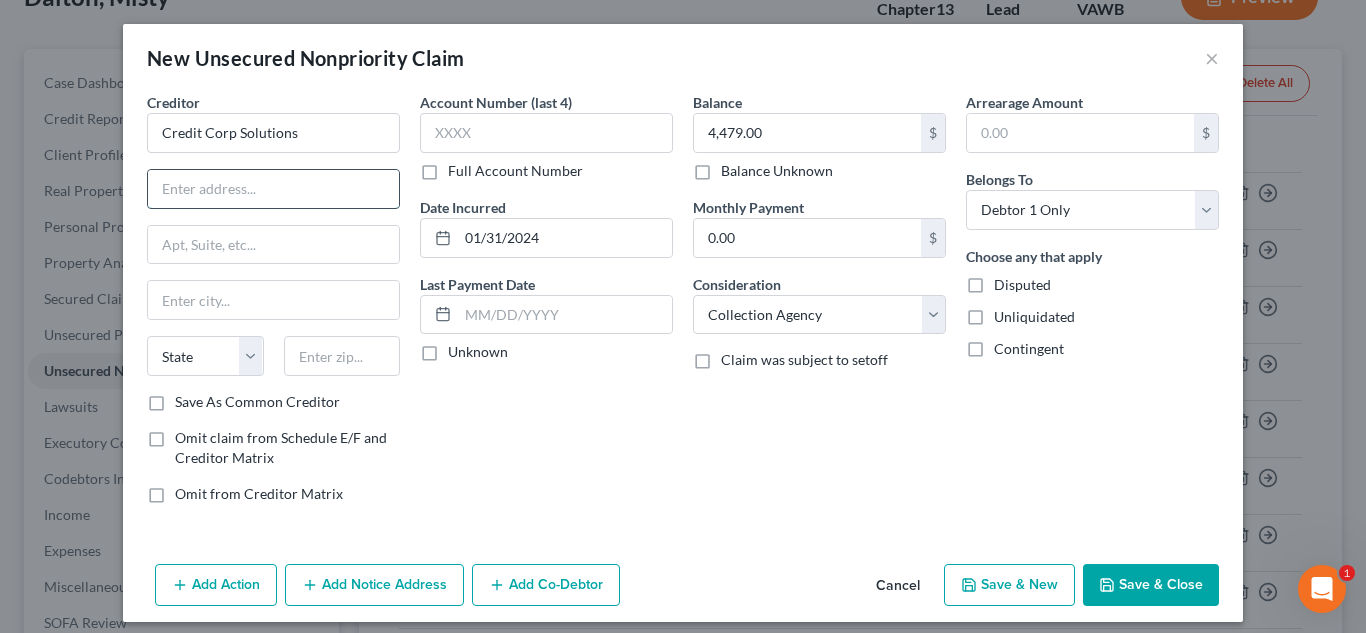 click at bounding box center [273, 189] 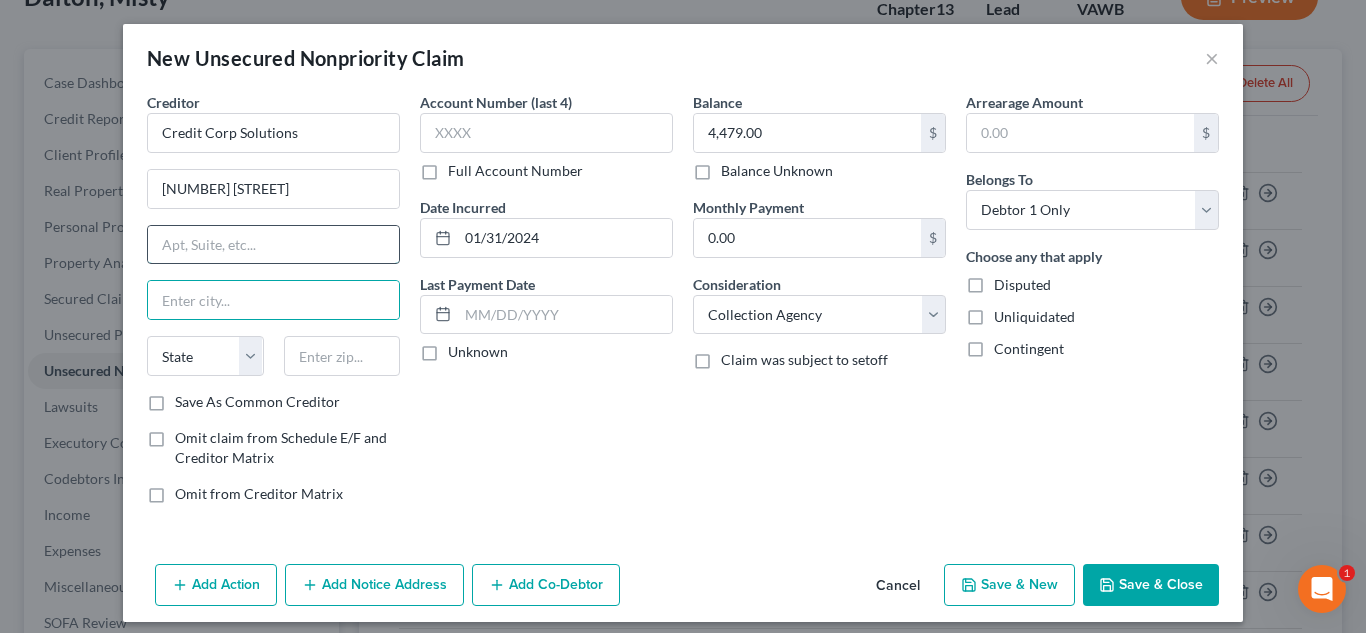 click at bounding box center [273, 245] 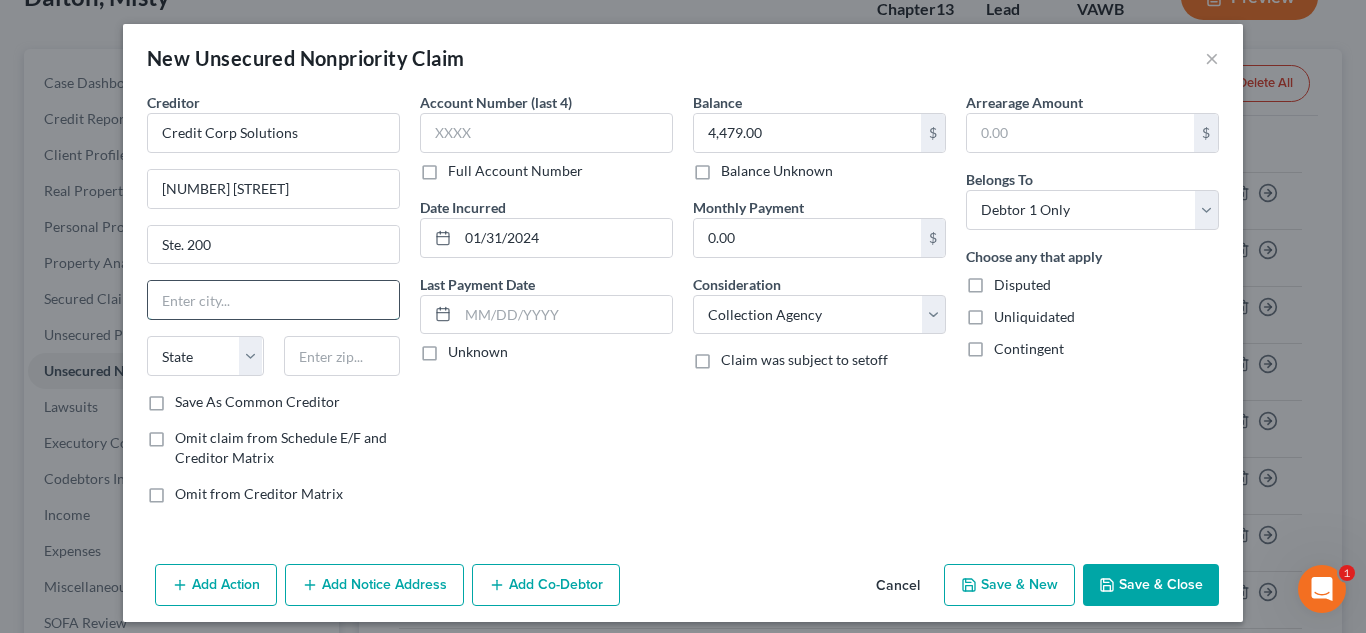 click at bounding box center (273, 300) 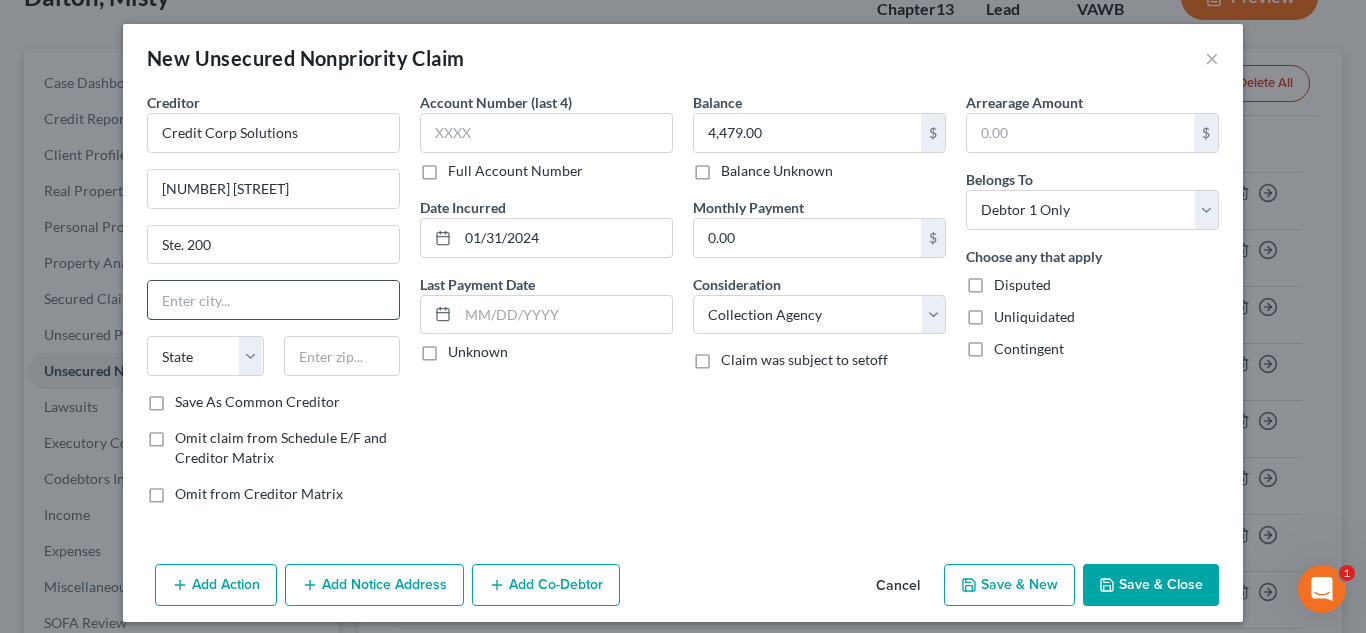 click at bounding box center (273, 300) 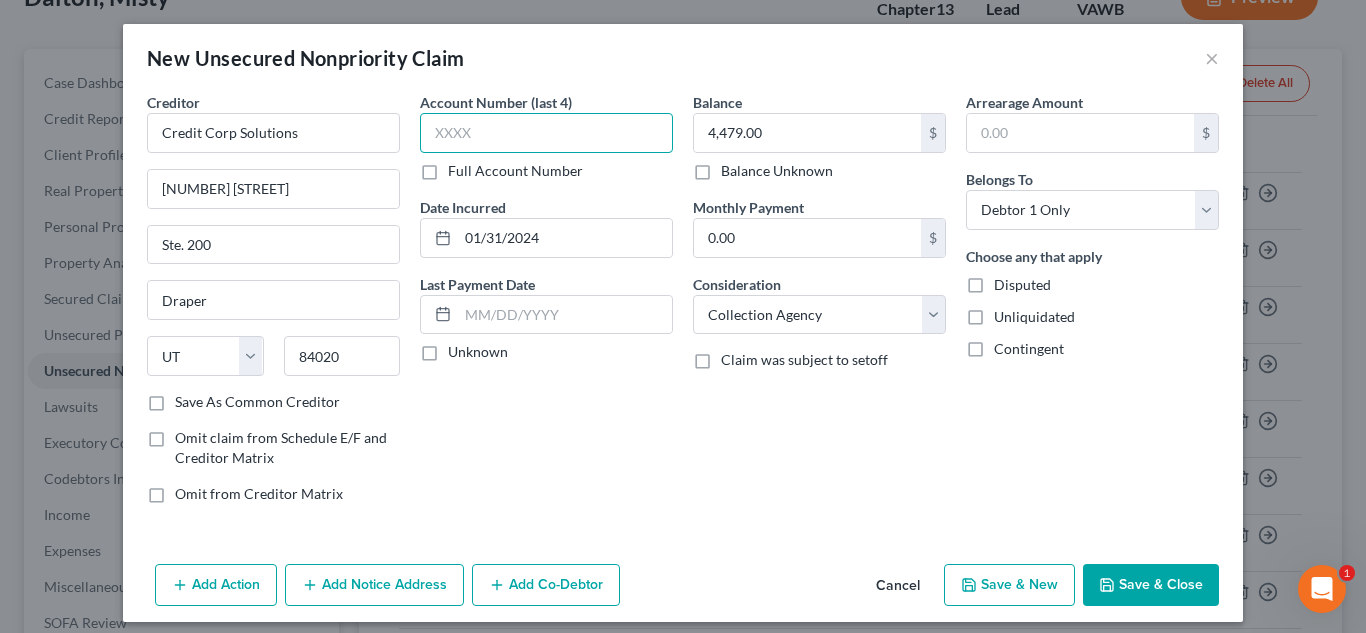 click at bounding box center [546, 133] 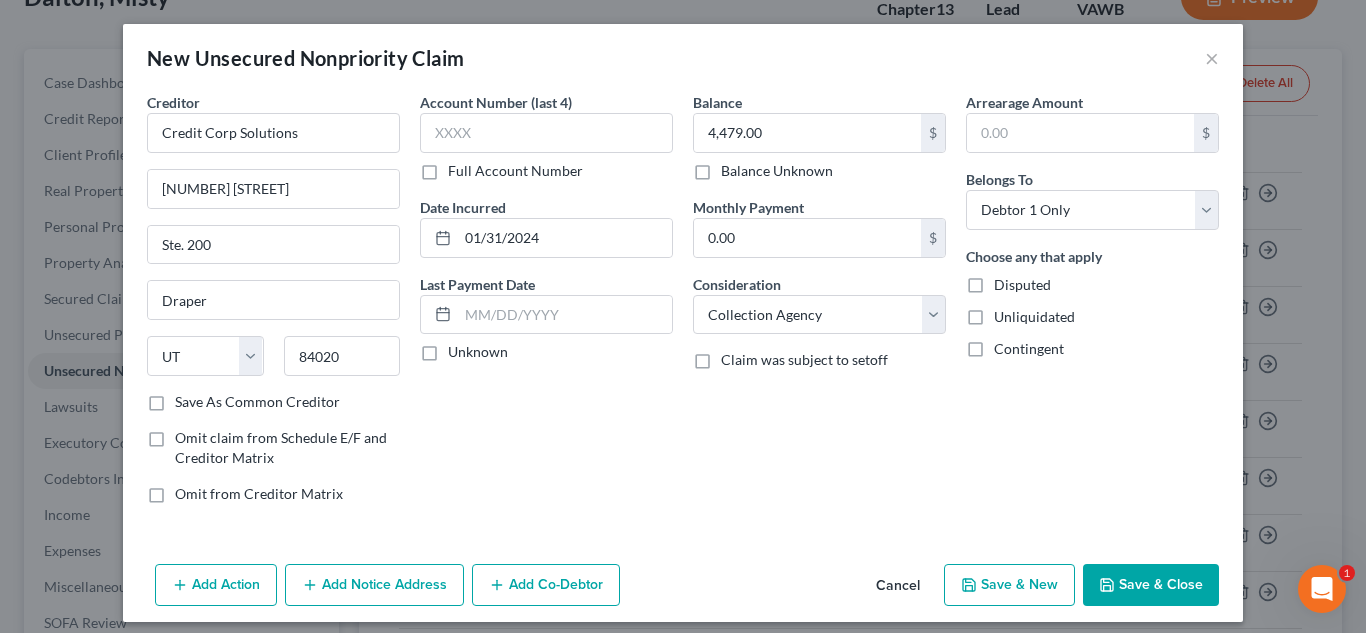 click on "Add Action Add Notice Address Add Co-Debtor Cancel Save & New Save & Close" at bounding box center (683, 589) 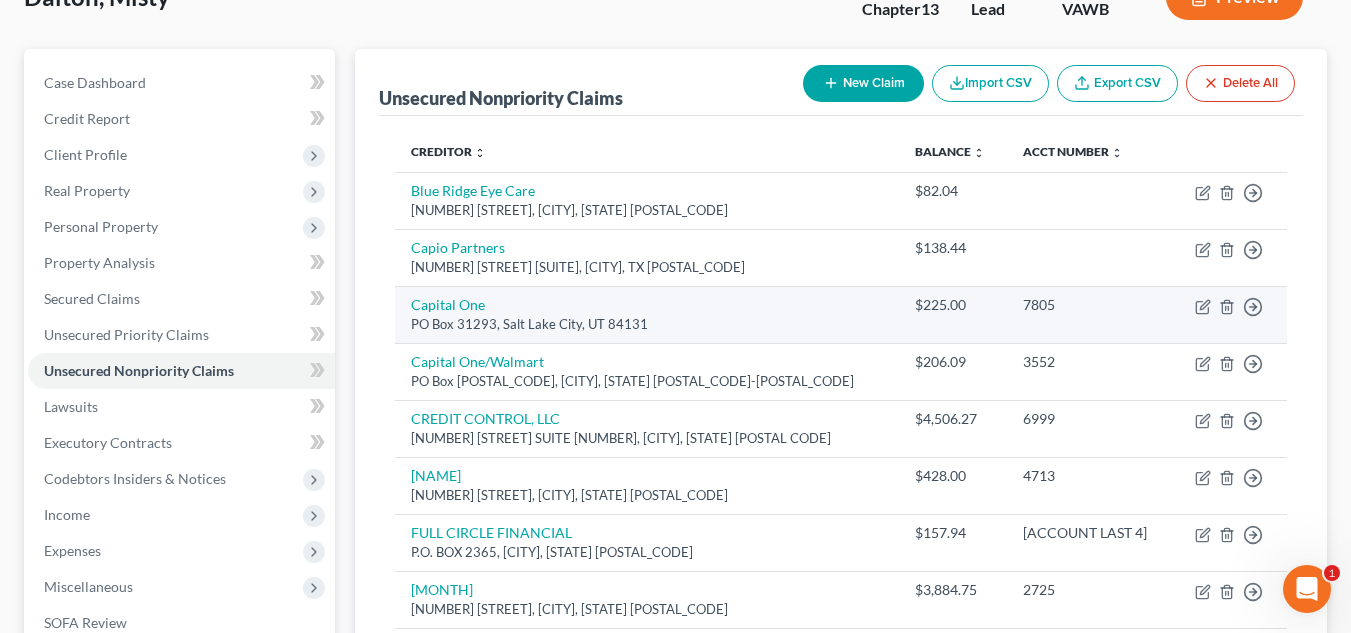 drag, startPoint x: 377, startPoint y: 460, endPoint x: 1191, endPoint y: 304, distance: 828.8136 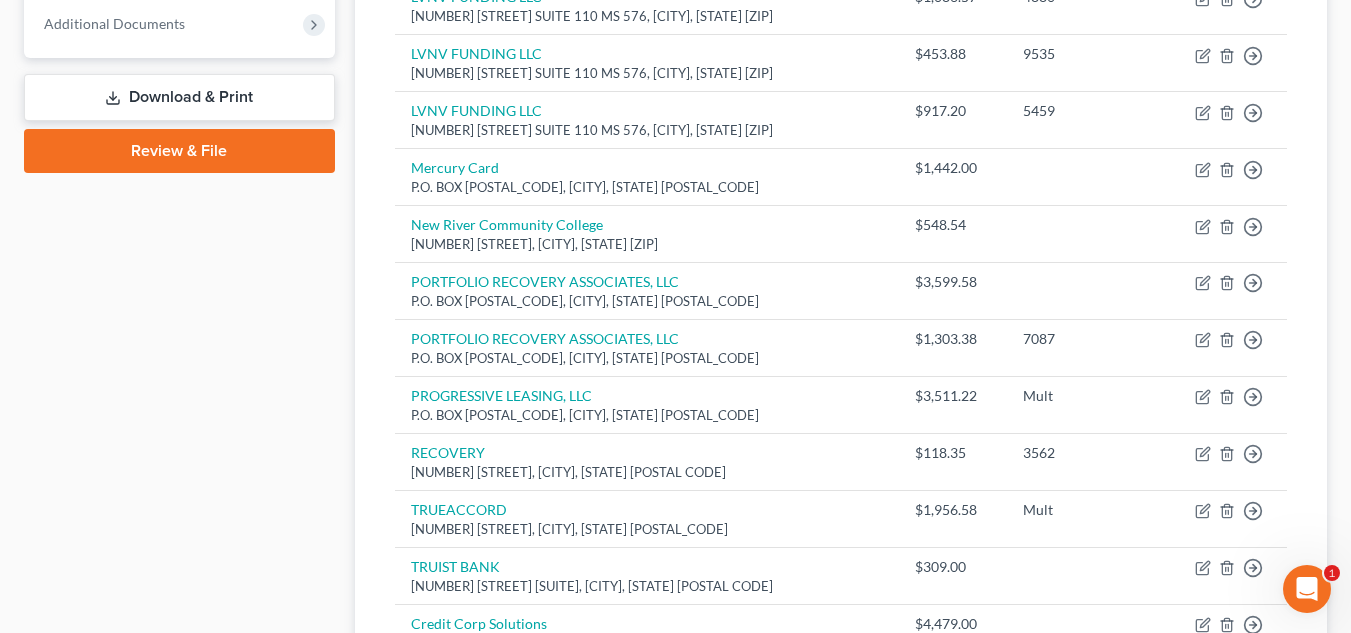 scroll, scrollTop: 734, scrollLeft: 0, axis: vertical 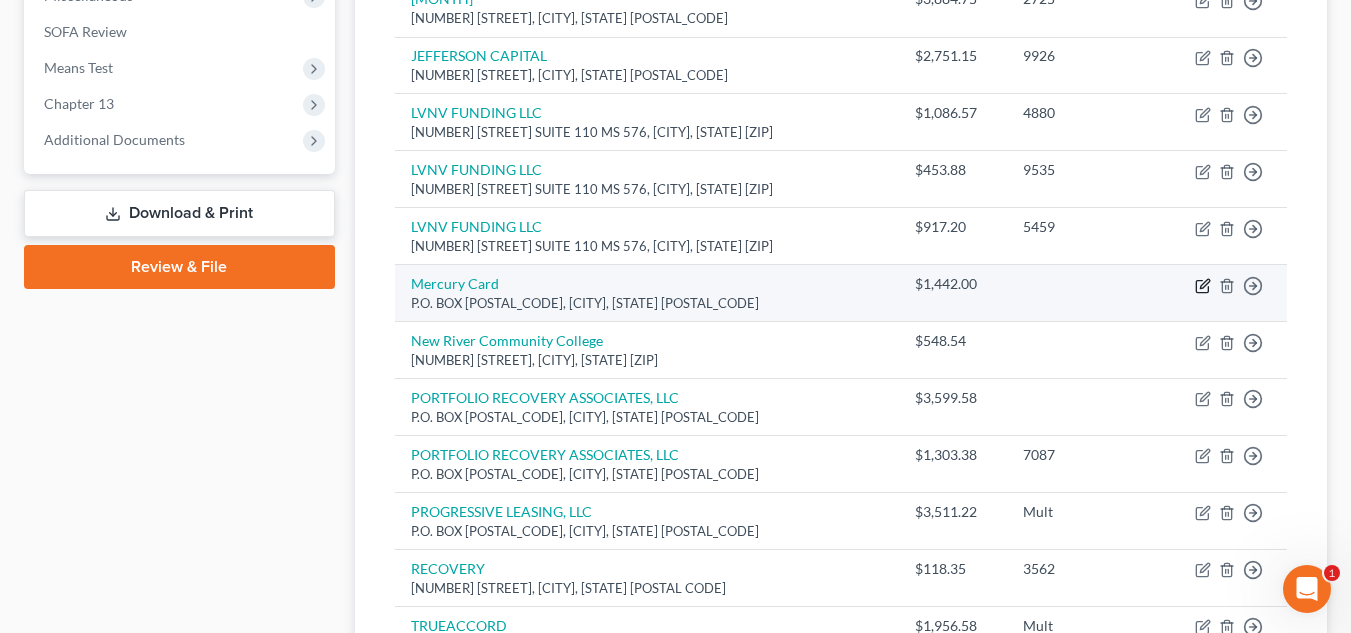 click 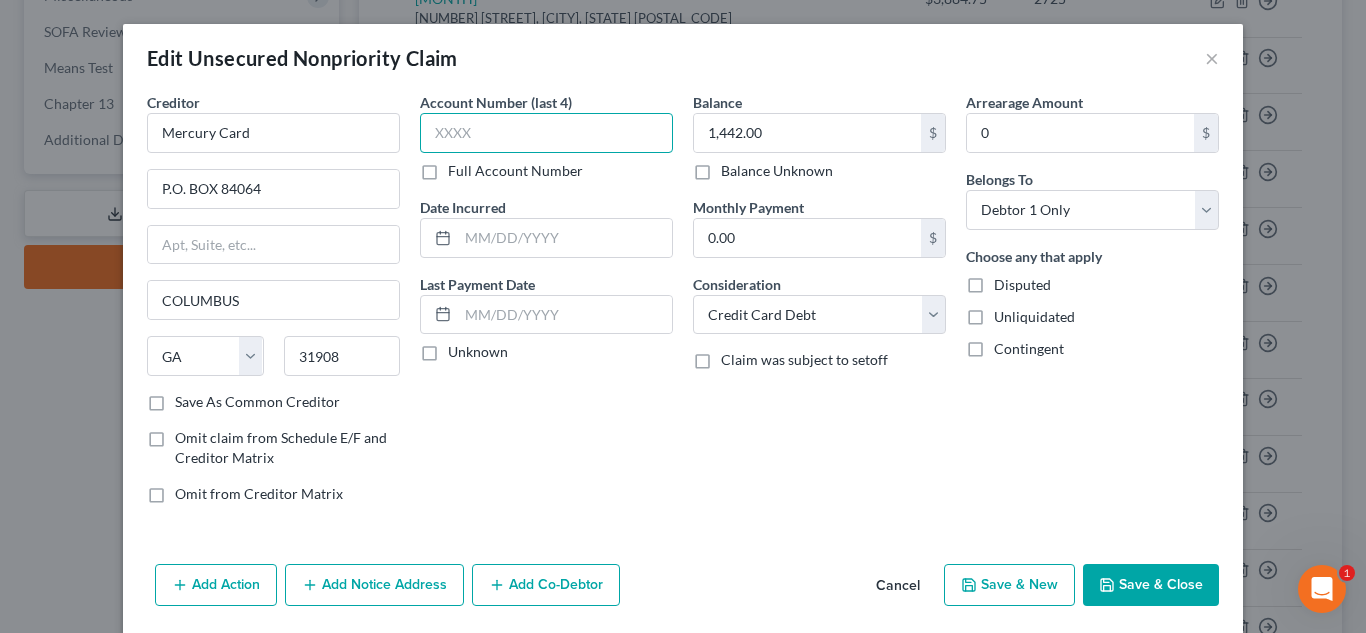 click at bounding box center [546, 133] 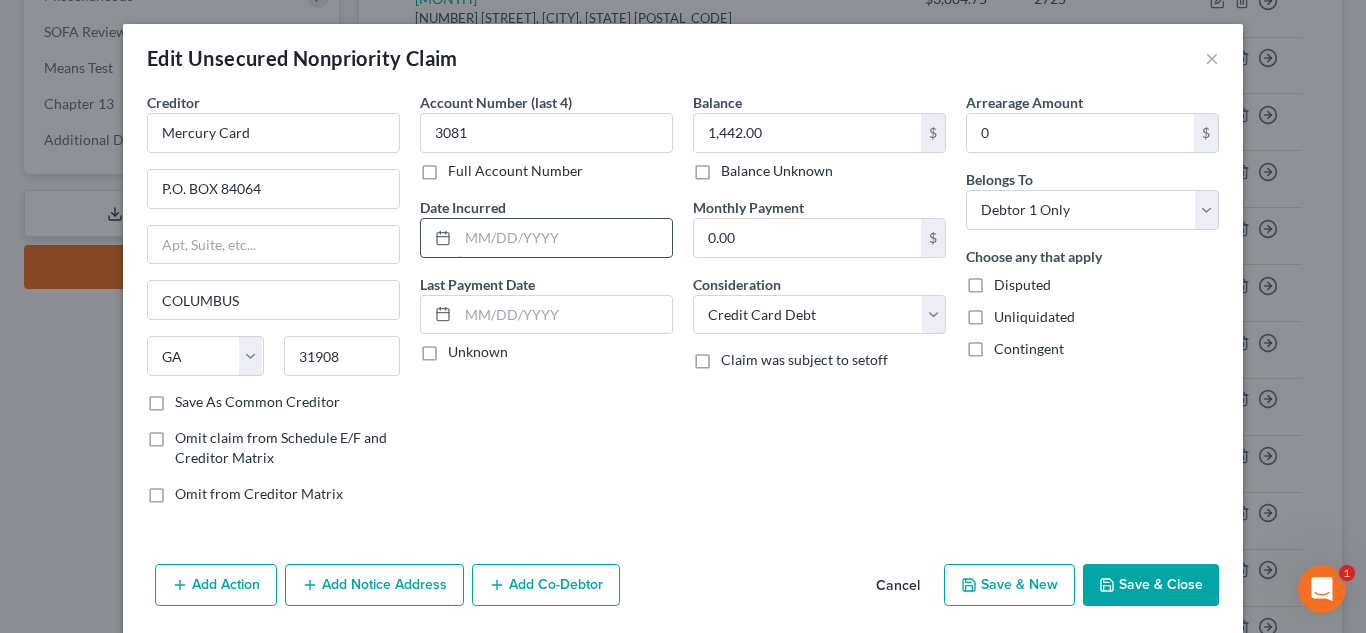 click at bounding box center [565, 238] 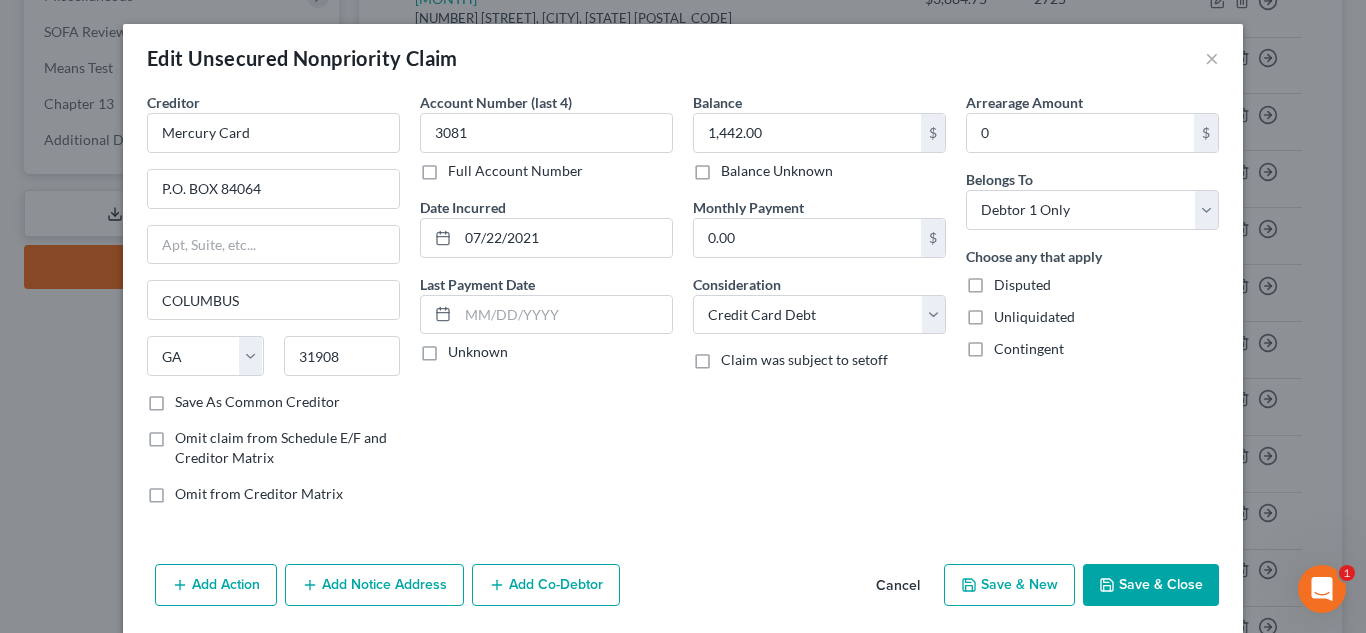 click on "Balance
1,442.00 $
Balance Unknown
Balance Undetermined
1,442.00 $
Balance Unknown
Monthly Payment 0.00 $ Consideration Select Cable / Satellite Services Collection Agency Credit Card Debt Debt Counseling / Attorneys Deficiency Balance Domestic Support Obligations Home / Car Repairs Income Taxes Judgment Liens Medical Services Monies Loaned / Advanced Mortgage Obligation From Divorce Or Separation Obligation To Pensions Other Overdrawn Bank Account Promised To Help Pay Creditors Student Loans Suppliers And Vendors Telephone / Internet Services Utility Services Claim was subject to setoff" at bounding box center (819, 306) 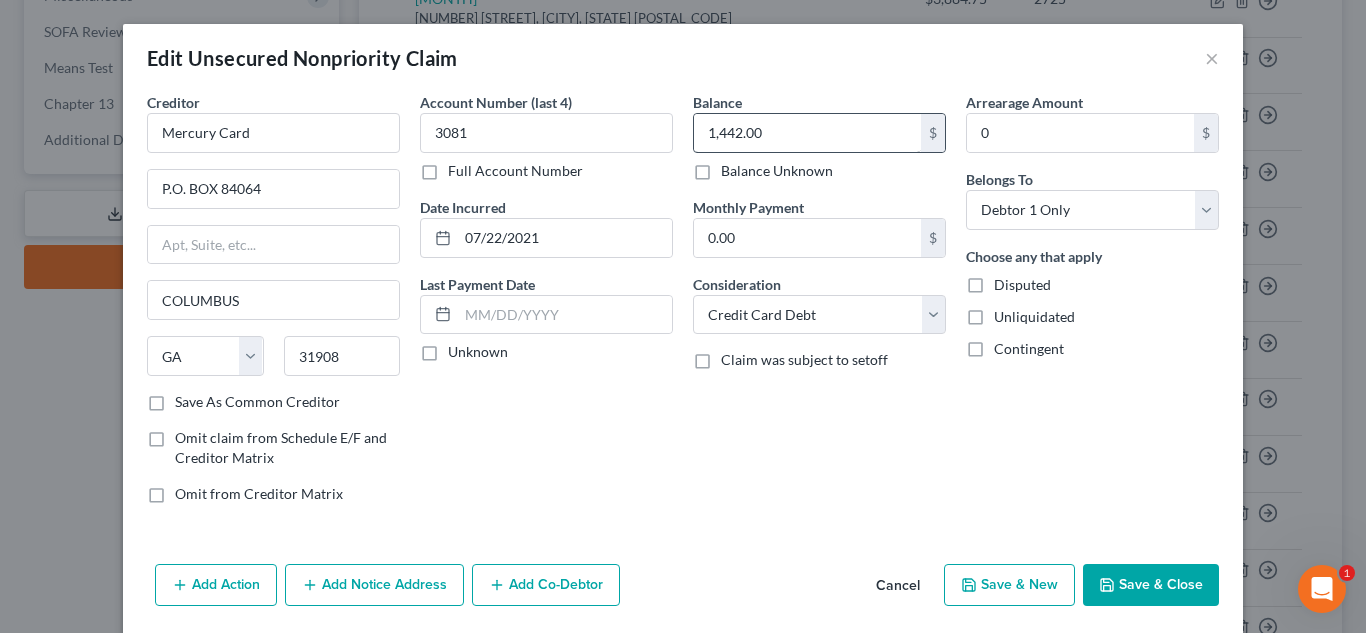 drag, startPoint x: 503, startPoint y: 426, endPoint x: 781, endPoint y: 114, distance: 417.88516 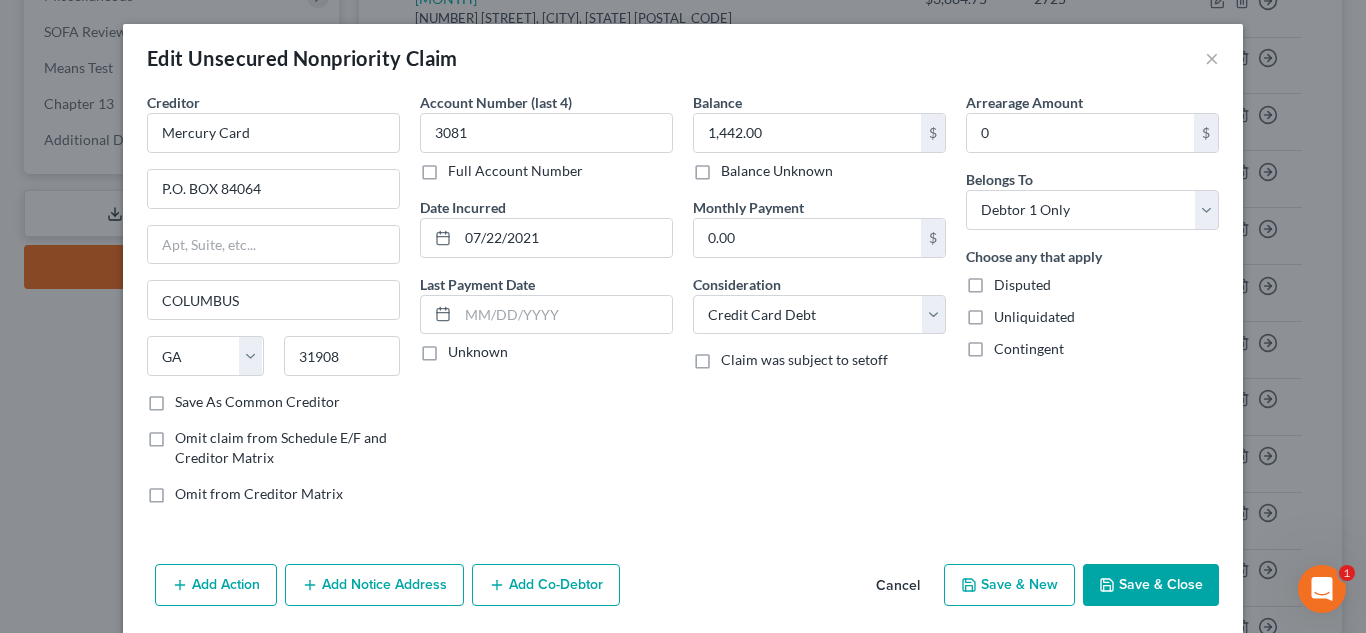 click on "Add Action Add Notice Address Add Co-Debtor Cancel Save & New Save & Close" at bounding box center [683, 589] 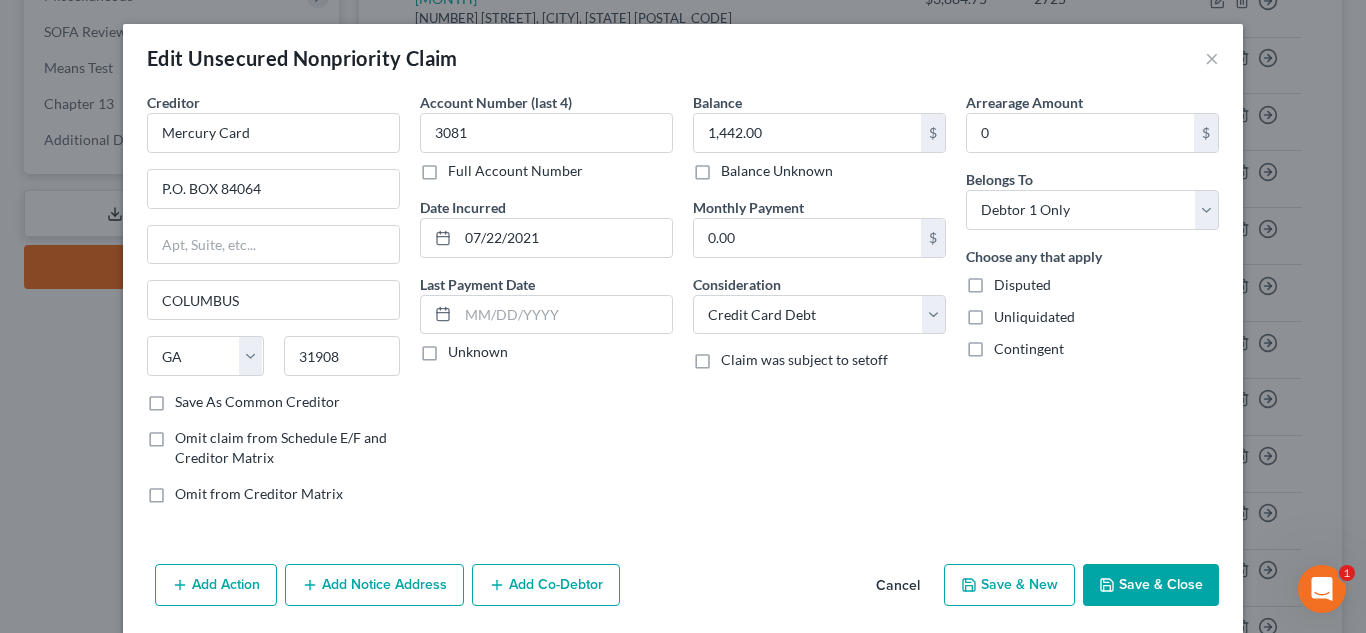 click on "Save & Close" at bounding box center (1151, 585) 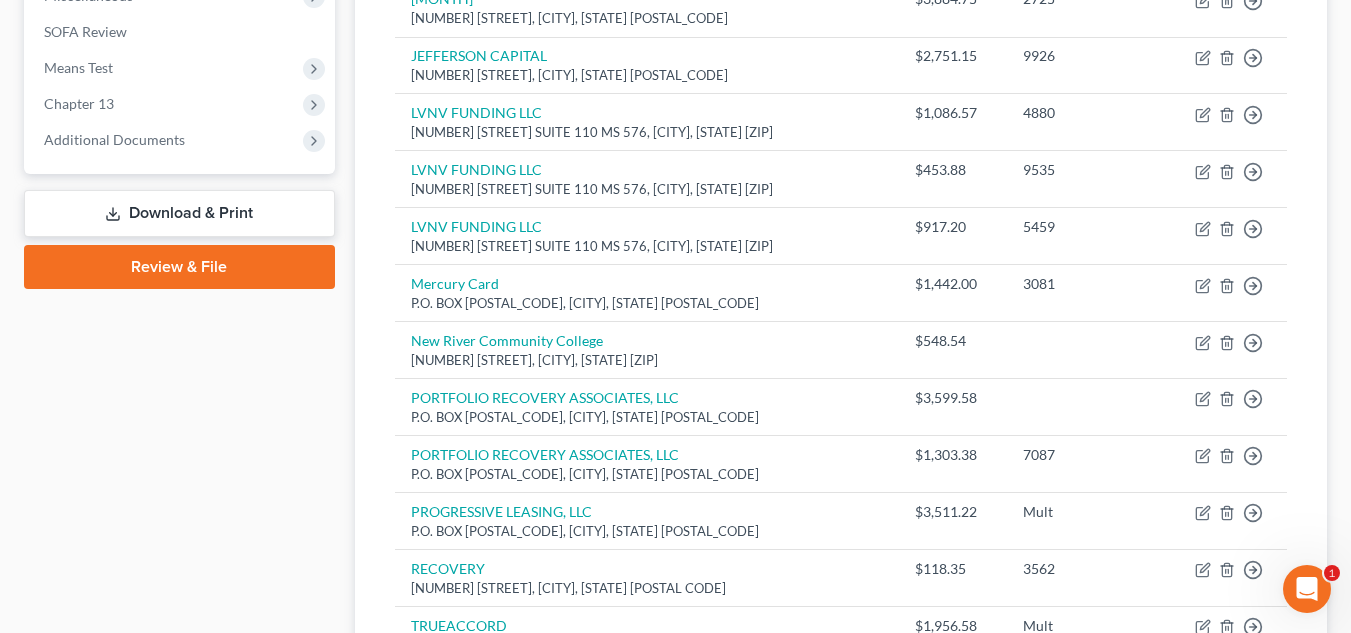 click on "Blue Ridge Eye Care [NUMBER] [STREET], [CITY], VA [POSTAL_CODE] $82.04 Move to D Move to E Move to G Move to Notice Only Capio Partners [NUMBER] [STREET] [SUITE], [CITY], TX [POSTAL_CODE] $138.44 Move to D Move to E Move to G Move to Notice Only Capital One PO Box [NUMBER], [CITY], UT [POSTAL_CODE] $225.00 7805 Move to D Move to E Move to G Move to Notice Only Capital One/Walmart P.O. Box [NUMBER], [CITY], NC [POSTAL_CODE] $206.09 3552 Move to D Move to E Move to G Move to Notice Only CREDIT CONTROL, LLC [NUMBER] [STREET] [SUITE], [CITY], MO [POSTAL_CODE] $4,506.27 6999 Move to D Move to E Move to G Move to Notice Only DAVE [NUMBER] [STREET], [CITY], CA [POSTAL_CODE] $428.00 4713 Move to D Move to E Move to G Move to Notice Only FULL CIRCLE FINANCIAL P.O. Box [NUMBER], [CITY], FL [POSTAL_CODE] $157.94 9064" at bounding box center (841, 188) 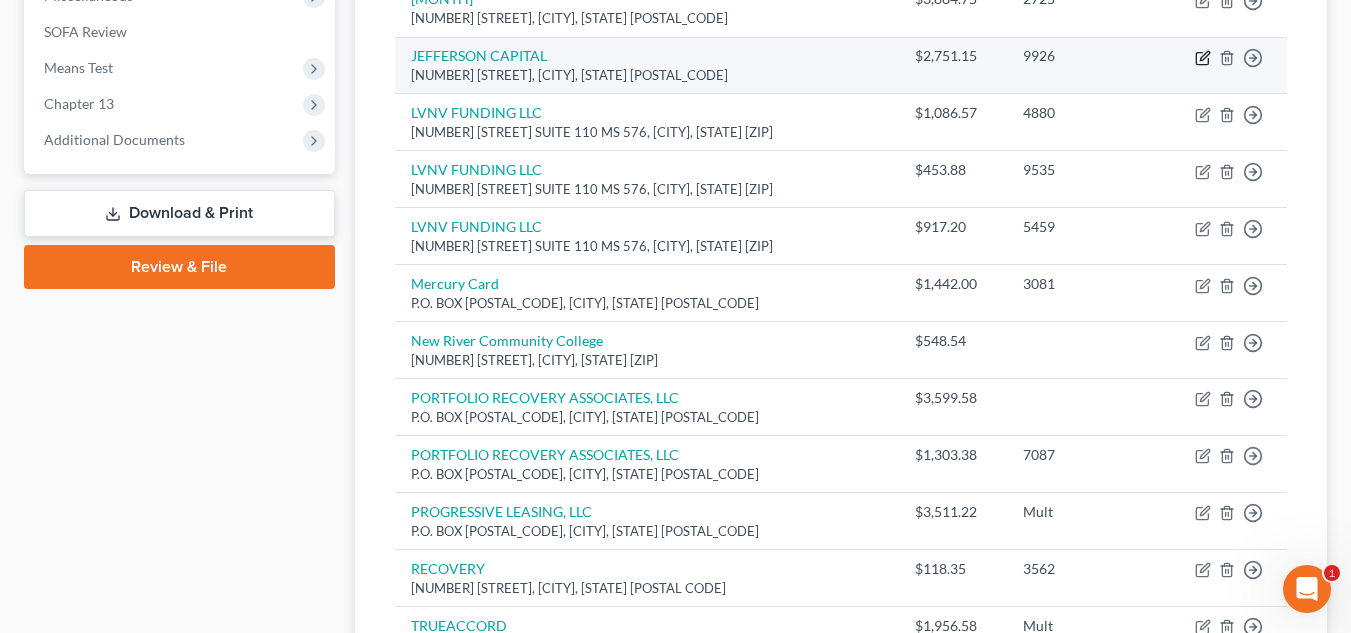 click 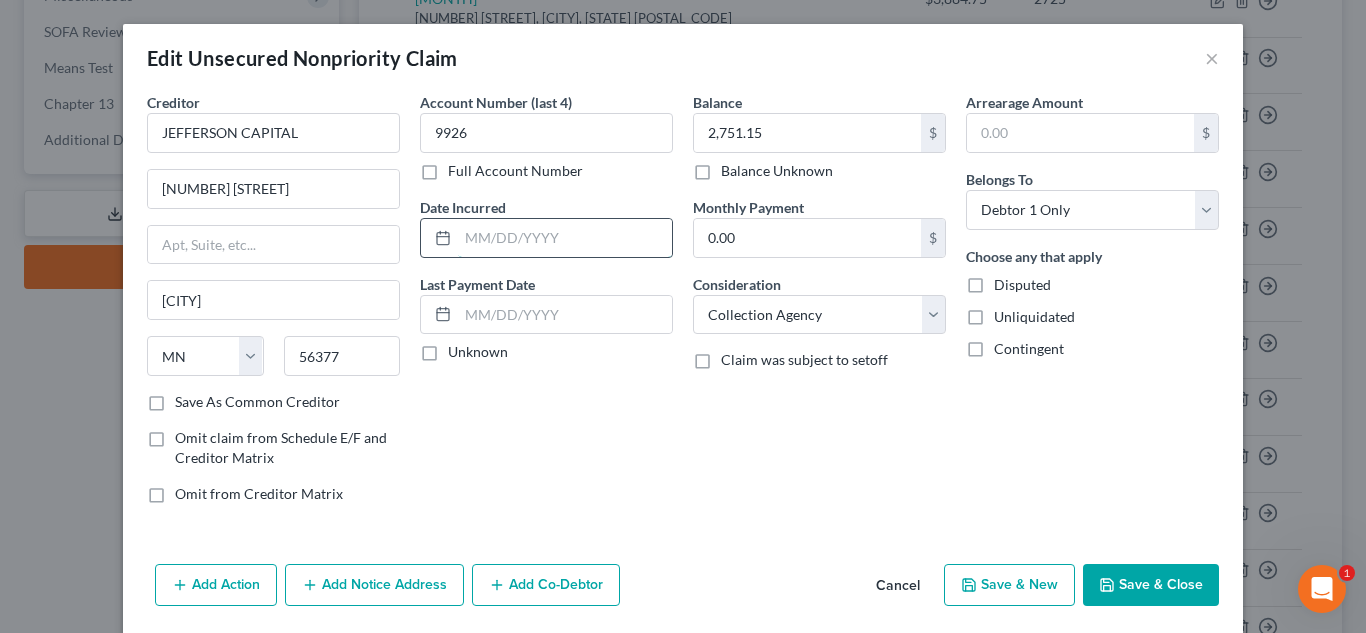 click at bounding box center [565, 238] 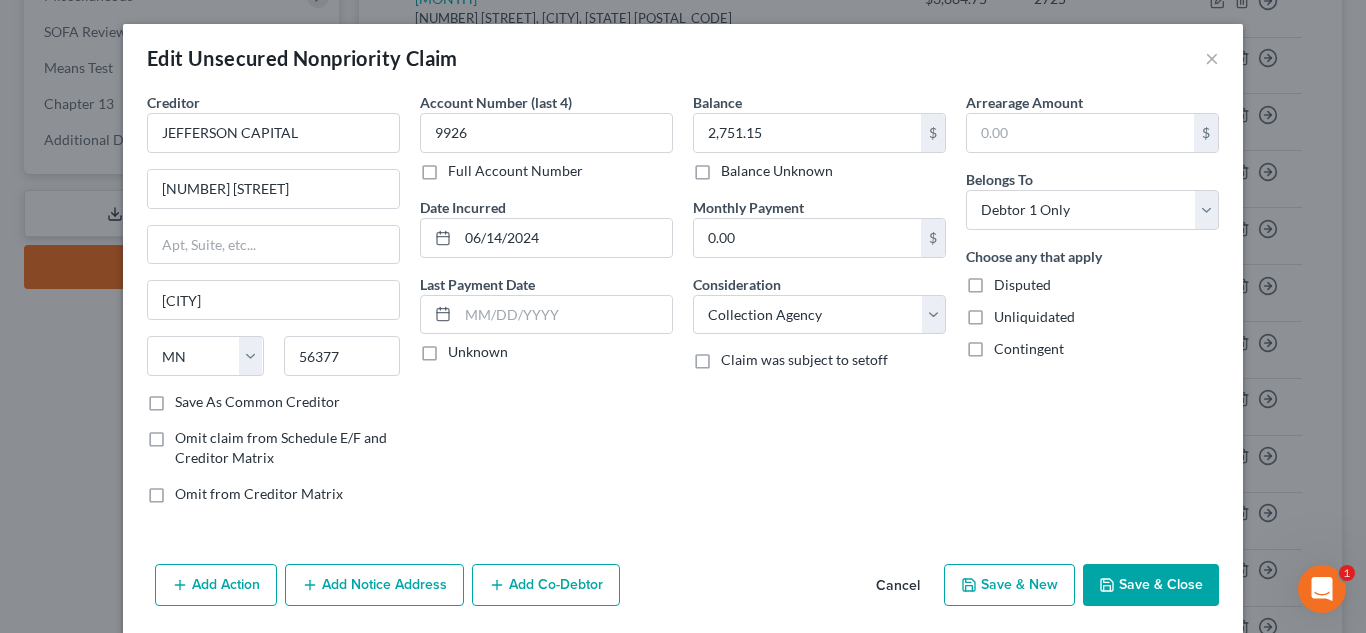 click on "Date Incurred         06/14/2024" at bounding box center [546, 227] 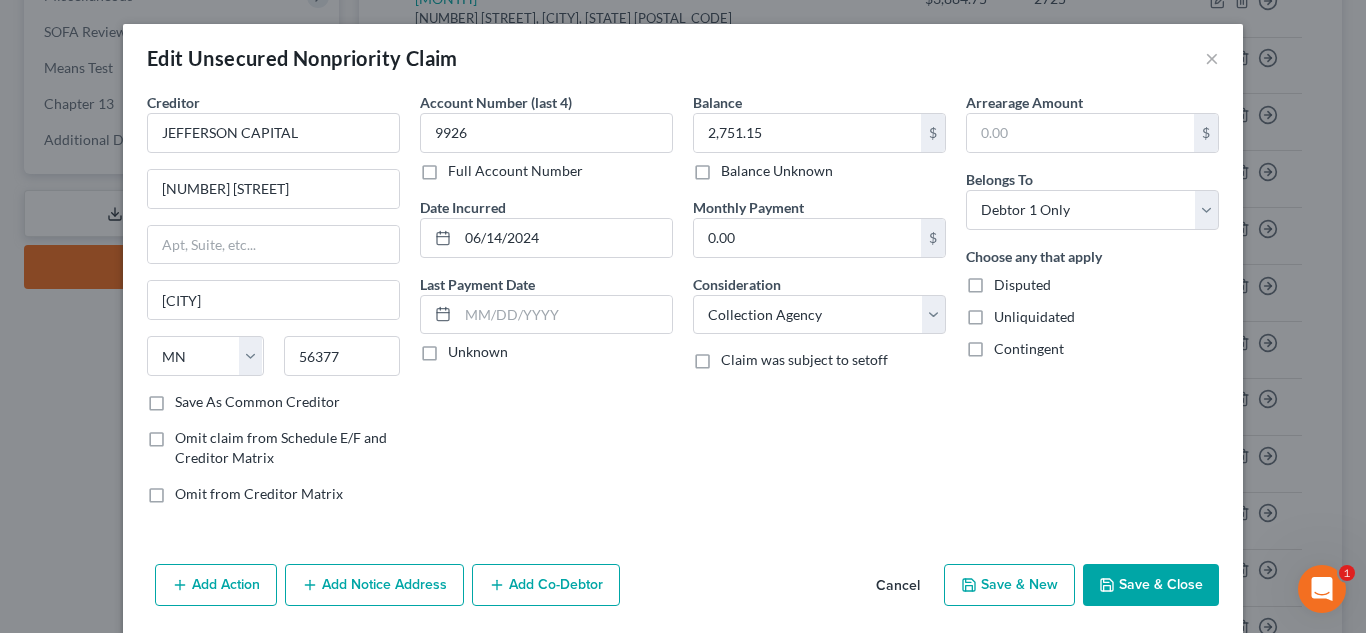 click on "Save & Close" at bounding box center [1151, 585] 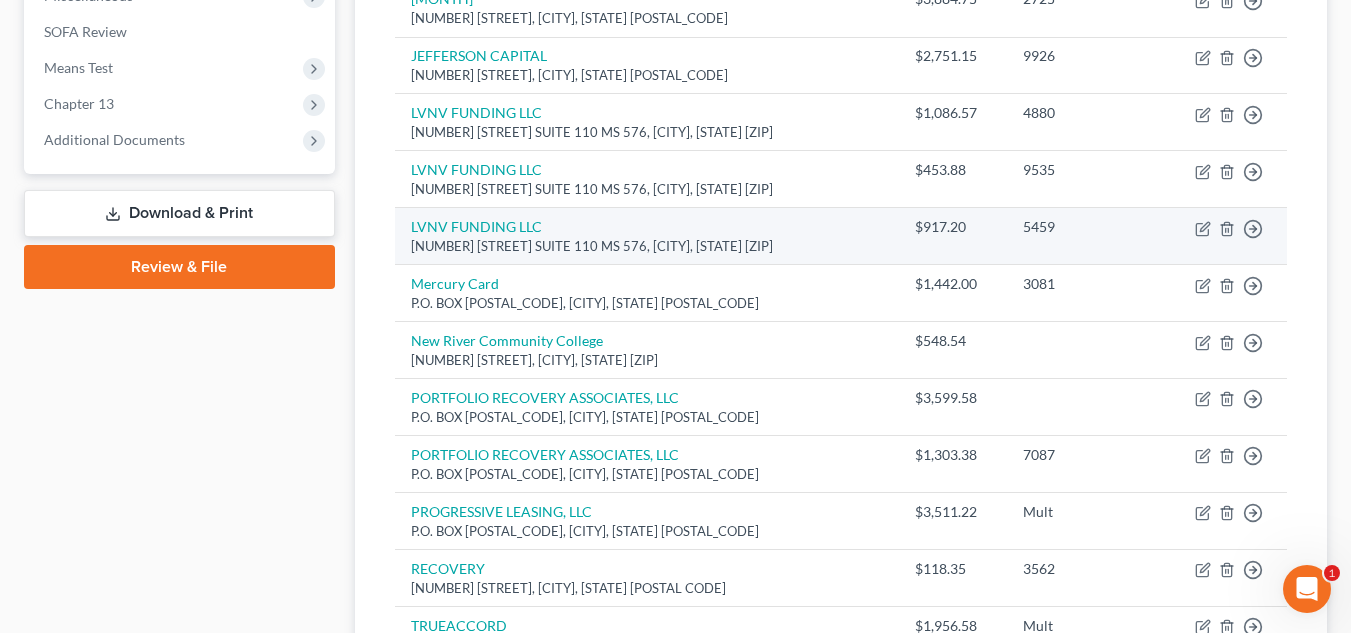 drag, startPoint x: 488, startPoint y: 189, endPoint x: 1120, endPoint y: 257, distance: 635.6477 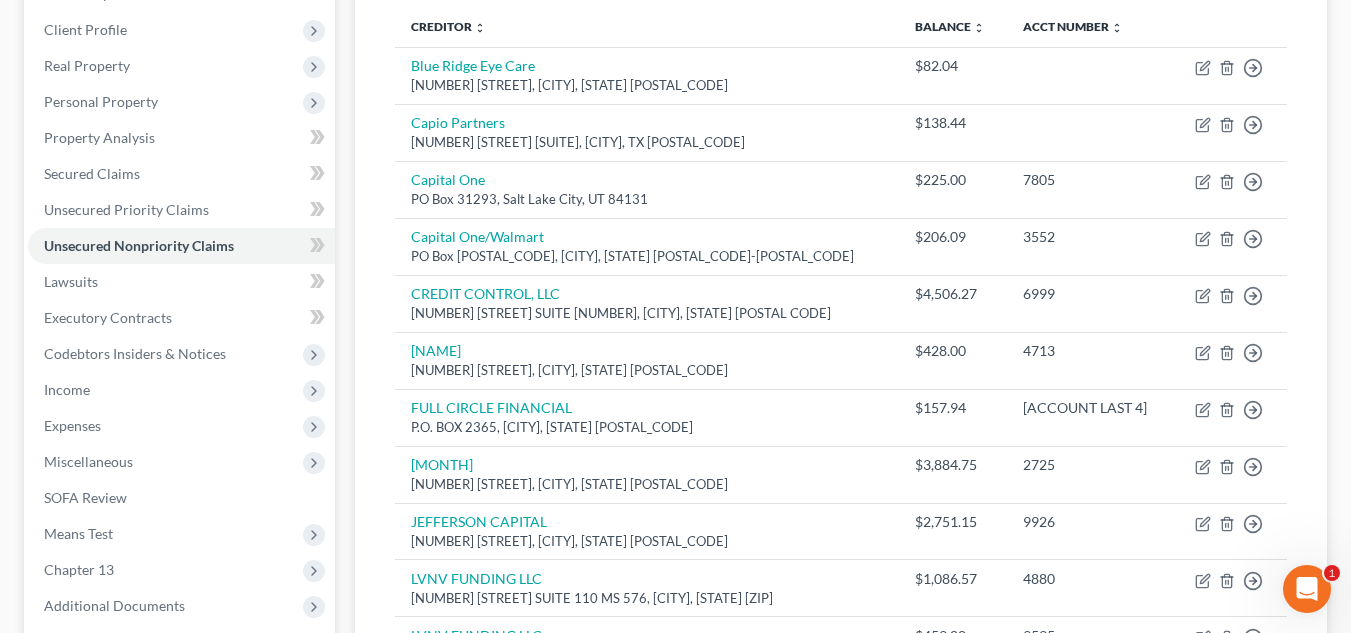 scroll, scrollTop: 181, scrollLeft: 0, axis: vertical 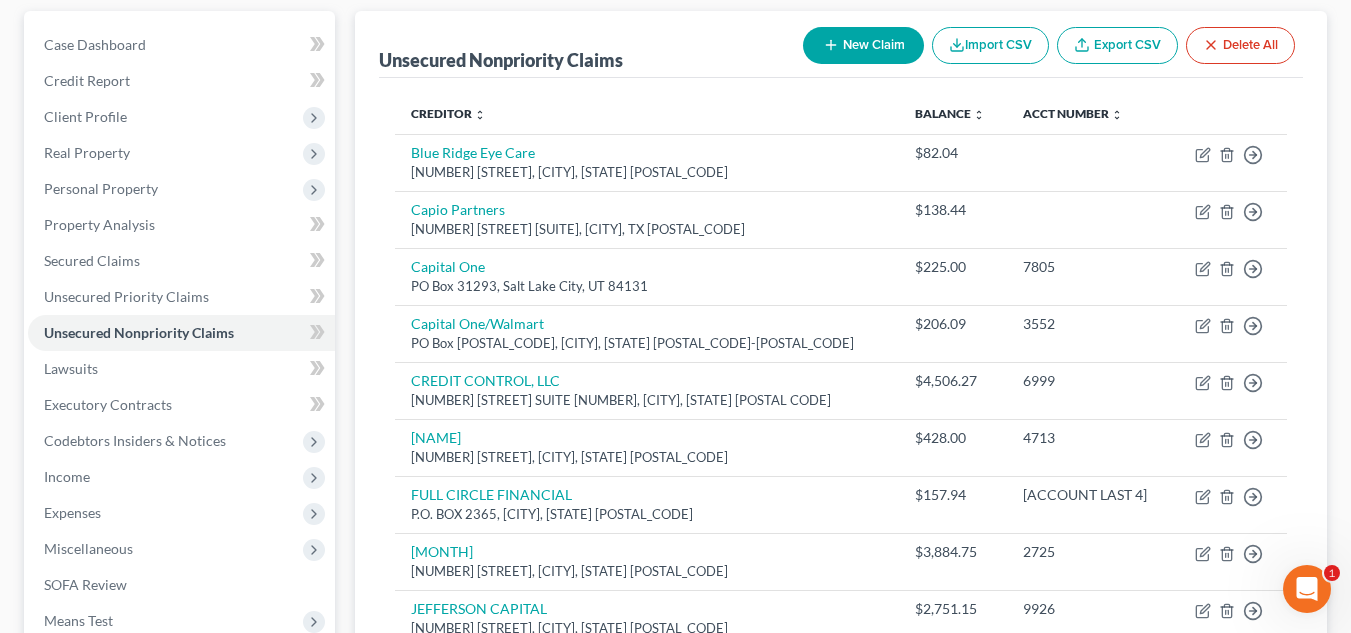 click 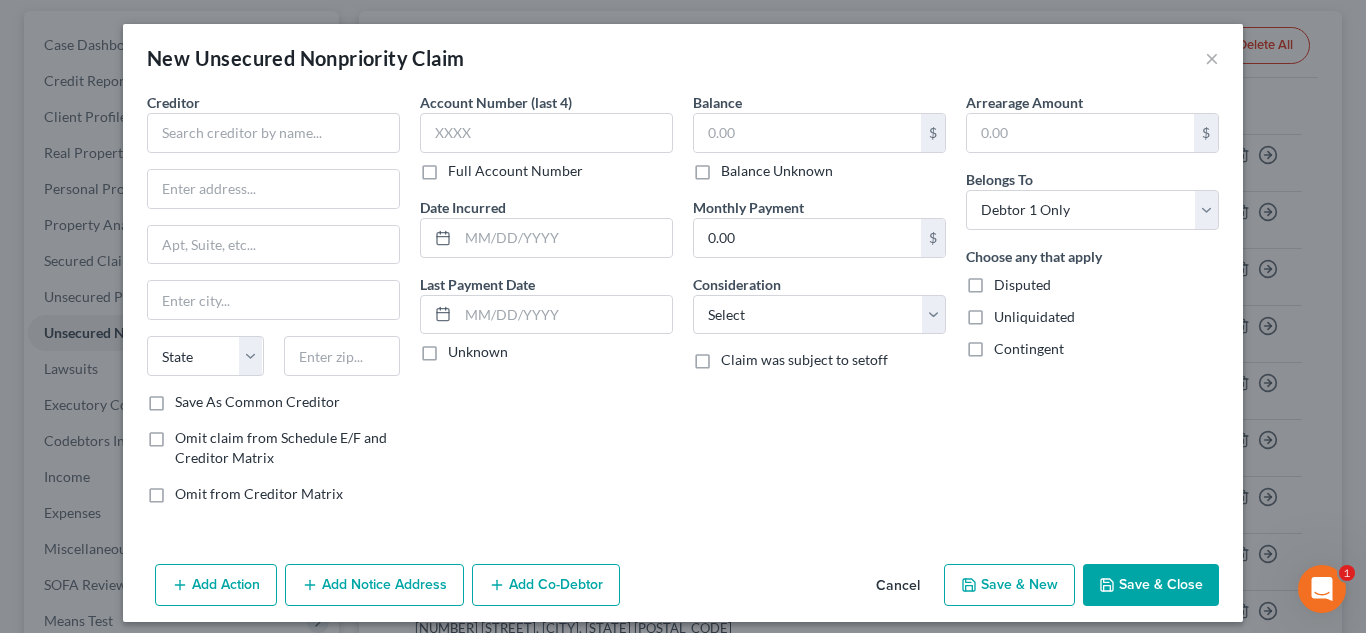 click on "Creditor *                         State AL AK AR AZ CA CO CT DE DC FL GA GU HI ID IL IN IA KS KY LA ME MD MA MI MN MS MO MT NC ND NE NV NH NJ NM NY OH OK OR PA PR RI SC SD TN TX UT VI VA VT WA WV WI WY" at bounding box center (273, 242) 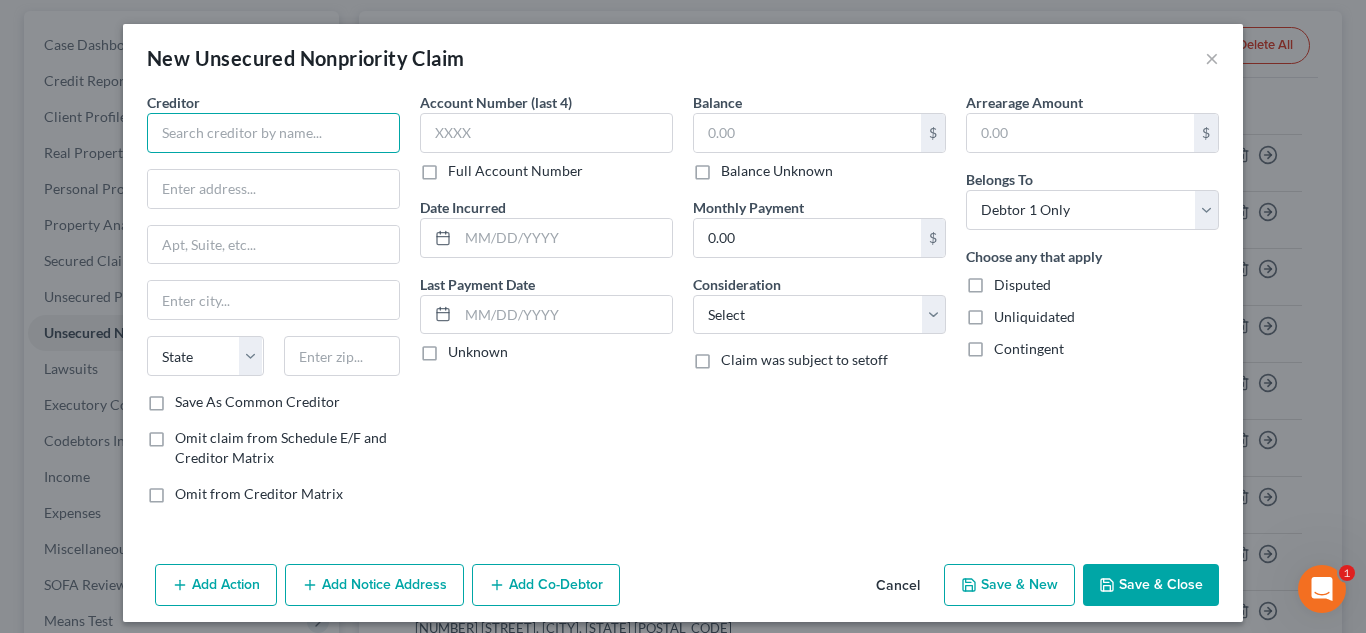 click at bounding box center (273, 133) 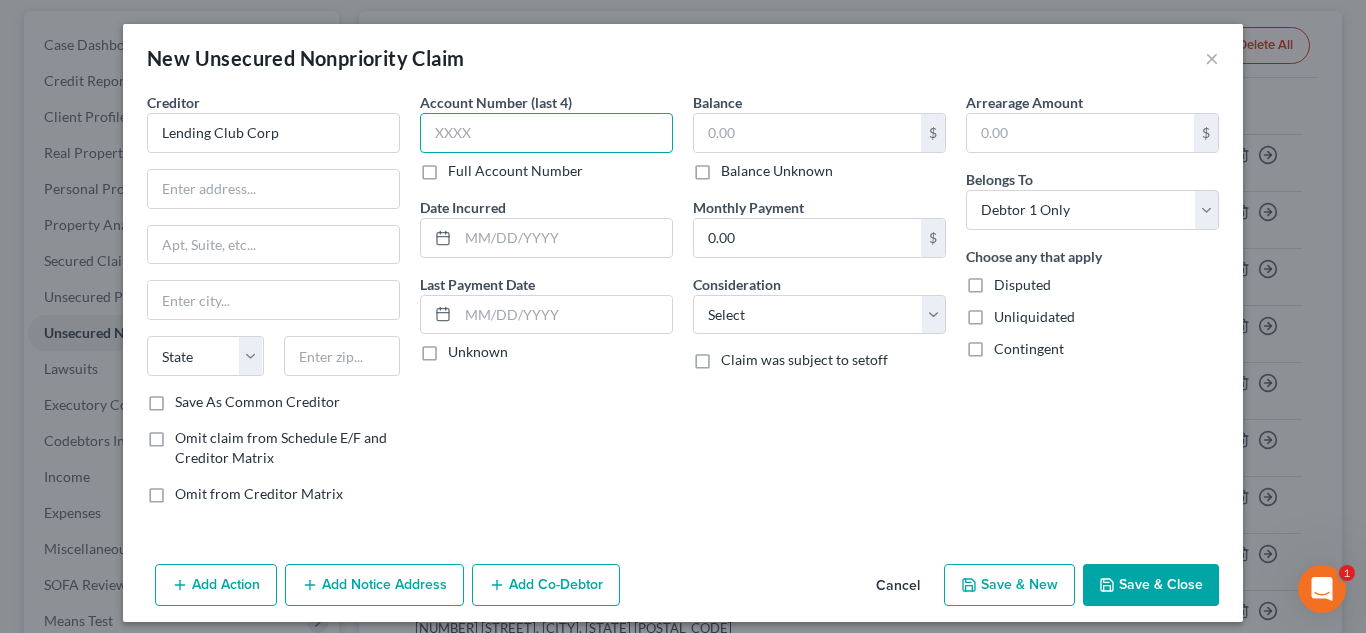 click at bounding box center (546, 133) 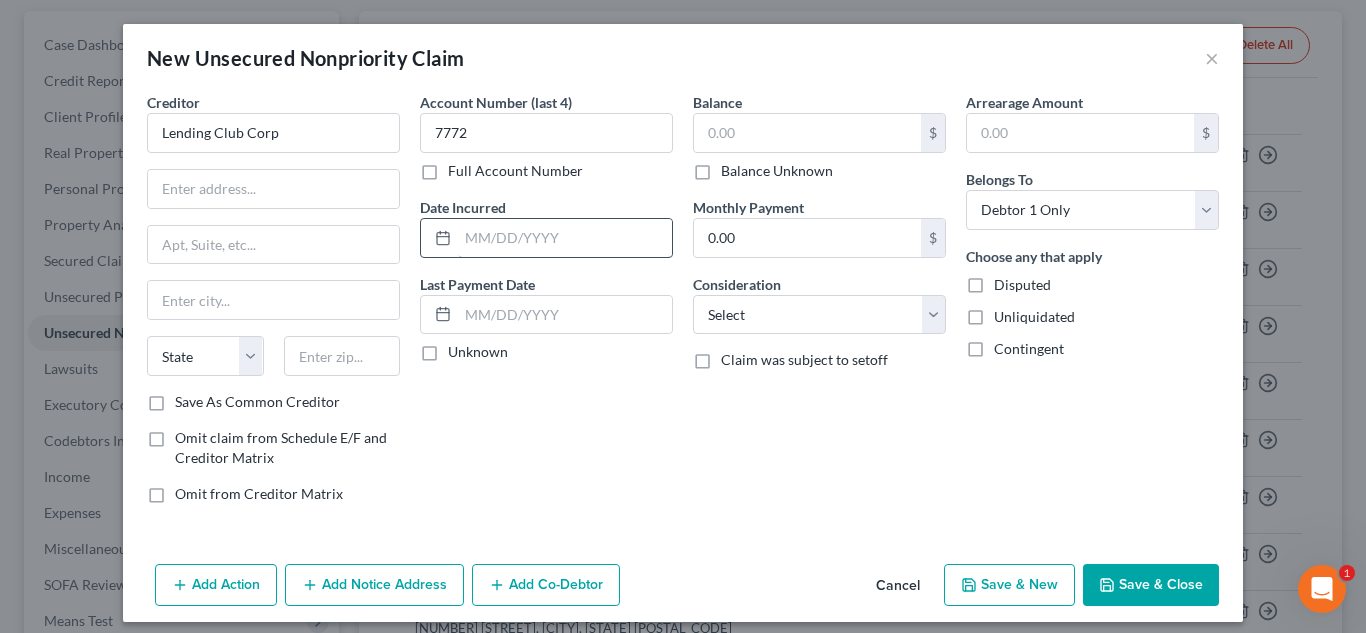 click at bounding box center (565, 238) 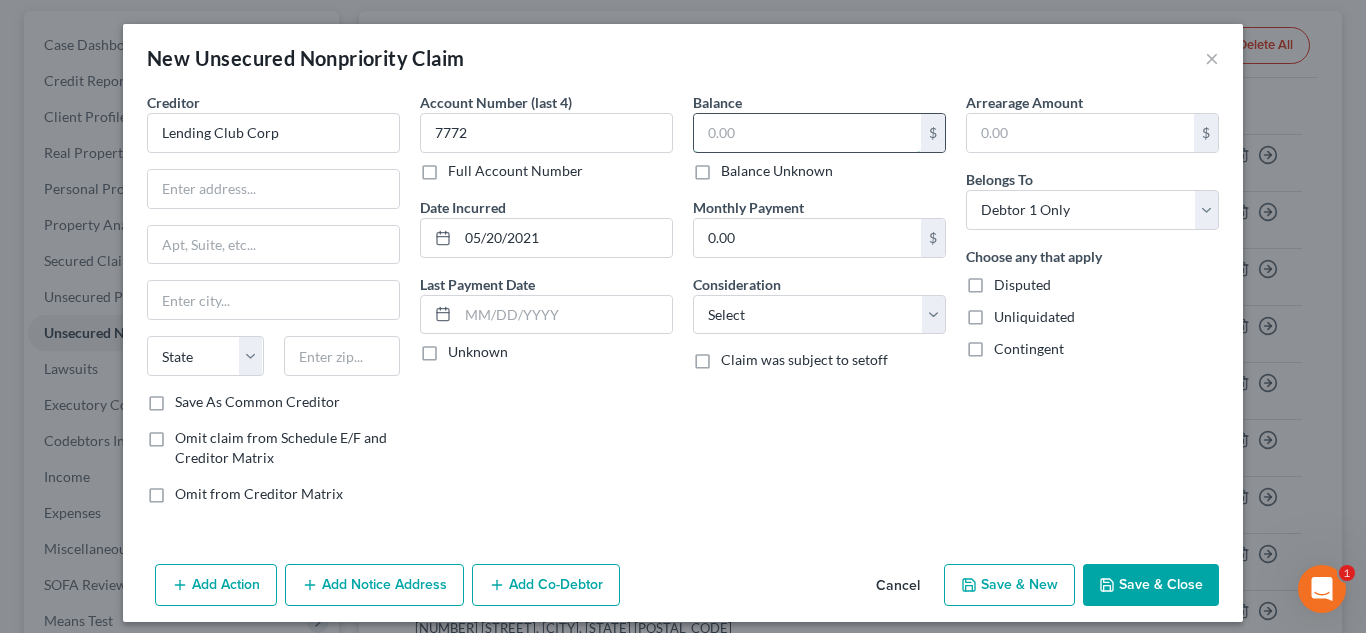 click at bounding box center (807, 133) 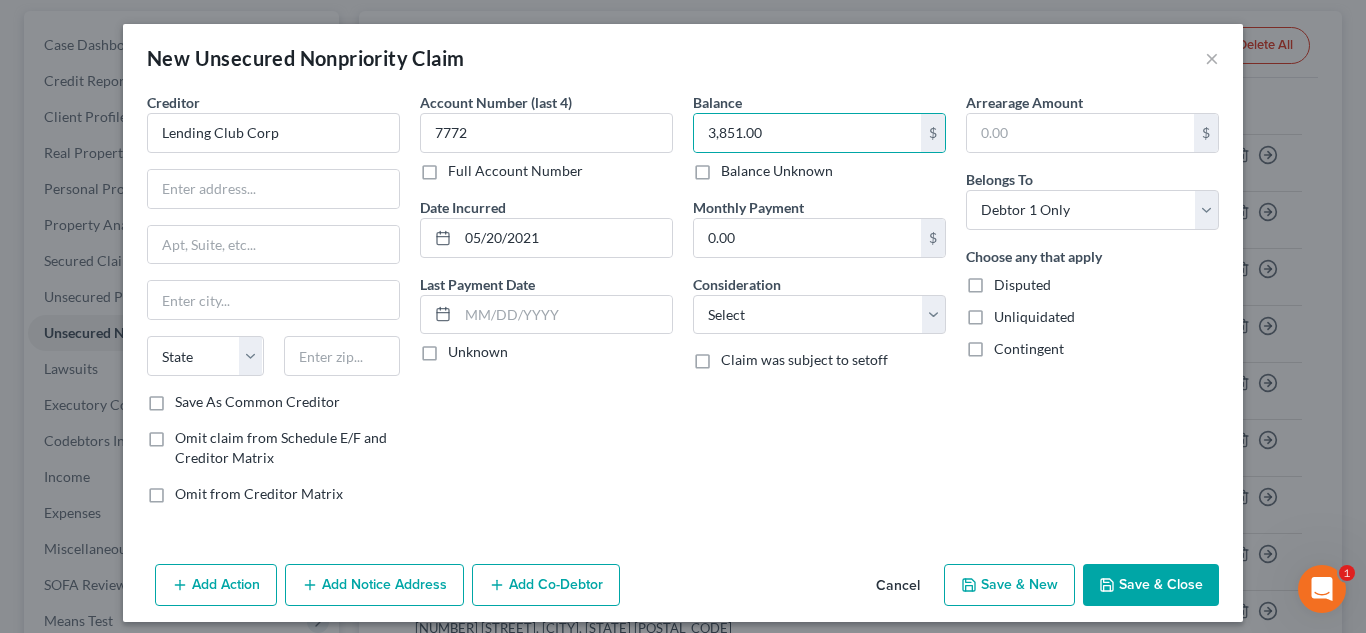 click on "Balance
3,851.00 $
Balance Unknown
Balance Undetermined
3,851.00 $
Balance Unknown
Monthly Payment 0.00 $ Consideration Select Cable / Satellite Services Collection Agency Credit Card Debt Debt Counseling / Attorneys Deficiency Balance Domestic Support Obligations Home / Car Repairs Income Taxes Judgment Liens Medical Services Monies Loaned / Advanced Mortgage Obligation From Divorce Or Separation Obligation To Pensions Other Overdrawn Bank Account Promised To Help Pay Creditors Student Loans Suppliers And Vendors Telephone / Internet Services Utility Services Claim was subject to setoff" at bounding box center (819, 306) 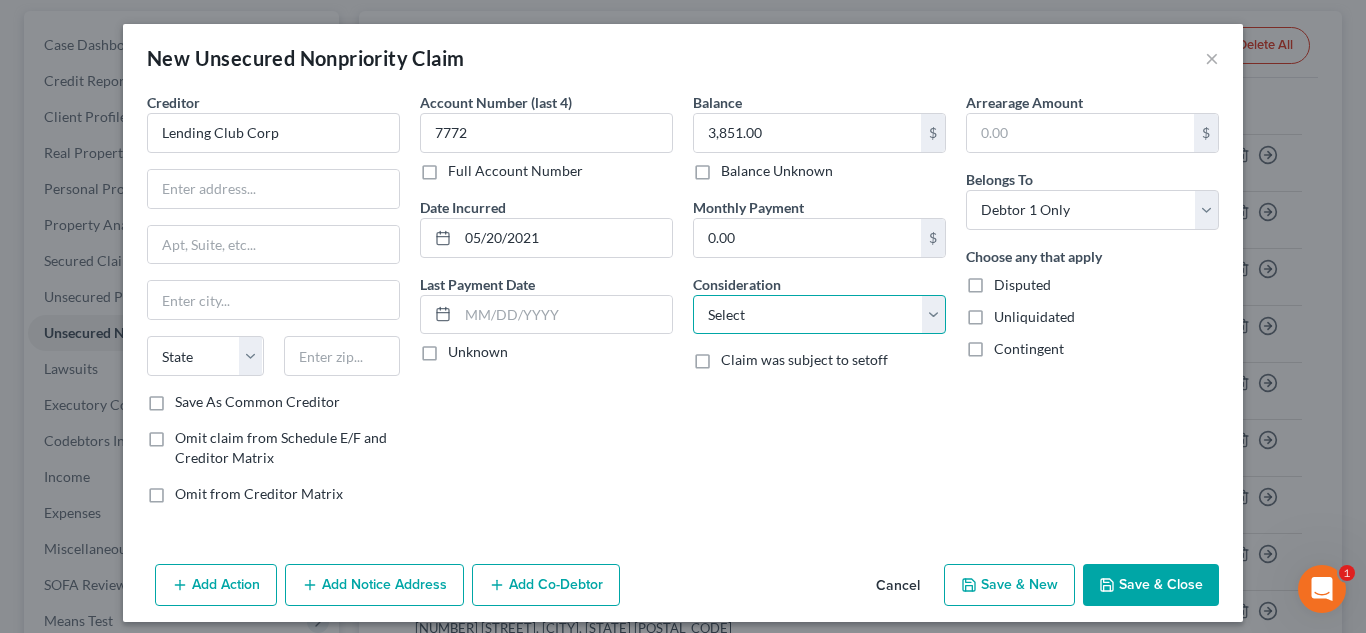click on "Select Cable / Satellite Services Collection Agency Credit Card Debt Debt Counseling / Attorneys Deficiency Balance Domestic Support Obligations Home / Car Repairs Income Taxes Judgment Liens Medical Services Monies Loaned / Advanced Mortgage Obligation From Divorce Or Separation Obligation To Pensions Other Overdrawn Bank Account Promised To Help Pay Creditors Student Loans Suppliers And Vendors Telephone / Internet Services Utility Services" at bounding box center [819, 315] 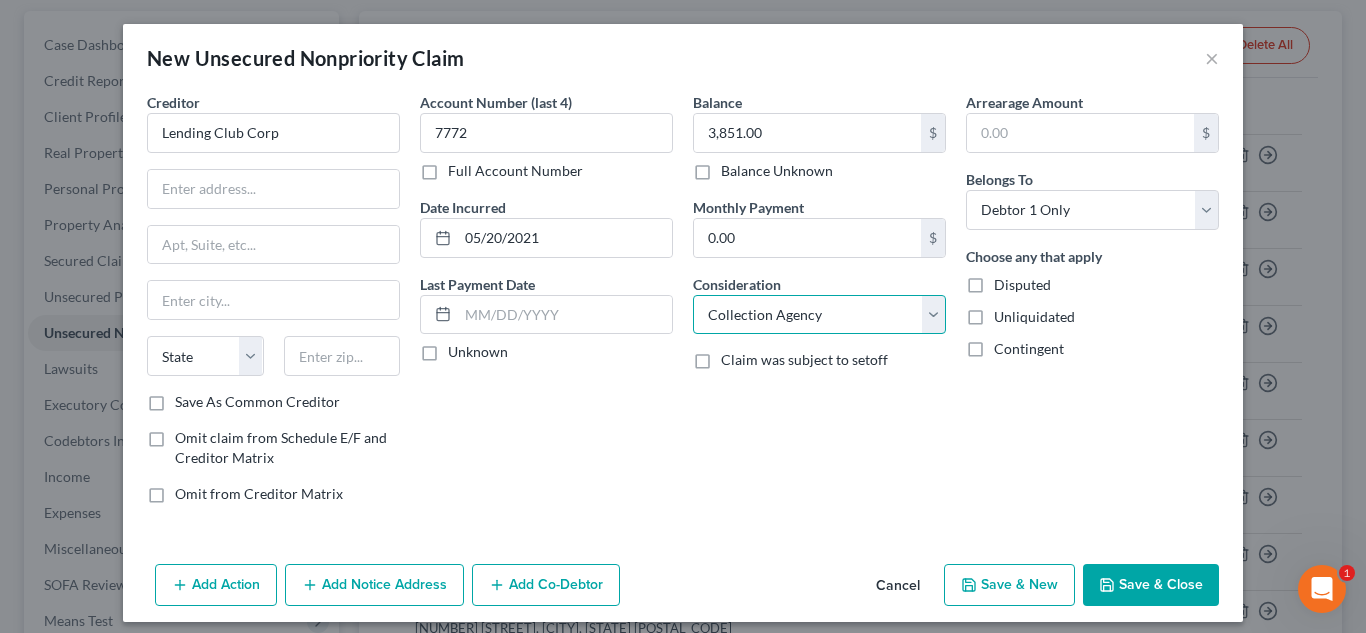 click on "Select Cable / Satellite Services Collection Agency Credit Card Debt Debt Counseling / Attorneys Deficiency Balance Domestic Support Obligations Home / Car Repairs Income Taxes Judgment Liens Medical Services Monies Loaned / Advanced Mortgage Obligation From Divorce Or Separation Obligation To Pensions Other Overdrawn Bank Account Promised To Help Pay Creditors Student Loans Suppliers And Vendors Telephone / Internet Services Utility Services" at bounding box center [819, 315] 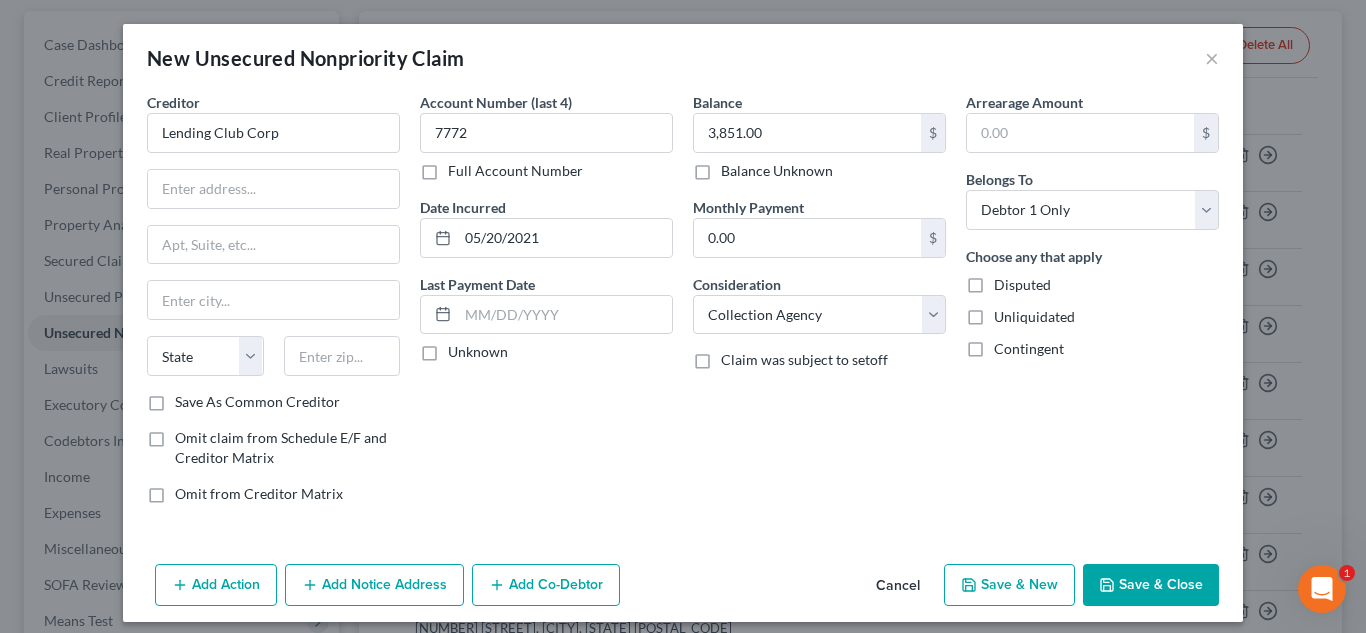 click on "Account Number (last 4)
7772
Full Account Number
Date Incurred         05/20/2021 Last Payment Date         Unknown" at bounding box center [546, 306] 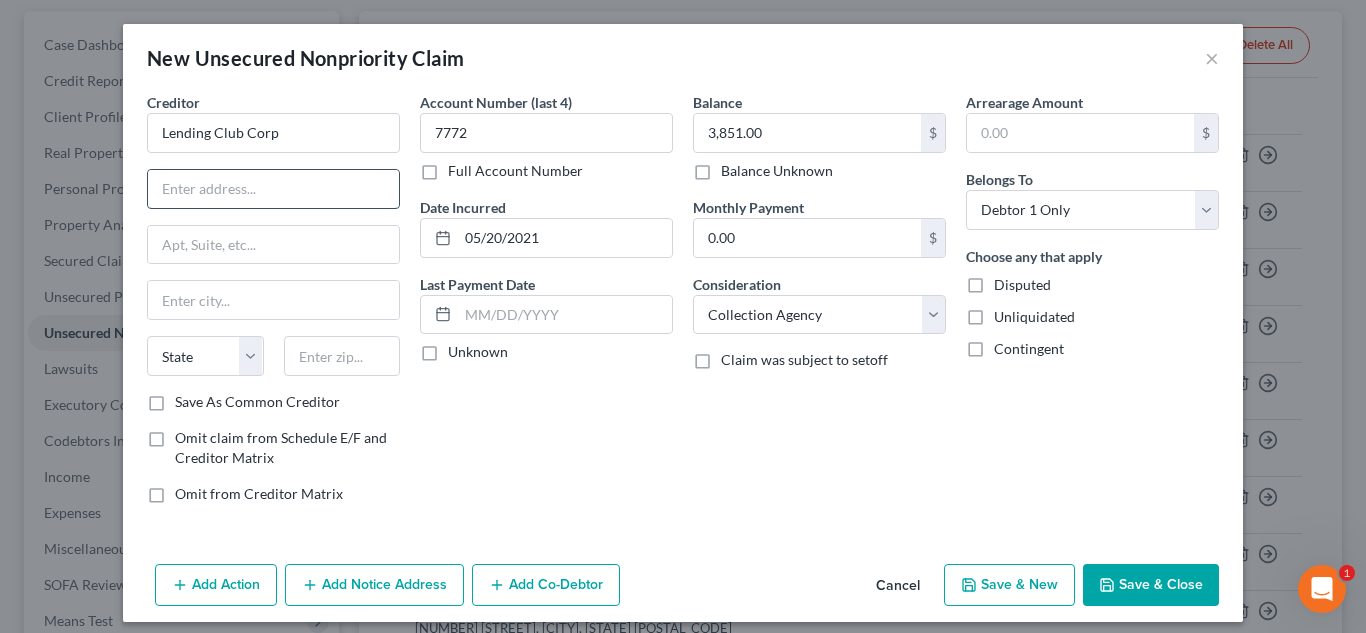 click at bounding box center [273, 189] 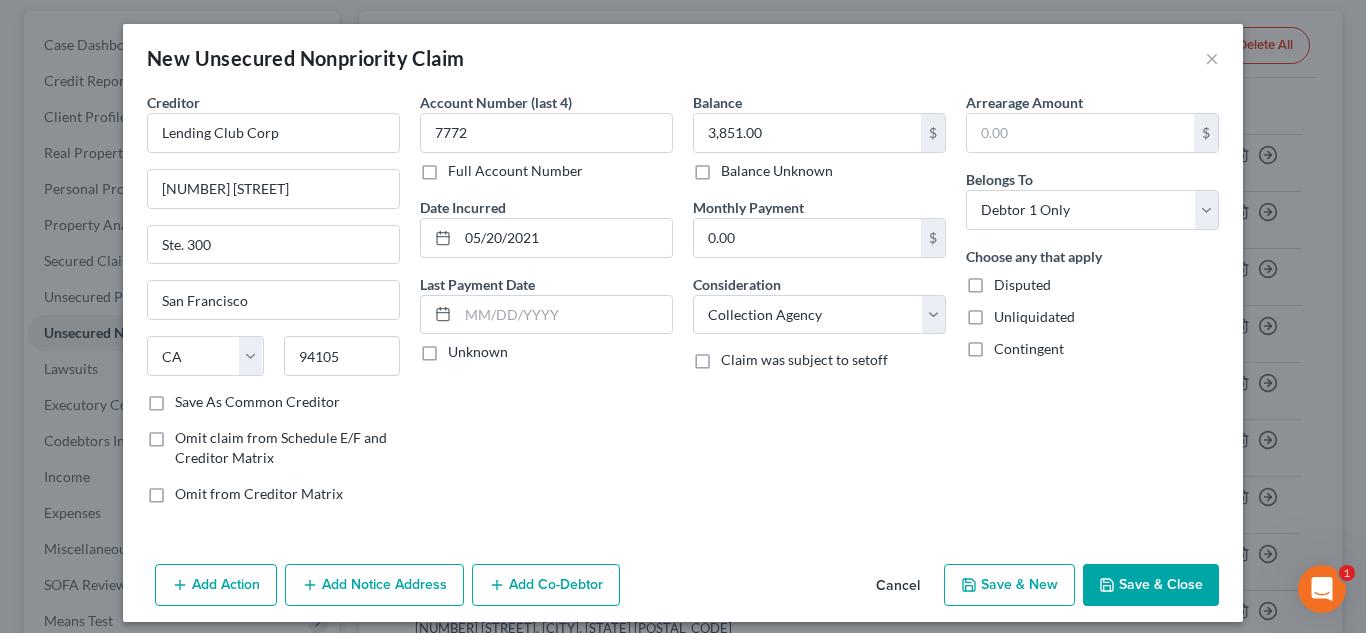 click on "Balance
3,851.00 $
Balance Unknown
Balance Undetermined
3,851.00 $
Balance Unknown
Monthly Payment 0.00 $ Consideration Select Cable / Satellite Services Collection Agency Credit Card Debt Debt Counseling / Attorneys Deficiency Balance Domestic Support Obligations Home / Car Repairs Income Taxes Judgment Liens Medical Services Monies Loaned / Advanced Mortgage Obligation From Divorce Or Separation Obligation To Pensions Other Overdrawn Bank Account Promised To Help Pay Creditors Student Loans Suppliers And Vendors Telephone / Internet Services Utility Services Claim was subject to setoff" at bounding box center (819, 306) 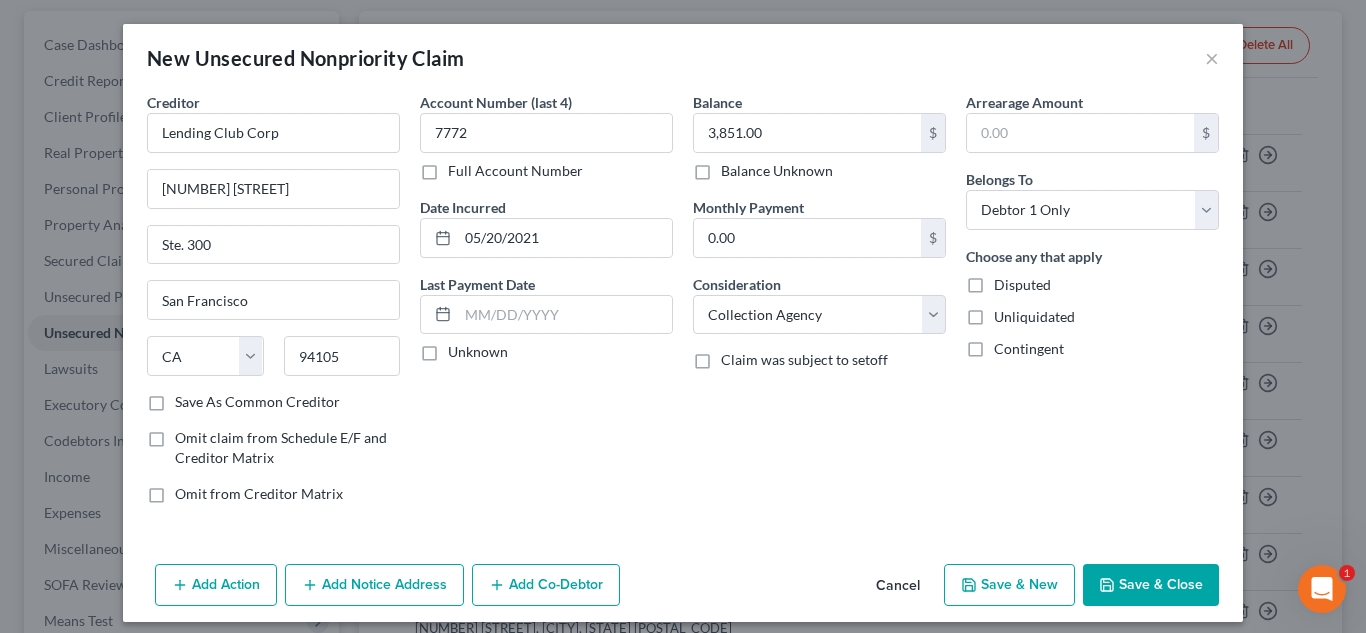 click on "Save & Close" at bounding box center [1151, 585] 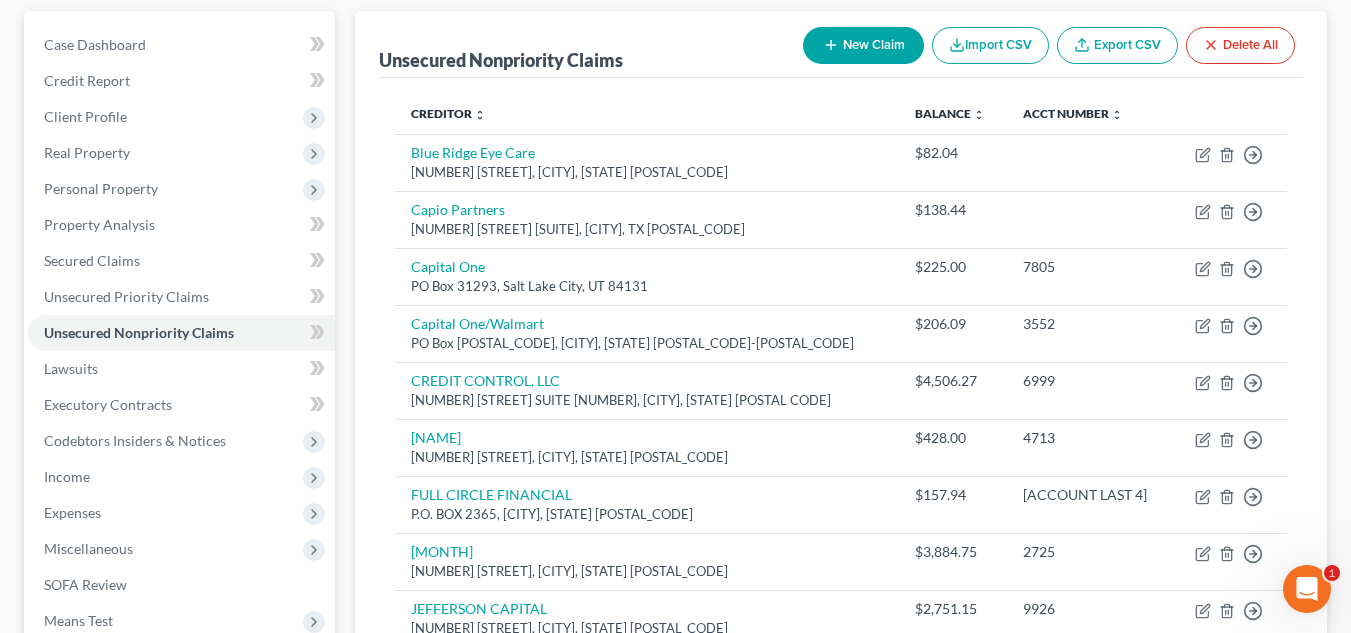 click on "Blue Ridge Eye Care [NUMBER] [STREET], [CITY], VA [POSTAL_CODE] $82.04 Move to D Move to E Move to G Move to Notice Only Capio Partners [NUMBER] [STREET] [SUITE], [CITY], TX [POSTAL_CODE] $138.44 Move to D Move to E Move to G Move to Notice Only Capital One PO Box [NUMBER], [CITY], UT [POSTAL_CODE] $225.00 7805 Move to D Move to E Move to G Move to Notice Only Capital One/Walmart P.O. Box [NUMBER], [CITY], NC [POSTAL_CODE] $206.09 3552 Move to D Move to E Move to G Move to Notice Only CREDIT CONTROL, LLC [NUMBER] [STREET] [SUITE], [CITY], MO [POSTAL_CODE] $4,506.27 6999 Move to D Move to E Move to G Move to Notice Only DAVE [NUMBER] [STREET], [CITY], CA [POSTAL_CODE] $428.00 4713 Move to D Move to E Move to G Move to Notice Only FULL CIRCLE FINANCIAL P.O. Box [NUMBER], [CITY], FL [POSTAL_CODE] $157.94 9064" at bounding box center (841, 769) 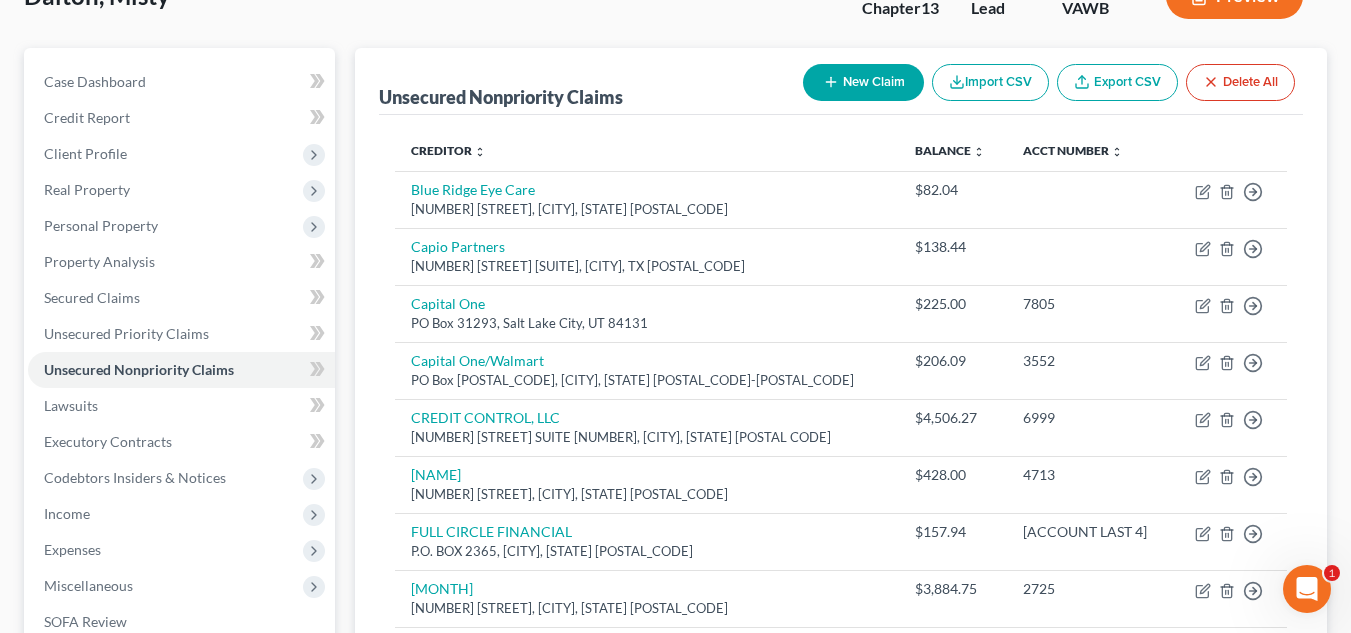 scroll, scrollTop: 141, scrollLeft: 0, axis: vertical 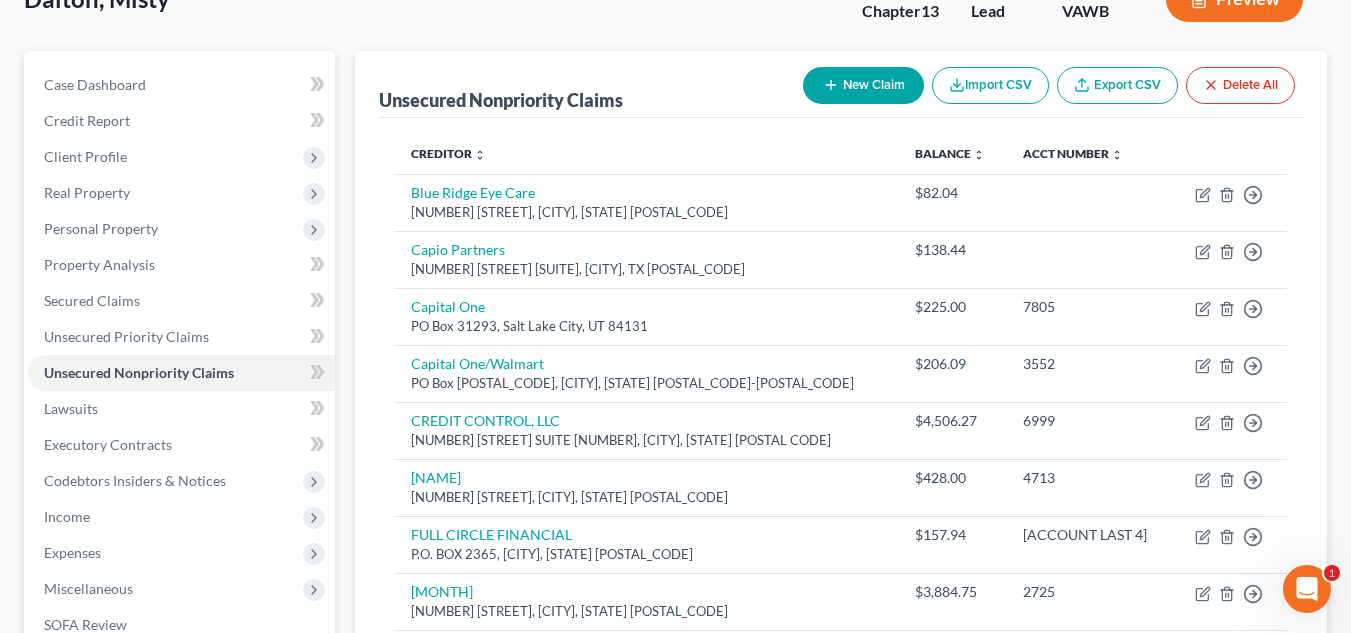 click on "Unsecured Nonpriority Claims New Claim
Import CSV
Export CSV Delete All" at bounding box center (841, 84) 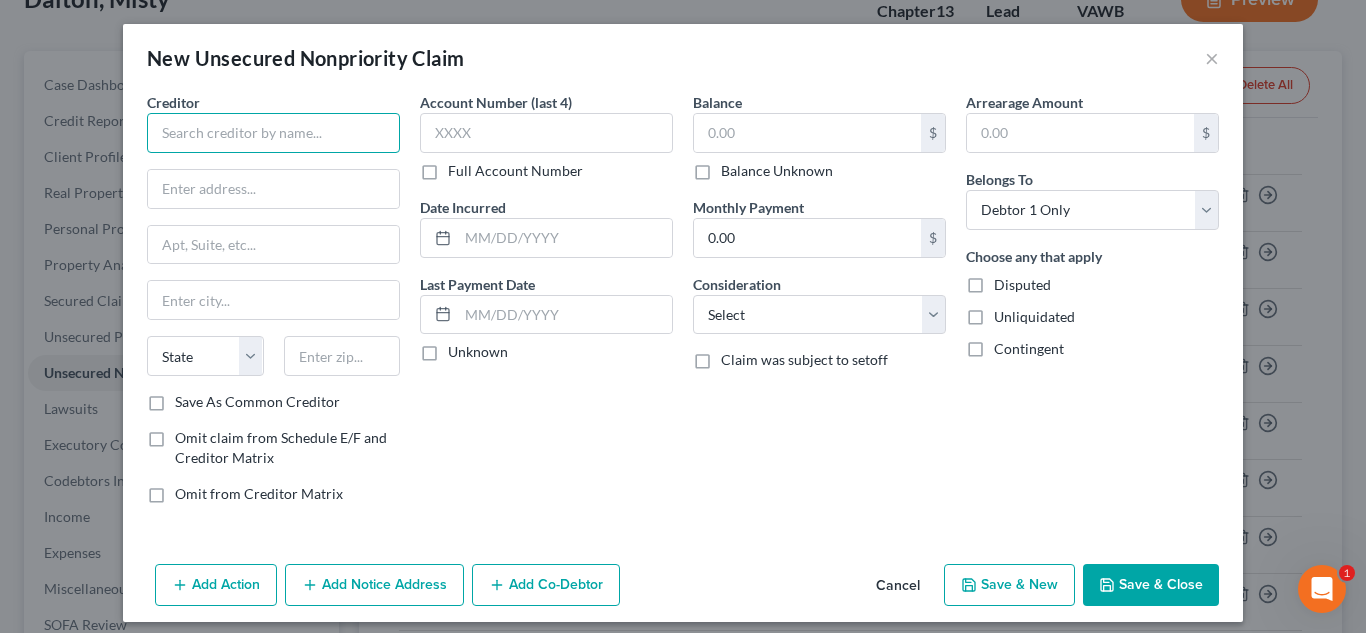 click at bounding box center (273, 133) 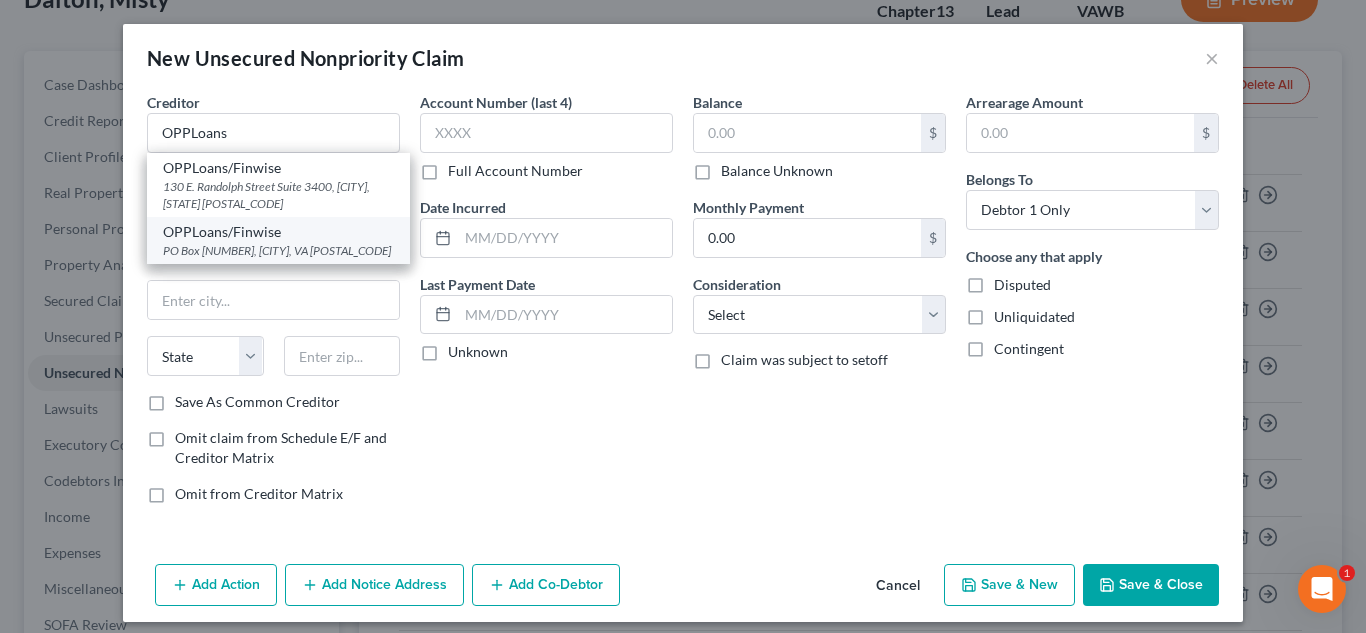 click on "OPPLoans/Finwise" at bounding box center [278, 232] 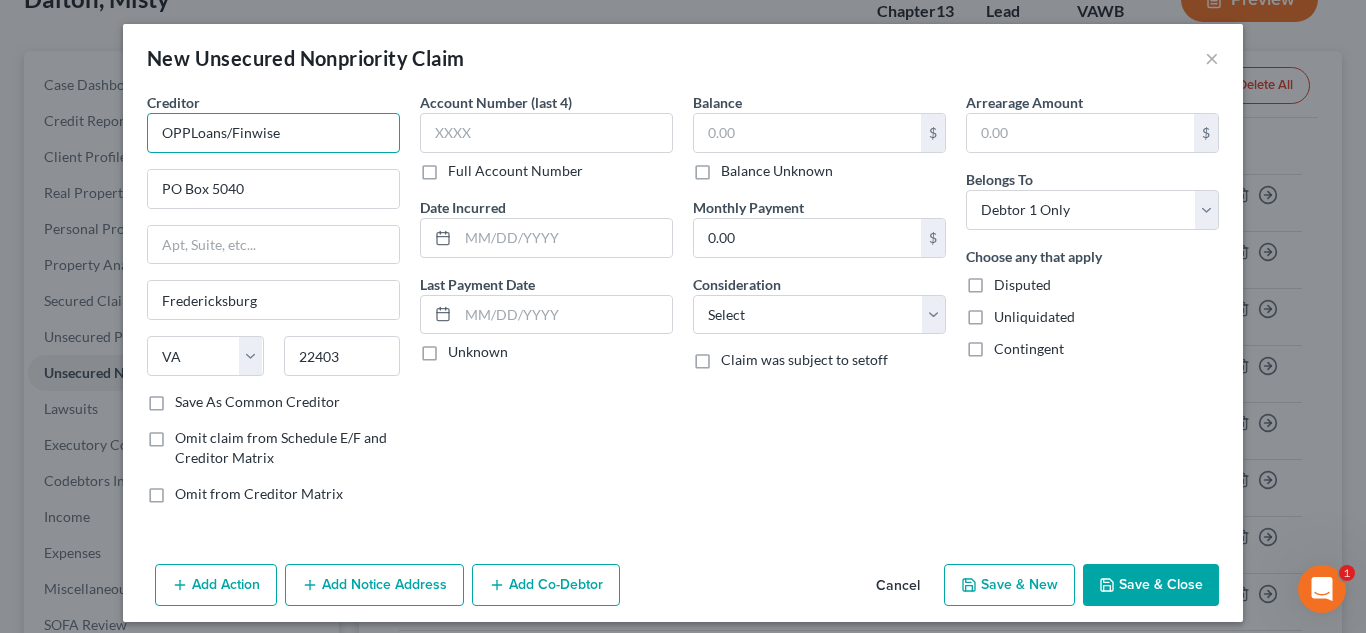 click on "OPPLoans/Finwise" at bounding box center (273, 133) 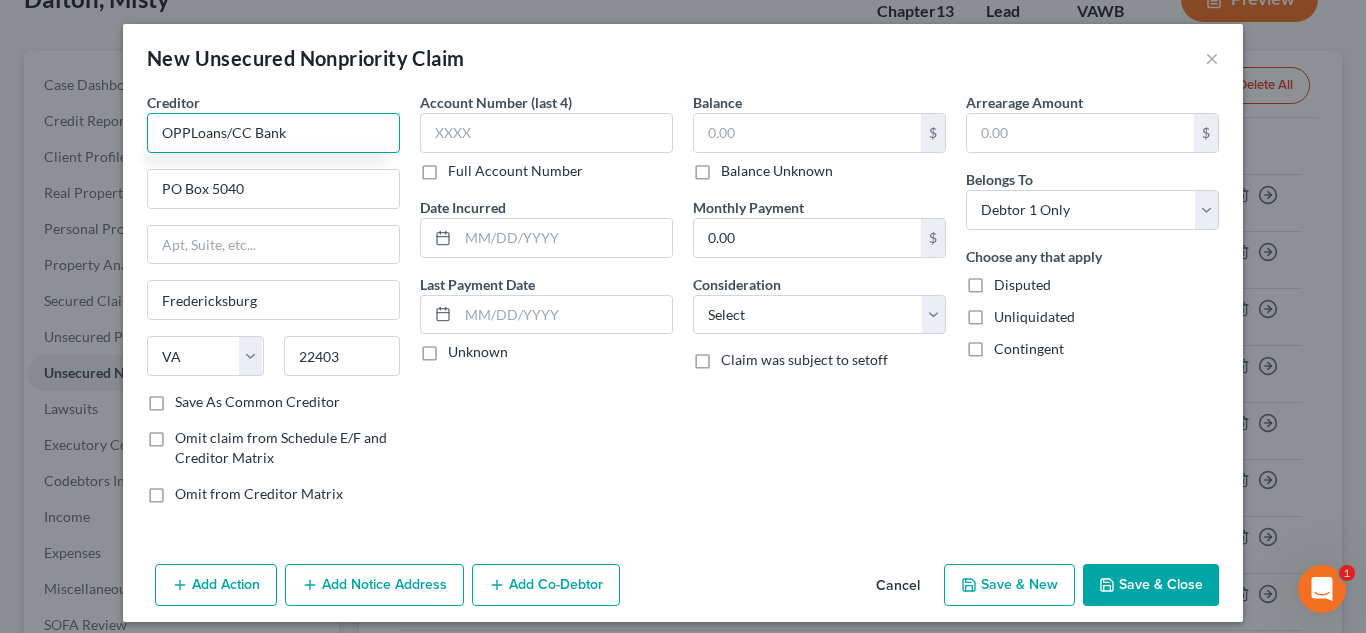 click on "OPPLoans/CC Bank" at bounding box center [273, 133] 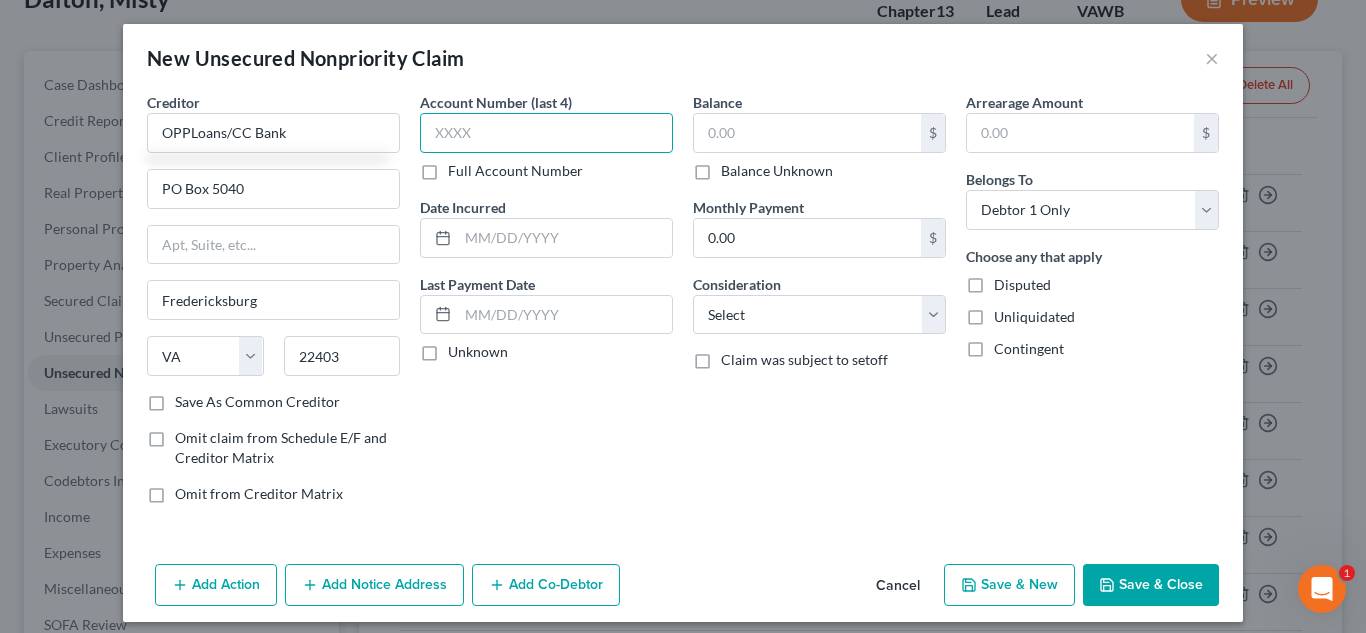 click at bounding box center (546, 133) 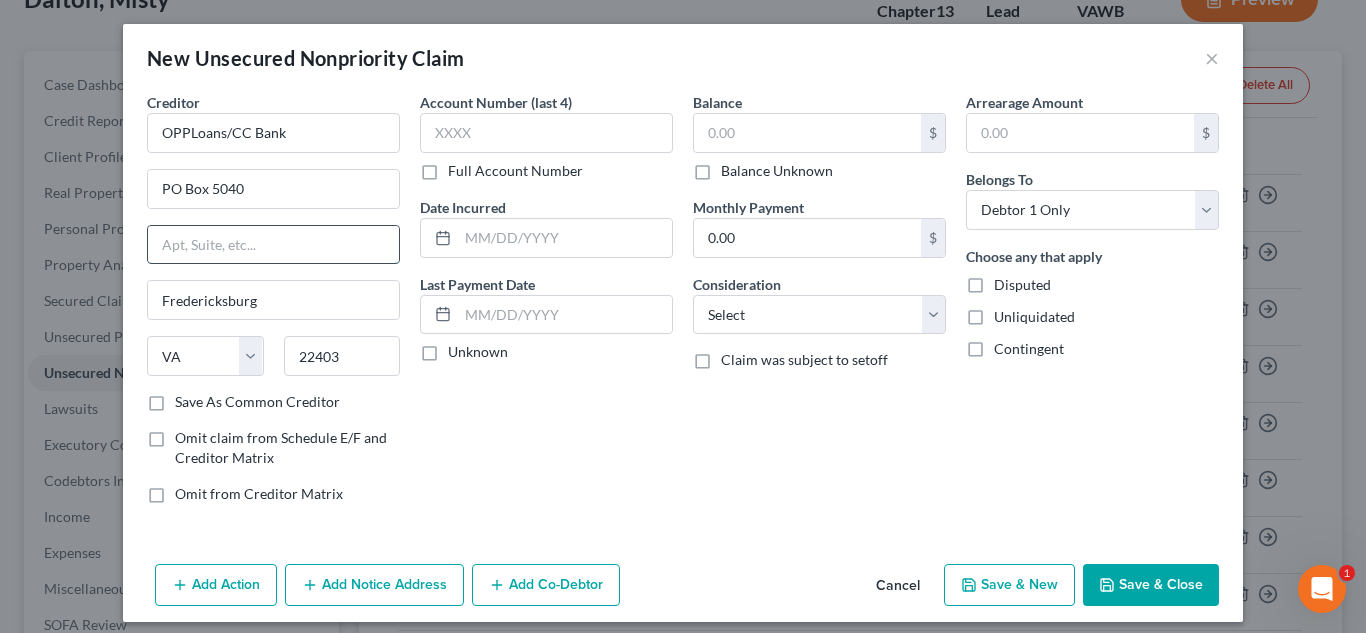 click at bounding box center [273, 245] 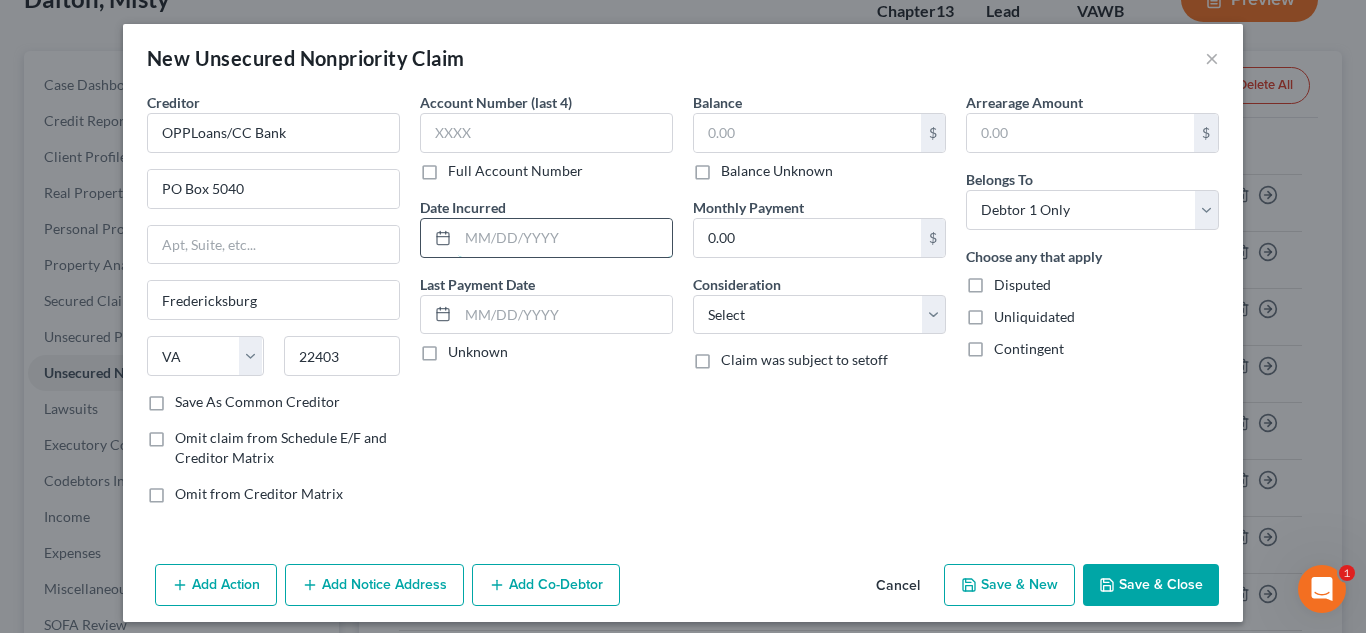 click at bounding box center [565, 238] 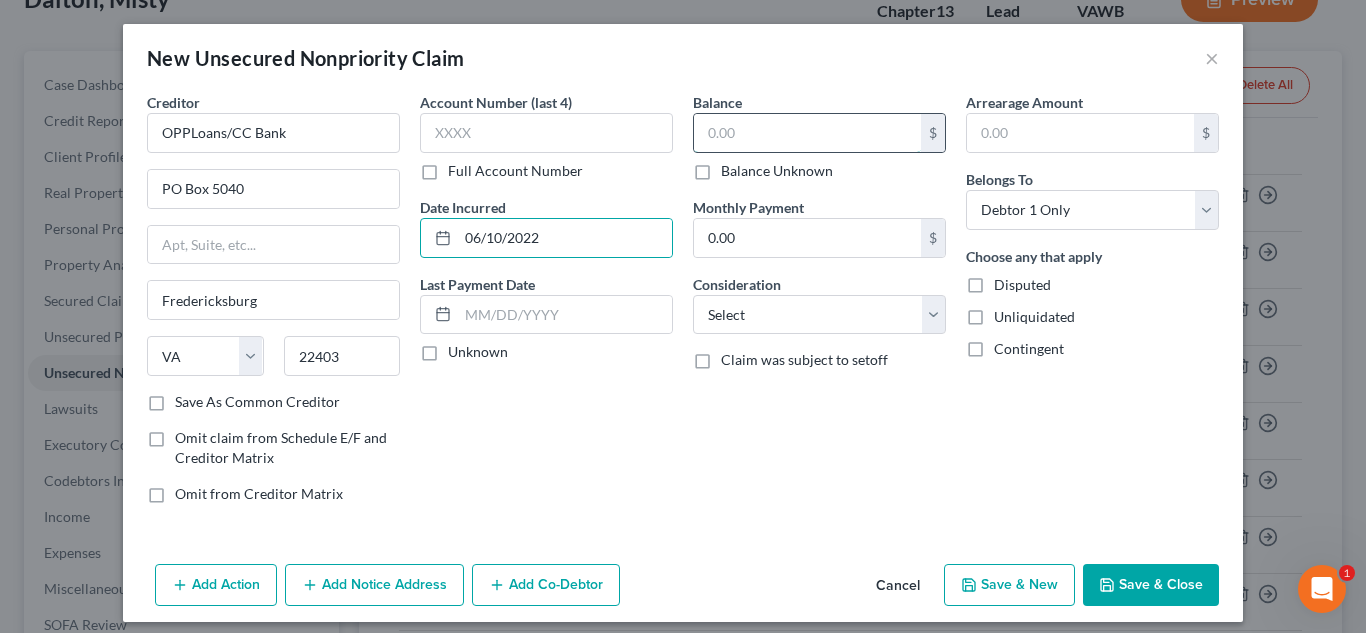 click at bounding box center (807, 133) 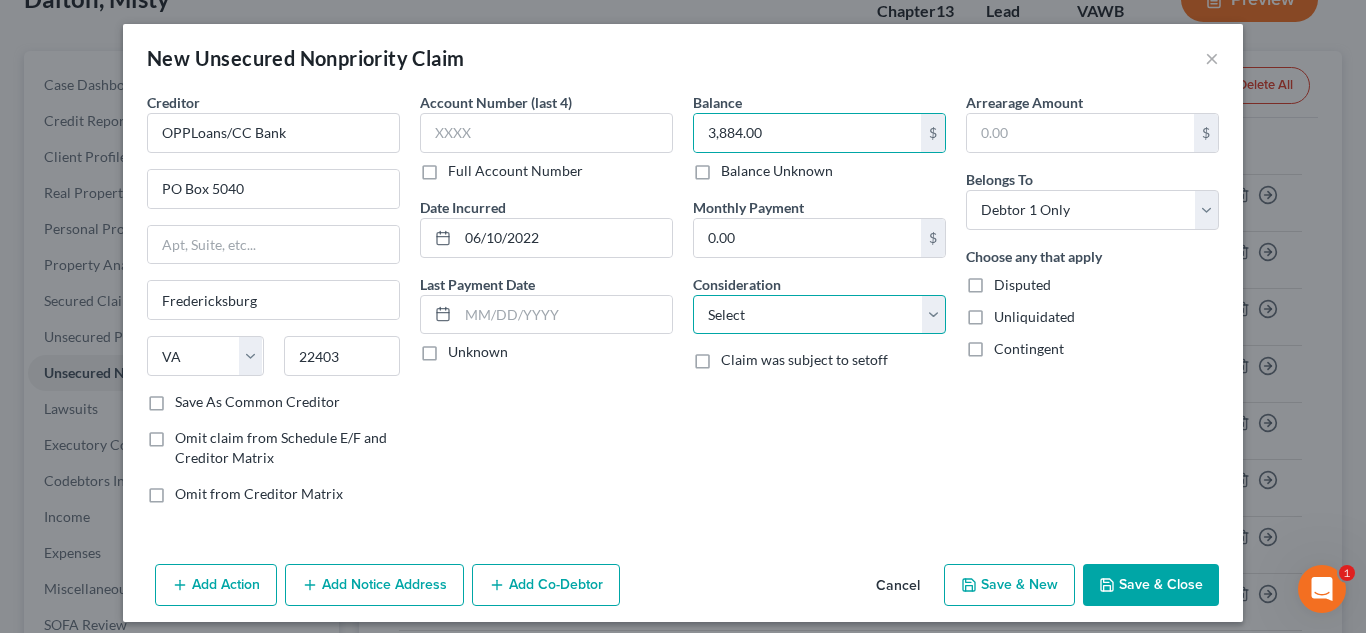 click on "Select Cable / Satellite Services Collection Agency Credit Card Debt Debt Counseling / Attorneys Deficiency Balance Domestic Support Obligations Home / Car Repairs Income Taxes Judgment Liens Medical Services Monies Loaned / Advanced Mortgage Obligation From Divorce Or Separation Obligation To Pensions Other Overdrawn Bank Account Promised To Help Pay Creditors Student Loans Suppliers And Vendors Telephone / Internet Services Utility Services" at bounding box center (819, 315) 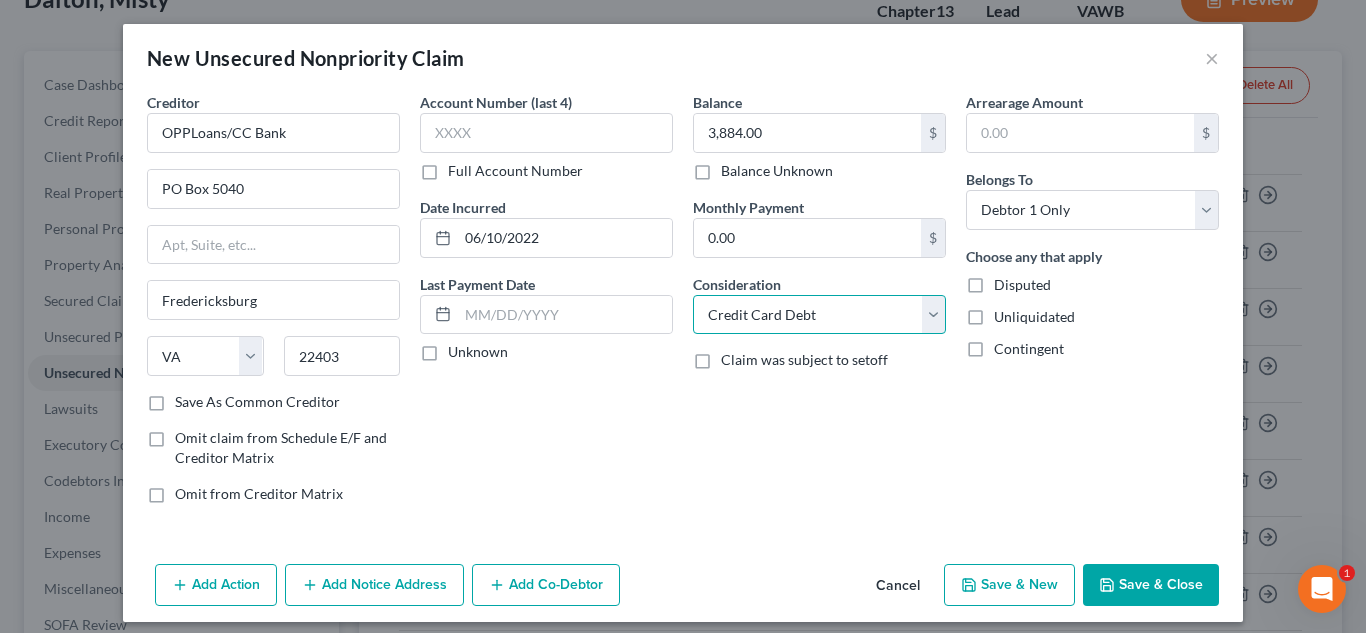 click on "Select Cable / Satellite Services Collection Agency Credit Card Debt Debt Counseling / Attorneys Deficiency Balance Domestic Support Obligations Home / Car Repairs Income Taxes Judgment Liens Medical Services Monies Loaned / Advanced Mortgage Obligation From Divorce Or Separation Obligation To Pensions Other Overdrawn Bank Account Promised To Help Pay Creditors Student Loans Suppliers And Vendors Telephone / Internet Services Utility Services" at bounding box center (819, 315) 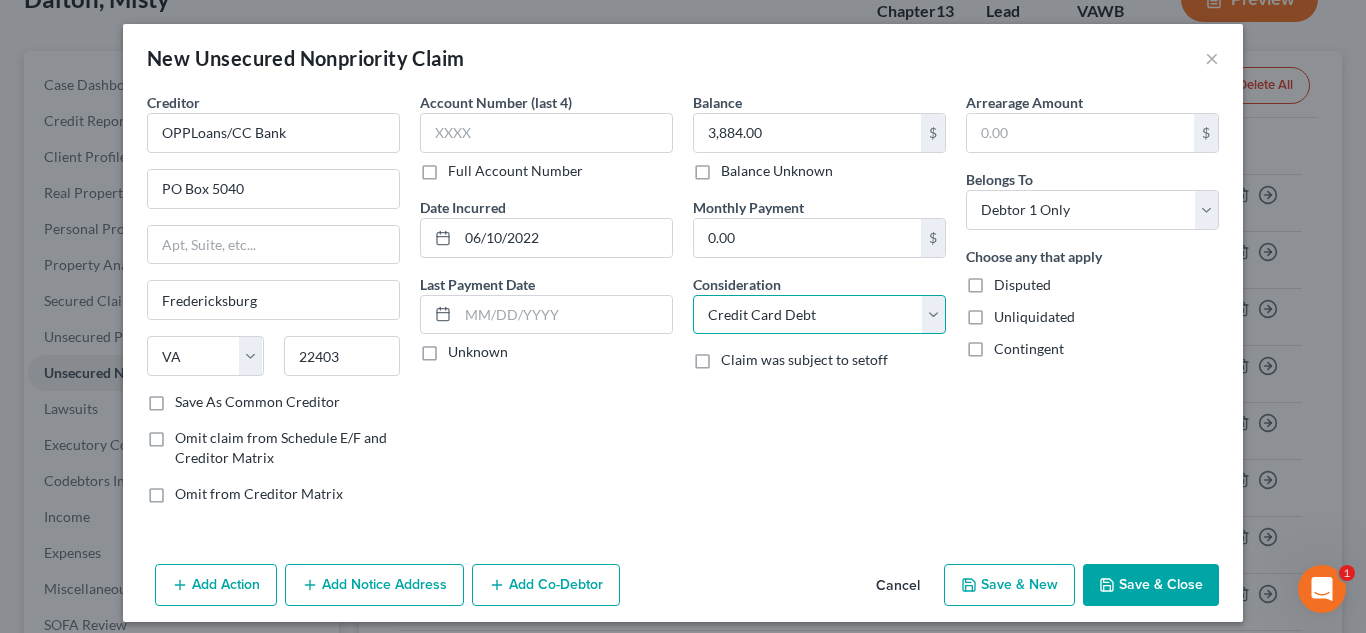 click on "Select Cable / Satellite Services Collection Agency Credit Card Debt Debt Counseling / Attorneys Deficiency Balance Domestic Support Obligations Home / Car Repairs Income Taxes Judgment Liens Medical Services Monies Loaned / Advanced Mortgage Obligation From Divorce Or Separation Obligation To Pensions Other Overdrawn Bank Account Promised To Help Pay Creditors Student Loans Suppliers And Vendors Telephone / Internet Services Utility Services" at bounding box center (819, 315) 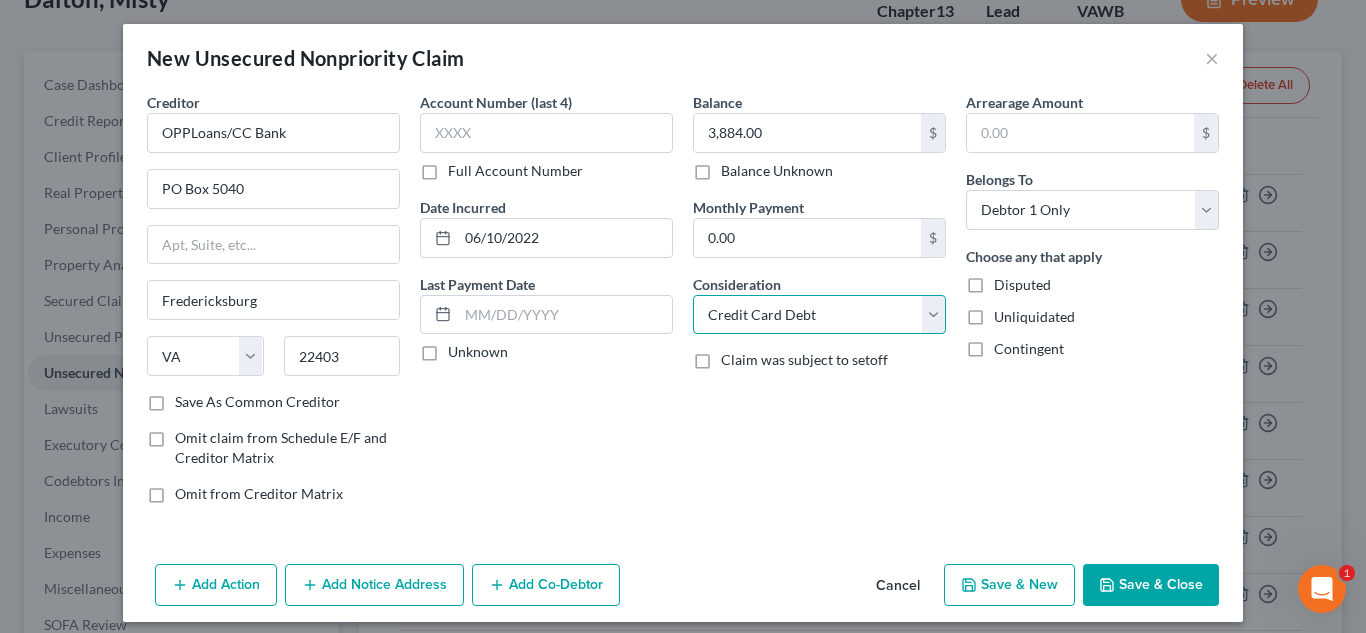 drag, startPoint x: 792, startPoint y: 317, endPoint x: 783, endPoint y: 332, distance: 17.492855 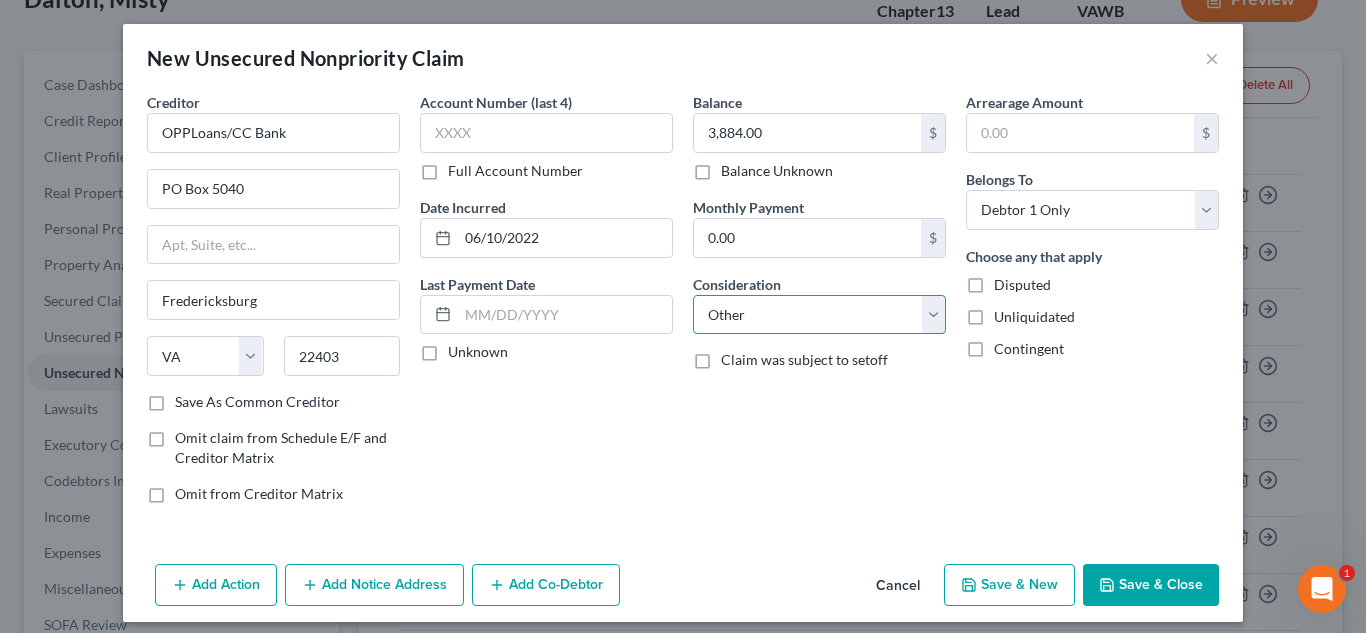 click on "Select Cable / Satellite Services Collection Agency Credit Card Debt Debt Counseling / Attorneys Deficiency Balance Domestic Support Obligations Home / Car Repairs Income Taxes Judgment Liens Medical Services Monies Loaned / Advanced Mortgage Obligation From Divorce Or Separation Obligation To Pensions Other Overdrawn Bank Account Promised To Help Pay Creditors Student Loans Suppliers And Vendors Telephone / Internet Services Utility Services" at bounding box center (819, 315) 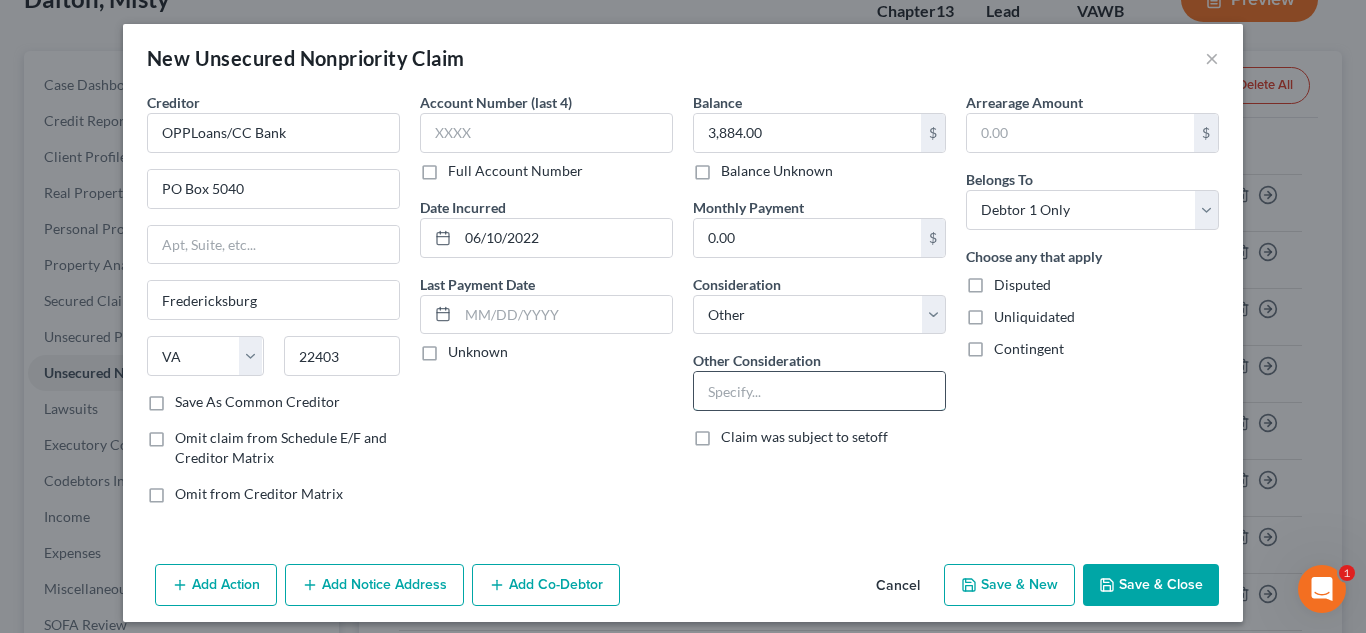 click at bounding box center [819, 391] 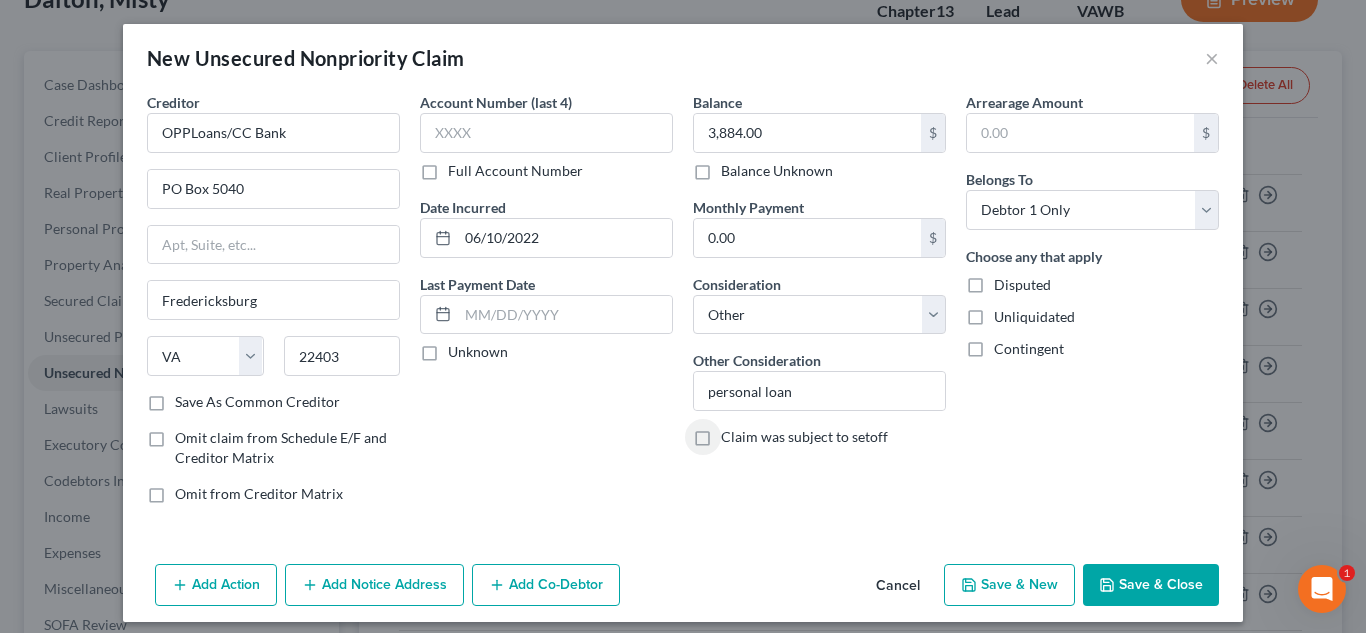click on "Save & Close" at bounding box center [1151, 585] 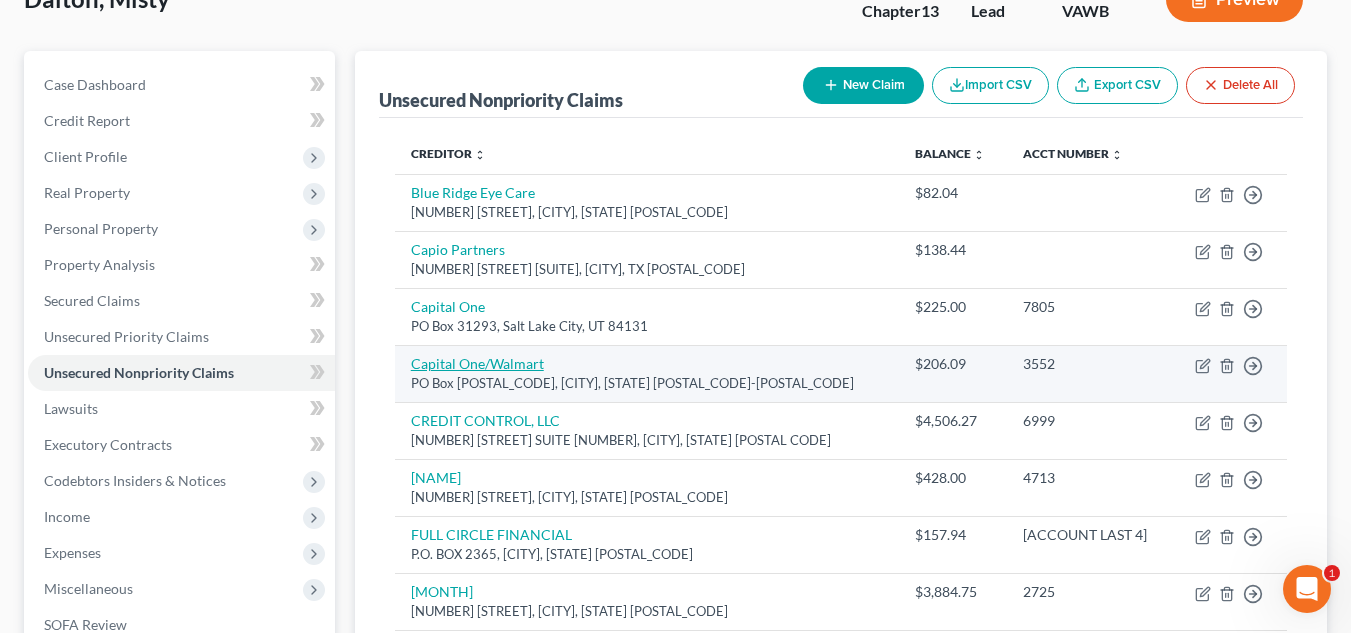 click on "Capital One/Walmart" at bounding box center (477, 363) 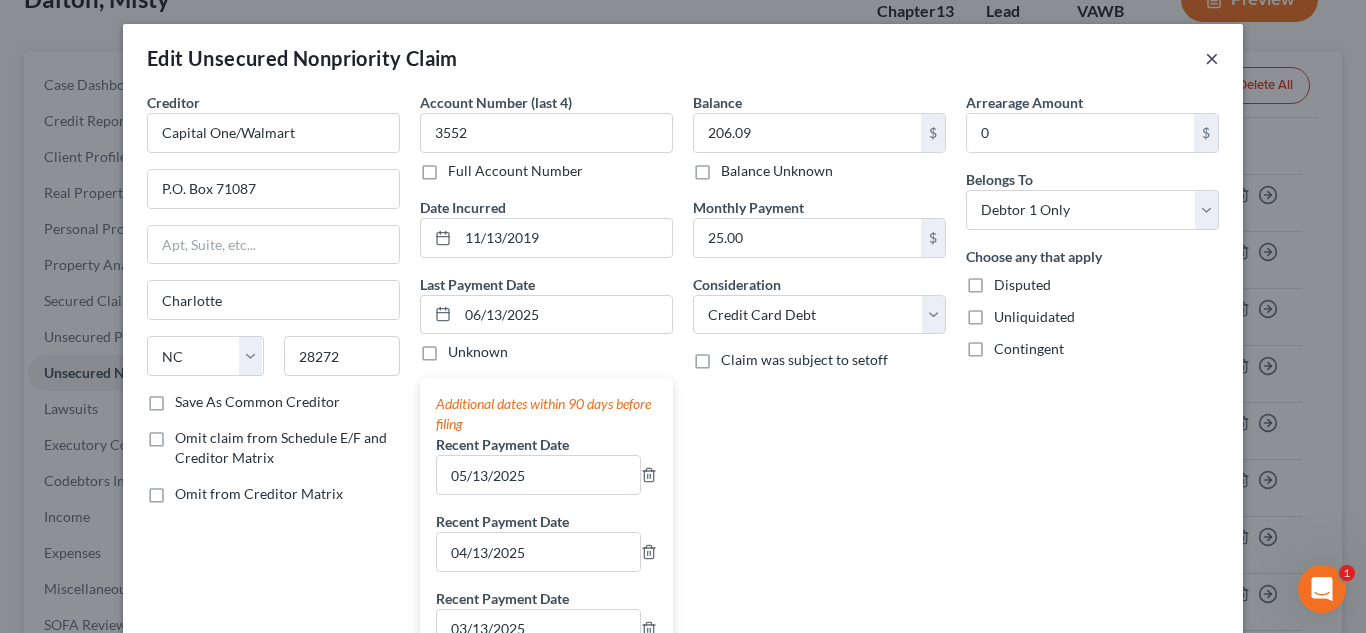 click on "×" at bounding box center (1212, 58) 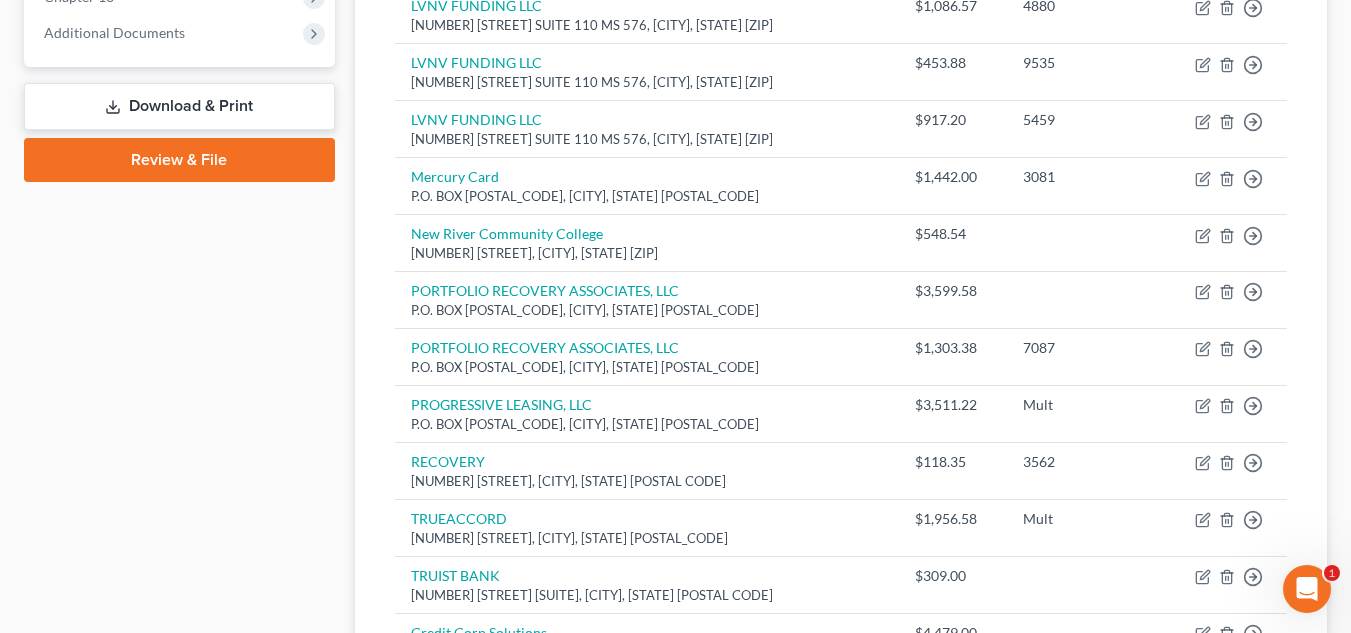 scroll, scrollTop: 847, scrollLeft: 0, axis: vertical 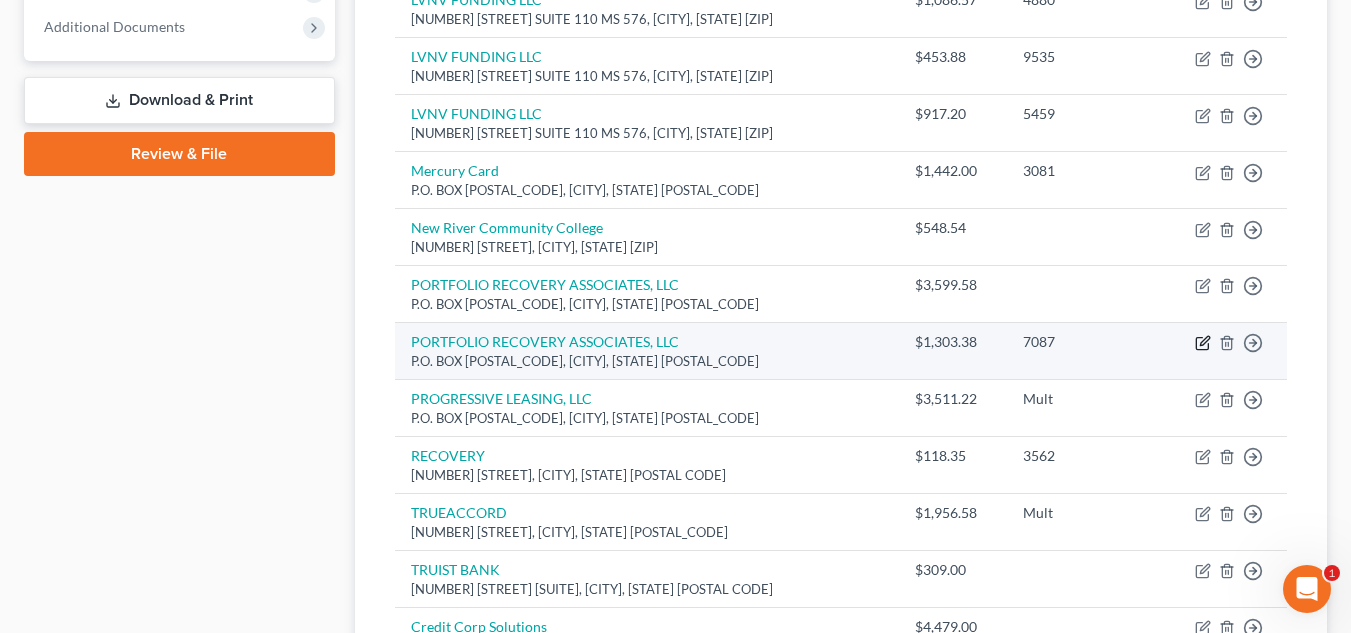 click 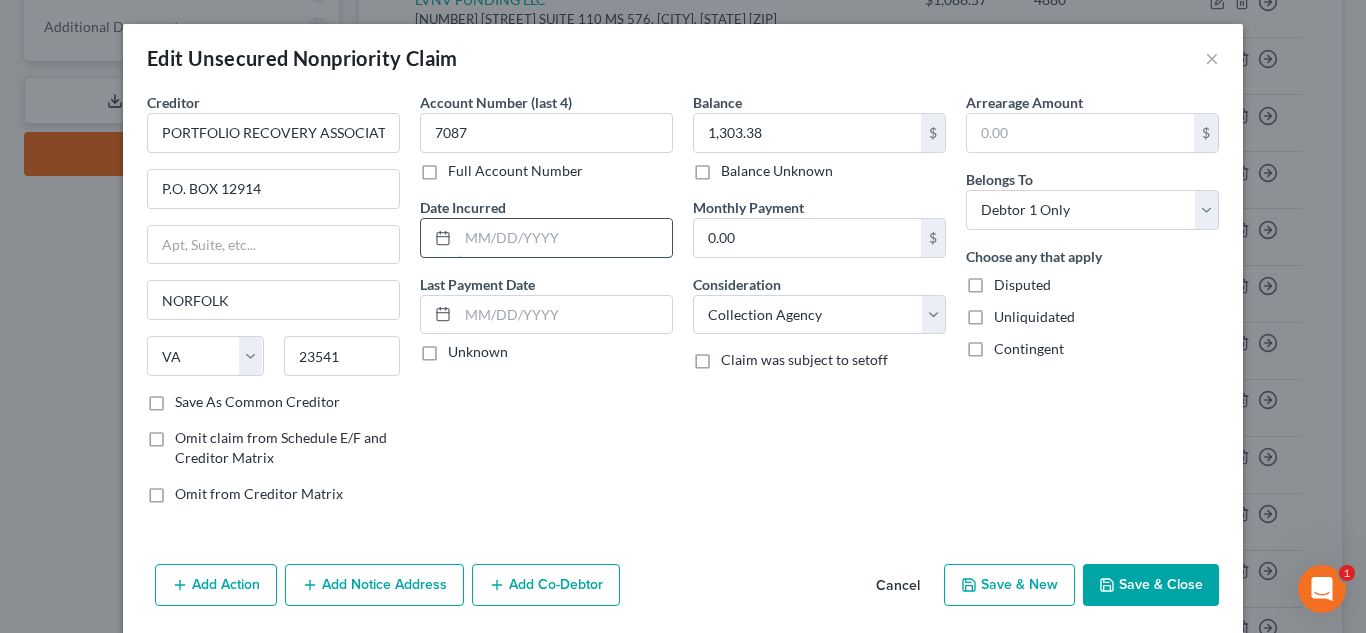 click at bounding box center (565, 238) 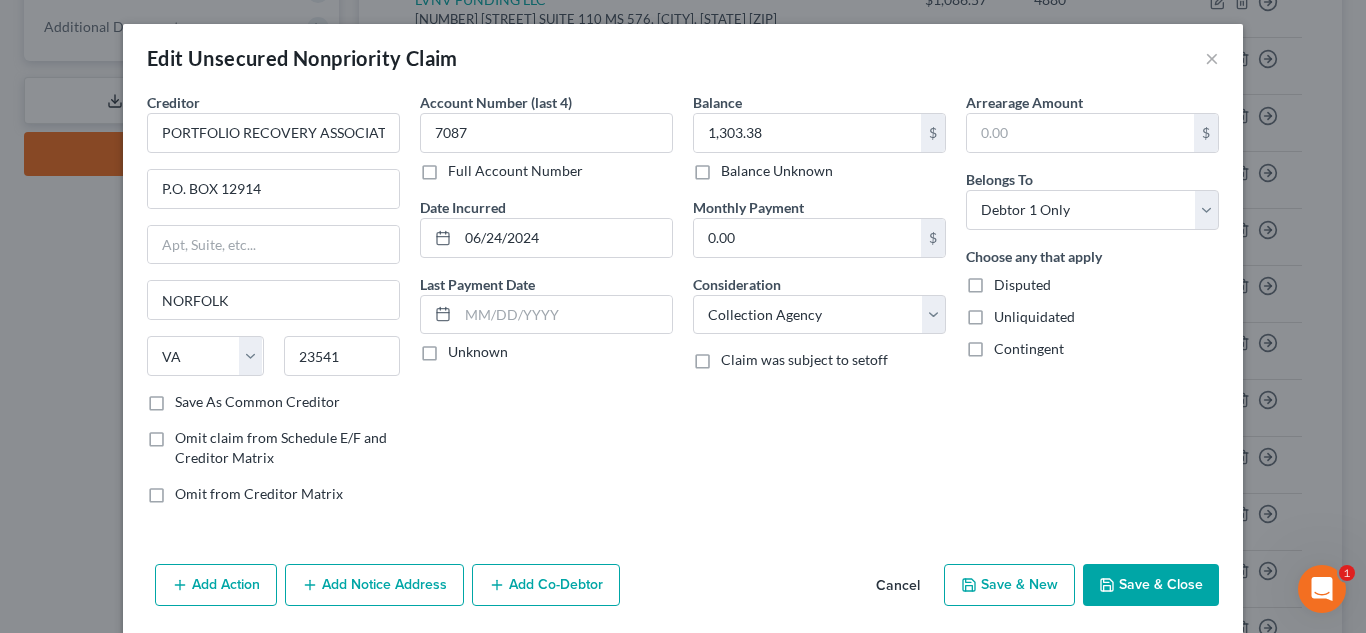click on "Save & Close" at bounding box center (1151, 585) 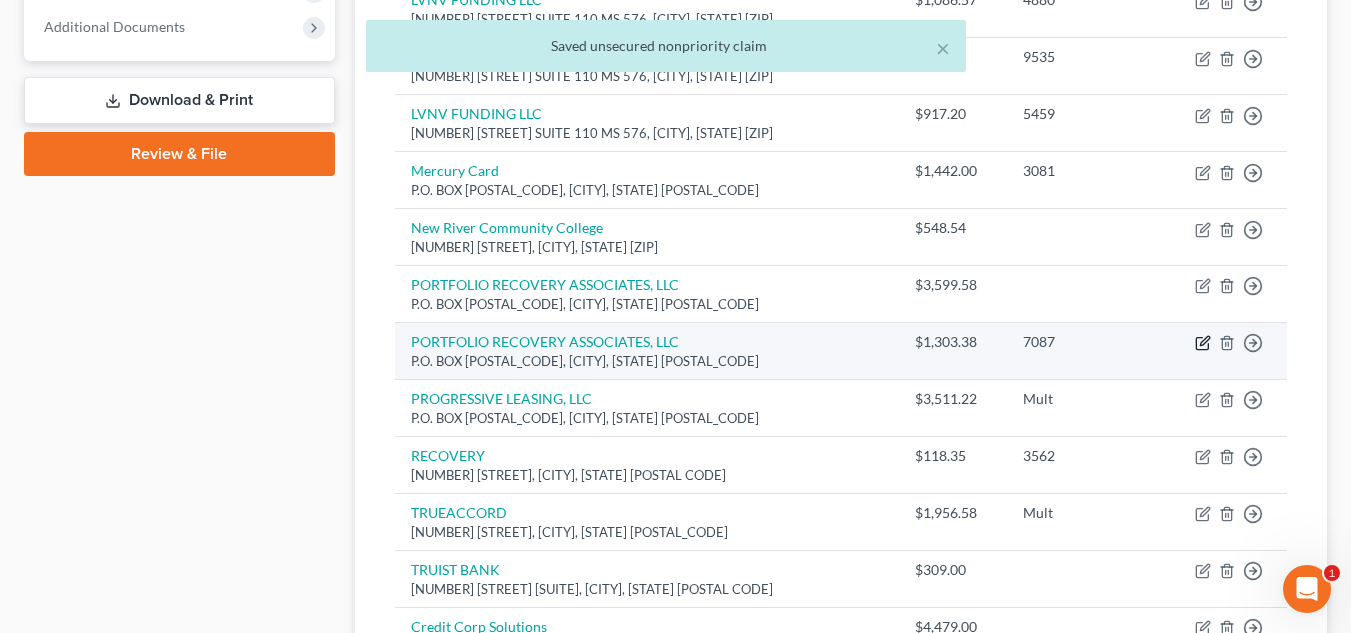 click 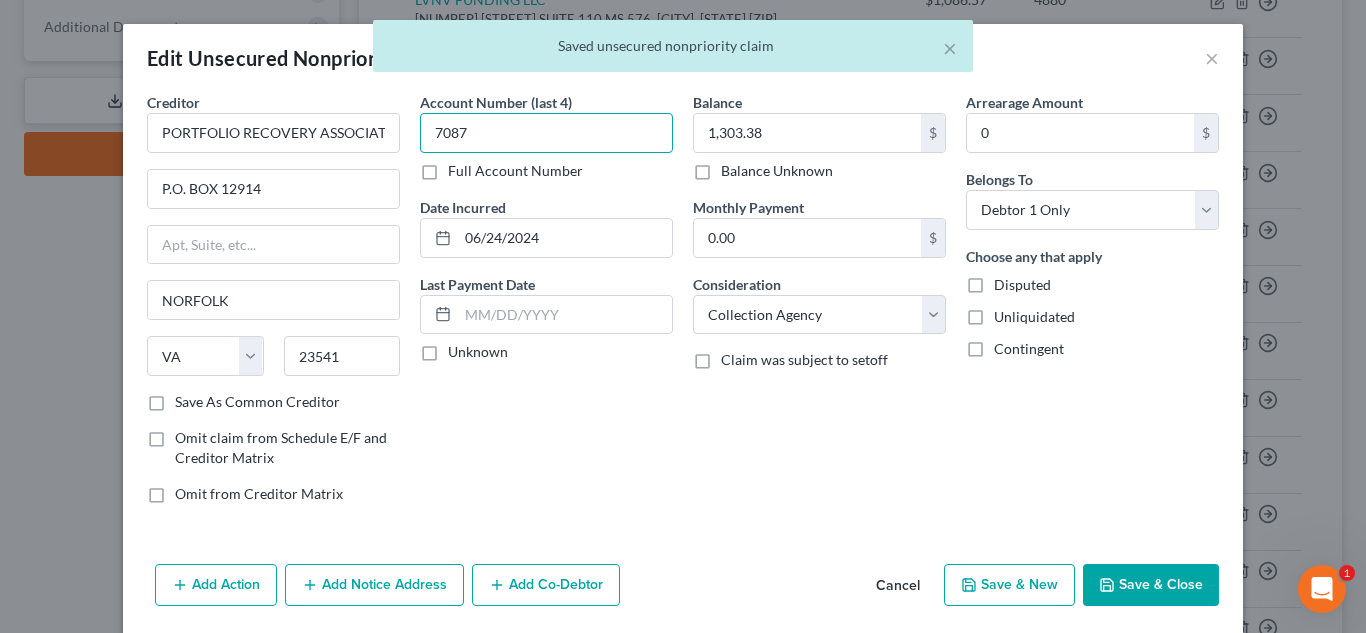 click on "7087" at bounding box center (546, 133) 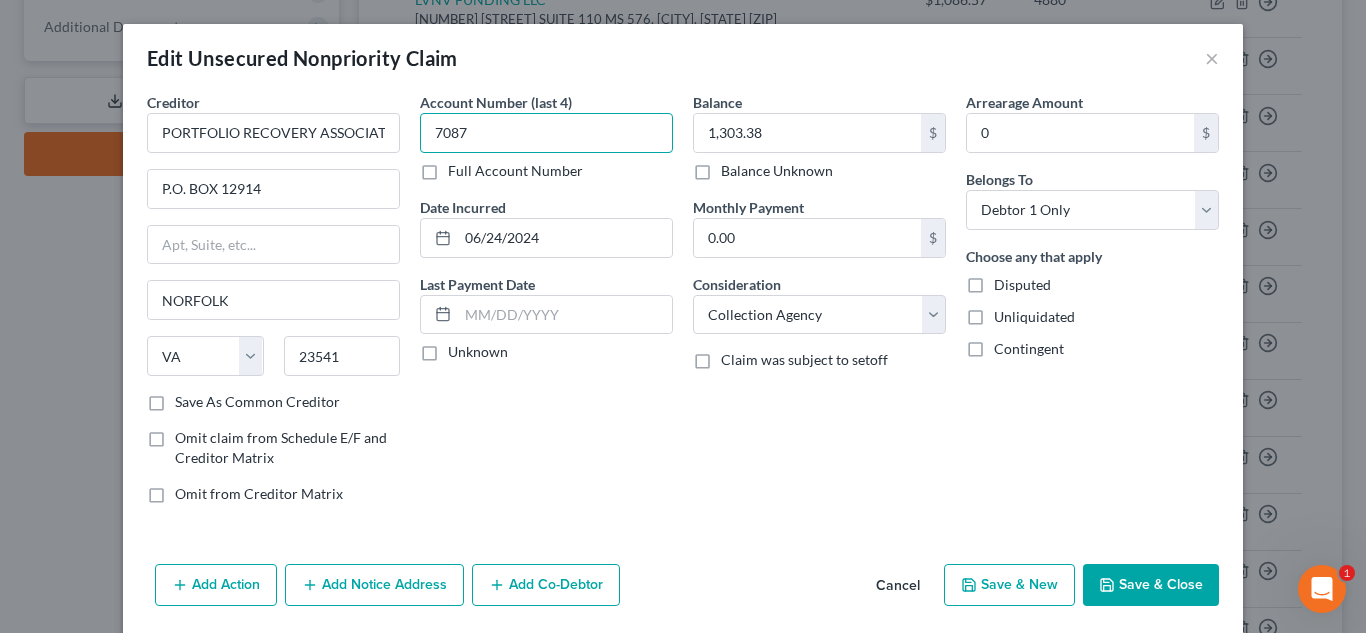 click on "7087" at bounding box center [546, 133] 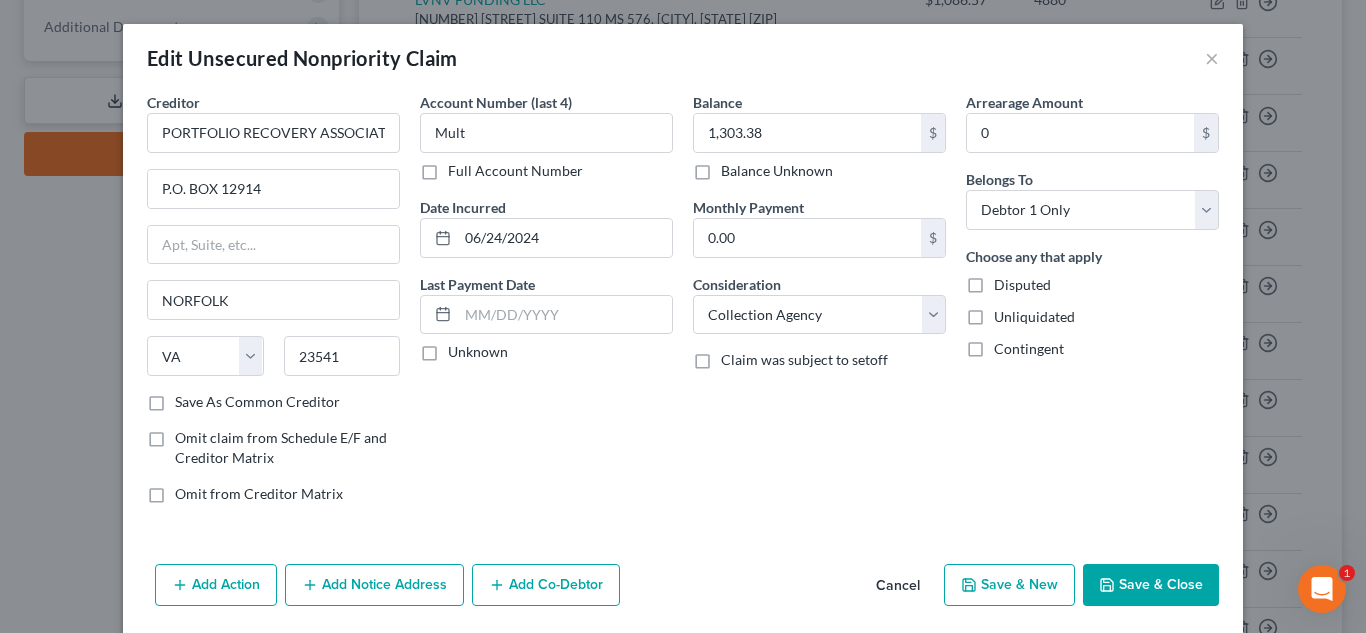click on "Save & Close" at bounding box center [1151, 585] 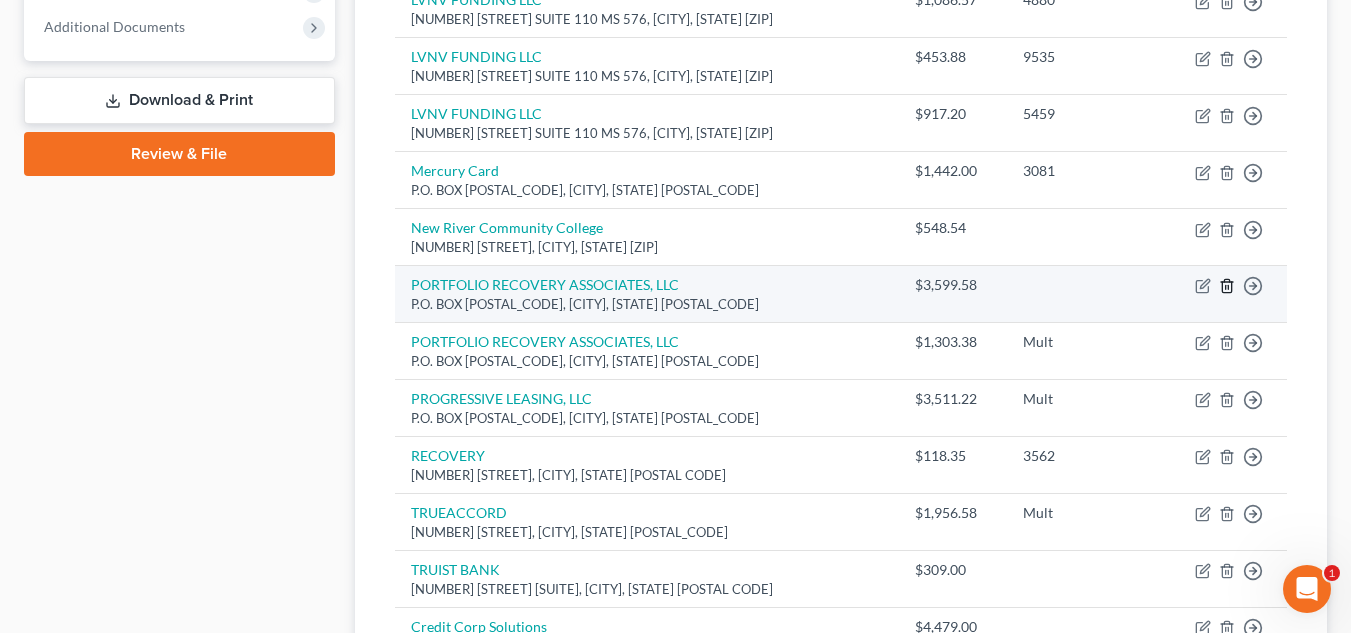 click 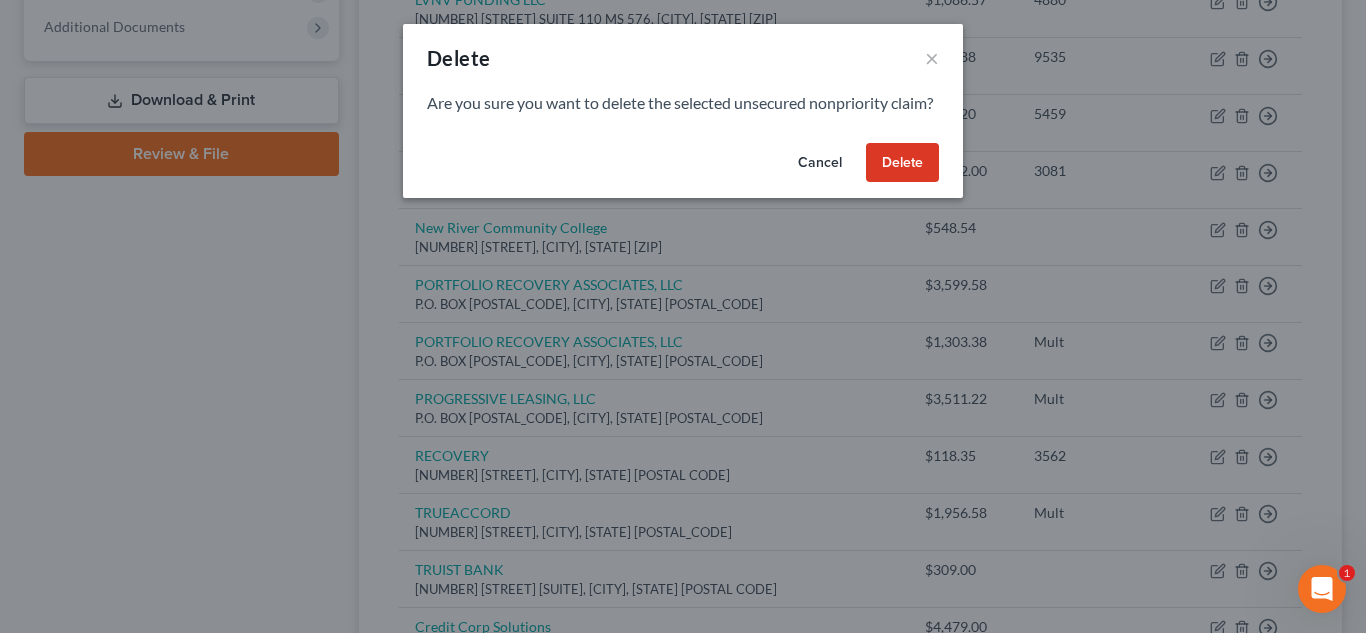 click on "Delete" at bounding box center (902, 163) 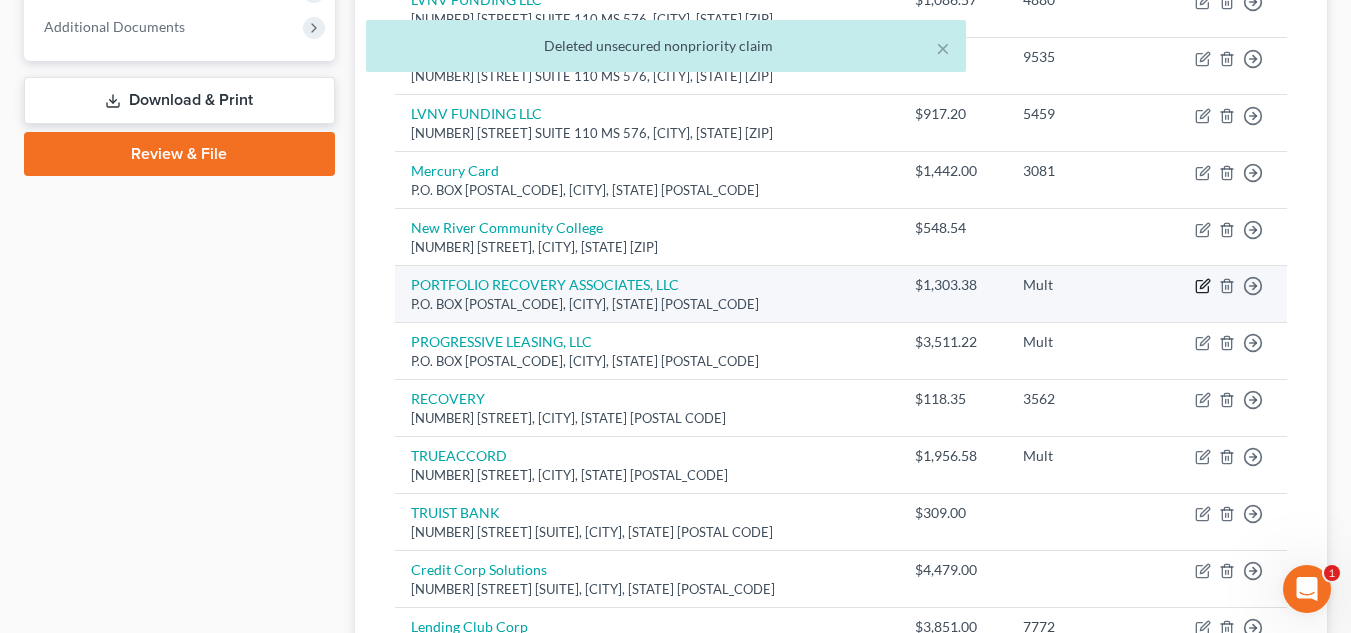 click 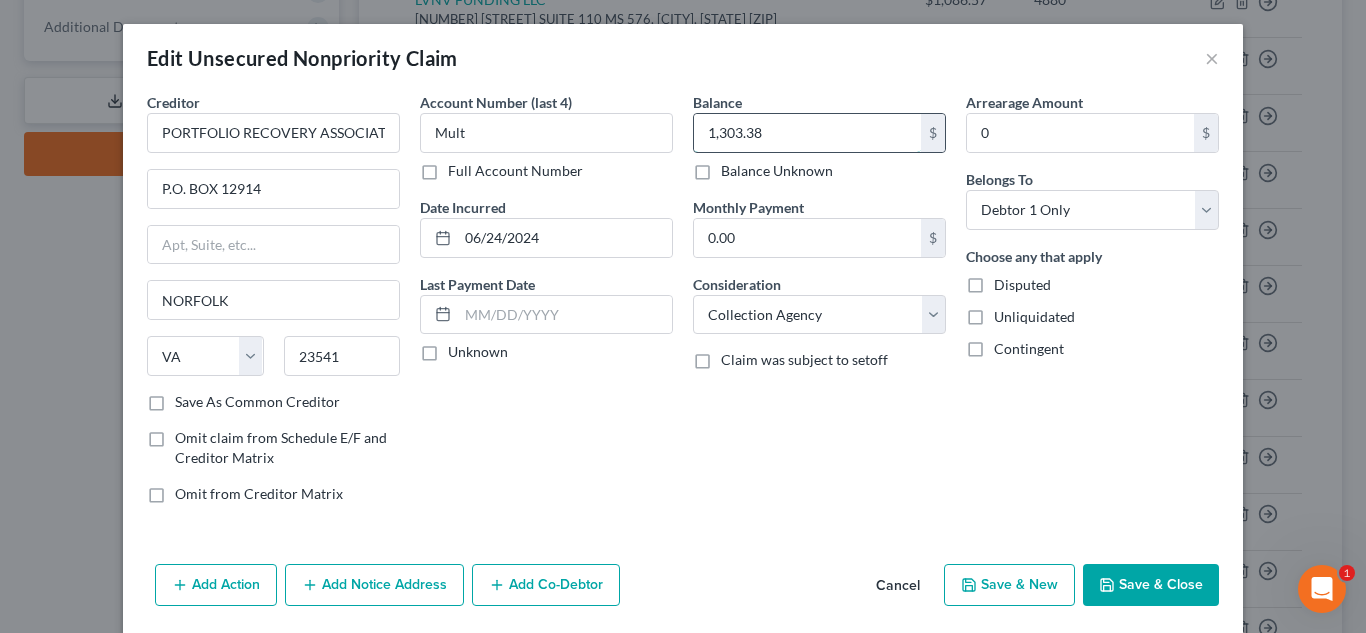 click on "1,303.38" at bounding box center [807, 133] 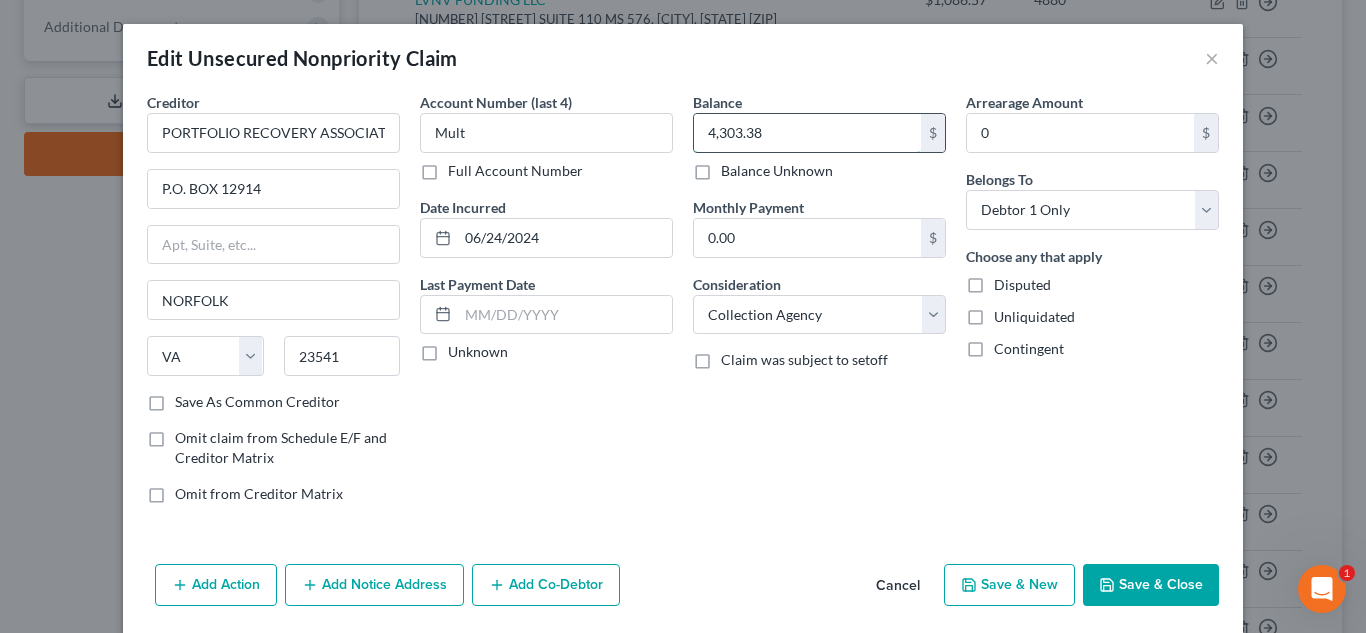 click on "4,303.38" at bounding box center [807, 133] 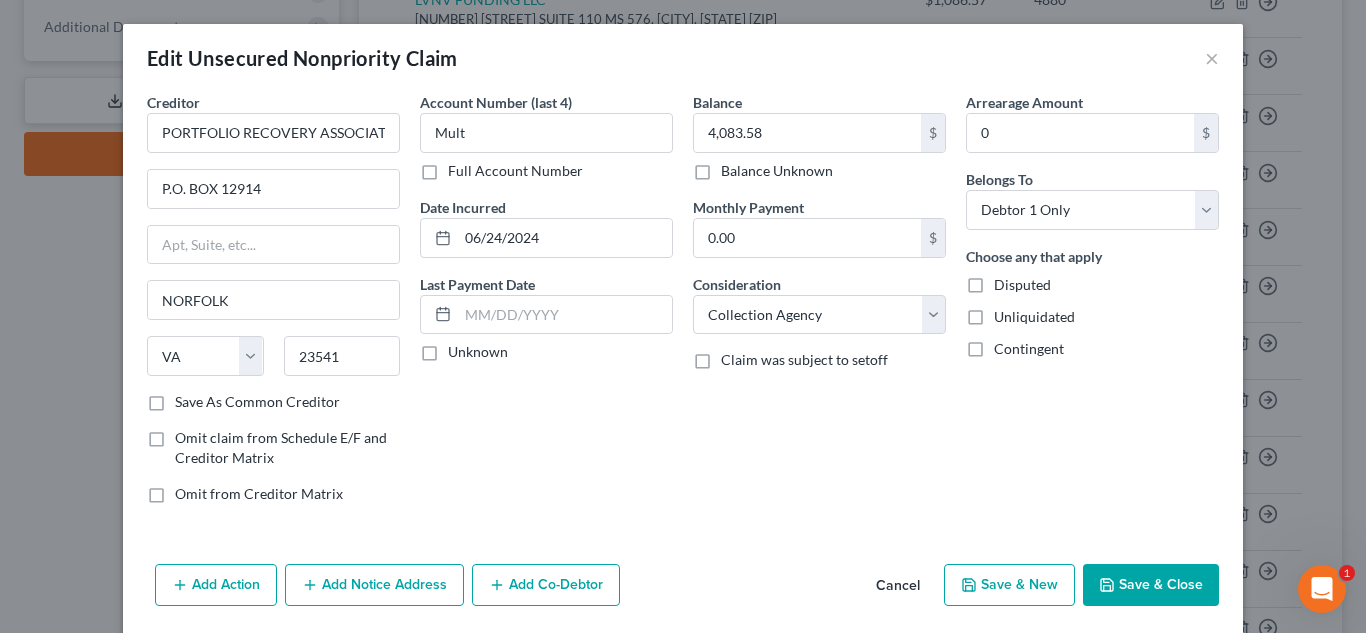 click on "Add Action Add Notice Address Add Co-Debtor Cancel Save & New Save & Close" at bounding box center [683, 589] 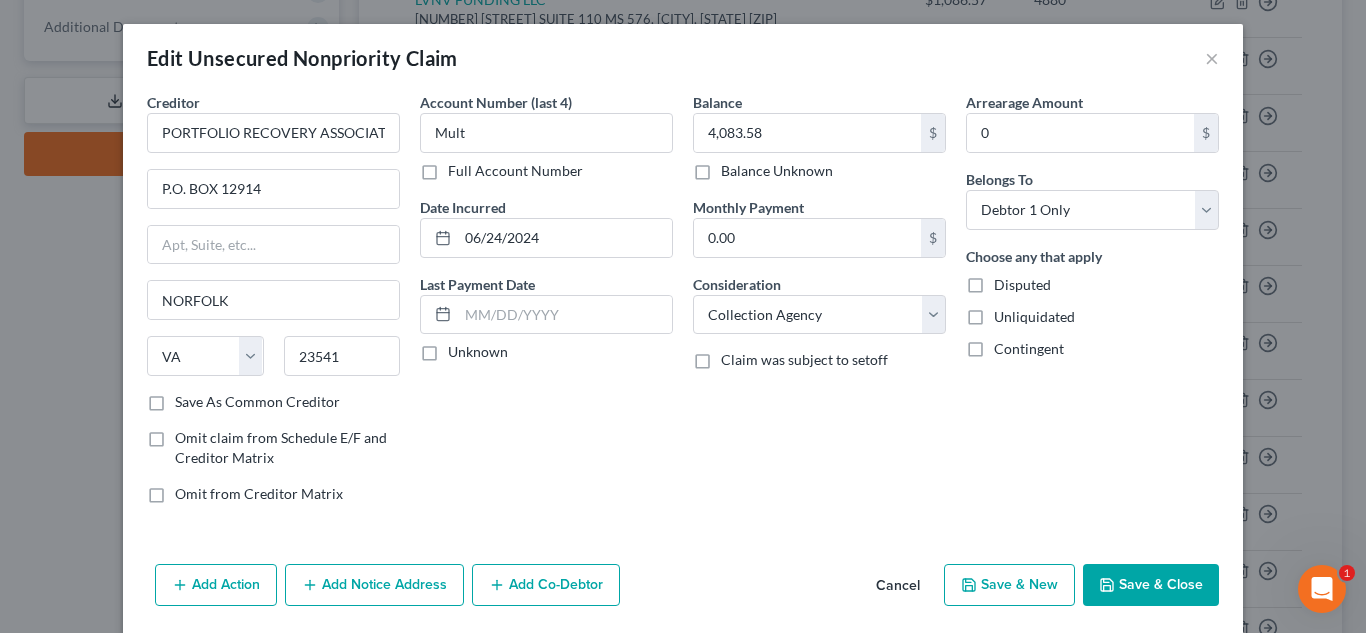 click on "Save & Close" at bounding box center (1151, 585) 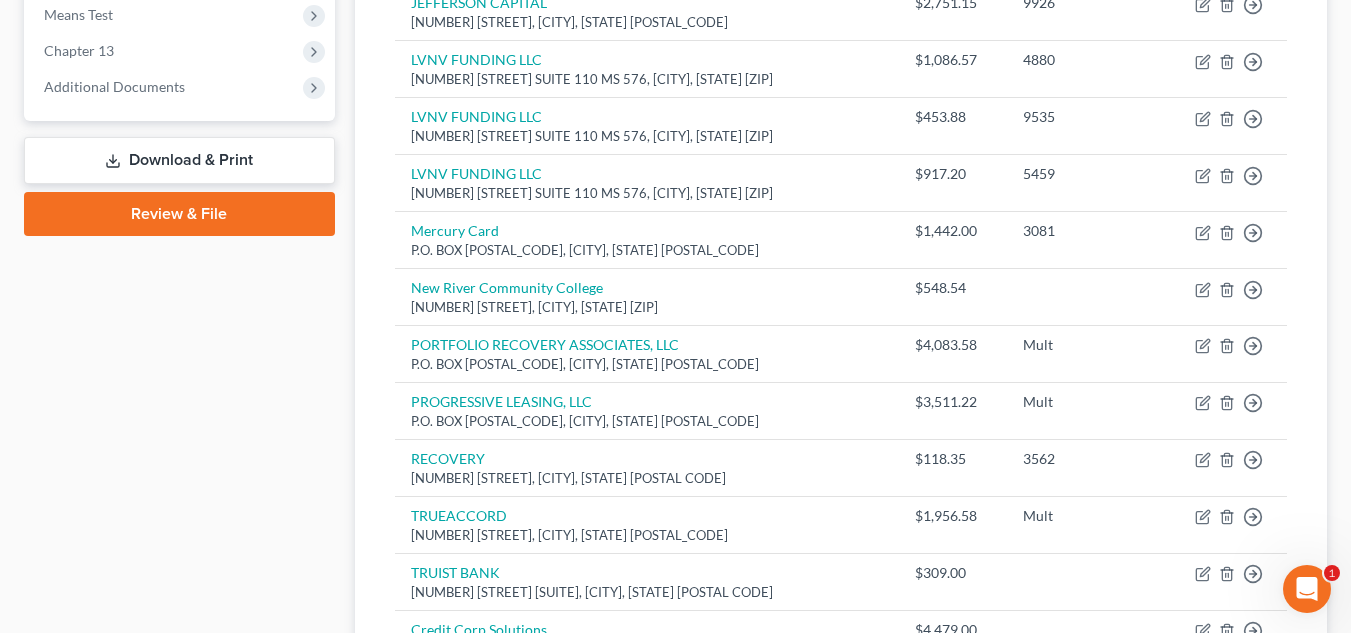 scroll, scrollTop: 811, scrollLeft: 0, axis: vertical 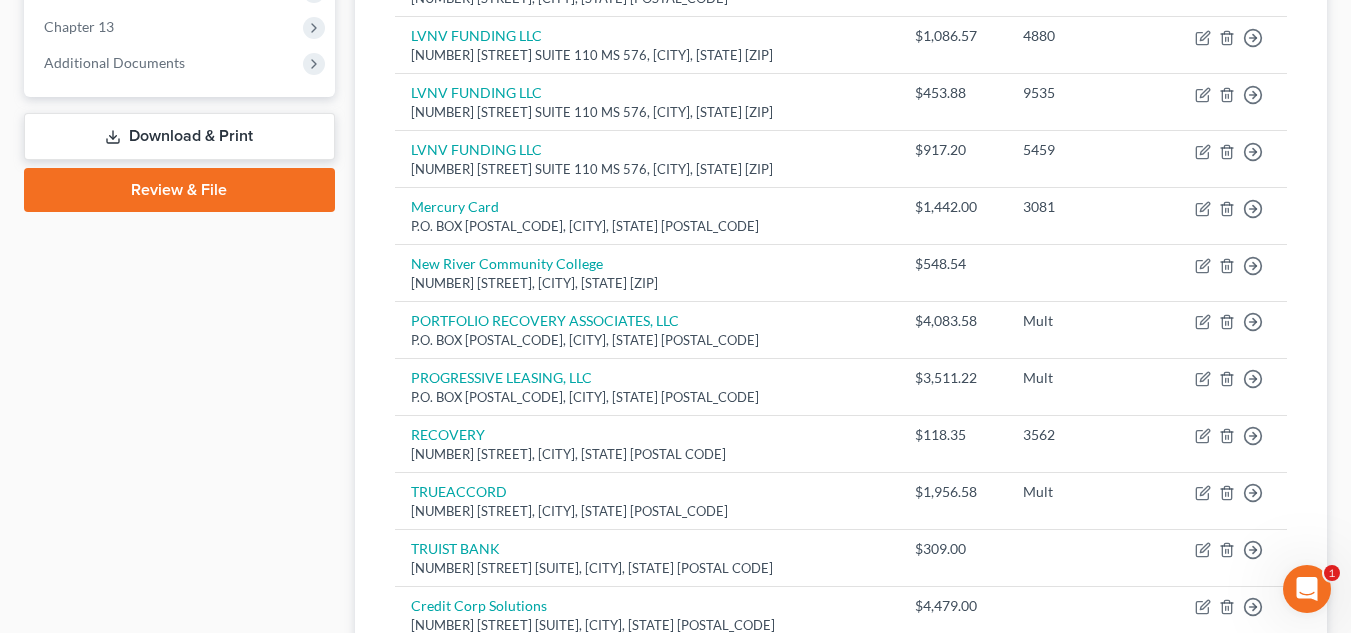 click on "Case Dashboard
Payments
Invoices
Payments
Payments
Credit Report
Client Profile" at bounding box center (179, 139) 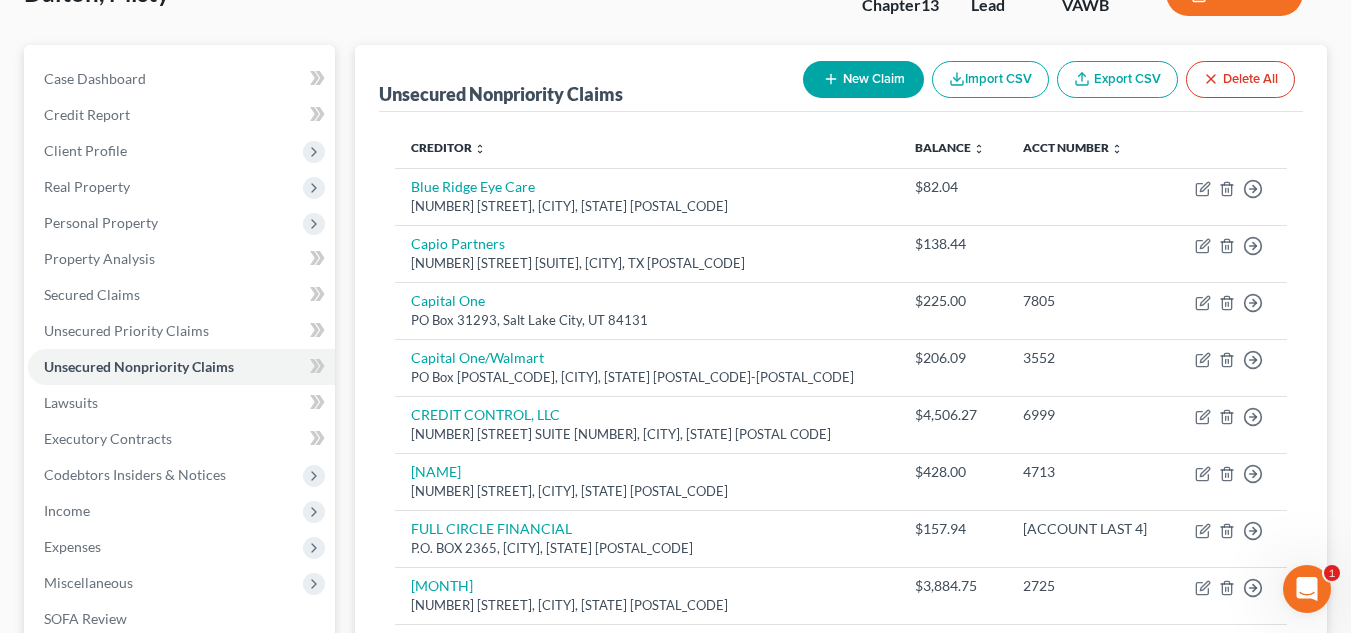 scroll, scrollTop: 111, scrollLeft: 0, axis: vertical 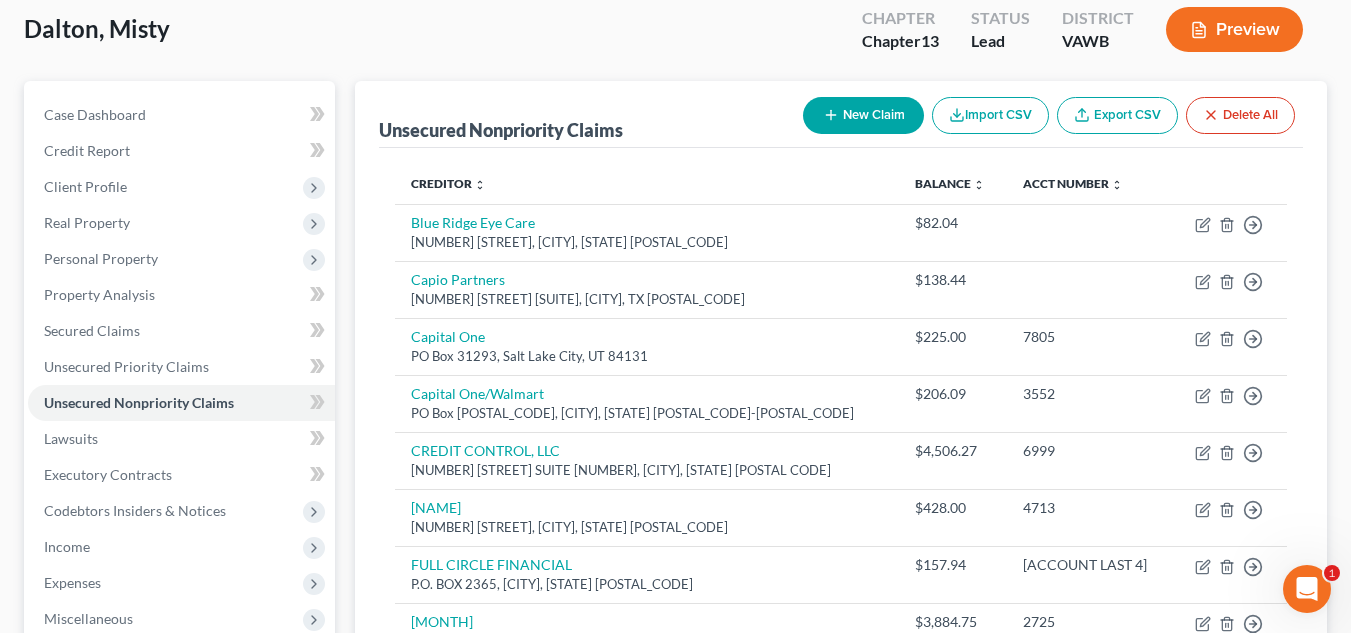 click on "New Claim" at bounding box center (863, 115) 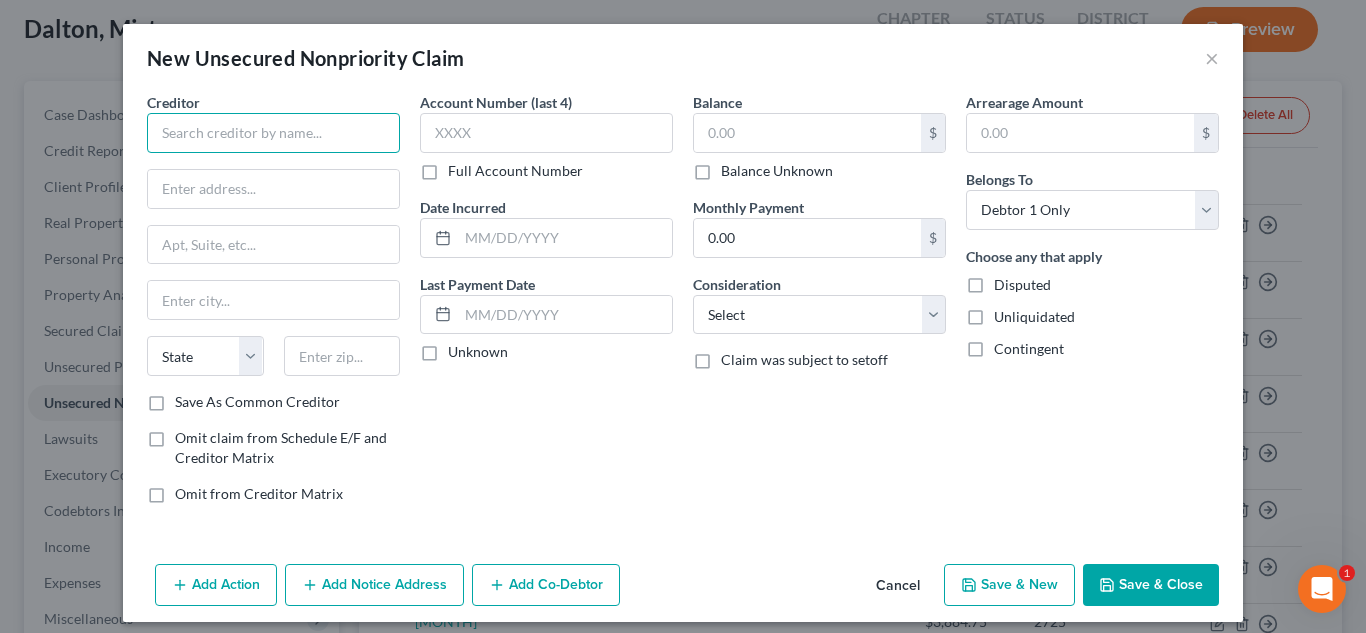 click at bounding box center (273, 133) 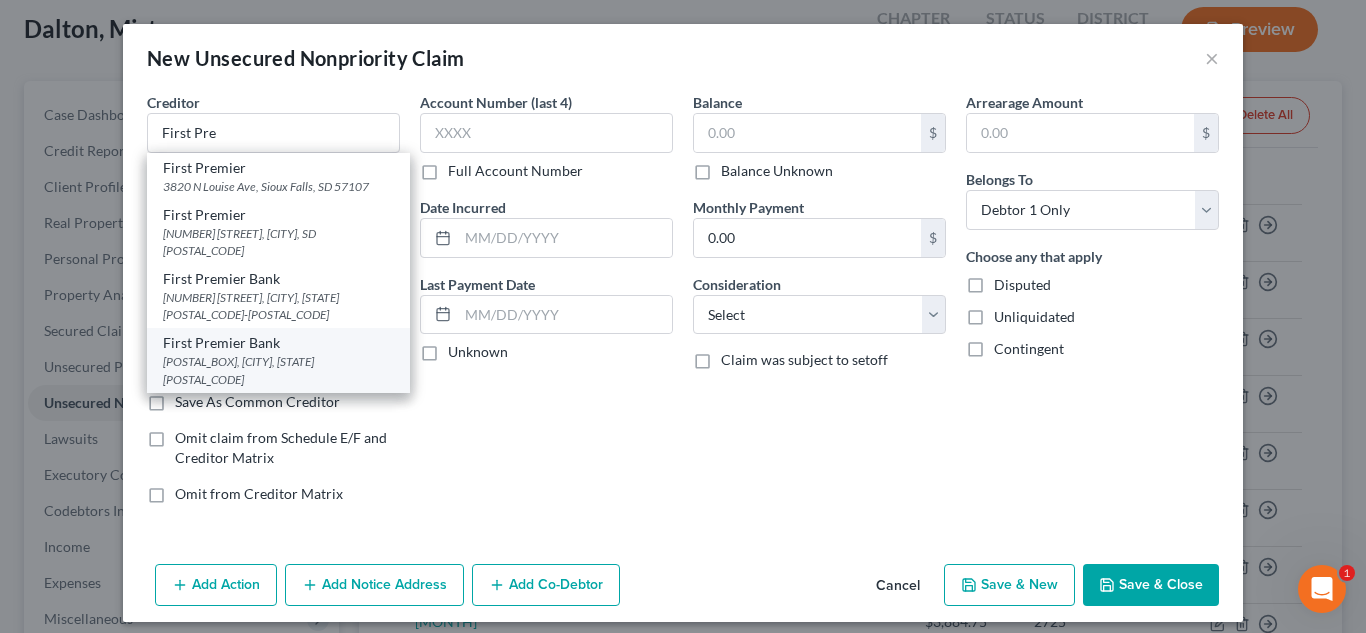 click on "[POSTAL_BOX], [CITY], [STATE] [POSTAL_CODE]" at bounding box center [278, 370] 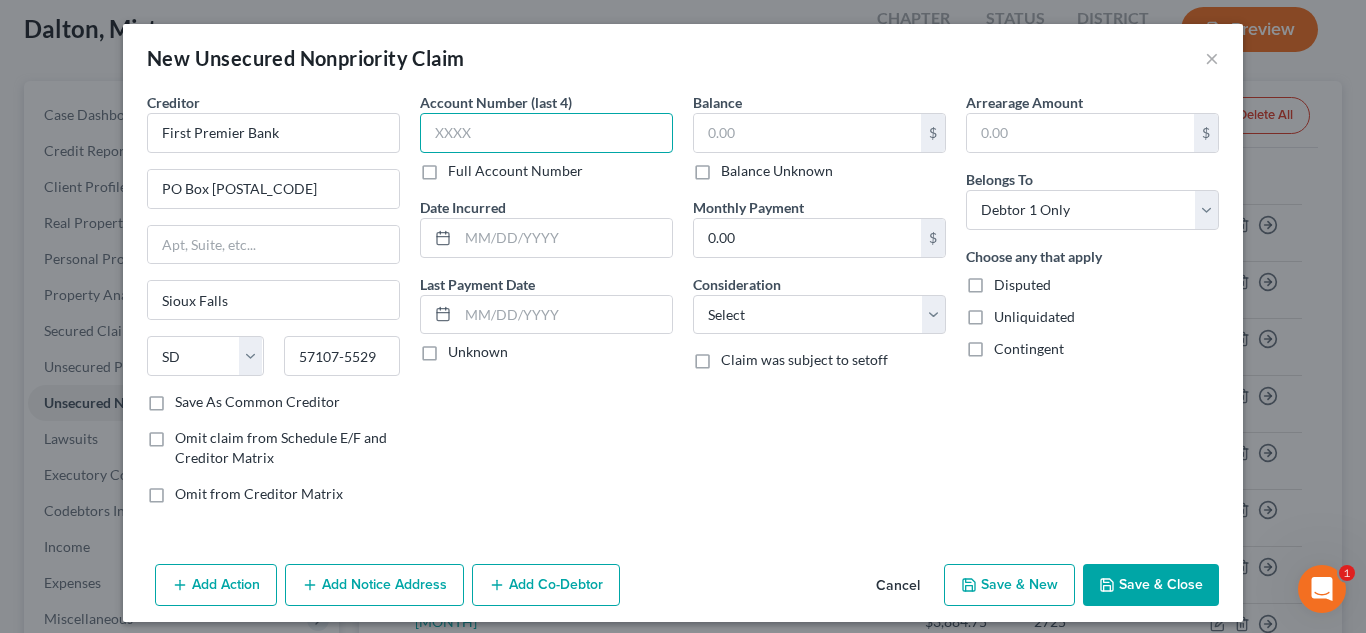 click at bounding box center [546, 133] 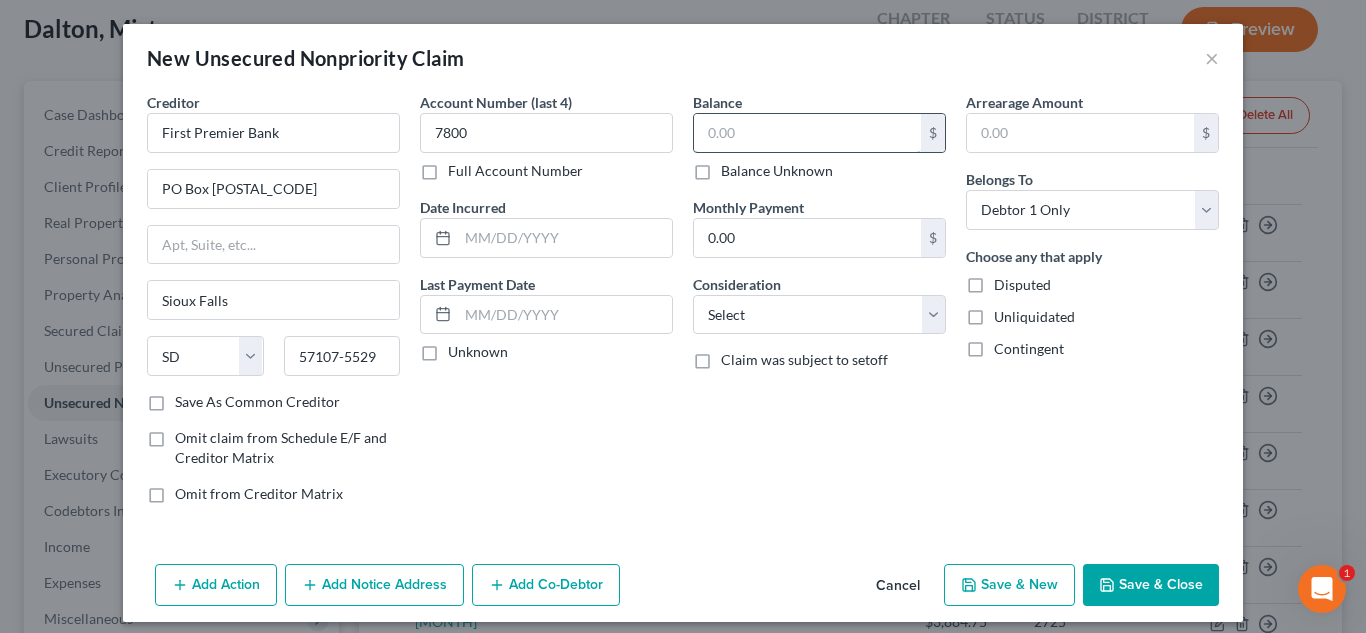 click at bounding box center (807, 133) 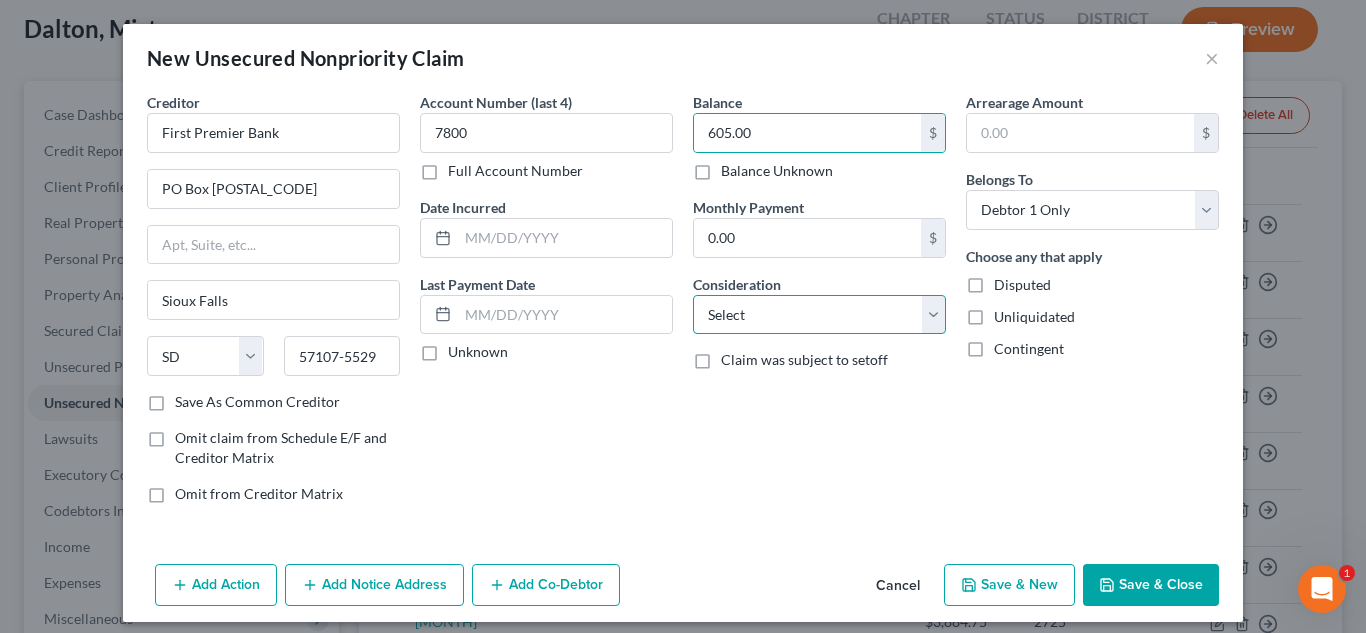 click on "Select Cable / Satellite Services Collection Agency Credit Card Debt Debt Counseling / Attorneys Deficiency Balance Domestic Support Obligations Home / Car Repairs Income Taxes Judgment Liens Medical Services Monies Loaned / Advanced Mortgage Obligation From Divorce Or Separation Obligation To Pensions Other Overdrawn Bank Account Promised To Help Pay Creditors Student Loans Suppliers And Vendors Telephone / Internet Services Utility Services" at bounding box center [819, 315] 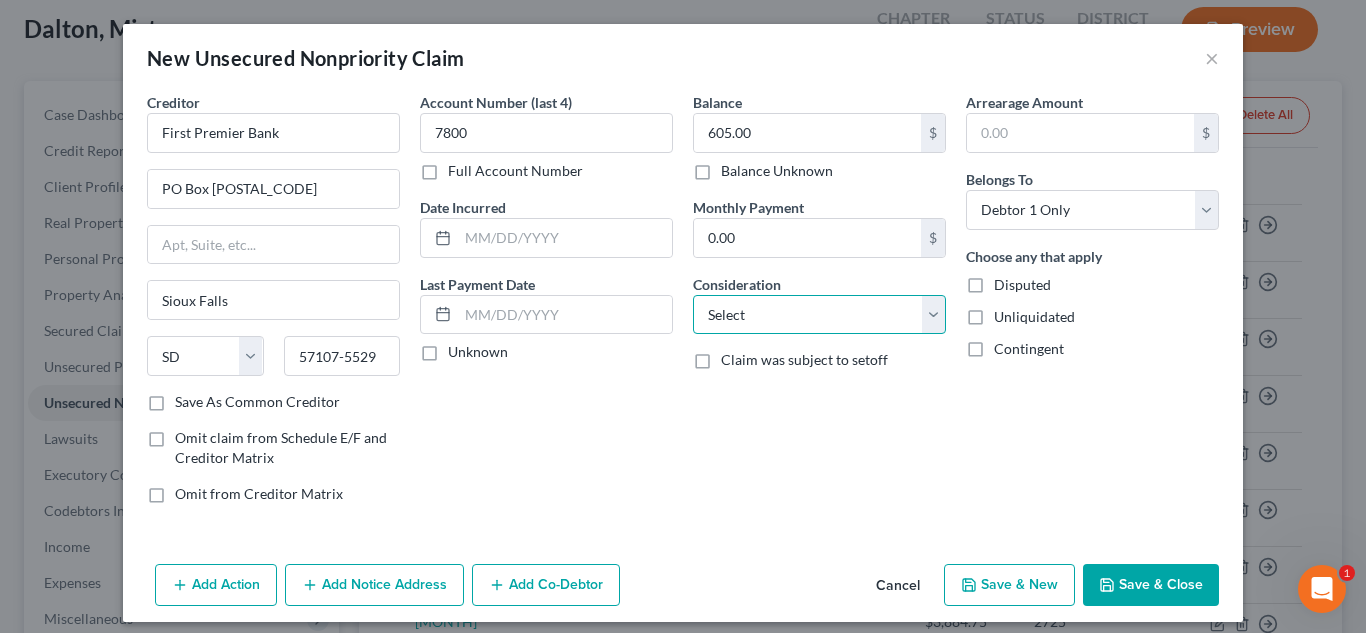 click on "Select Cable / Satellite Services Collection Agency Credit Card Debt Debt Counseling / Attorneys Deficiency Balance Domestic Support Obligations Home / Car Repairs Income Taxes Judgment Liens Medical Services Monies Loaned / Advanced Mortgage Obligation From Divorce Or Separation Obligation To Pensions Other Overdrawn Bank Account Promised To Help Pay Creditors Student Loans Suppliers And Vendors Telephone / Internet Services Utility Services" at bounding box center [819, 315] 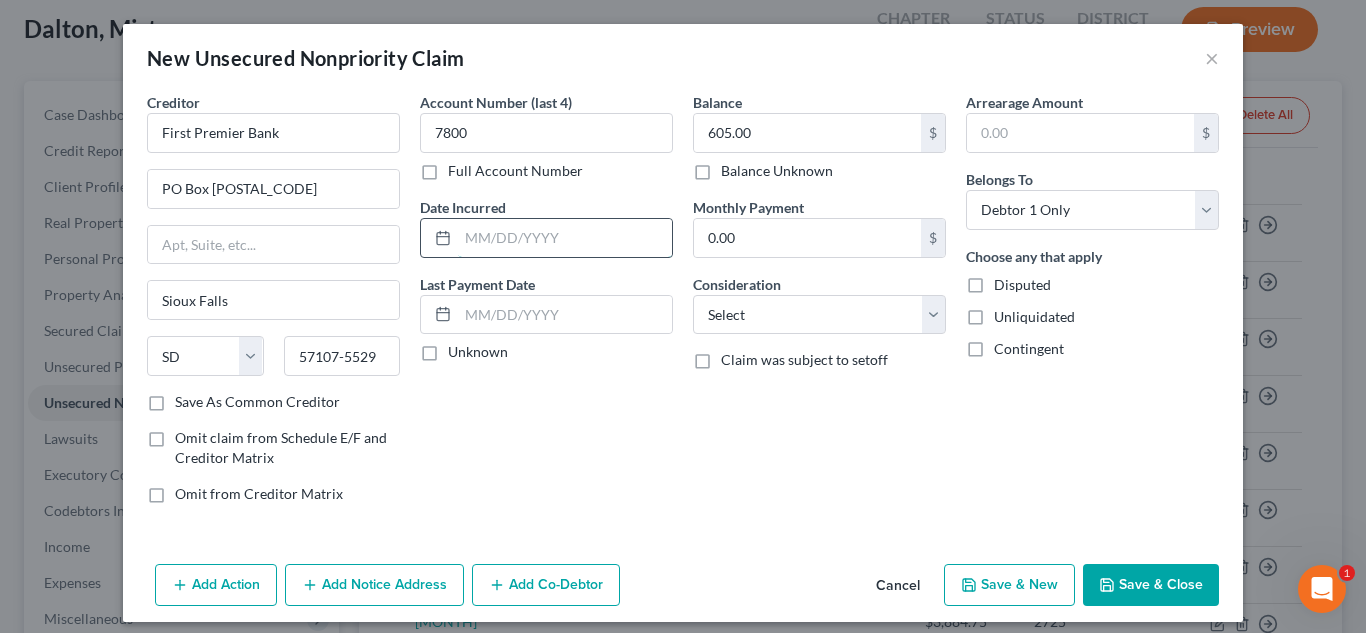 click at bounding box center (565, 238) 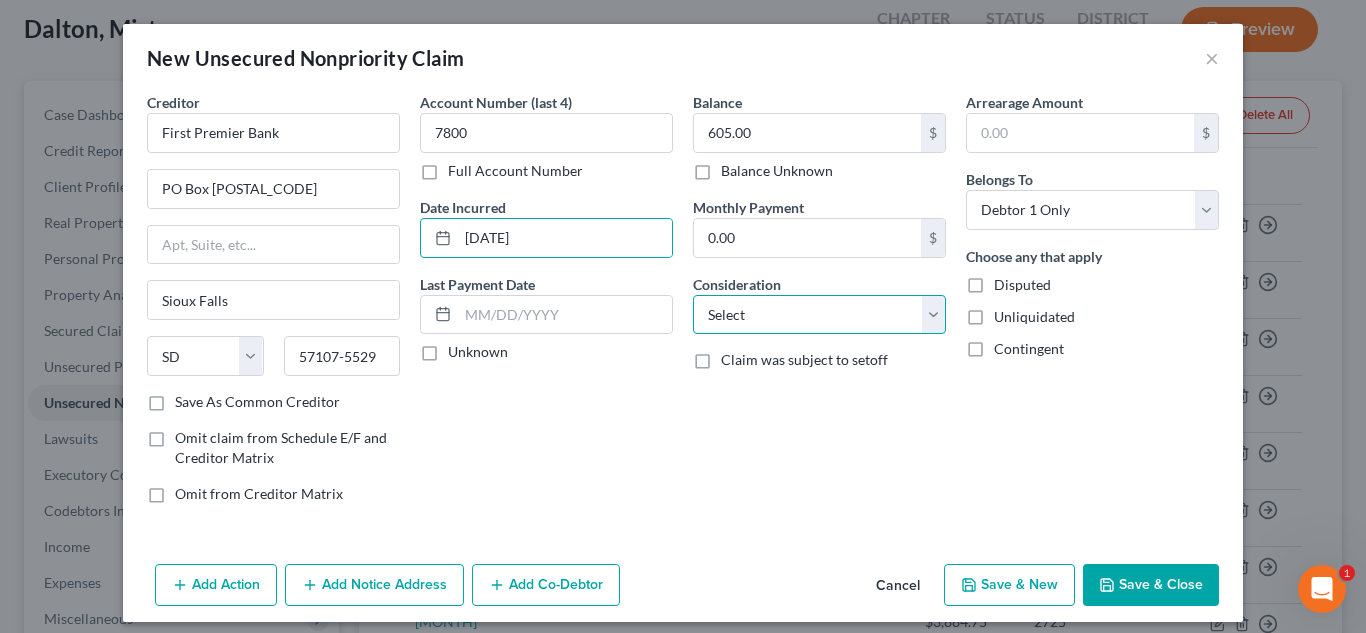 click on "Select Cable / Satellite Services Collection Agency Credit Card Debt Debt Counseling / Attorneys Deficiency Balance Domestic Support Obligations Home / Car Repairs Income Taxes Judgment Liens Medical Services Monies Loaned / Advanced Mortgage Obligation From Divorce Or Separation Obligation To Pensions Other Overdrawn Bank Account Promised To Help Pay Creditors Student Loans Suppliers And Vendors Telephone / Internet Services Utility Services" at bounding box center [819, 315] 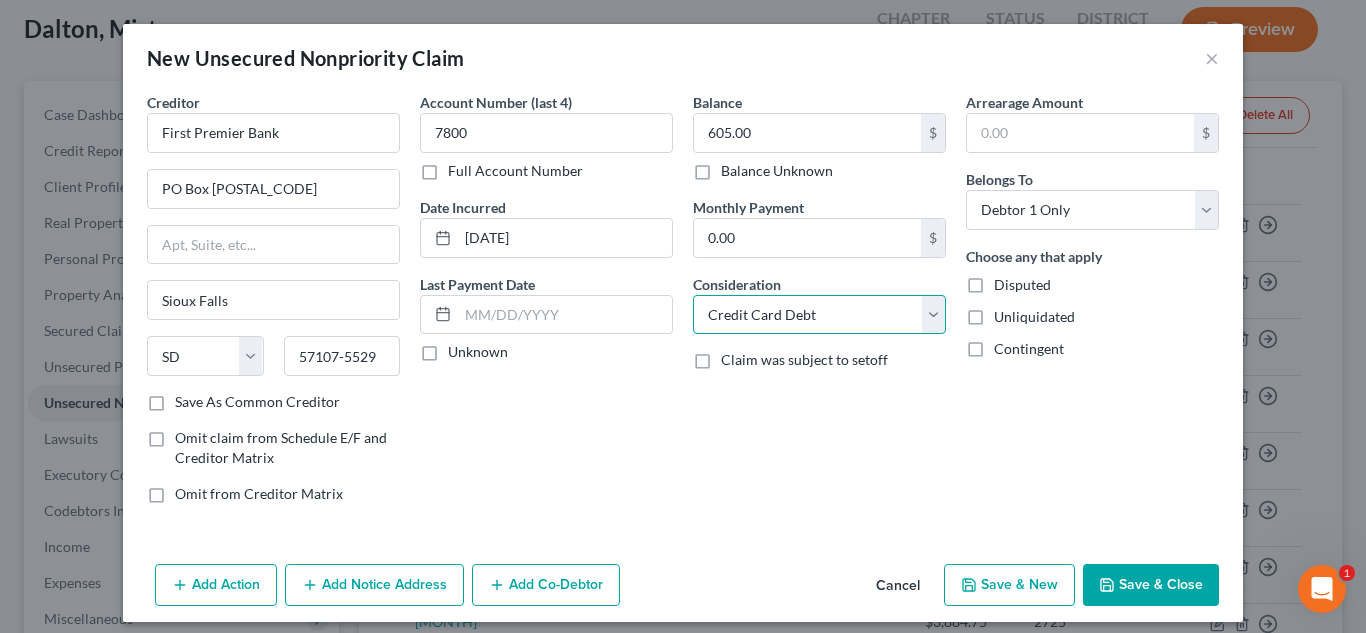 click on "Select Cable / Satellite Services Collection Agency Credit Card Debt Debt Counseling / Attorneys Deficiency Balance Domestic Support Obligations Home / Car Repairs Income Taxes Judgment Liens Medical Services Monies Loaned / Advanced Mortgage Obligation From Divorce Or Separation Obligation To Pensions Other Overdrawn Bank Account Promised To Help Pay Creditors Student Loans Suppliers And Vendors Telephone / Internet Services Utility Services" at bounding box center (819, 315) 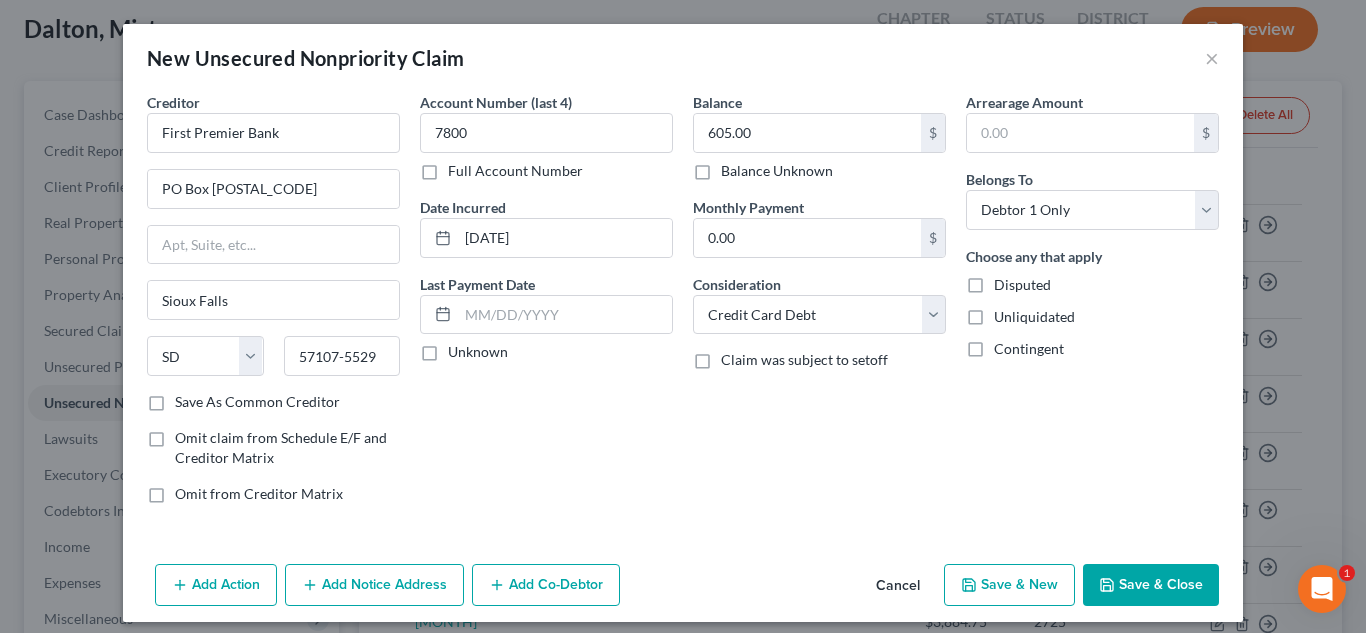 click on "Account Number (last 4)
7800
Full Account Number
Date Incurred         09/23/2017 Last Payment Date         Unknown" at bounding box center [546, 306] 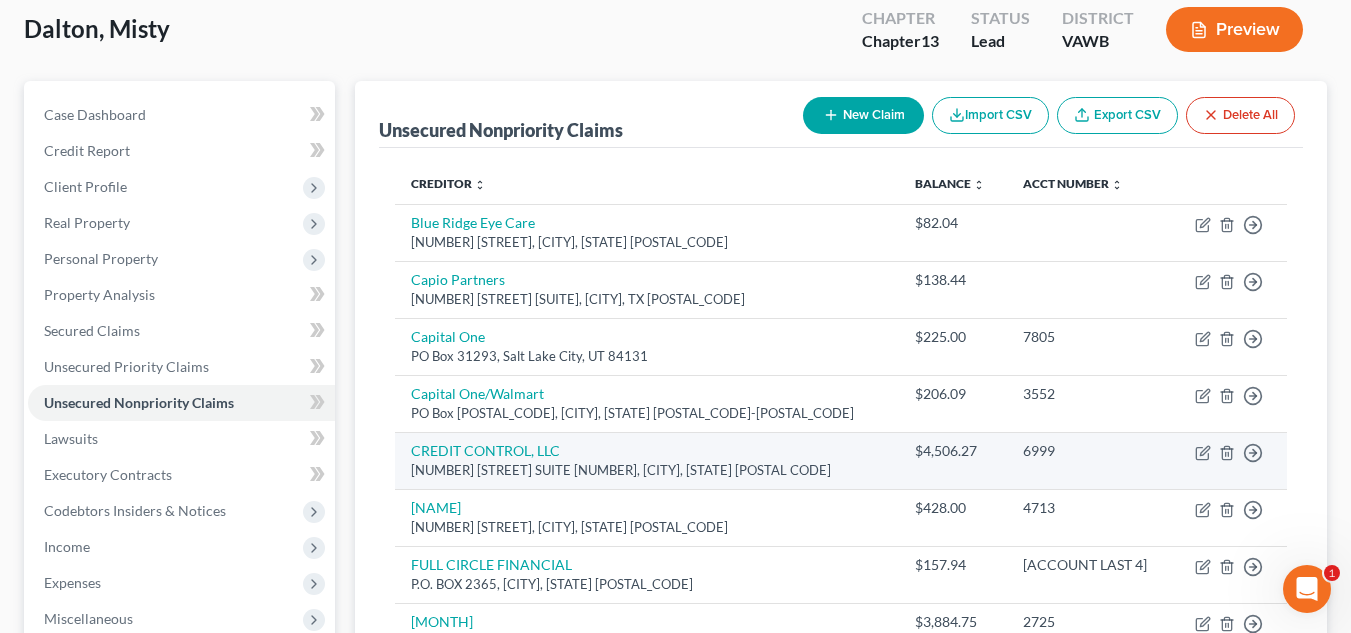 click on "Creditor  expand_more   expand_less   unfold_more" at bounding box center [647, 184] 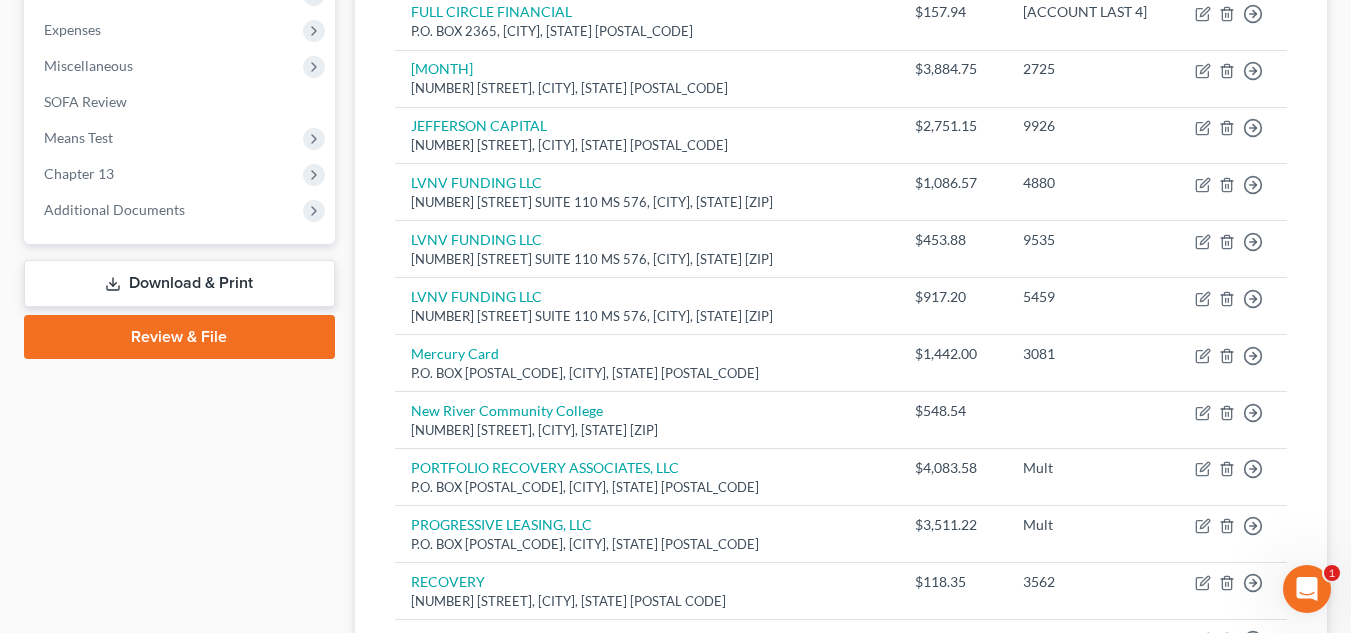 scroll, scrollTop: 1209, scrollLeft: 0, axis: vertical 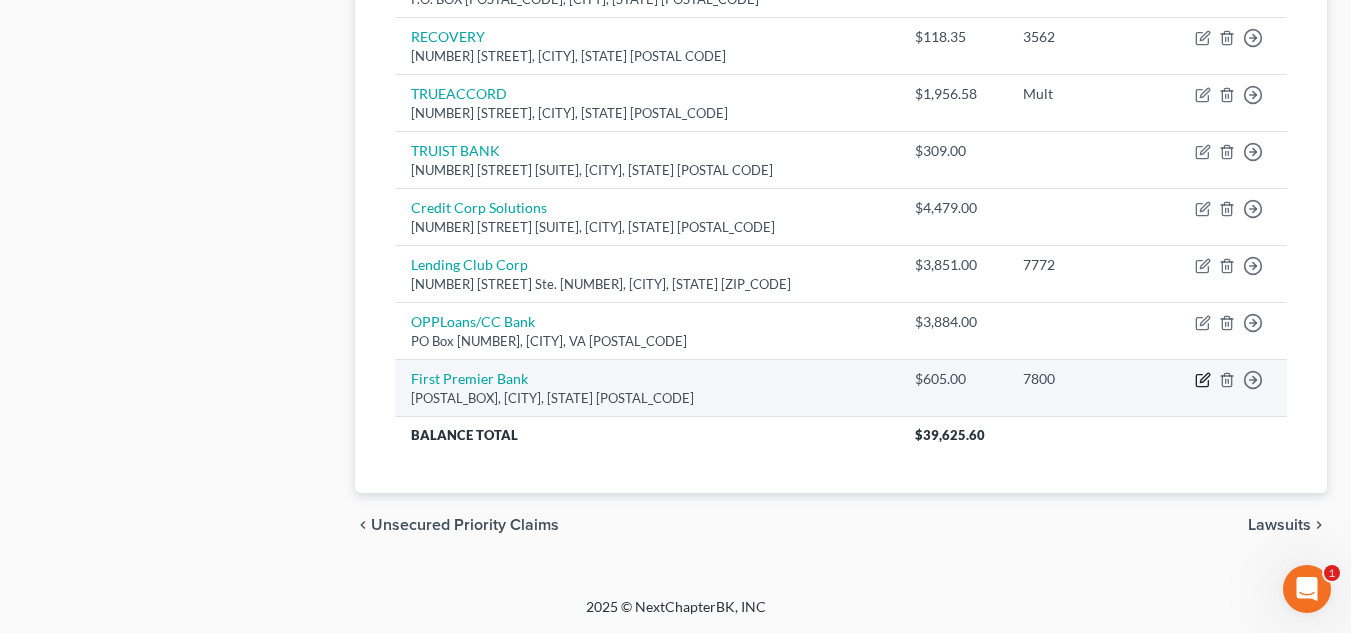 click 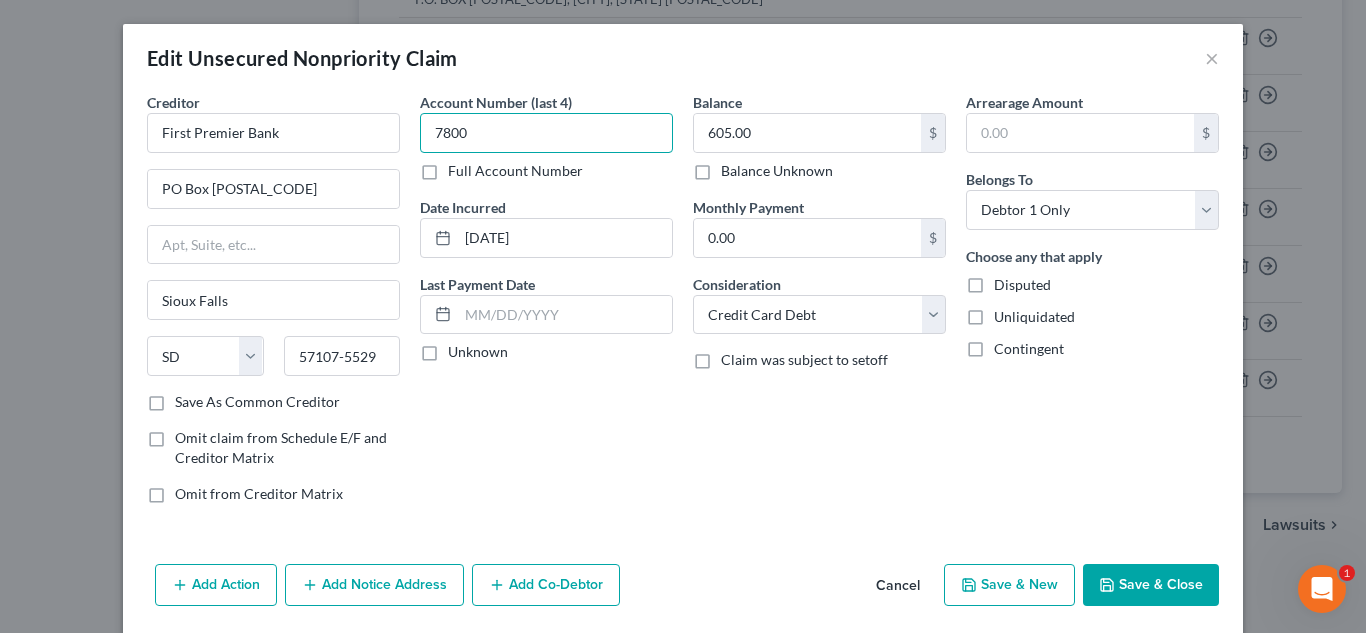 click on "7800" at bounding box center [546, 133] 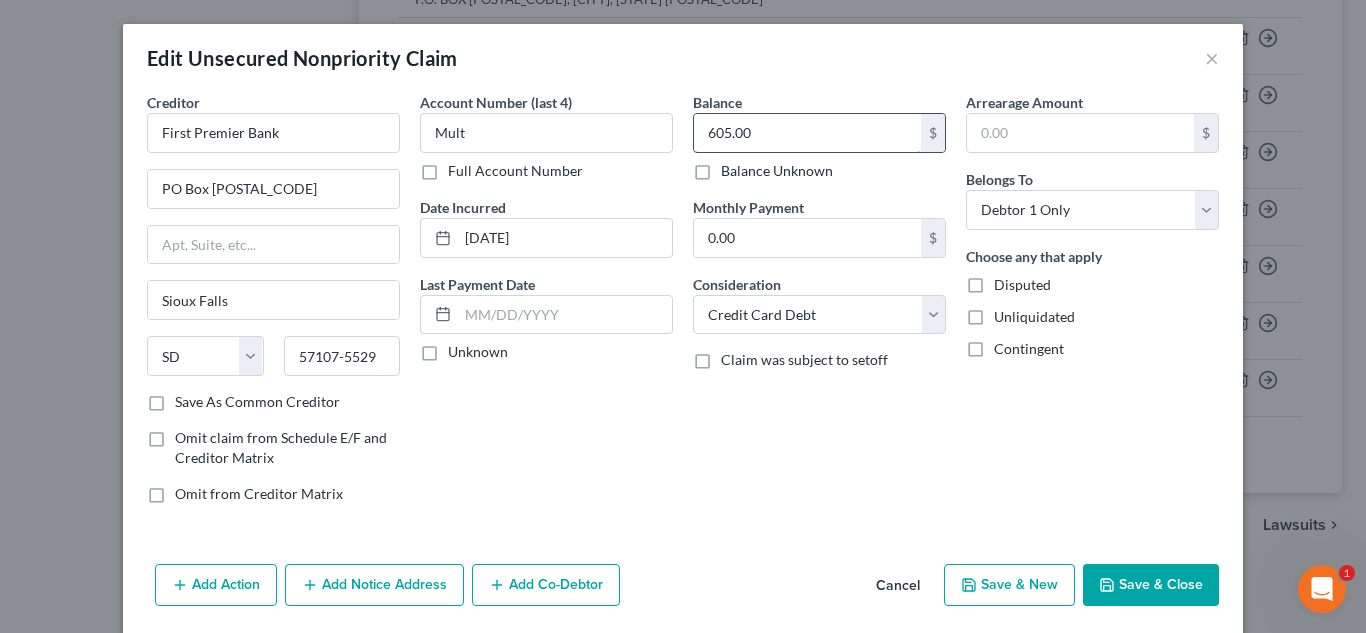 click on "605.00" at bounding box center [807, 133] 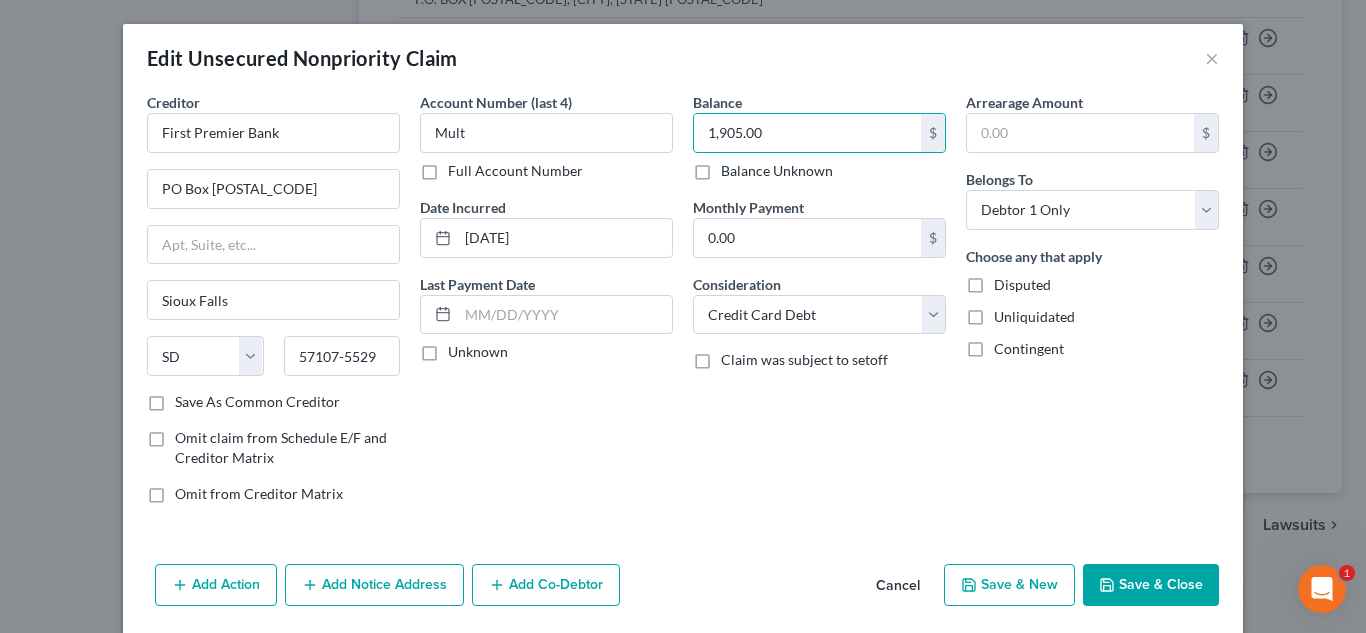 click on "Add Action Add Notice Address Add Co-Debtor Cancel Save & New Save & Close" at bounding box center (683, 589) 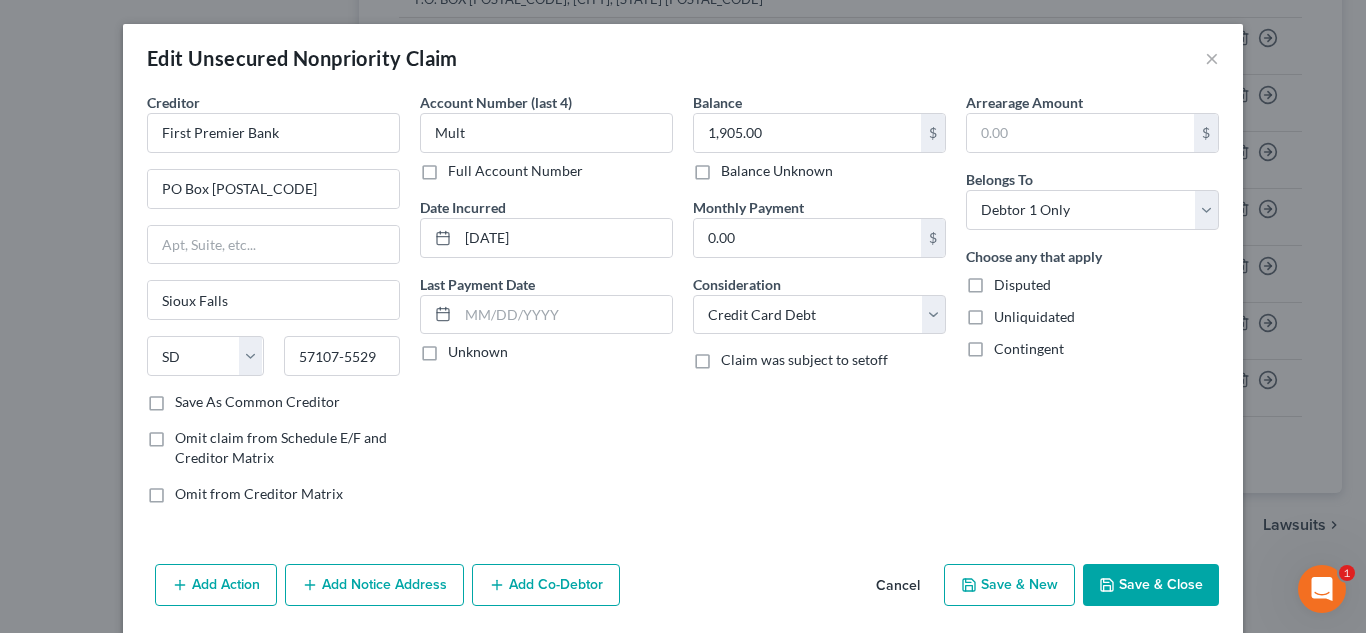 click on "Save & Close" at bounding box center (1151, 585) 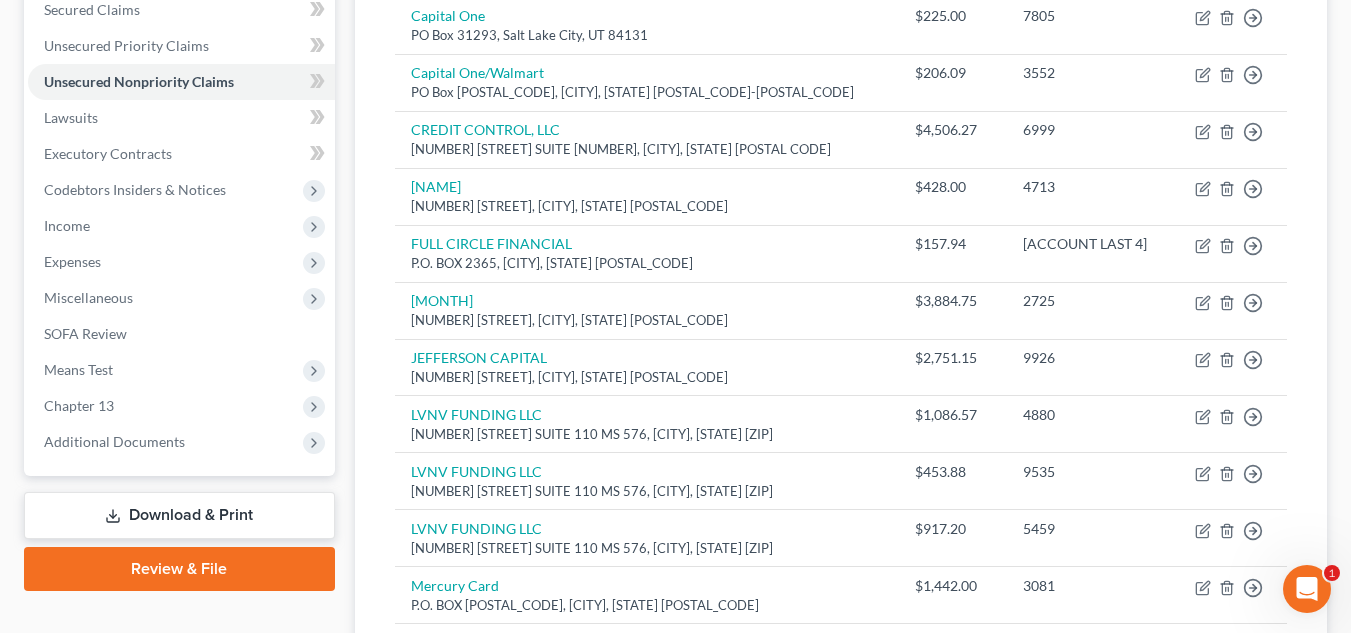 scroll, scrollTop: 416, scrollLeft: 0, axis: vertical 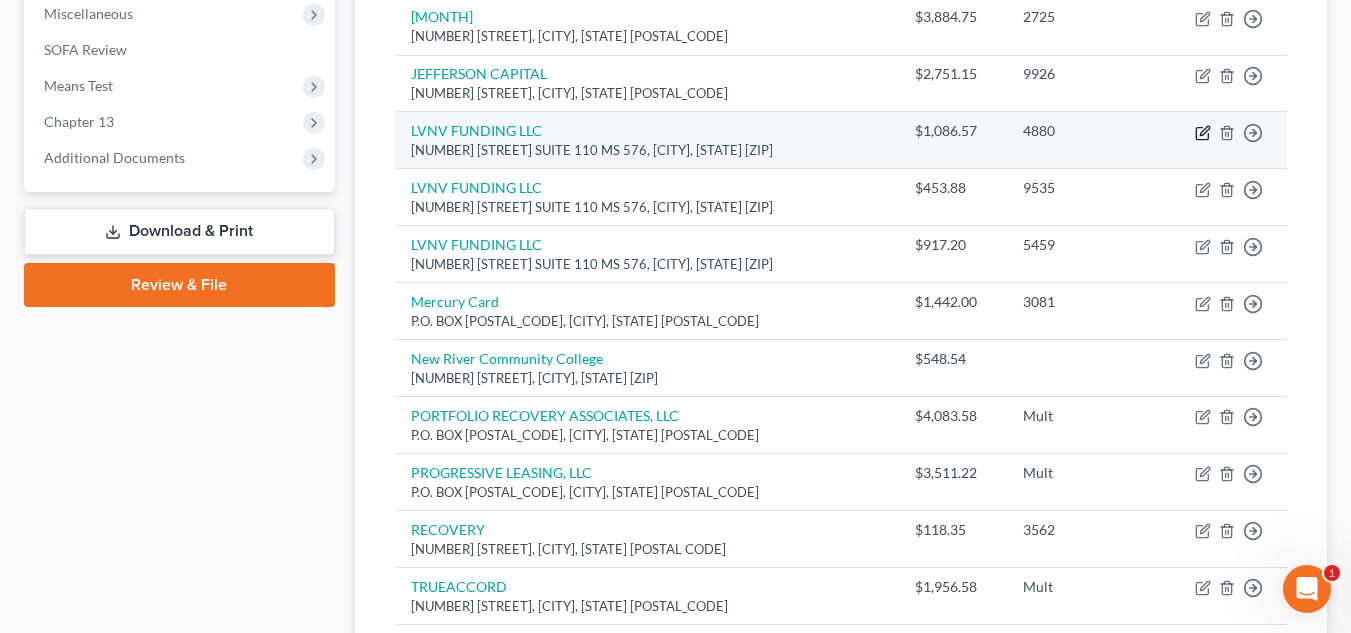 click 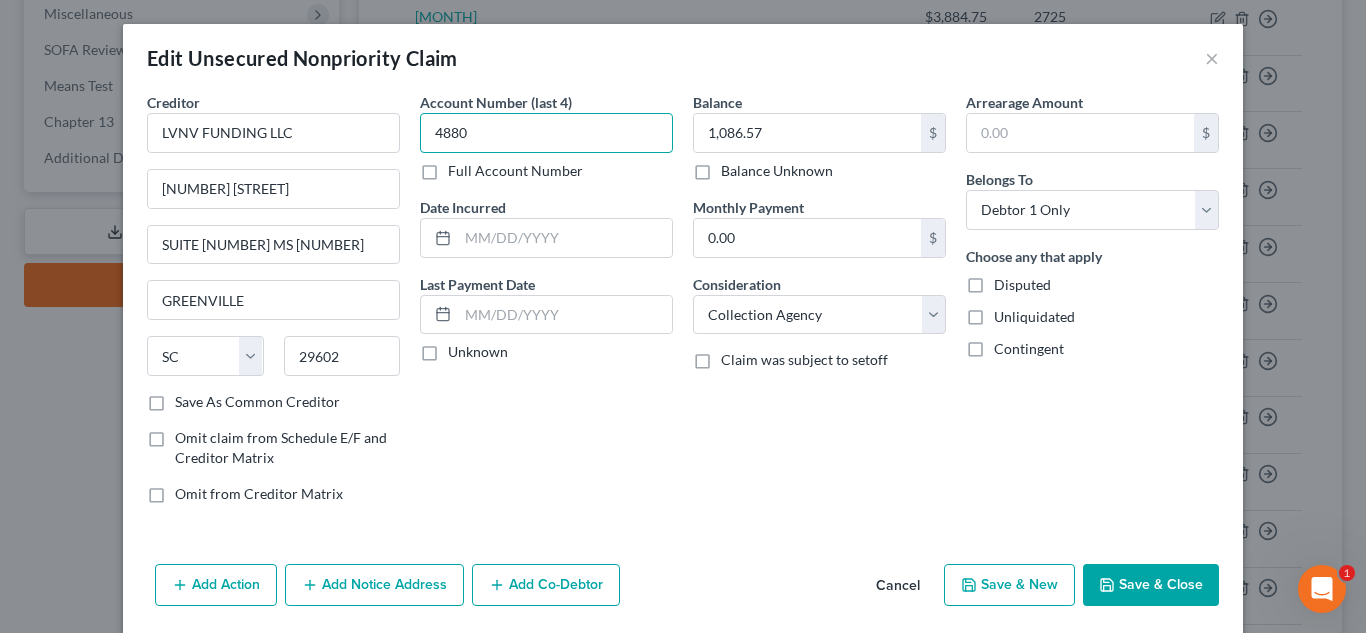click on "4880" at bounding box center (546, 133) 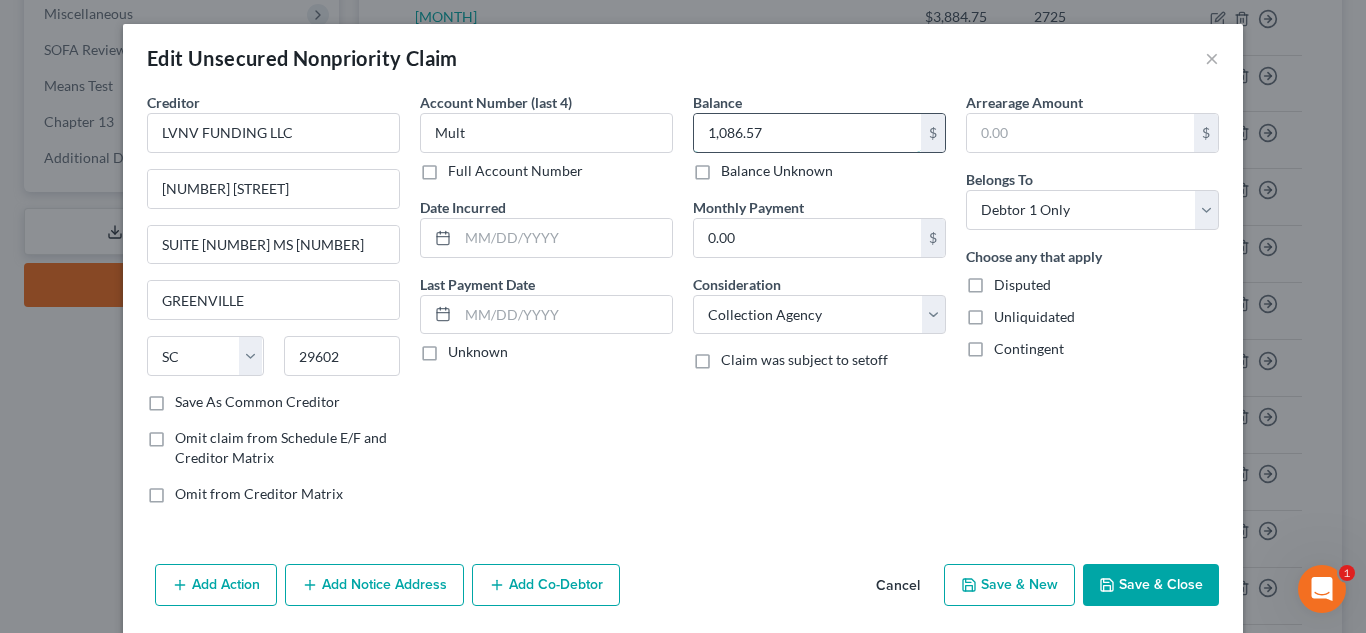 click on "1,086.57" at bounding box center [807, 133] 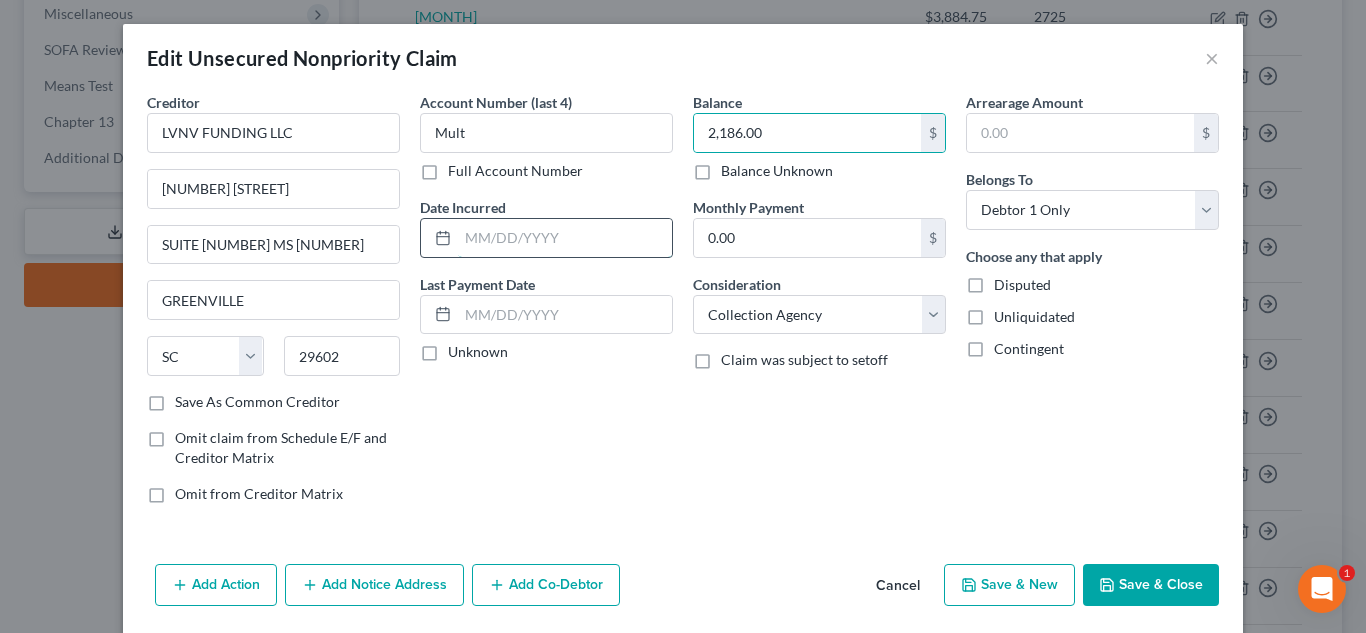 click at bounding box center (565, 238) 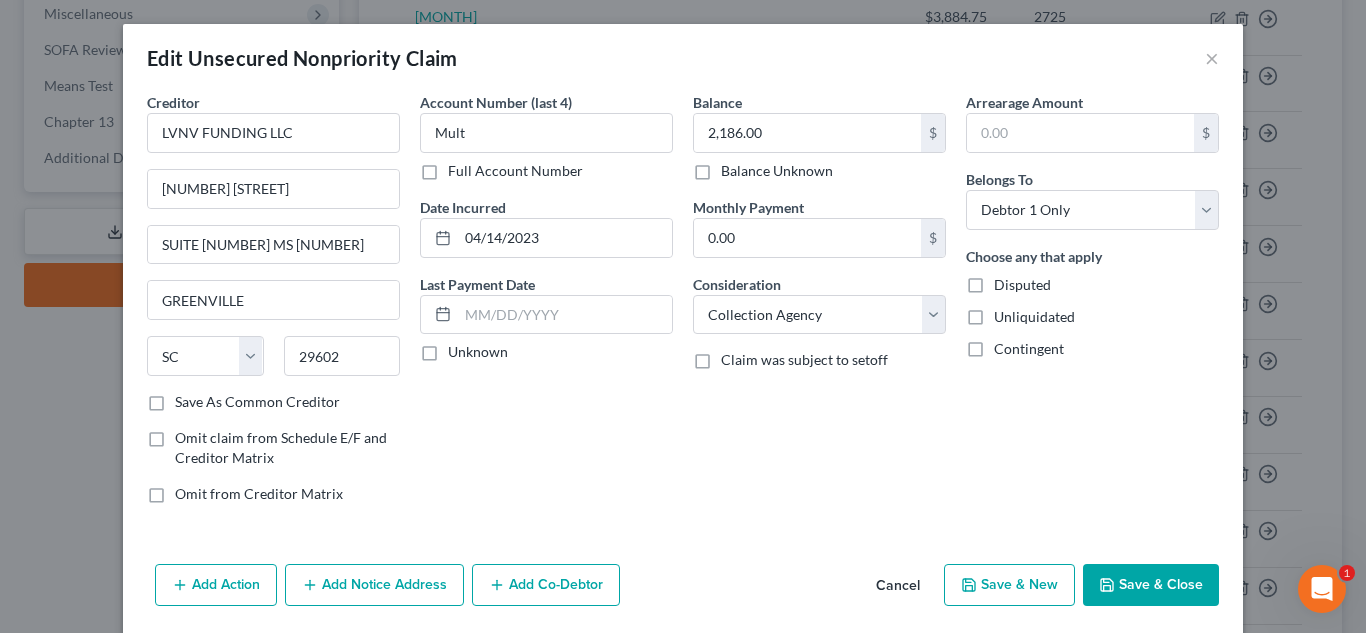 click on "Save & Close" at bounding box center (1151, 585) 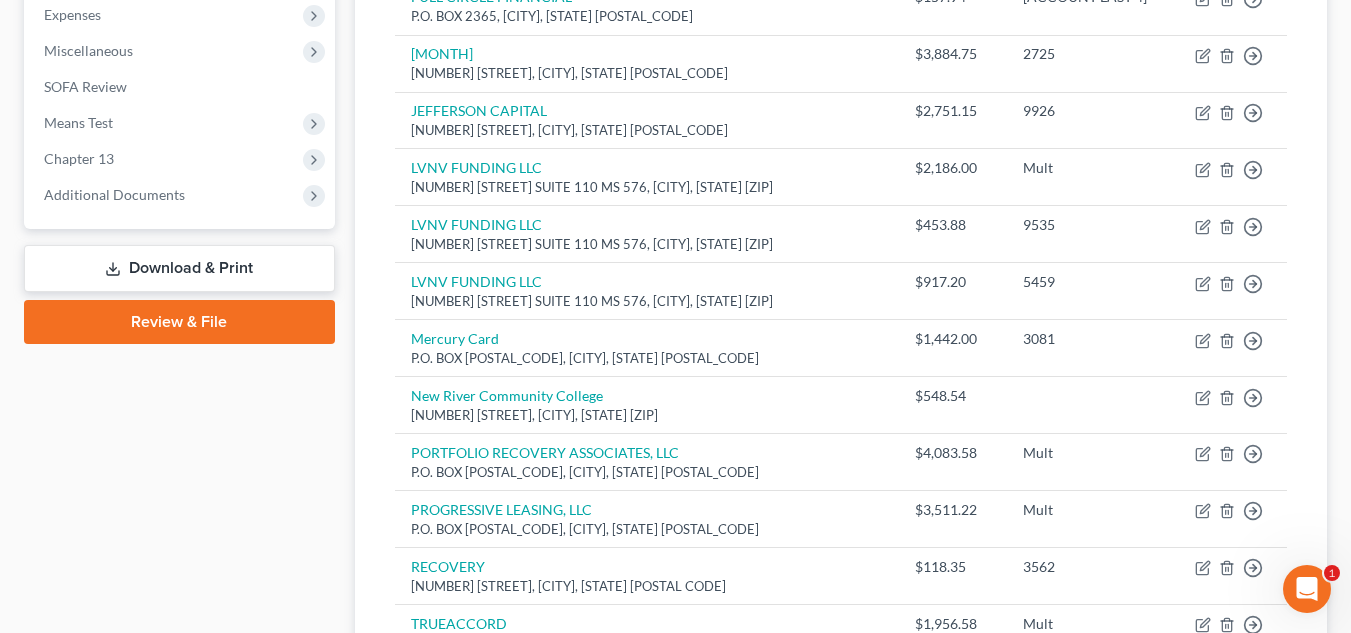 scroll, scrollTop: 682, scrollLeft: 0, axis: vertical 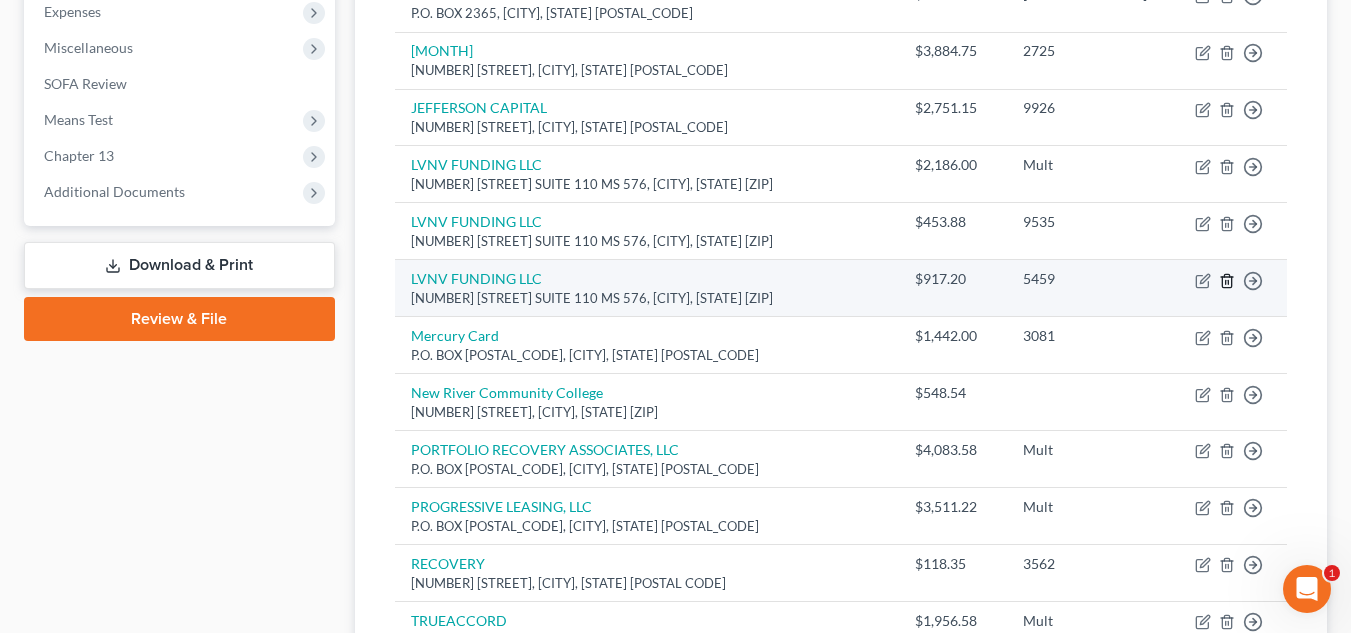 click 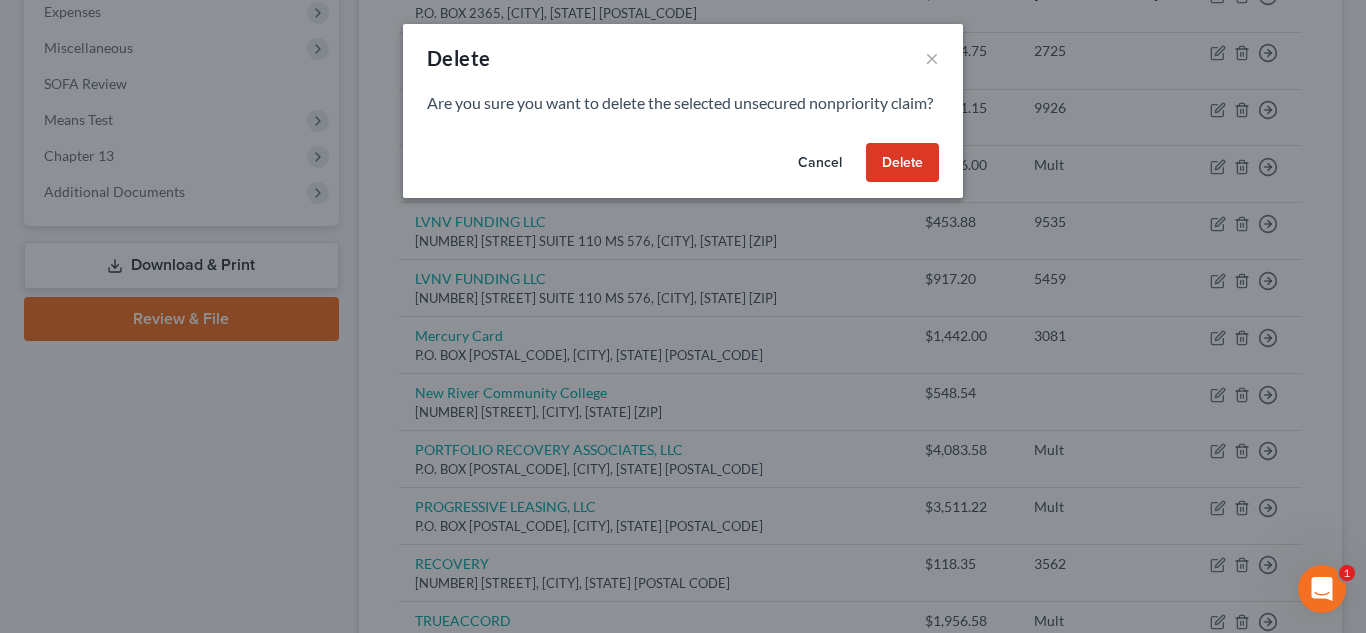 click on "Delete" at bounding box center (902, 163) 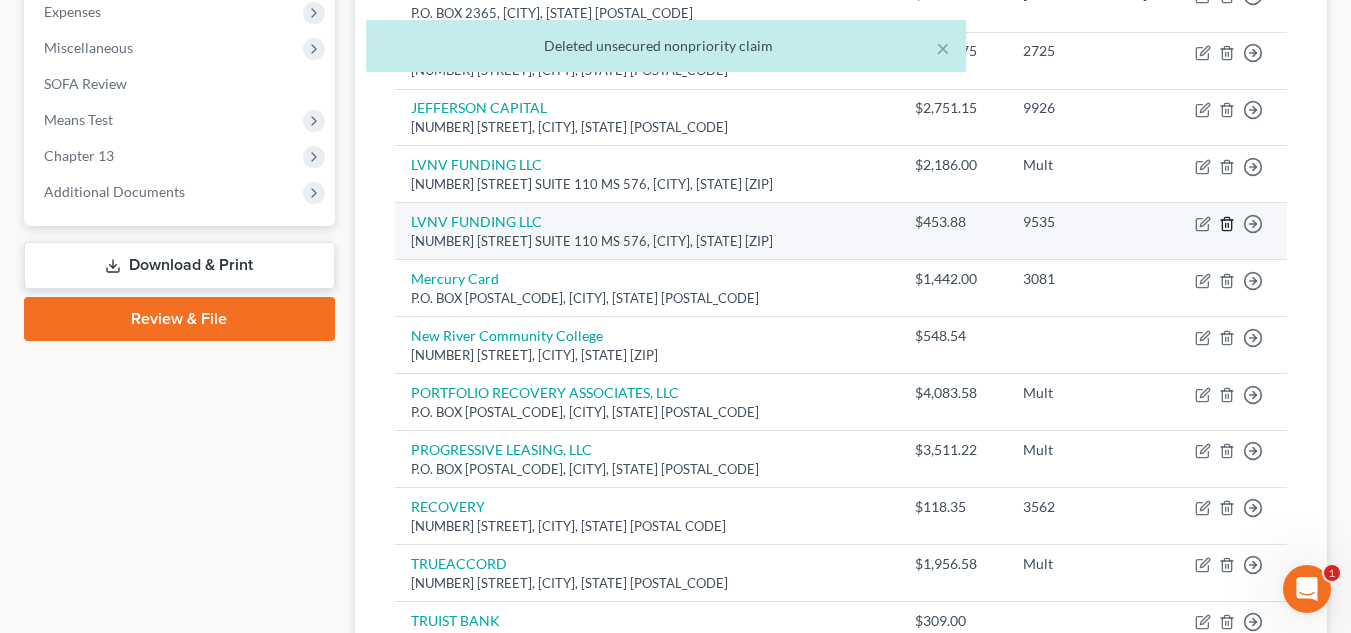 click 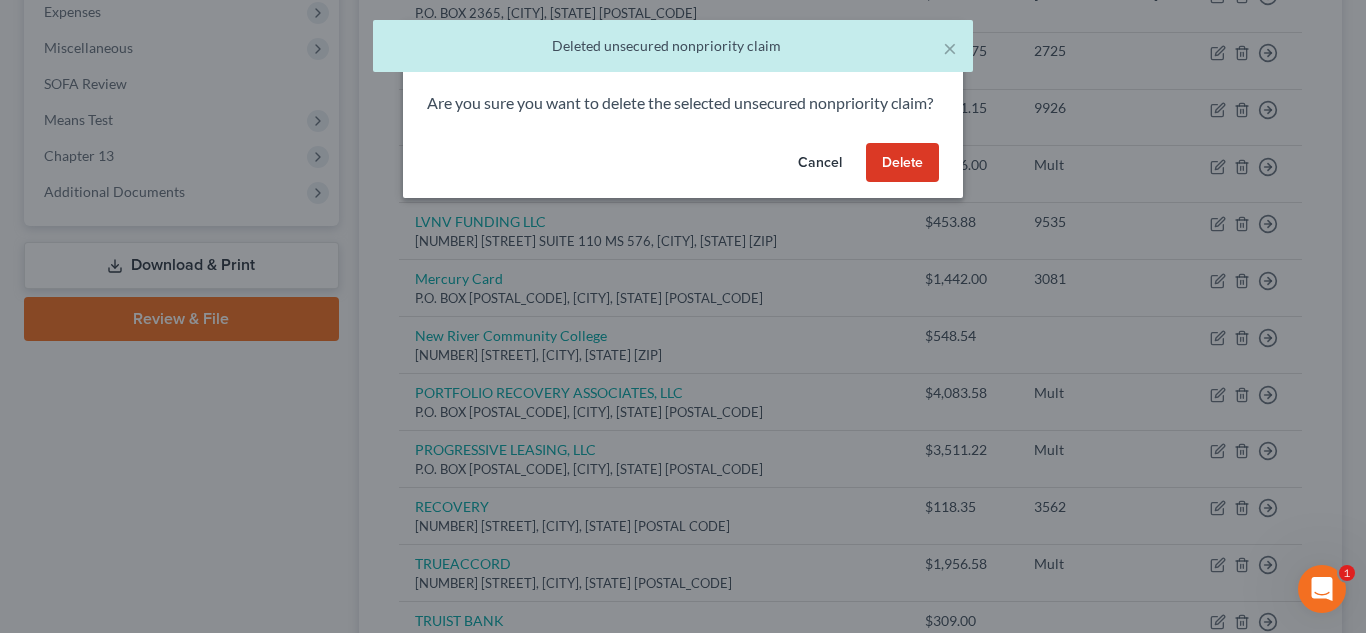 click on "Delete" at bounding box center [902, 163] 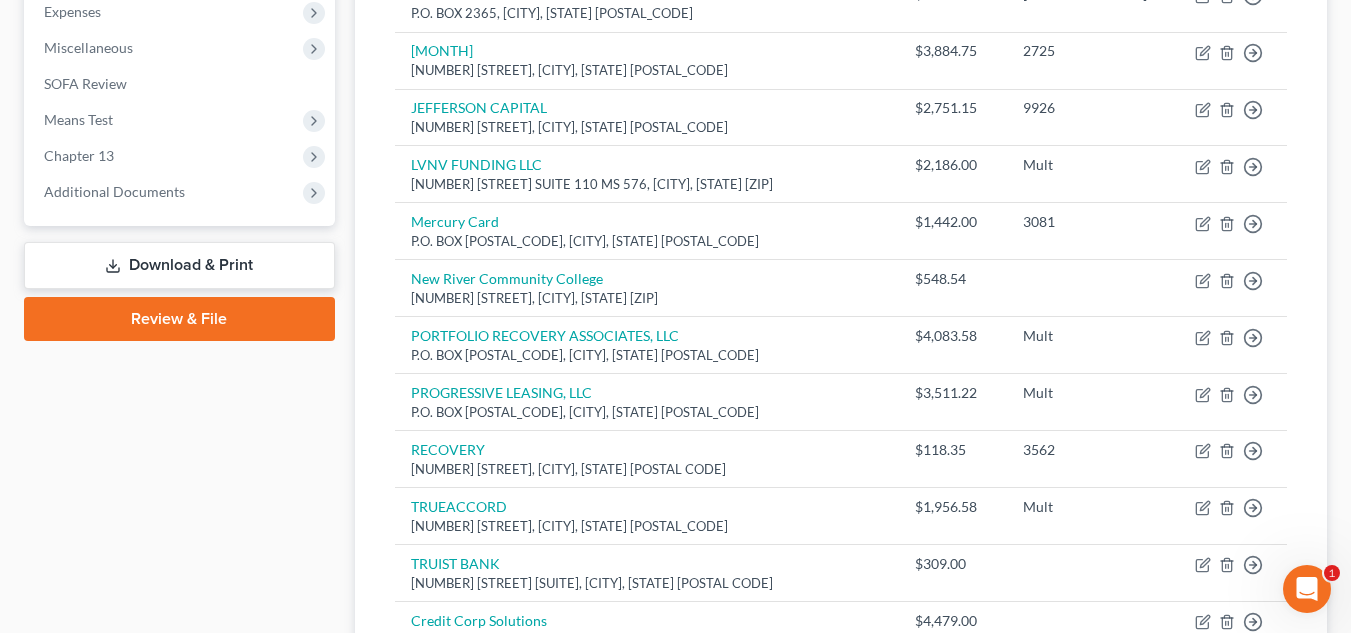 drag, startPoint x: 1126, startPoint y: 244, endPoint x: 1365, endPoint y: 340, distance: 257.5597 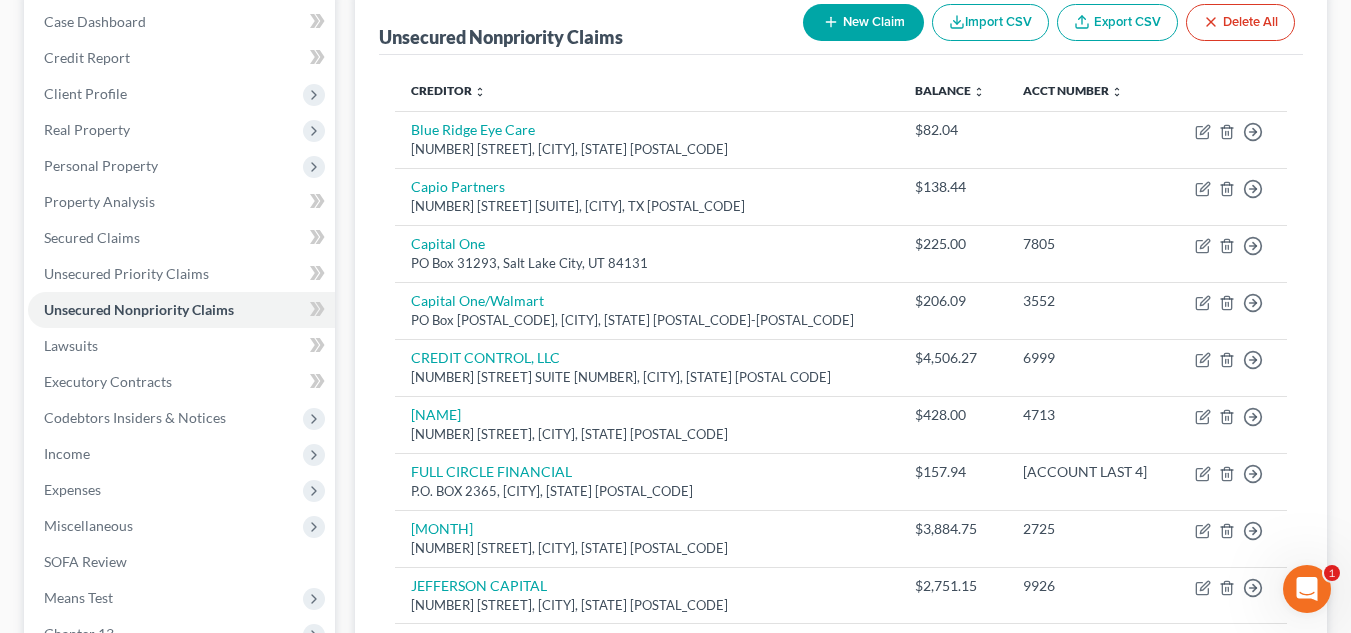 scroll, scrollTop: 82, scrollLeft: 0, axis: vertical 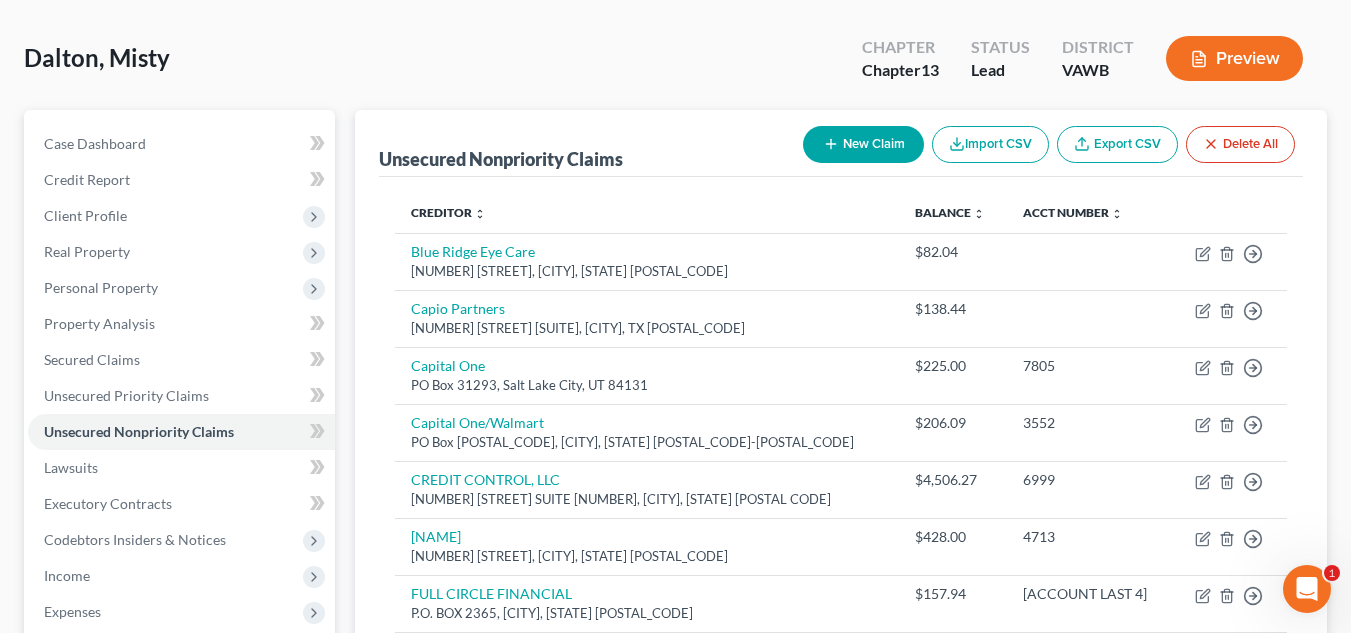 click on "New Claim" at bounding box center [863, 144] 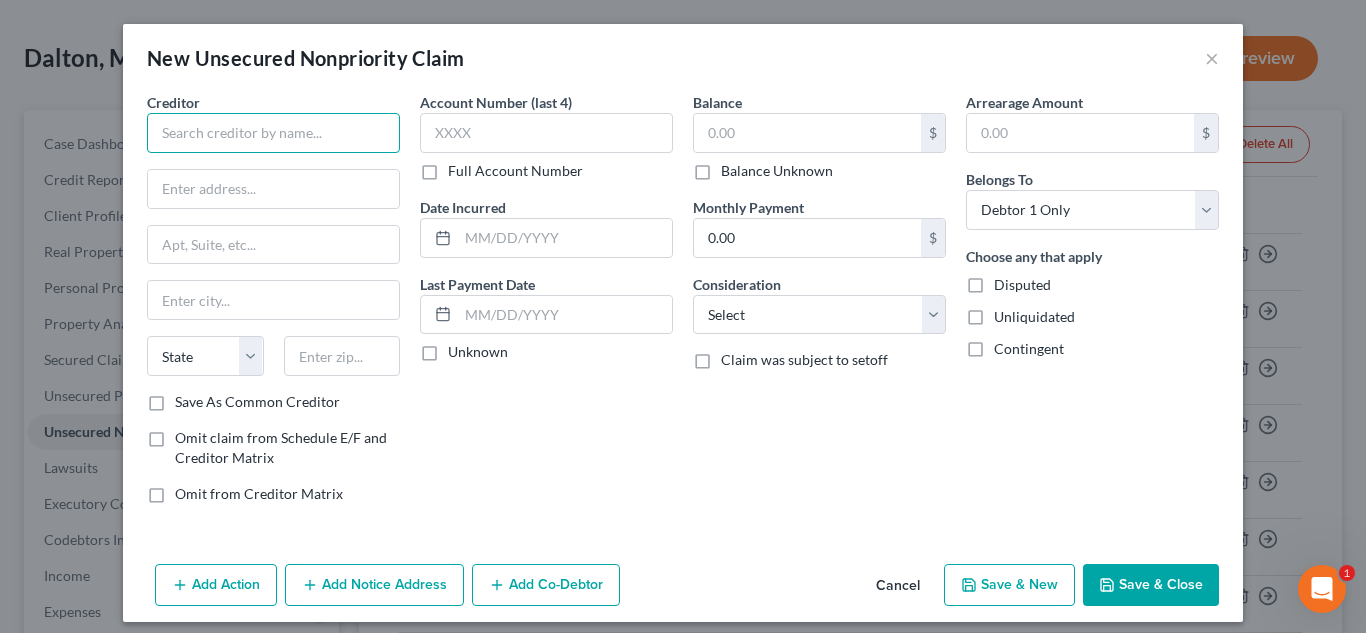 click at bounding box center [273, 133] 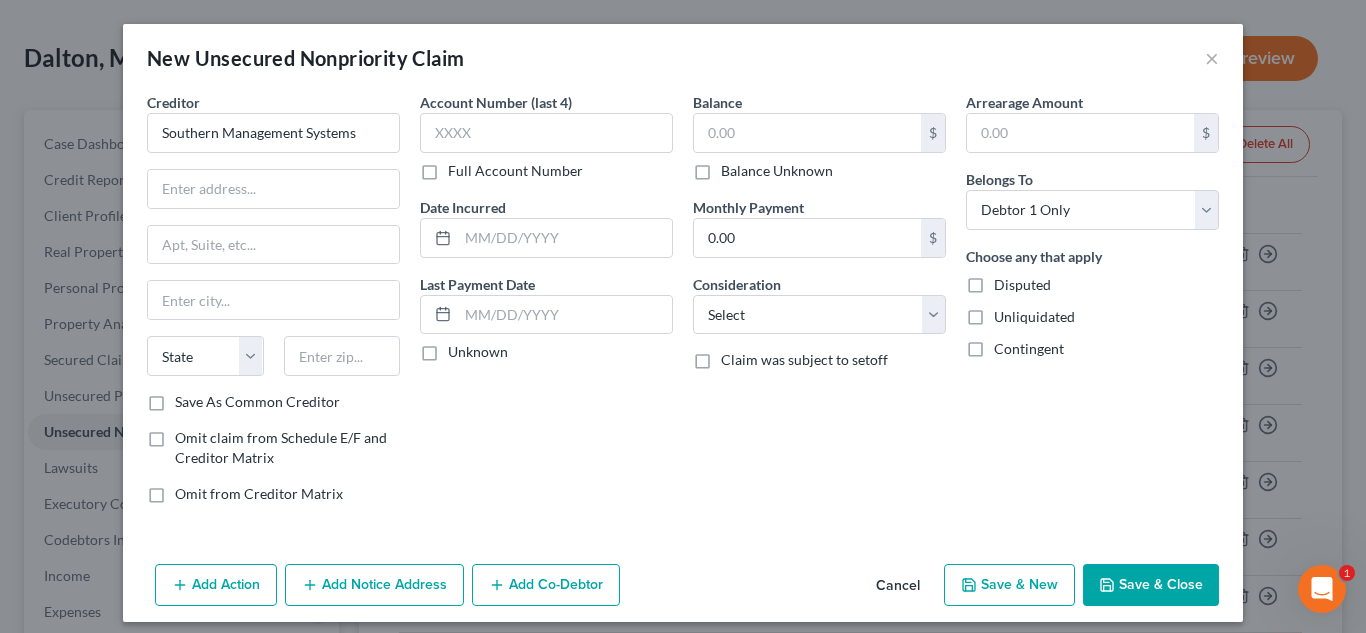 drag, startPoint x: 926, startPoint y: 386, endPoint x: 767, endPoint y: 318, distance: 172.93062 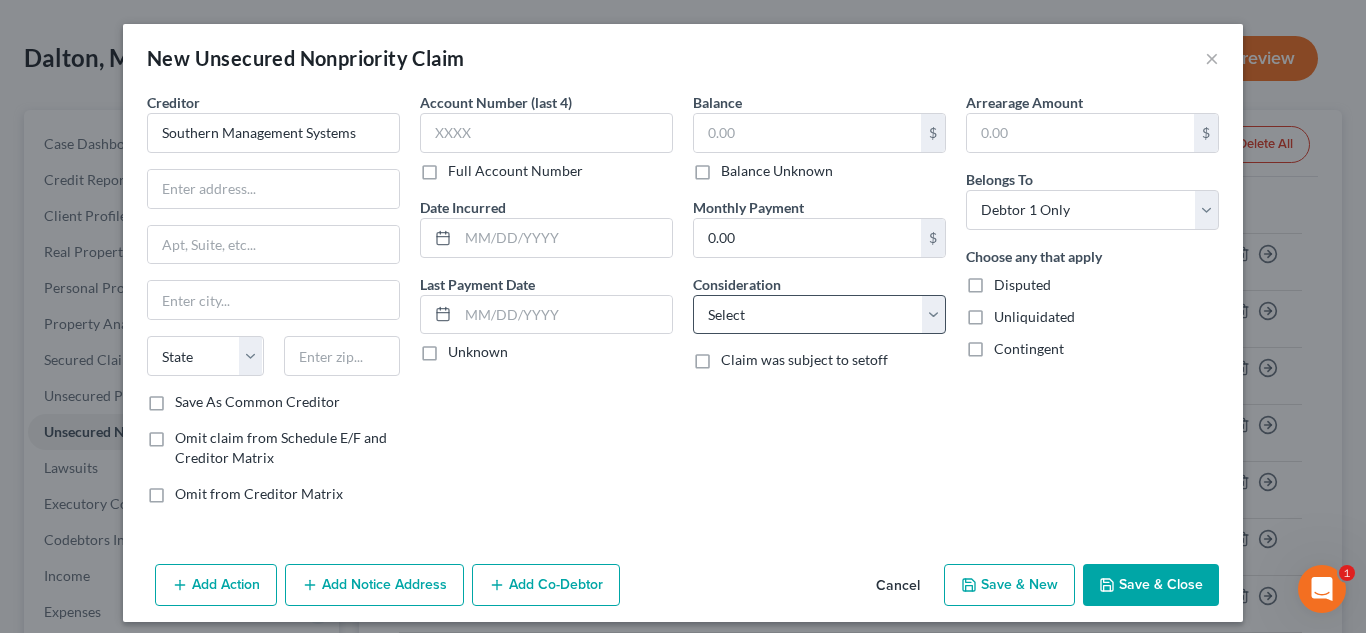 click on "Balance
$
Balance Unknown
Balance Undetermined
$
Balance Unknown
Monthly Payment 0.00 $ Consideration Select Cable / Satellite Services Collection Agency Credit Card Debt Debt Counseling / Attorneys Deficiency Balance Domestic Support Obligations Home / Car Repairs Income Taxes Judgment Liens Medical Services Monies Loaned / Advanced Mortgage Obligation From Divorce Or Separation Obligation To Pensions Other Overdrawn Bank Account Promised To Help Pay Creditors Student Loans Suppliers And Vendors Telephone / Internet Services Utility Services Claim was subject to setoff" at bounding box center [819, 306] 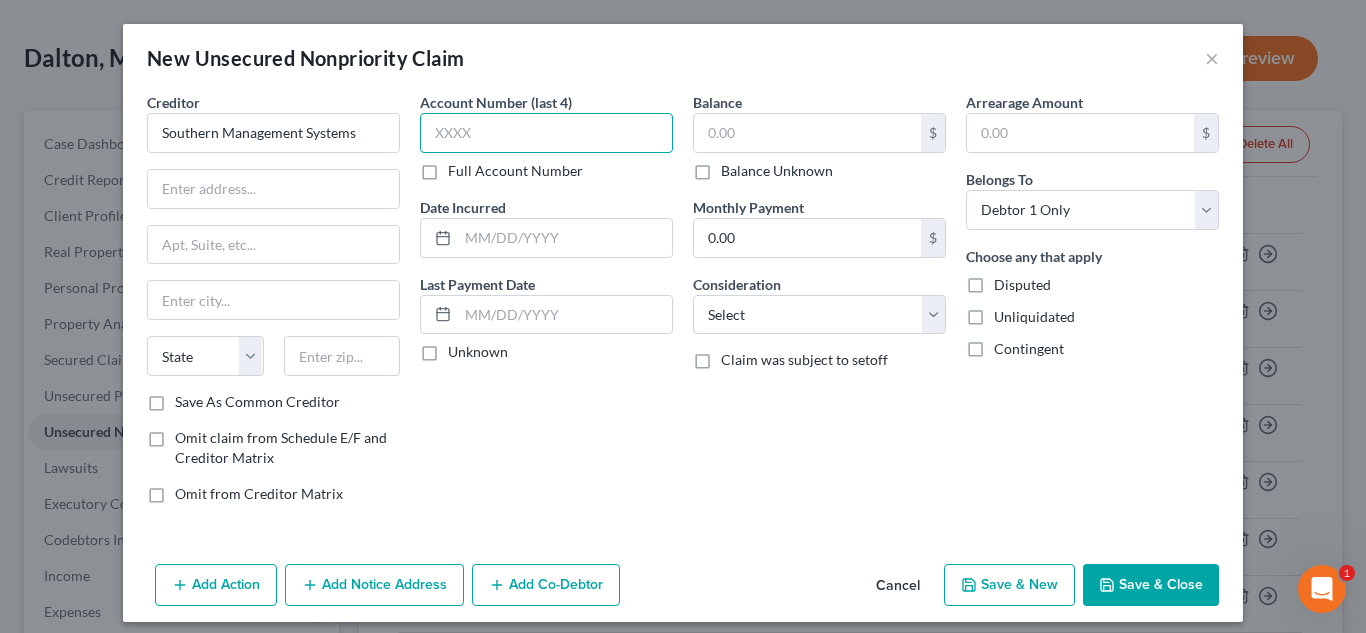 click at bounding box center (546, 133) 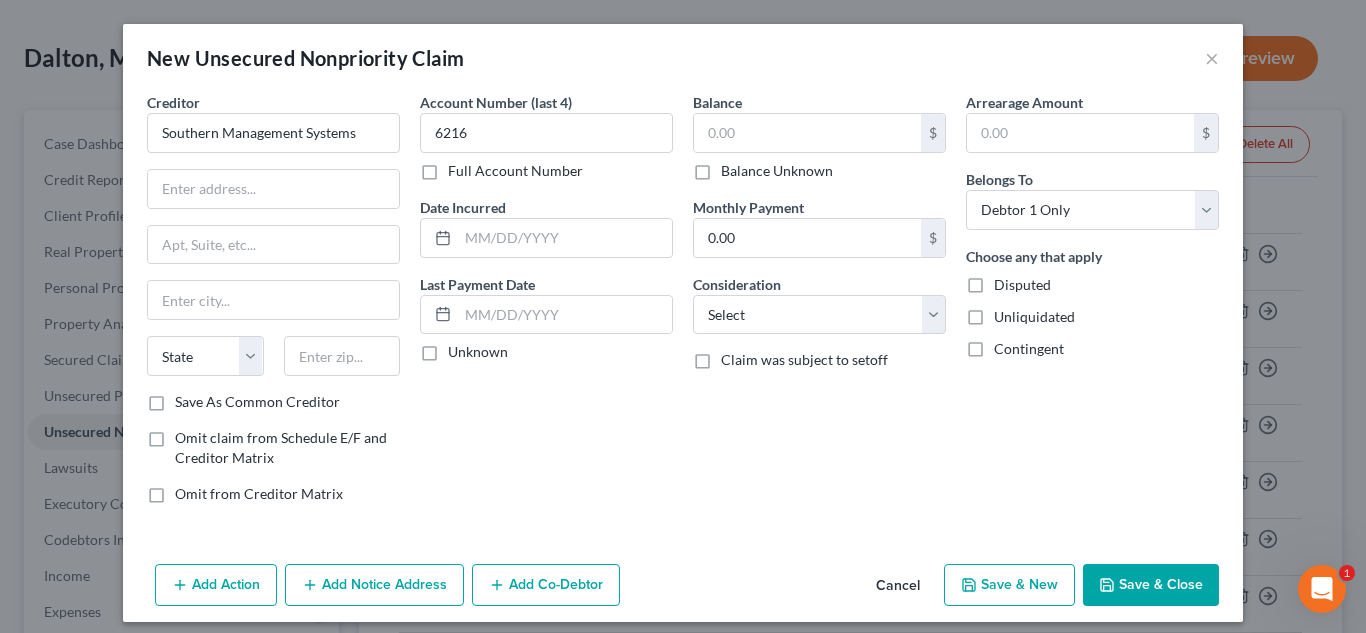 click on "Account Number (last 4)
6216
Full Account Number
Date Incurred         Last Payment Date         Unknown" at bounding box center [546, 306] 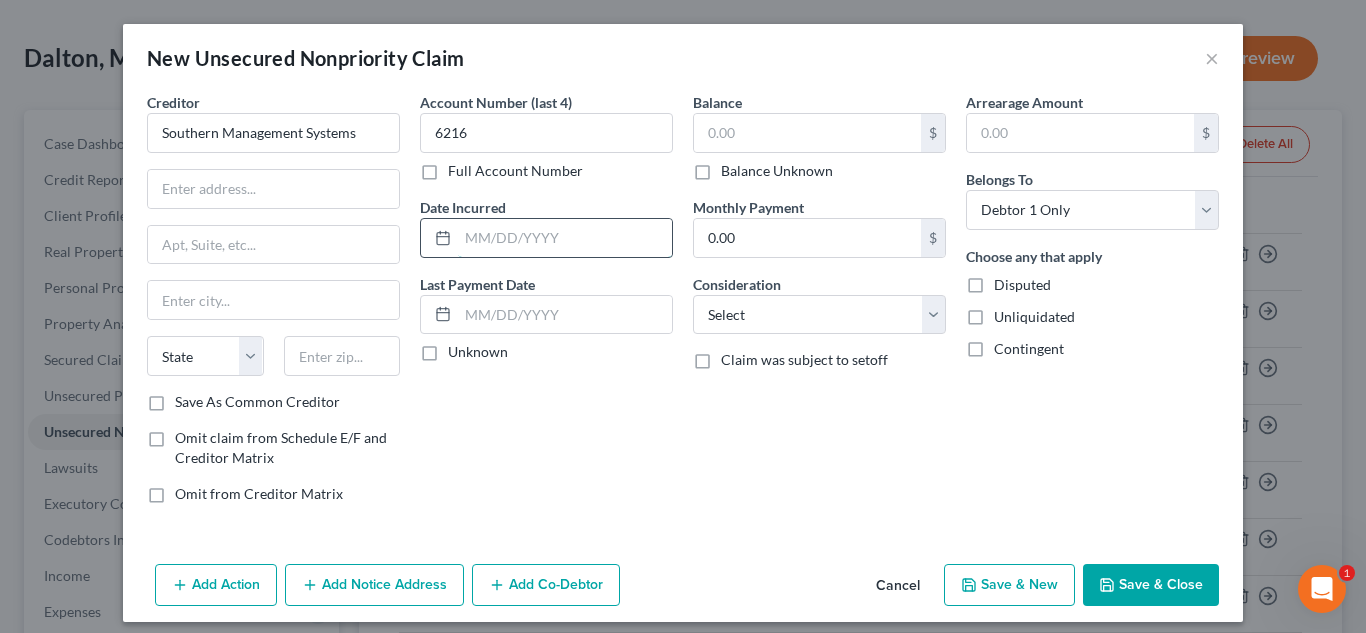 click at bounding box center (565, 238) 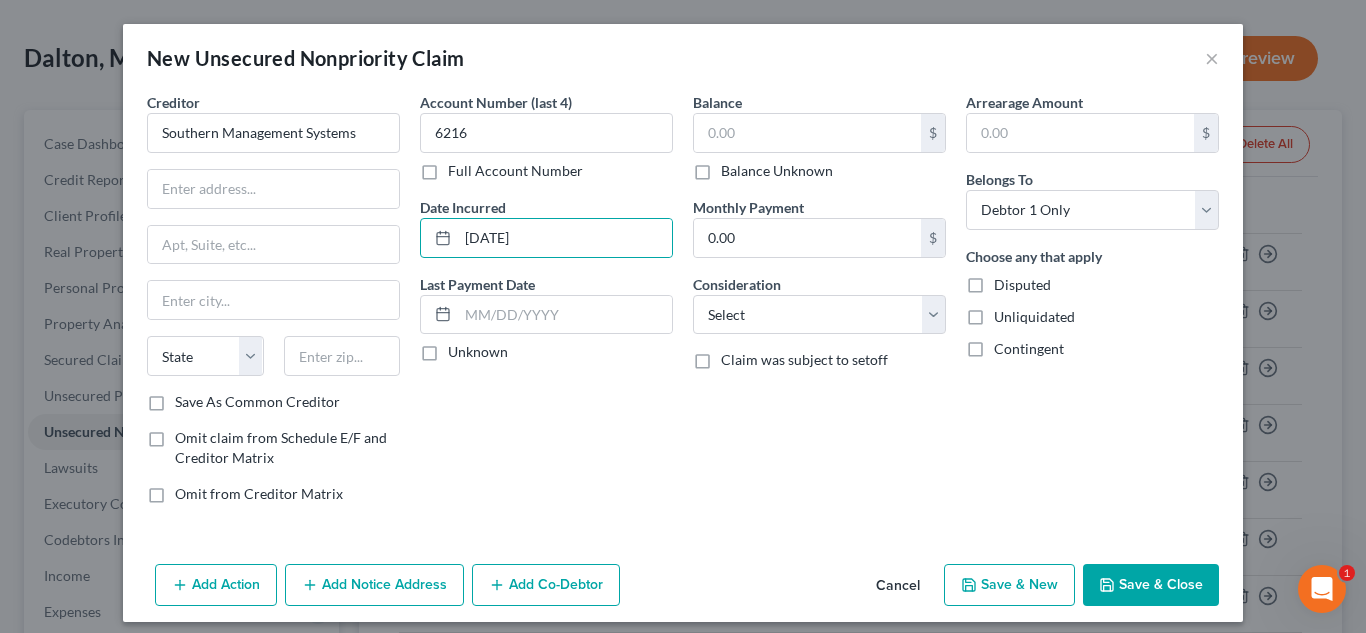 click on "Balance
$
Balance Unknown
Balance Undetermined
$
Balance Unknown
Monthly Payment 0.00 $ Consideration Select Cable / Satellite Services Collection Agency Credit Card Debt Debt Counseling / Attorneys Deficiency Balance Domestic Support Obligations Home / Car Repairs Income Taxes Judgment Liens Medical Services Monies Loaned / Advanced Mortgage Obligation From Divorce Or Separation Obligation To Pensions Other Overdrawn Bank Account Promised To Help Pay Creditors Student Loans Suppliers And Vendors Telephone / Internet Services Utility Services Claim was subject to setoff" at bounding box center (819, 306) 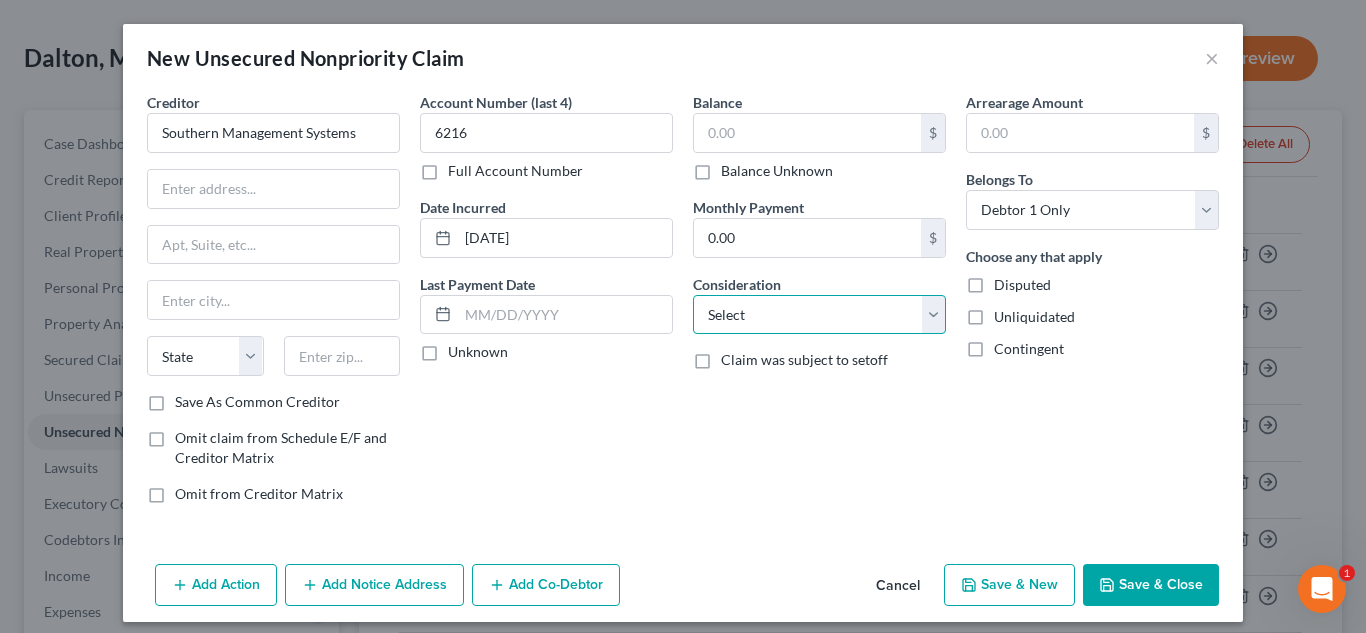 click on "Select Cable / Satellite Services Collection Agency Credit Card Debt Debt Counseling / Attorneys Deficiency Balance Domestic Support Obligations Home / Car Repairs Income Taxes Judgment Liens Medical Services Monies Loaned / Advanced Mortgage Obligation From Divorce Or Separation Obligation To Pensions Other Overdrawn Bank Account Promised To Help Pay Creditors Student Loans Suppliers And Vendors Telephone / Internet Services Utility Services" at bounding box center (819, 315) 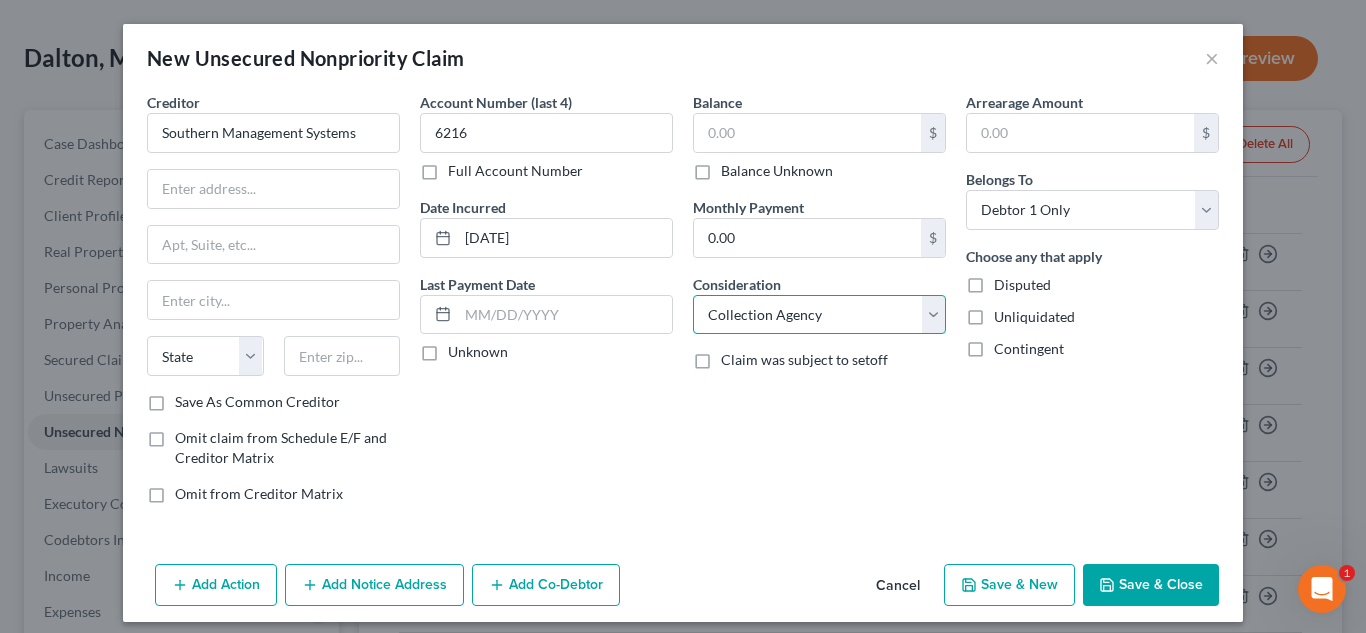 click on "Select Cable / Satellite Services Collection Agency Credit Card Debt Debt Counseling / Attorneys Deficiency Balance Domestic Support Obligations Home / Car Repairs Income Taxes Judgment Liens Medical Services Monies Loaned / Advanced Mortgage Obligation From Divorce Or Separation Obligation To Pensions Other Overdrawn Bank Account Promised To Help Pay Creditors Student Loans Suppliers And Vendors Telephone / Internet Services Utility Services" at bounding box center (819, 315) 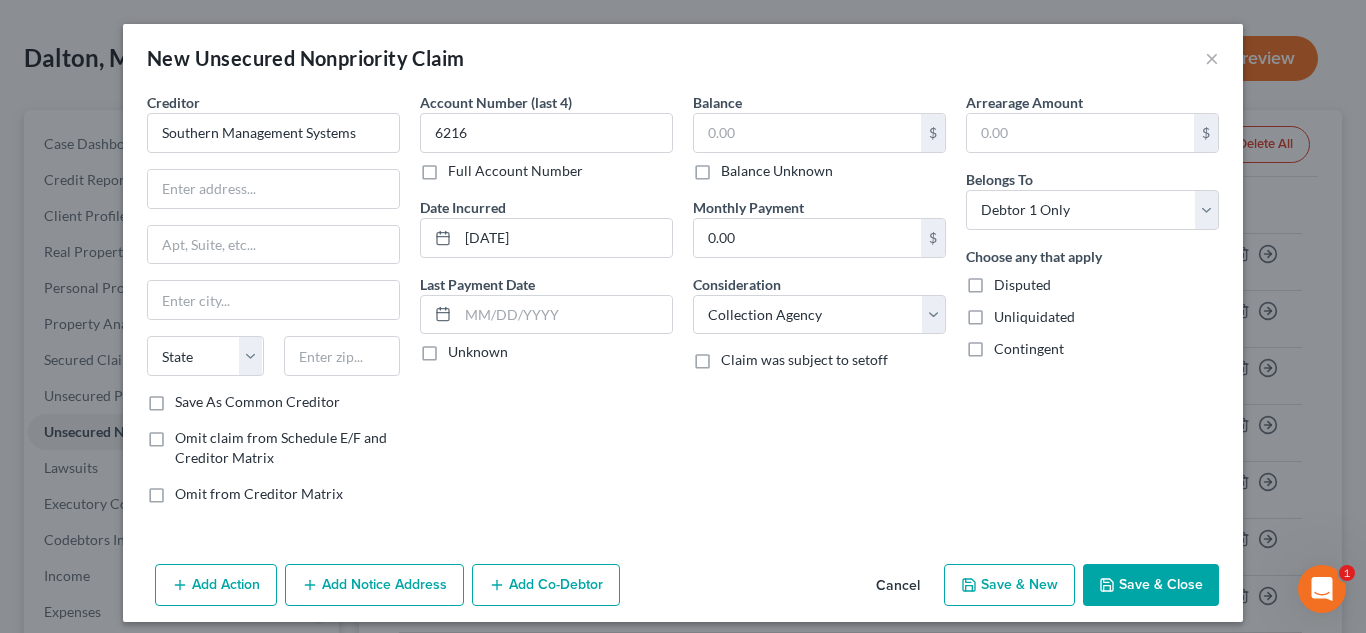 drag, startPoint x: 849, startPoint y: 202, endPoint x: 359, endPoint y: 159, distance: 491.88312 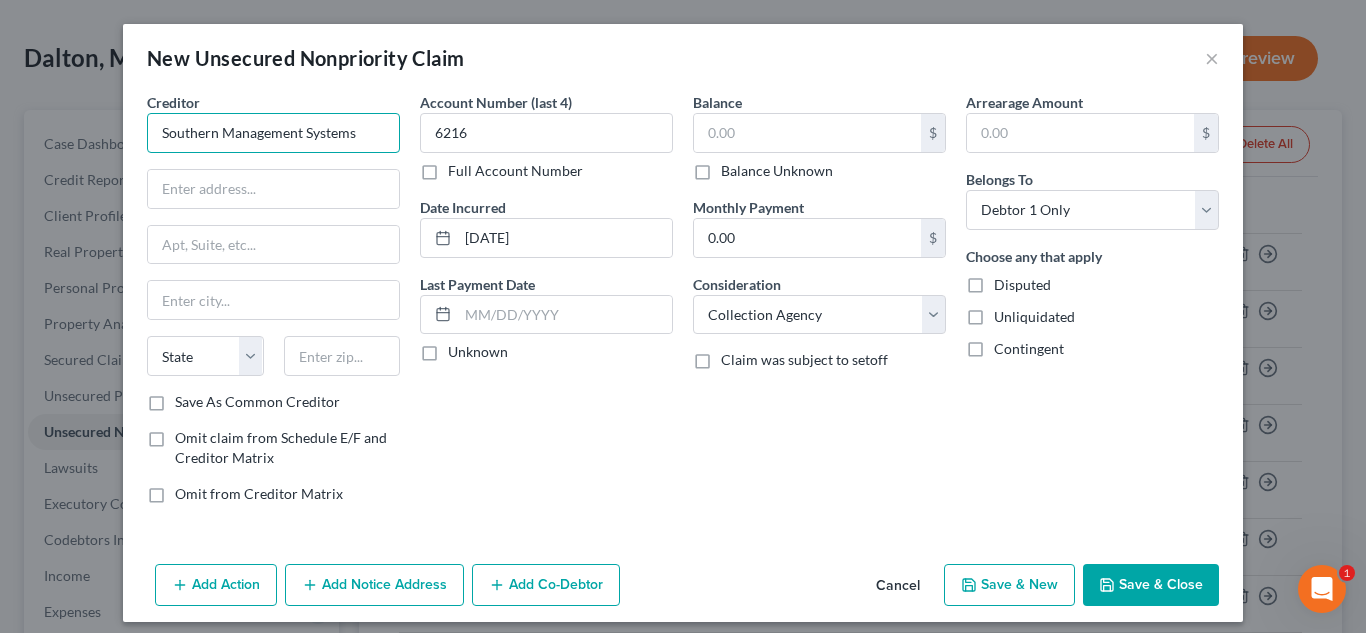 click on "Southern Management Systems" at bounding box center [273, 133] 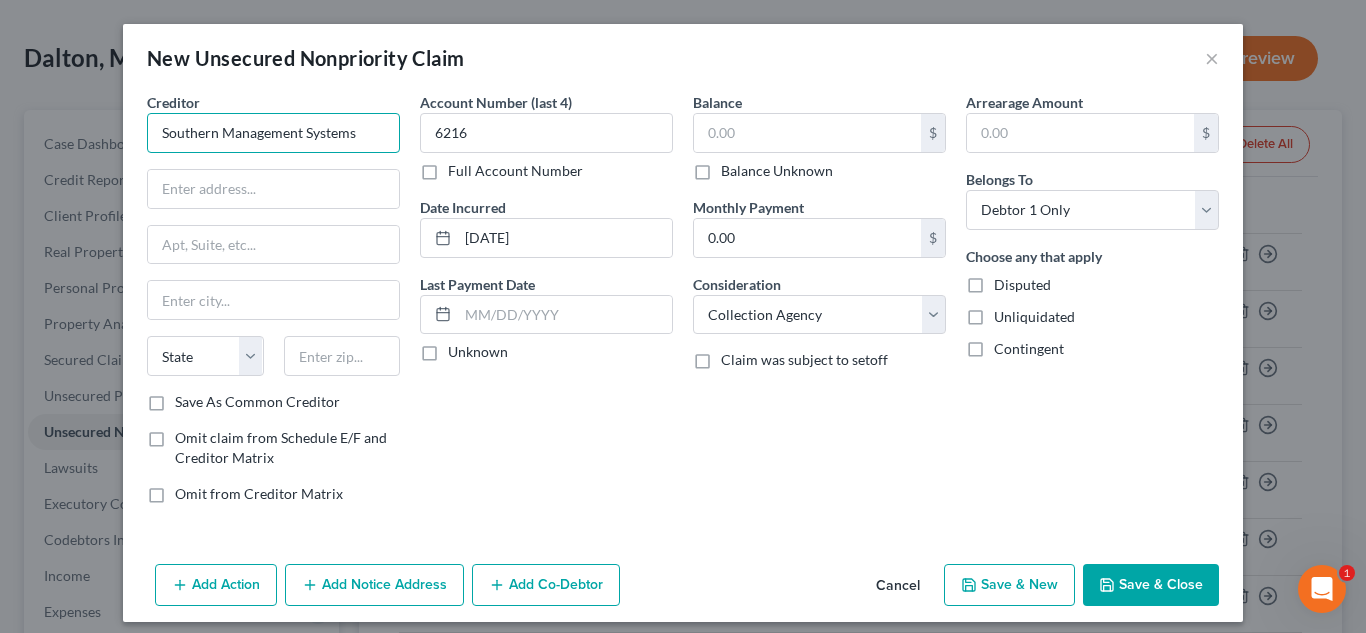 drag, startPoint x: 372, startPoint y: 132, endPoint x: 120, endPoint y: 106, distance: 253.33772 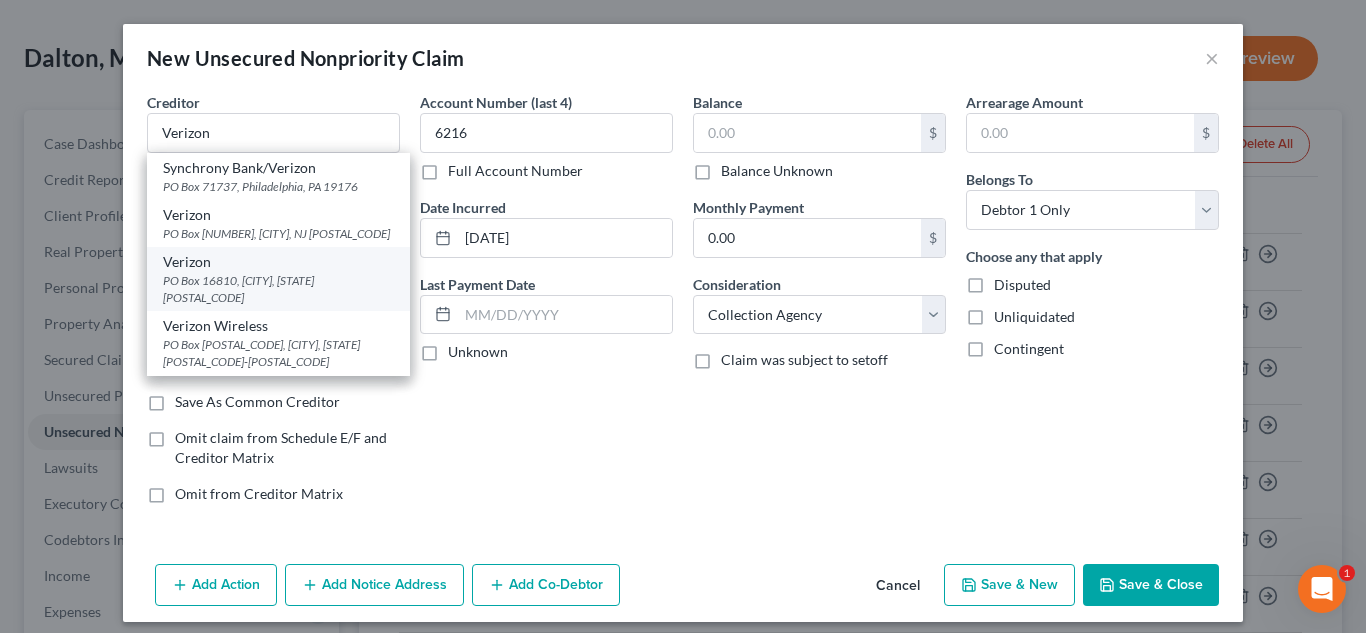 click on "PO Box 16810, [CITY], [STATE] [POSTAL_CODE]" at bounding box center [278, 289] 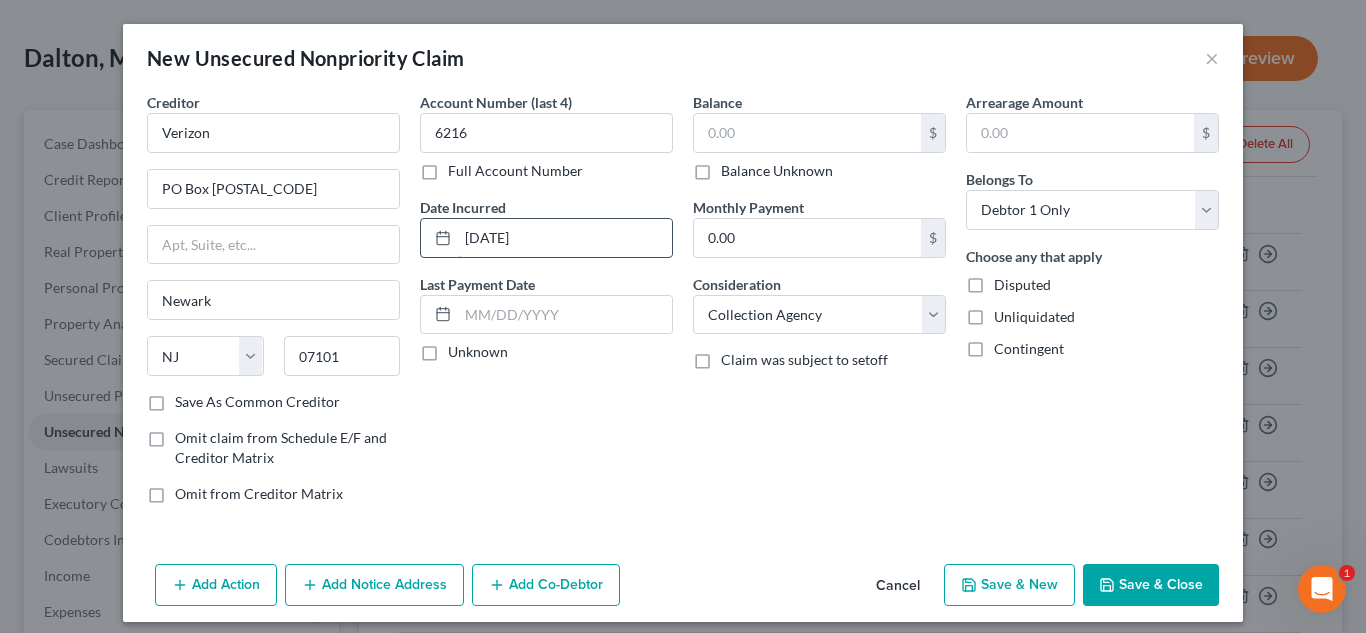click on "[DATE]" at bounding box center (565, 238) 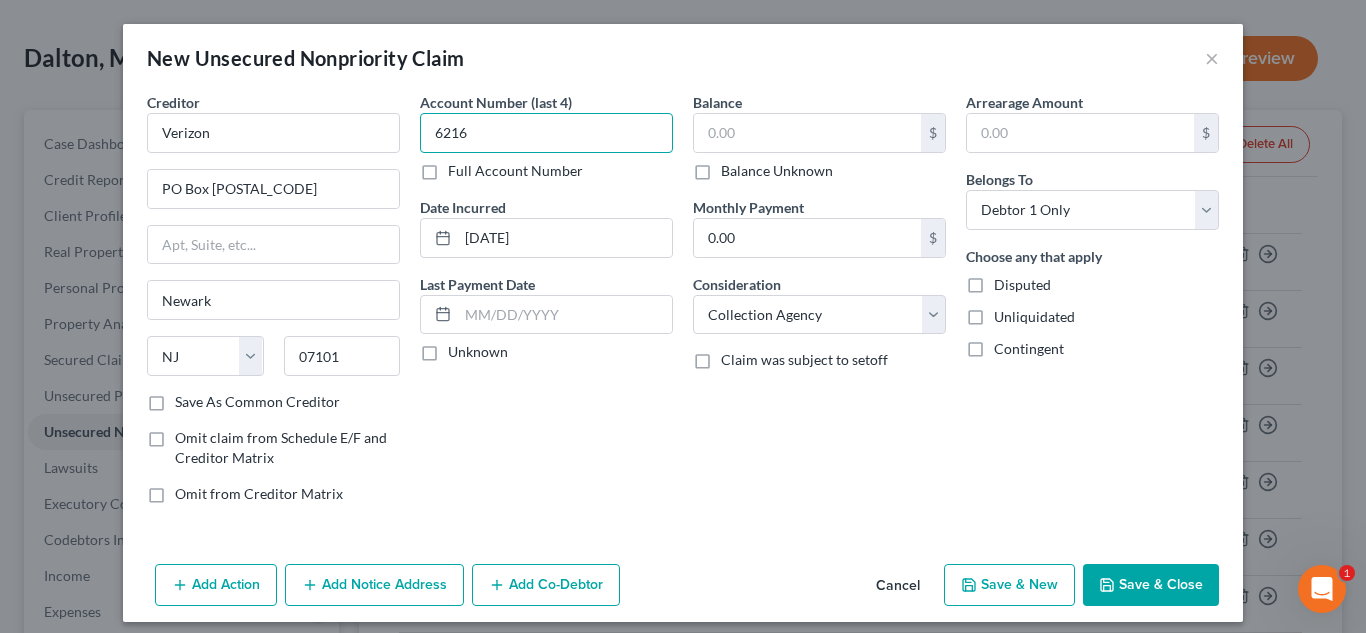 click on "6216" at bounding box center [546, 133] 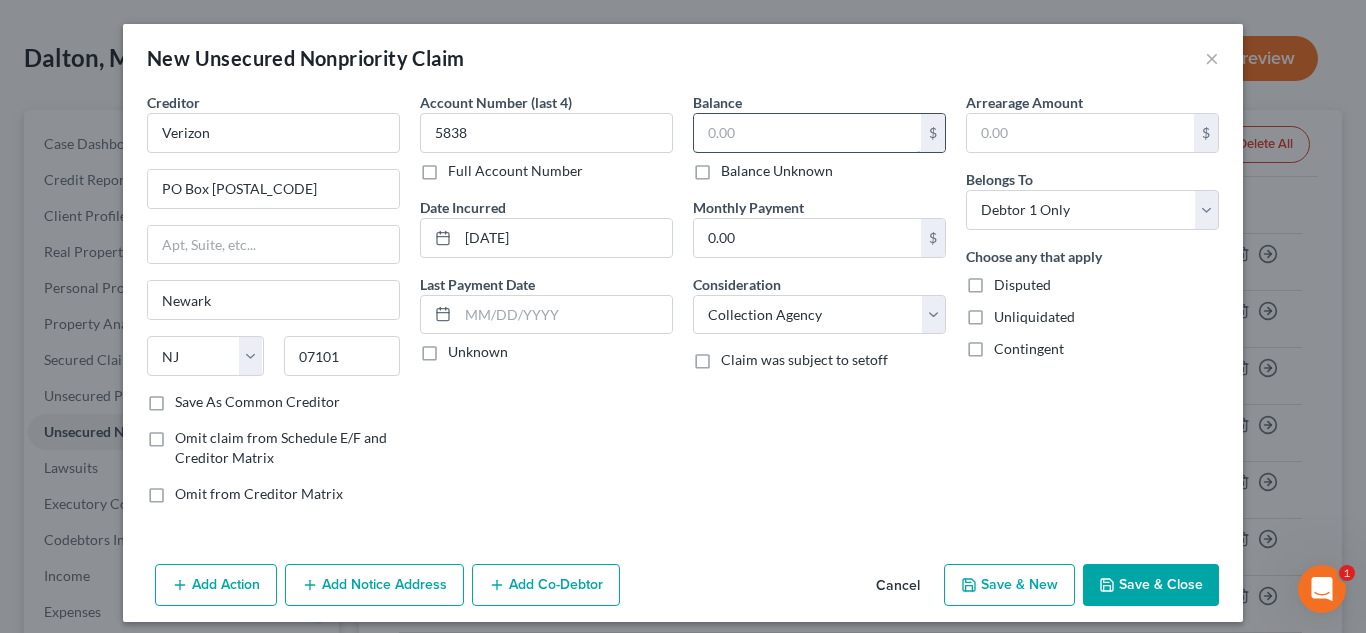 click at bounding box center (807, 133) 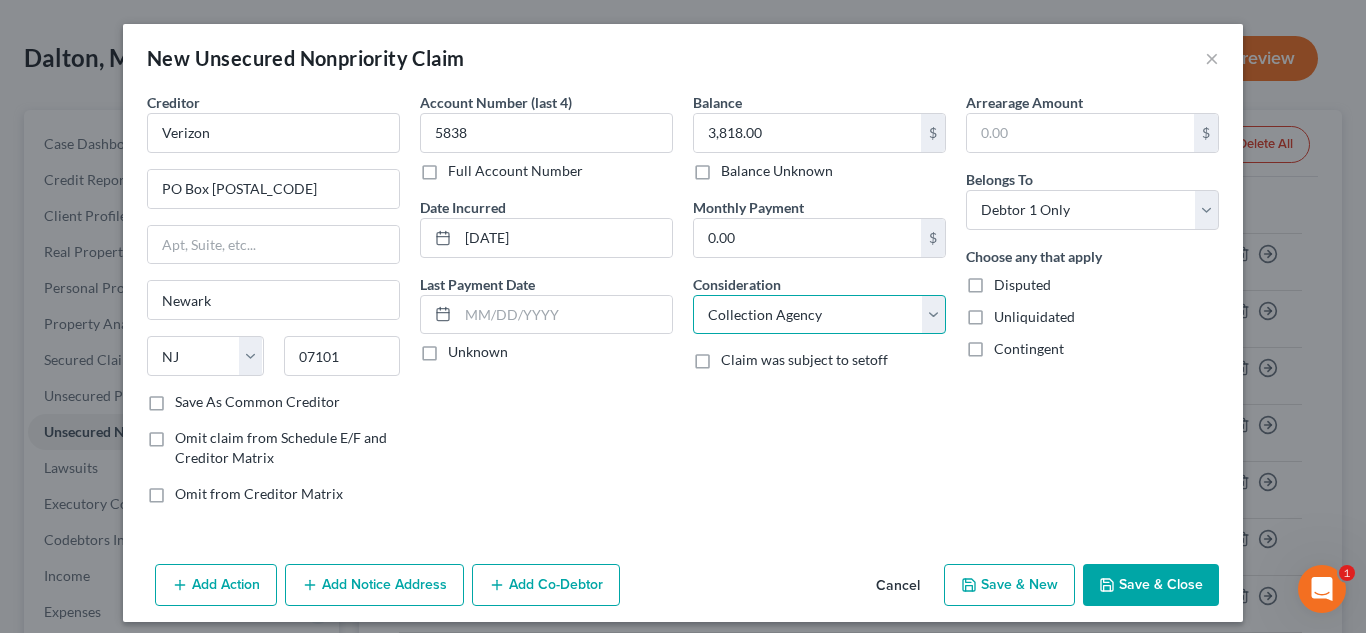 click on "Select Cable / Satellite Services Collection Agency Credit Card Debt Debt Counseling / Attorneys Deficiency Balance Domestic Support Obligations Home / Car Repairs Income Taxes Judgment Liens Medical Services Monies Loaned / Advanced Mortgage Obligation From Divorce Or Separation Obligation To Pensions Other Overdrawn Bank Account Promised To Help Pay Creditors Student Loans Suppliers And Vendors Telephone / Internet Services Utility Services" at bounding box center [819, 315] 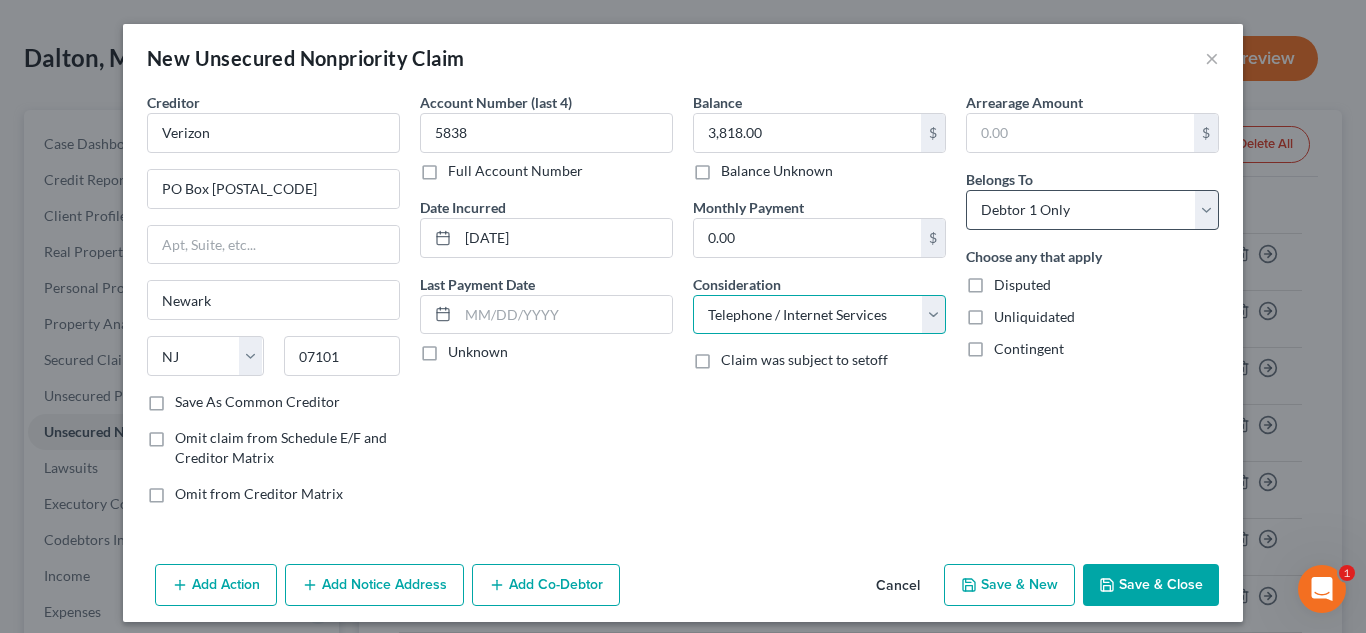 click on "Select Cable / Satellite Services Collection Agency Credit Card Debt Debt Counseling / Attorneys Deficiency Balance Domestic Support Obligations Home / Car Repairs Income Taxes Judgment Liens Medical Services Monies Loaned / Advanced Mortgage Obligation From Divorce Or Separation Obligation To Pensions Other Overdrawn Bank Account Promised To Help Pay Creditors Student Loans Suppliers And Vendors Telephone / Internet Services Utility Services" at bounding box center (819, 315) 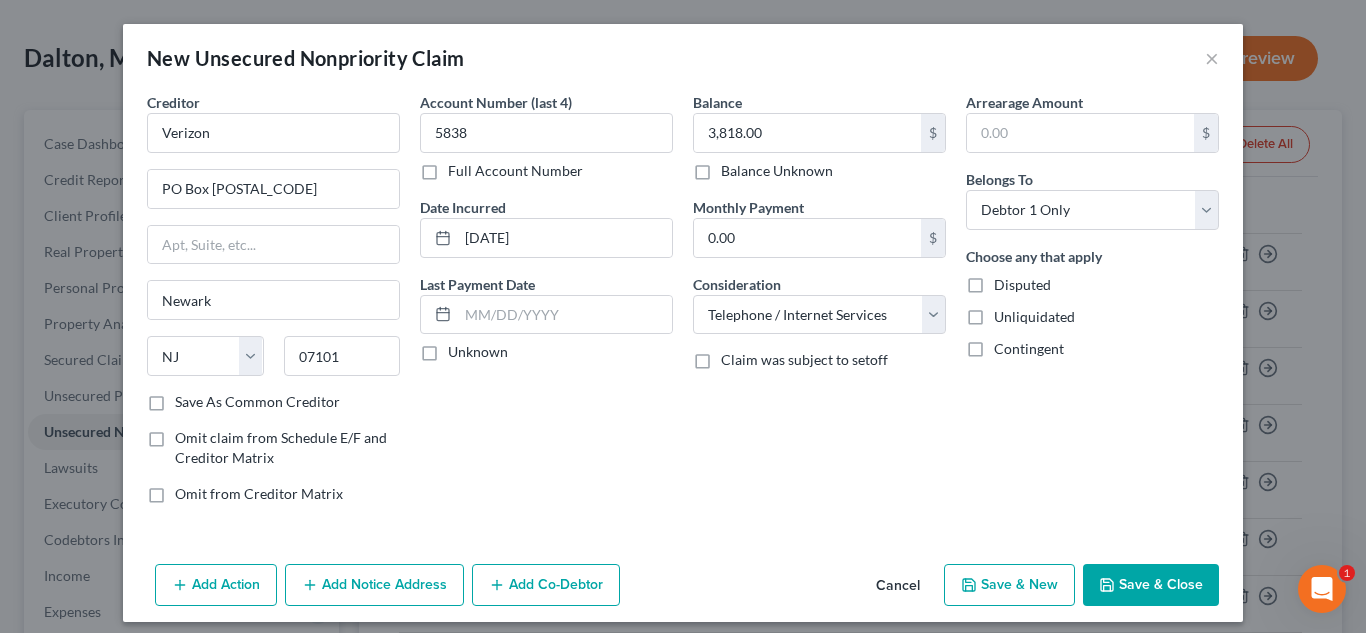 click on "New Unsecured Nonpriority Claim  × Creditor *    Verizon                      PO Box 16810 Newark State AL AK AR AZ CA CO CT DE DC FL GA GU HI ID IL IN IA KS KY LA ME MD MA MI MN MS MO MT NC ND NE NV NH NJ NM NY OH OK OR PA PR RI SC SD TN TX UT VI VA VT WA WV WI WY 07101 Save As Common Creditor Omit claim from Schedule E/F and Creditor Matrix Omit from Creditor Matrix
Account Number (last 4)
5838
Full Account Number
Date Incurred         10/23/2019 Last Payment Date         Unknown Balance
3,818.00 $
Balance Unknown
Balance Undetermined
3,818.00 $
Balance Unknown
Monthly Payment 0.00 $ Consideration Select Cable / Satellite Services Collection Agency Credit Card Debt Debt Counseling / Attorneys Deficiency Balance Domestic Support Obligations Home / Car Repairs Income Taxes Judgment Liens Medical Services Monies Loaned / Advanced Mortgage Other Student Loans $" at bounding box center (683, 316) 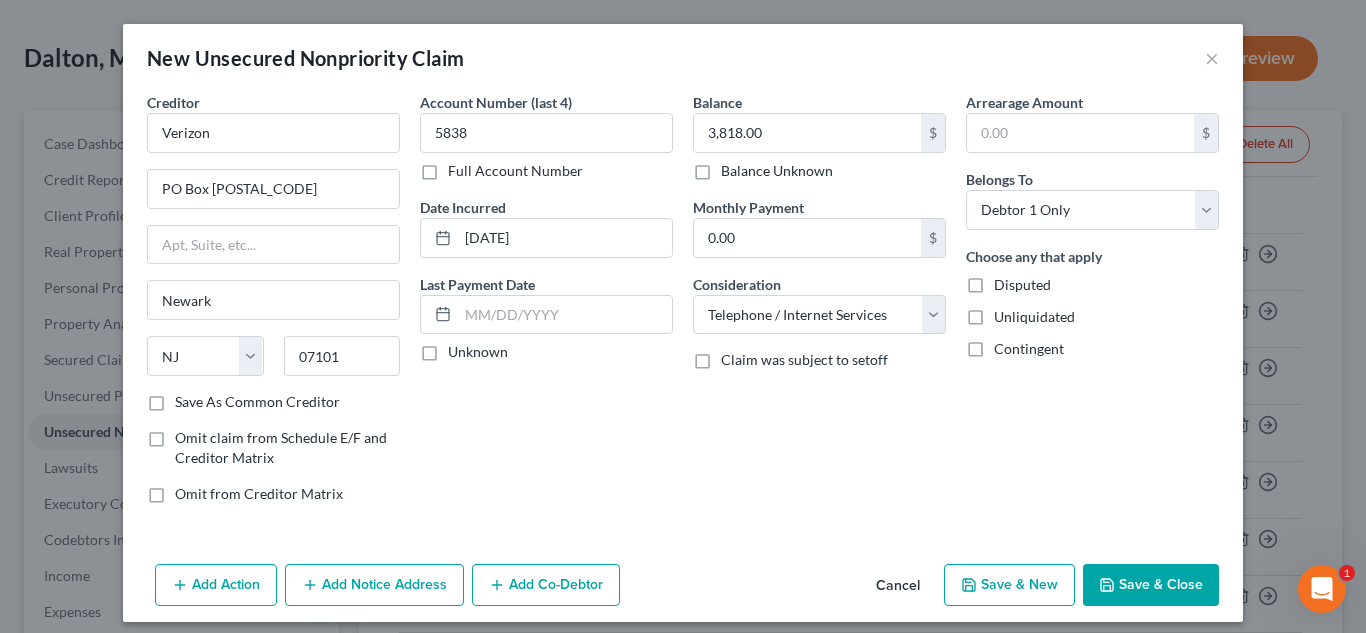 click on "Save & Close" at bounding box center [1151, 585] 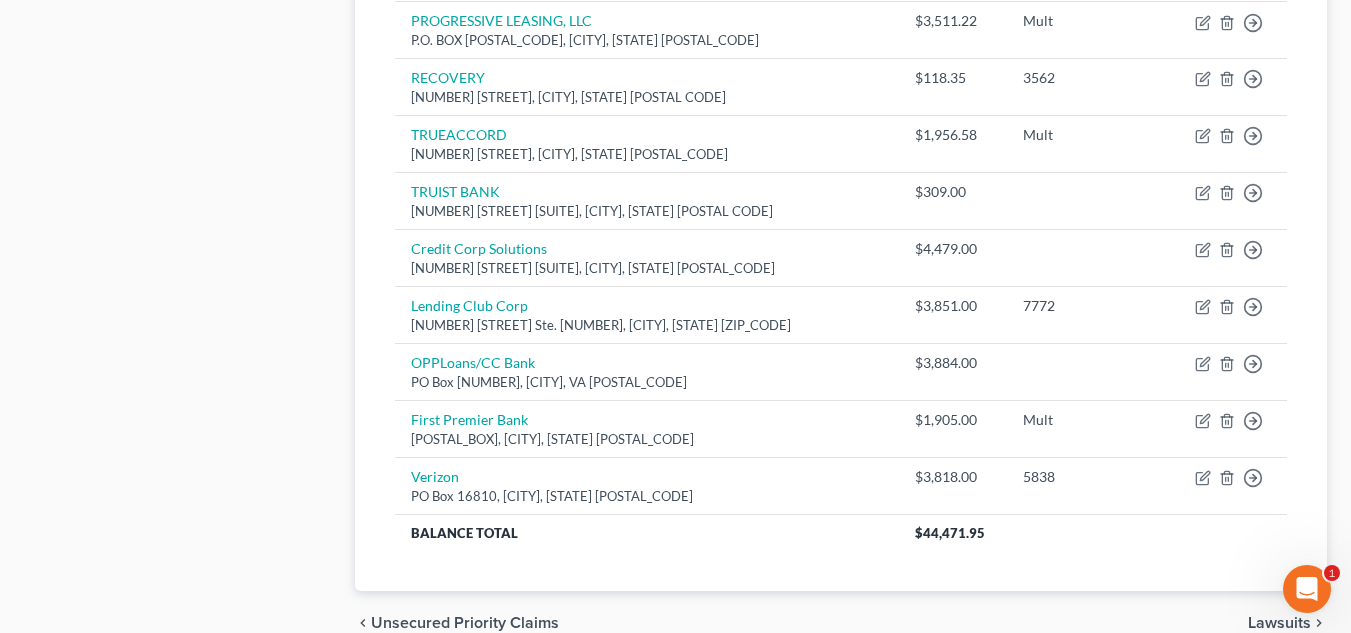 scroll, scrollTop: 1060, scrollLeft: 0, axis: vertical 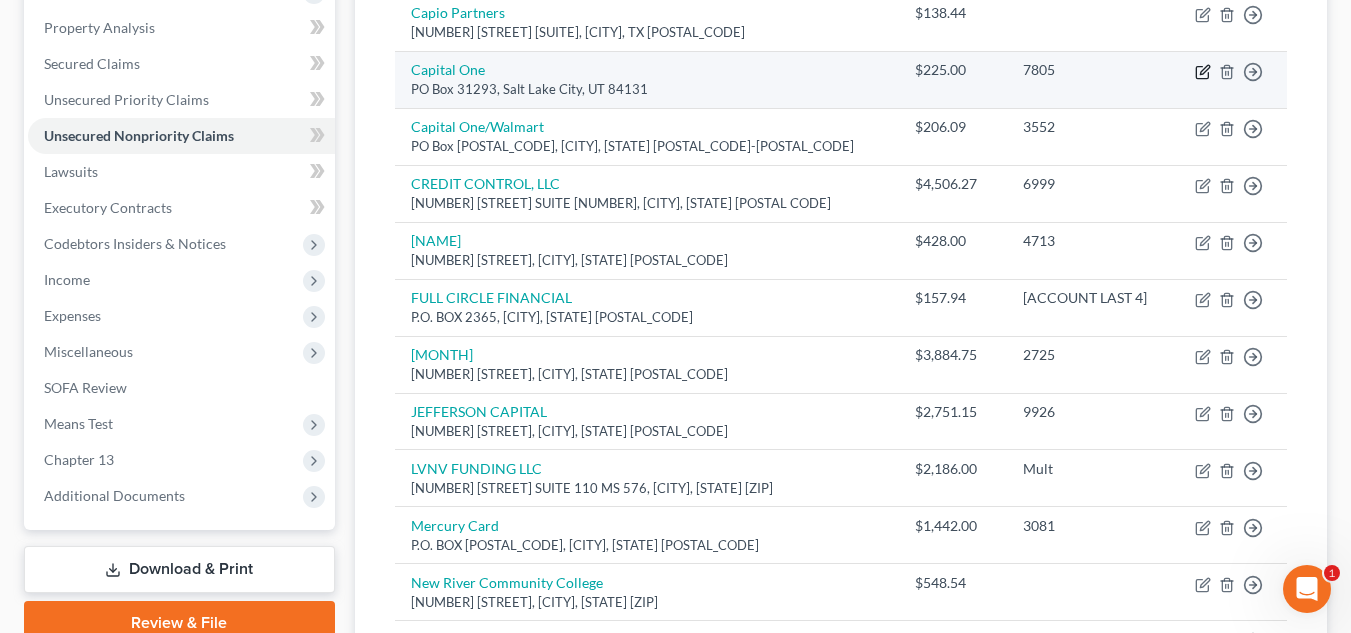 click 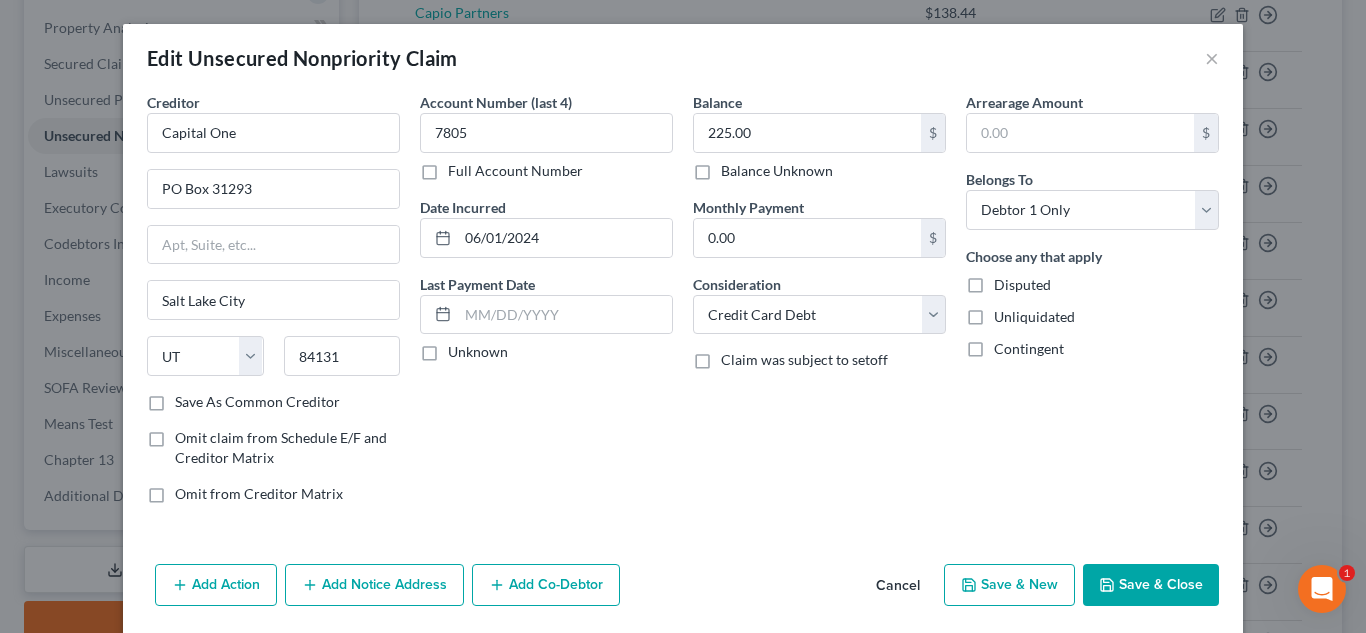 click on "Add Notice Address" at bounding box center [374, 585] 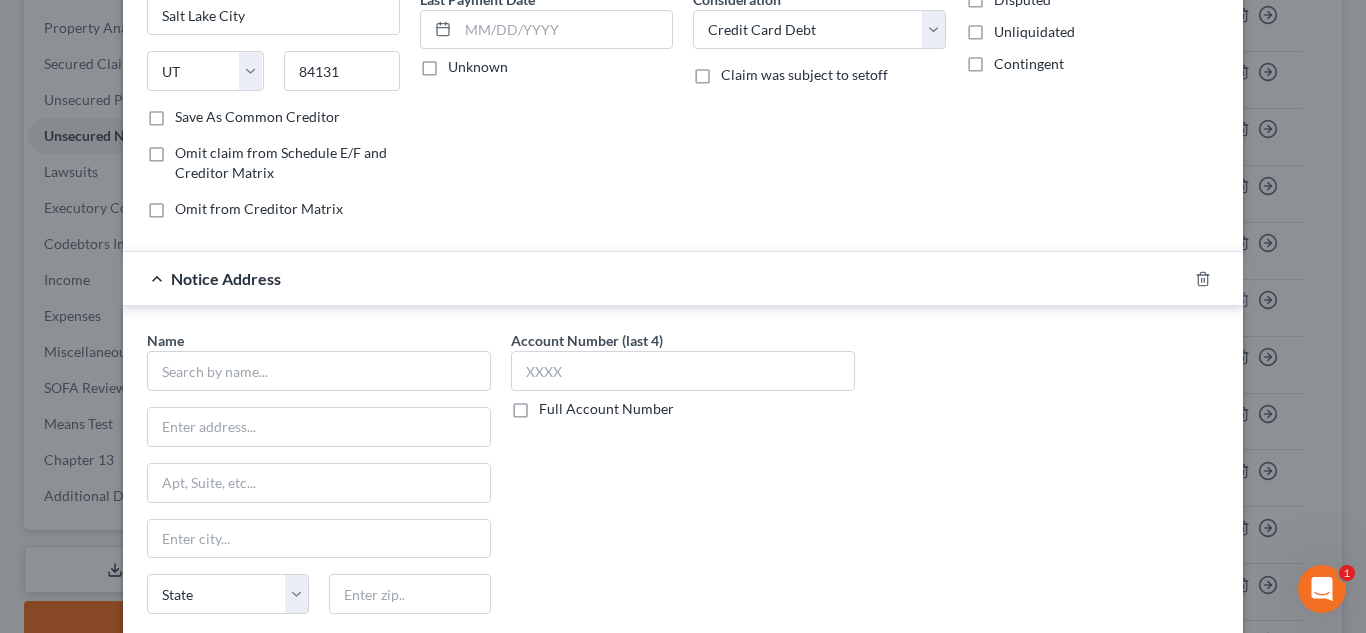 scroll, scrollTop: 313, scrollLeft: 0, axis: vertical 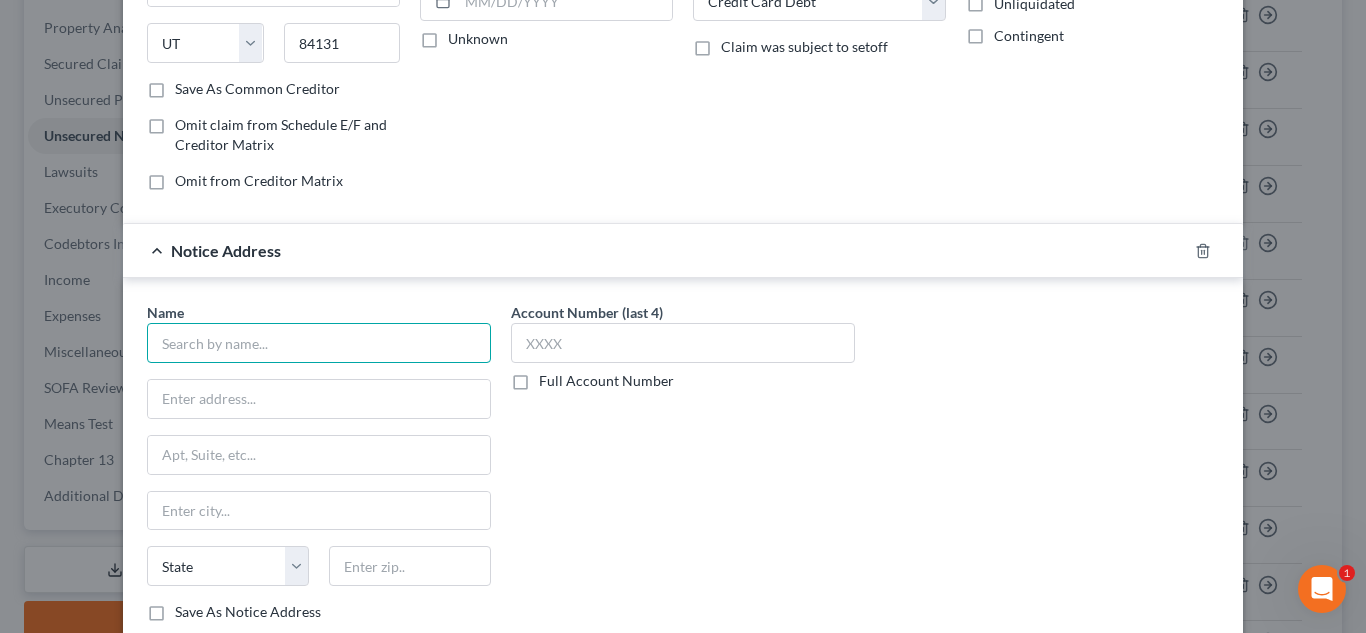click at bounding box center (319, 343) 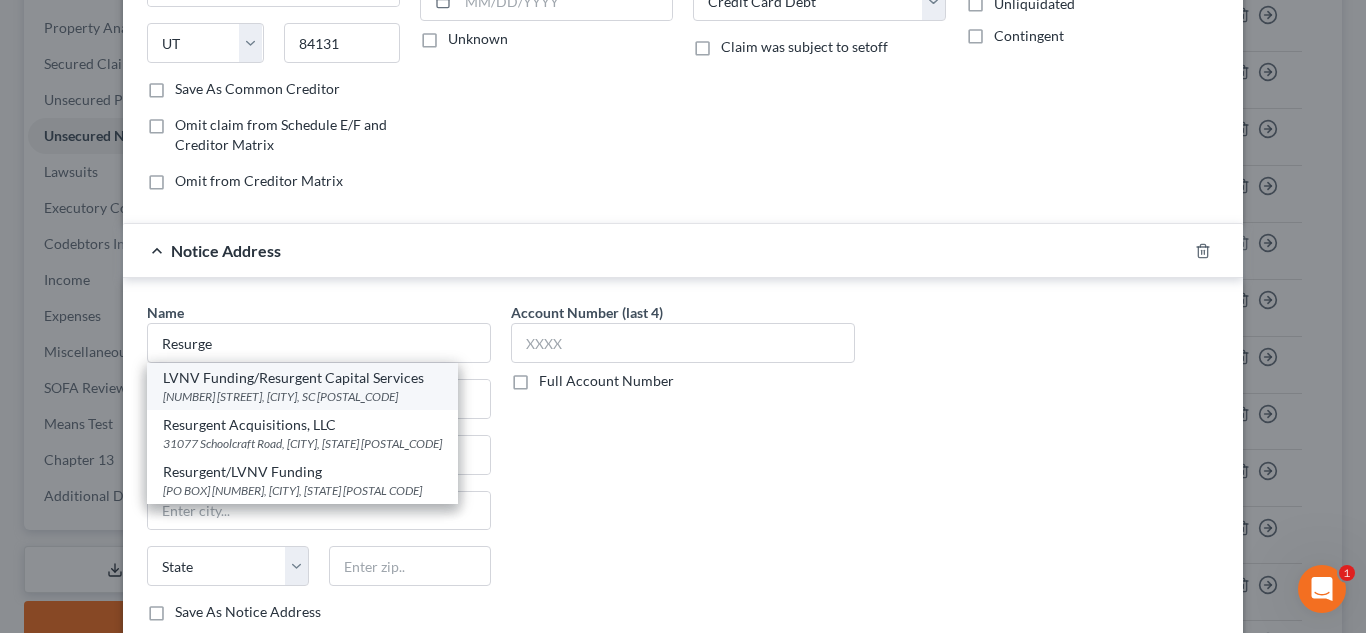 click on "LVNV Funding/Resurgent Capital Services" at bounding box center [302, 378] 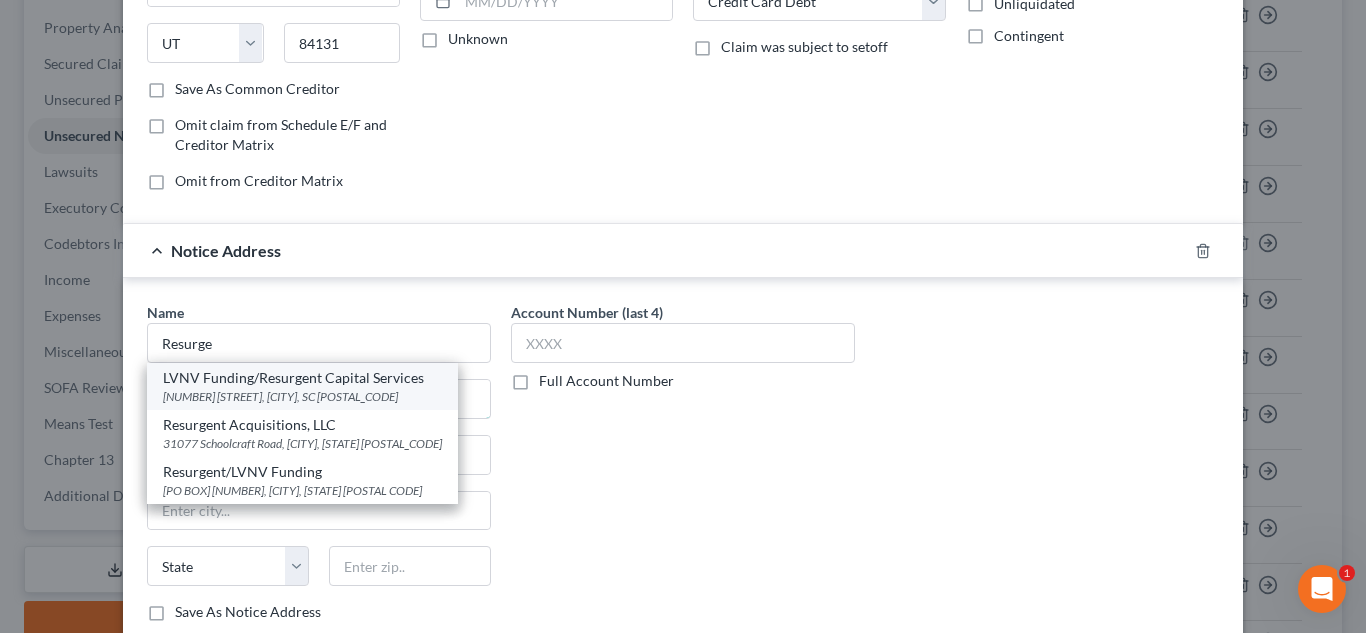 click at bounding box center (319, 399) 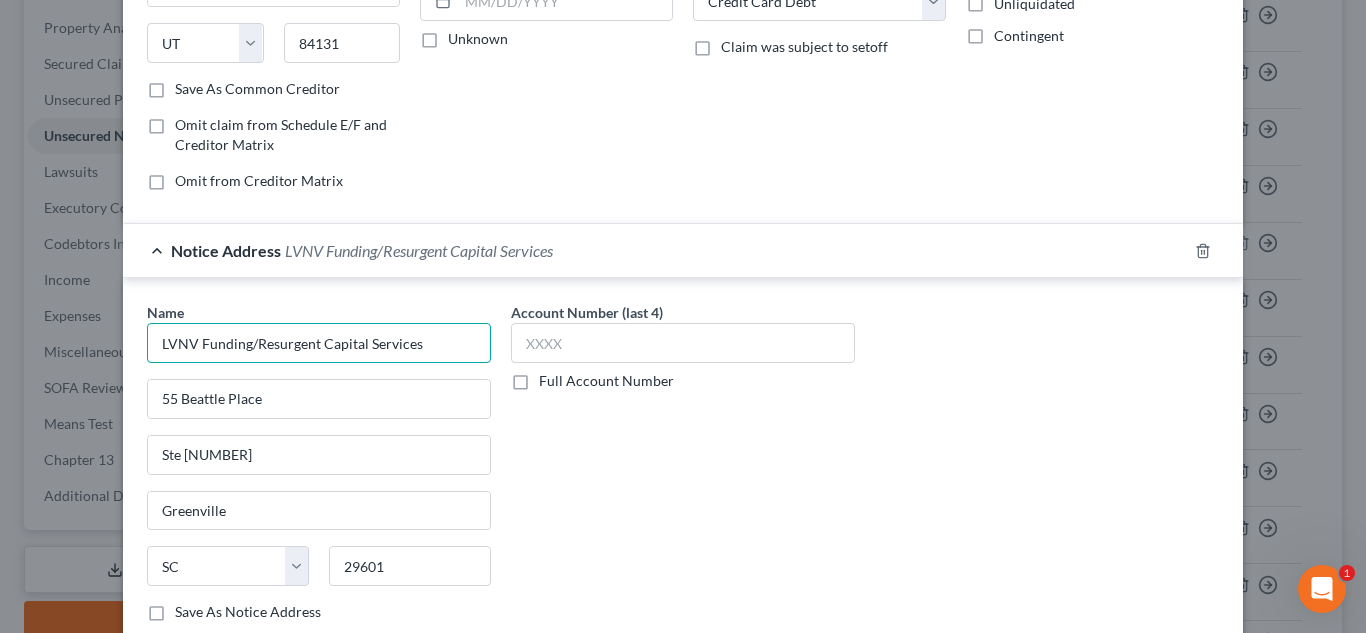 drag, startPoint x: 250, startPoint y: 341, endPoint x: 101, endPoint y: 346, distance: 149.08386 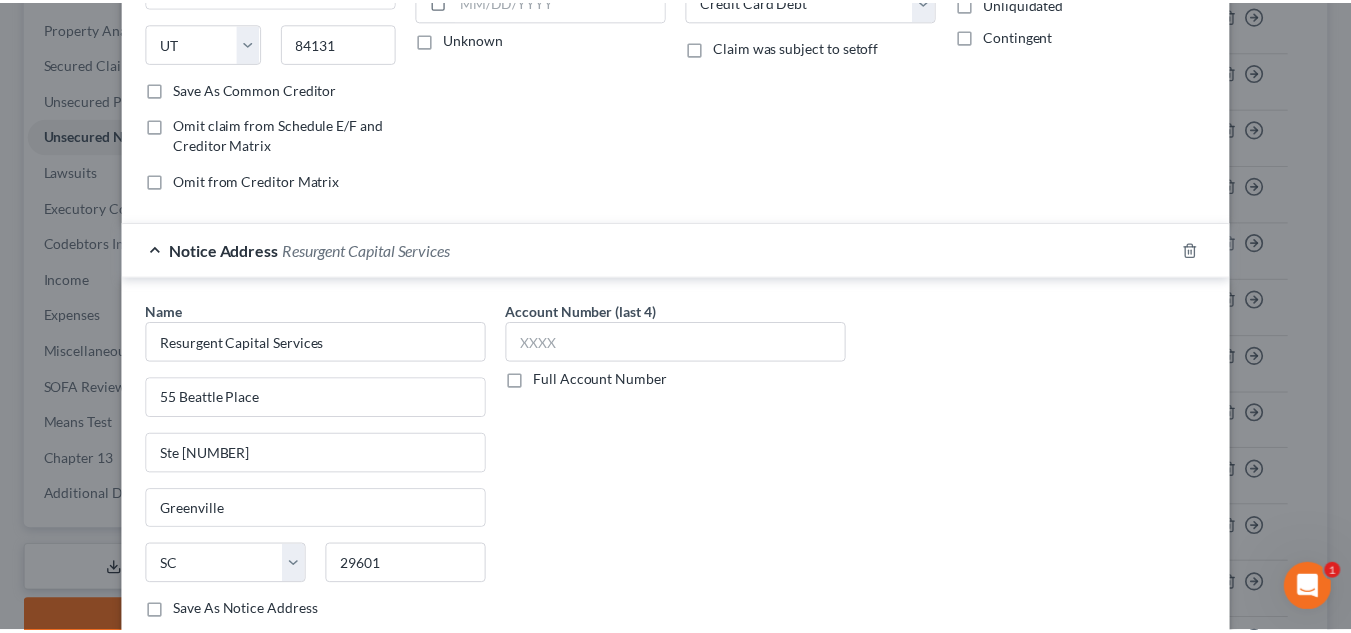 scroll, scrollTop: 501, scrollLeft: 0, axis: vertical 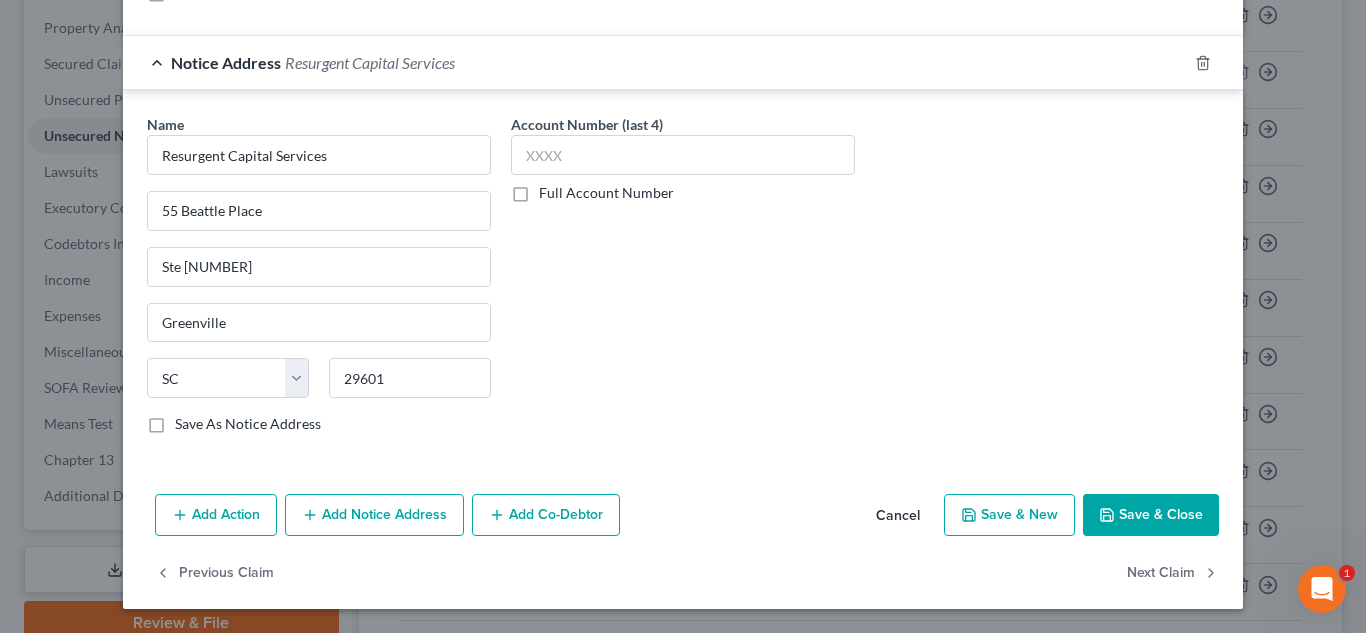 click on "Save & Close" at bounding box center (1151, 515) 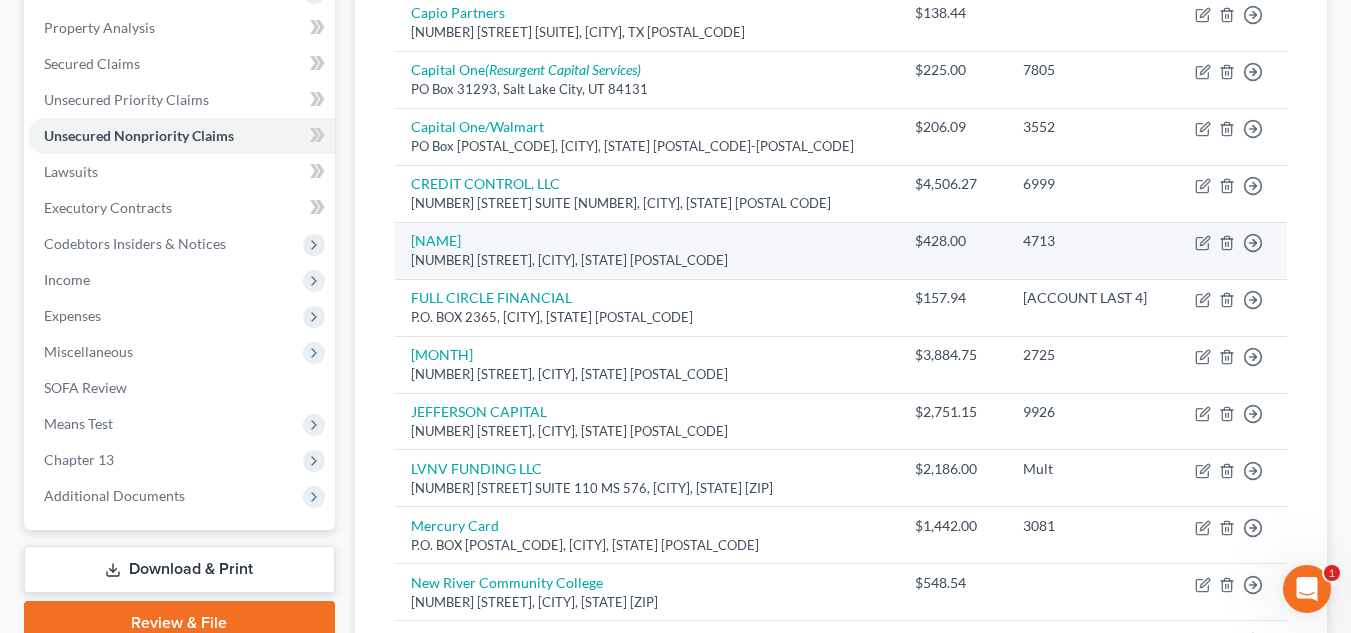 click on "[NAME] [NUMBER] [STREET], [CITY], [STATE] [ZIP]" at bounding box center (647, 250) 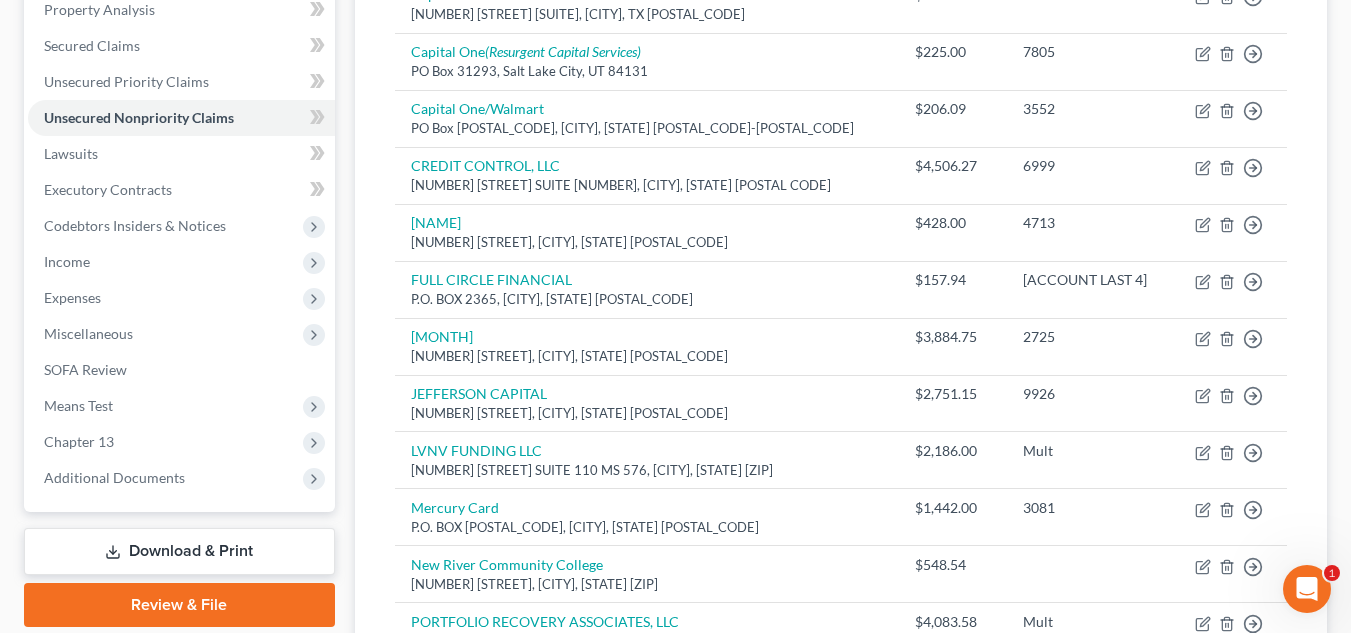 scroll, scrollTop: 390, scrollLeft: 0, axis: vertical 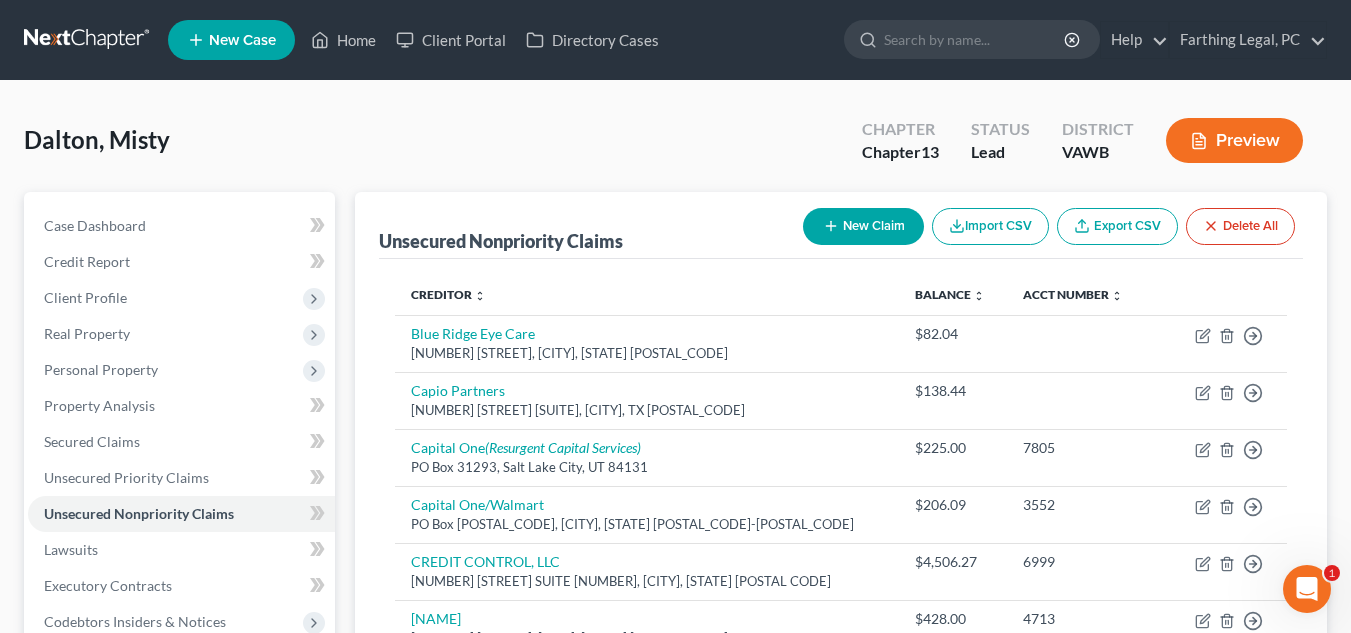 click on "New Claim" at bounding box center [863, 226] 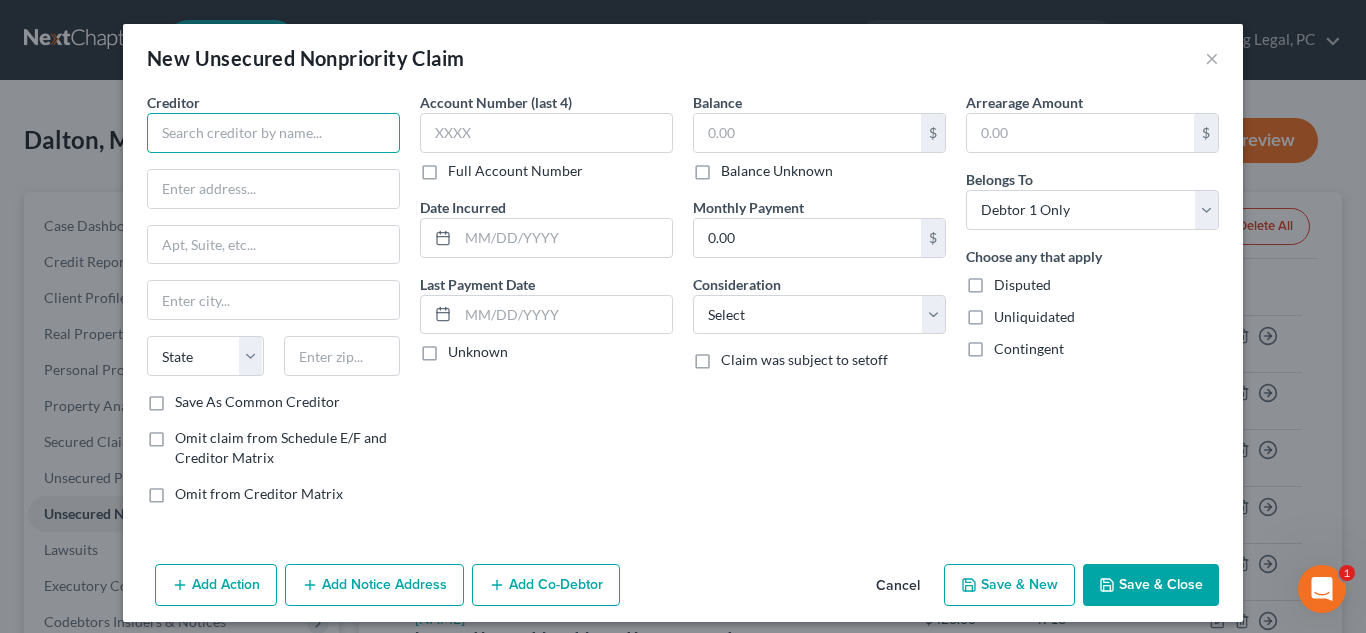 click at bounding box center [273, 133] 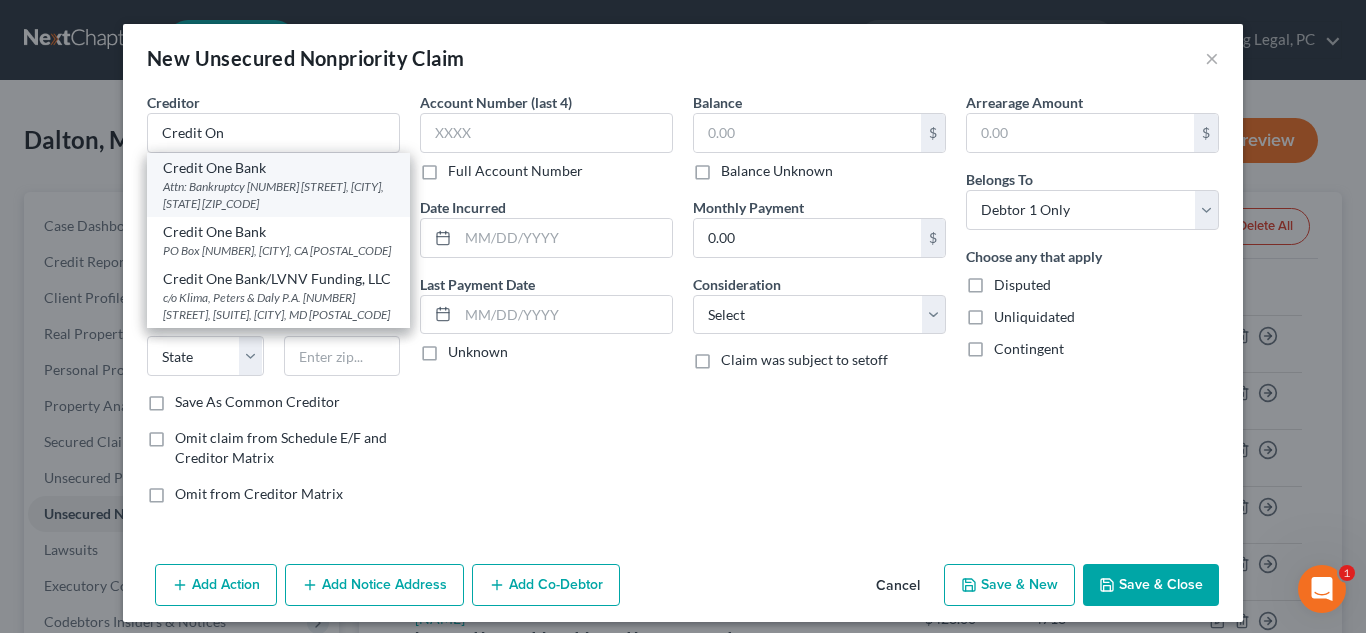 click on "Attn: Bankruptcy [NUMBER] [STREET], [CITY], [STATE] [ZIP_CODE]" at bounding box center [278, 195] 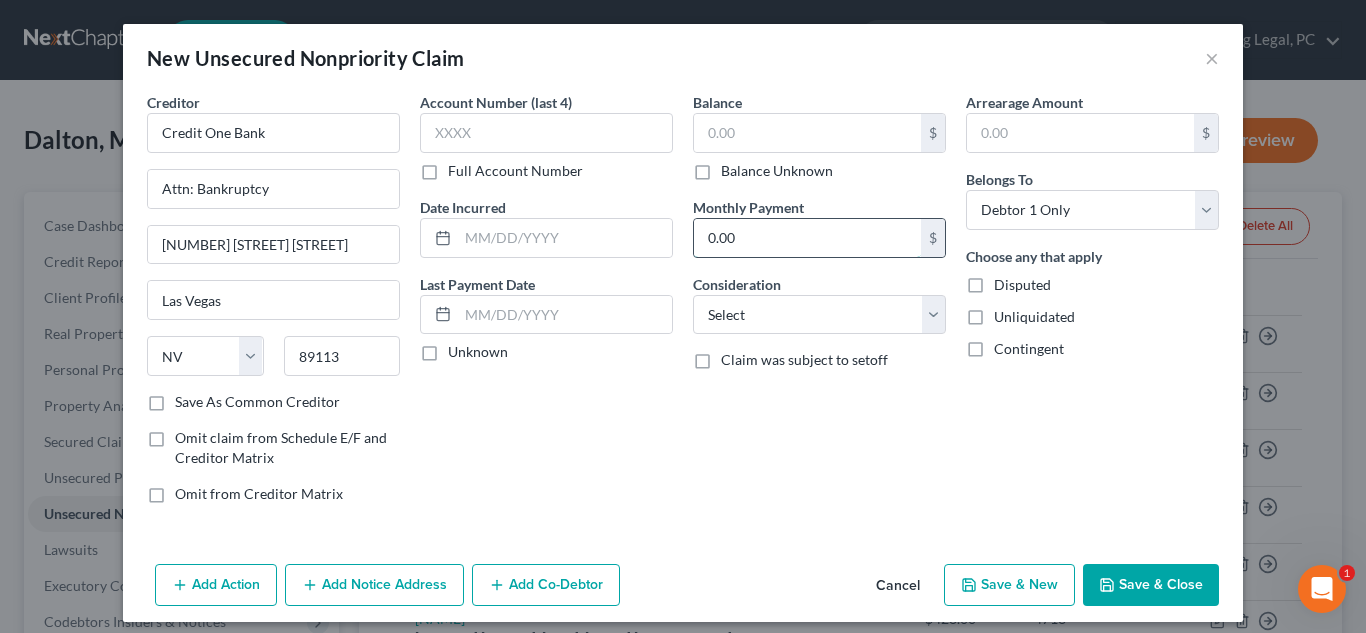 click on "0.00" at bounding box center [807, 238] 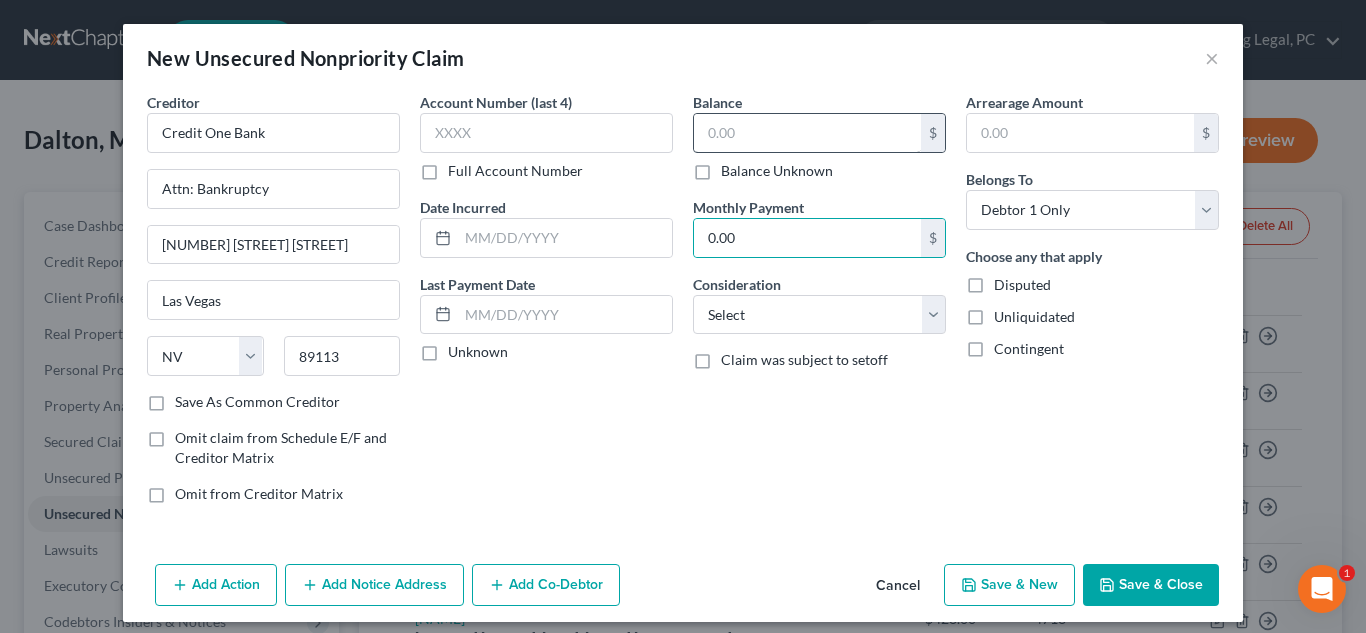 click on "Balance
$
Balance Unknown
Balance Undetermined
$
Balance Unknown" at bounding box center (819, 136) 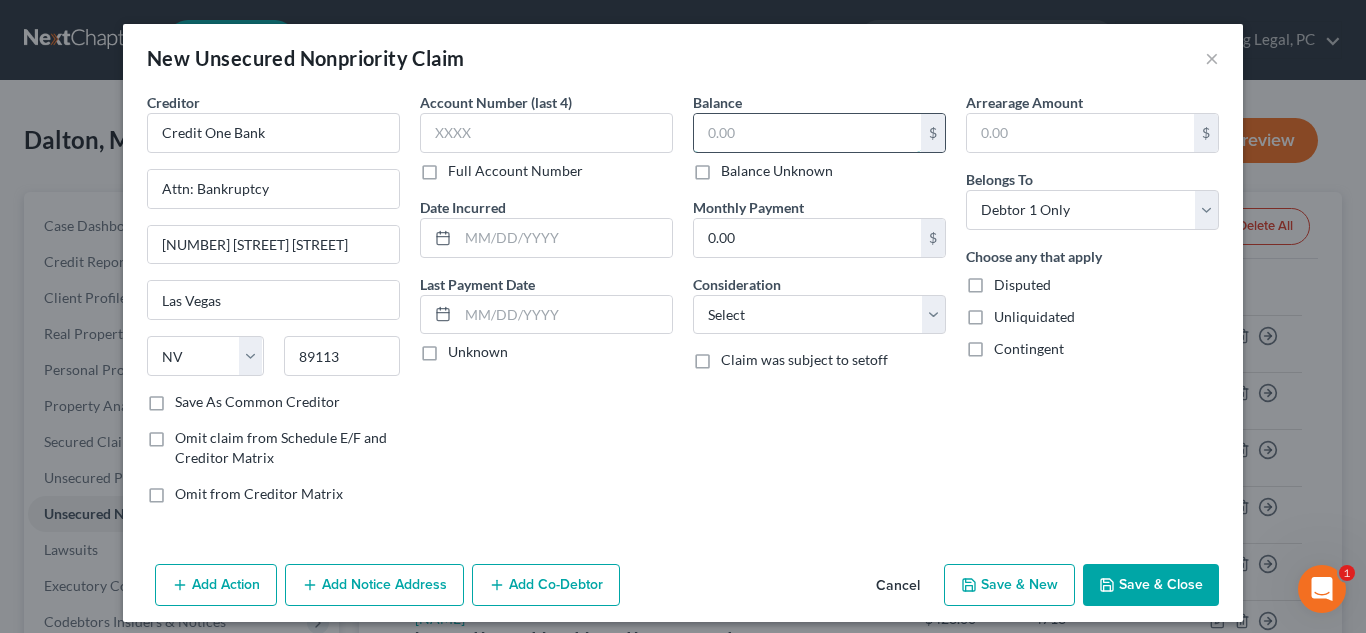 click at bounding box center (807, 133) 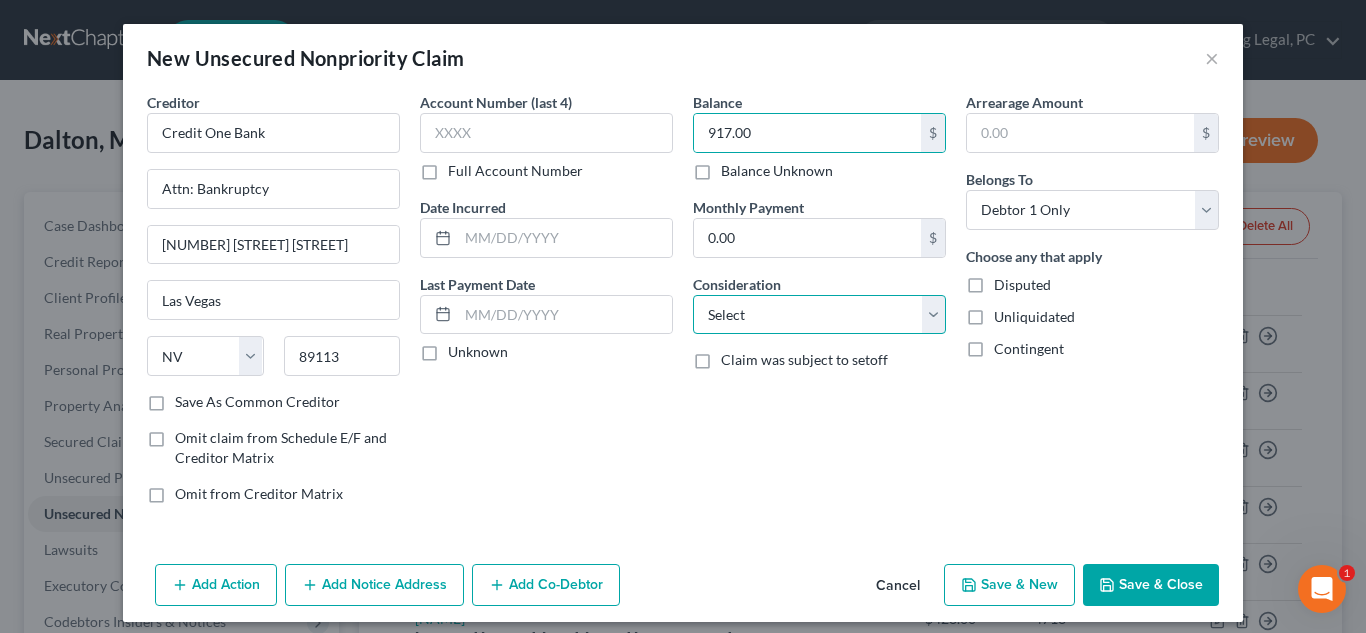 click on "Select Cable / Satellite Services Collection Agency Credit Card Debt Debt Counseling / Attorneys Deficiency Balance Domestic Support Obligations Home / Car Repairs Income Taxes Judgment Liens Medical Services Monies Loaned / Advanced Mortgage Obligation From Divorce Or Separation Obligation To Pensions Other Overdrawn Bank Account Promised To Help Pay Creditors Student Loans Suppliers And Vendors Telephone / Internet Services Utility Services" at bounding box center [819, 315] 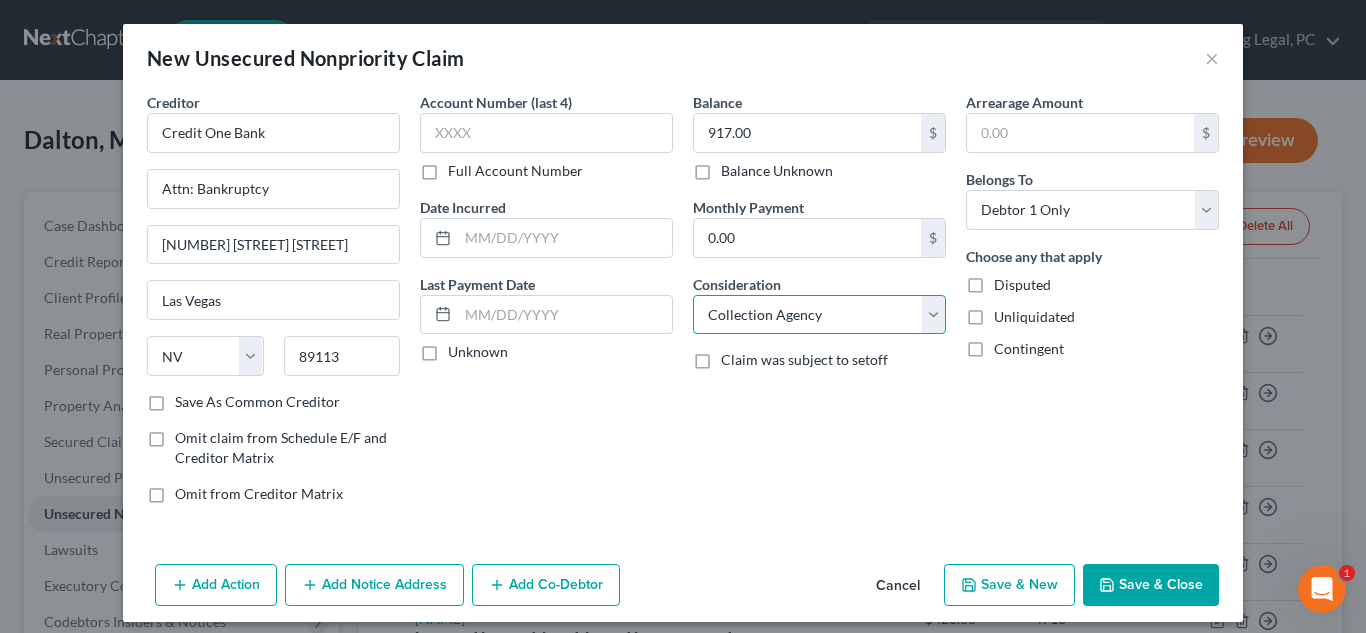 click on "Select Cable / Satellite Services Collection Agency Credit Card Debt Debt Counseling / Attorneys Deficiency Balance Domestic Support Obligations Home / Car Repairs Income Taxes Judgment Liens Medical Services Monies Loaned / Advanced Mortgage Obligation From Divorce Or Separation Obligation To Pensions Other Overdrawn Bank Account Promised To Help Pay Creditors Student Loans Suppliers And Vendors Telephone / Internet Services Utility Services" at bounding box center [819, 315] 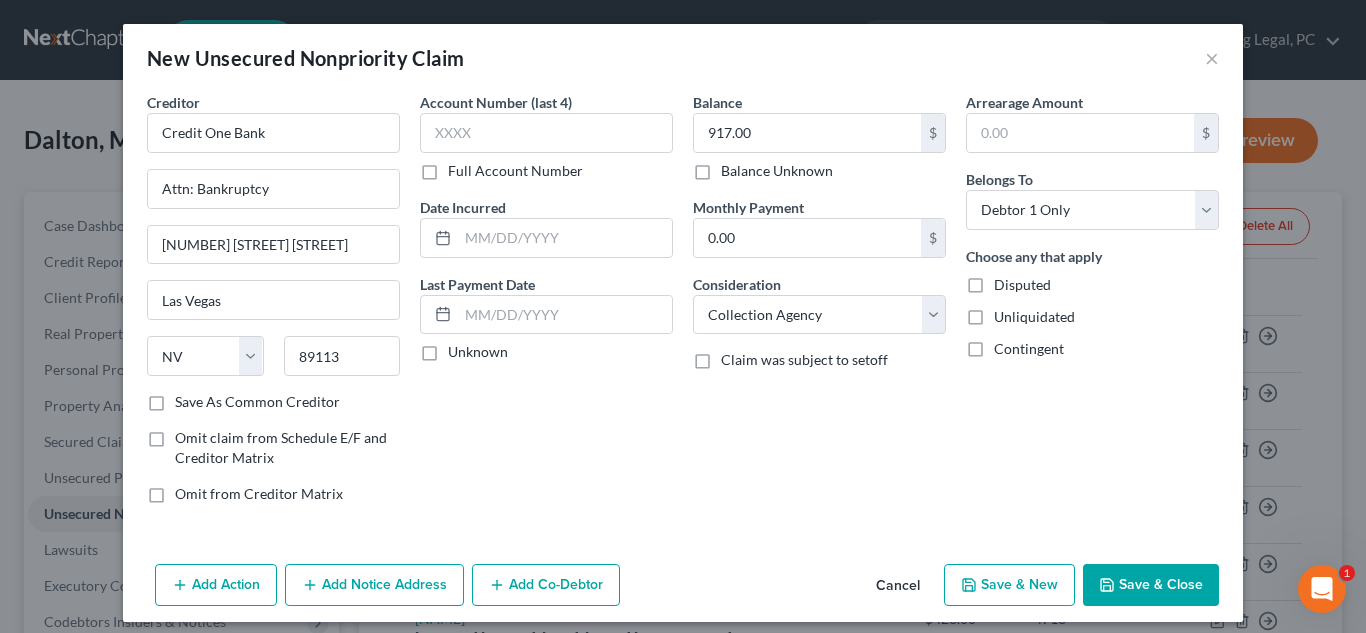 click on "Consideration" at bounding box center (737, 284) 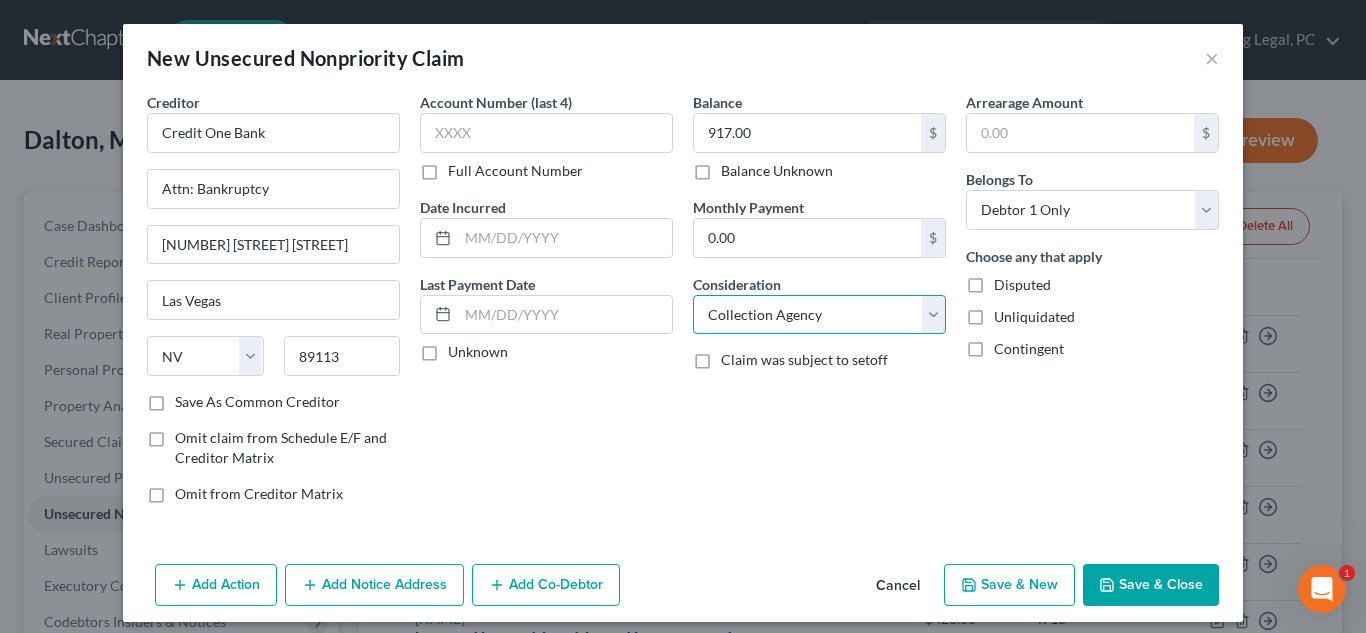 click on "Select Cable / Satellite Services Collection Agency Credit Card Debt Debt Counseling / Attorneys Deficiency Balance Domestic Support Obligations Home / Car Repairs Income Taxes Judgment Liens Medical Services Monies Loaned / Advanced Mortgage Obligation From Divorce Or Separation Obligation To Pensions Other Overdrawn Bank Account Promised To Help Pay Creditors Student Loans Suppliers And Vendors Telephone / Internet Services Utility Services" at bounding box center (819, 315) 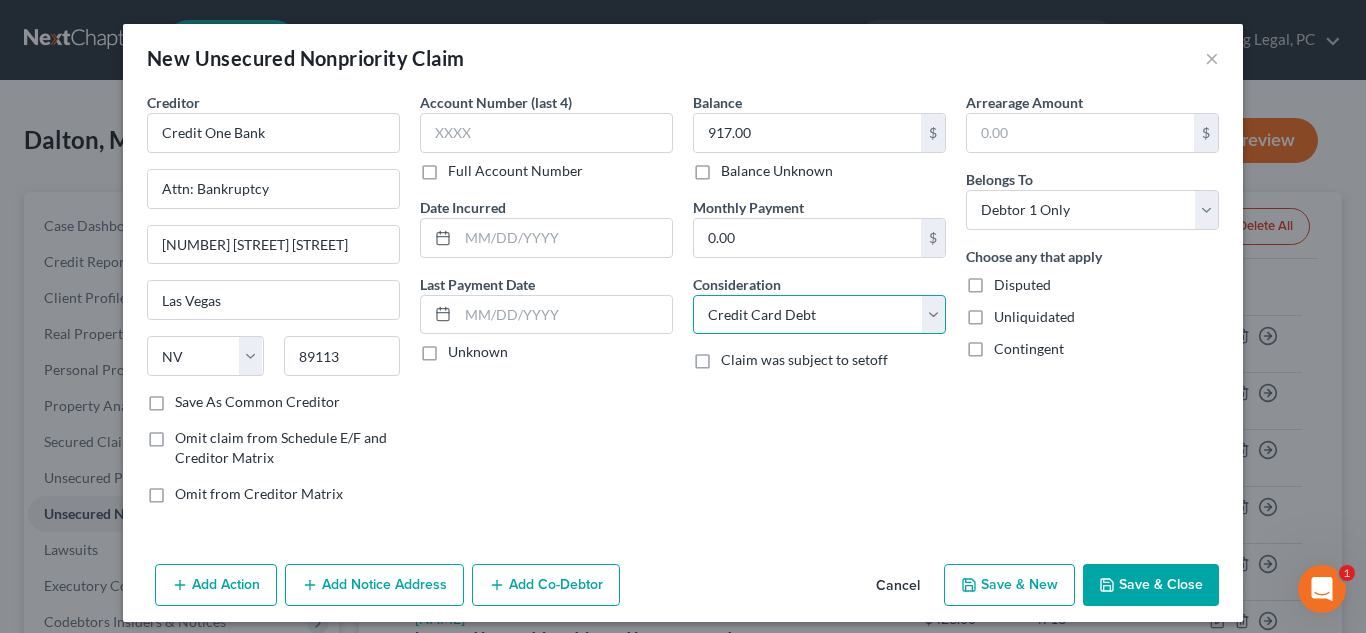 click on "Select Cable / Satellite Services Collection Agency Credit Card Debt Debt Counseling / Attorneys Deficiency Balance Domestic Support Obligations Home / Car Repairs Income Taxes Judgment Liens Medical Services Monies Loaned / Advanced Mortgage Obligation From Divorce Or Separation Obligation To Pensions Other Overdrawn Bank Account Promised To Help Pay Creditors Student Loans Suppliers And Vendors Telephone / Internet Services Utility Services" at bounding box center (819, 315) 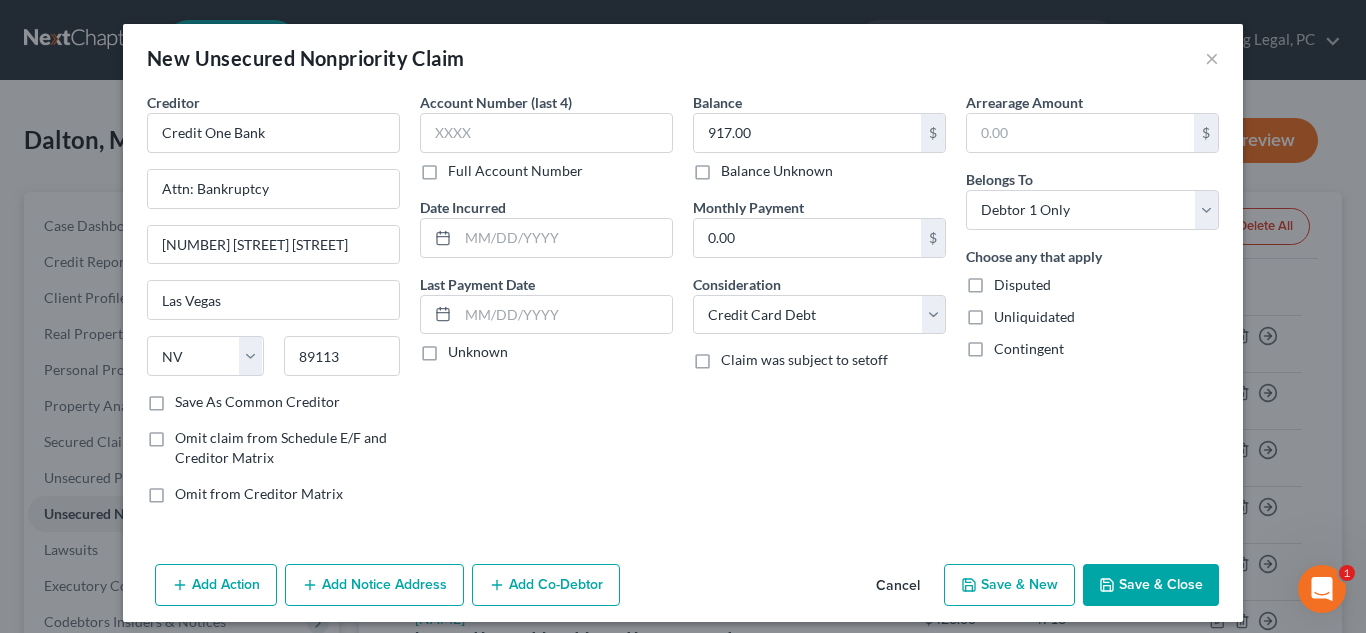 scroll, scrollTop: 13, scrollLeft: 0, axis: vertical 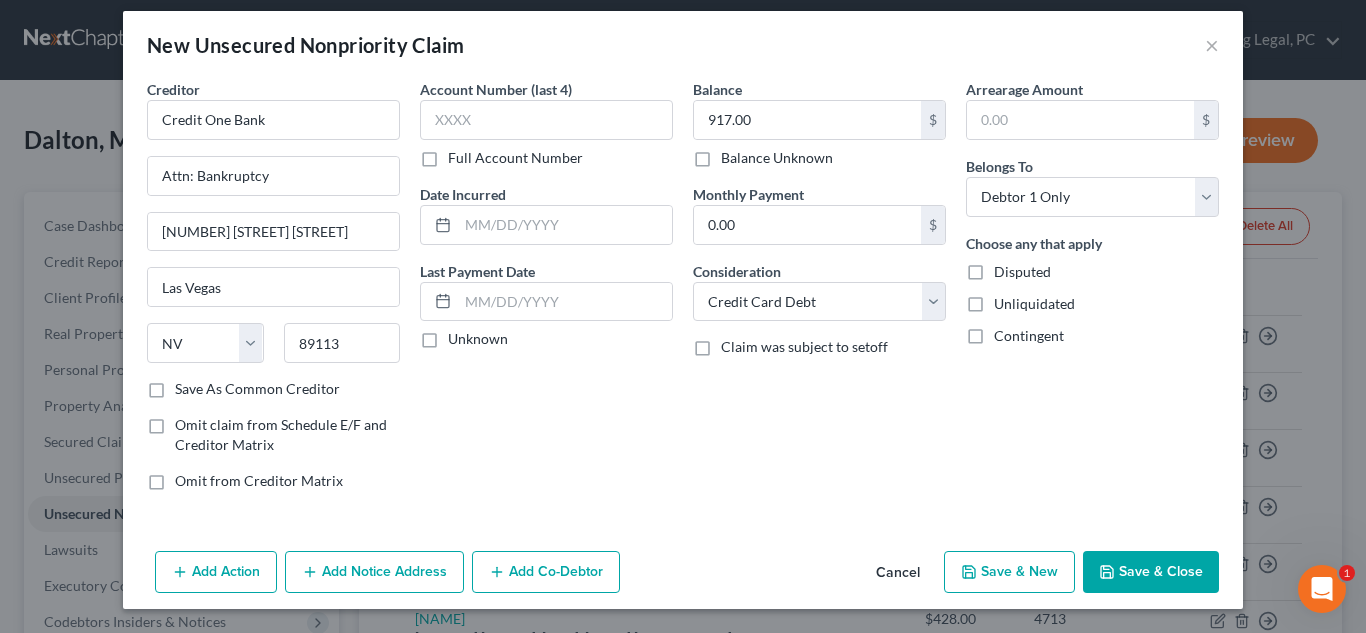 click on "Add Action Add Notice Address Add Co-Debtor Cancel Save & New Save & Close" at bounding box center (683, 576) 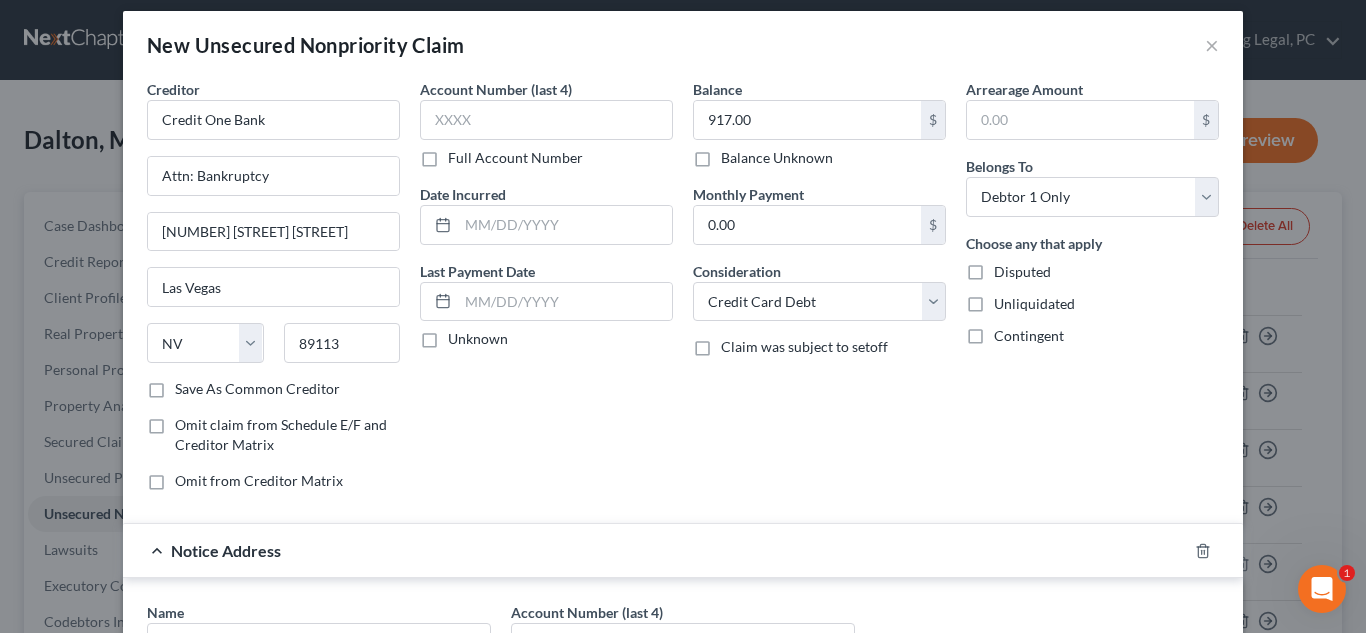 scroll, scrollTop: 271, scrollLeft: 0, axis: vertical 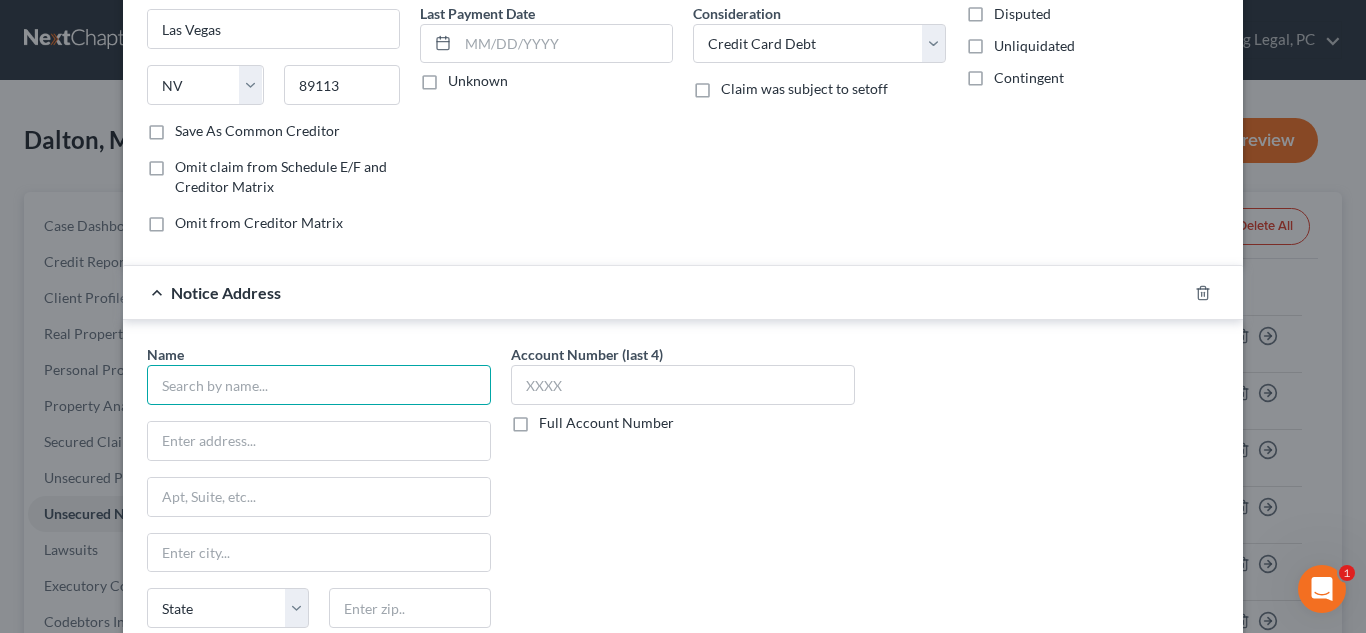 click at bounding box center [319, 385] 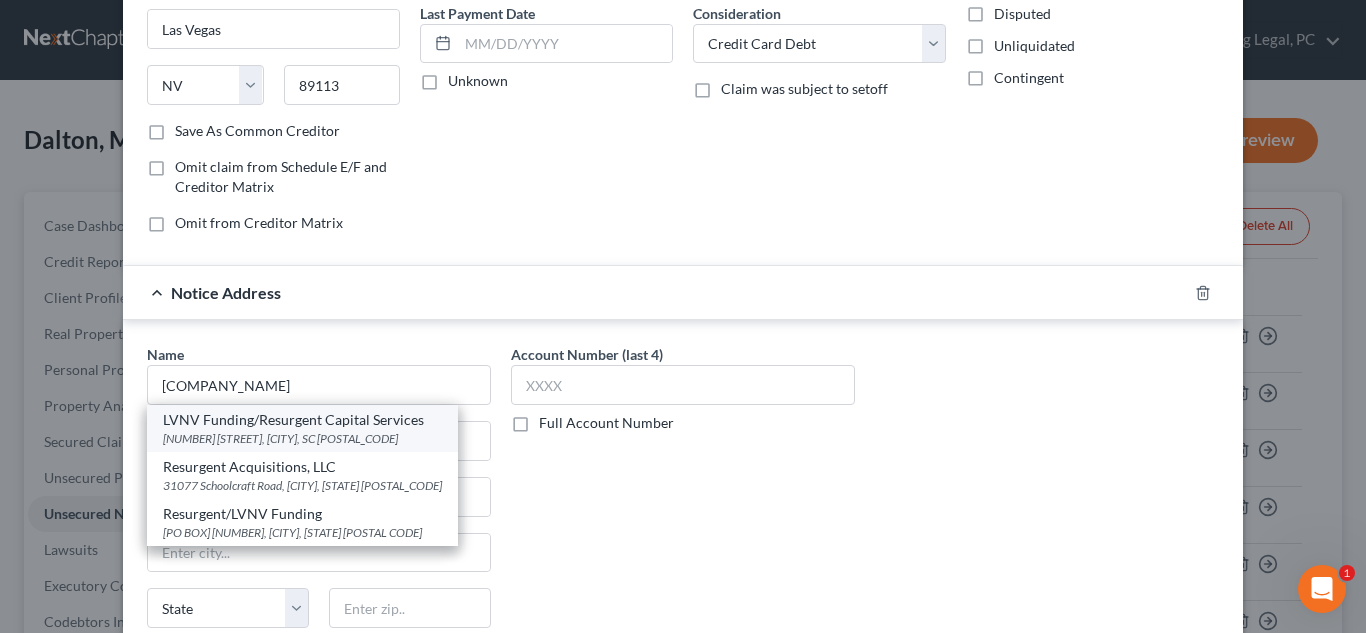click on "[NUMBER] [STREET], [CITY], SC [POSTAL_CODE]" at bounding box center (302, 438) 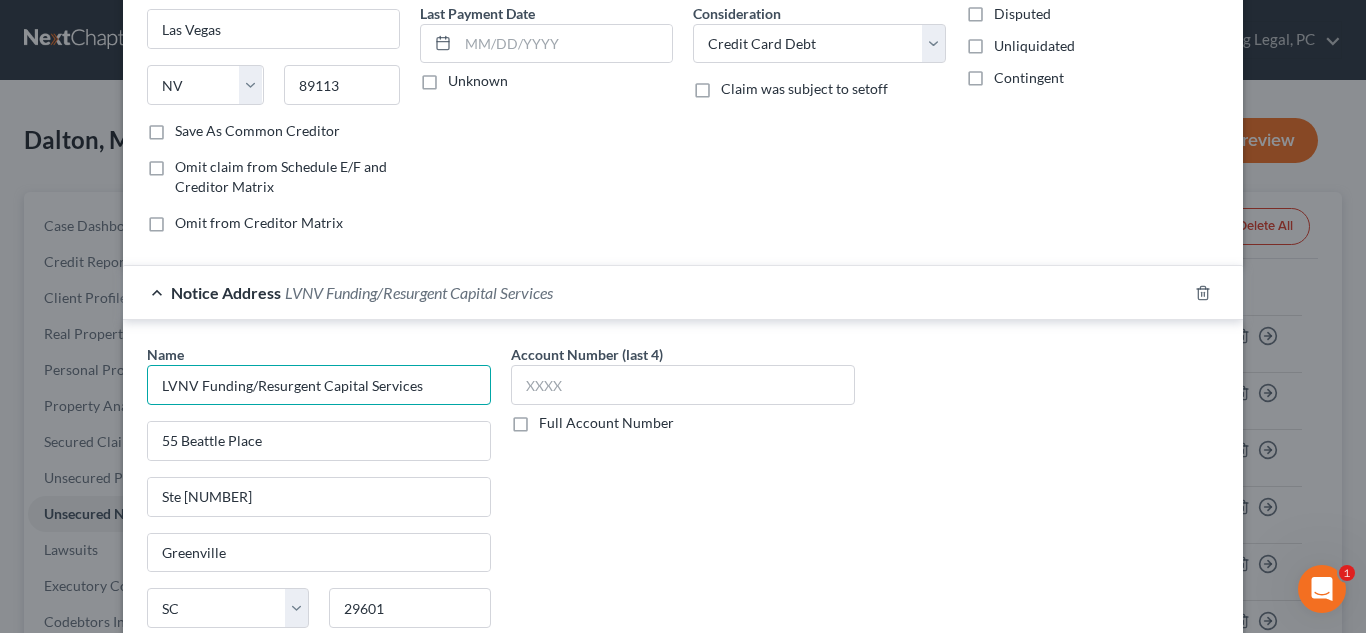 drag, startPoint x: 247, startPoint y: 388, endPoint x: 99, endPoint y: 399, distance: 148.40822 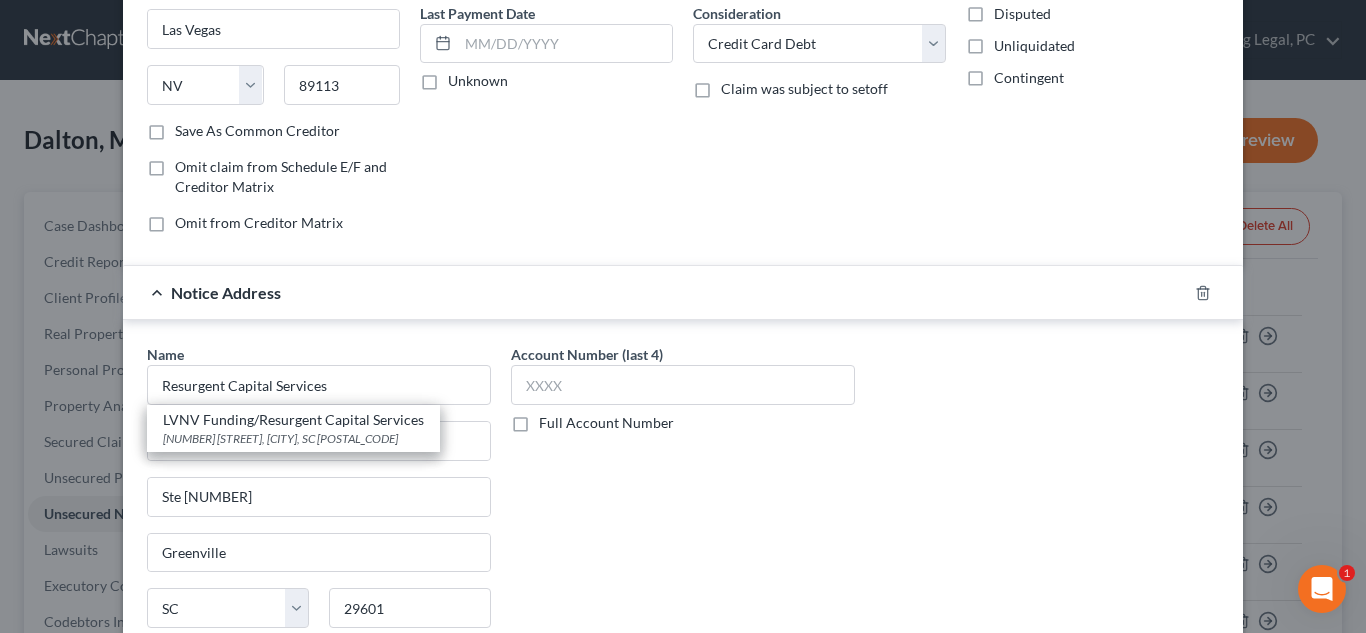 scroll, scrollTop: 444, scrollLeft: 0, axis: vertical 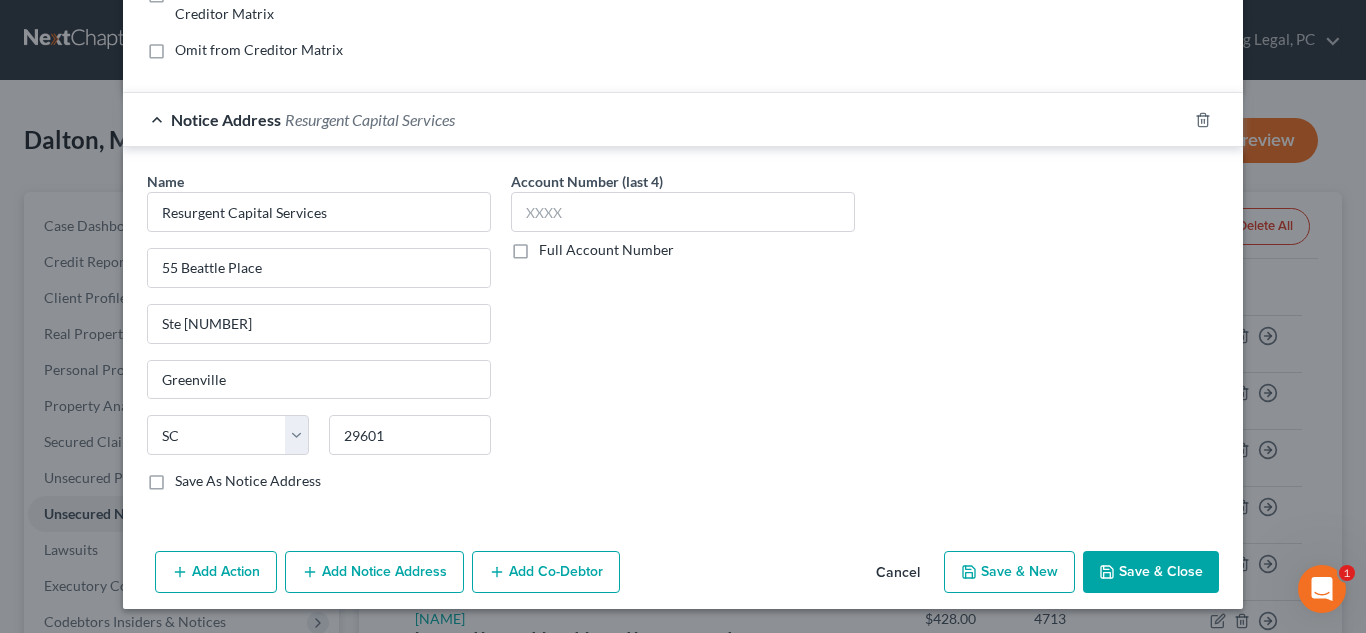 click on "Add Notice Address" at bounding box center [374, 572] 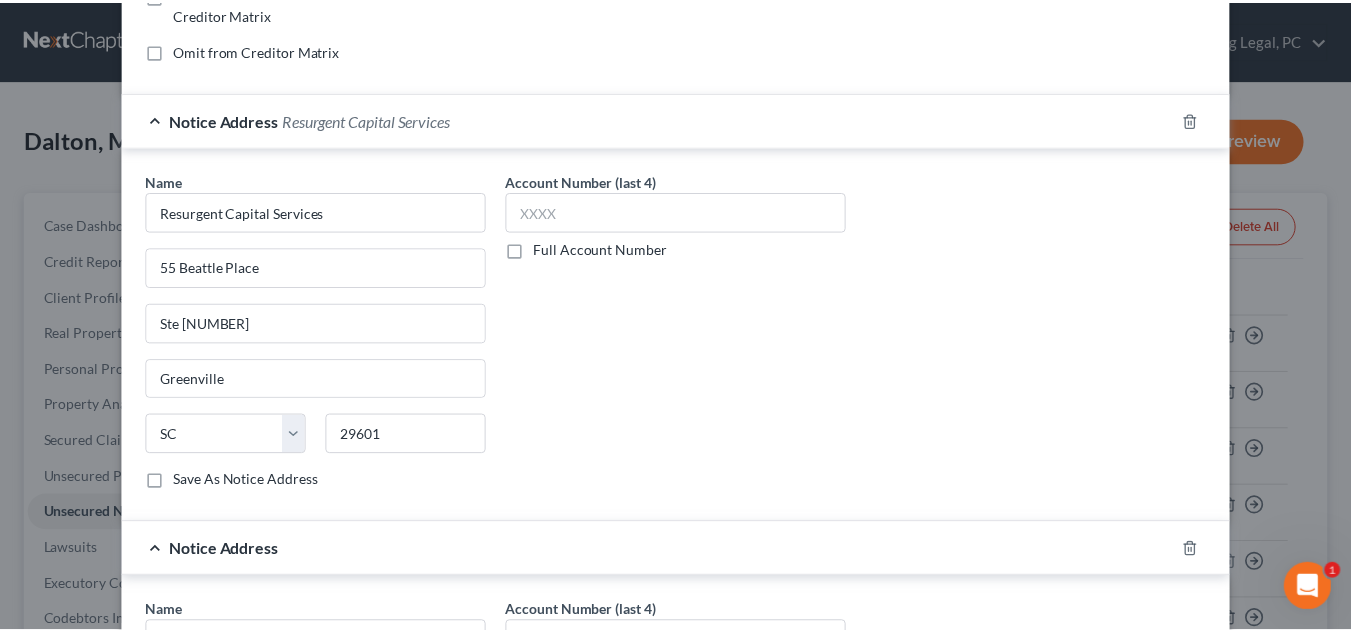 scroll, scrollTop: 836, scrollLeft: 0, axis: vertical 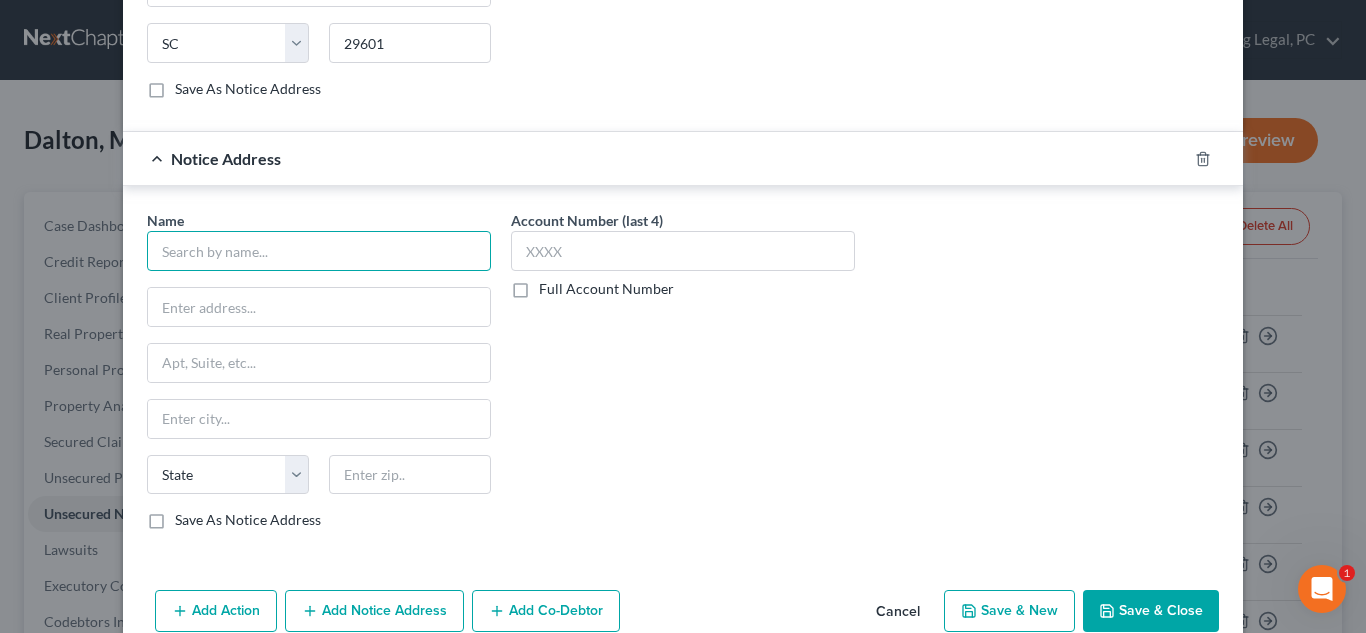 click at bounding box center [319, 251] 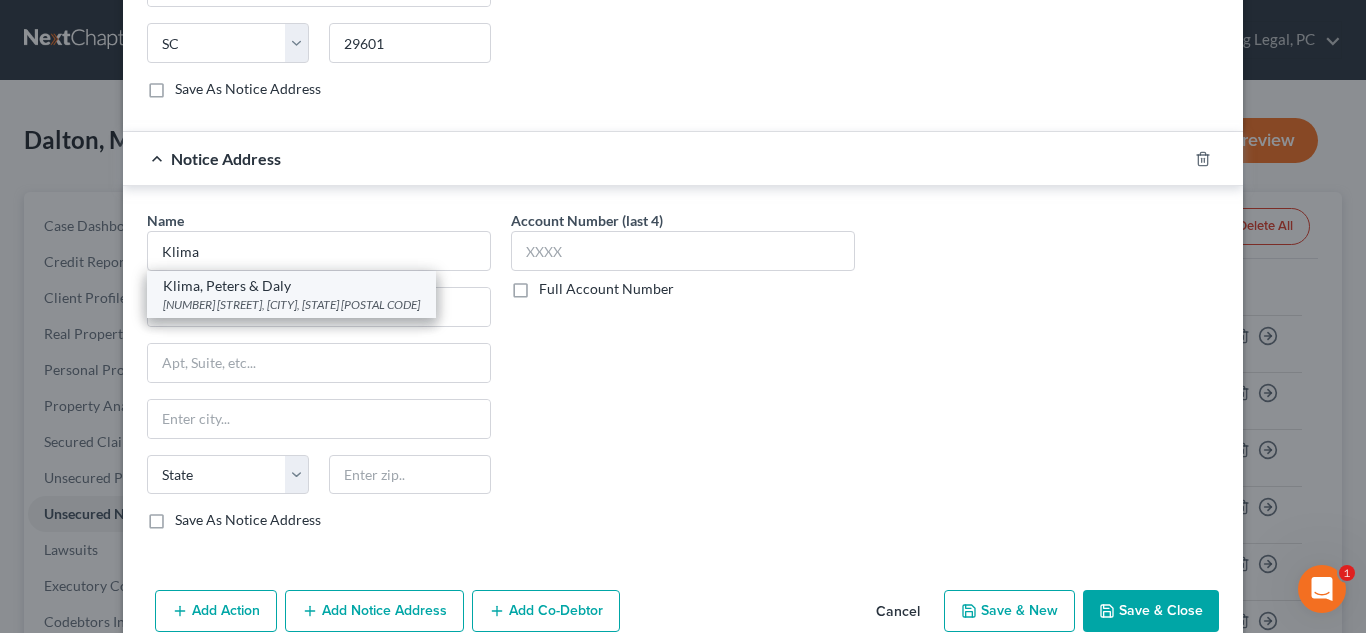 click on "Klima, Peters & Daly" at bounding box center [291, 286] 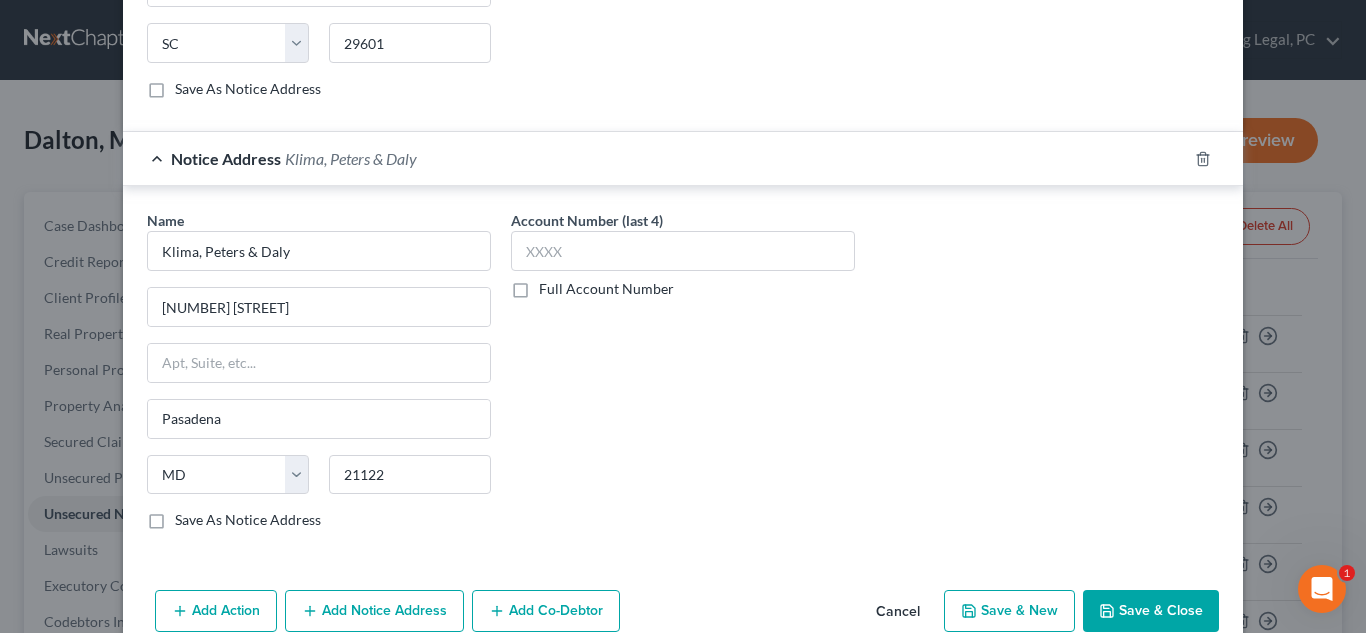 click on "Save & Close" at bounding box center (1151, 611) 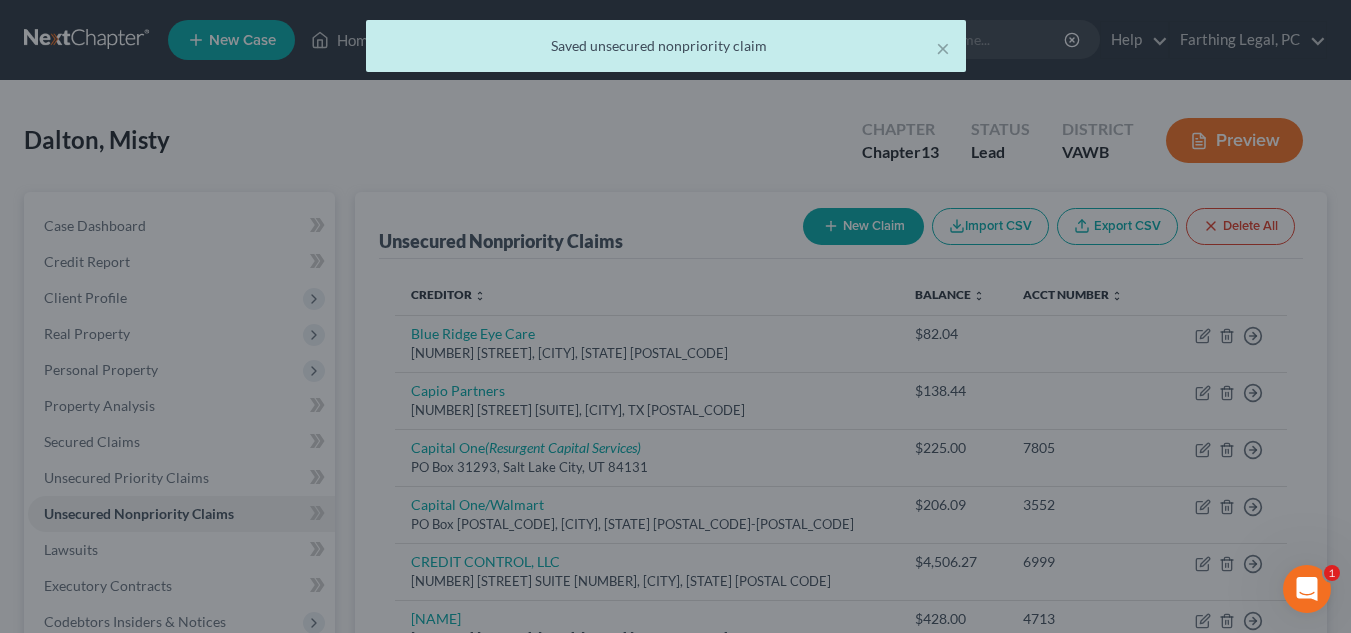 scroll, scrollTop: 0, scrollLeft: 0, axis: both 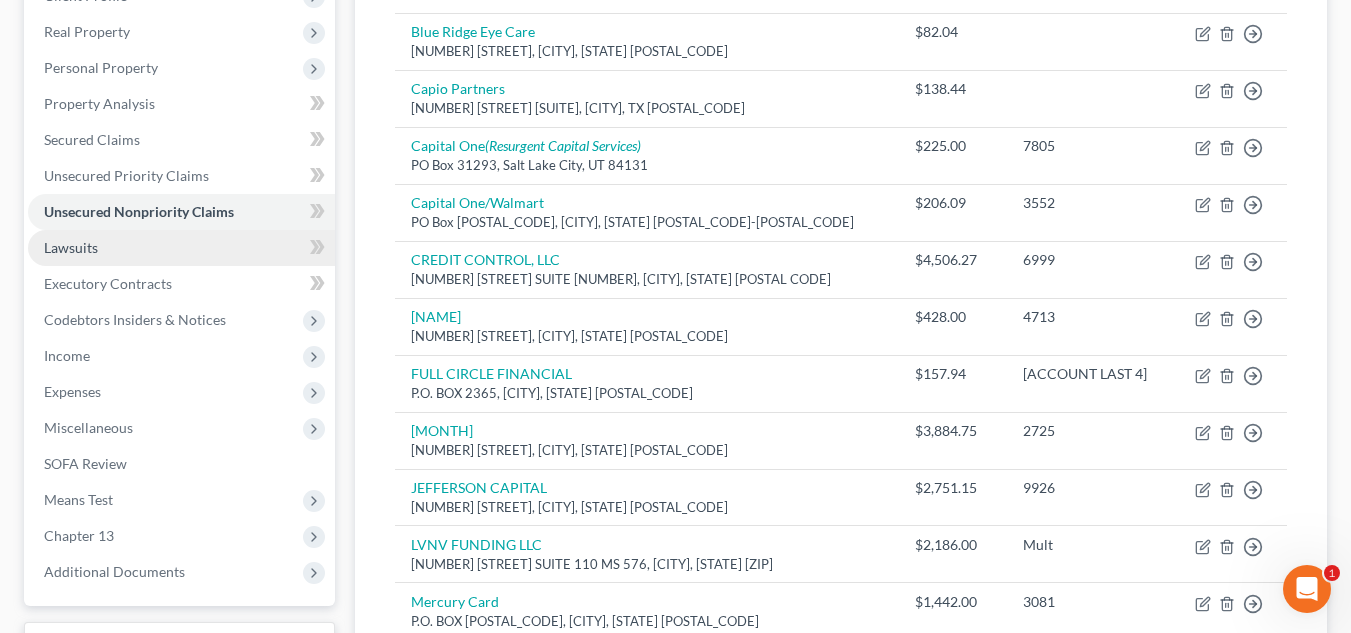 click on "Lawsuits" at bounding box center [181, 248] 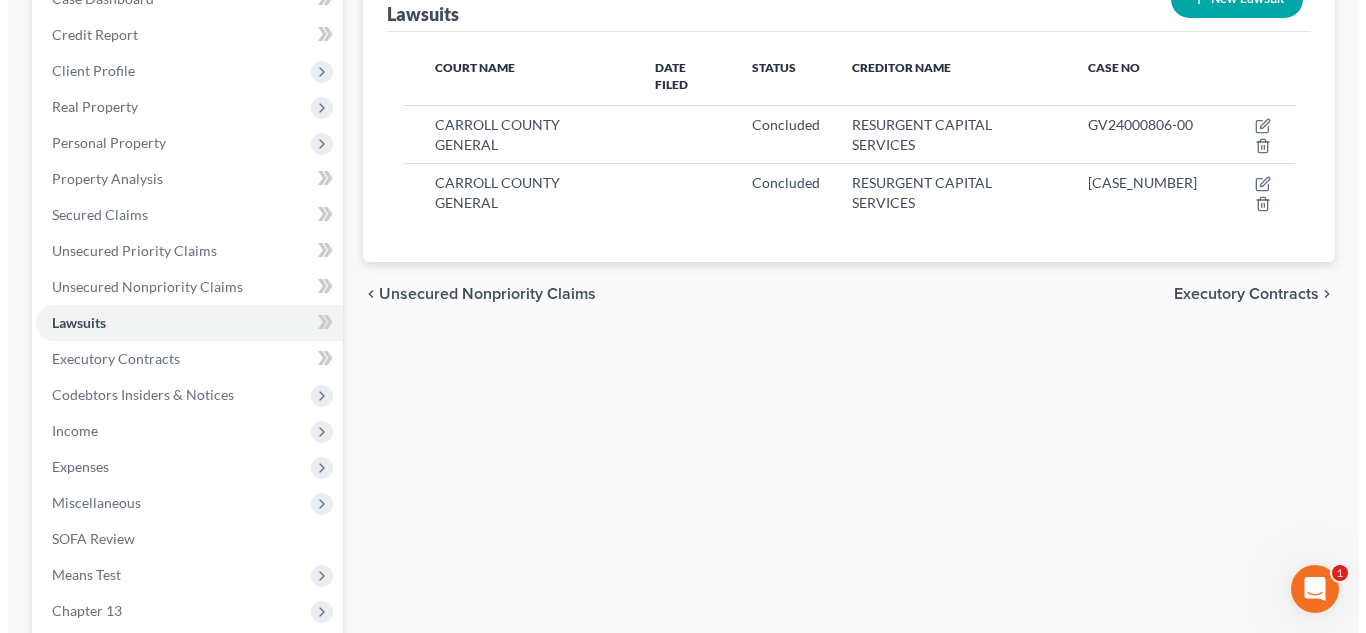 scroll, scrollTop: 0, scrollLeft: 0, axis: both 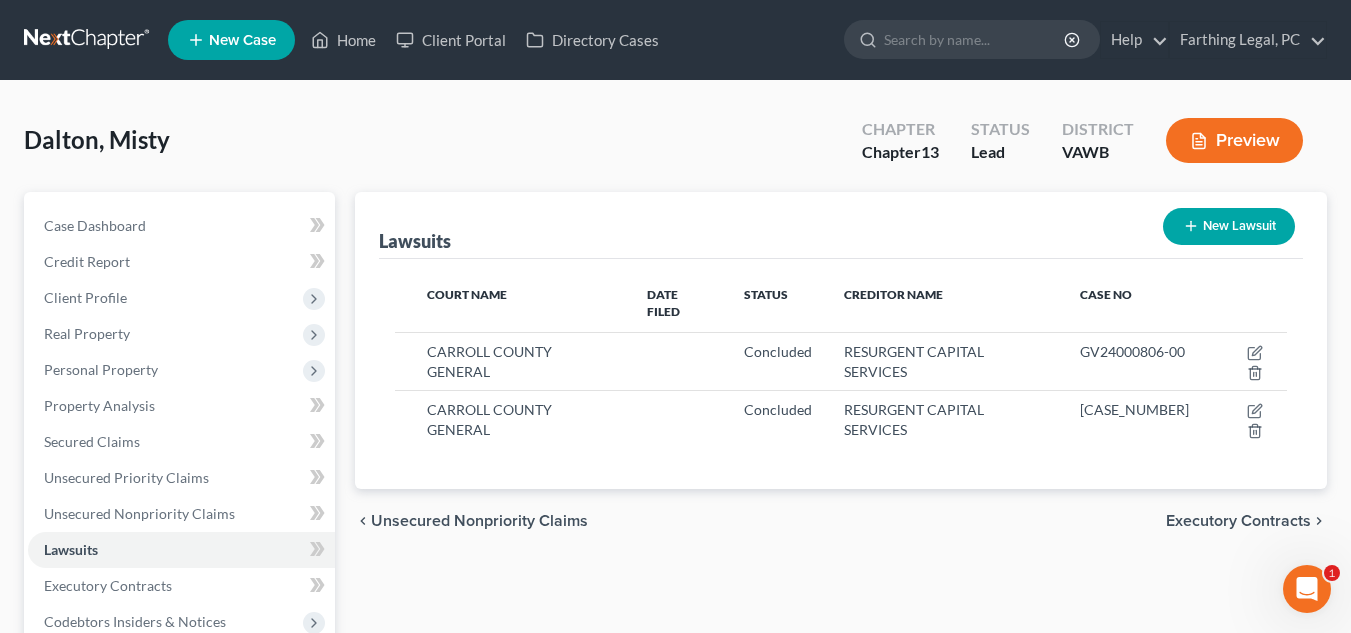 click on "Court Name
Date Filed
Status
Creditor Name
Case No
CARROLL COUNTY GENERAL
Concluded
RESURGENT CAPITAL SERVICES
GV24000806-00
CARROLL COUNTY GENERAL
Concluded" at bounding box center (841, 374) 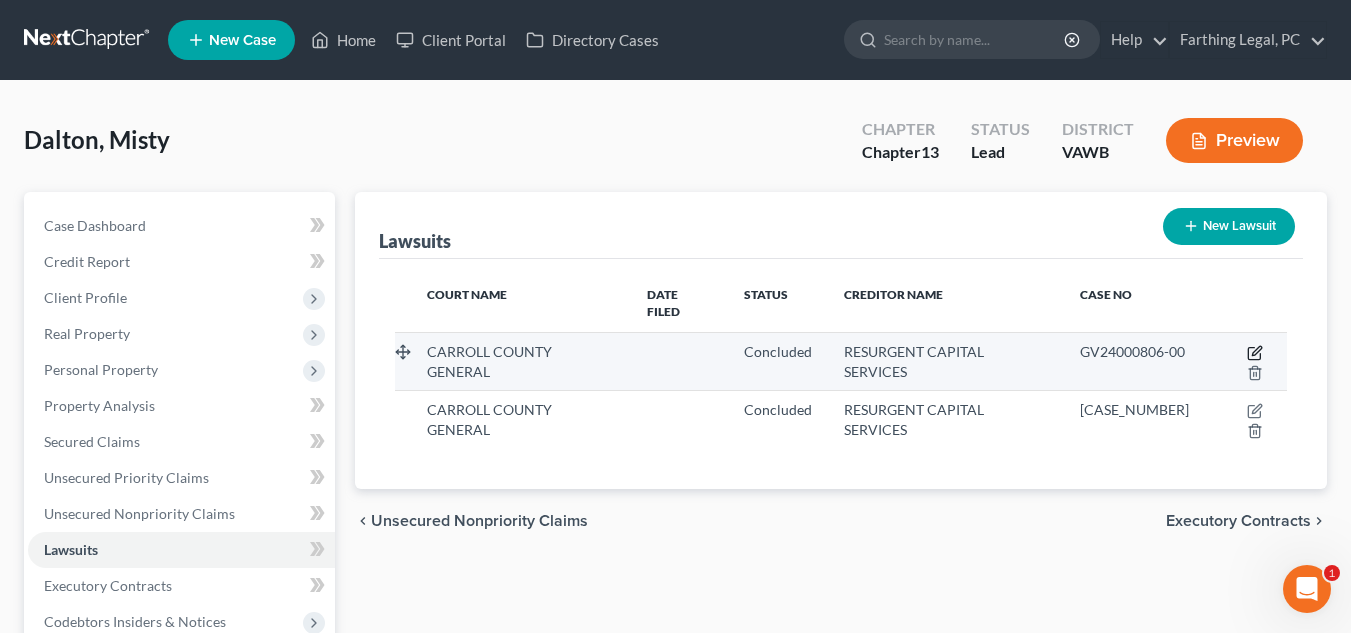 click 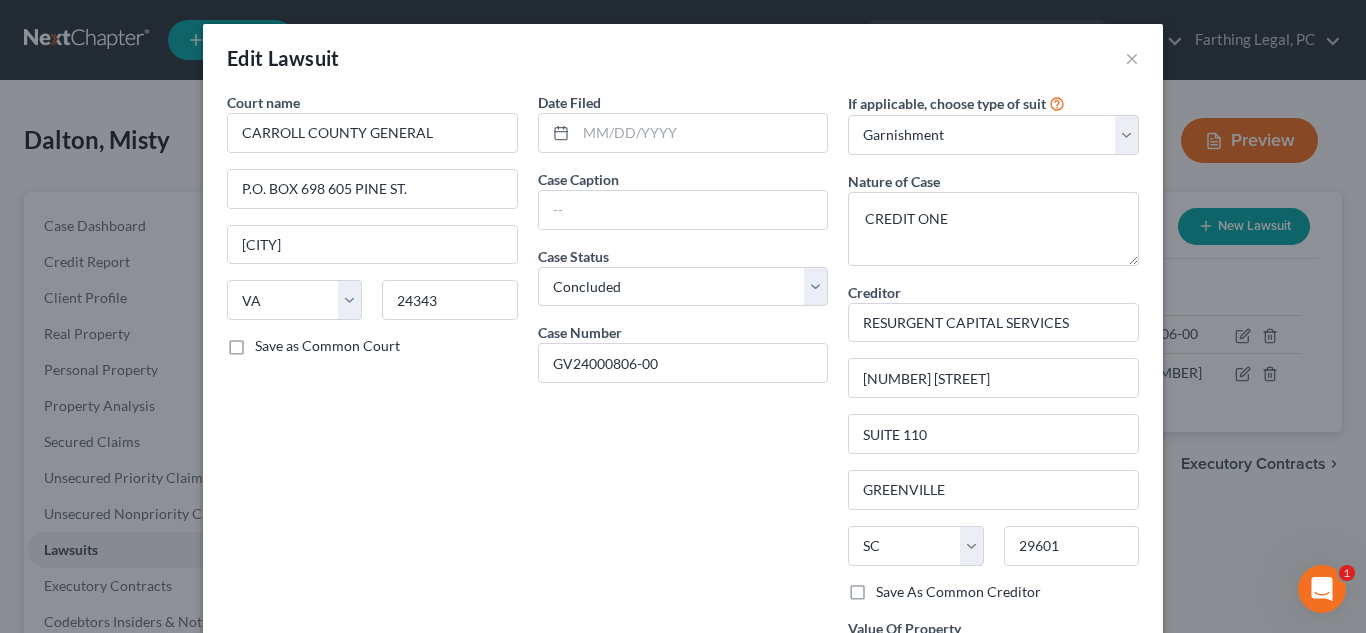 scroll, scrollTop: 276, scrollLeft: 0, axis: vertical 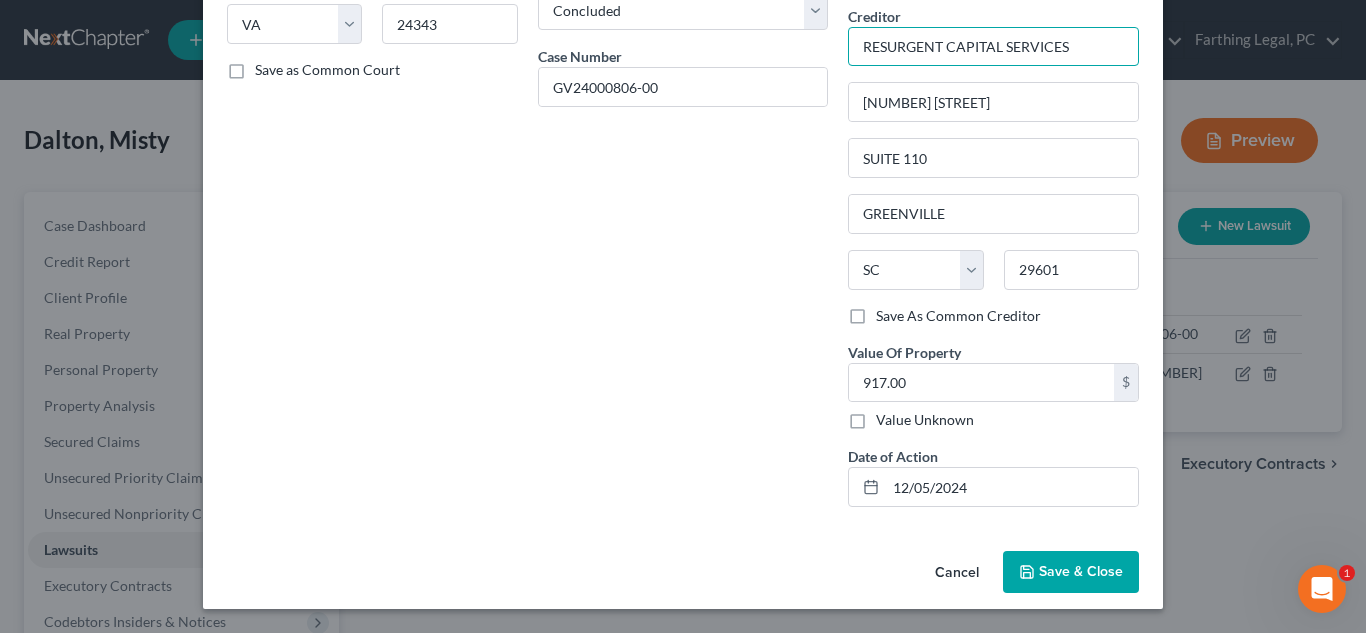 click on "RESURGENT CAPITAL SERVICES" at bounding box center (993, 47) 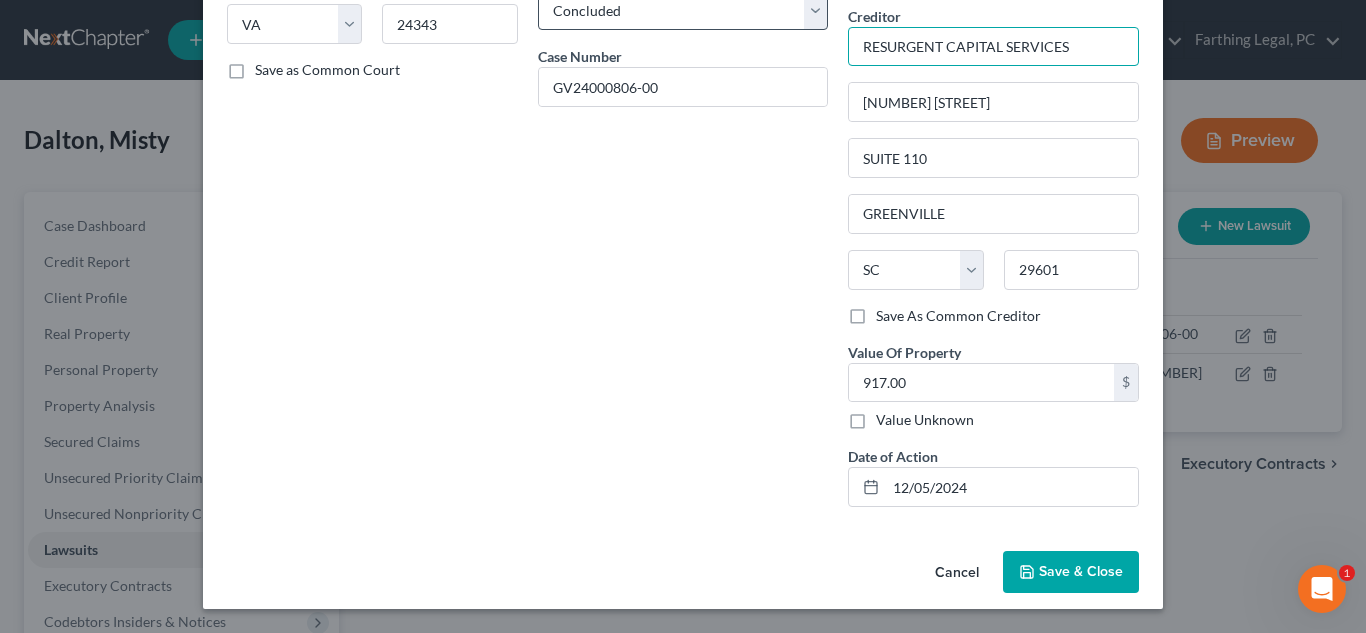 drag, startPoint x: 1066, startPoint y: 52, endPoint x: 783, endPoint y: 23, distance: 284.482 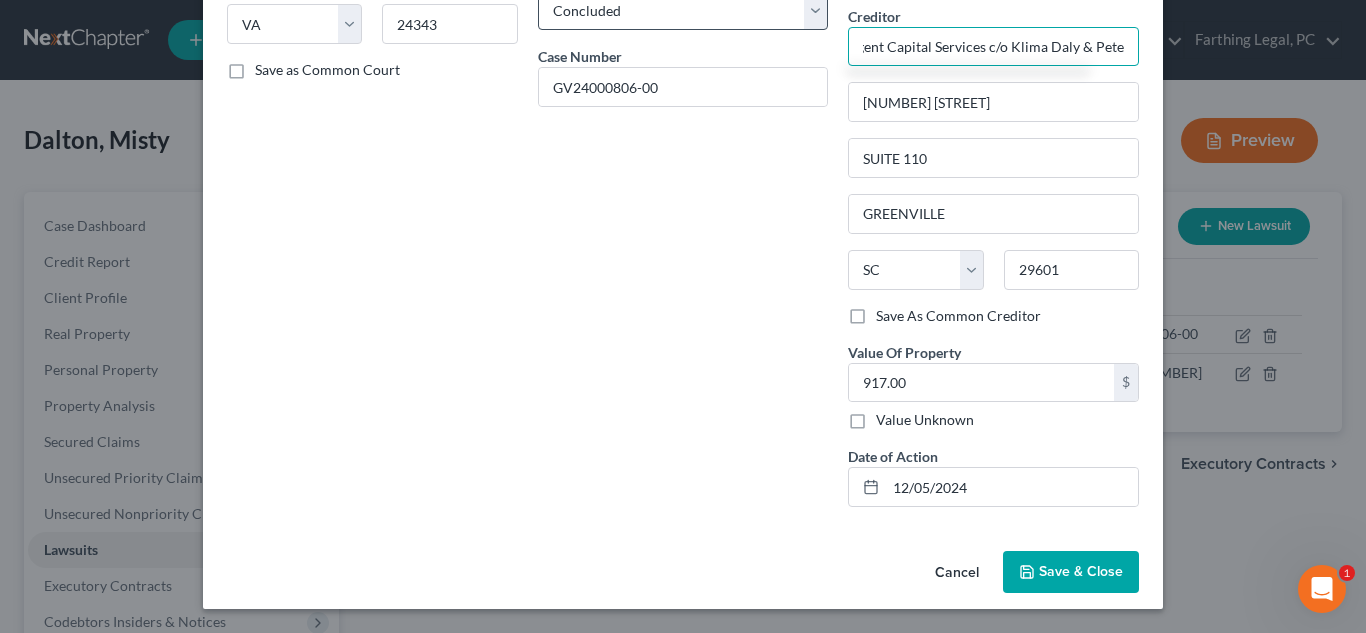 scroll, scrollTop: 0, scrollLeft: 48, axis: horizontal 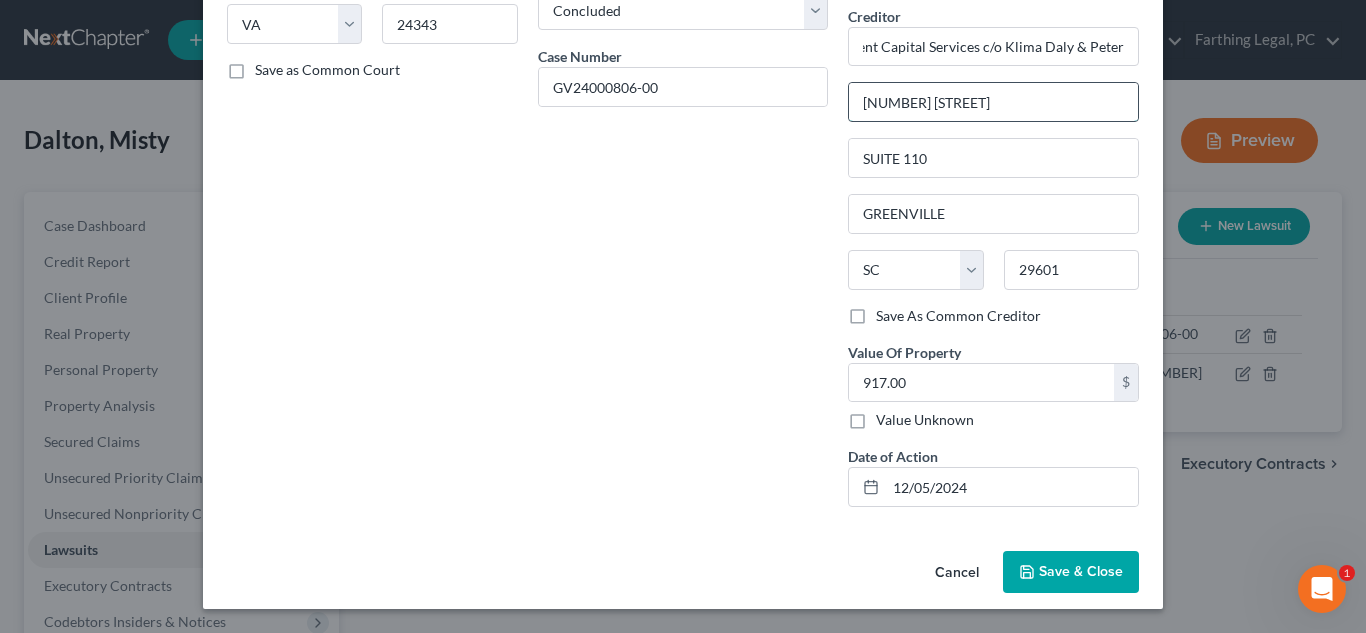 click on "[NUMBER] [STREET]" at bounding box center [993, 102] 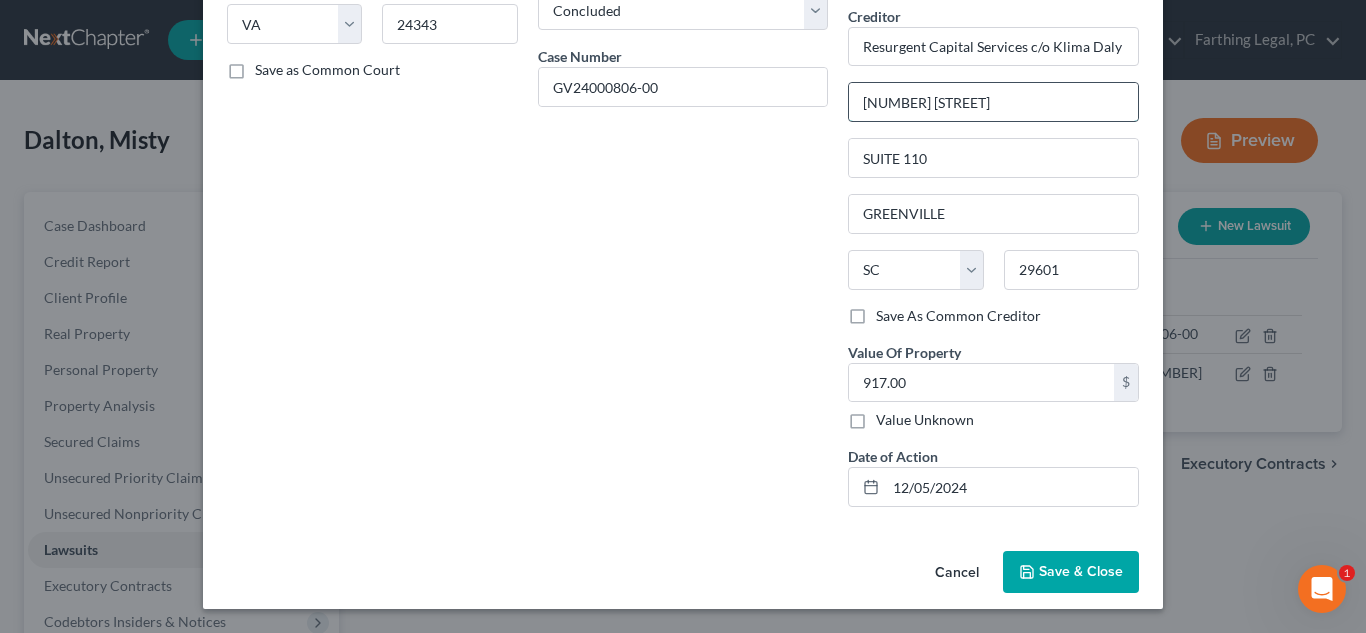 click on "[NUMBER] [STREET]" at bounding box center [993, 102] 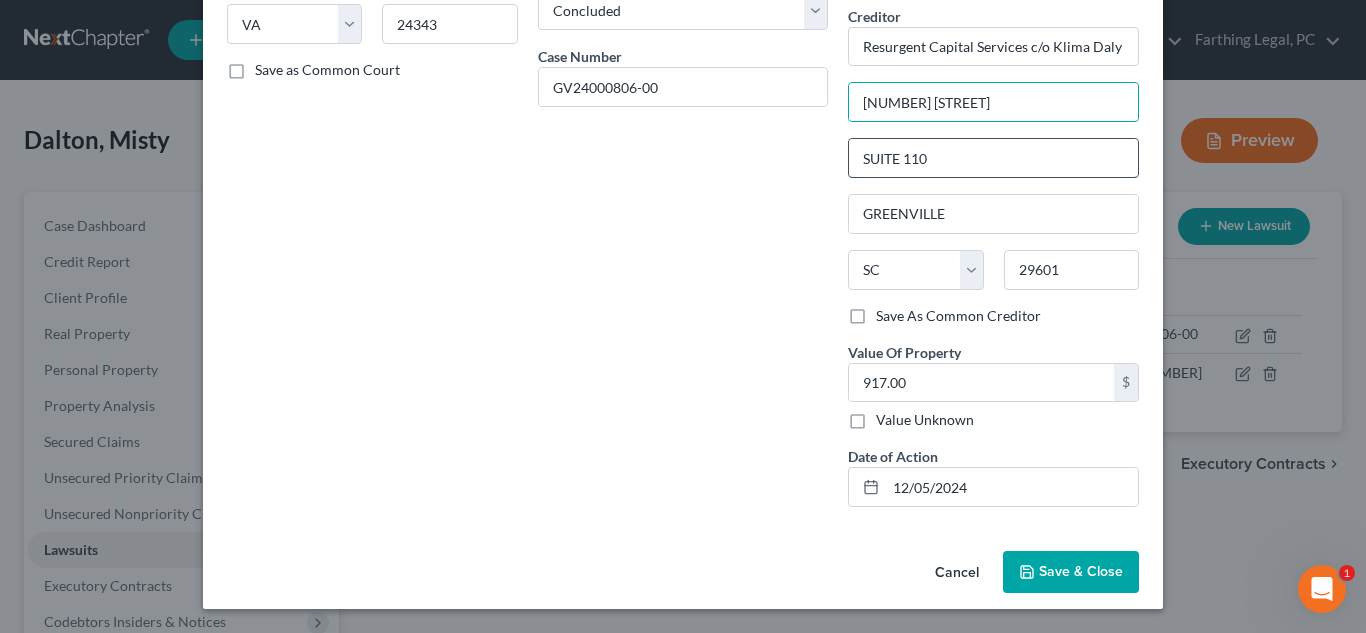 click on "SUITE 110" at bounding box center [993, 158] 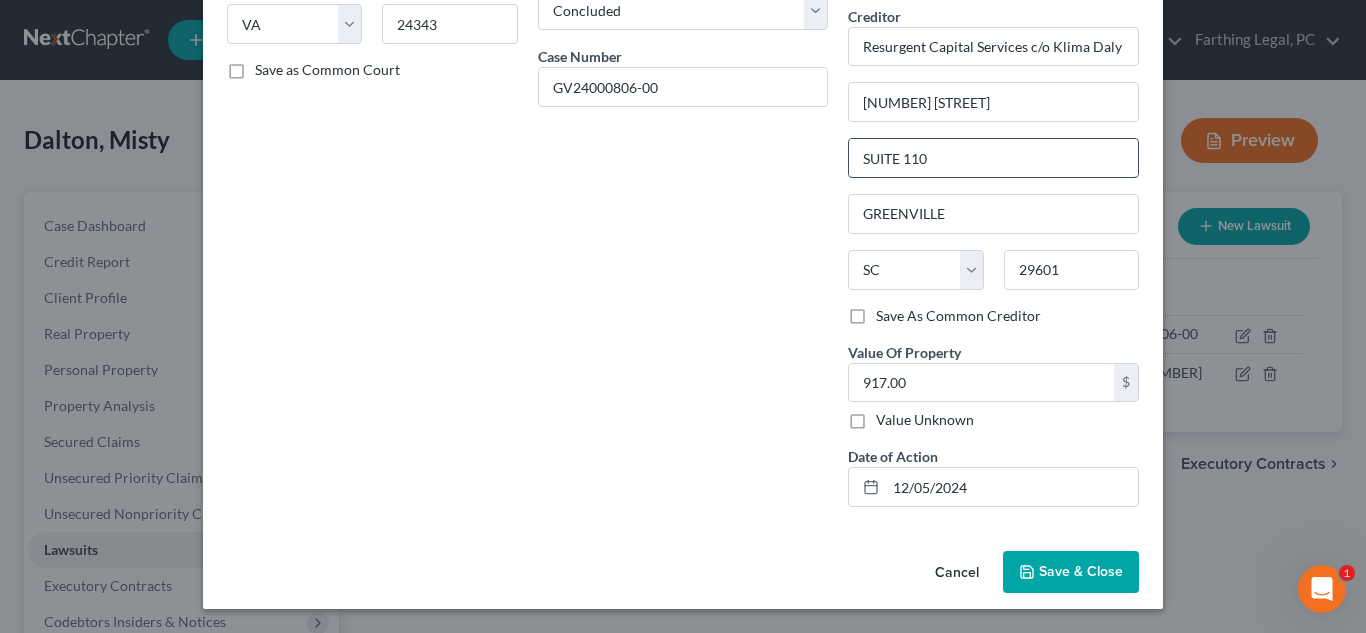 click on "SUITE 110" at bounding box center (993, 158) 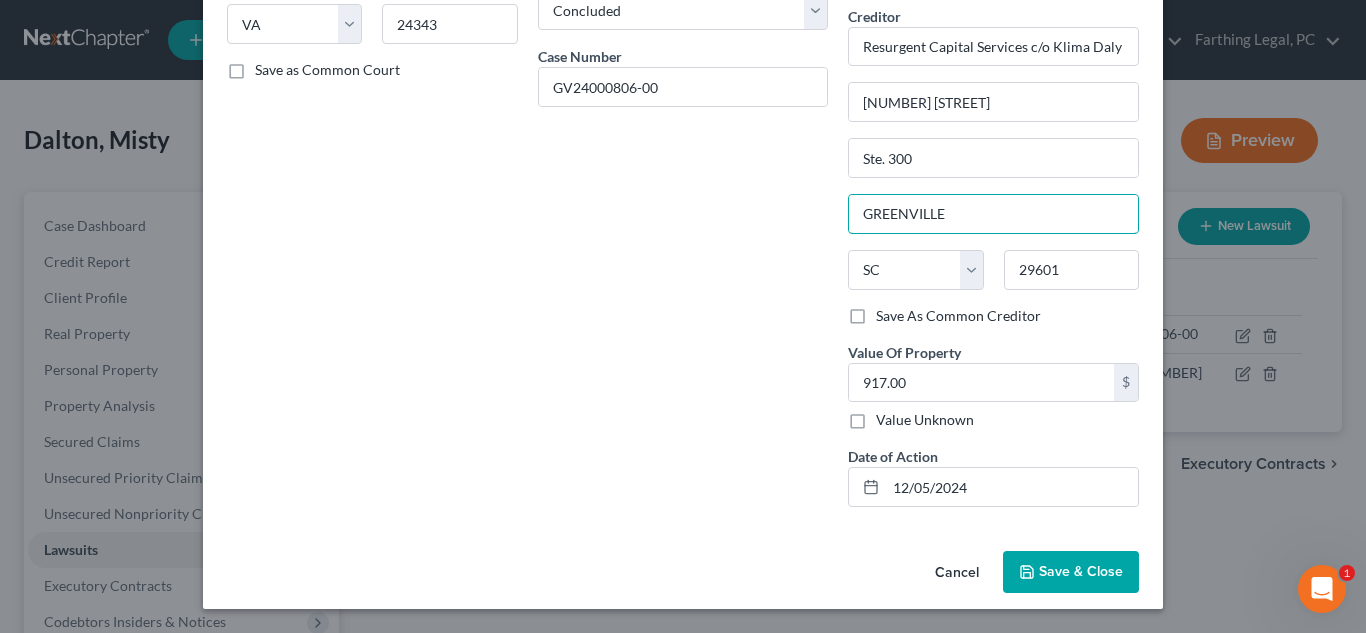 drag, startPoint x: 972, startPoint y: 219, endPoint x: 840, endPoint y: 188, distance: 135.5913 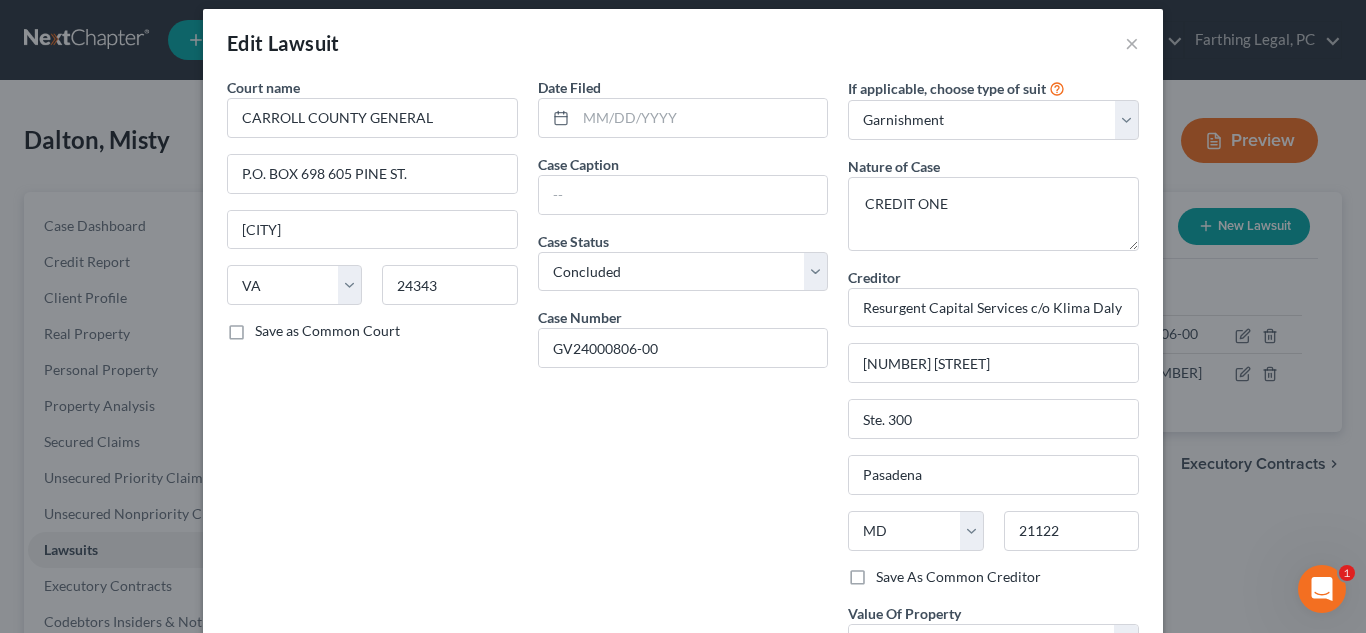 scroll, scrollTop: 0, scrollLeft: 0, axis: both 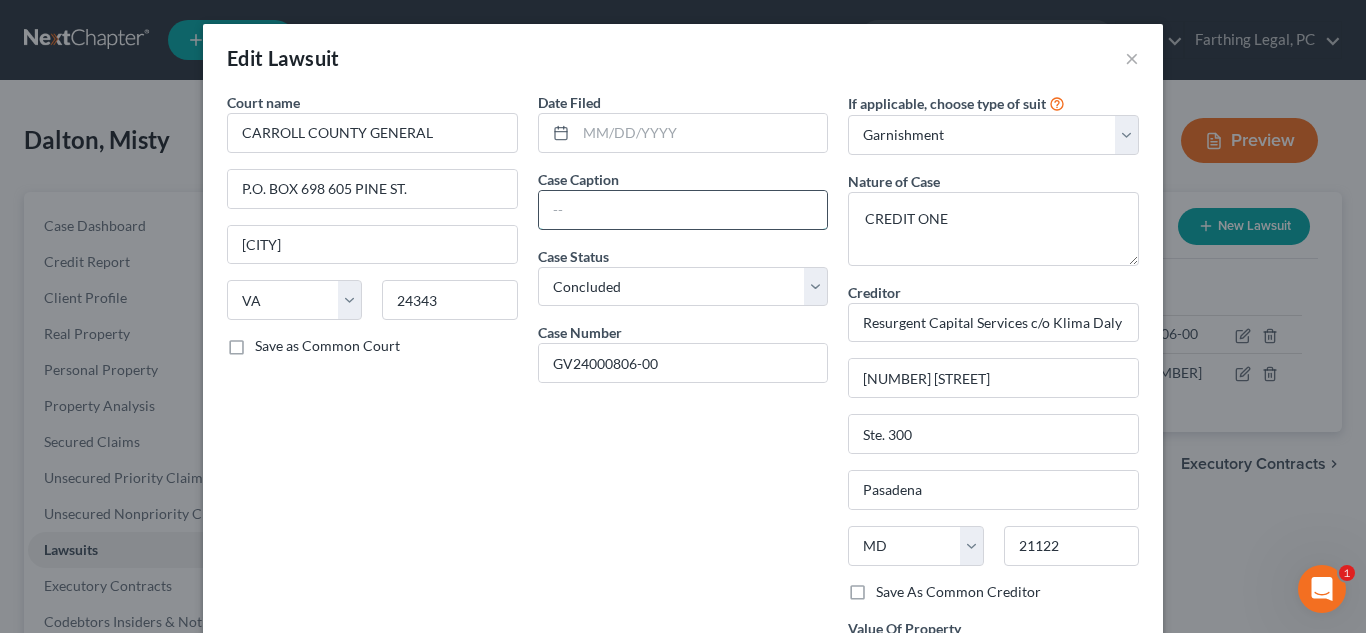 click at bounding box center (683, 210) 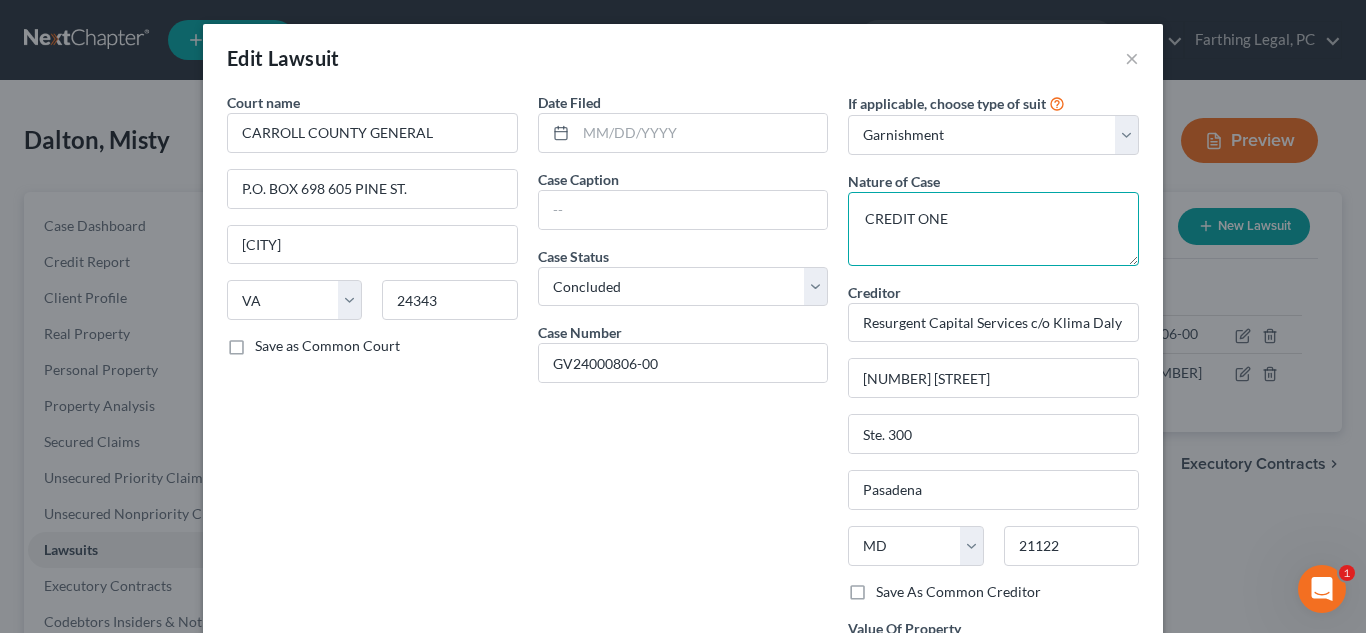 drag, startPoint x: 995, startPoint y: 234, endPoint x: 778, endPoint y: 236, distance: 217.00922 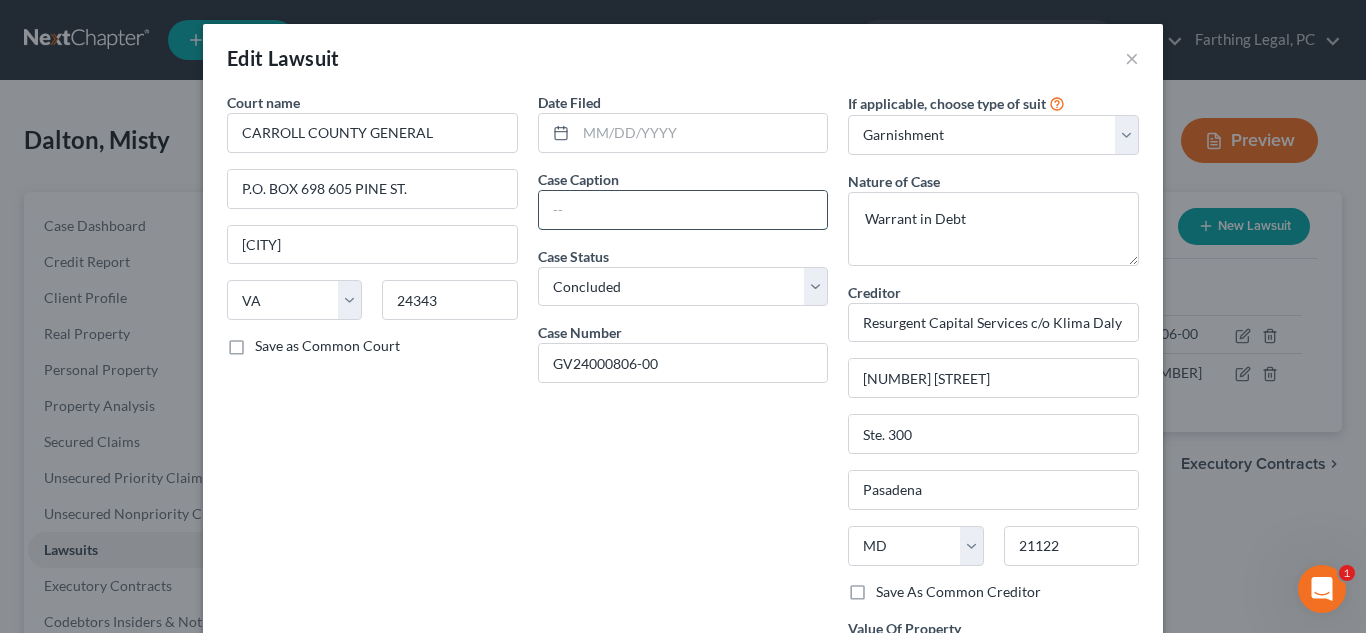 click at bounding box center [683, 210] 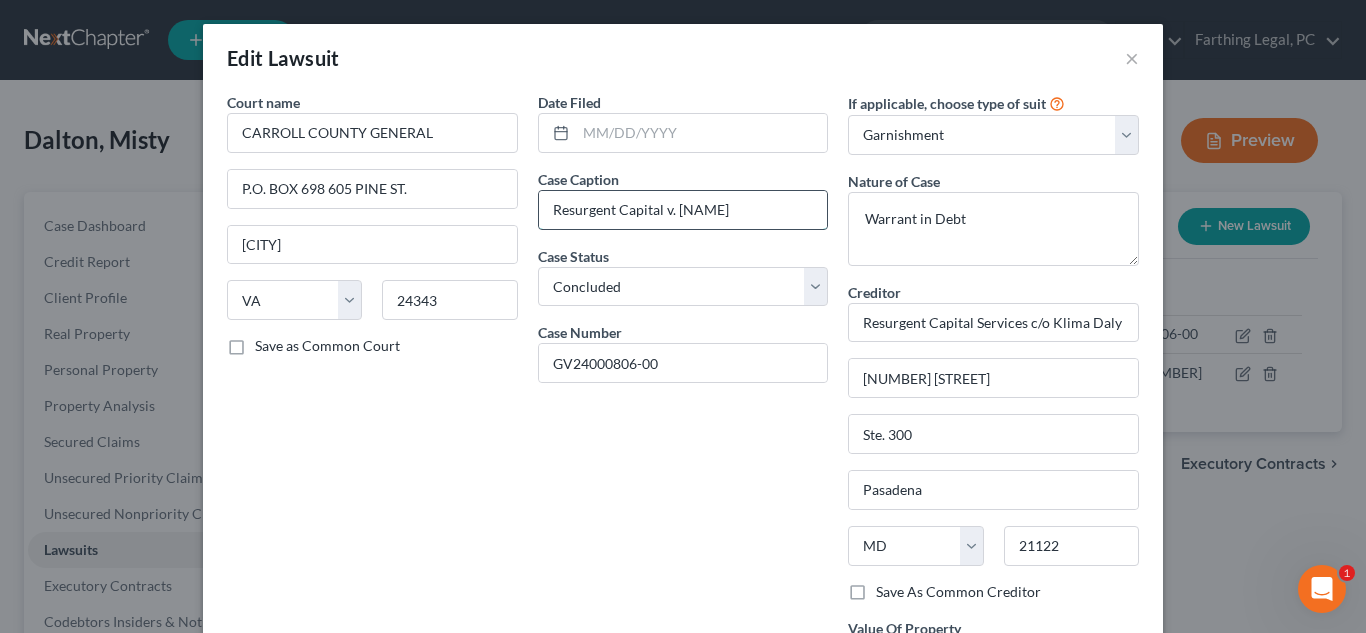 click on "Resurgent Capital v. [NAME]" at bounding box center [683, 210] 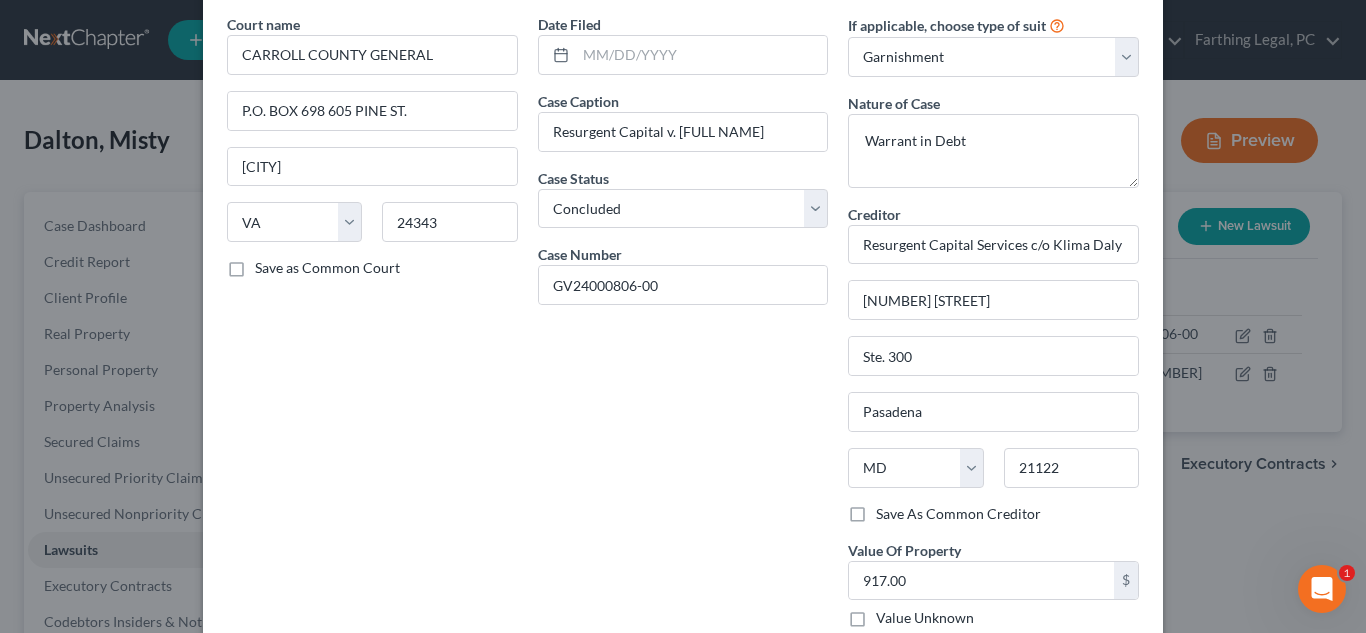 scroll, scrollTop: 0, scrollLeft: 0, axis: both 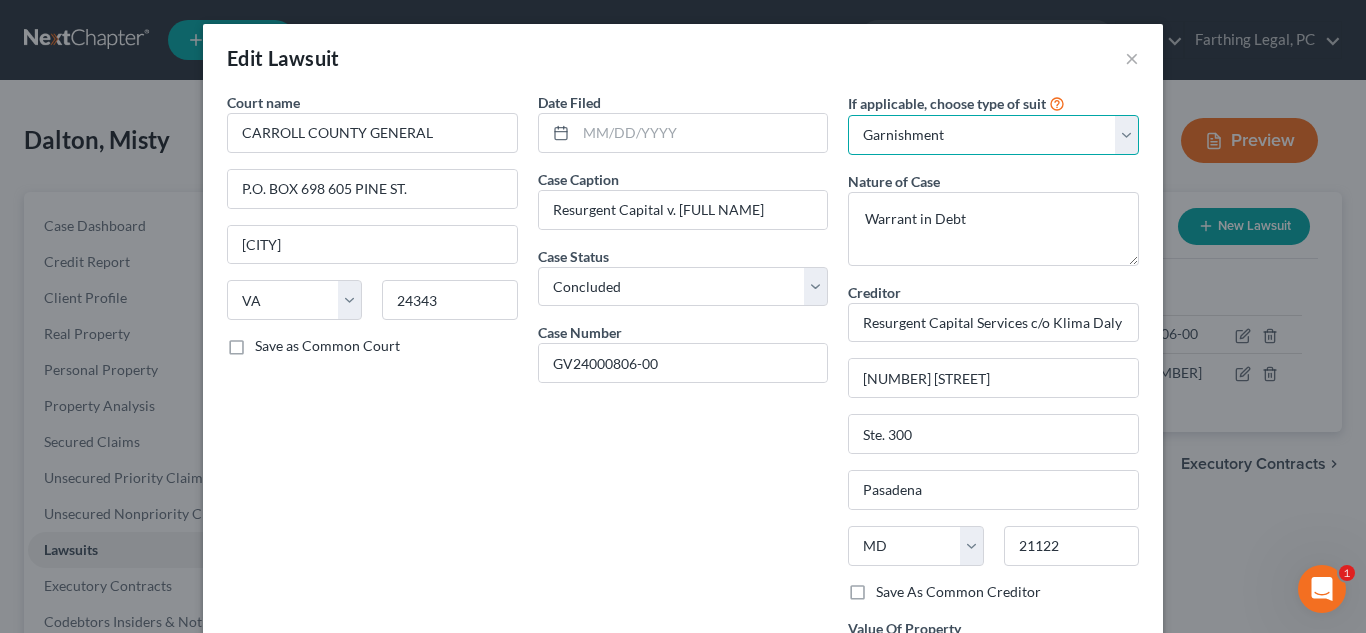 click on "Select Repossession Garnishment Foreclosure Attached, Seized, Or Levied Other" at bounding box center (993, 135) 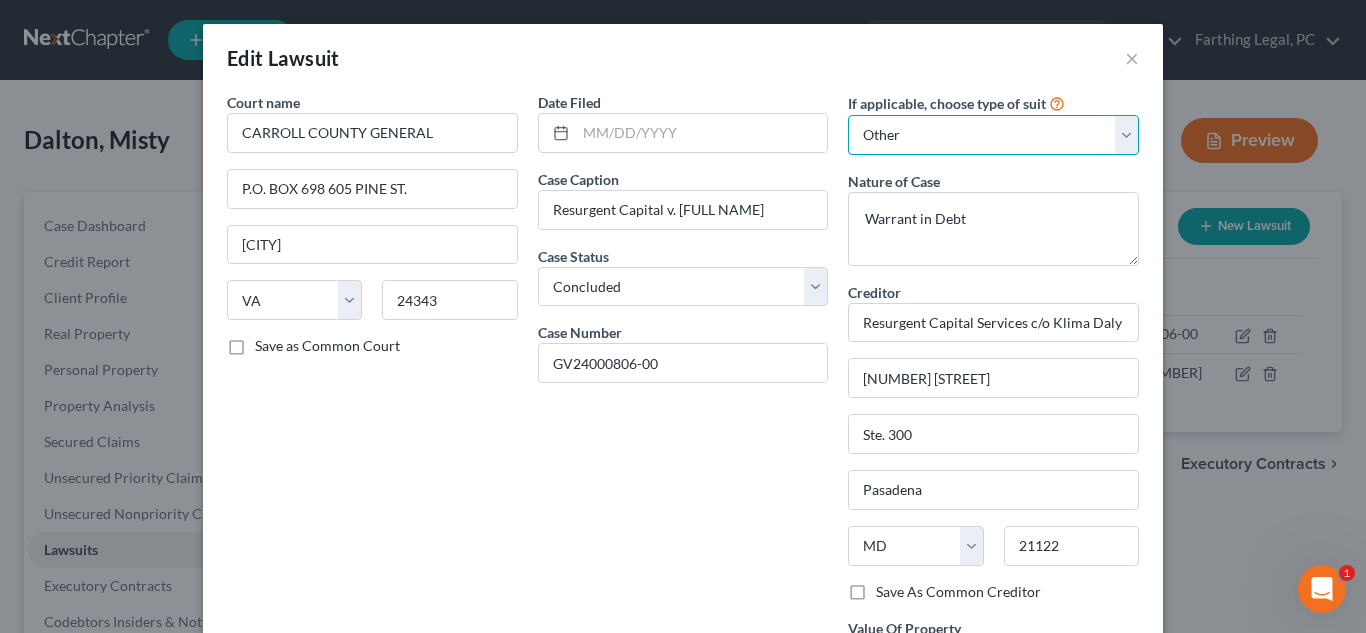 click on "Select Repossession Garnishment Foreclosure Attached, Seized, Or Levied Other" at bounding box center [993, 135] 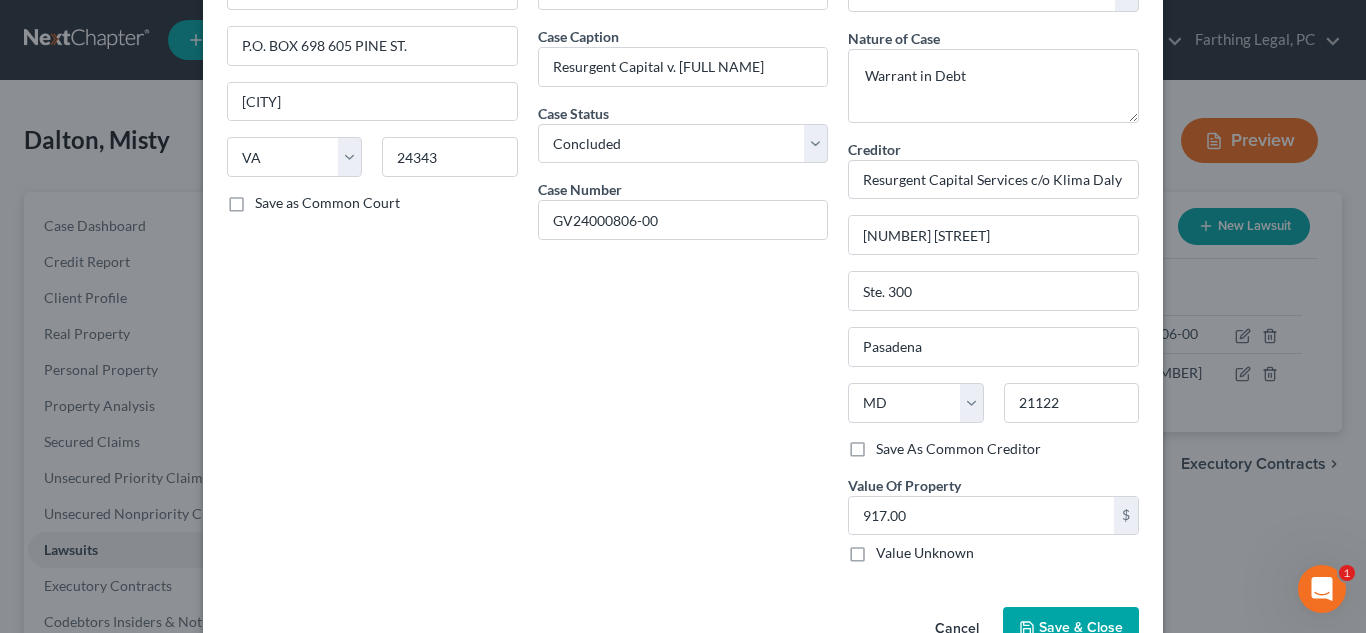 scroll, scrollTop: 199, scrollLeft: 0, axis: vertical 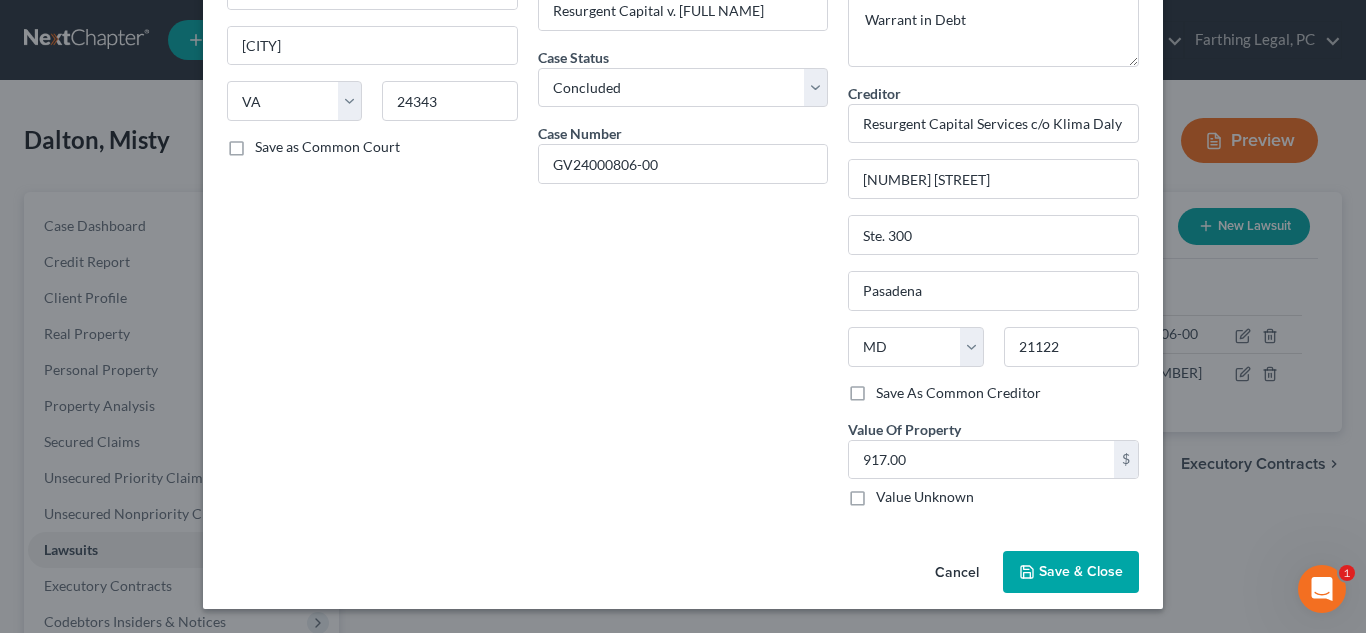 click on "Save & Close" at bounding box center [1081, 571] 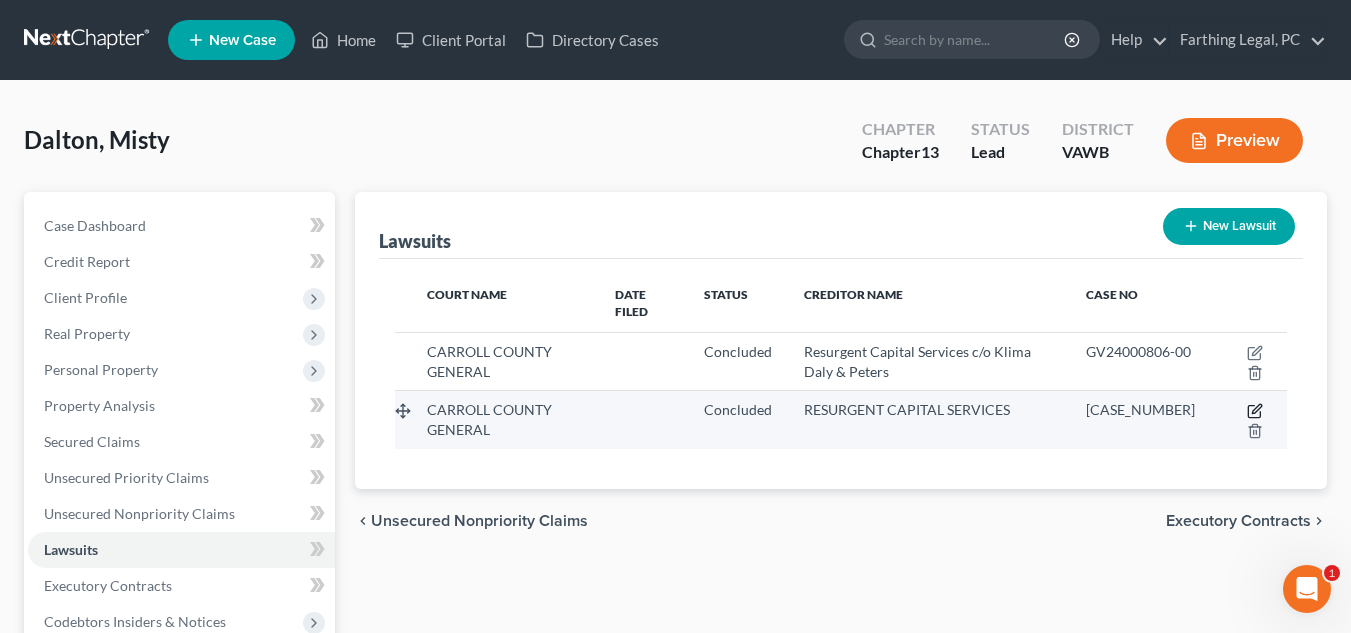 click 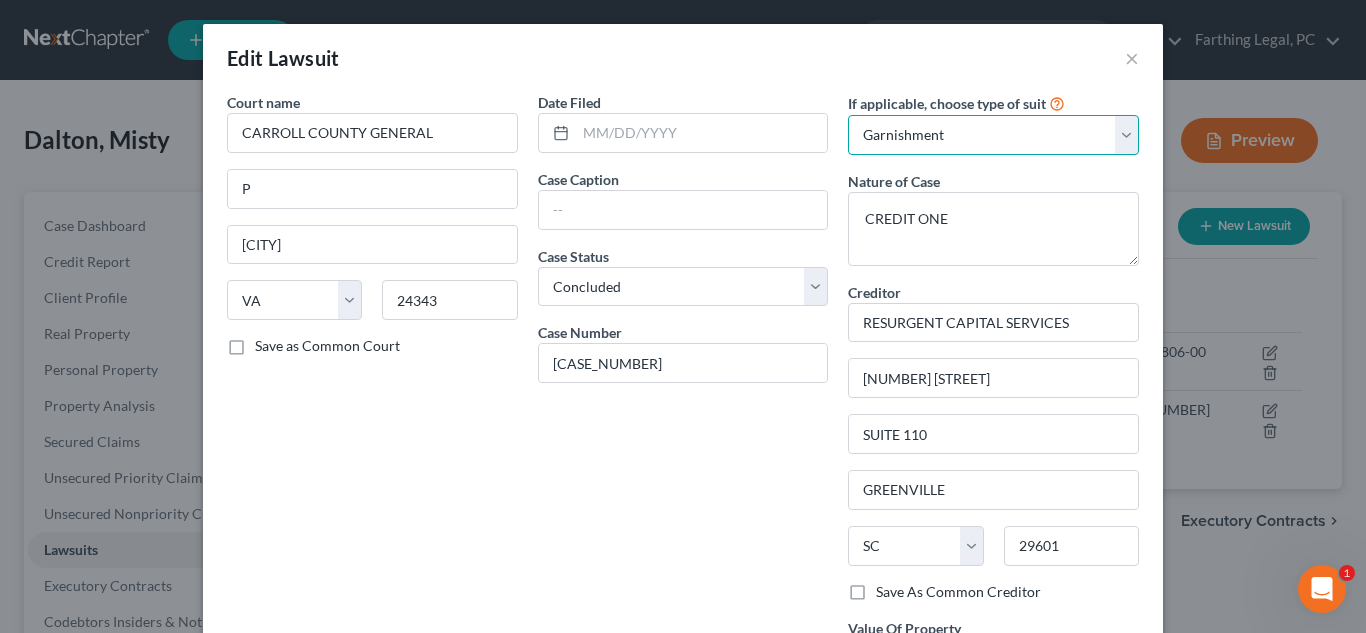 click on "Select Repossession Garnishment Foreclosure Attached, Seized, Or Levied Other" at bounding box center (993, 135) 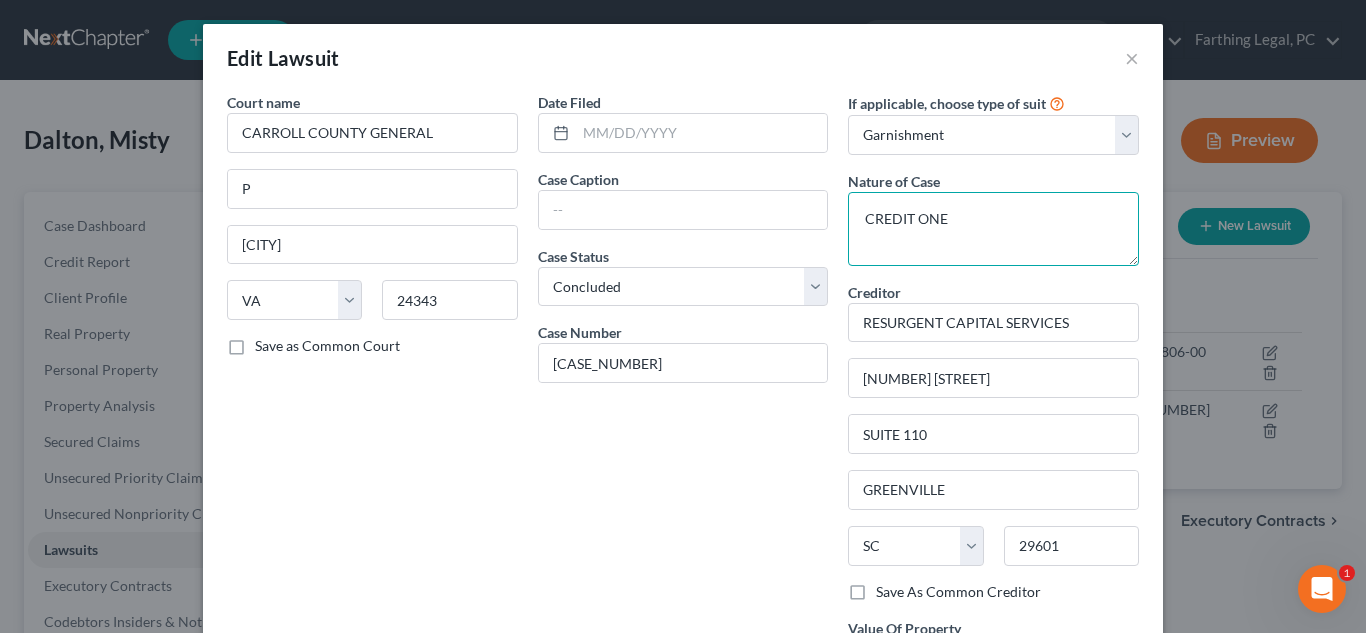 drag, startPoint x: 960, startPoint y: 229, endPoint x: 764, endPoint y: 243, distance: 196.49936 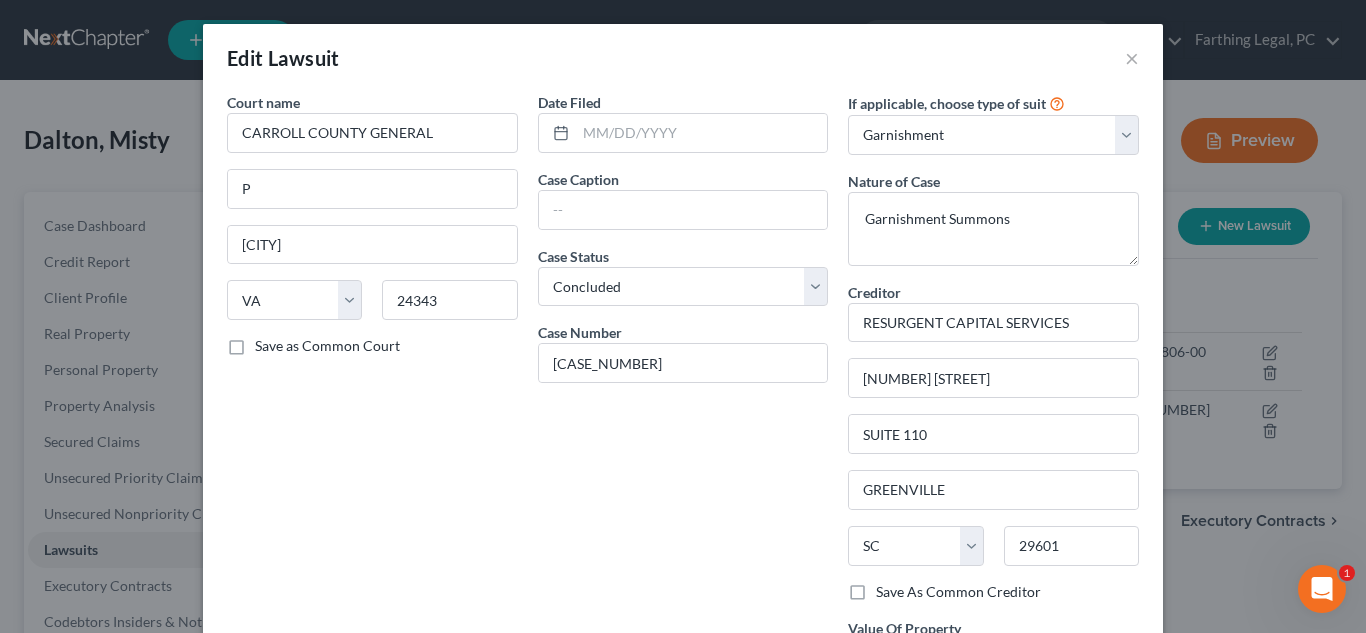click on "Case Caption" at bounding box center [683, 199] 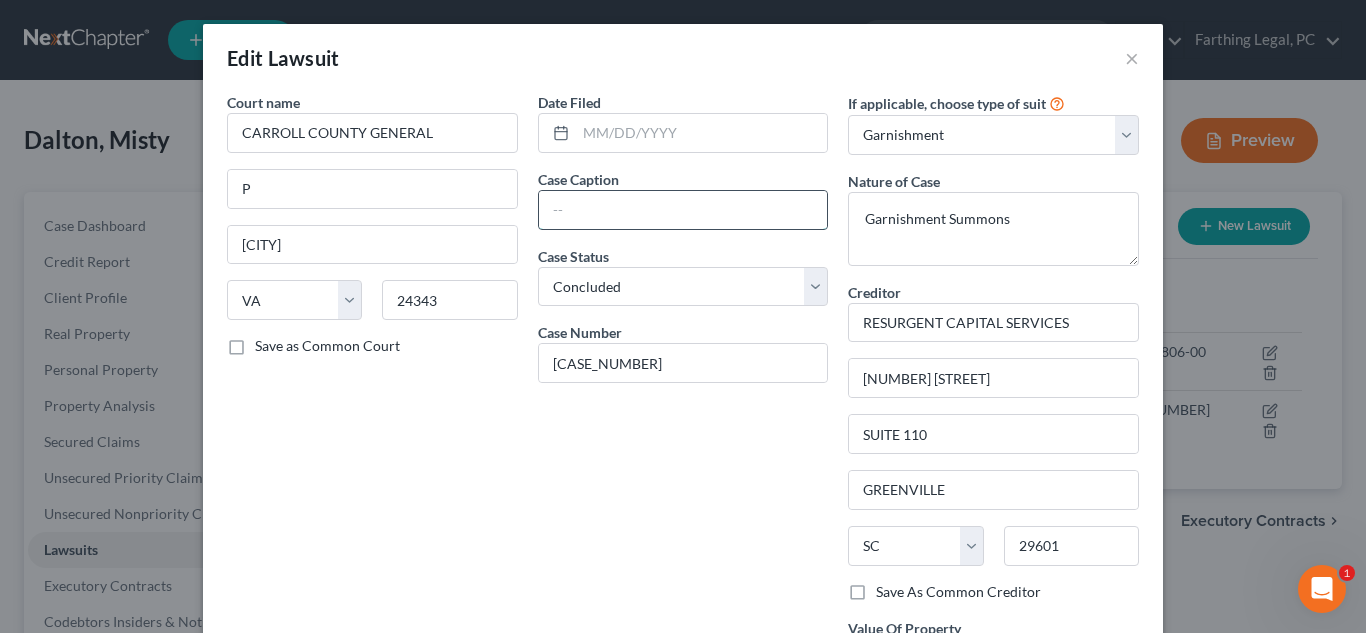 click at bounding box center [683, 210] 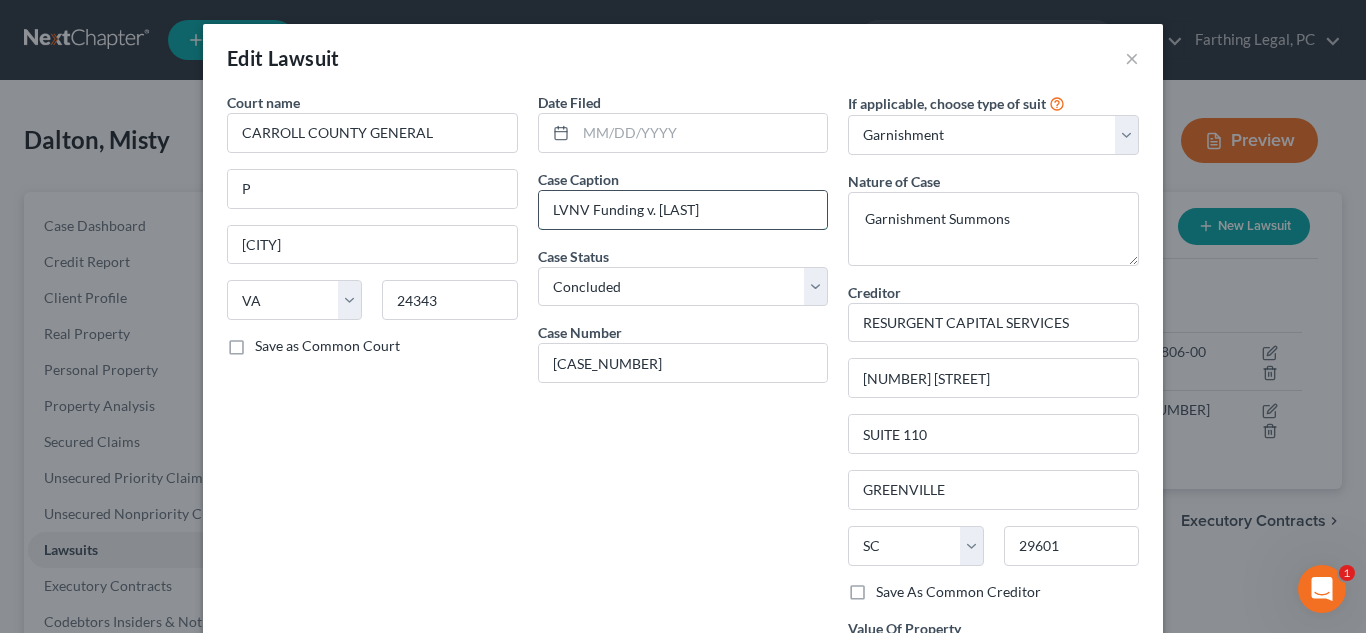 drag, startPoint x: 766, startPoint y: 216, endPoint x: 644, endPoint y: 214, distance: 122.016396 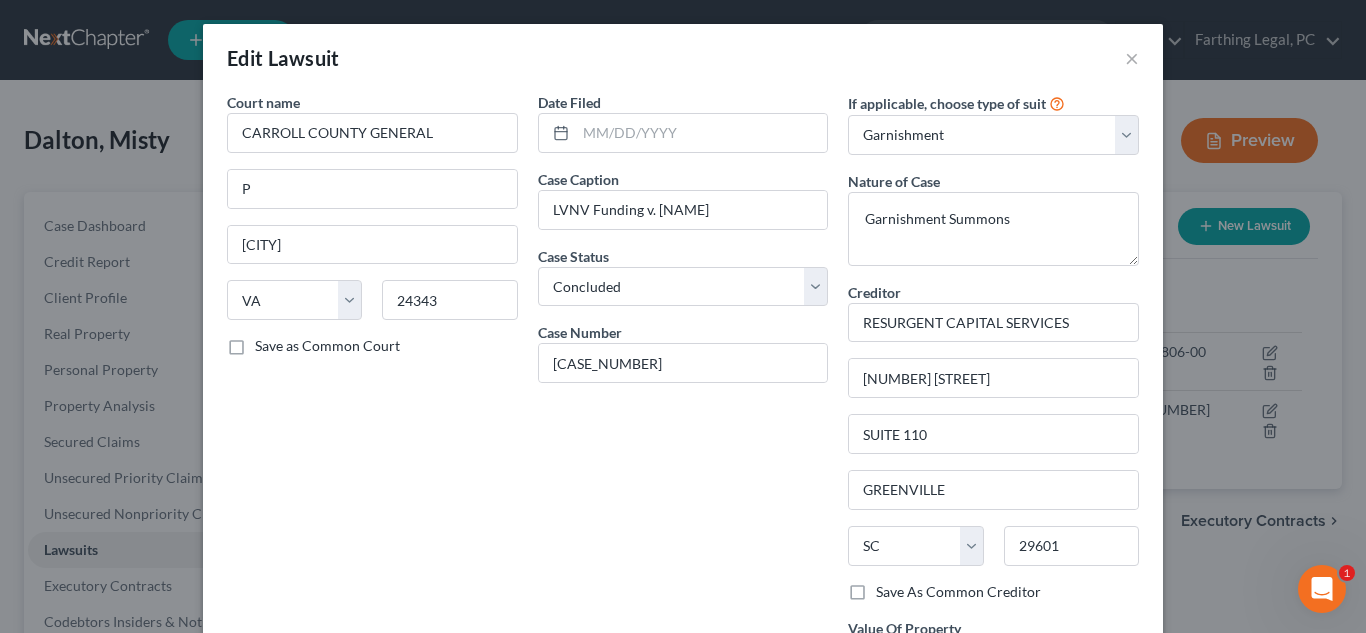 click on "Creditor *    RESURGENT CAPITAL SERVICES" at bounding box center (993, 312) 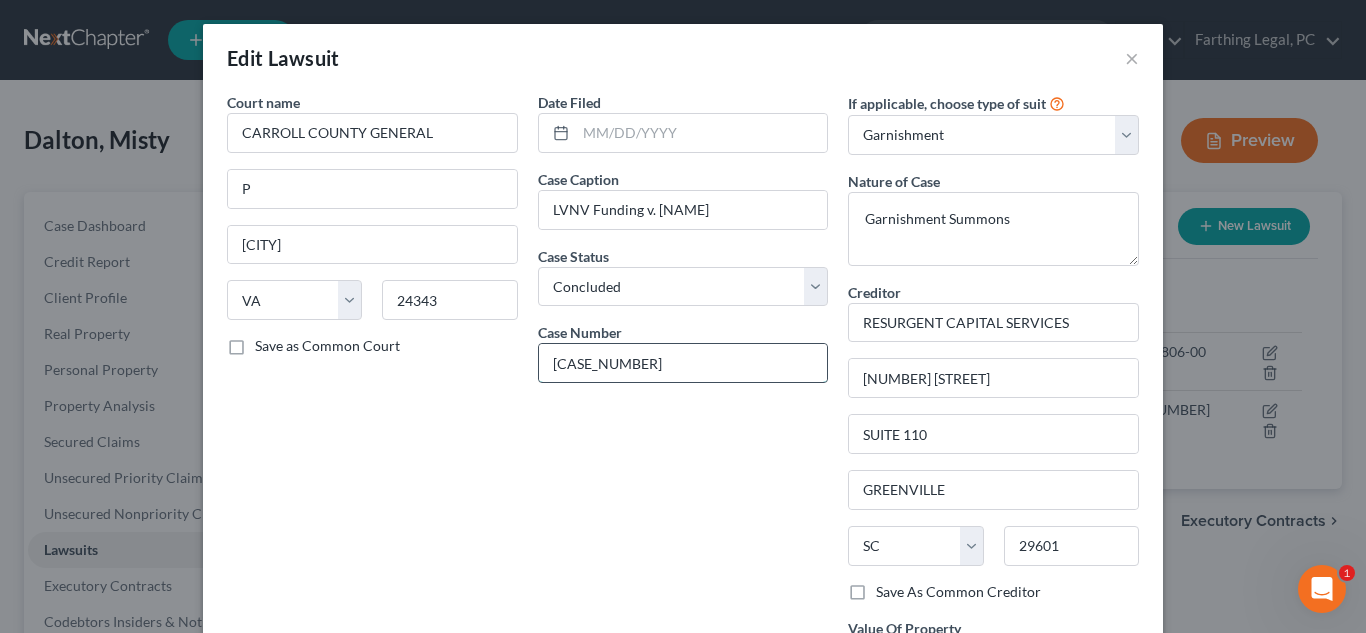 click on "[CASE_NUMBER]" at bounding box center (683, 363) 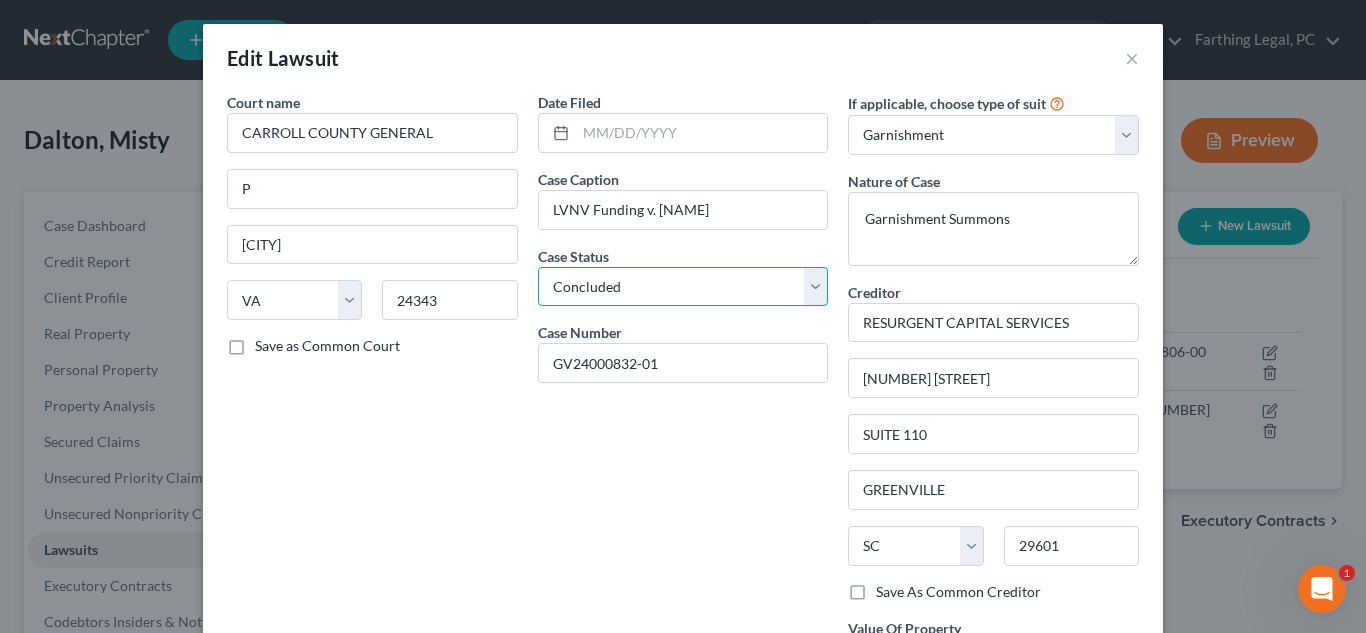 click on "Select Pending On Appeal Concluded" at bounding box center [683, 287] 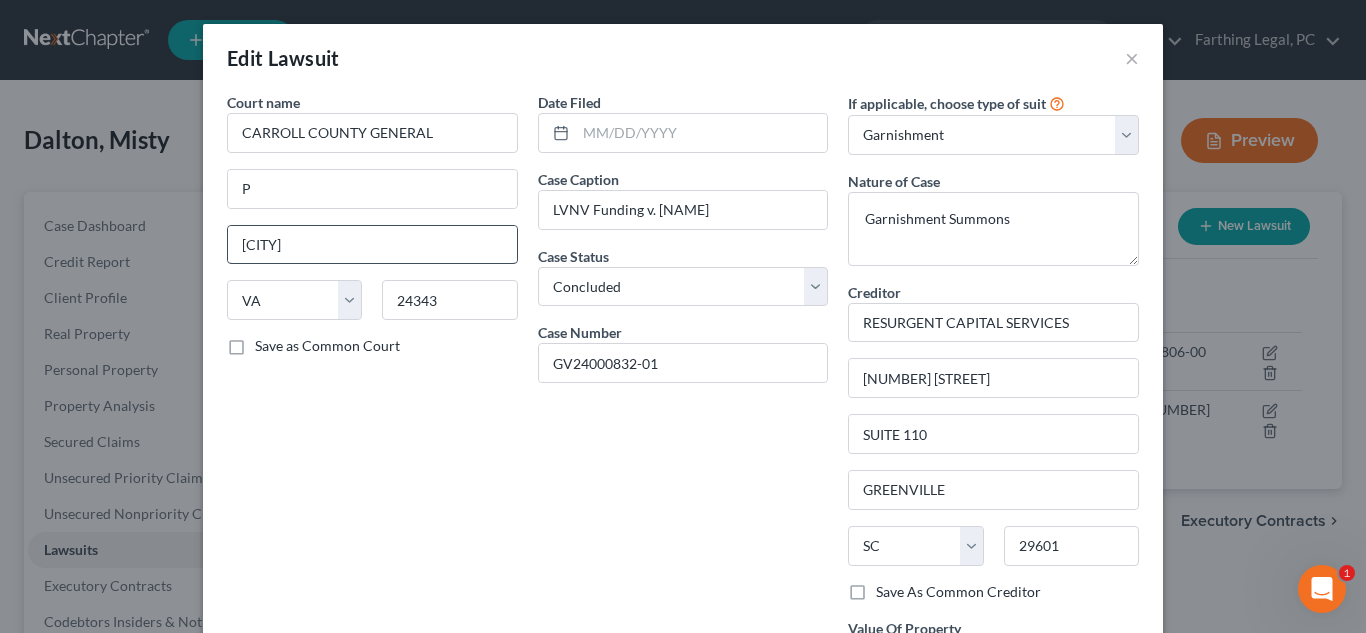 click on "Nature of Case Garnishment Summons" at bounding box center [993, 218] 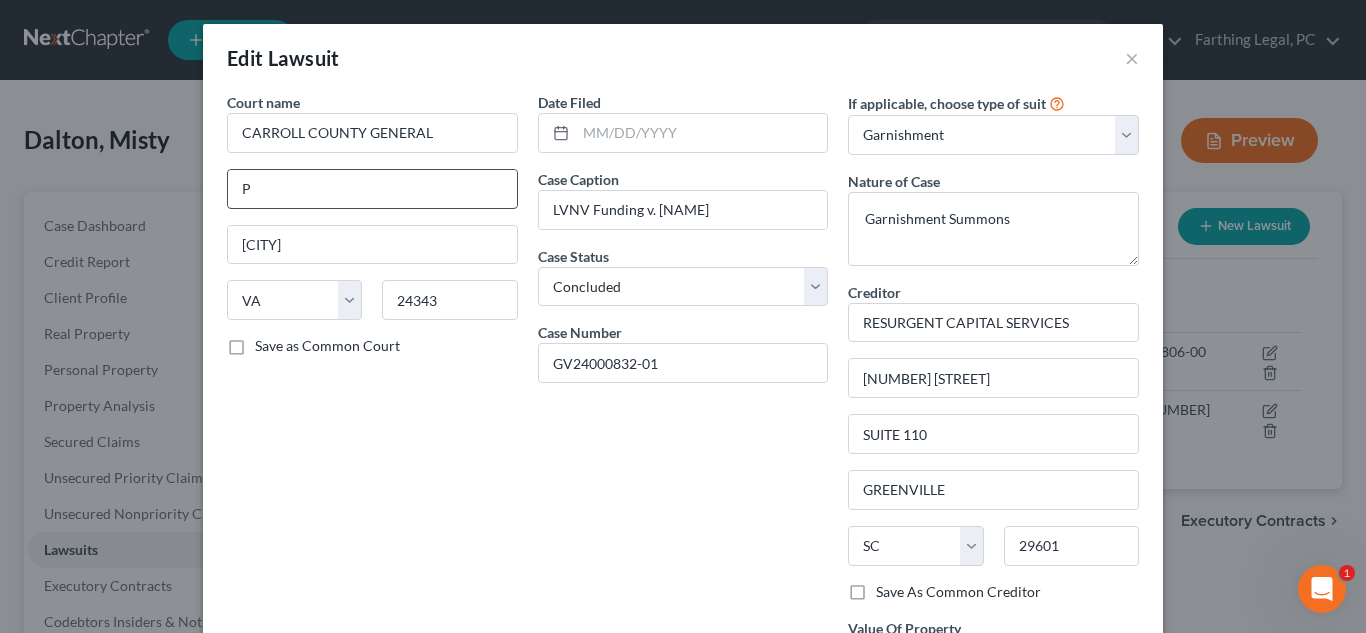 click on "P" at bounding box center (372, 189) 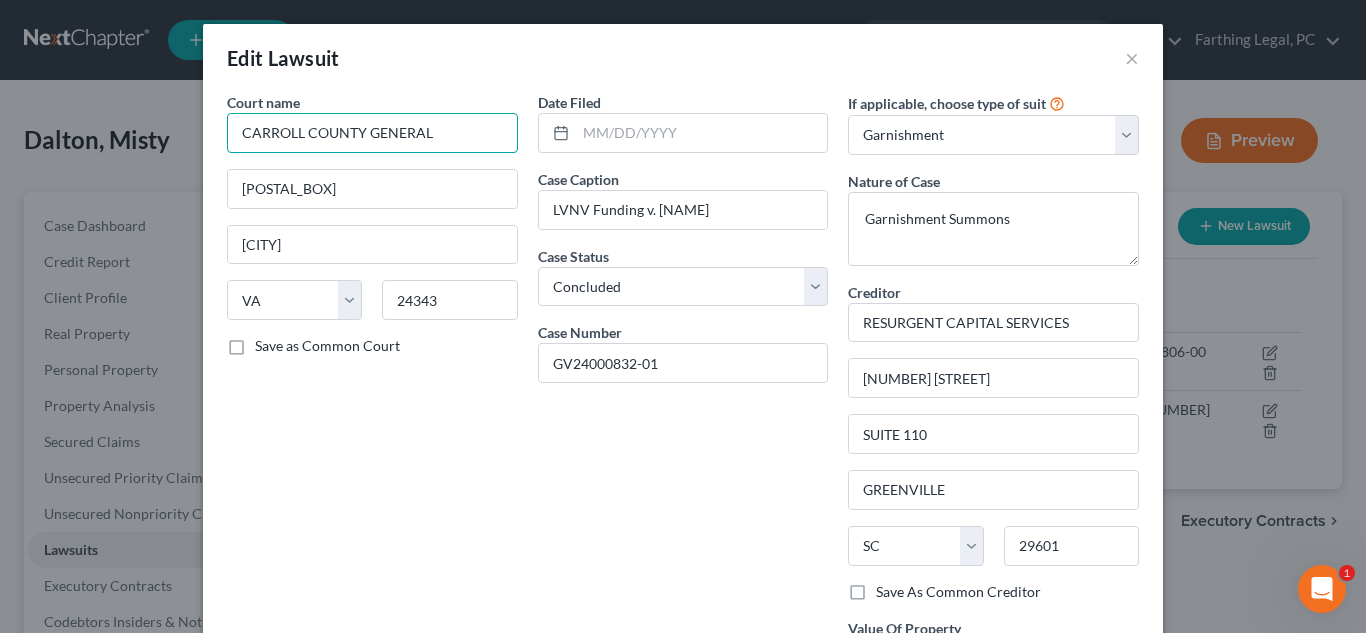drag, startPoint x: 461, startPoint y: 136, endPoint x: 198, endPoint y: 125, distance: 263.22995 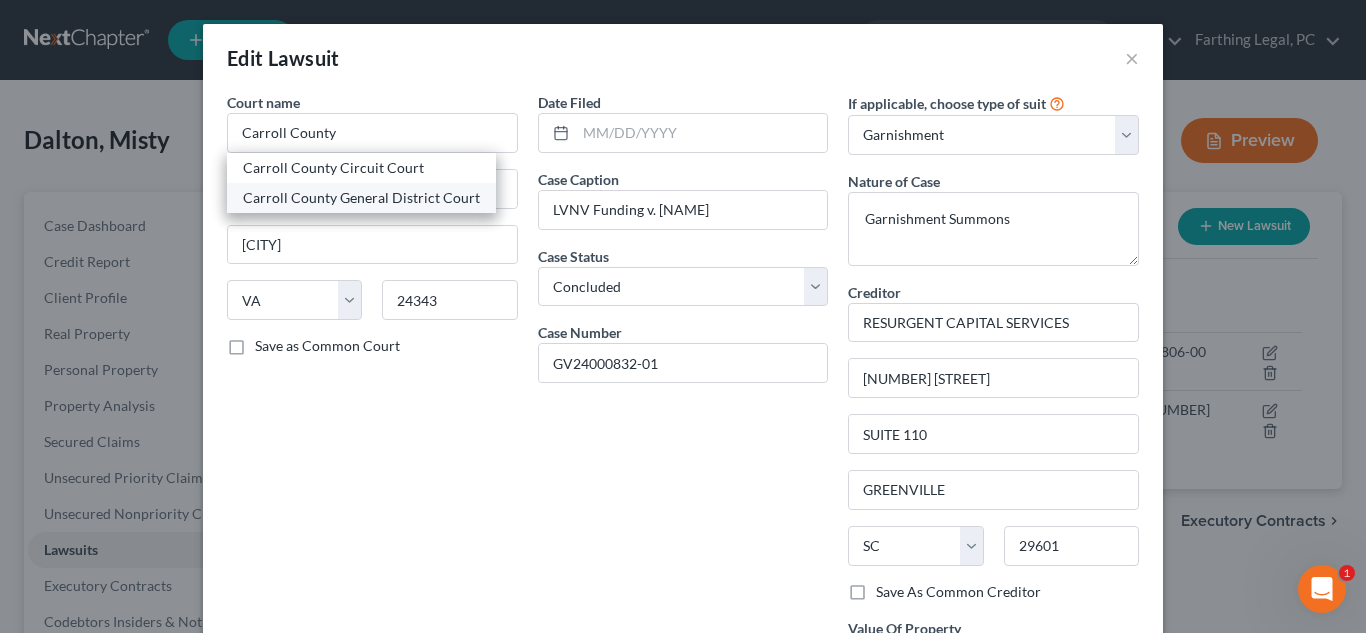 click on "Carroll County General District Court" at bounding box center [361, 198] 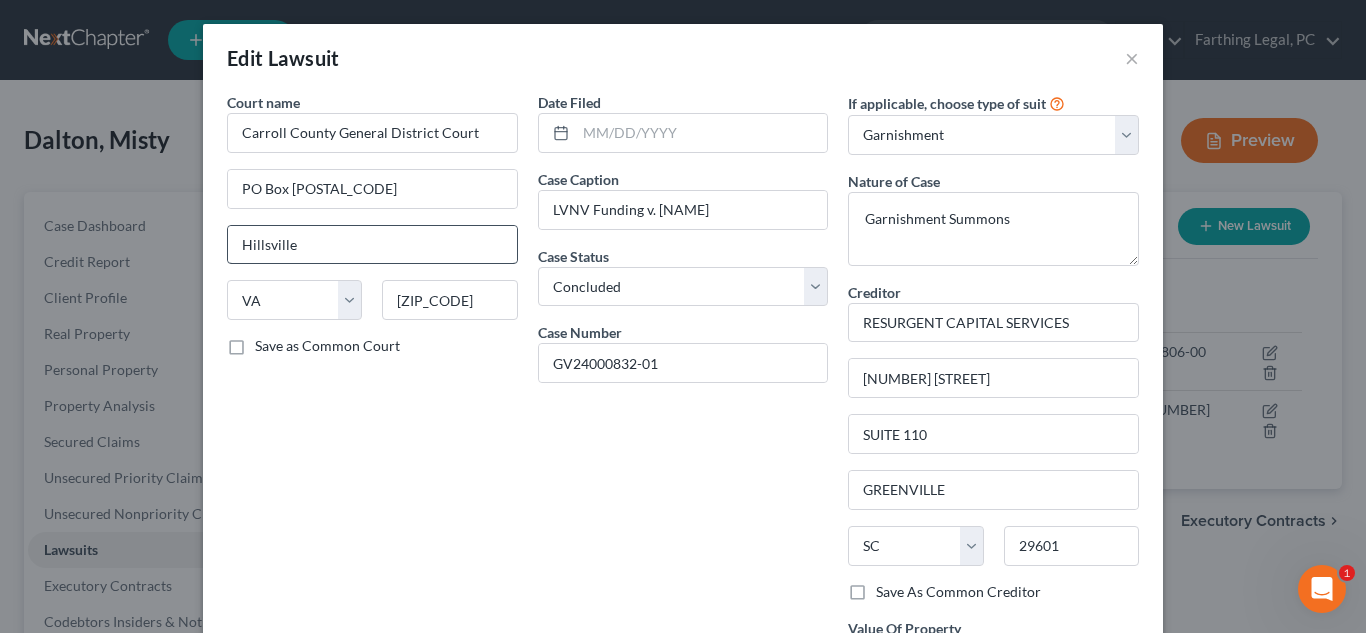 drag, startPoint x: 975, startPoint y: 296, endPoint x: 449, endPoint y: 256, distance: 527.51874 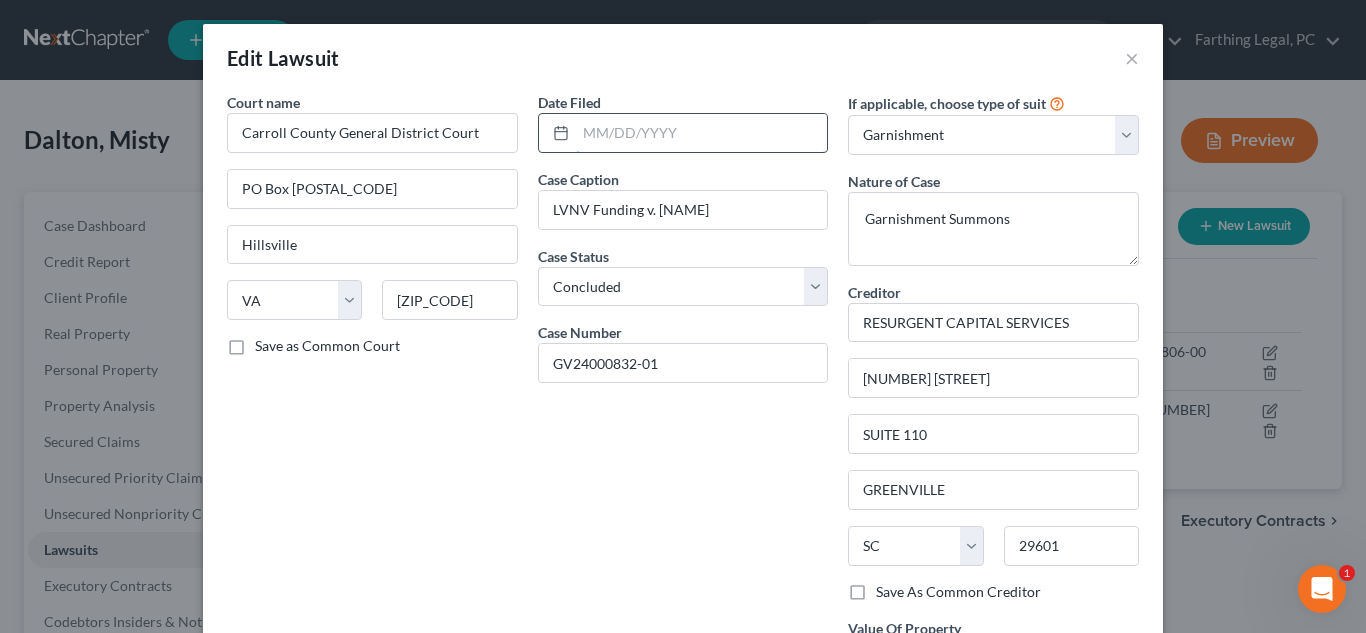 click at bounding box center [702, 133] 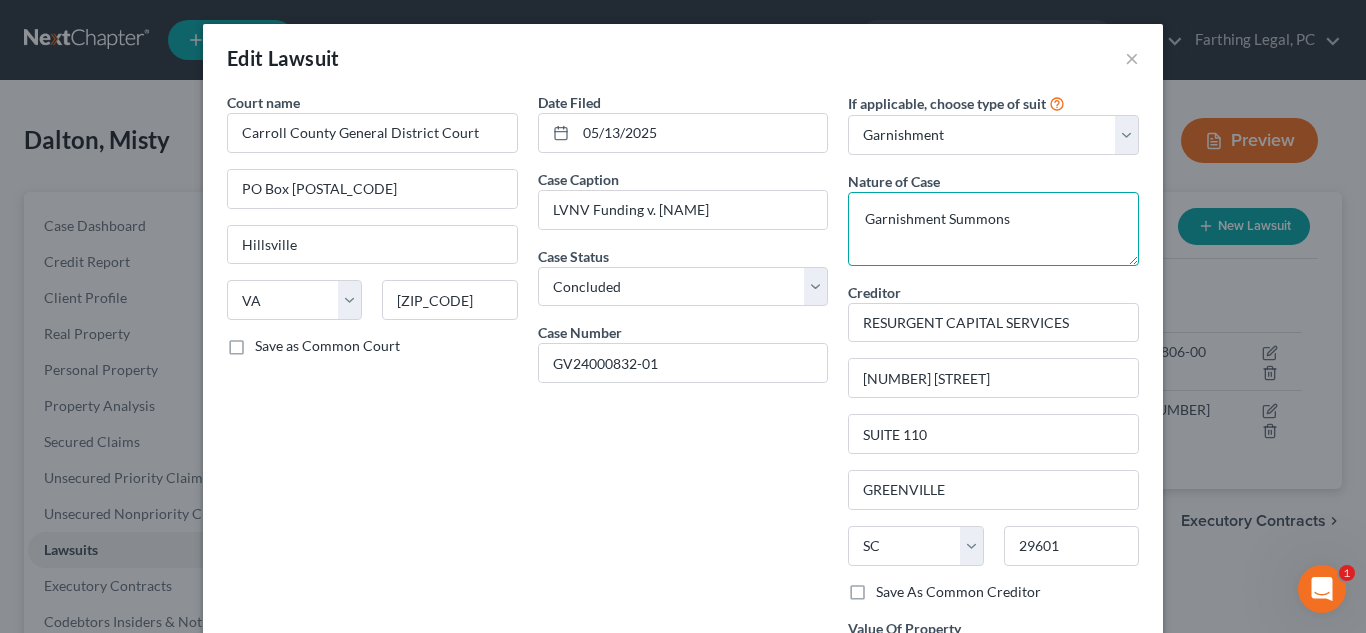 click on "Garnishment Summons" at bounding box center (993, 229) 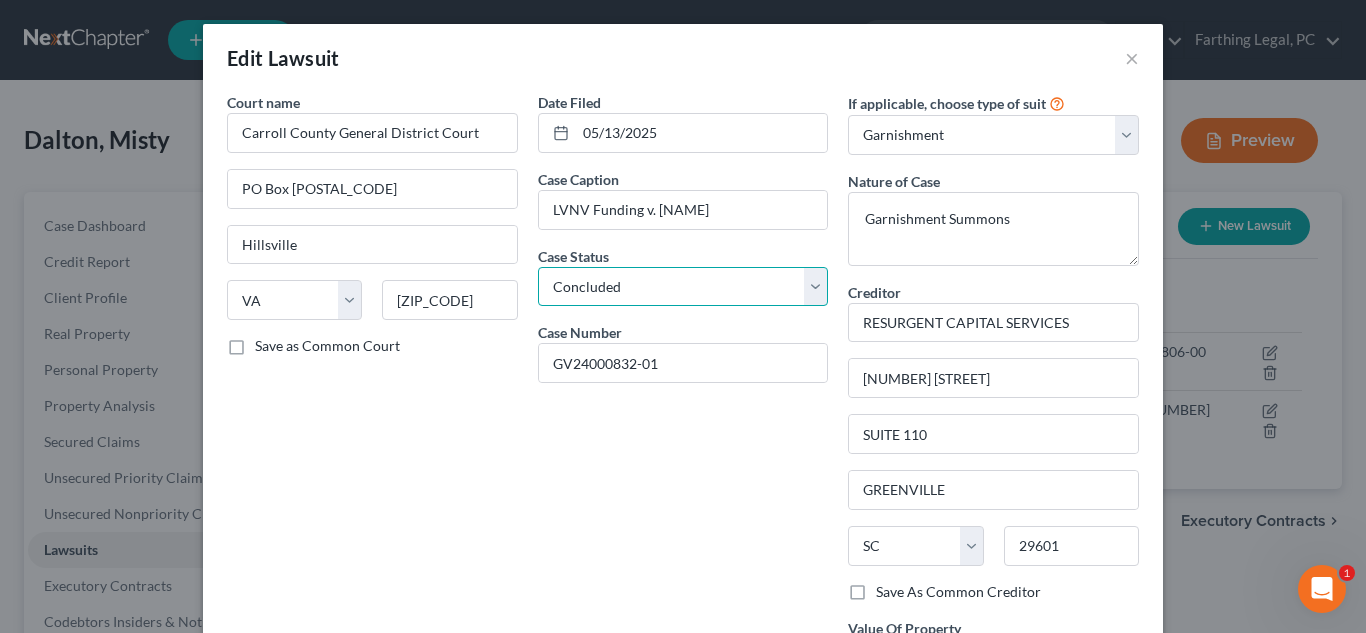 click on "Select Pending On Appeal Concluded" at bounding box center [683, 287] 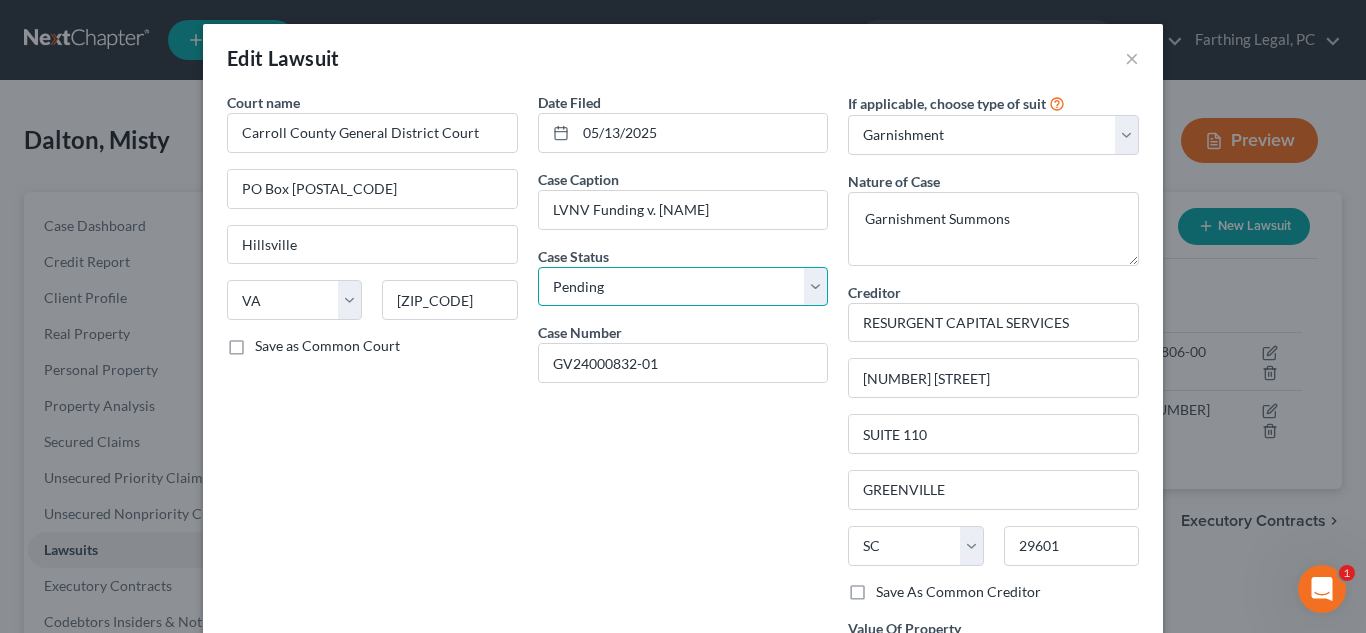 click on "Select Pending On Appeal Concluded" at bounding box center (683, 287) 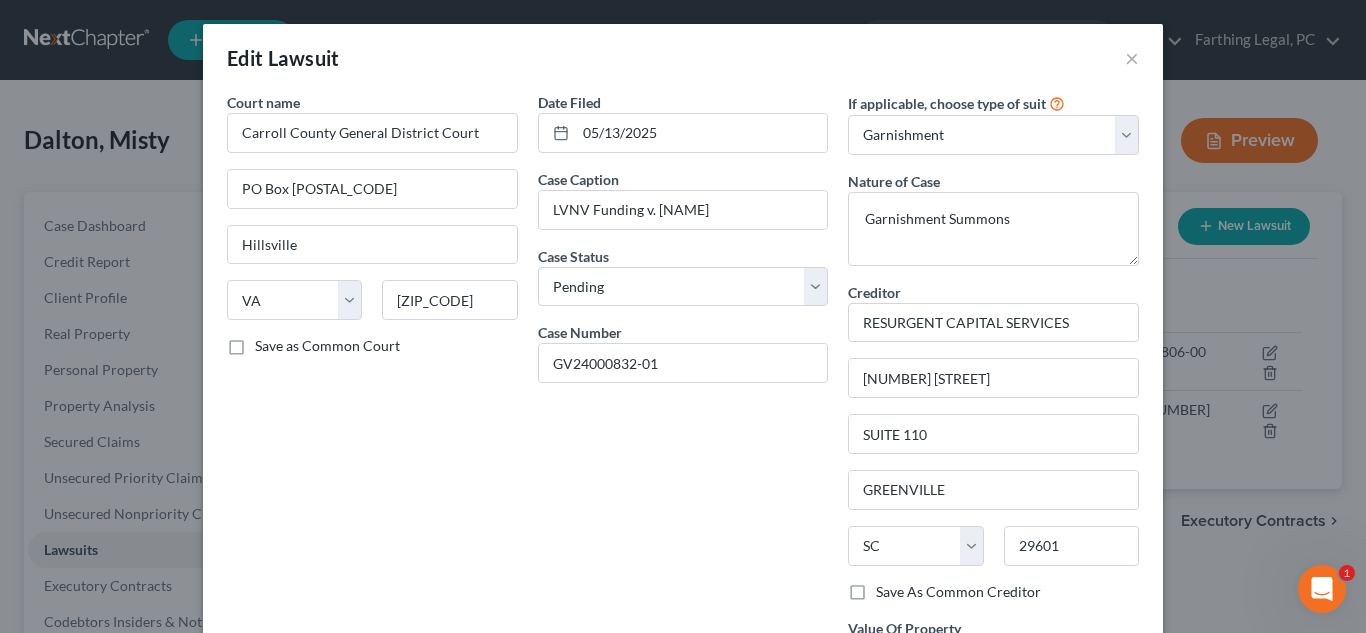 click on "Date Filed         05/13/2025 Case Caption LVNV Funding v. [LAST]
Case Status
*
Select Pending On Appeal Concluded Case Number GV24000832-01" at bounding box center (683, 445) 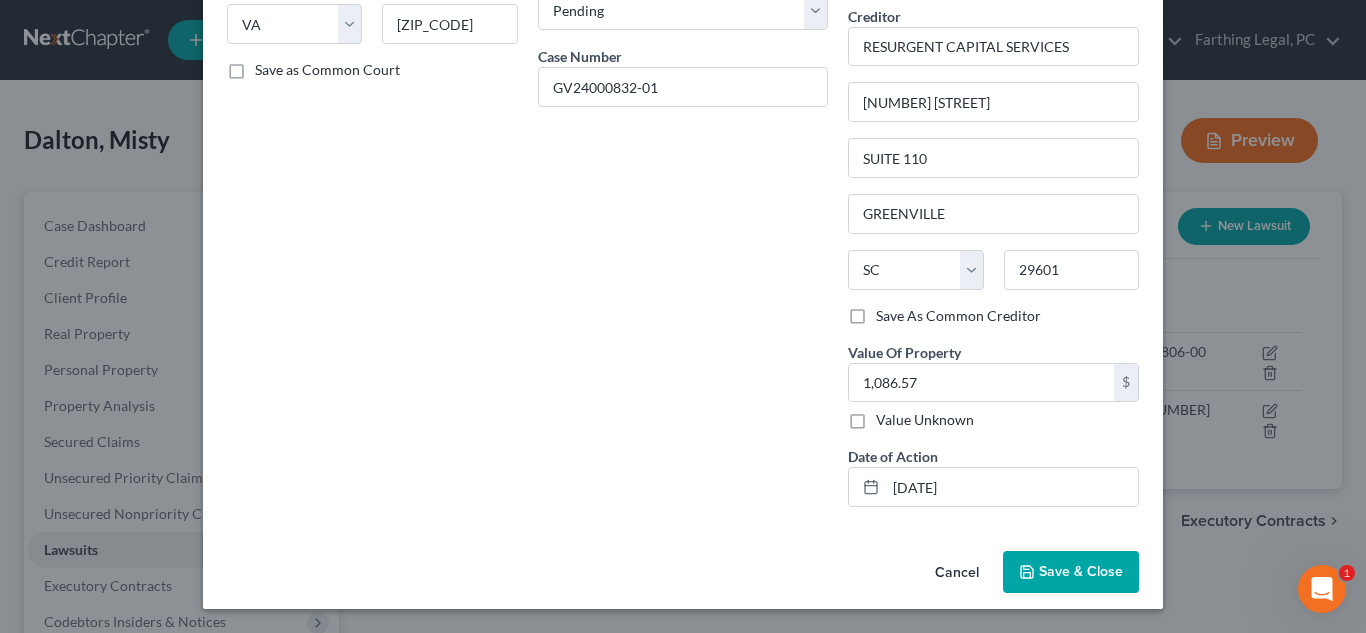 click on "Save & Close" at bounding box center [1071, 572] 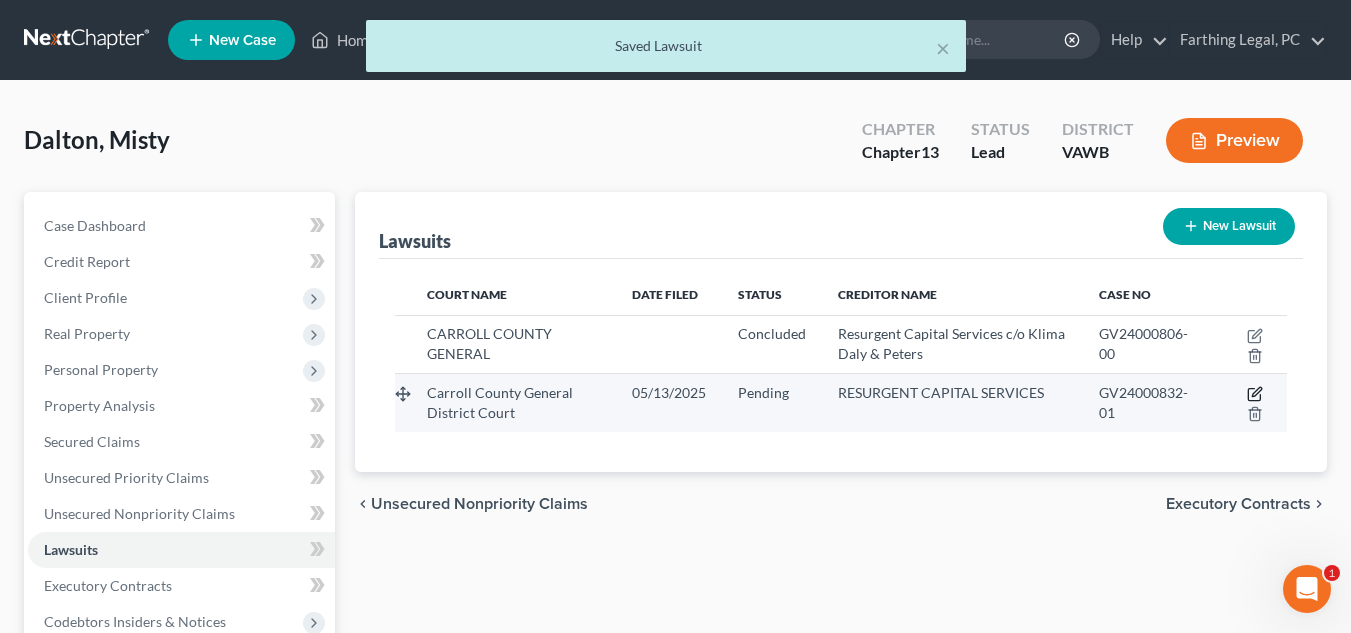 click 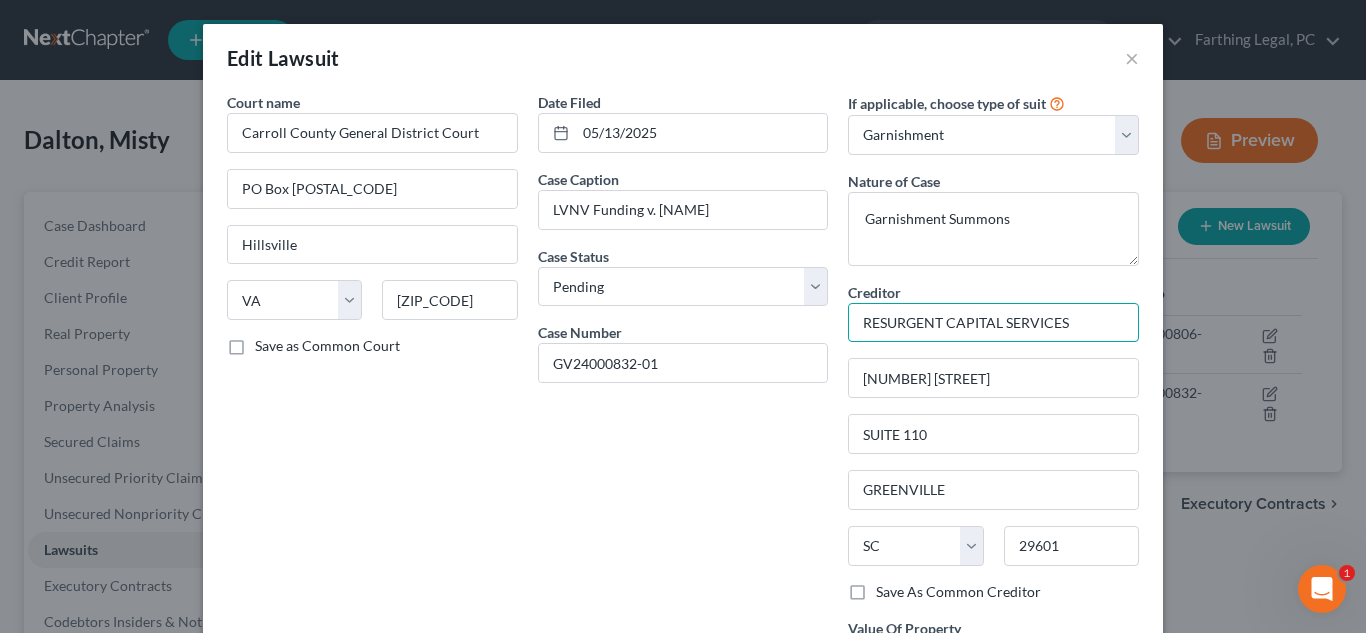 drag, startPoint x: 1067, startPoint y: 322, endPoint x: 828, endPoint y: 352, distance: 240.87549 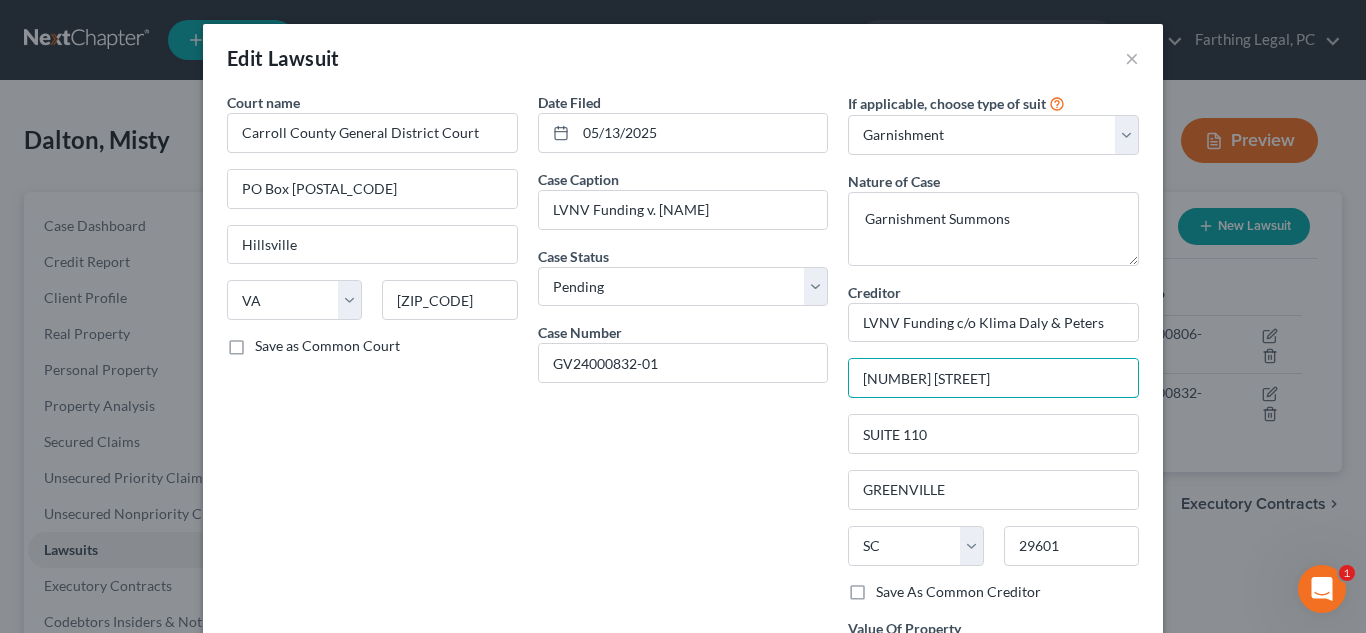 drag, startPoint x: 1048, startPoint y: 384, endPoint x: 830, endPoint y: 383, distance: 218.00229 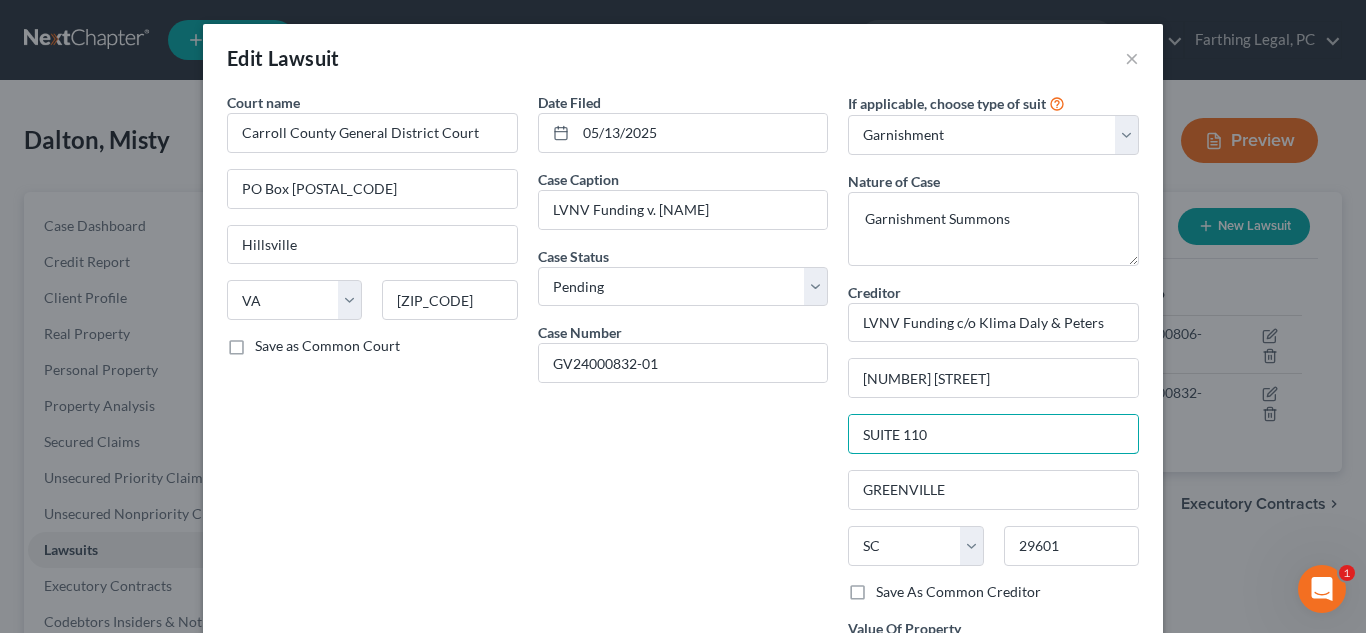 drag, startPoint x: 941, startPoint y: 435, endPoint x: 824, endPoint y: 437, distance: 117.01709 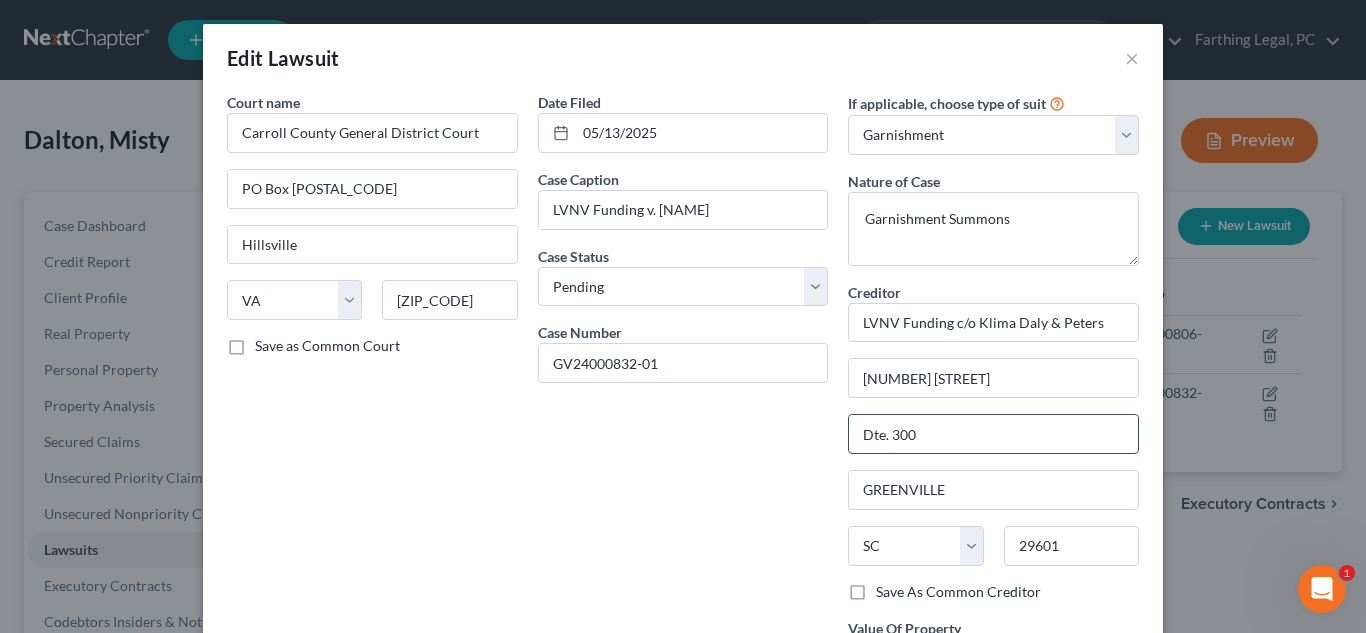 click on "Dte. 300" at bounding box center (993, 434) 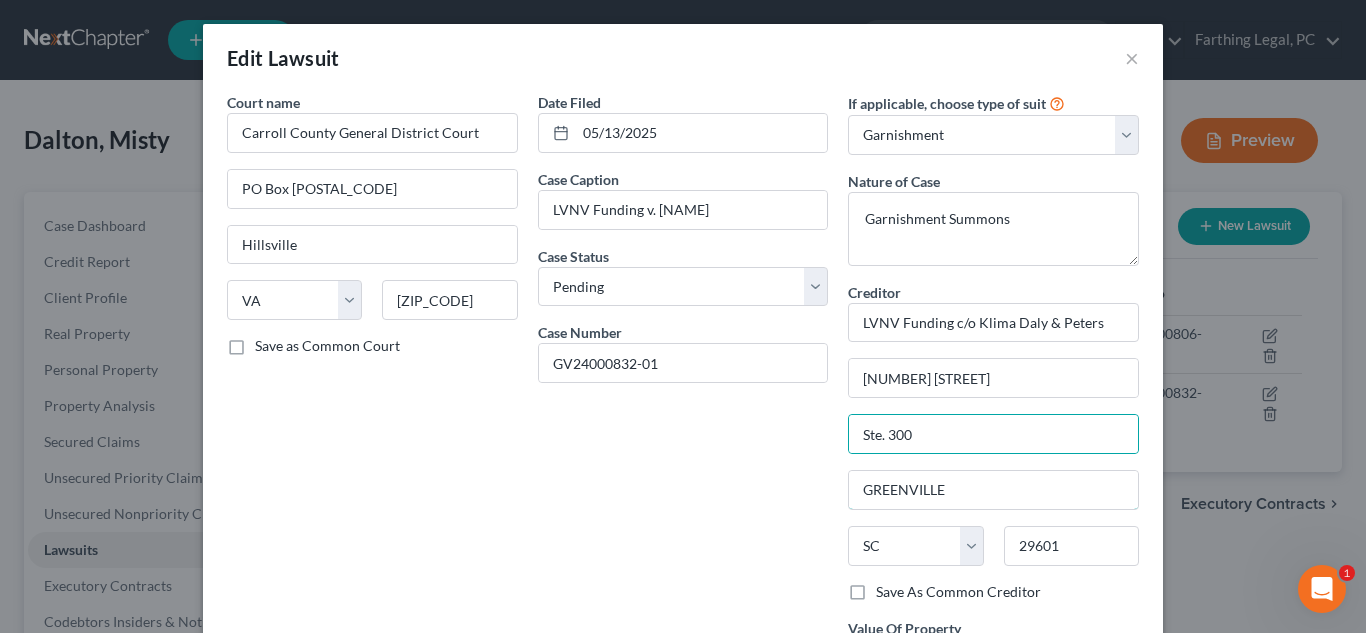 drag, startPoint x: 961, startPoint y: 487, endPoint x: 814, endPoint y: 507, distance: 148.35431 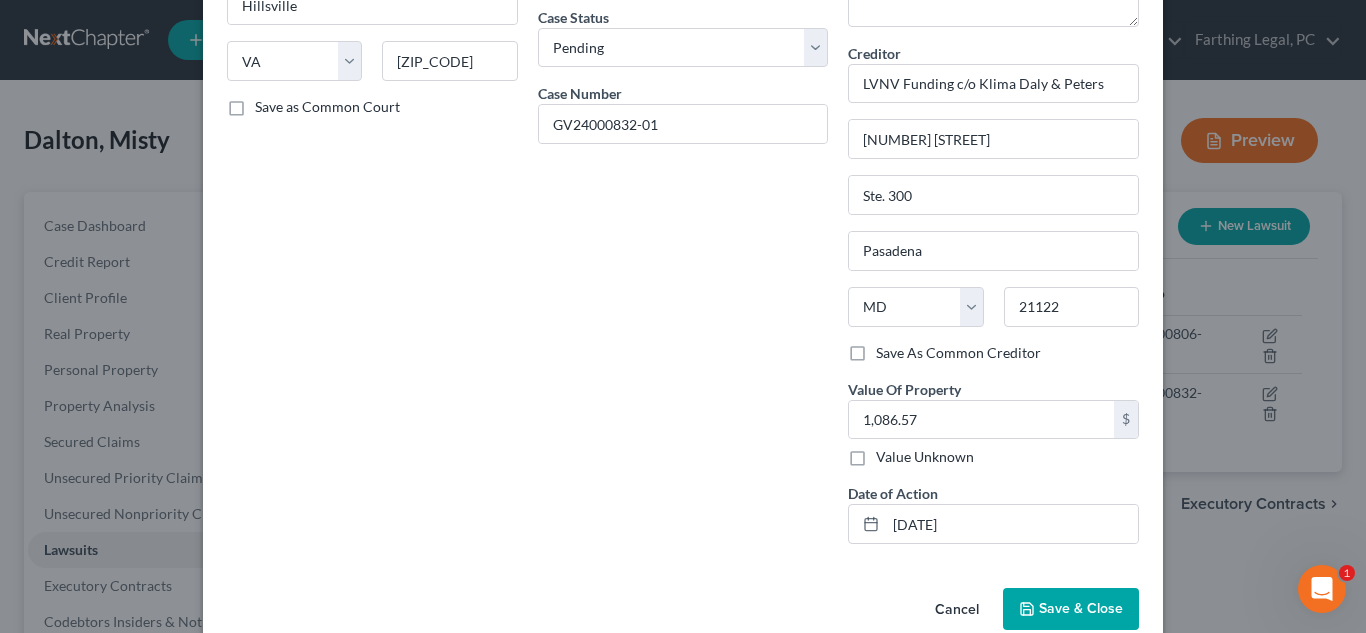 scroll, scrollTop: 246, scrollLeft: 0, axis: vertical 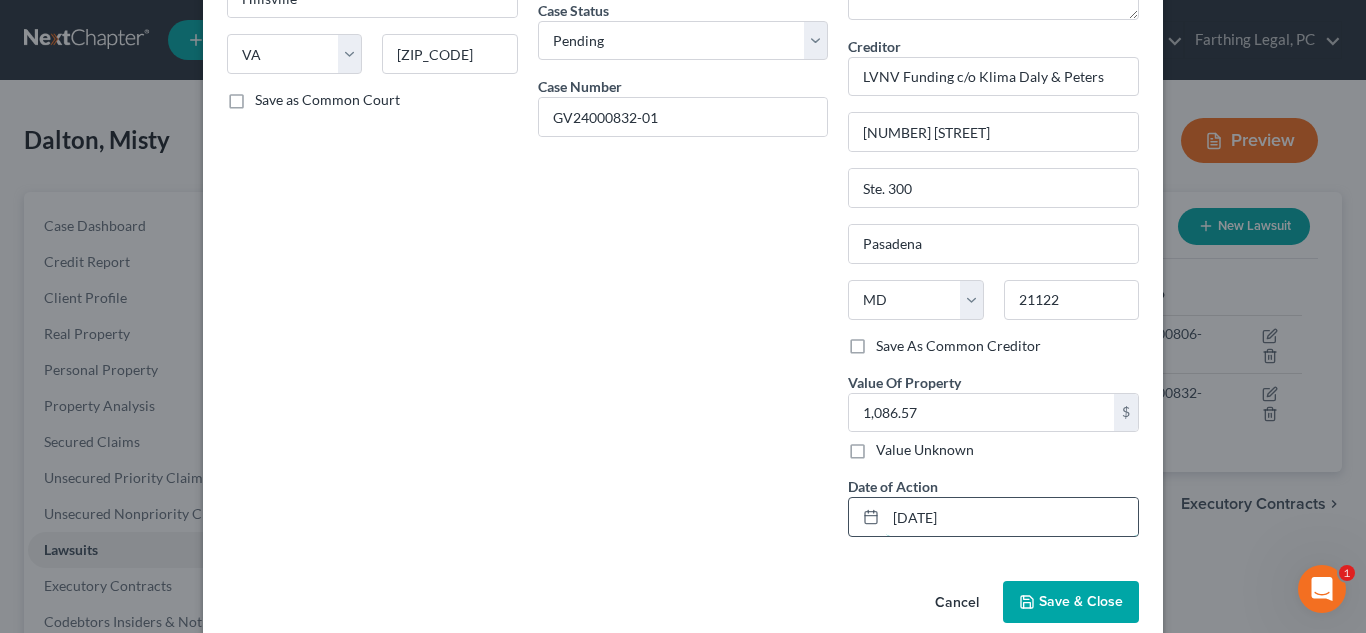 click on "[DATE]" at bounding box center (1012, 517) 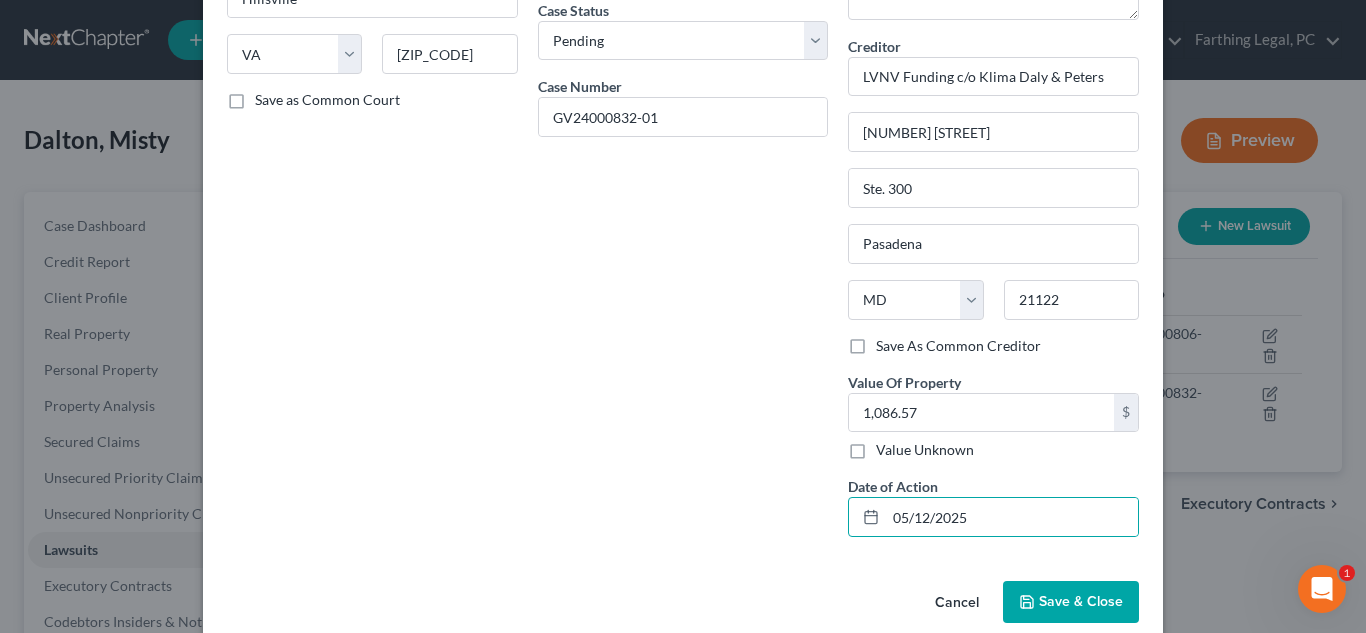 click on "Save & Close" at bounding box center (1081, 601) 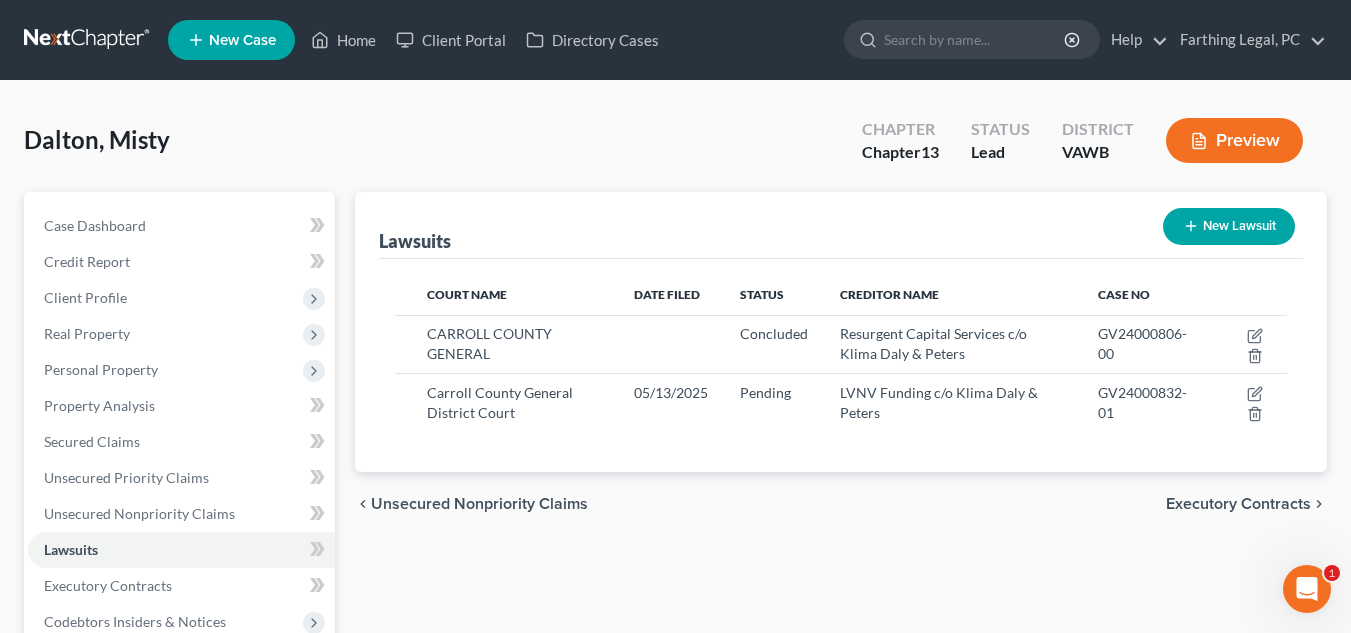drag, startPoint x: 974, startPoint y: 550, endPoint x: 990, endPoint y: 538, distance: 20 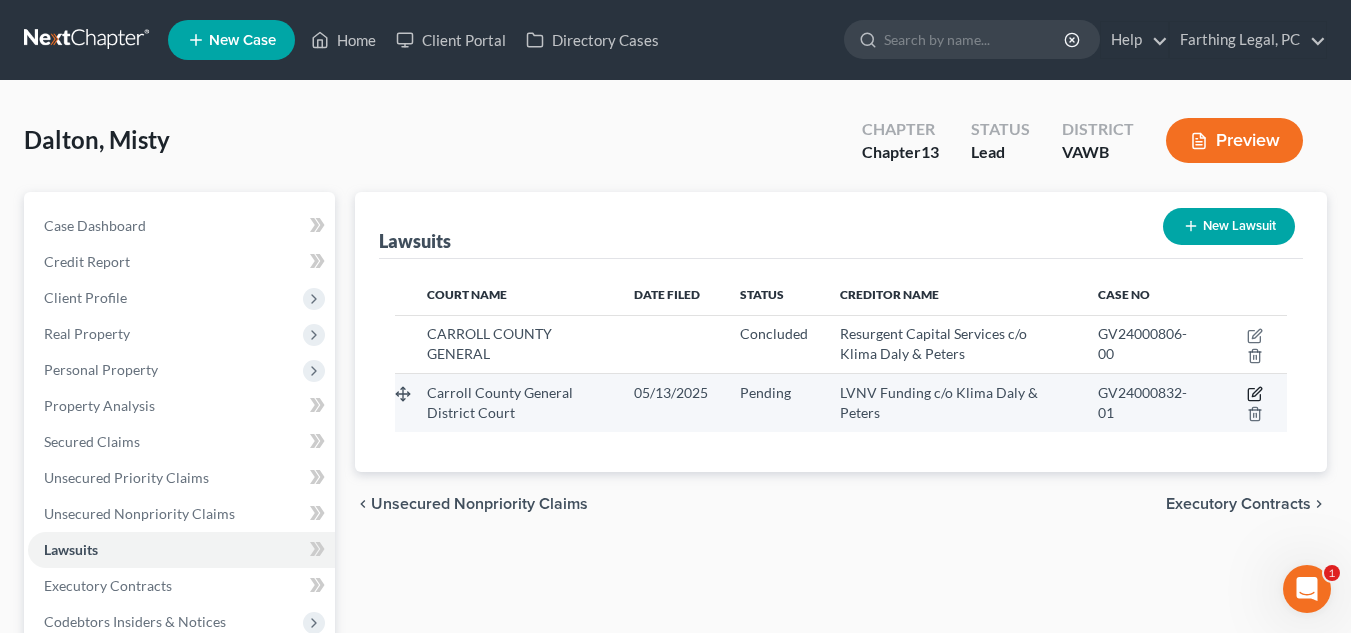 click 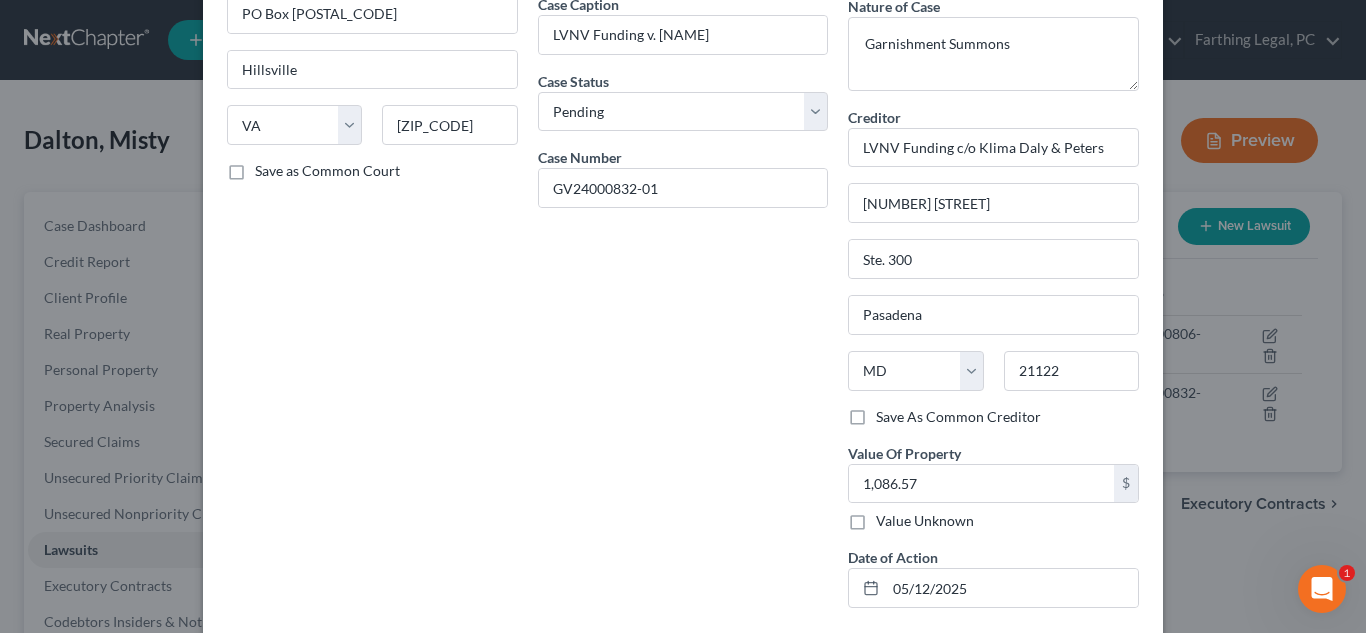 scroll, scrollTop: 197, scrollLeft: 0, axis: vertical 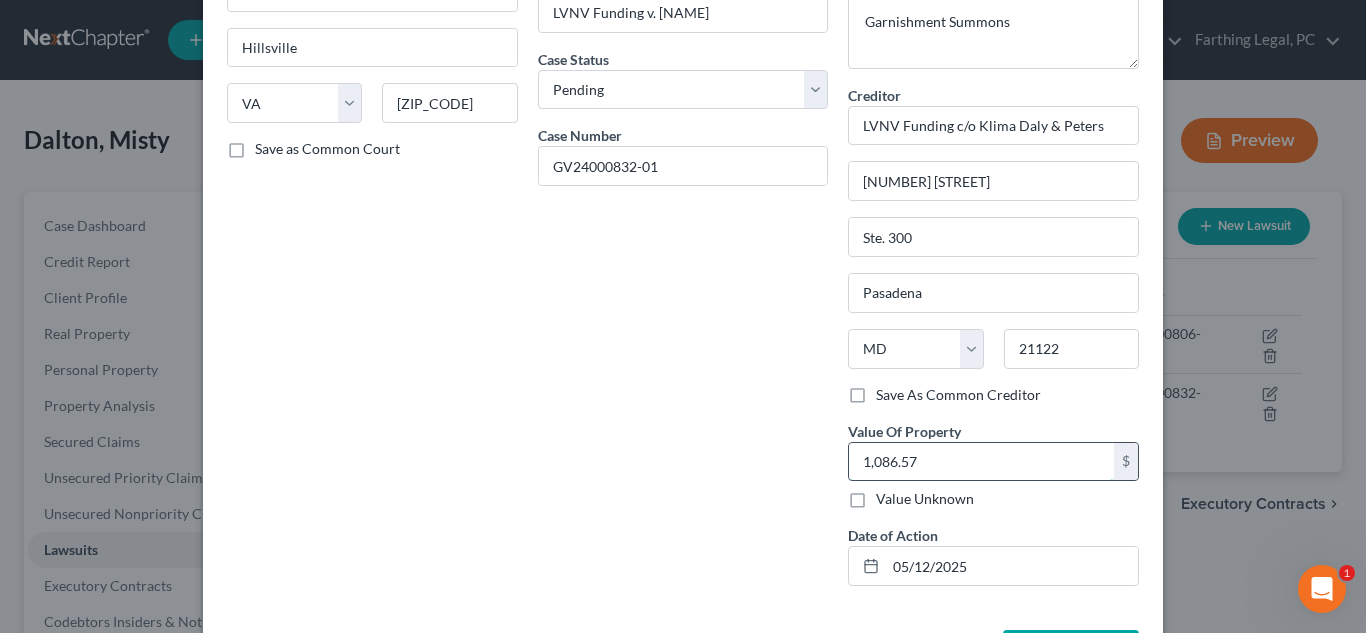 click on "1,086.57" at bounding box center [981, 462] 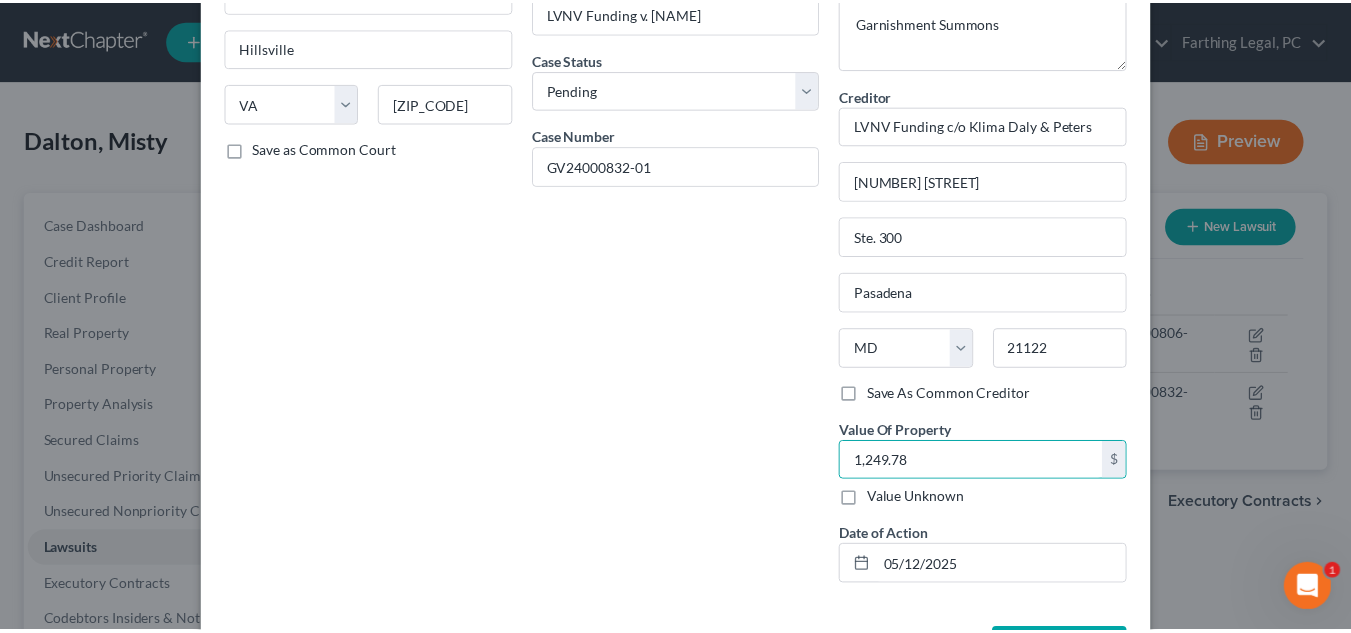 scroll, scrollTop: 276, scrollLeft: 0, axis: vertical 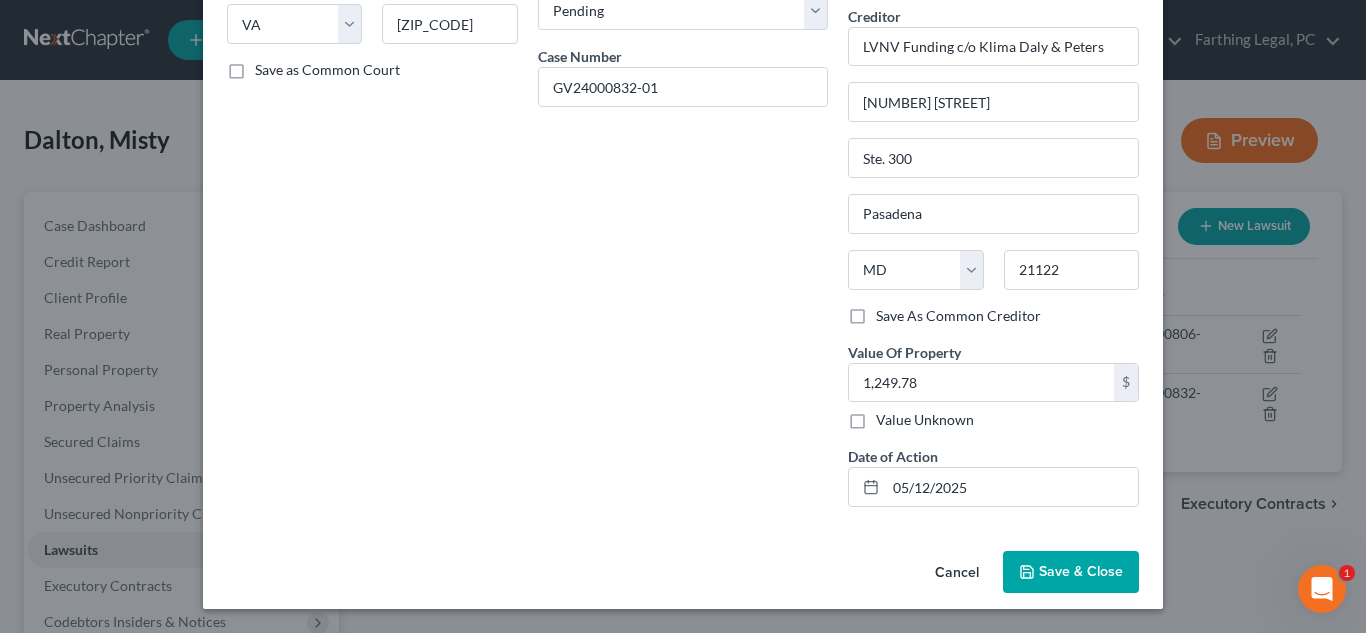 click on "Save & Close" at bounding box center [1071, 572] 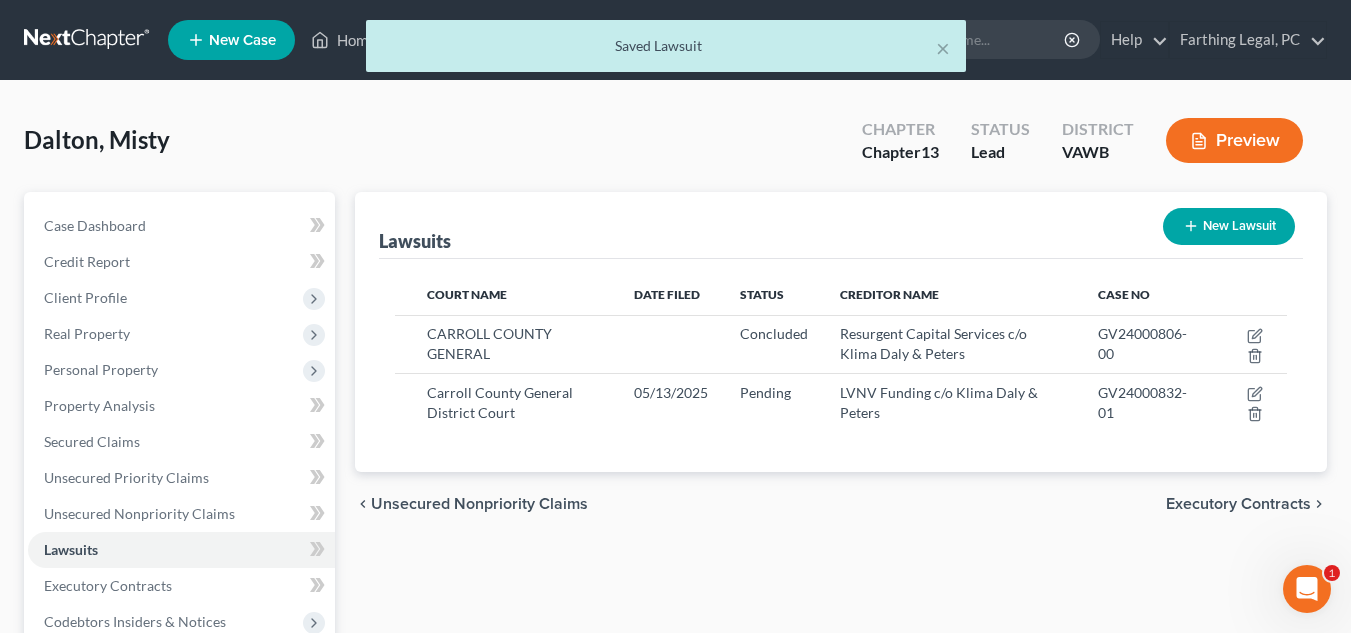 click on "Lawsuits New Lawsuit
Court Name
Date Filed
Status
Creditor Name
Case No
CARROLL COUNTY GENERAL
Concluded
Resurgent Capital Services c/o Klima Daly & Peters
GV24000806-00
Carroll County General District Court
[DATE]
Carroll County General
Concluded
Resurgent Capital Services c/o Klima Daly & Peters
GV24000806-00
Carroll County General District Court
[DATE]
Carroll County General
Concluded
Resurgent Capital Services c/o Klima Daly & Peters
GV24000806-00
Carroll County General District Court
[DATE]" at bounding box center (841, 607) 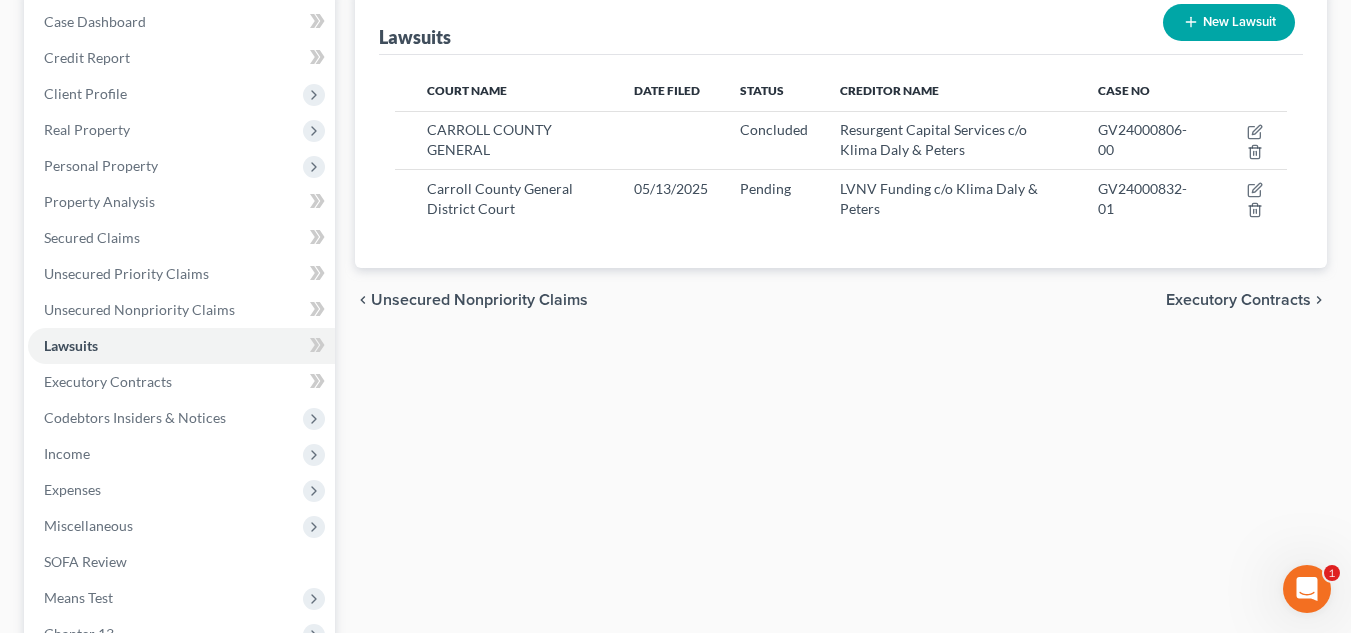scroll, scrollTop: 225, scrollLeft: 0, axis: vertical 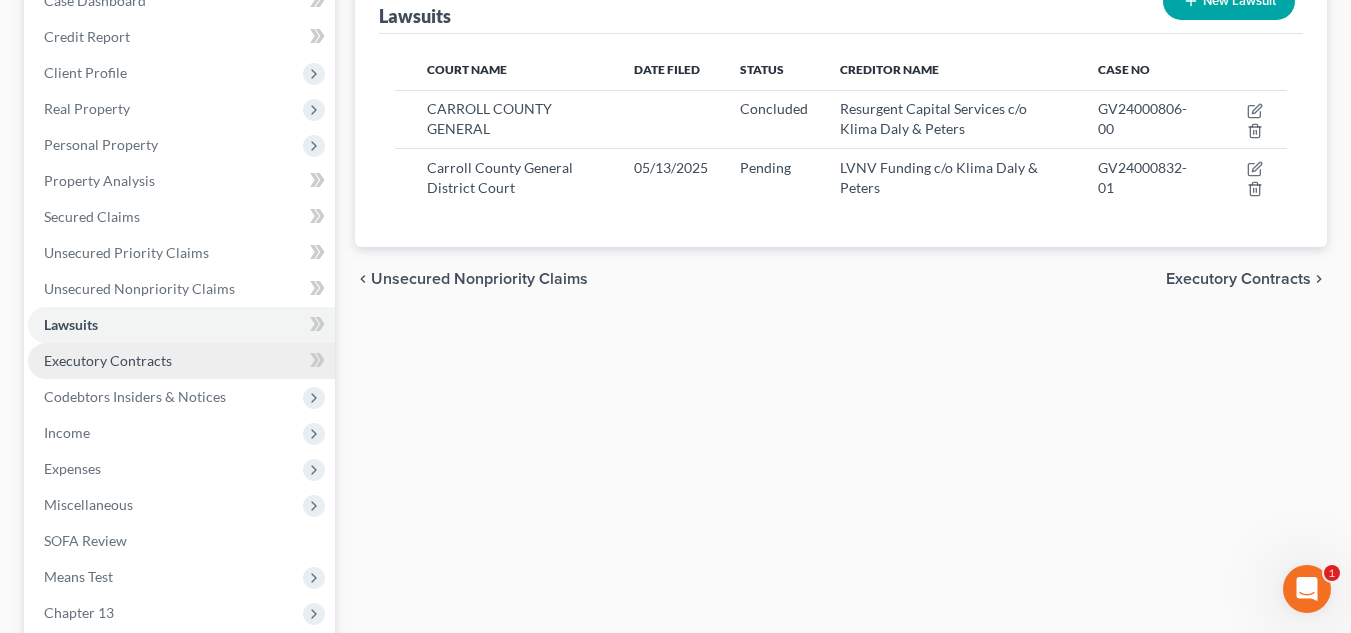 click on "Executory Contracts" at bounding box center (181, 361) 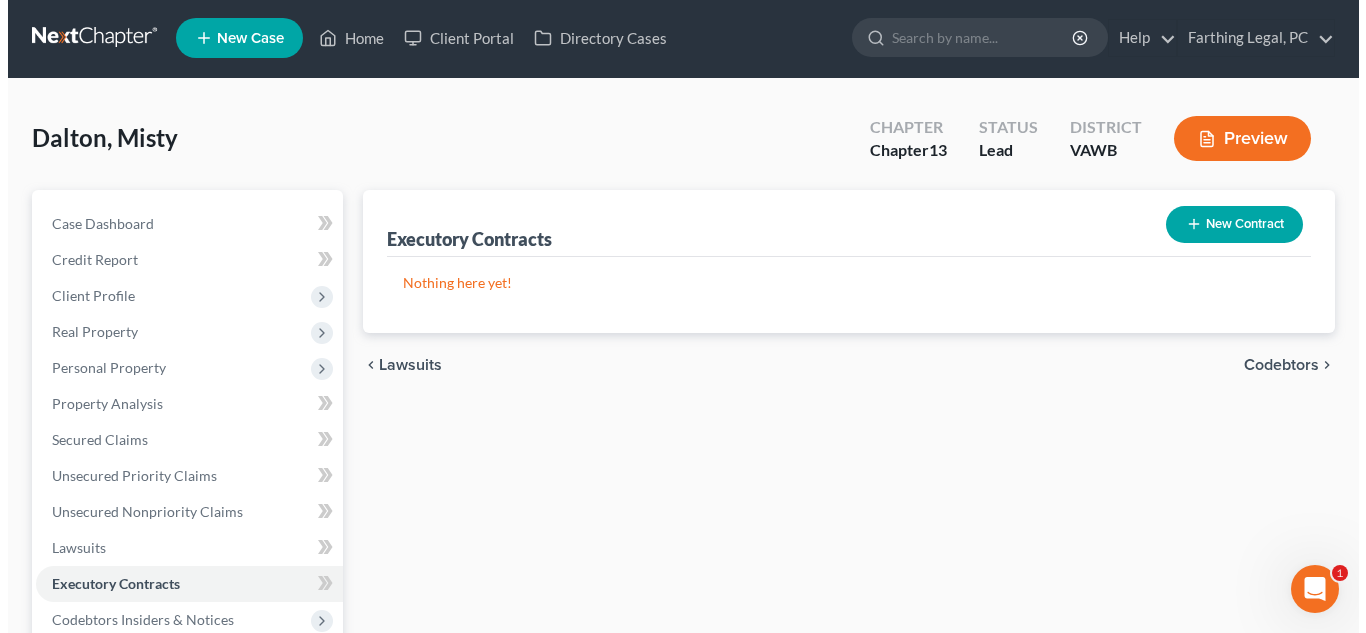 scroll, scrollTop: 0, scrollLeft: 0, axis: both 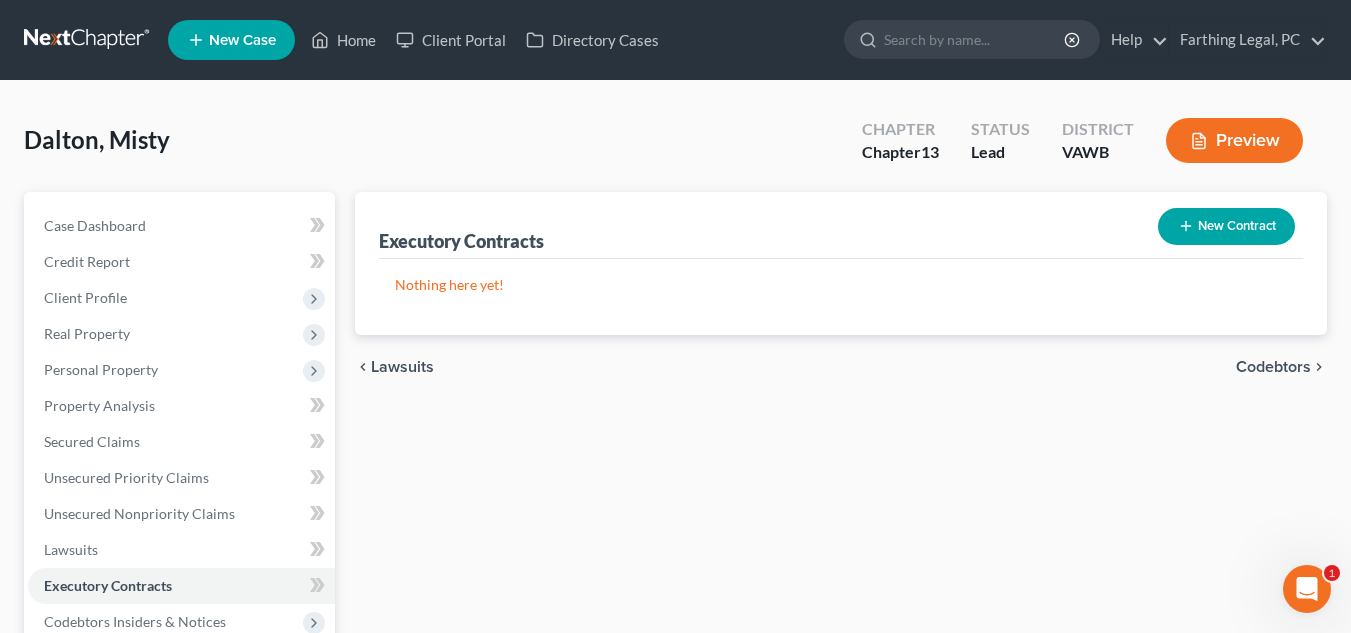 click on "New Contract" at bounding box center (1226, 226) 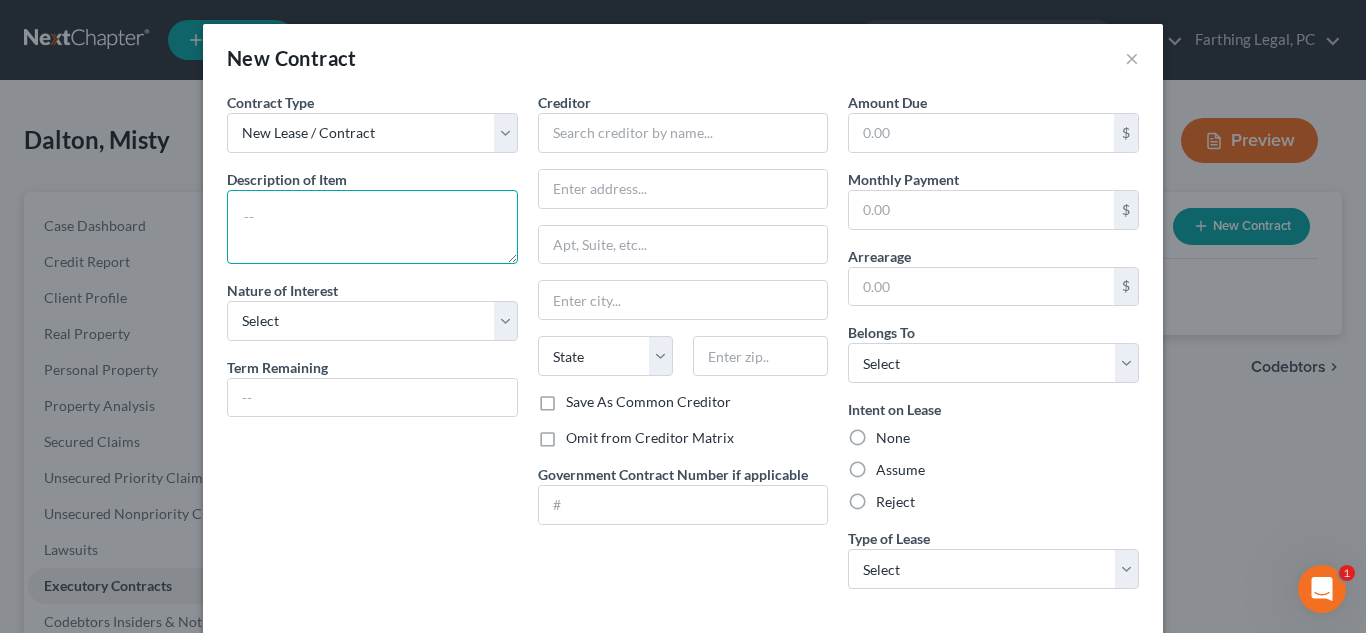 click at bounding box center (372, 227) 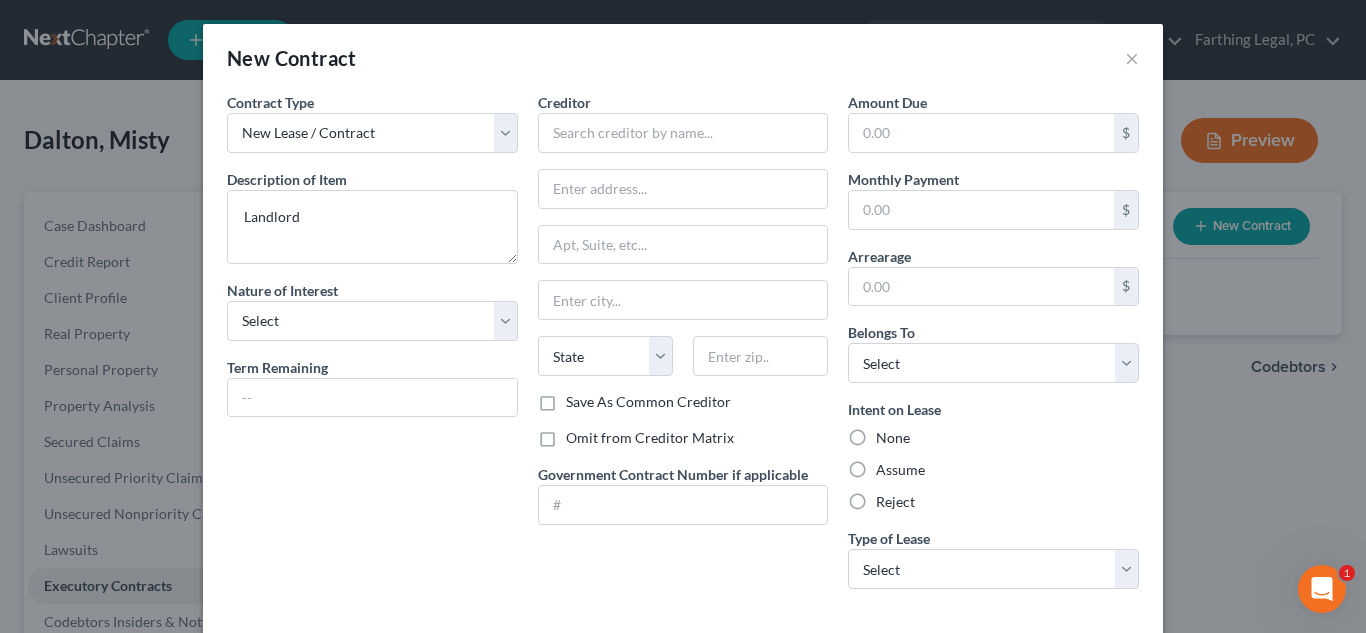 click on "Creditor *                         State AL AK AR AZ CA CO CT DE DC FL GA GU HI ID IL IN IA KS KY LA ME MD MA MI MN MS MO MT NC ND NE NV NH NJ NM NY OH OK OR PA PR RI SC SD TN TX UT VI VA VT WA WV WI WY" at bounding box center (683, 242) 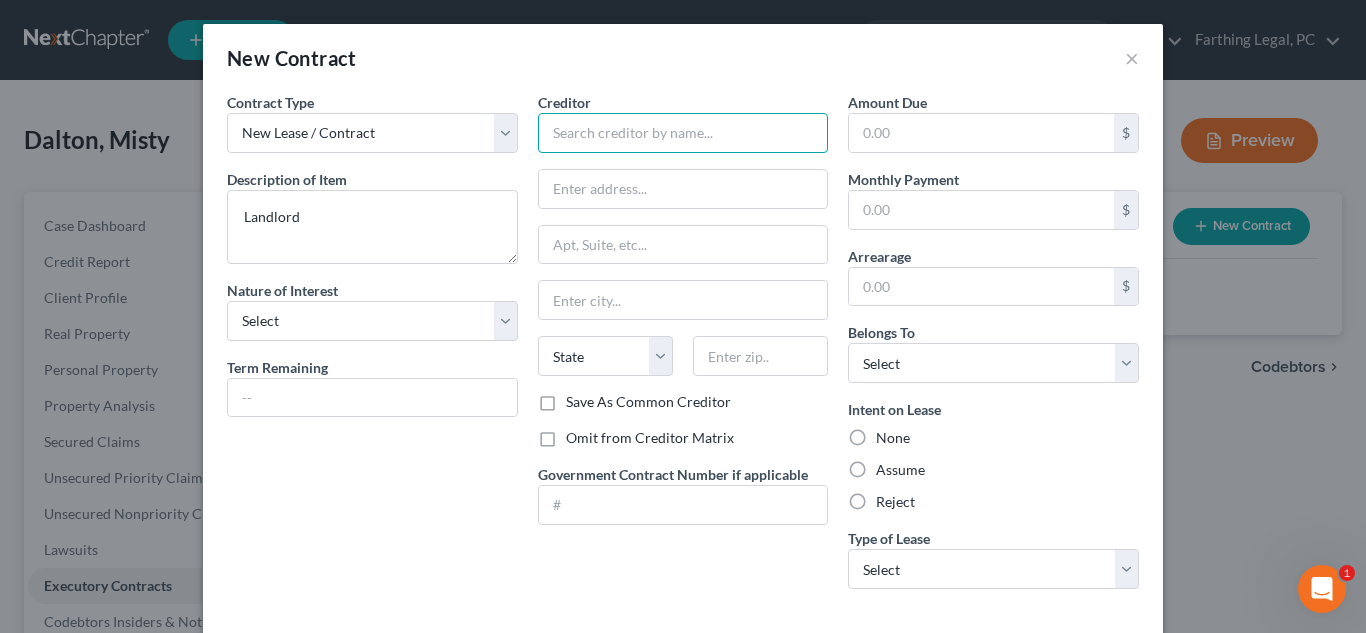 click at bounding box center [683, 133] 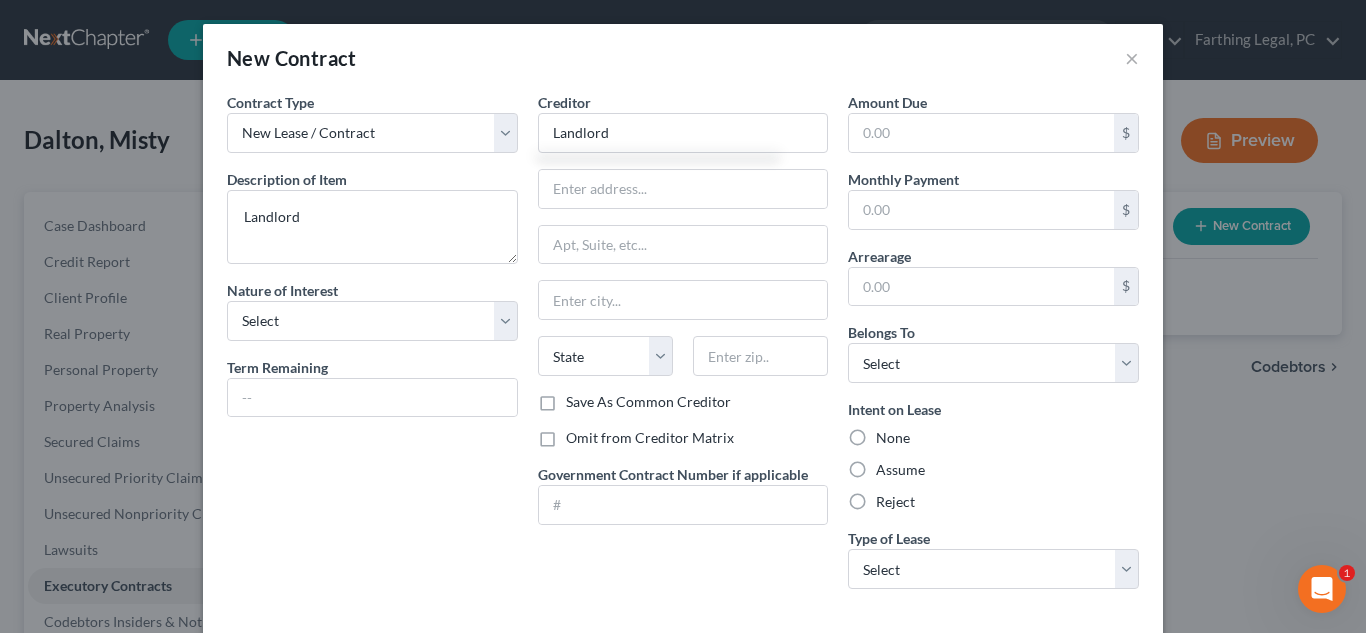 click on "Contract Type New Lease / Contract New Timeshare
Description of non-residential real property
*
Description of Item
*
Landlord Nature of Interest Select Purchaser Agent Lessor Lessee Term Remaining" at bounding box center (372, 348) 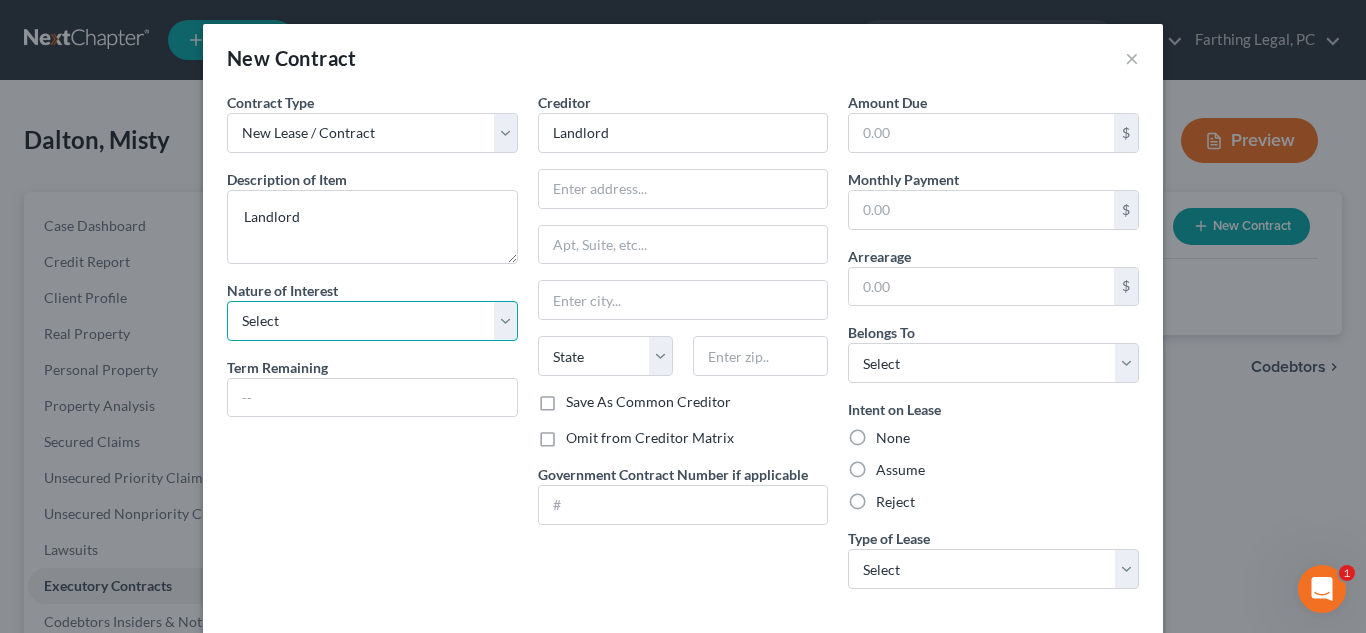 click on "Select Purchaser Agent Lessor Lessee" at bounding box center (372, 321) 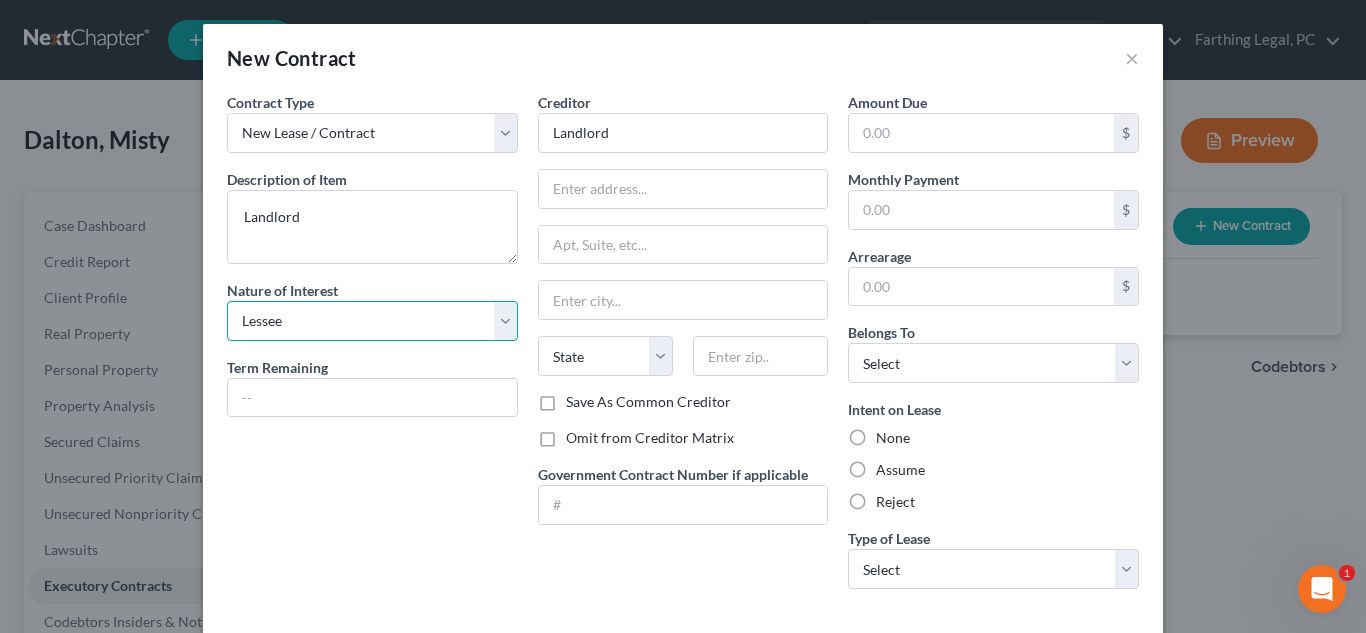 click on "Select Purchaser Agent Lessor Lessee" at bounding box center [372, 321] 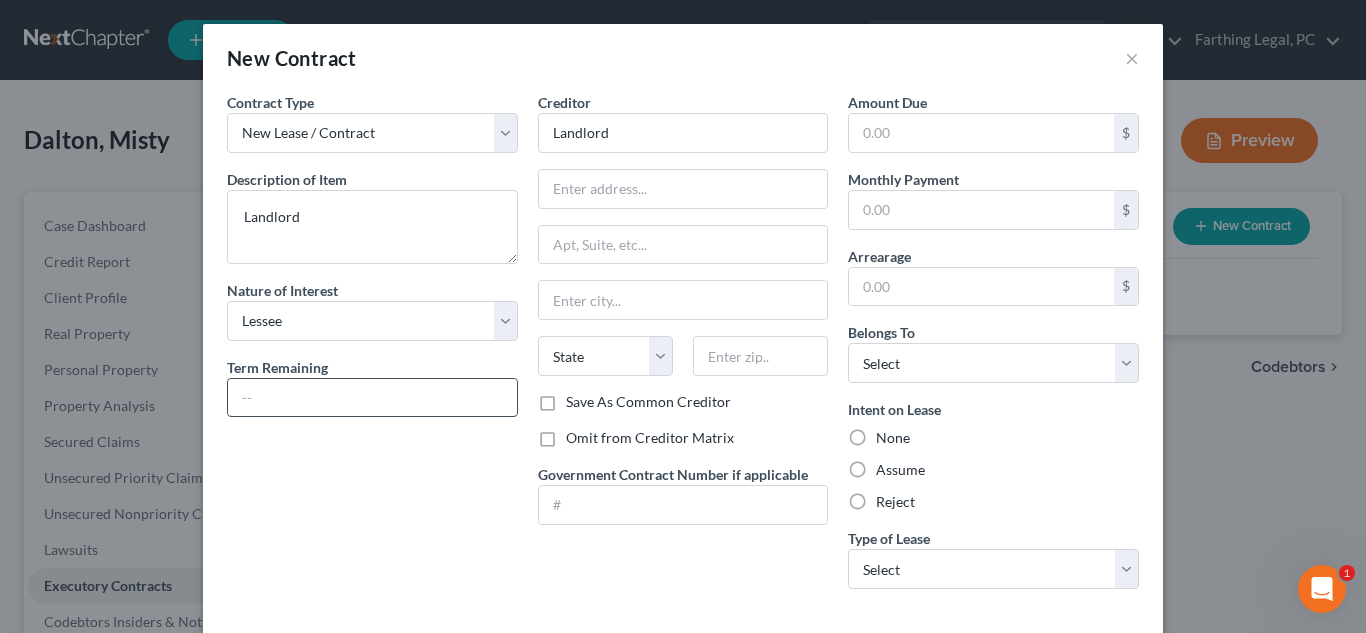 click at bounding box center [372, 398] 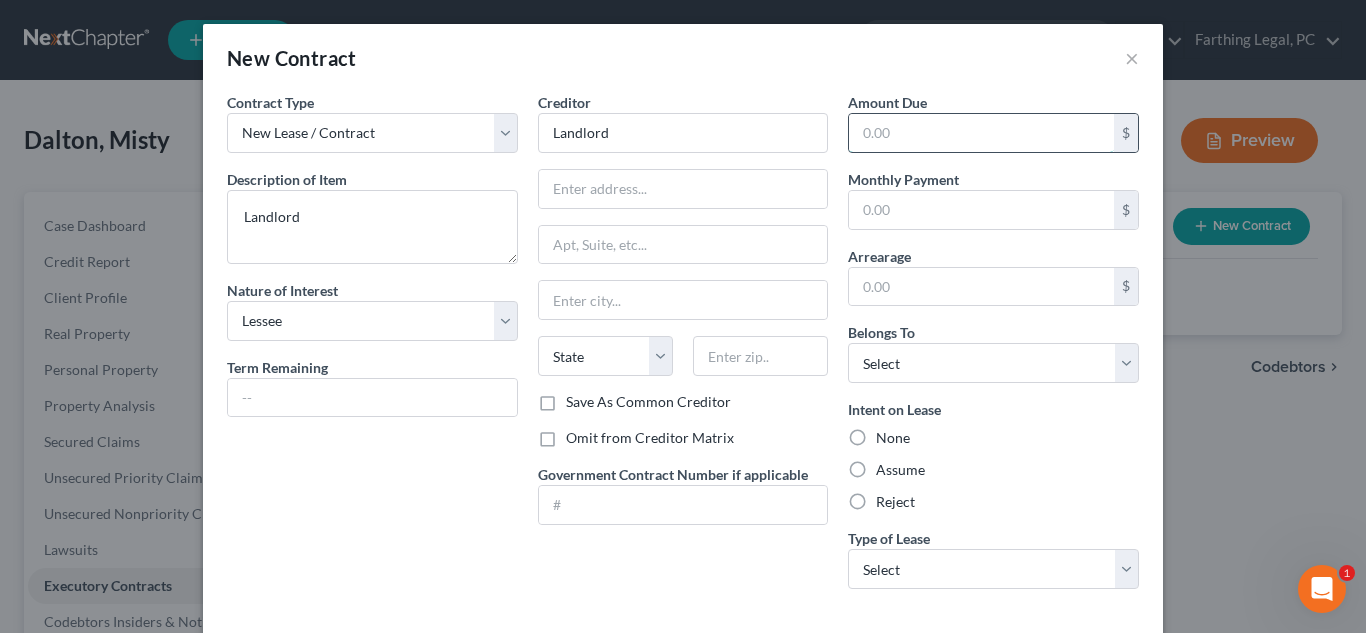 click at bounding box center (981, 133) 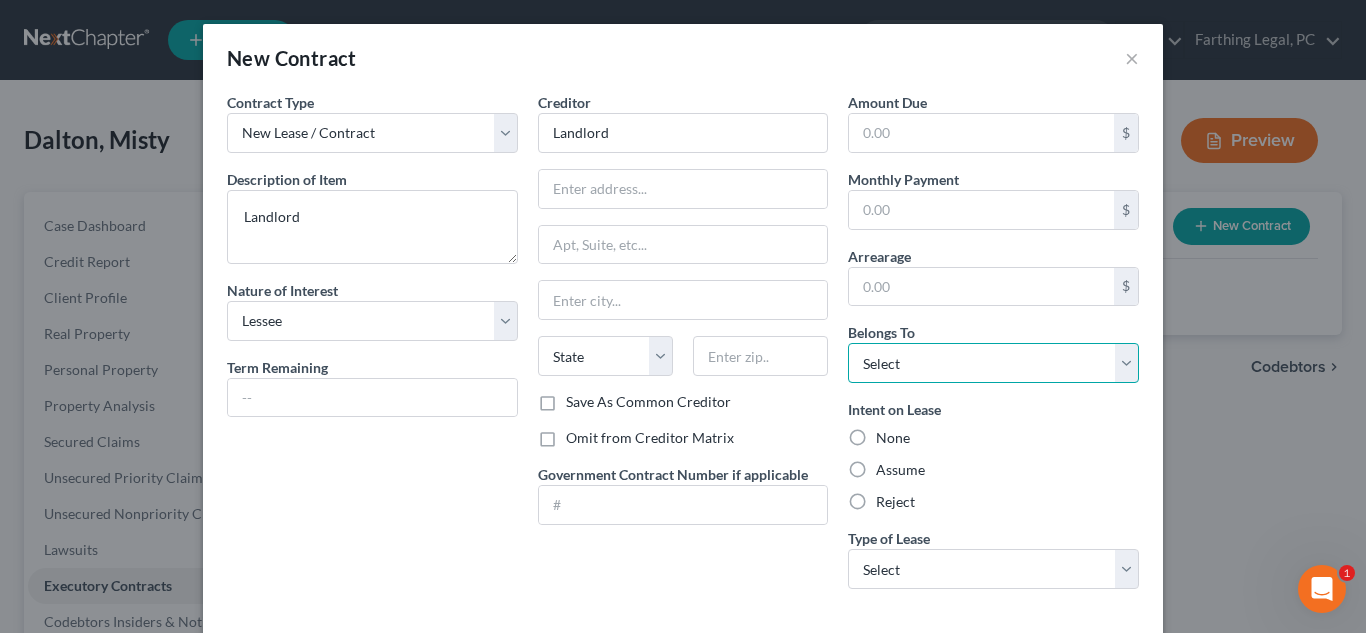 click on "Select Debtor 1 Only Debtor 2 Only Debtor 1 And Debtor 2 Only At Least One Of The Debtors And Another Community Property" at bounding box center (993, 363) 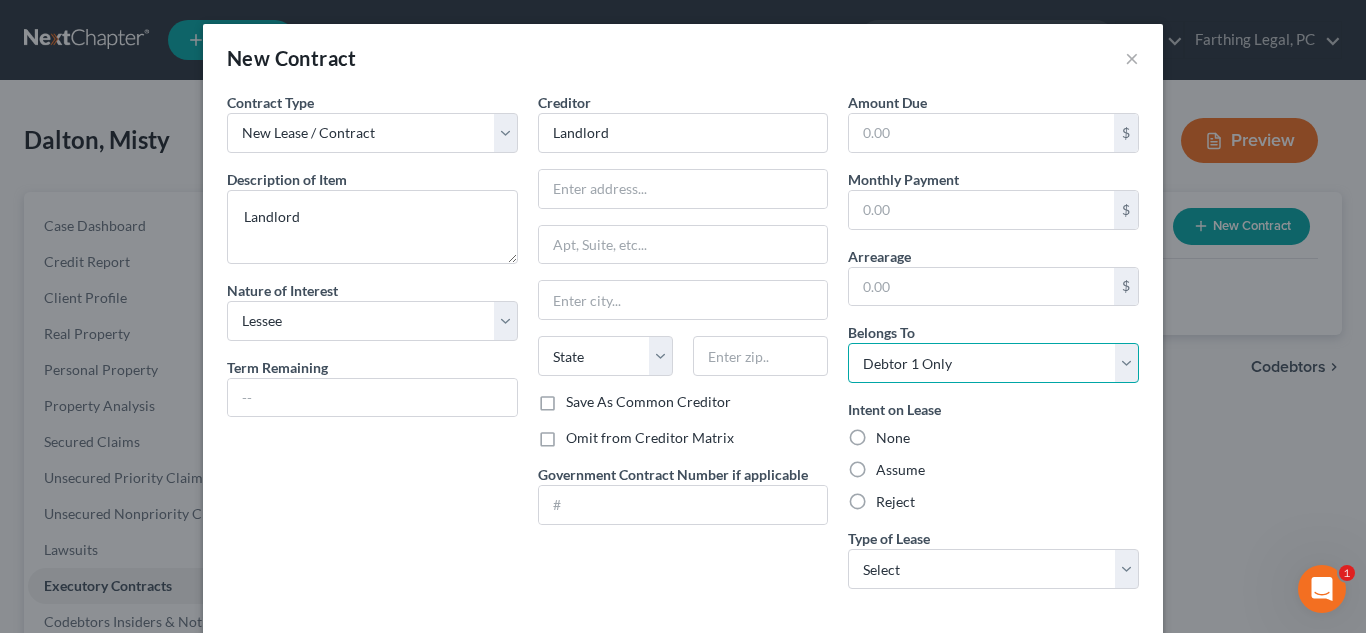 click on "Select Debtor 1 Only Debtor 2 Only Debtor 1 And Debtor 2 Only At Least One Of The Debtors And Another Community Property" at bounding box center [993, 363] 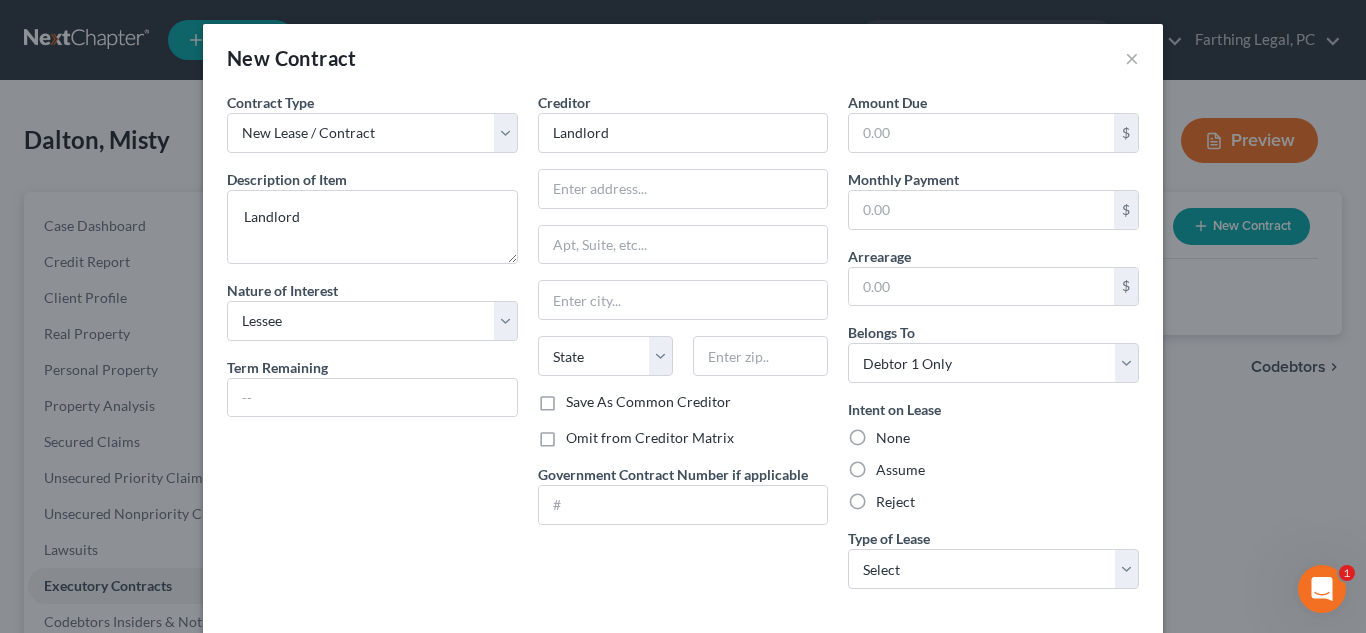 click on "Assume" at bounding box center [900, 470] 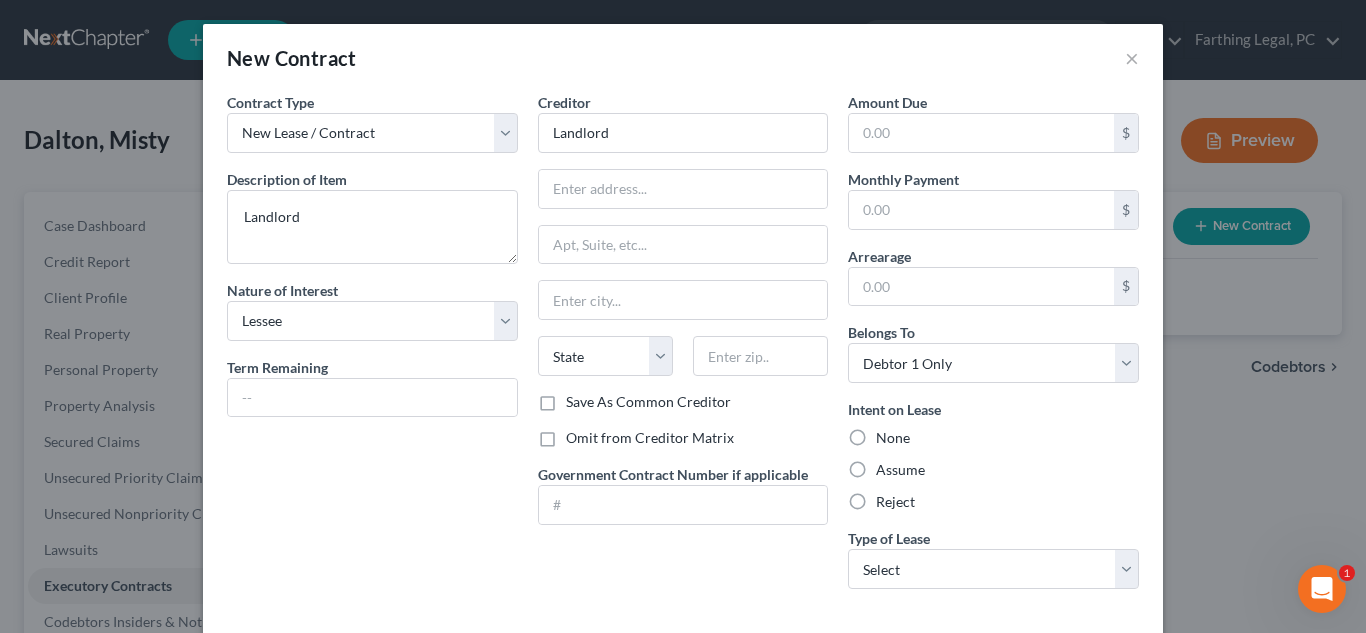 click on "Assume" at bounding box center [890, 466] 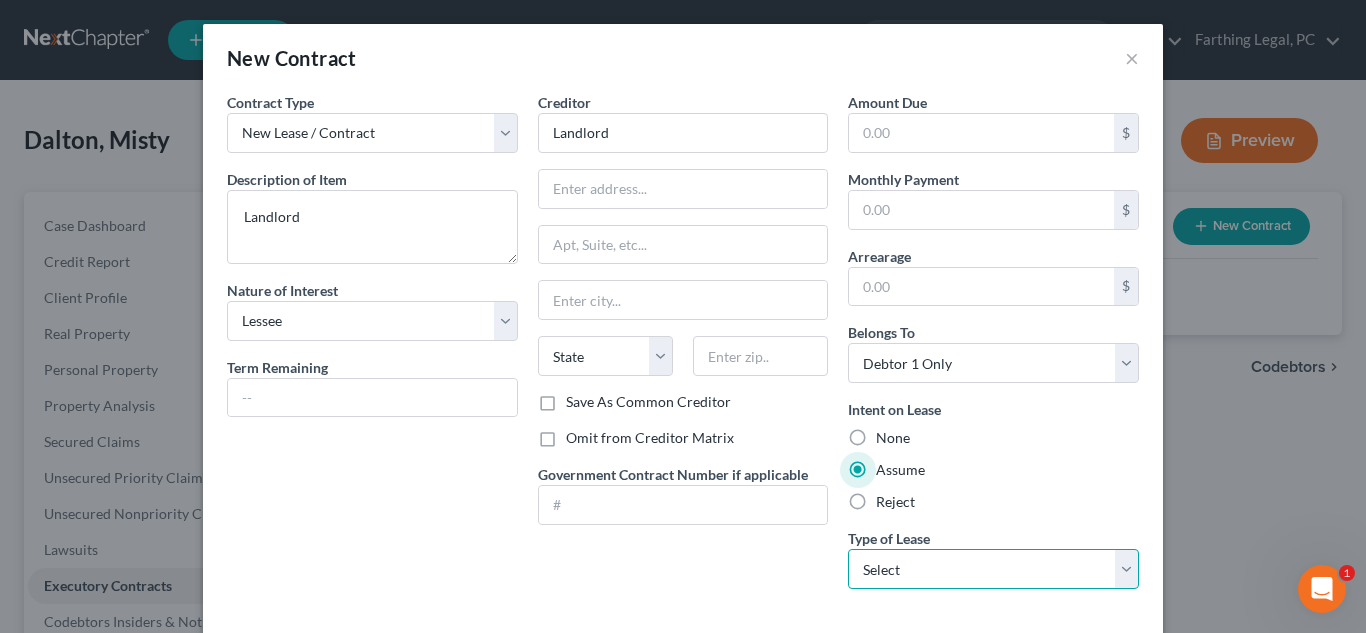 click on "Select Real Estate Car Other" at bounding box center [993, 569] 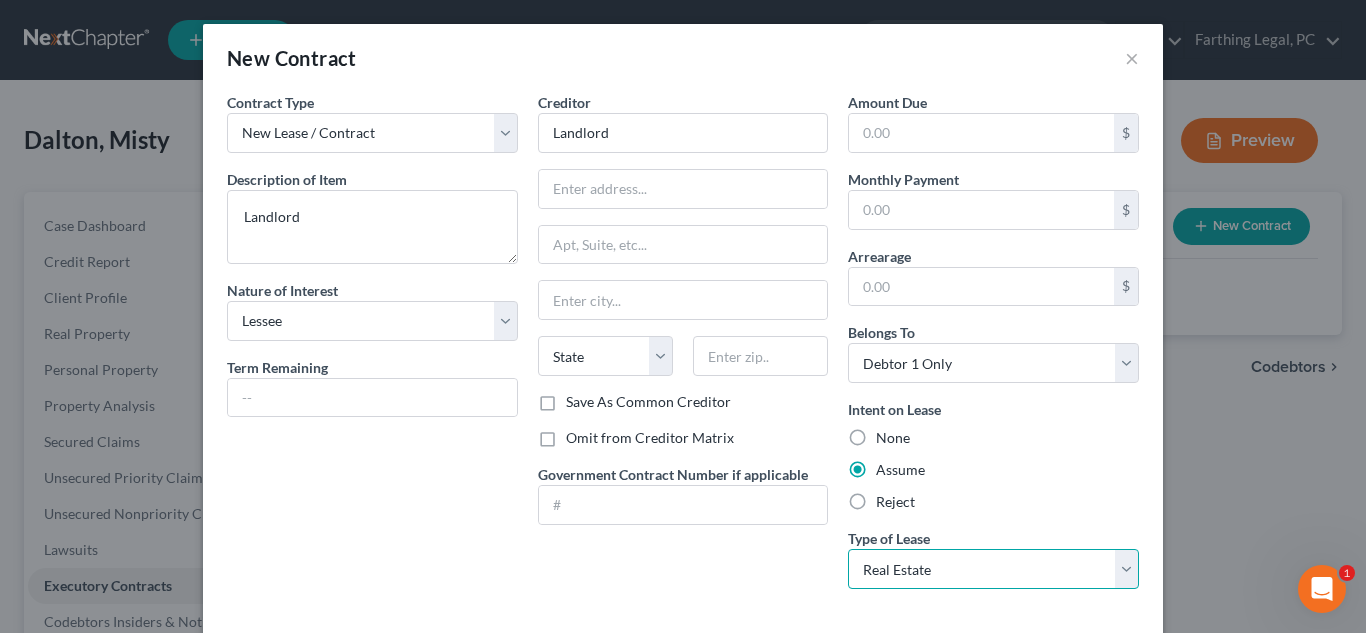 click on "Select Real Estate Car Other" at bounding box center [993, 569] 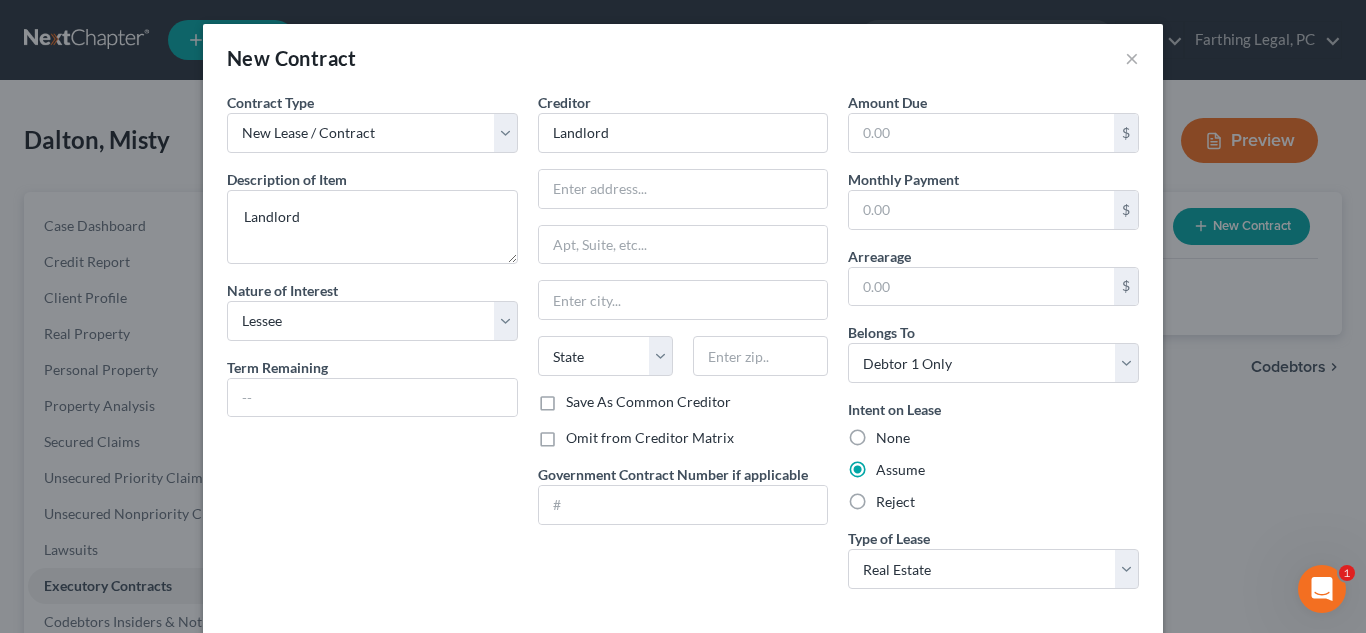 click on "None" at bounding box center (993, 438) 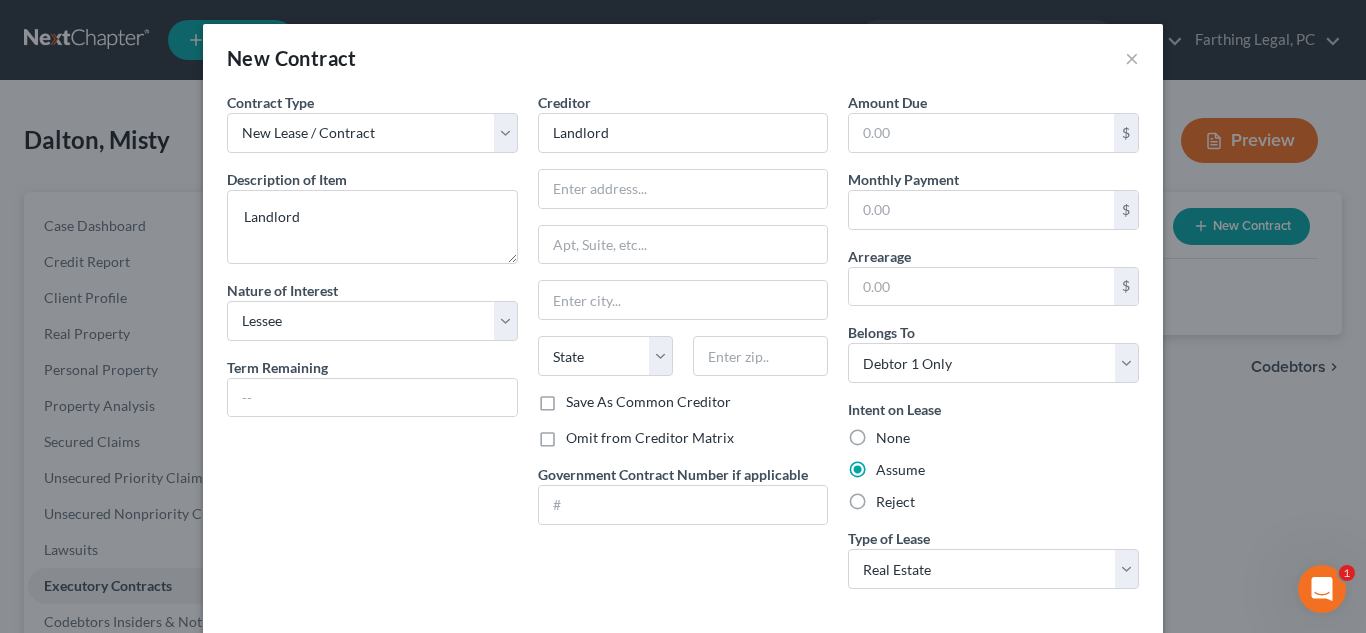 scroll, scrollTop: 98, scrollLeft: 0, axis: vertical 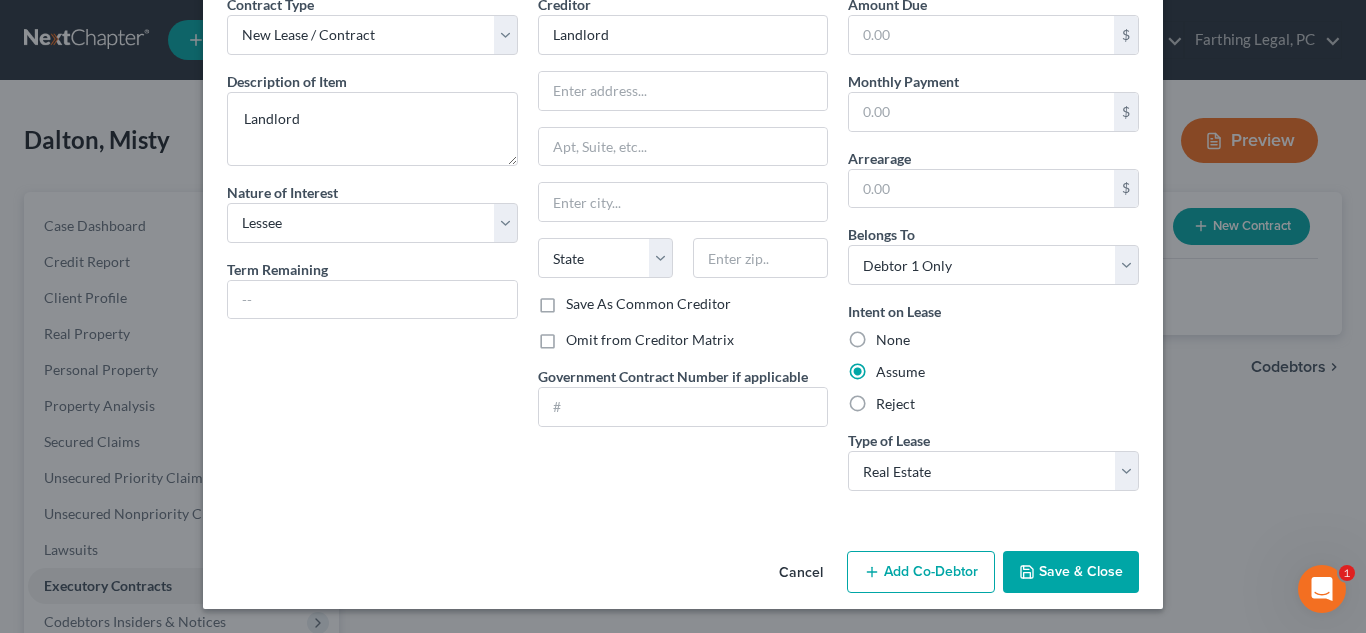 click on "Save & Close" at bounding box center (1071, 572) 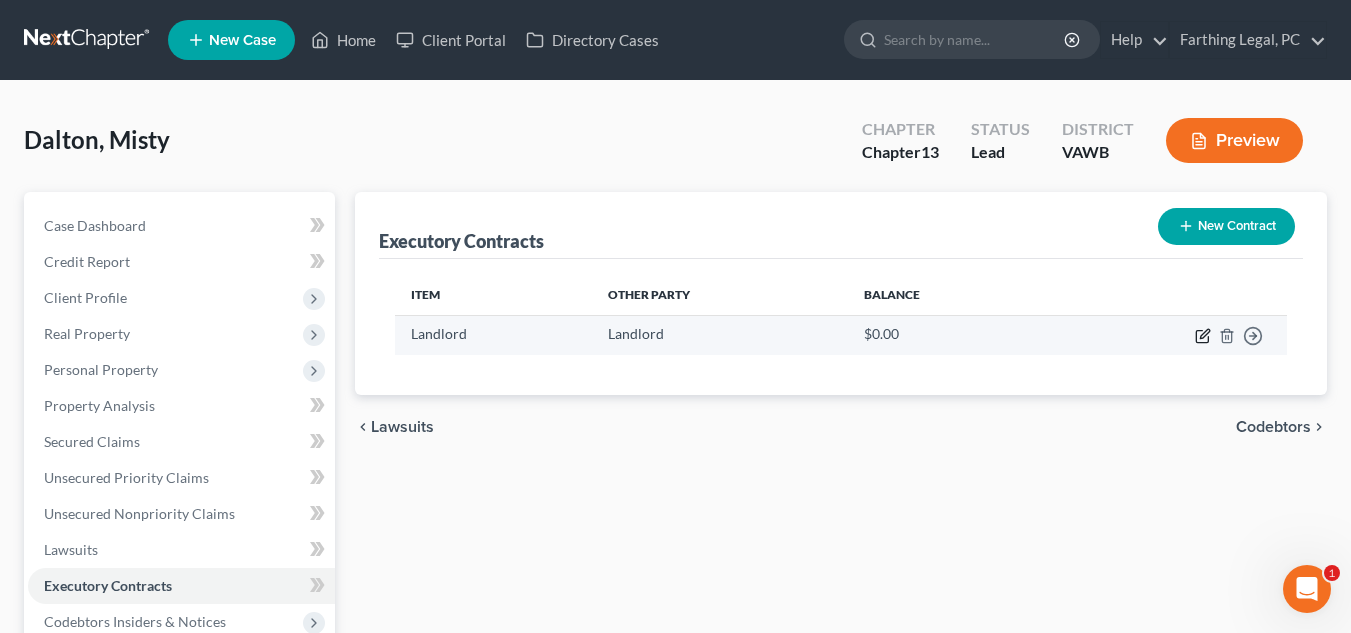 click 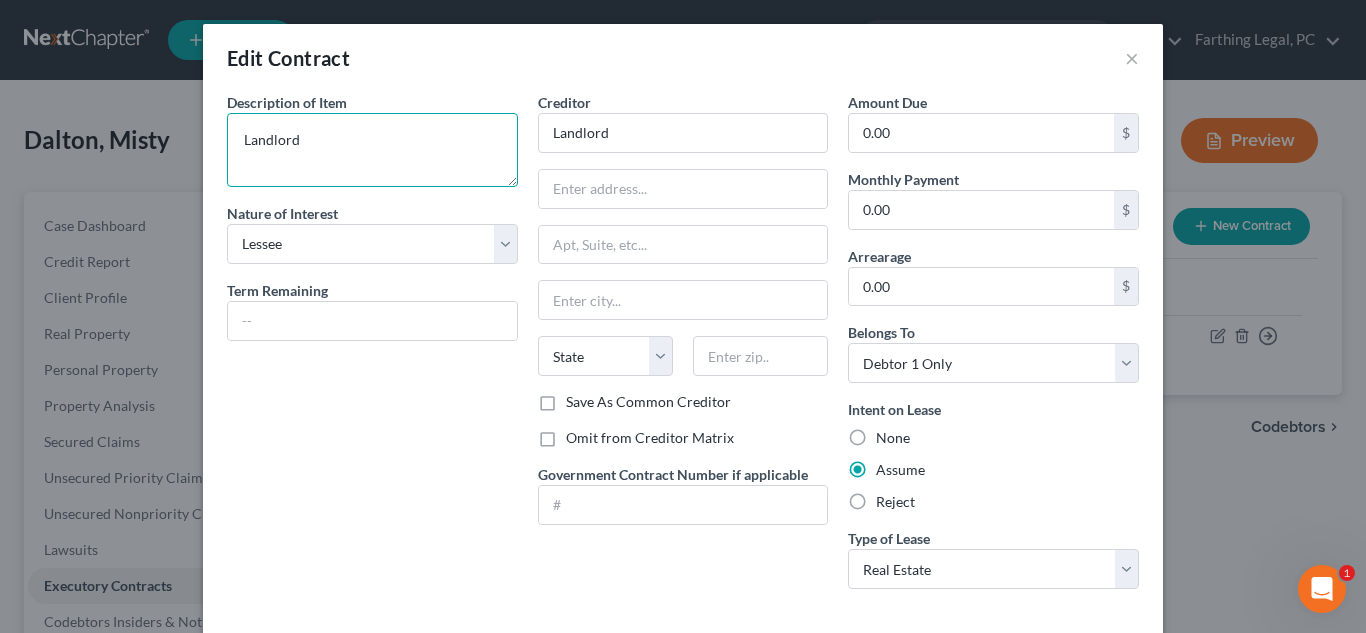 drag, startPoint x: 358, startPoint y: 155, endPoint x: 167, endPoint y: 164, distance: 191.21193 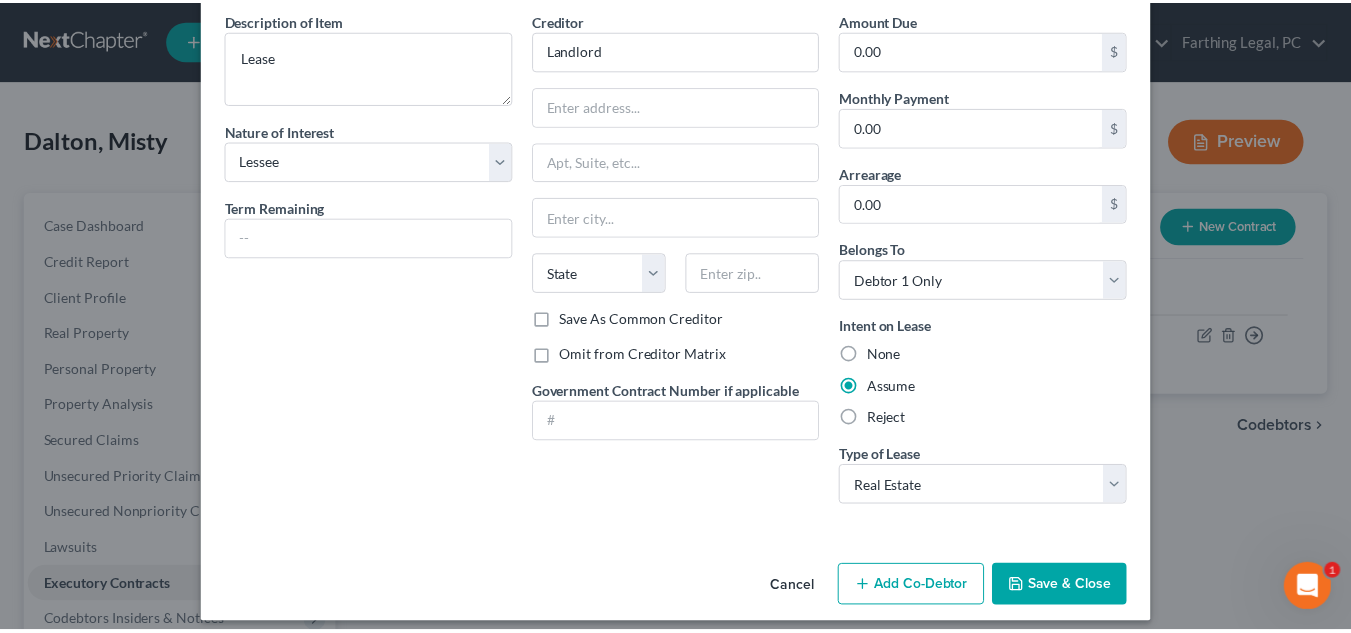 scroll, scrollTop: 87, scrollLeft: 0, axis: vertical 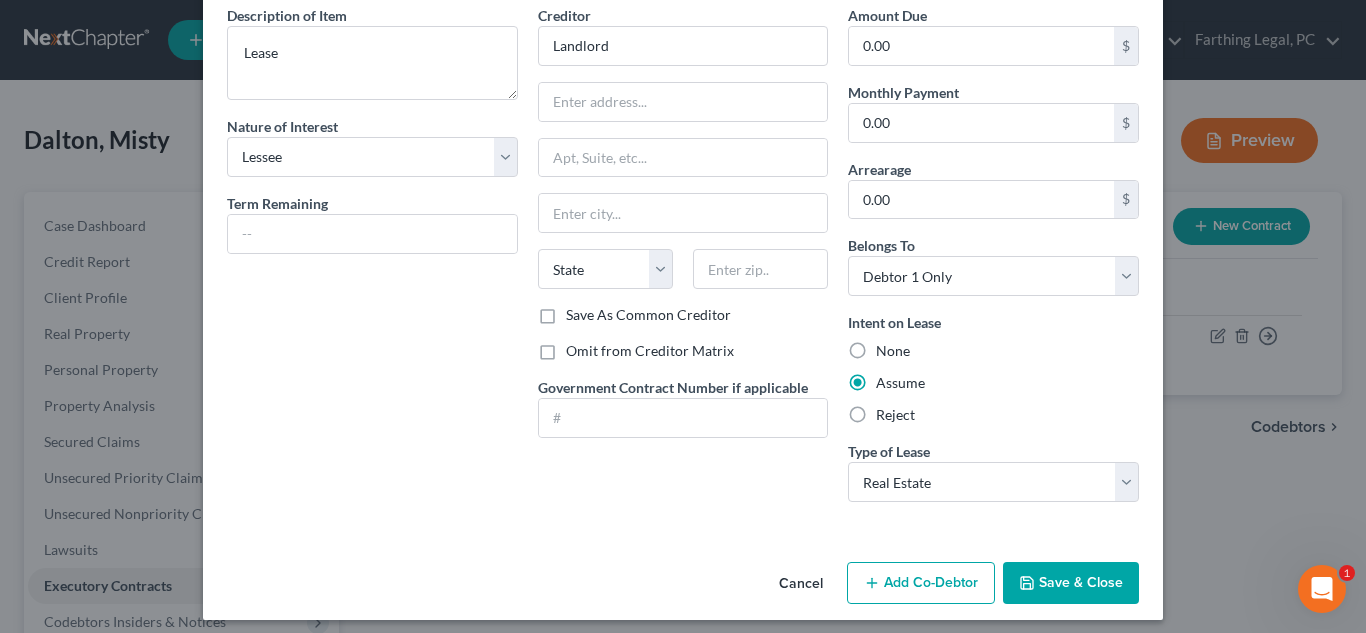 click on "Save & Close" at bounding box center [1071, 583] 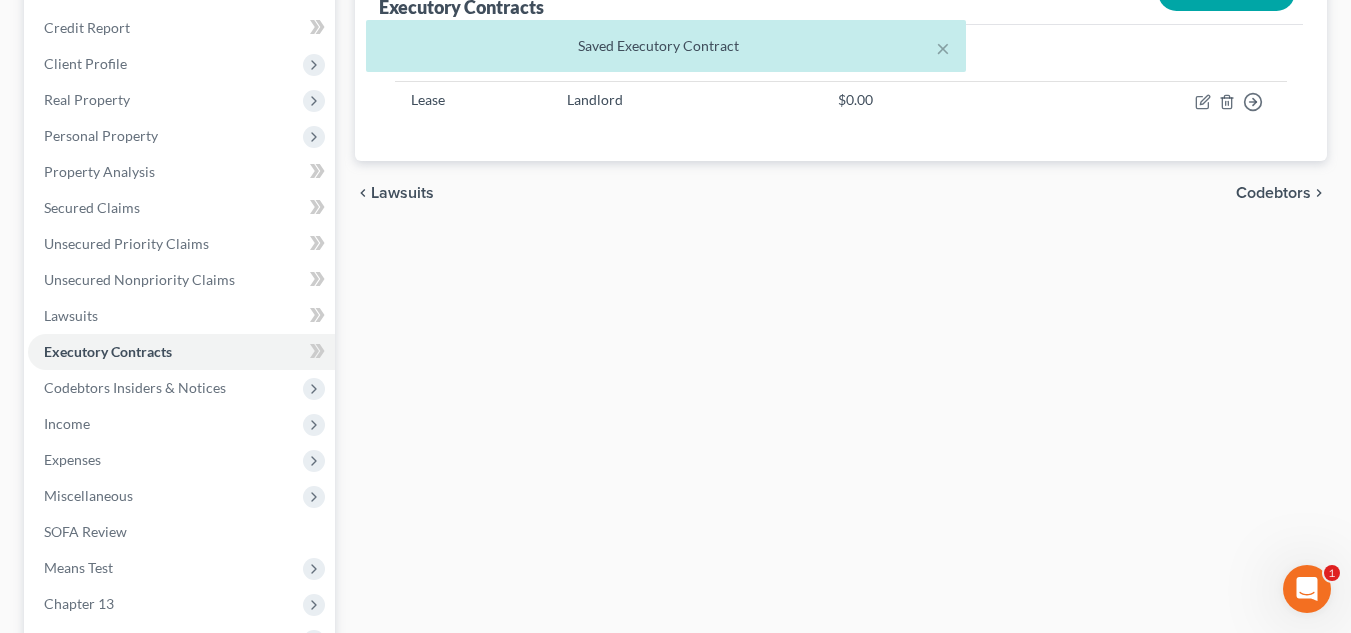scroll, scrollTop: 238, scrollLeft: 0, axis: vertical 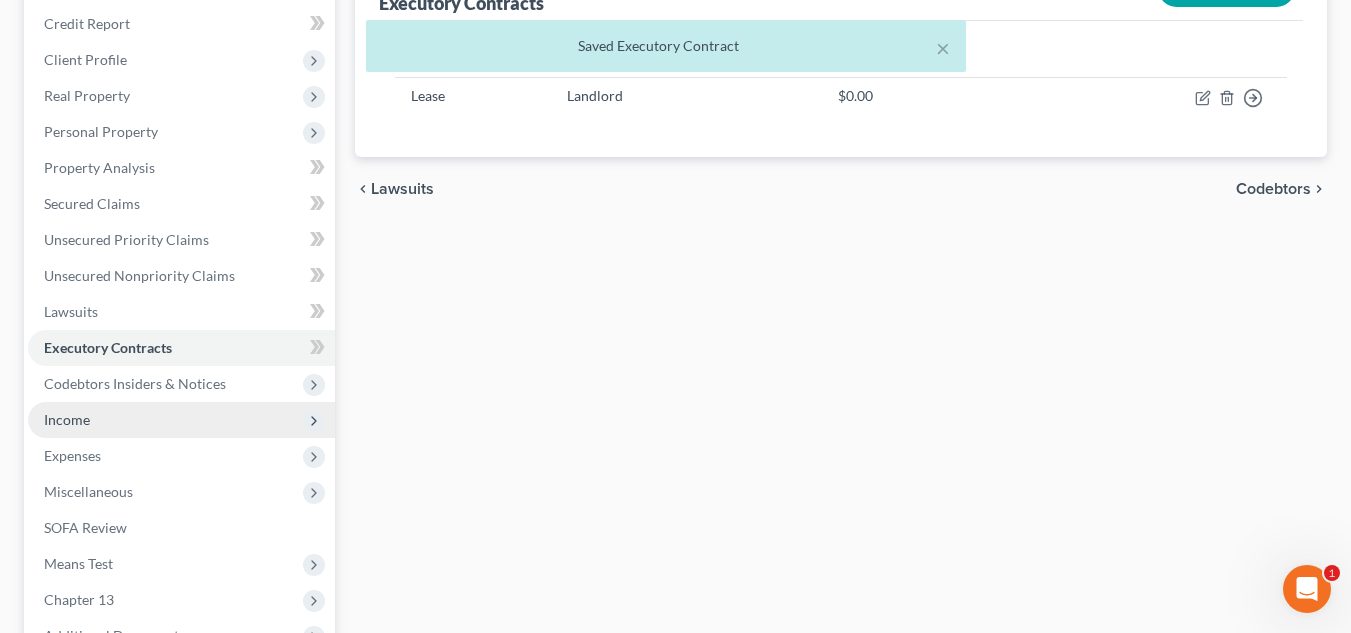 click on "Income" at bounding box center [181, 420] 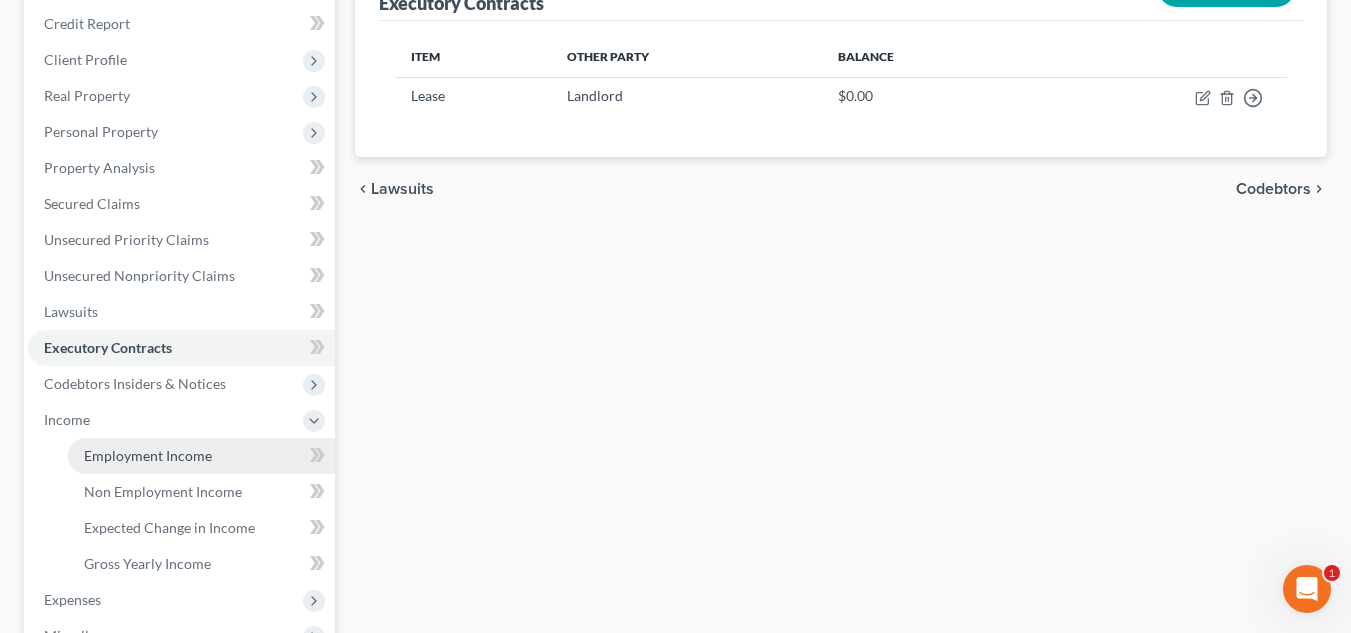 click on "Employment Income" at bounding box center (148, 455) 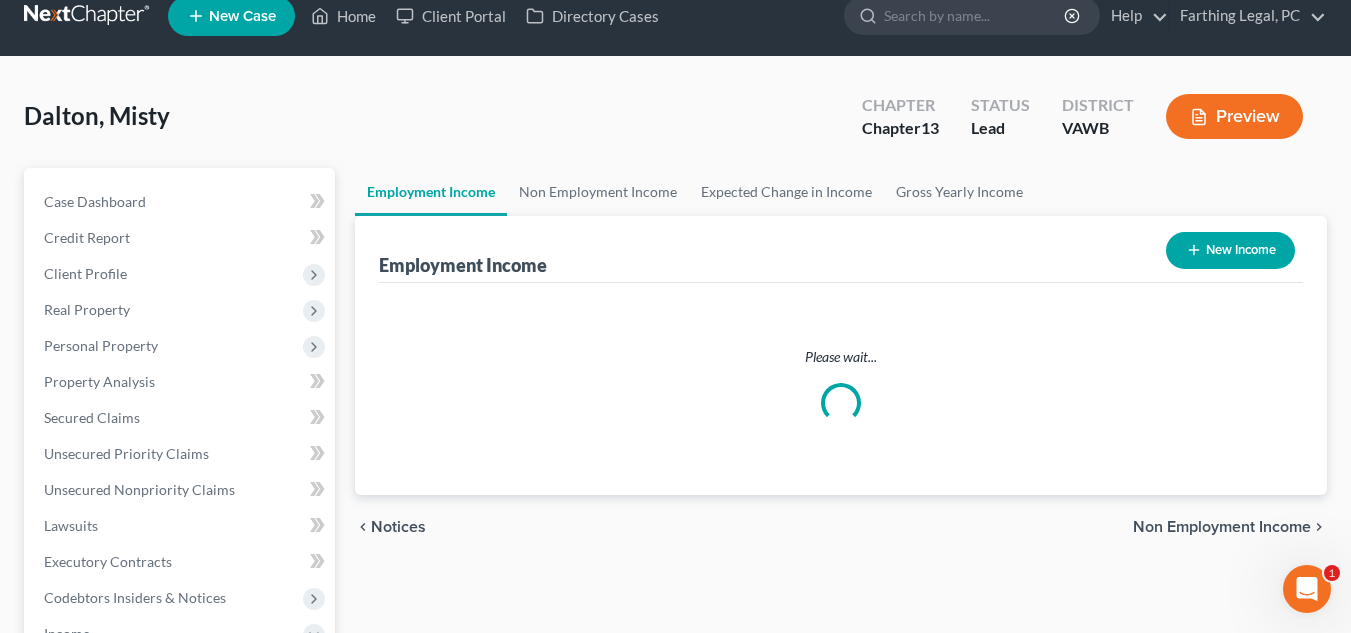 scroll, scrollTop: 0, scrollLeft: 0, axis: both 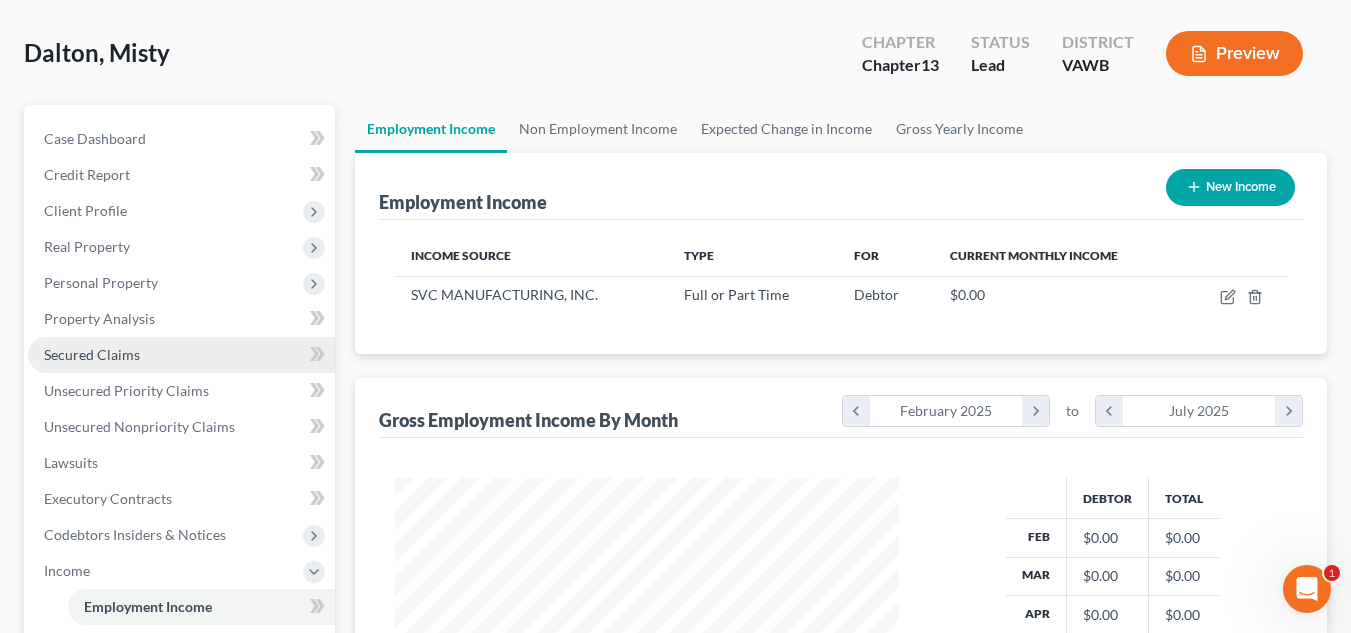 drag, startPoint x: 467, startPoint y: 226, endPoint x: 155, endPoint y: 343, distance: 333.21616 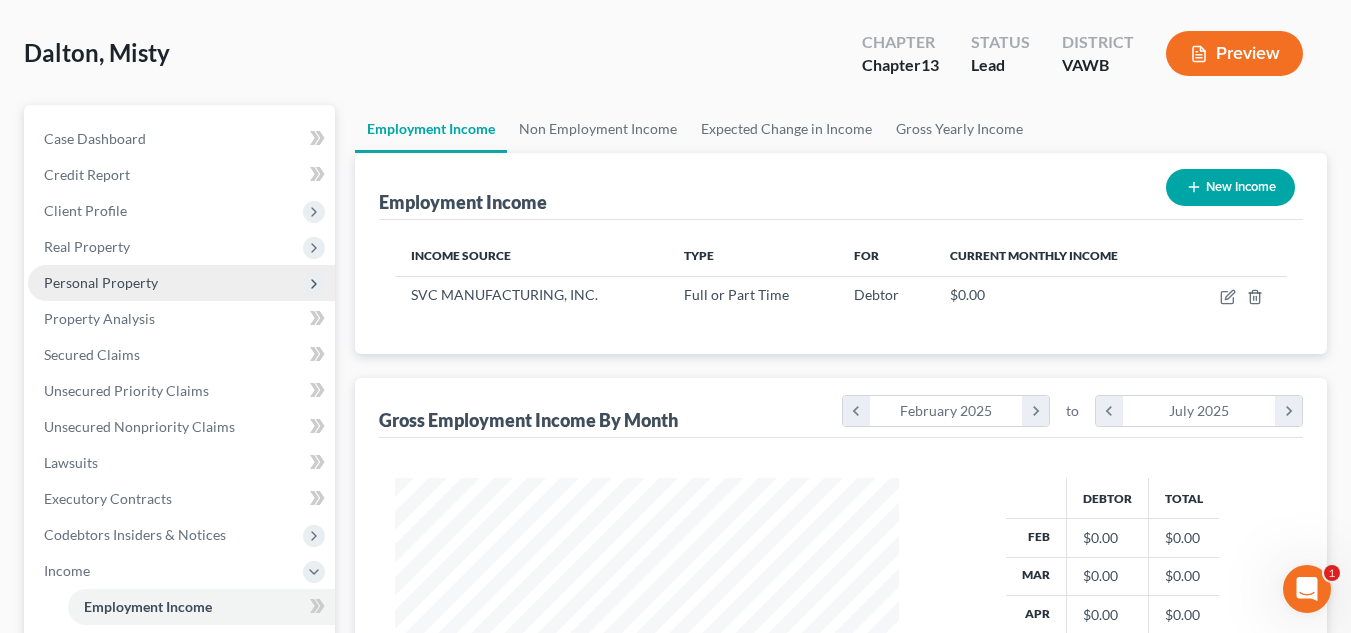 click on "Personal Property" at bounding box center (101, 282) 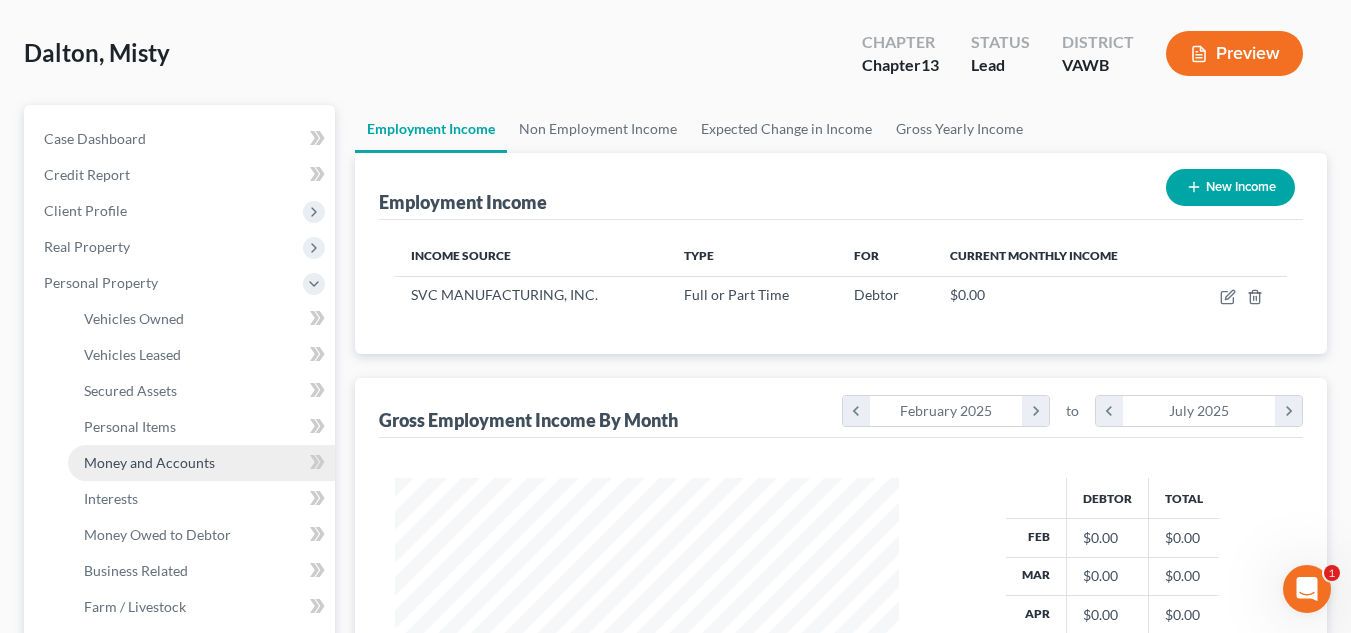 click on "Money and Accounts" at bounding box center [201, 463] 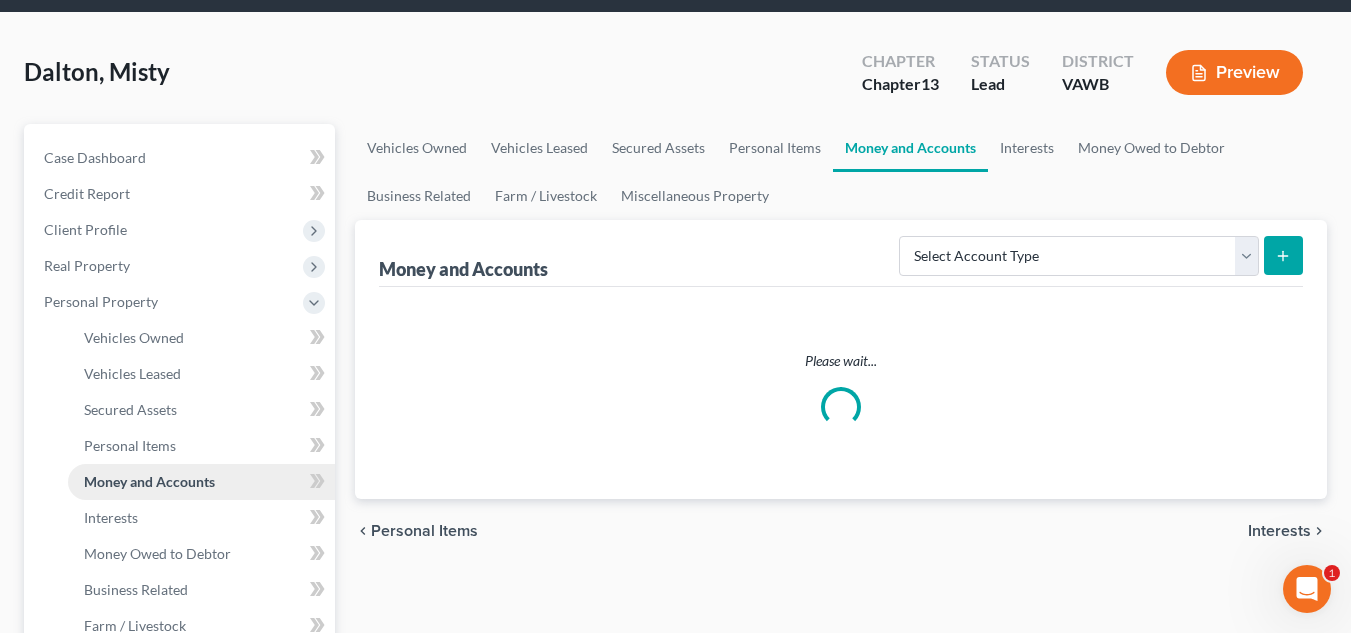 scroll, scrollTop: 0, scrollLeft: 0, axis: both 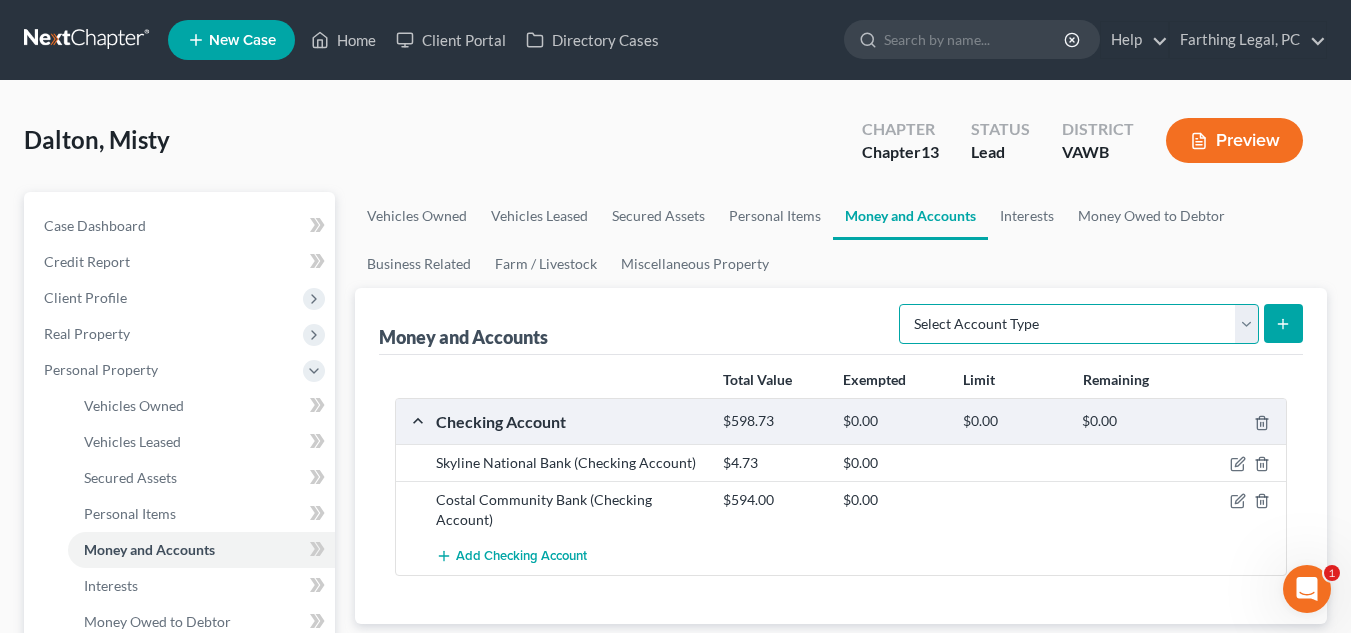 click on "Select Account Type Brokerage Cash on Hand Certificates of Deposit Checking Account Money Market Other (Credit Union, Health Savings Account, etc) Safe Deposit Box Savings Account Security Deposits or Prepayments" at bounding box center (1079, 324) 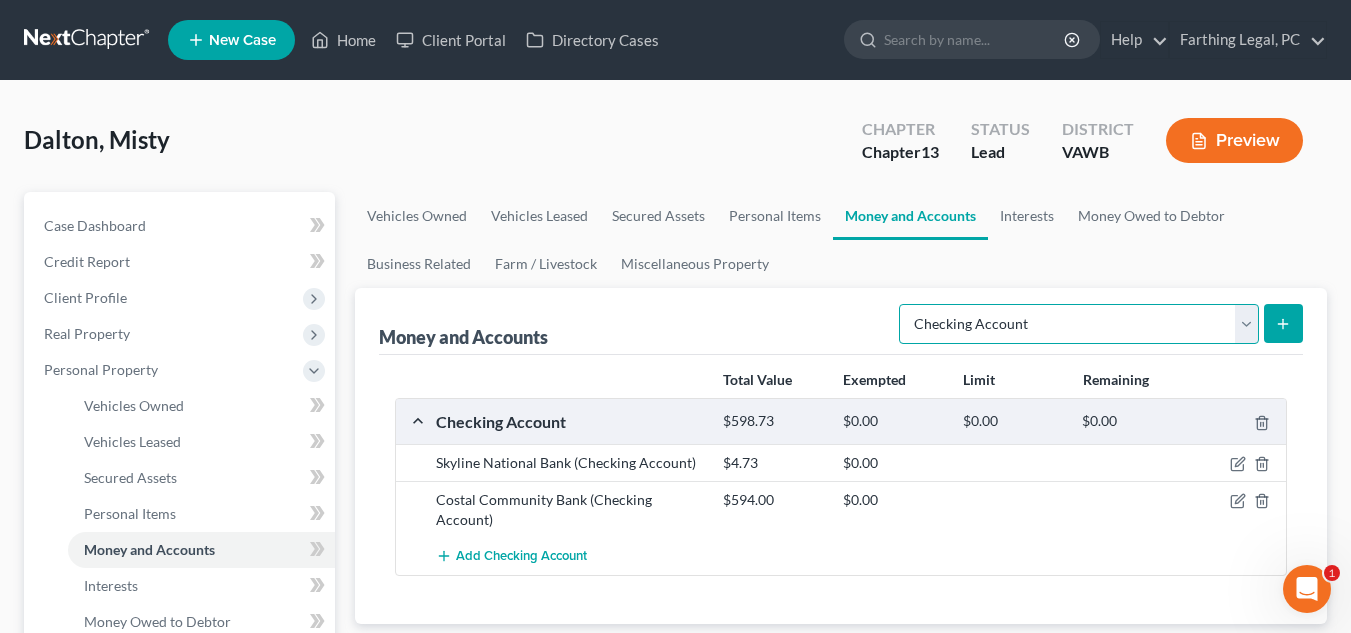 click on "Select Account Type Brokerage Cash on Hand Certificates of Deposit Checking Account Money Market Other (Credit Union, Health Savings Account, etc) Safe Deposit Box Savings Account Security Deposits or Prepayments" at bounding box center (1079, 324) 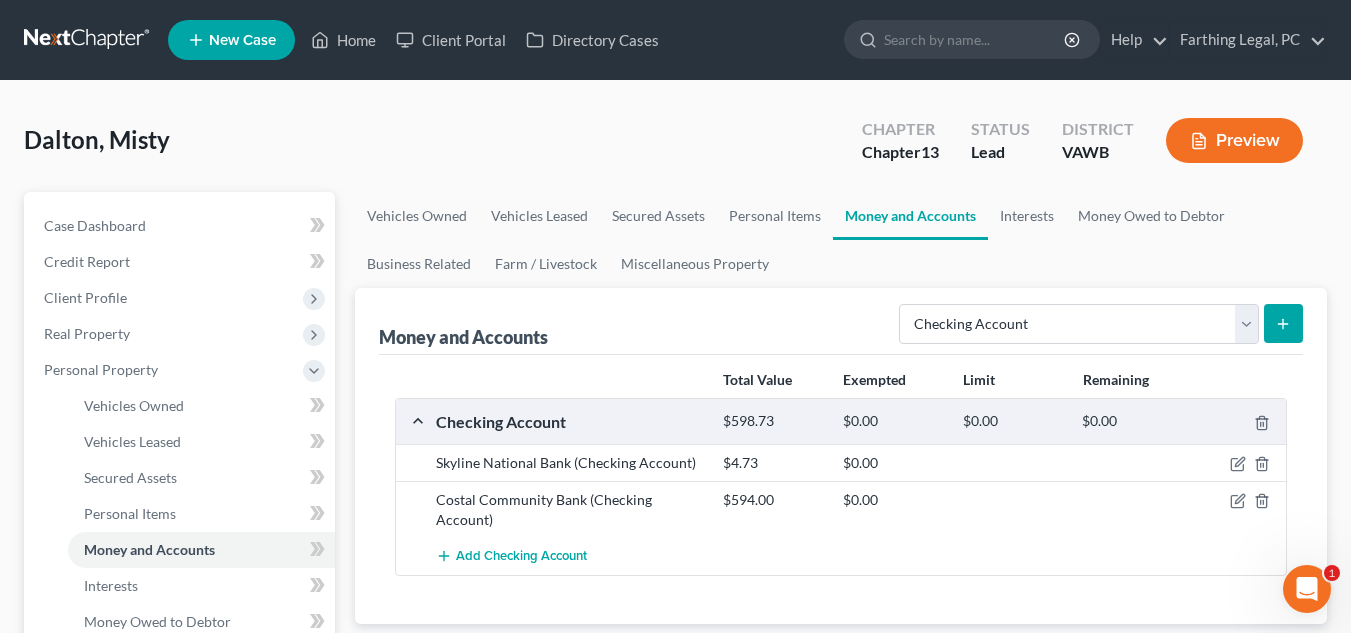 click at bounding box center (1283, 323) 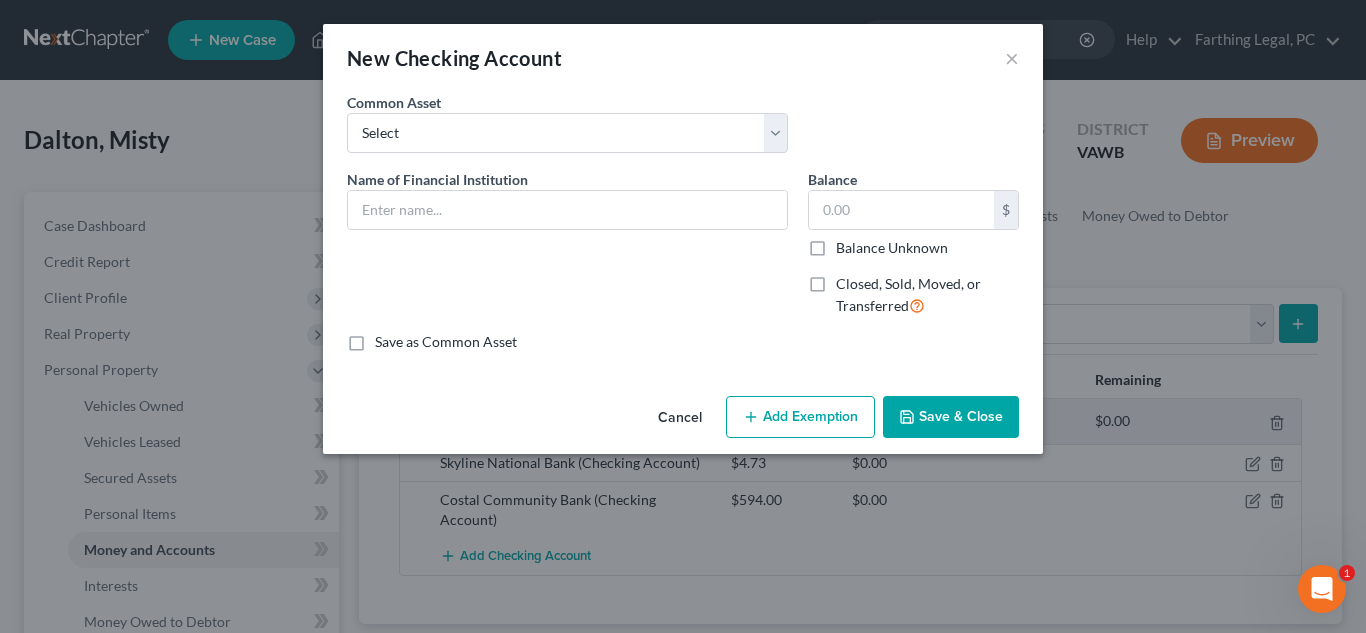 click on "Name of Financial Institution
*" at bounding box center (567, 199) 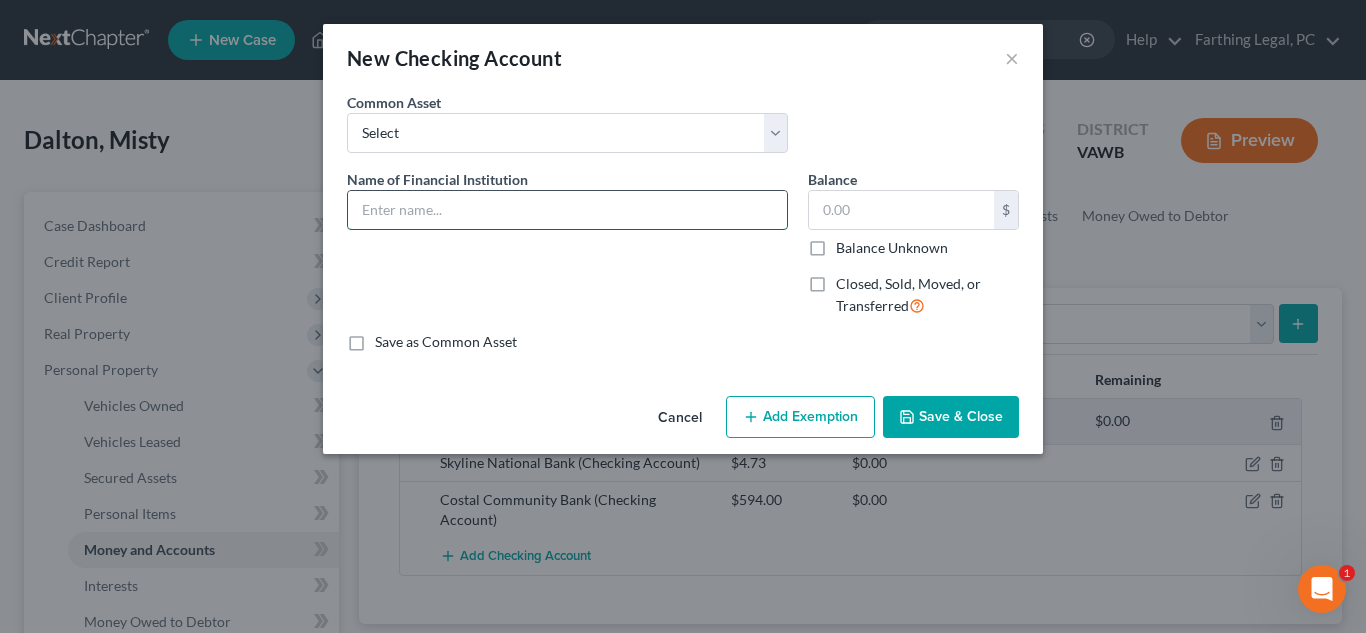 click at bounding box center [567, 210] 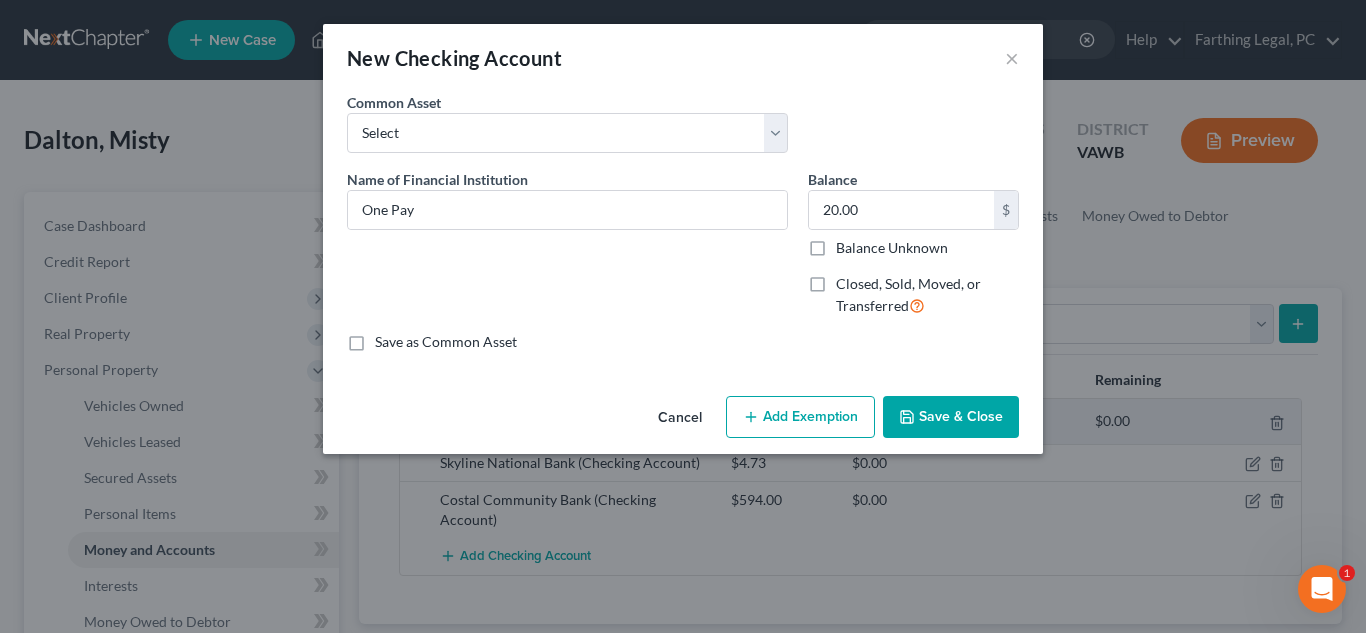 click on "Save & Close" at bounding box center (951, 417) 